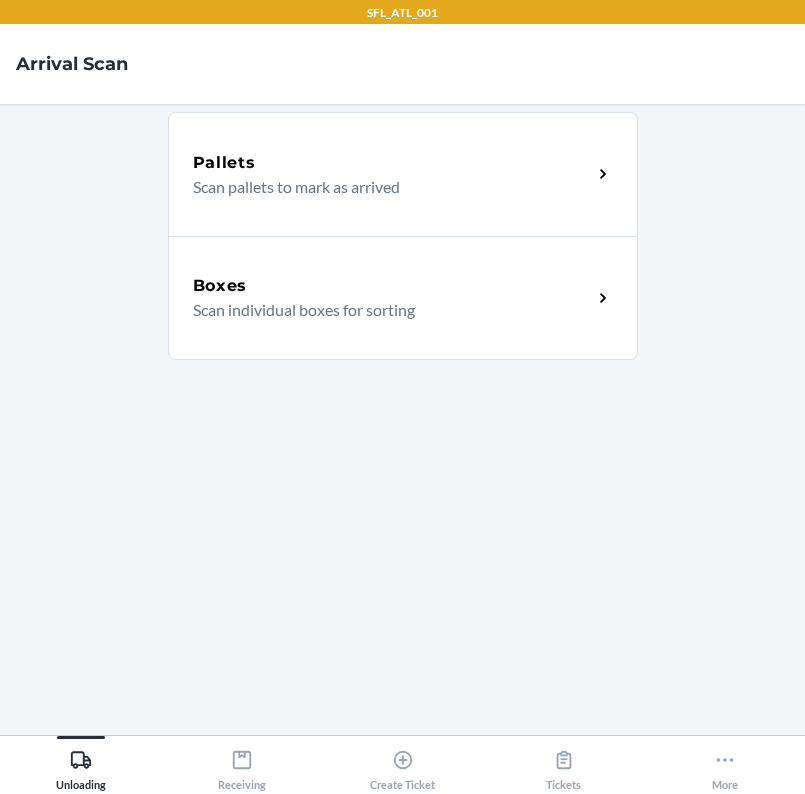scroll, scrollTop: 0, scrollLeft: 0, axis: both 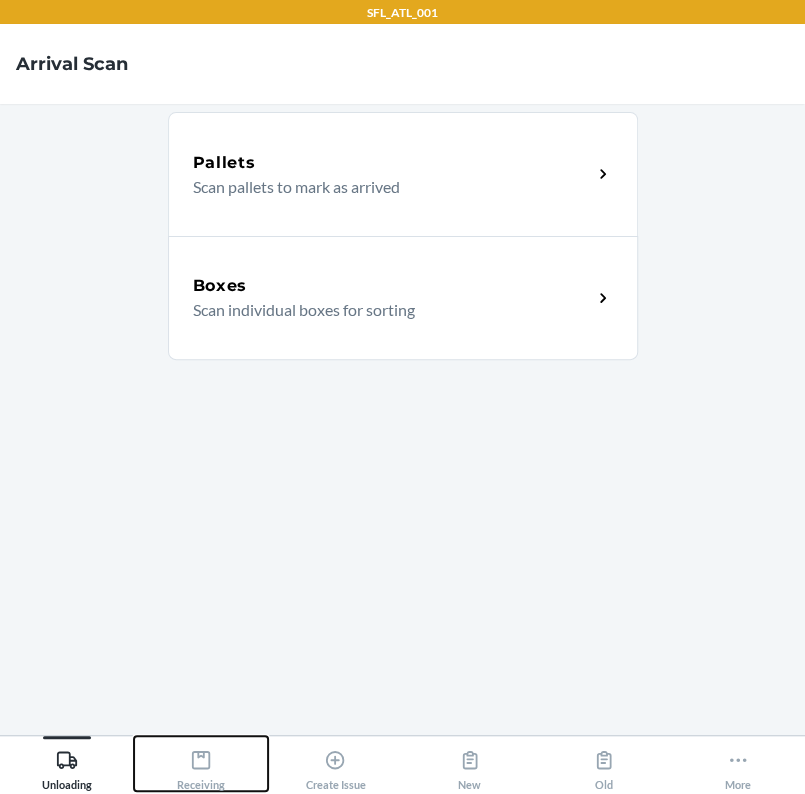click 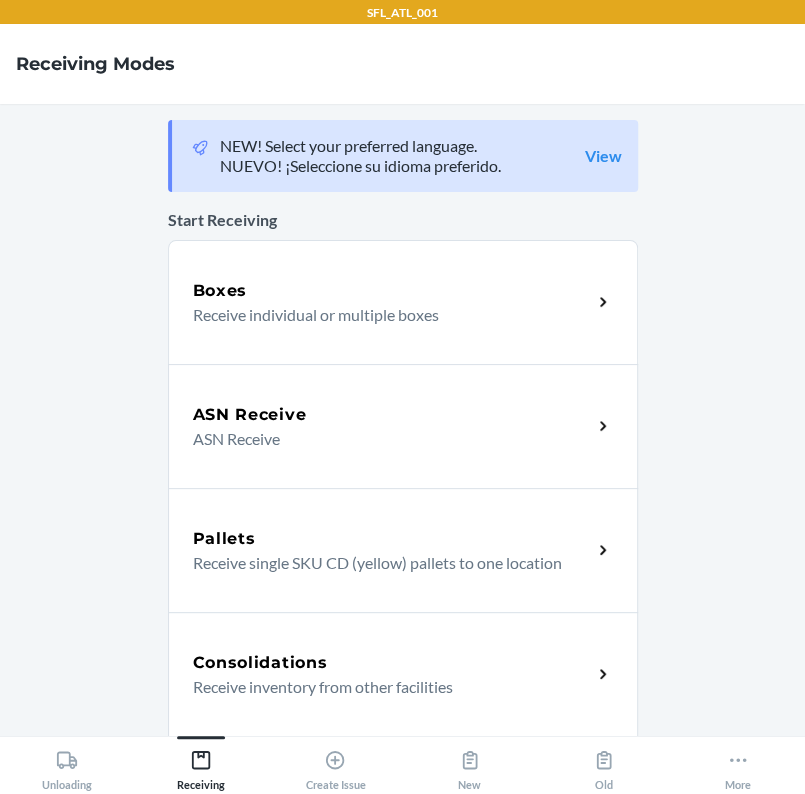 drag, startPoint x: 203, startPoint y: 748, endPoint x: 293, endPoint y: 292, distance: 464.79672 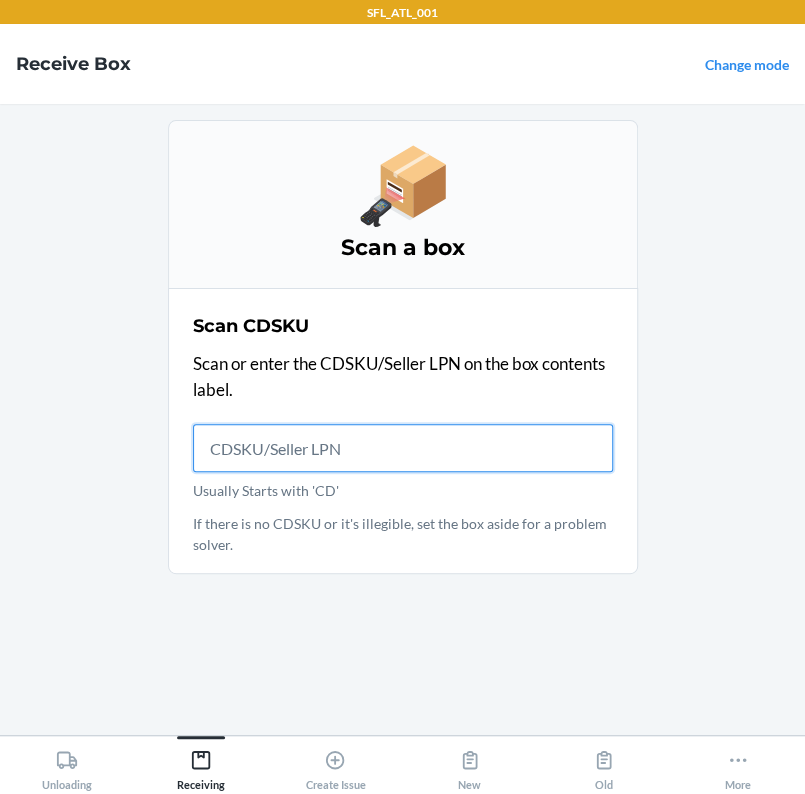 click on "Usually Starts with 'CD'" at bounding box center [403, 448] 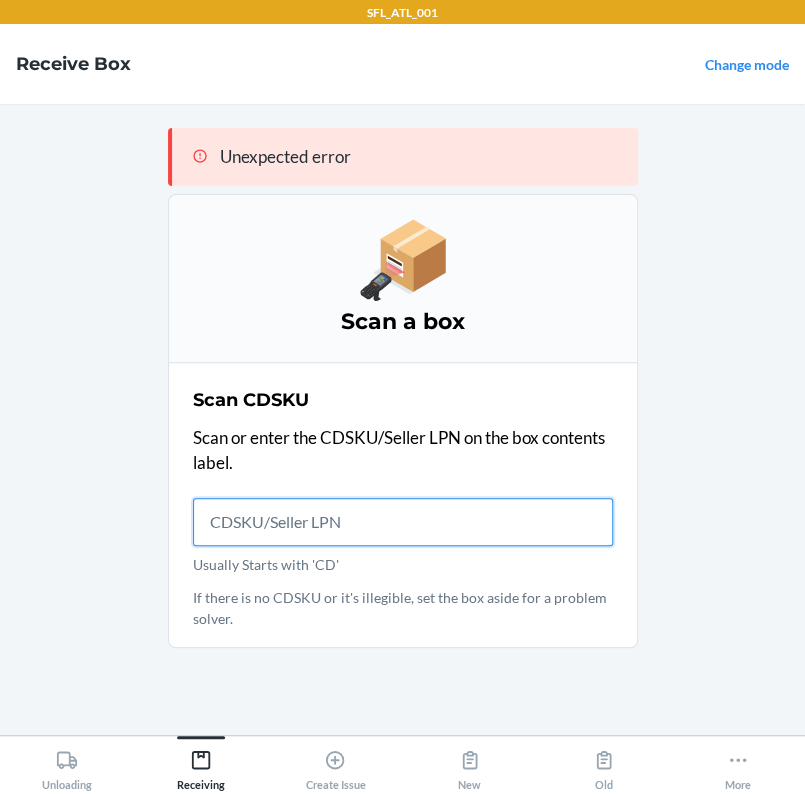 click on "Usually Starts with 'CD'" at bounding box center [403, 522] 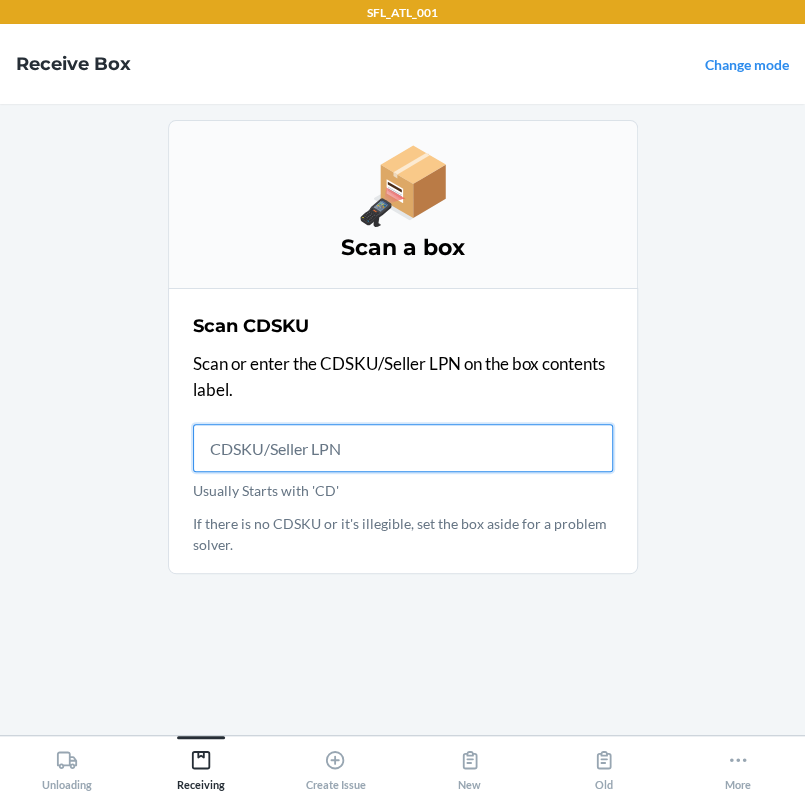 click on "Usually Starts with 'CD'" at bounding box center [403, 448] 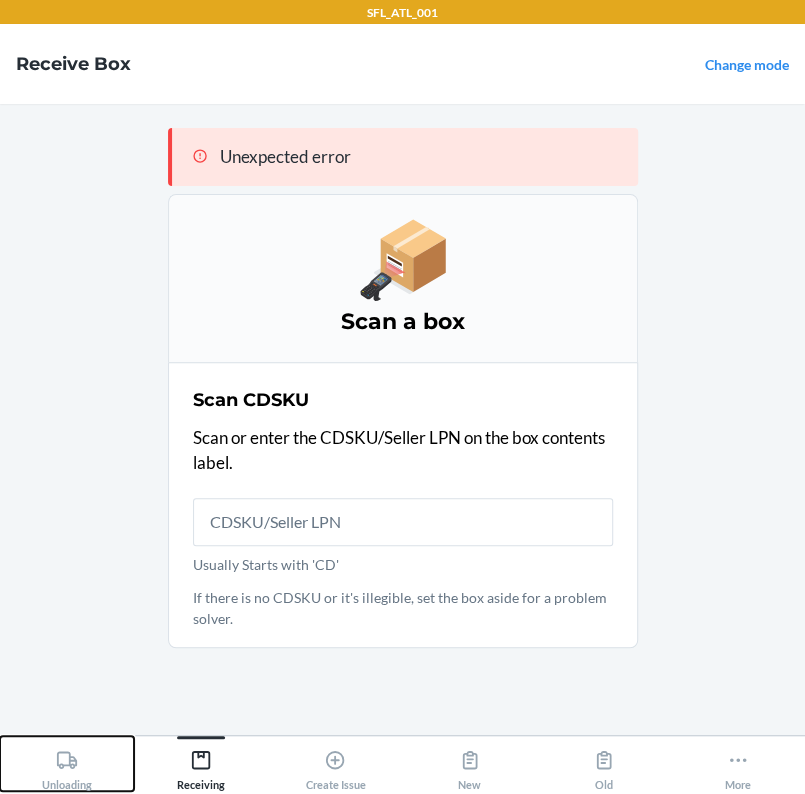click 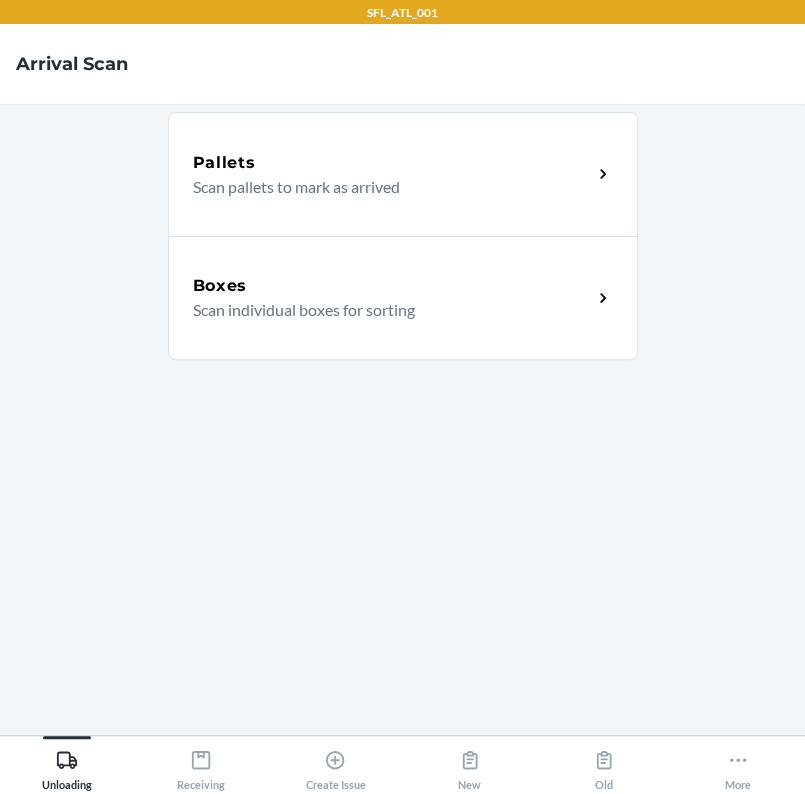 click on "Scan individual boxes for sorting" at bounding box center (384, 310) 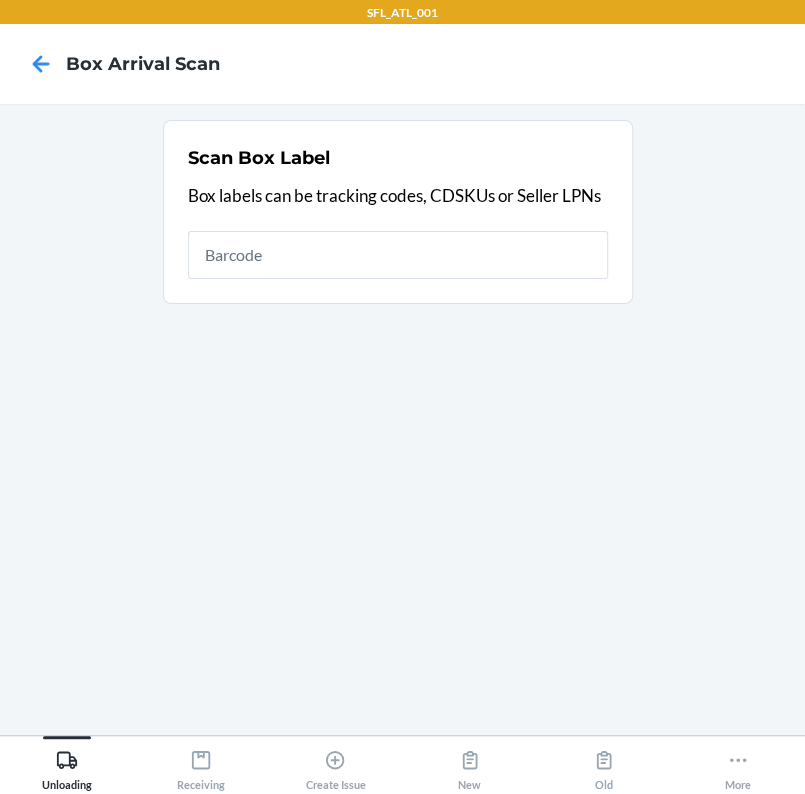 click at bounding box center [398, 255] 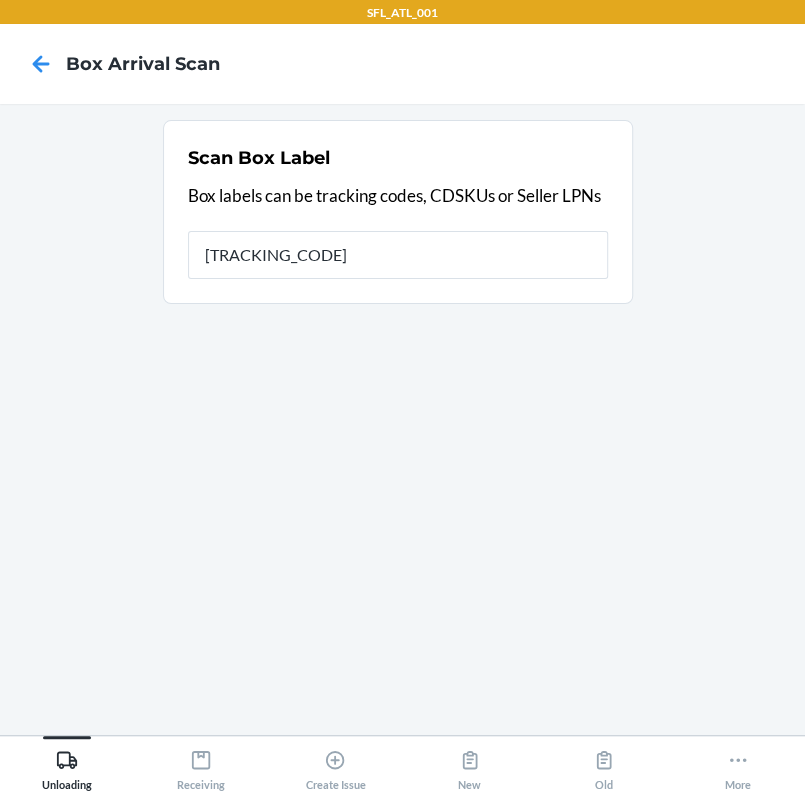 type on "[NUMBER]" 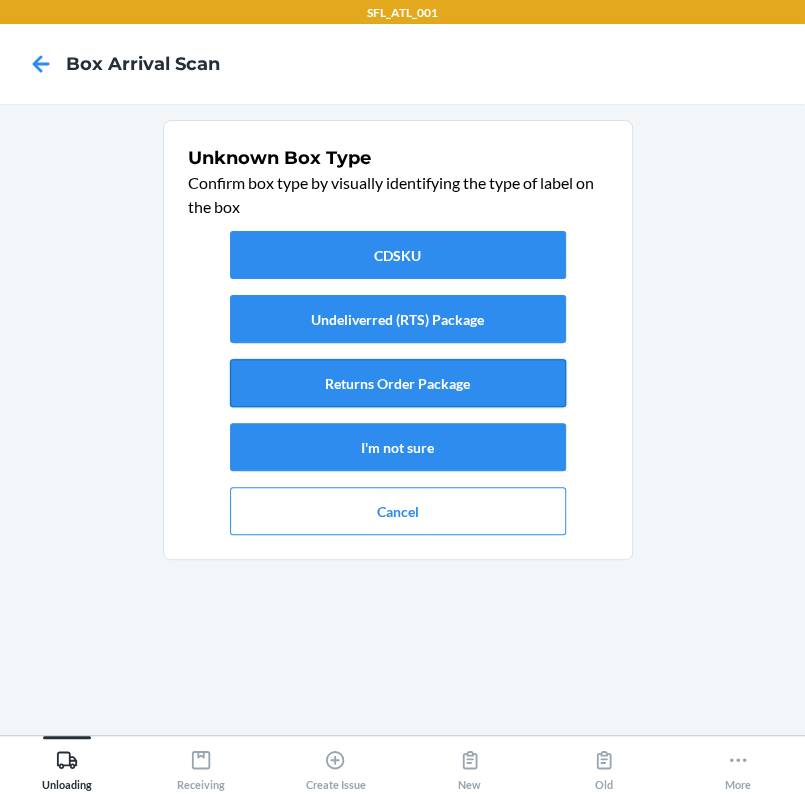 click on "Returns Order Package" at bounding box center (398, 383) 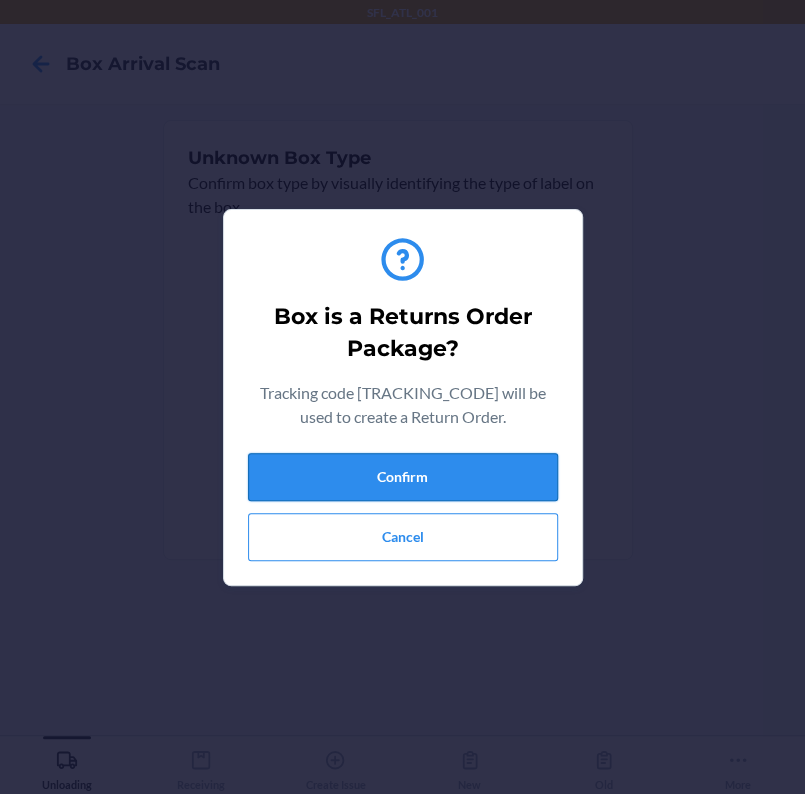 click on "Tracking code 9434636106023299522107 will be used to create a Return Order." at bounding box center (403, 405) 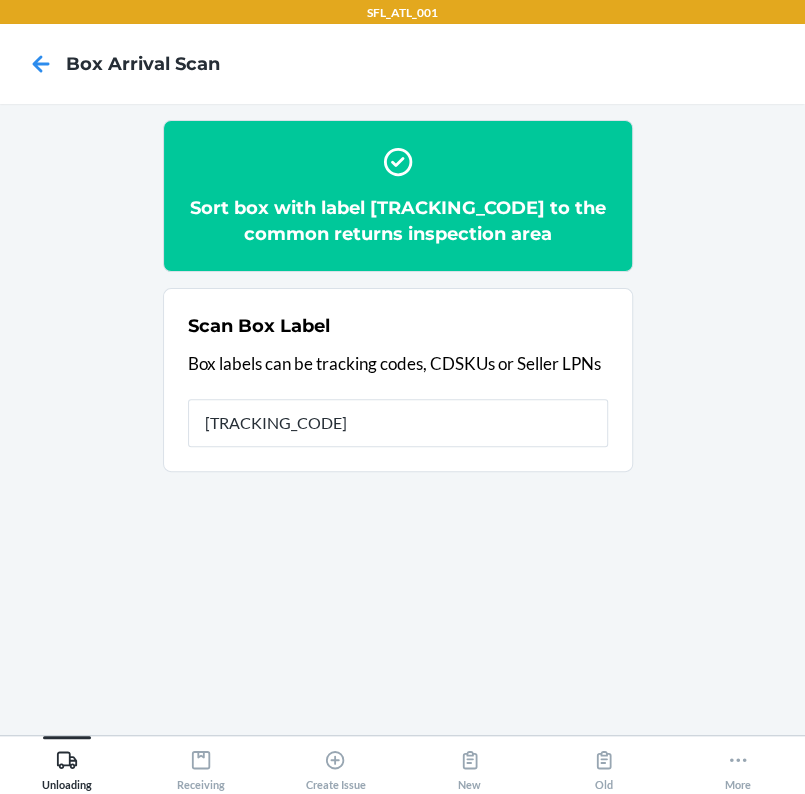 type on "[NUMBER]" 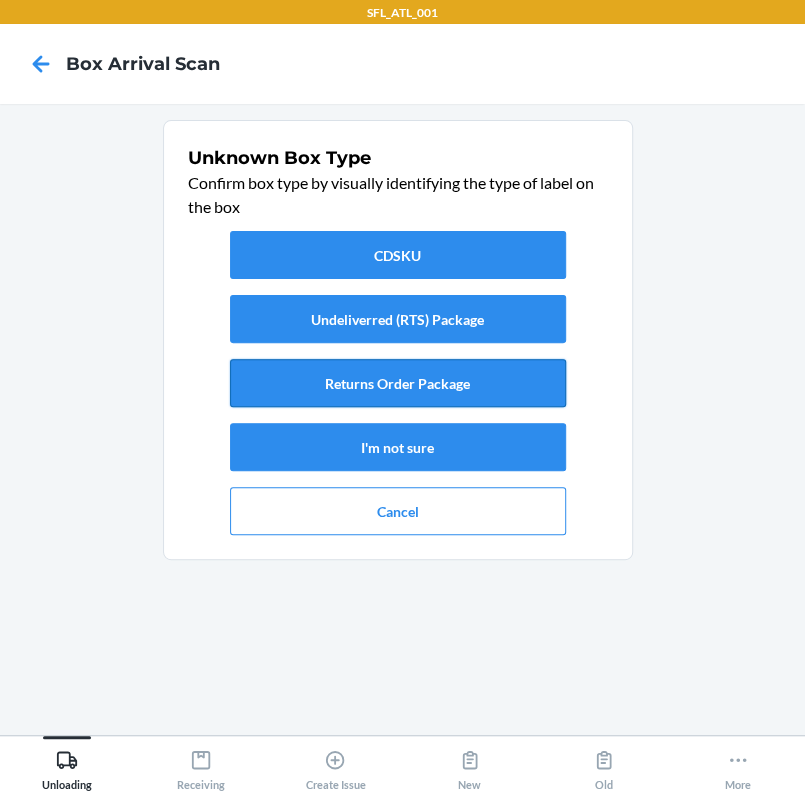 click on "Returns Order Package" at bounding box center (398, 383) 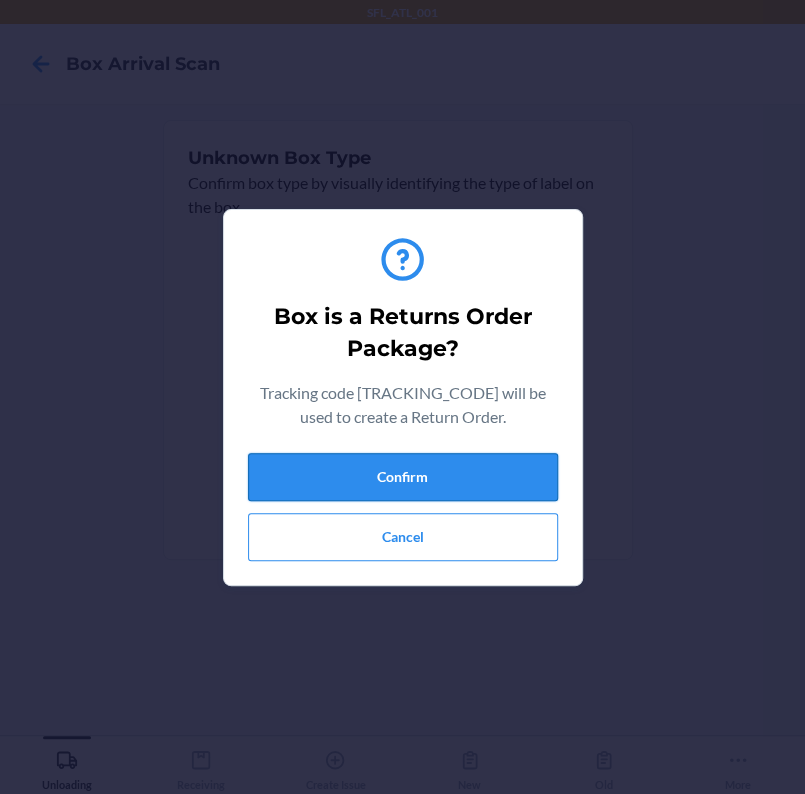 click on "Confirm" at bounding box center [403, 477] 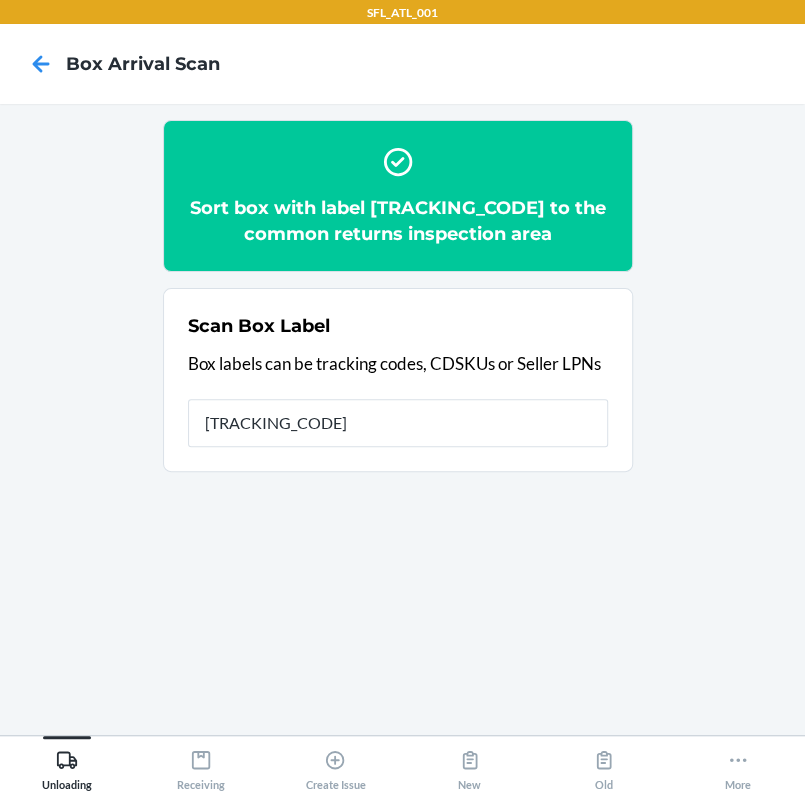 type on "[NUMBER]" 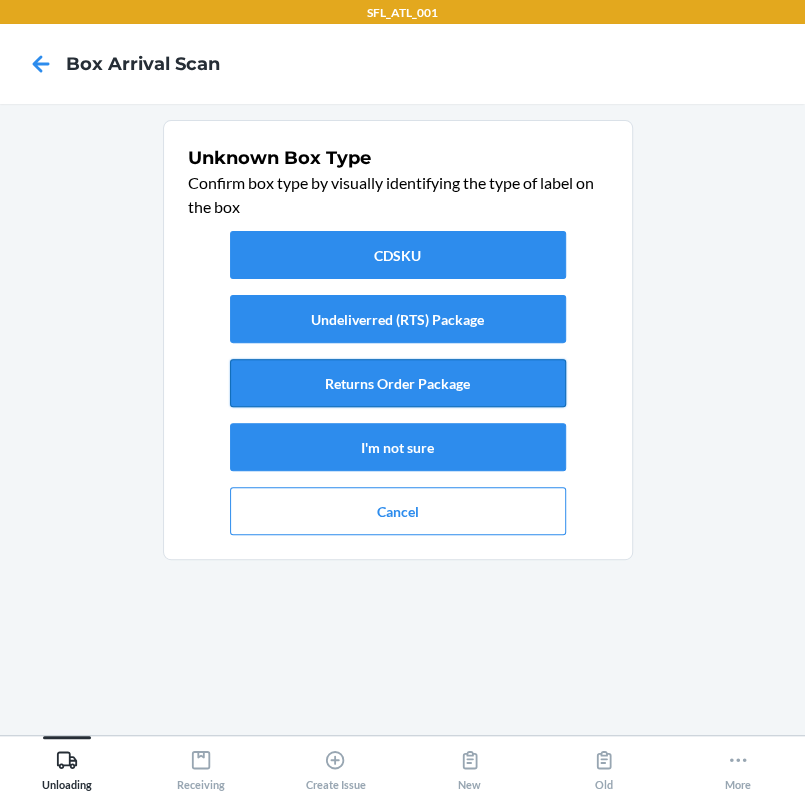 click on "Returns Order Package" at bounding box center [398, 383] 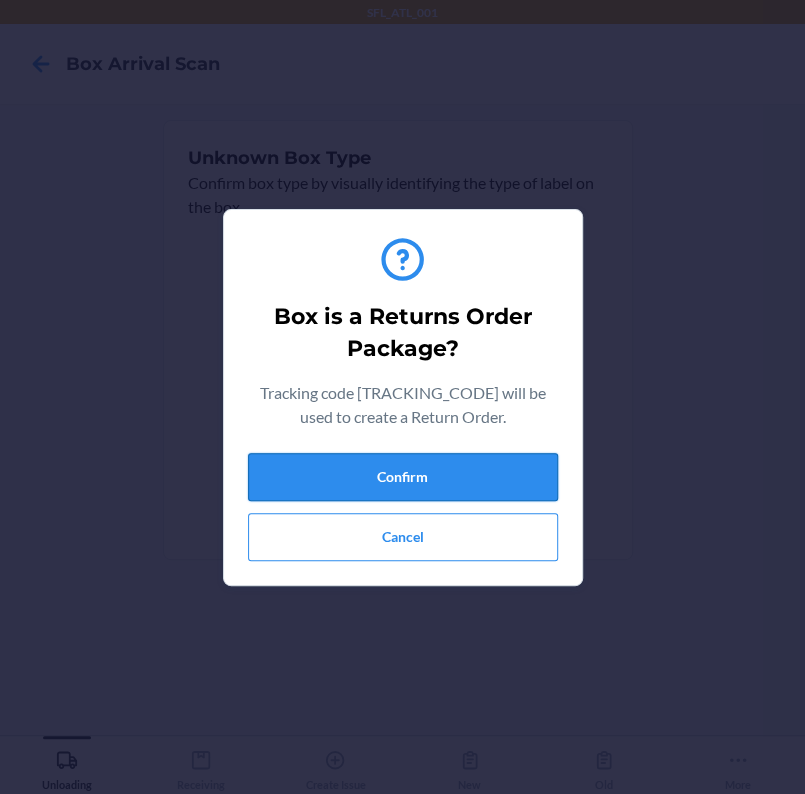 click on "Confirm" at bounding box center [403, 477] 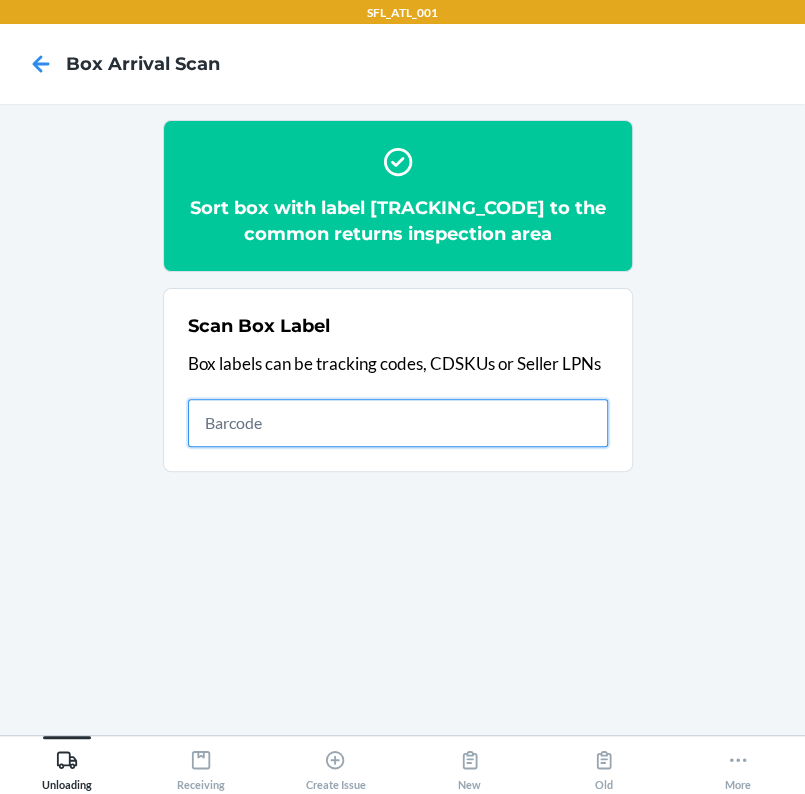click at bounding box center [398, 423] 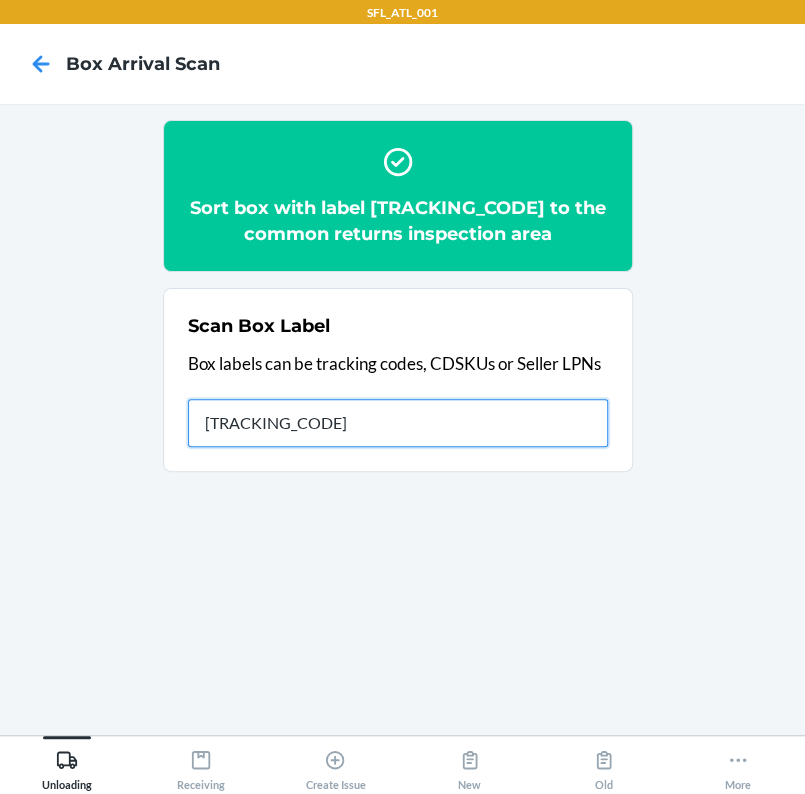 type on "[NUMBER]" 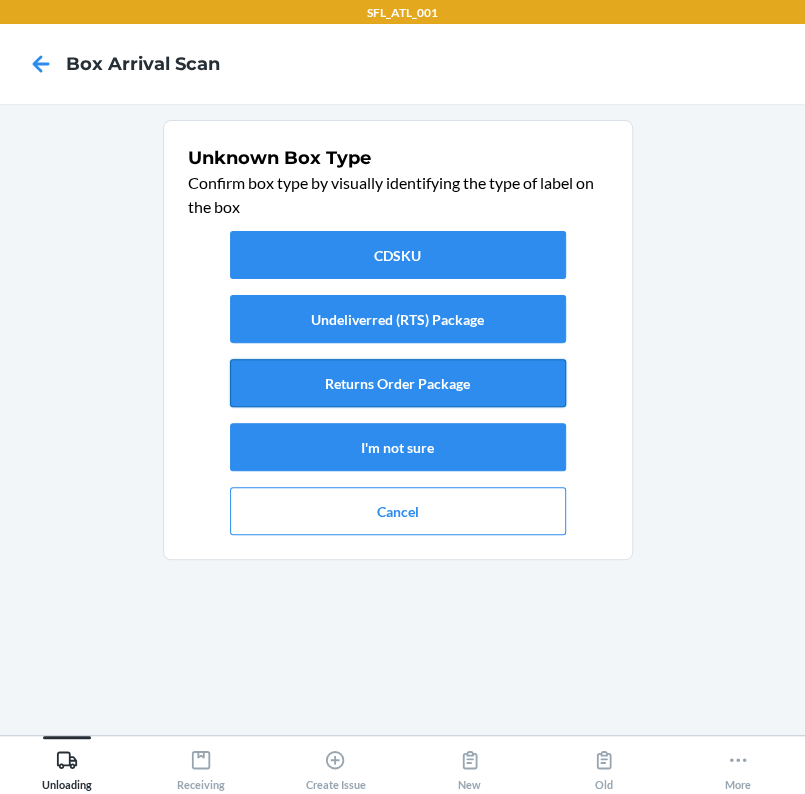 click on "Returns Order Package" at bounding box center (398, 383) 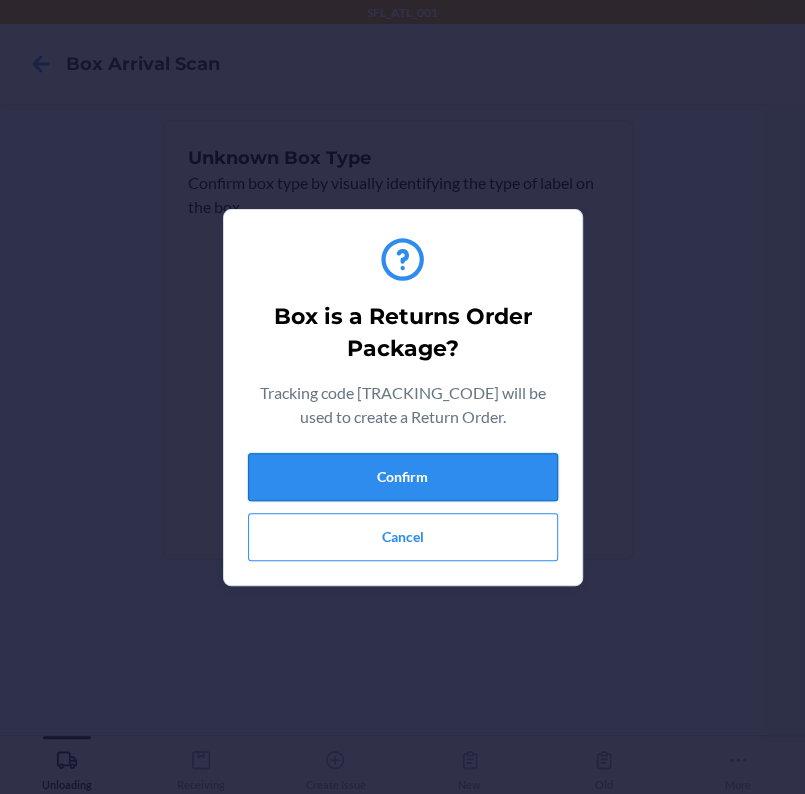 click on "Confirm" at bounding box center (403, 477) 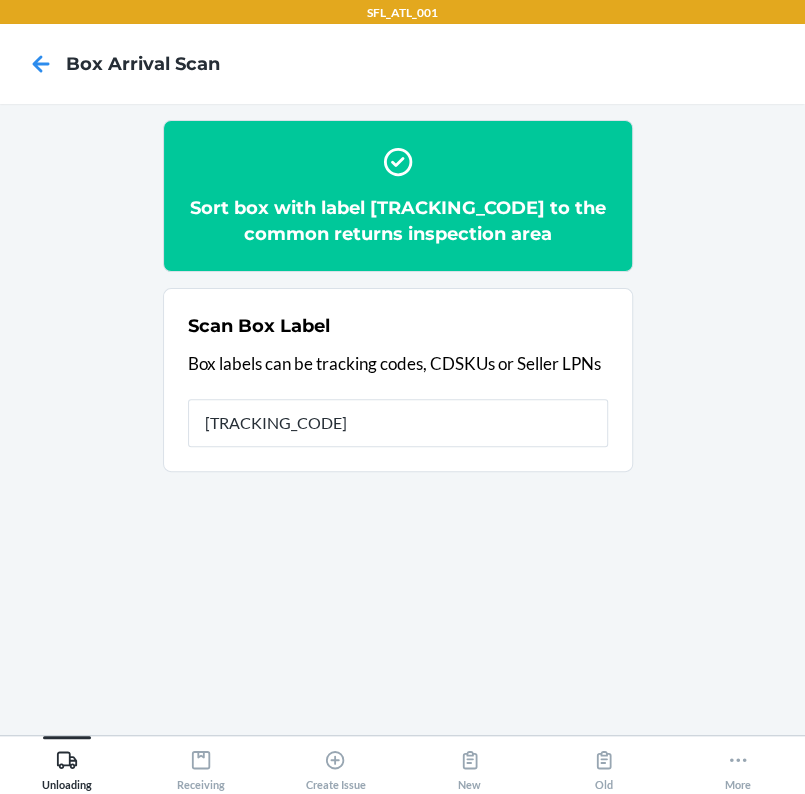 type on "[NUMBER]" 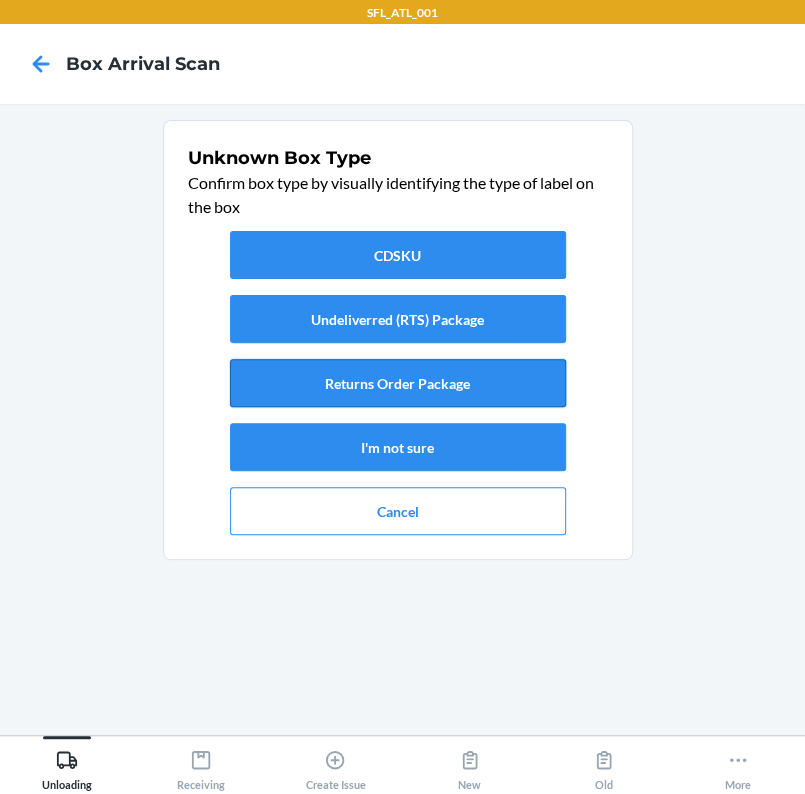click on "Returns Order Package" at bounding box center (398, 383) 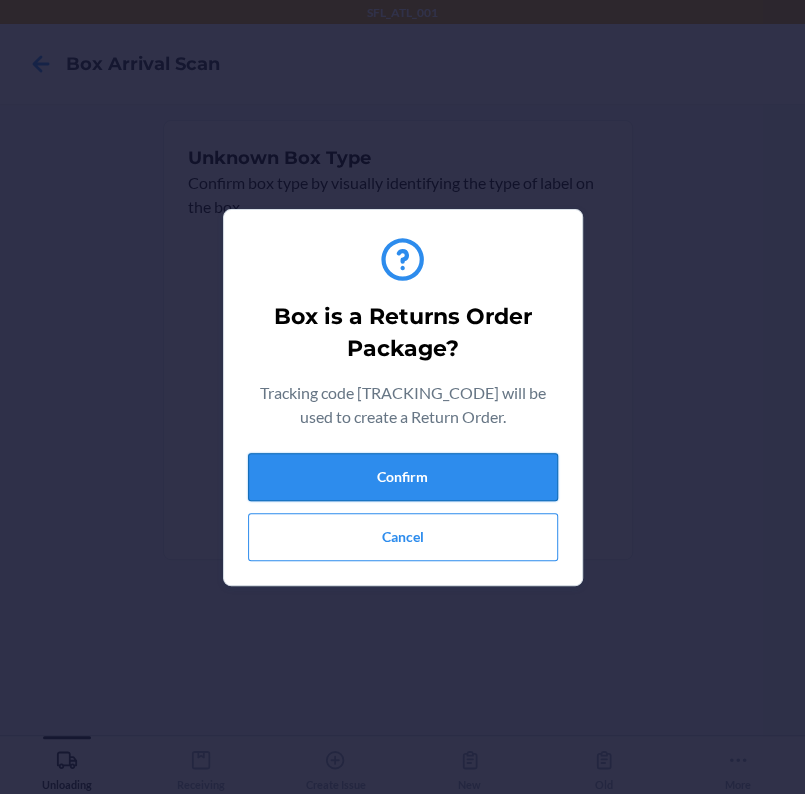 click on "Confirm" at bounding box center (403, 477) 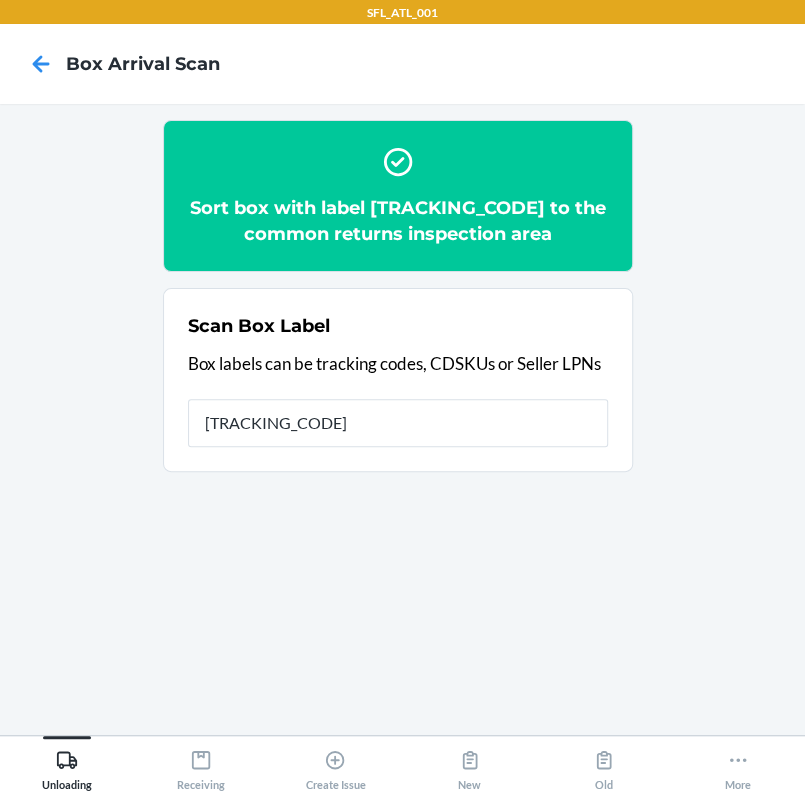 type on "[NUMBER]" 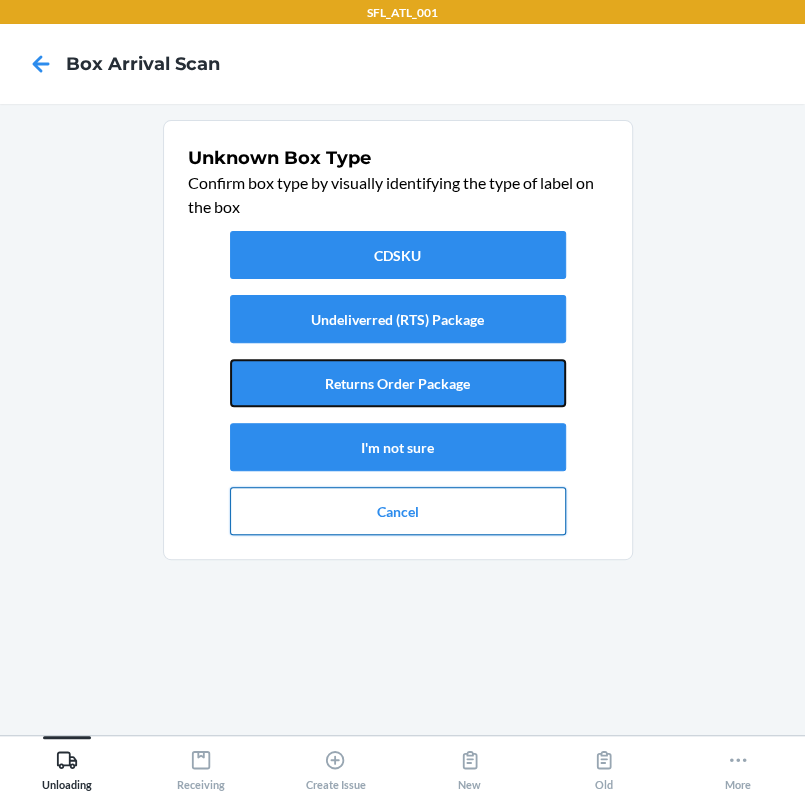 click on "Returns Order Package" at bounding box center [398, 383] 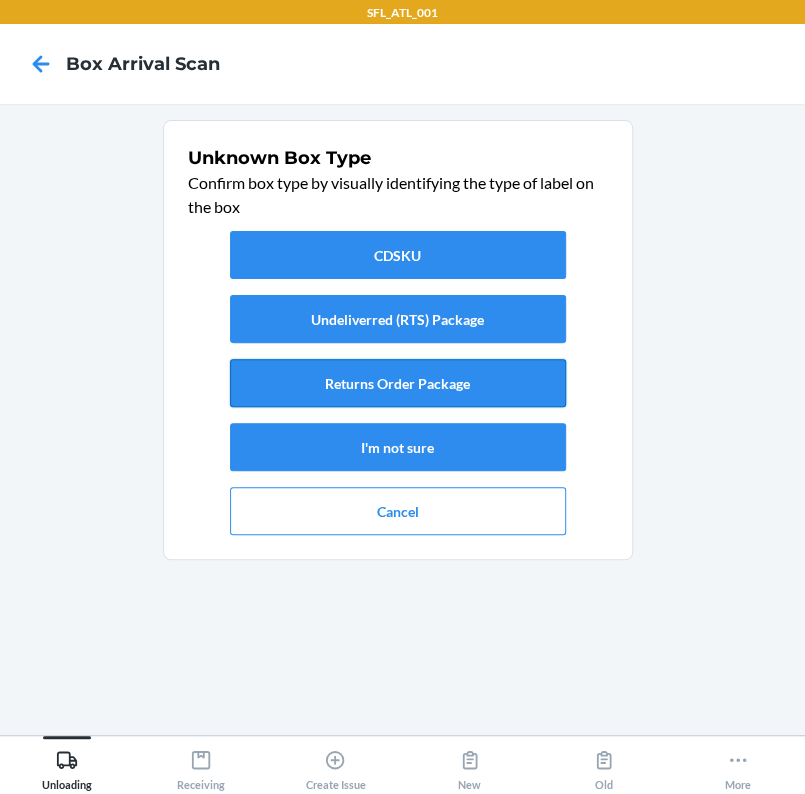 click on "SFL_ATL_001 Box Arrival Scan Unknown Box Type Confirm box type by visually identifying the type of label on the box CDSKU Undeliverred (RTS) Package Returns Order Package I'm not sure Cancel Unloading Receiving Create Issue New Old More" at bounding box center [402, 397] 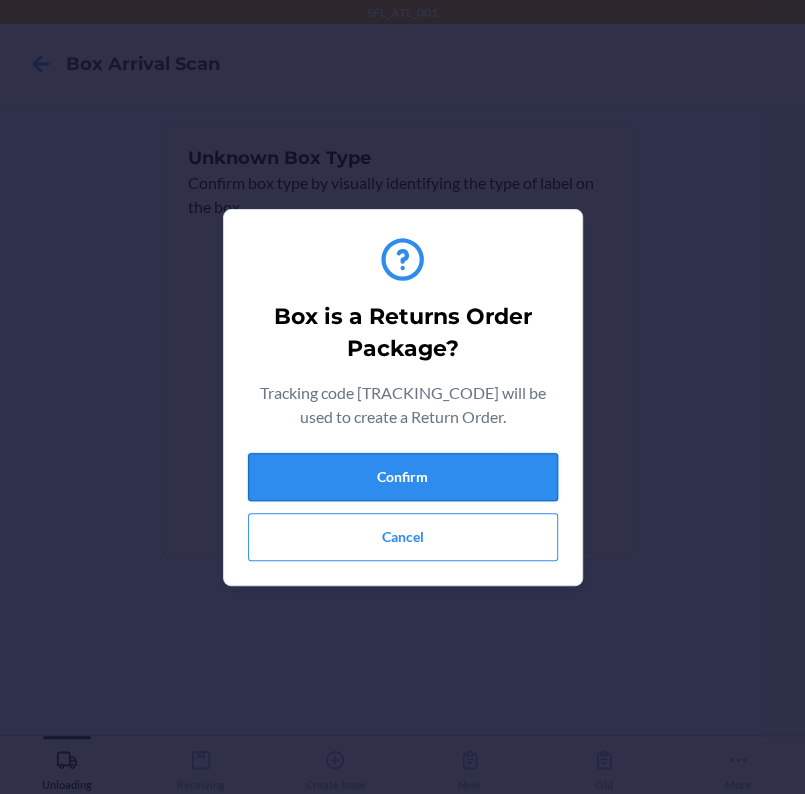 click on "Confirm" at bounding box center (403, 477) 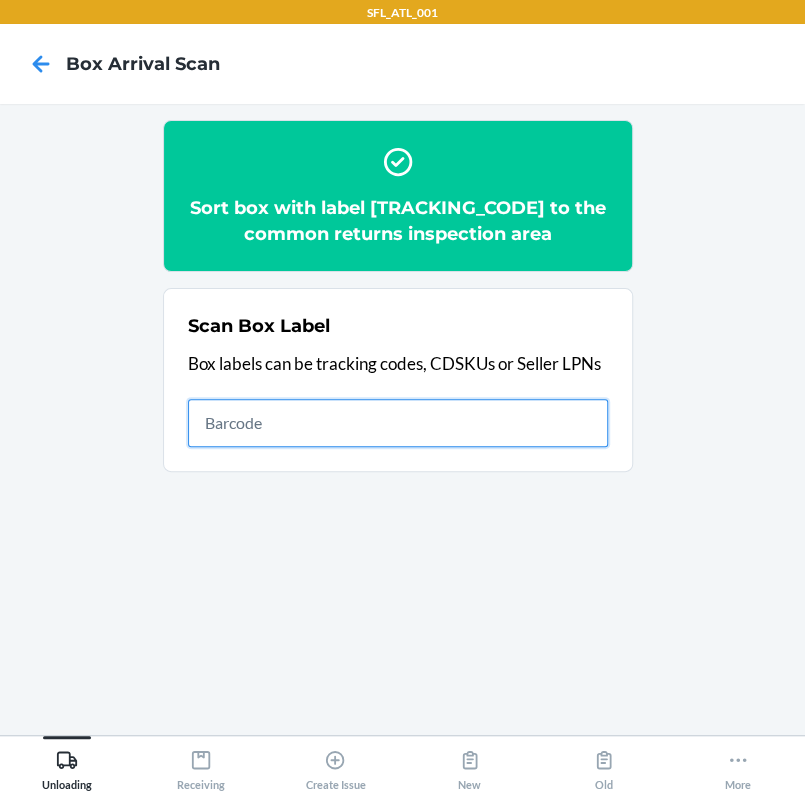 click at bounding box center (398, 423) 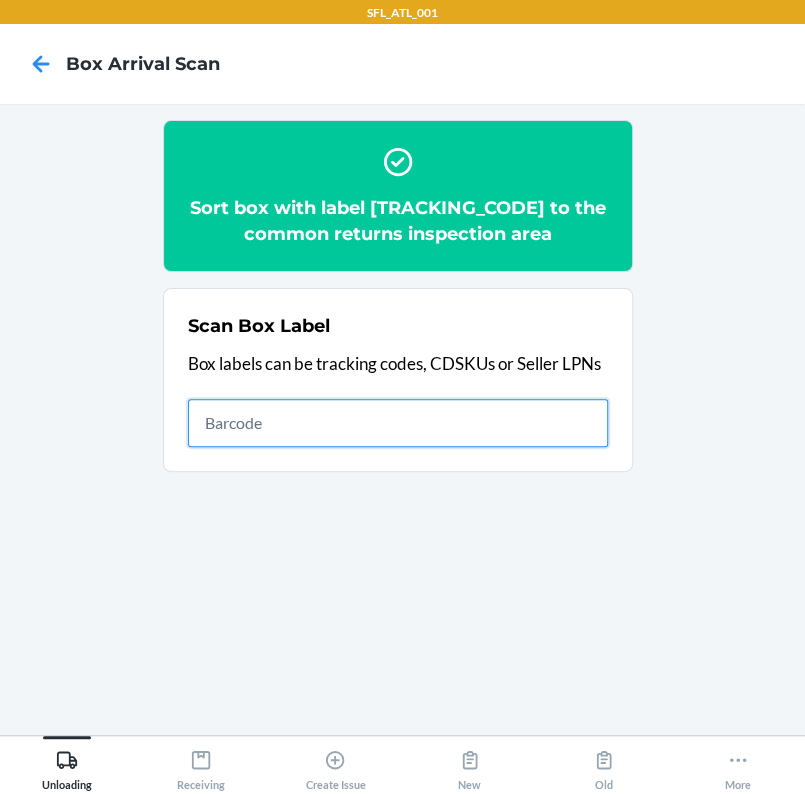click at bounding box center [398, 423] 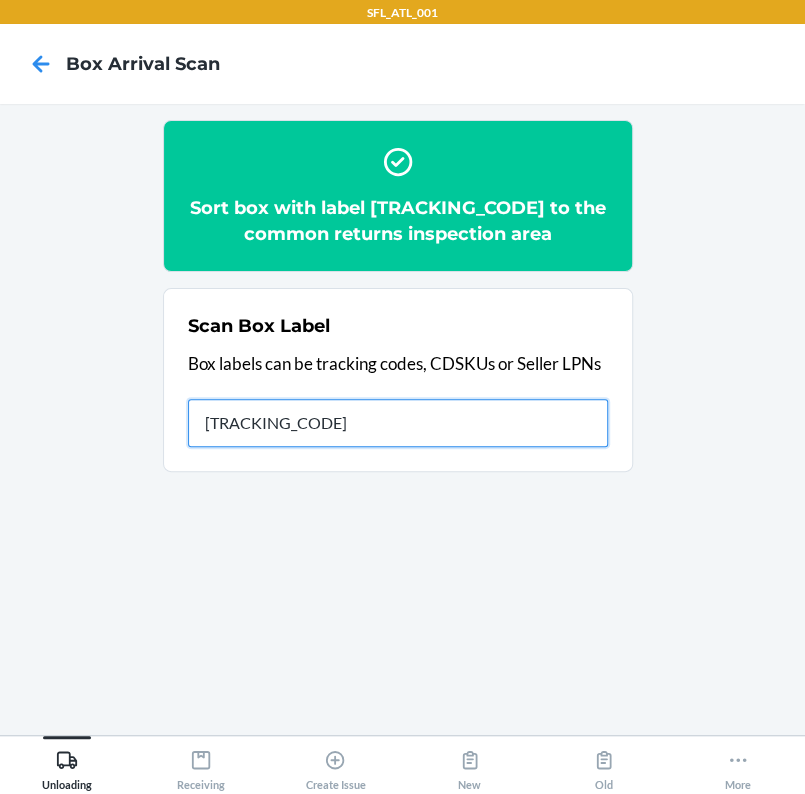 type on "[NUMBER]" 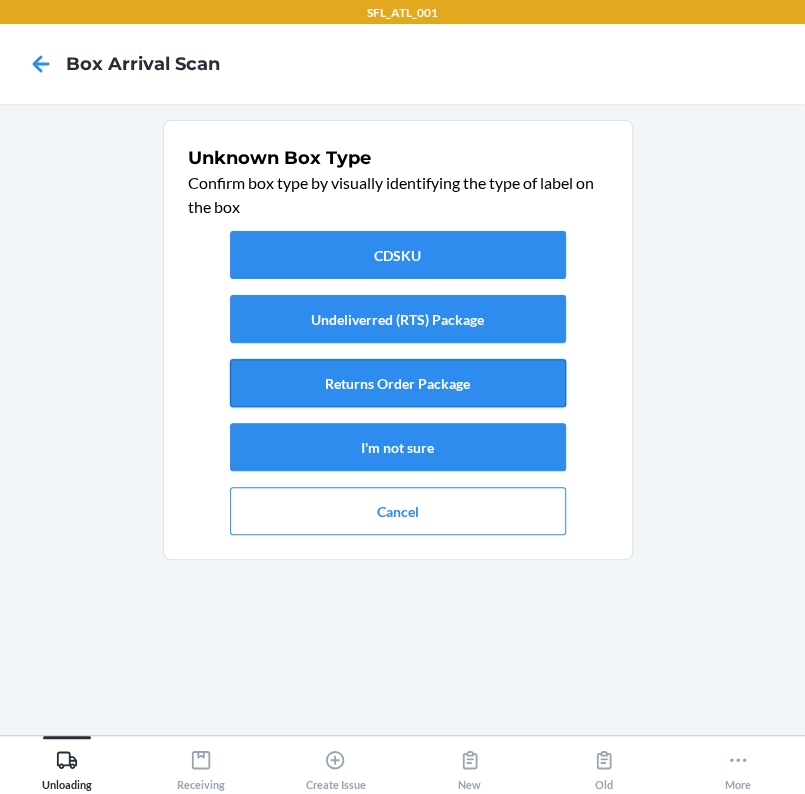 click on "Returns Order Package" at bounding box center [398, 383] 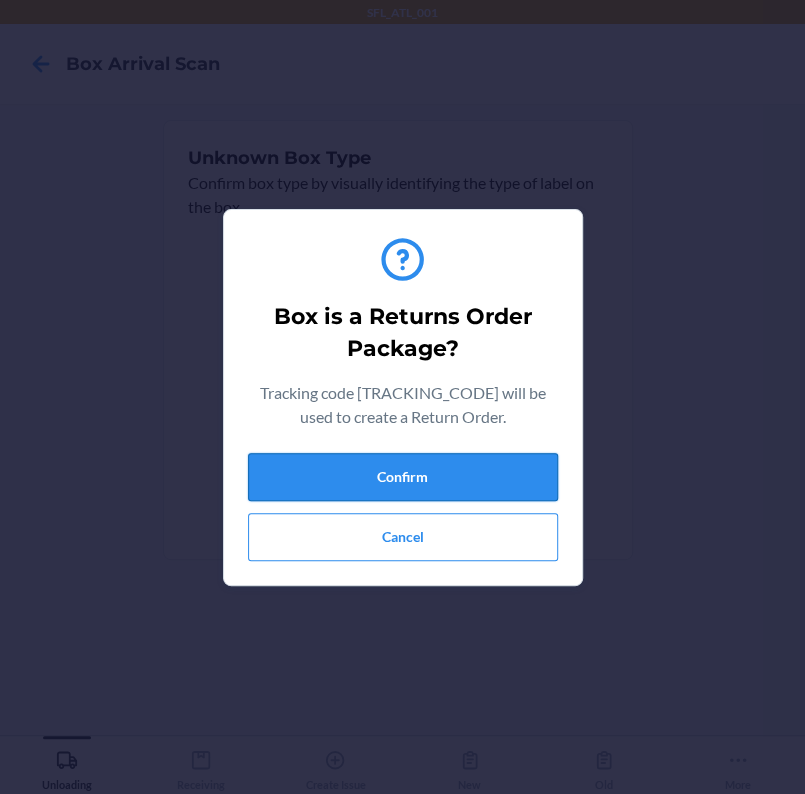 click on "Confirm" at bounding box center (403, 477) 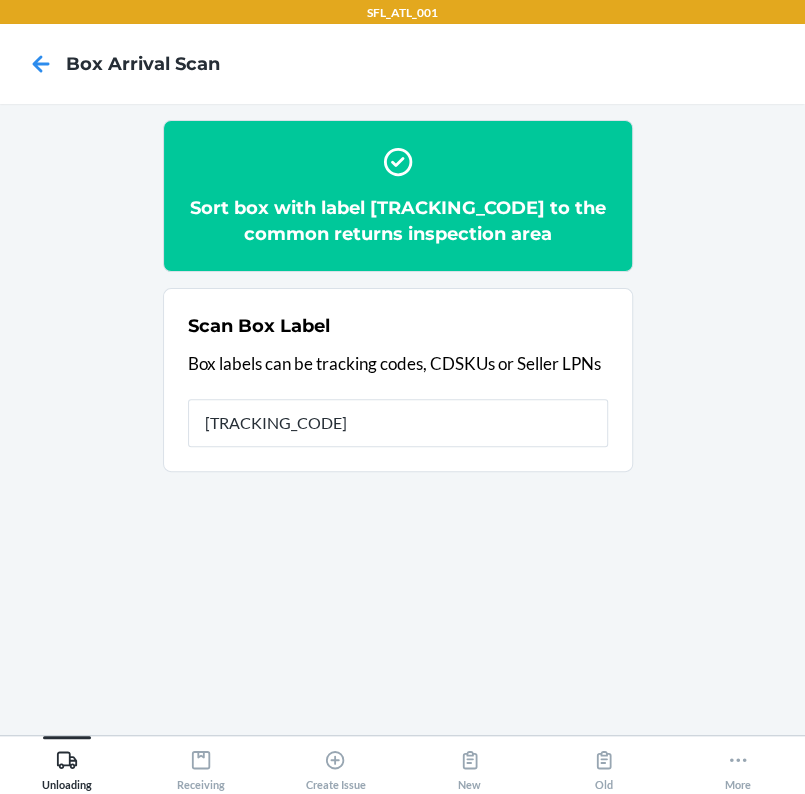type on "[NUMBER]" 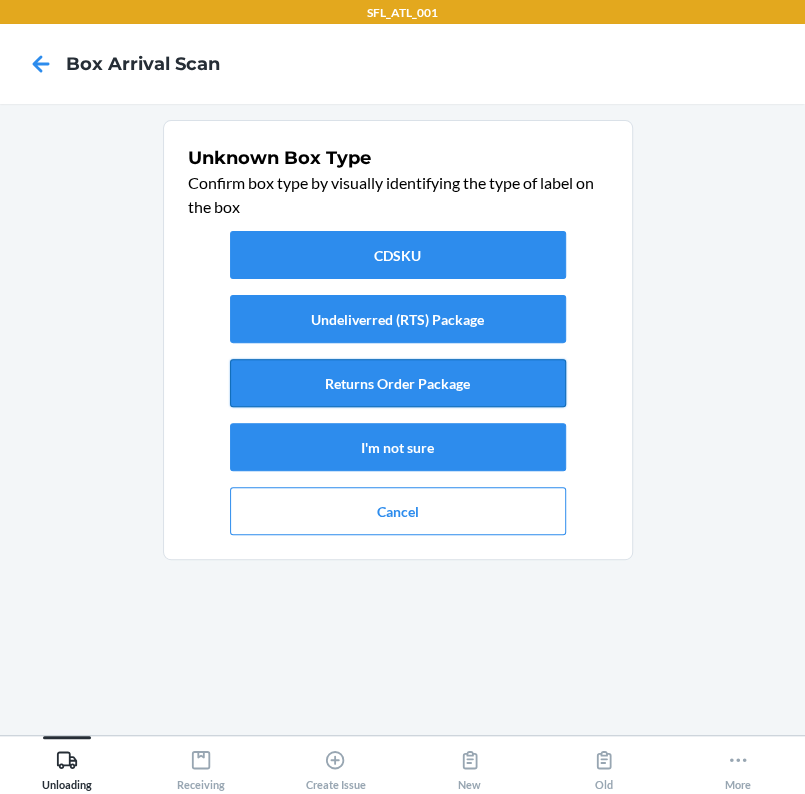 click on "Returns Order Package" at bounding box center [398, 383] 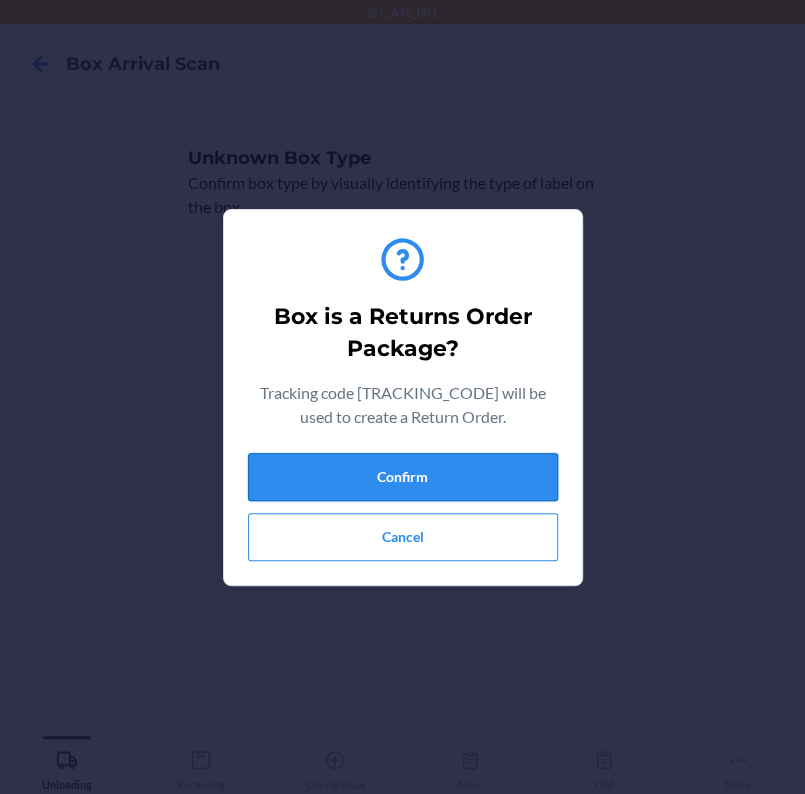 click on "Confirm" at bounding box center (403, 477) 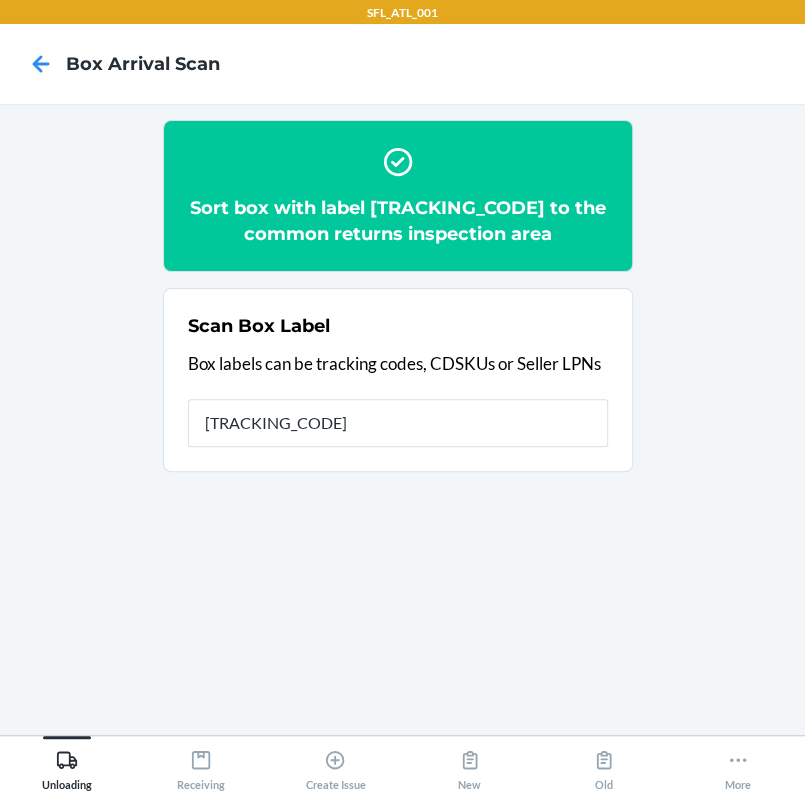 type on "[NUMBER]" 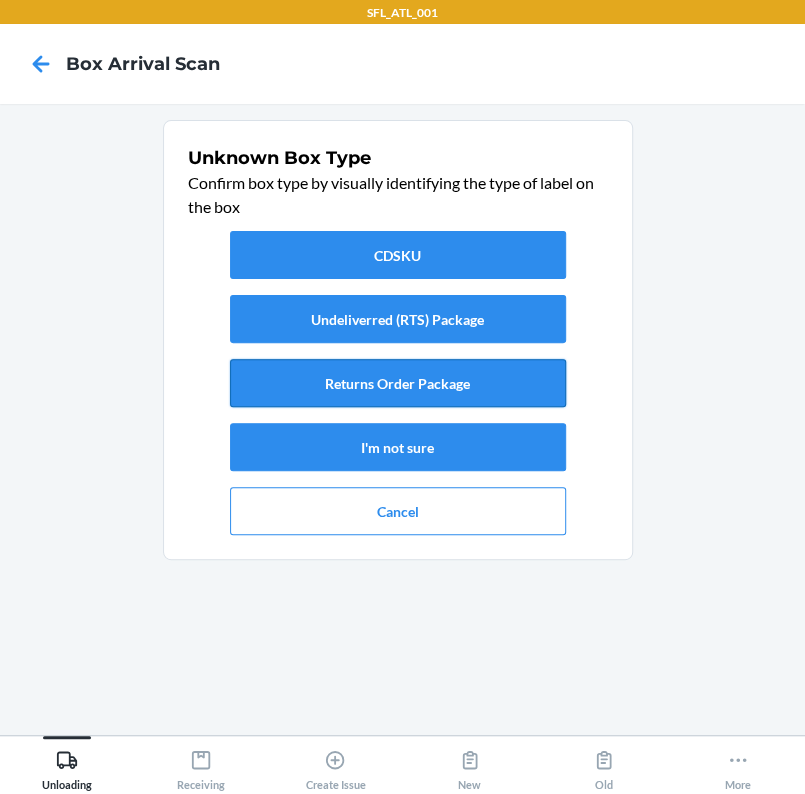 click on "Returns Order Package" at bounding box center (398, 383) 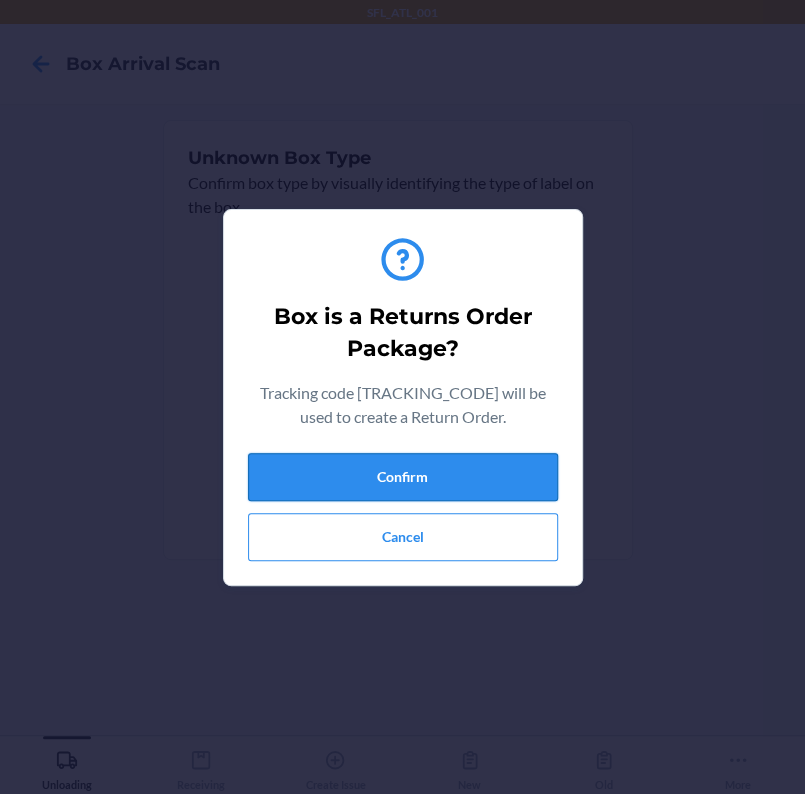 click on "Confirm" at bounding box center (403, 477) 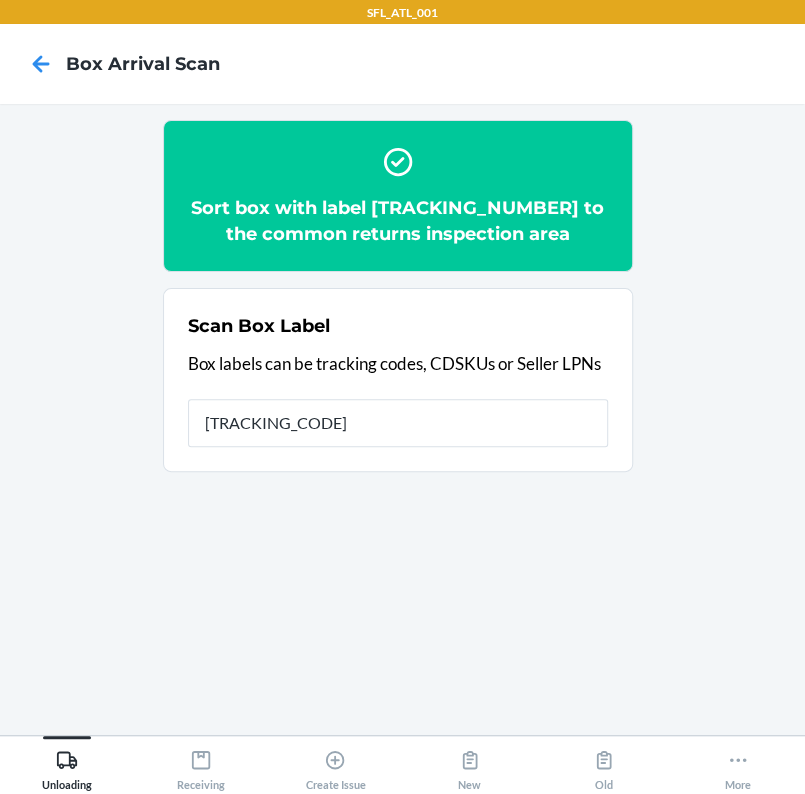 type on "[NUMBER]" 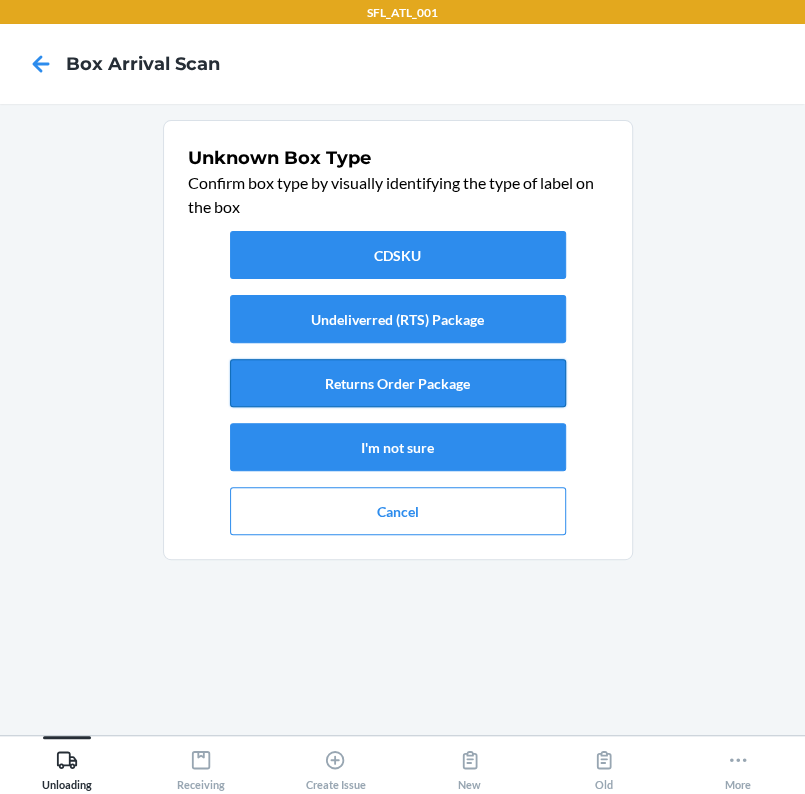 click on "Returns Order Package" at bounding box center (398, 383) 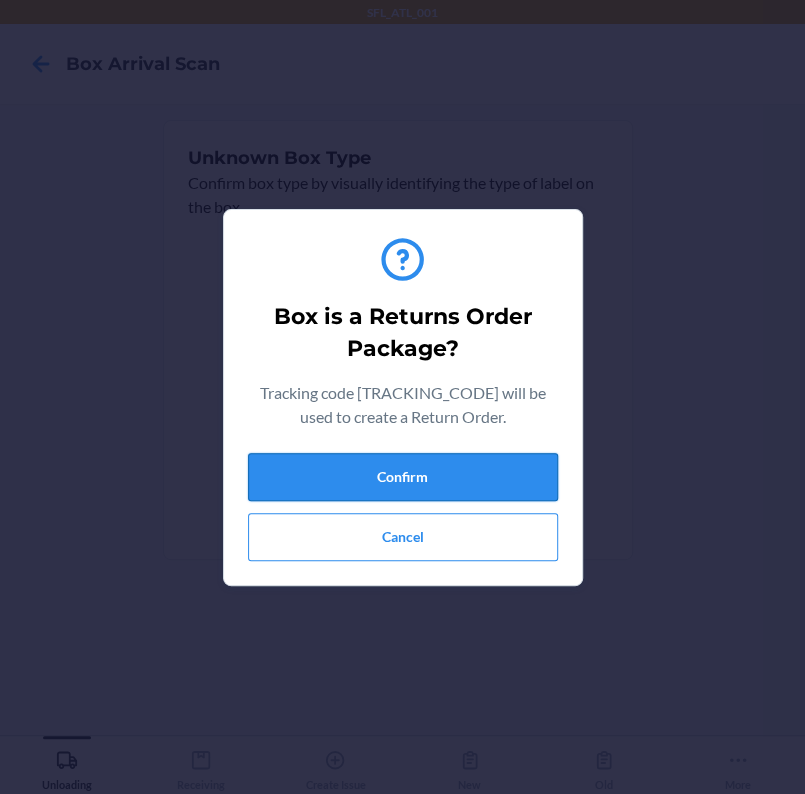 click on "Confirm" at bounding box center [403, 477] 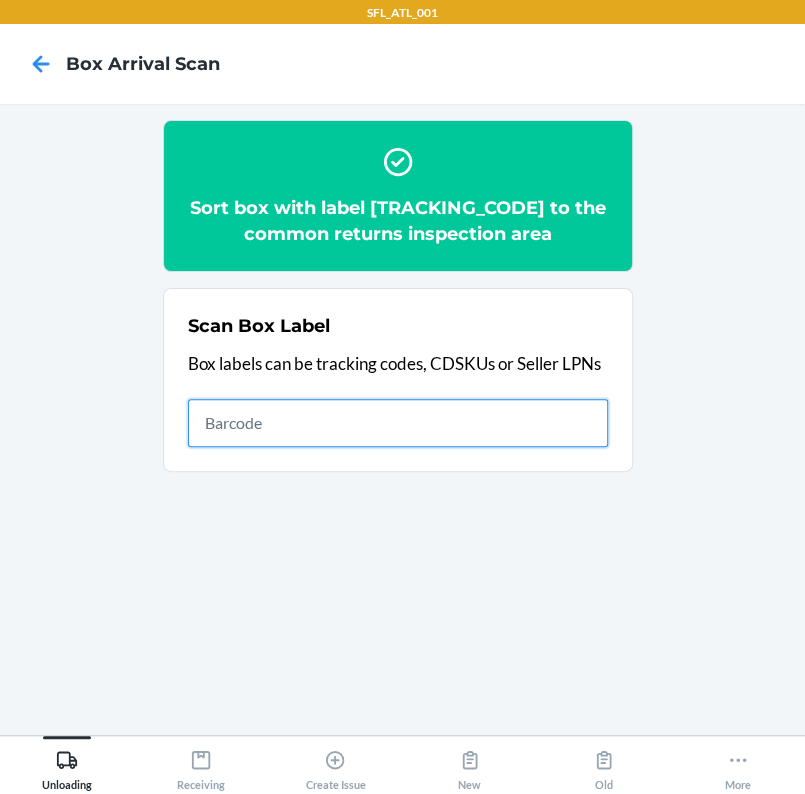 click at bounding box center [398, 423] 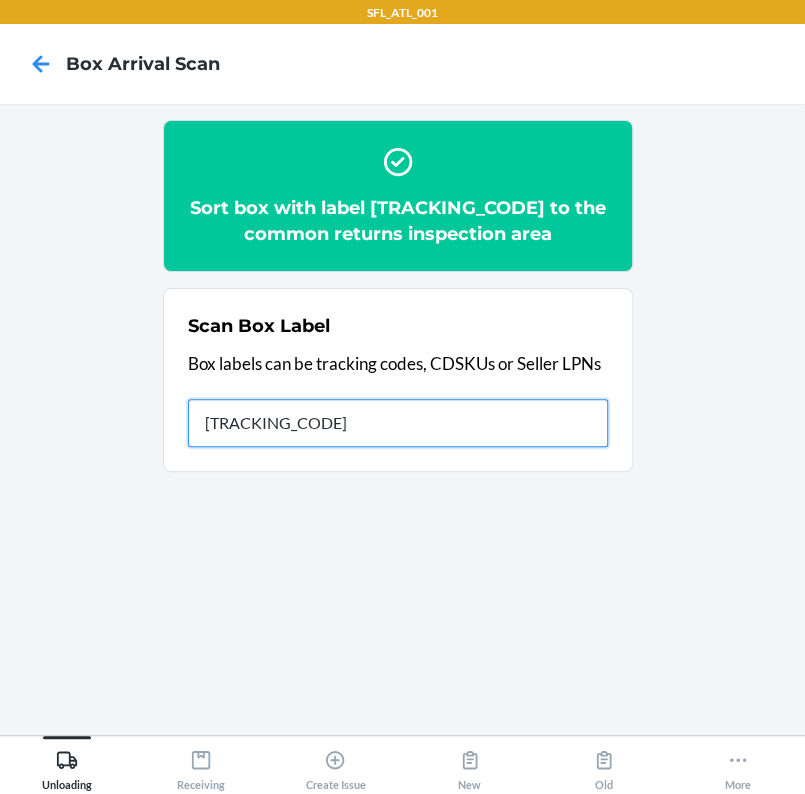 type on "[NUMBER]" 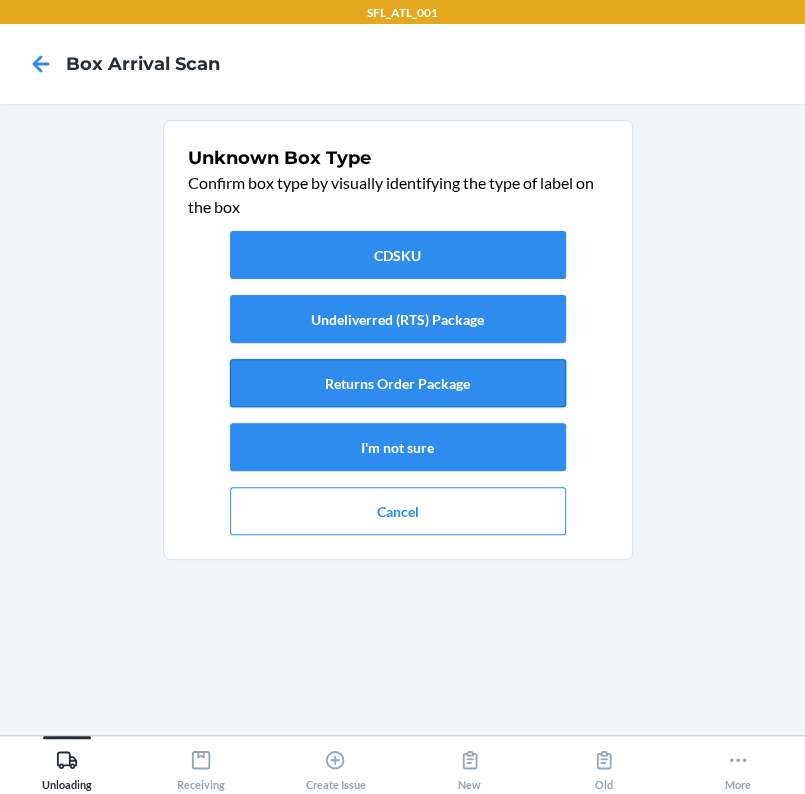 click on "Returns Order Package" at bounding box center [398, 383] 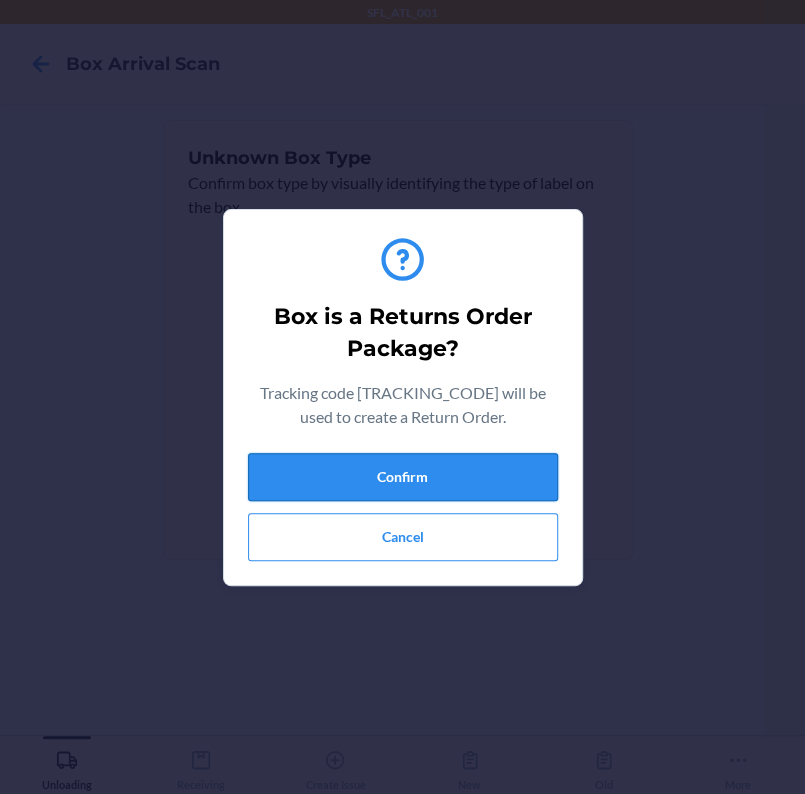 click on "Confirm" at bounding box center [403, 477] 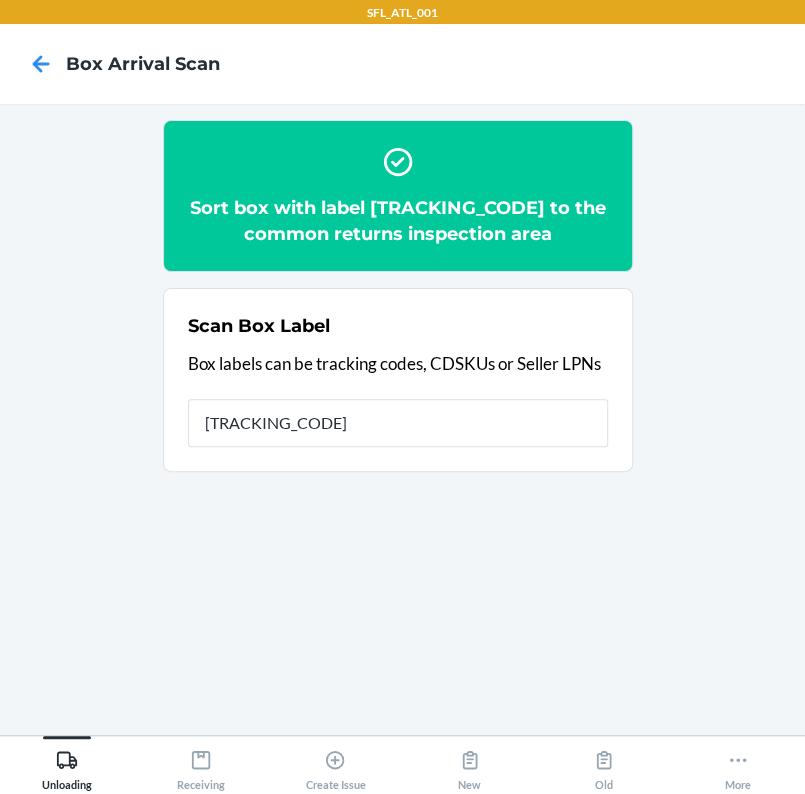 type on "[NUMBER]" 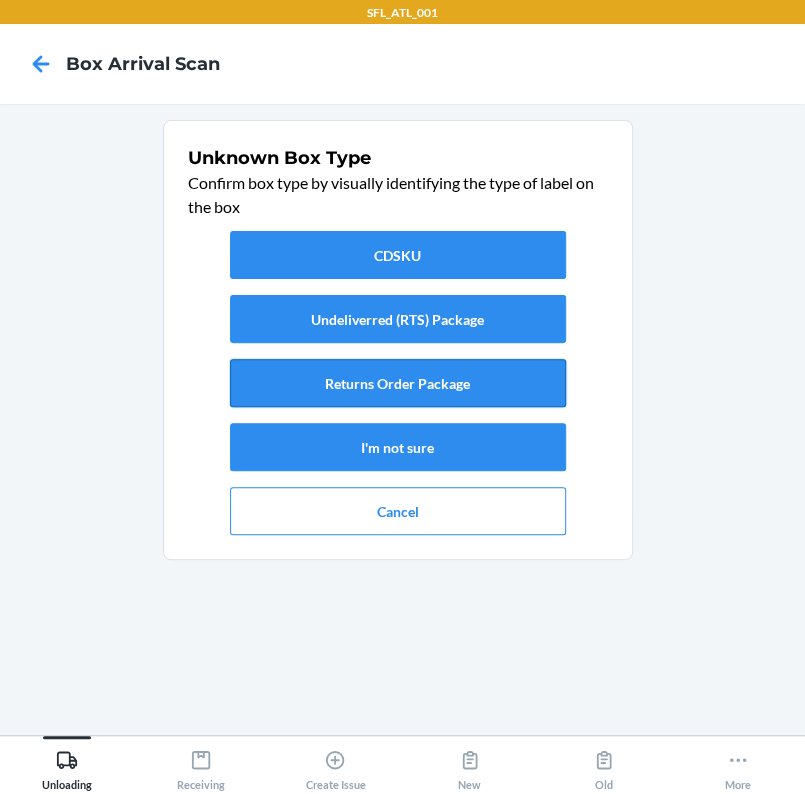 click on "Returns Order Package" at bounding box center (398, 383) 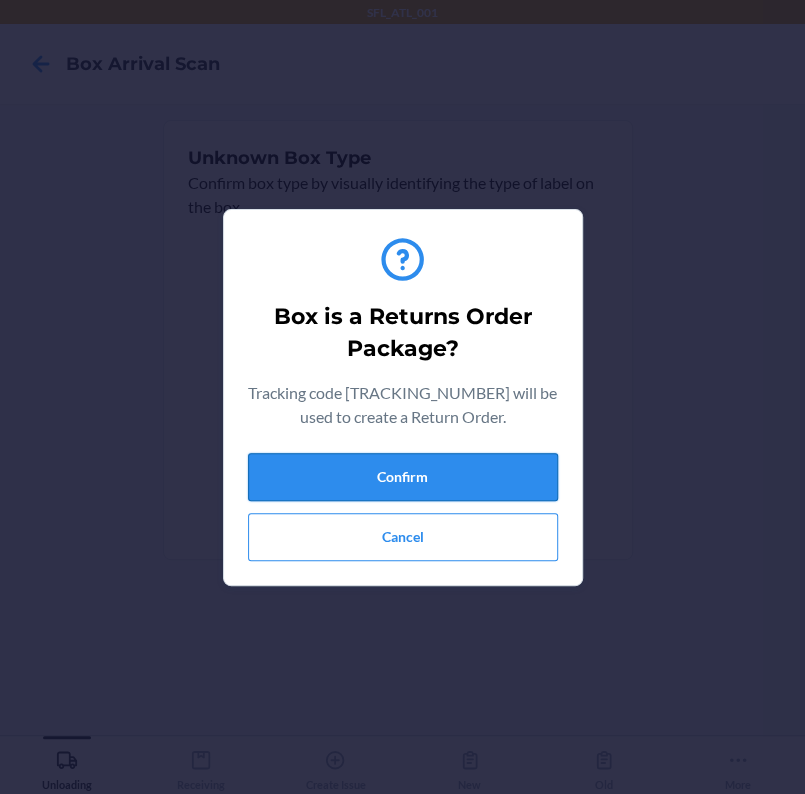 click on "Confirm" at bounding box center [403, 477] 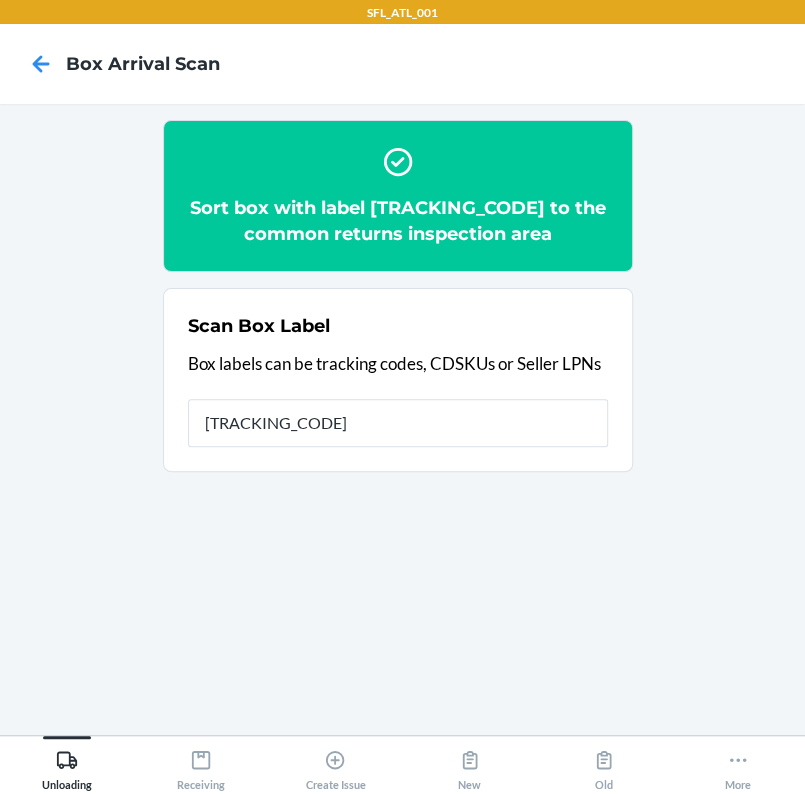 type on "[NUMBER]" 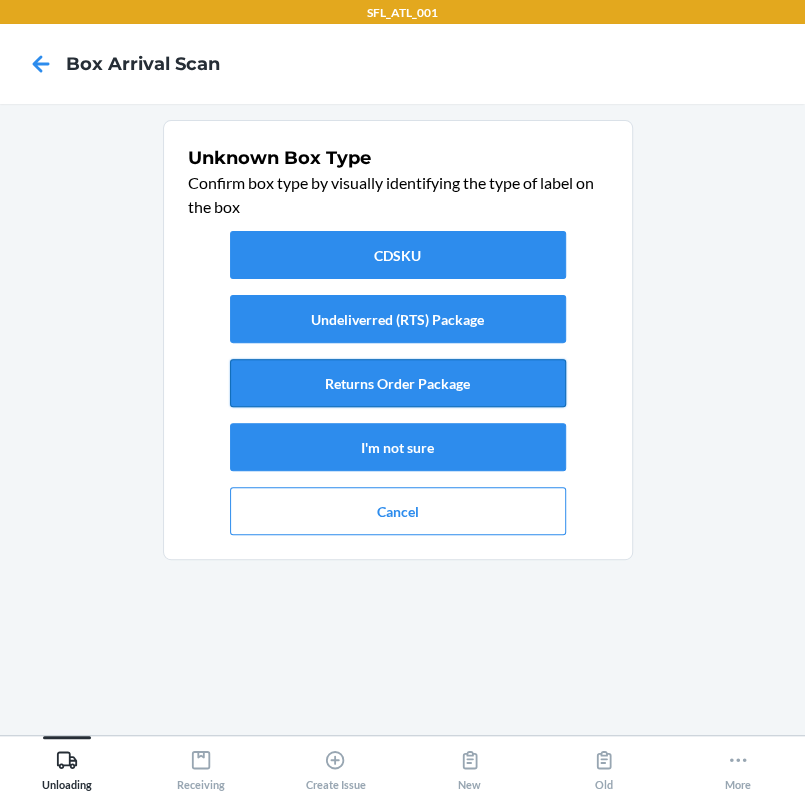 click on "Returns Order Package" at bounding box center [398, 383] 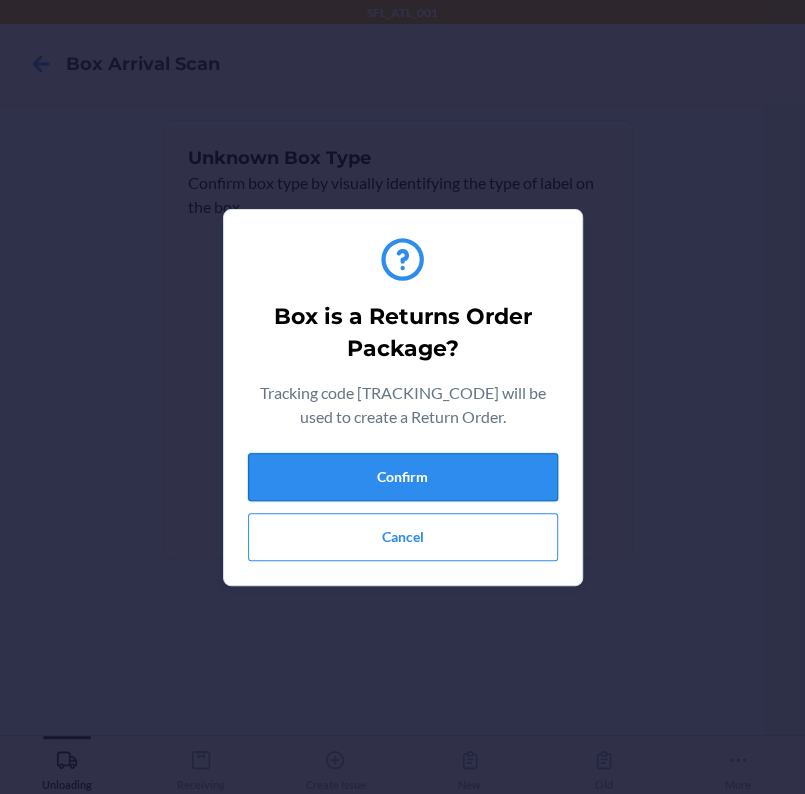 click on "Confirm" at bounding box center (403, 477) 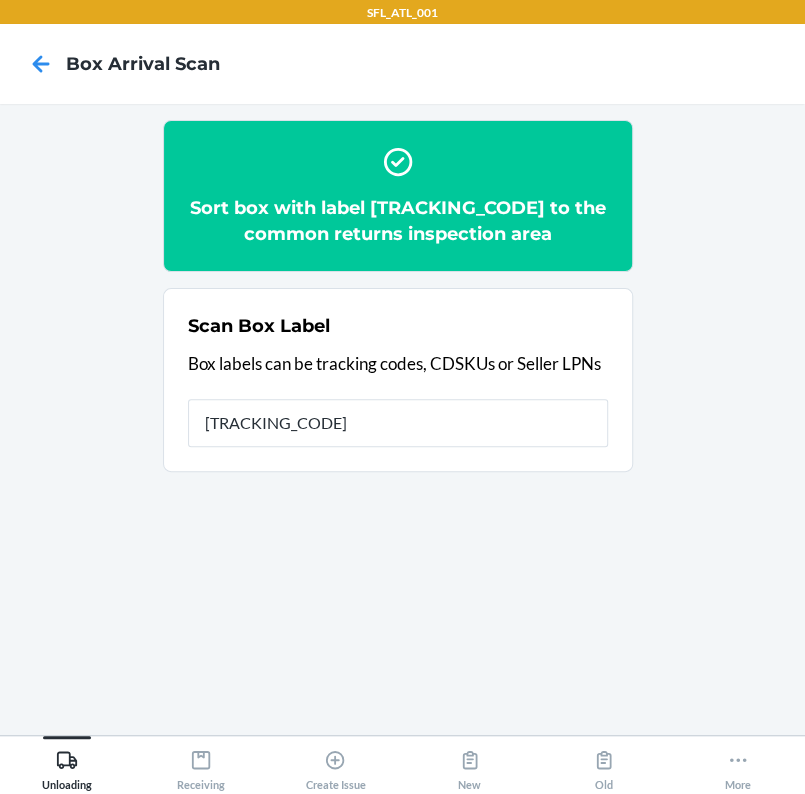 type on "[NUMBER]" 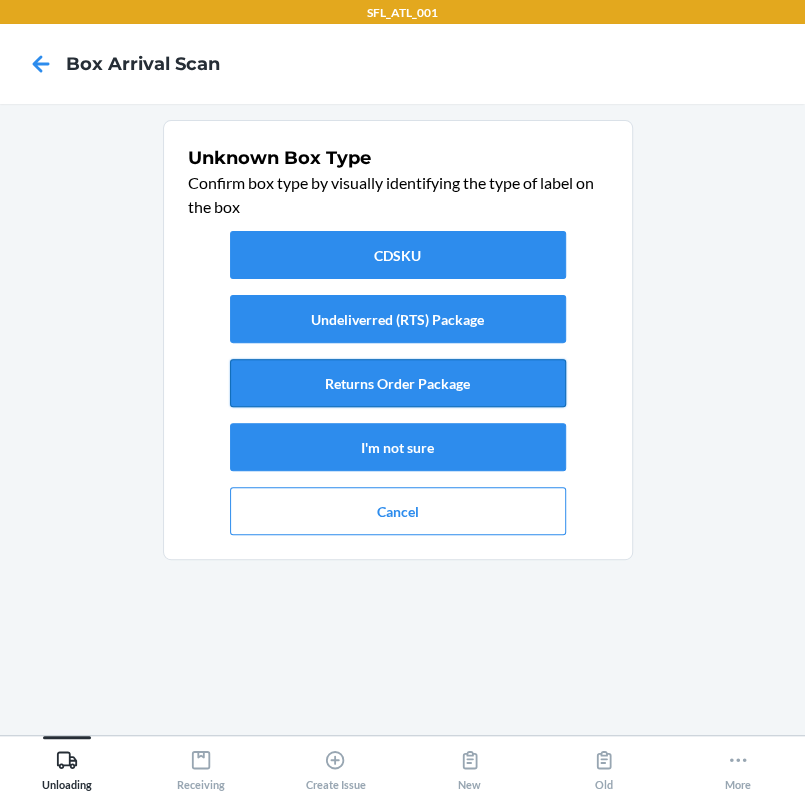 click on "Returns Order Package" at bounding box center (398, 383) 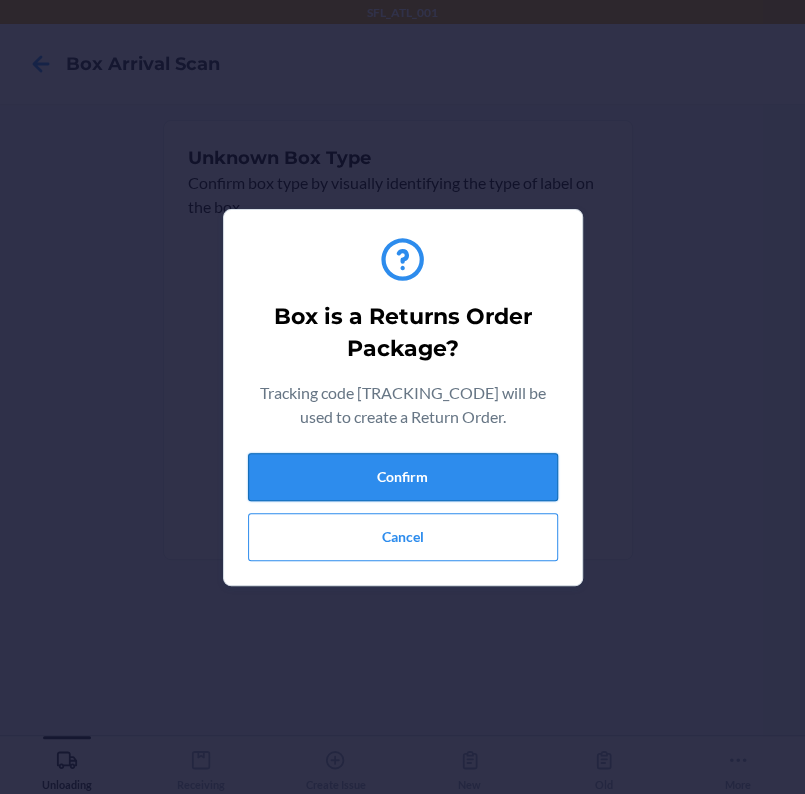 click on "Confirm" at bounding box center [403, 477] 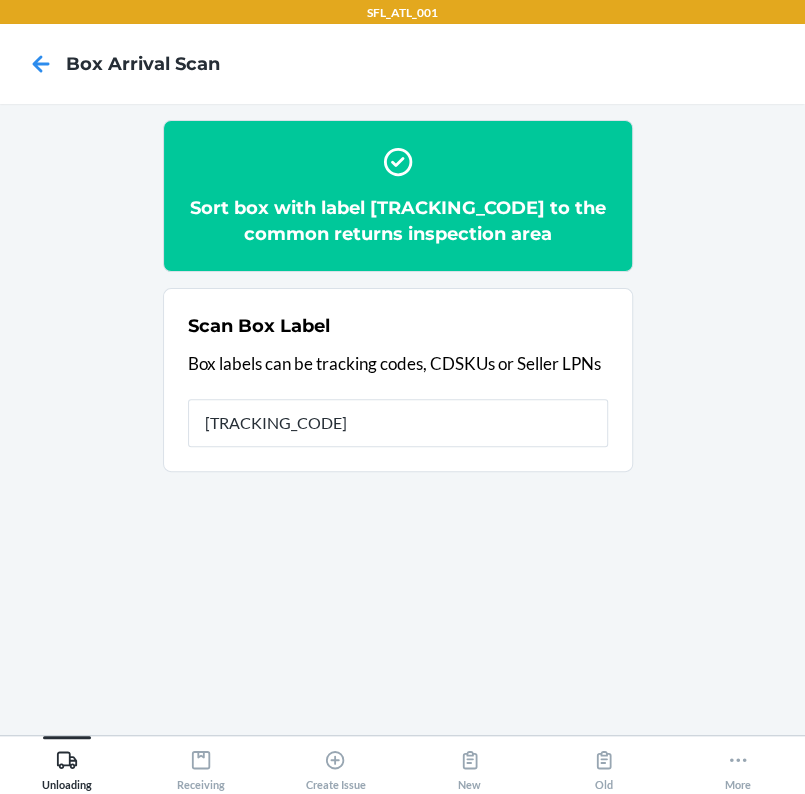 type on "[NUMBER]" 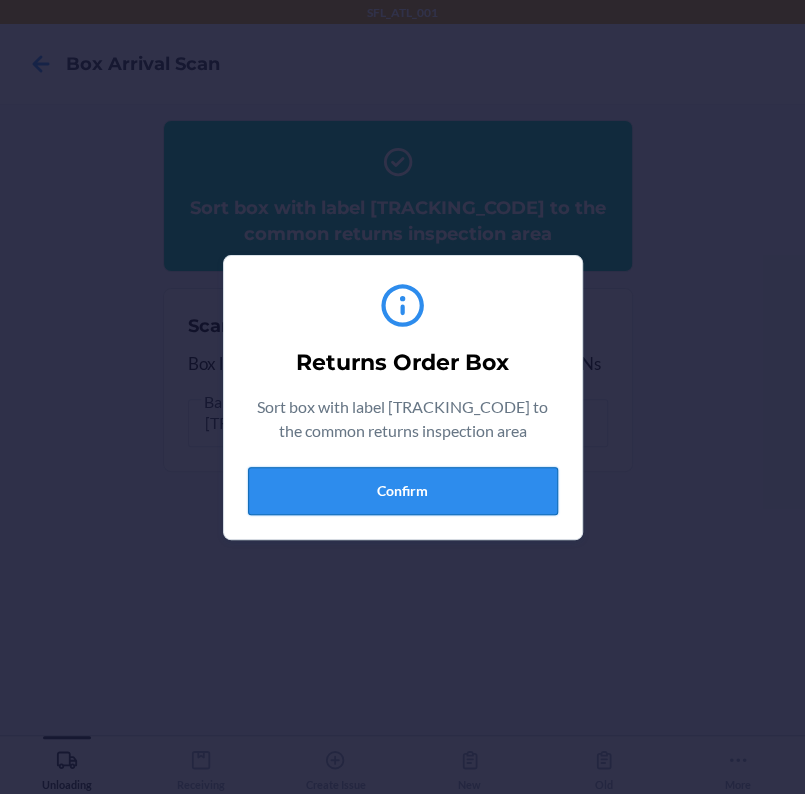 click on "Confirm" at bounding box center [403, 491] 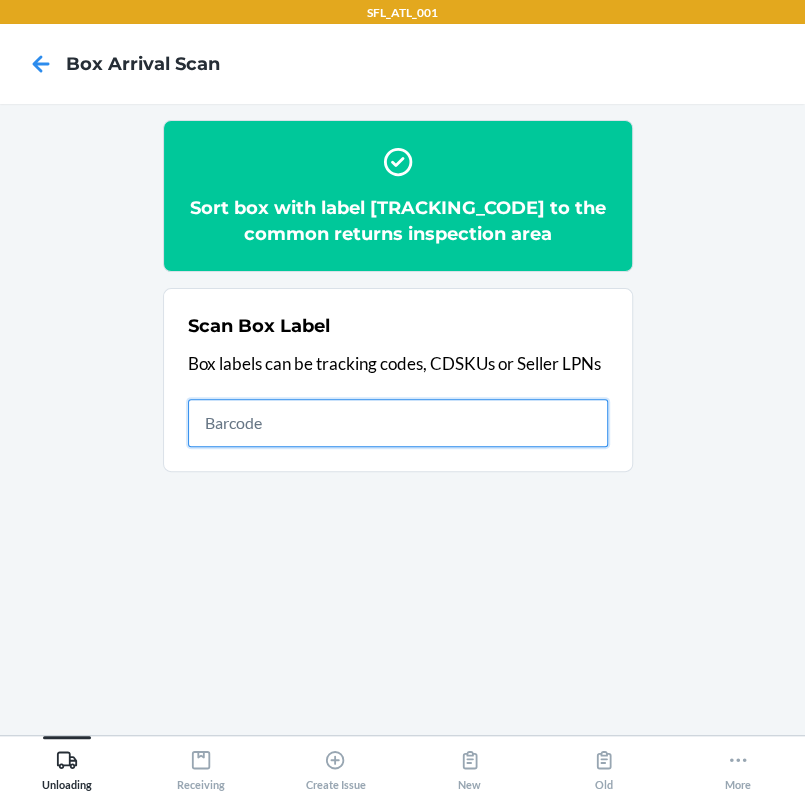 click at bounding box center [398, 423] 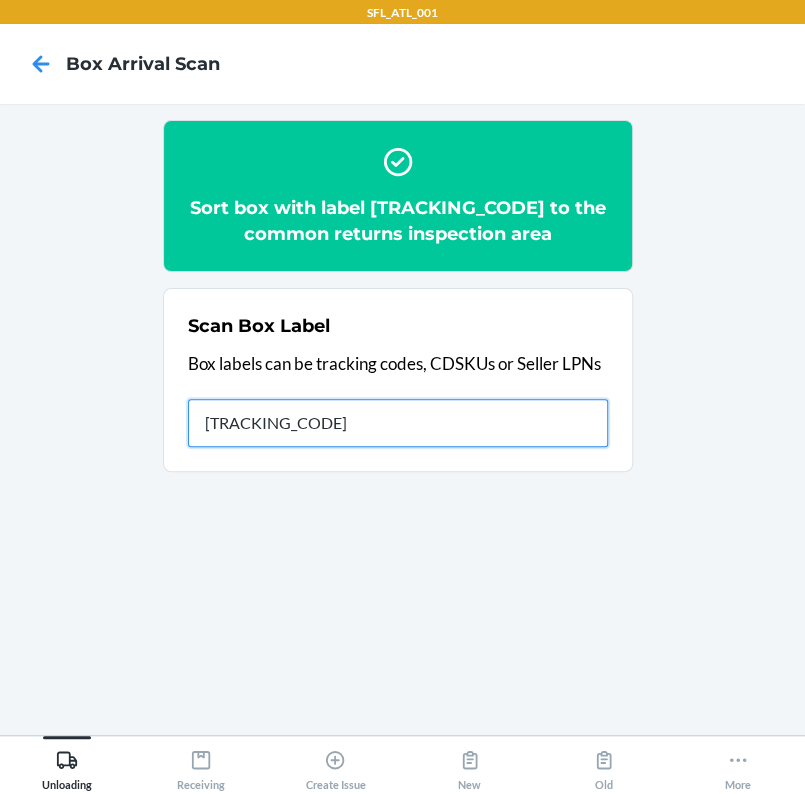 type on "420302599434636106023299642713" 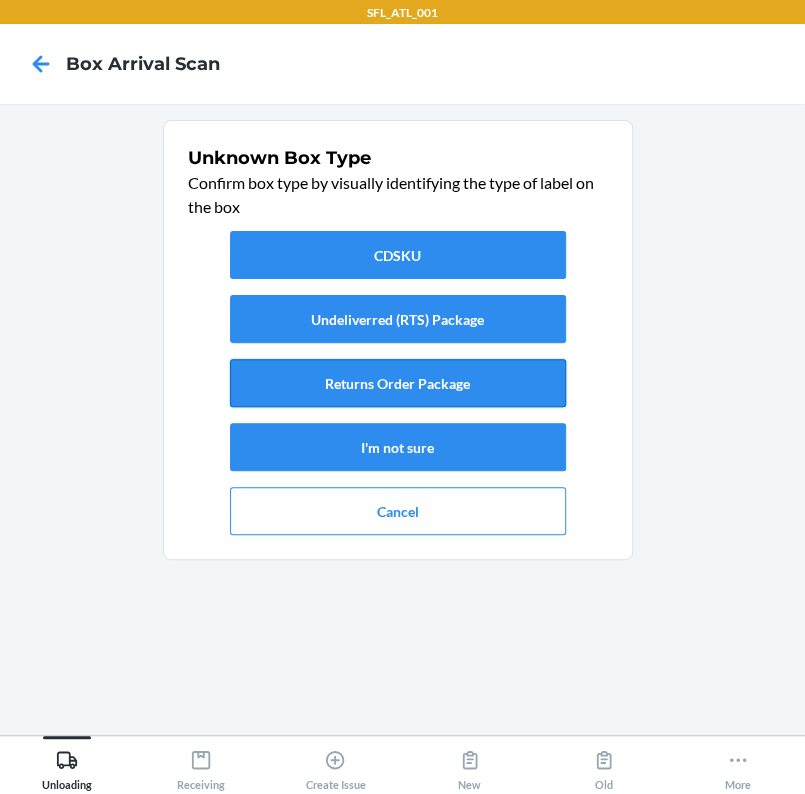 click on "Returns Order Package" at bounding box center (398, 383) 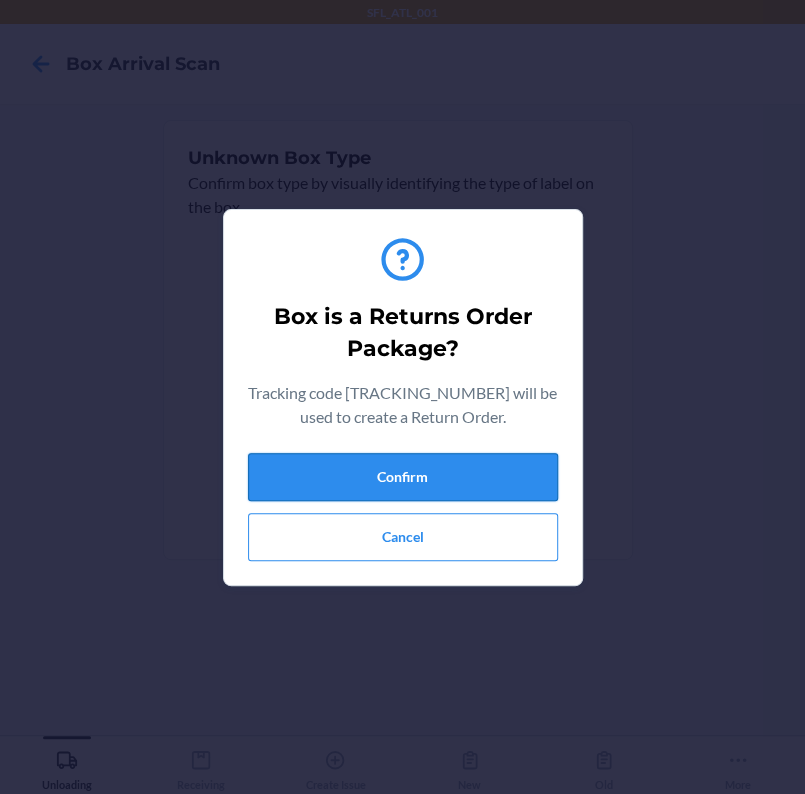 drag, startPoint x: 429, startPoint y: 493, endPoint x: 495, endPoint y: 471, distance: 69.57011 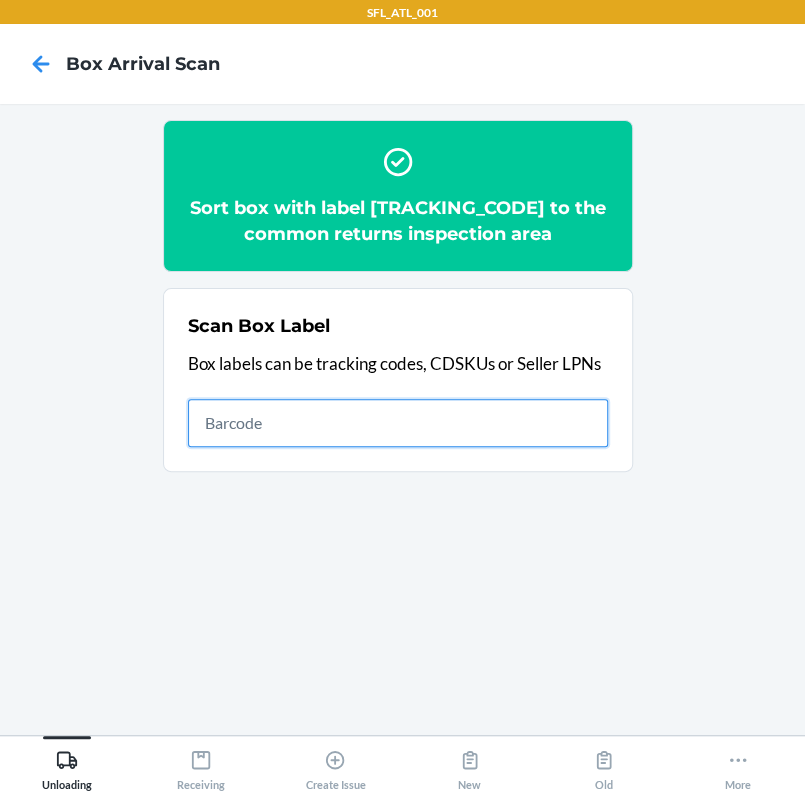 click at bounding box center (398, 423) 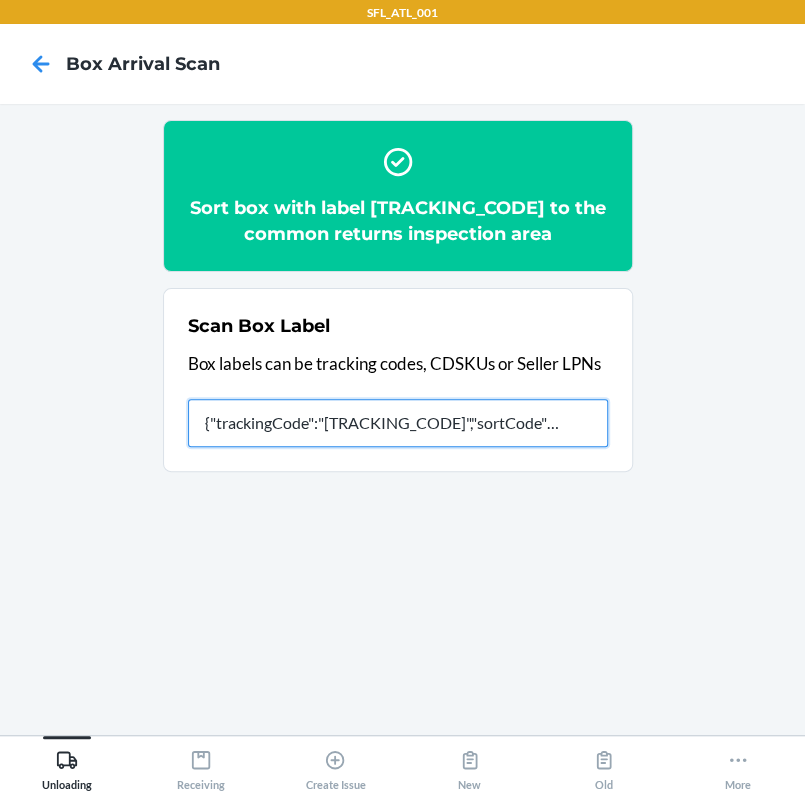 type on "{"trackingCode":"420299279261290316871722689522","sortCode":"ATL-D3"}" 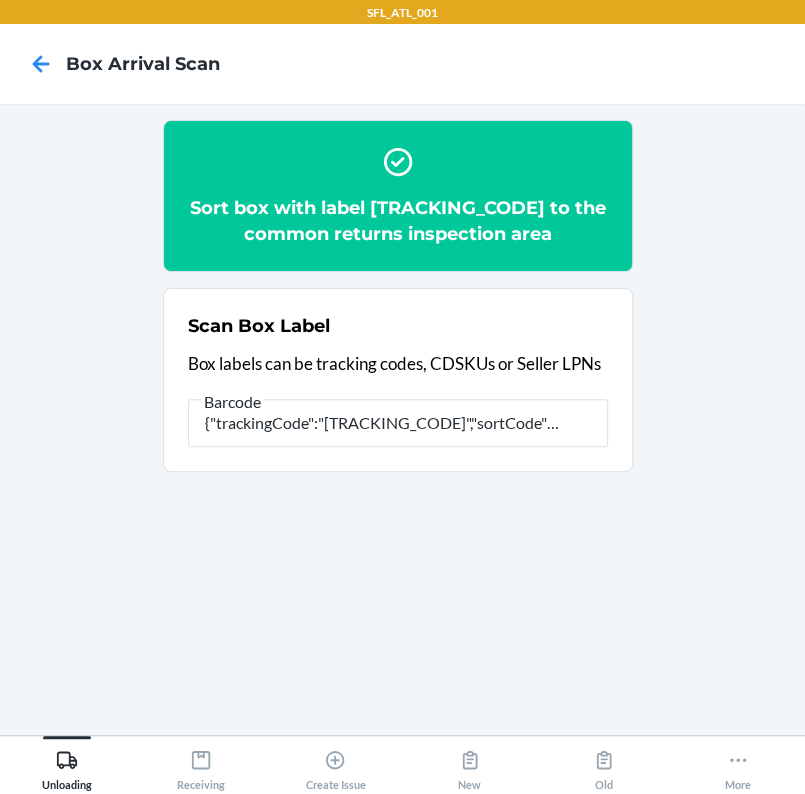 scroll, scrollTop: 0, scrollLeft: 0, axis: both 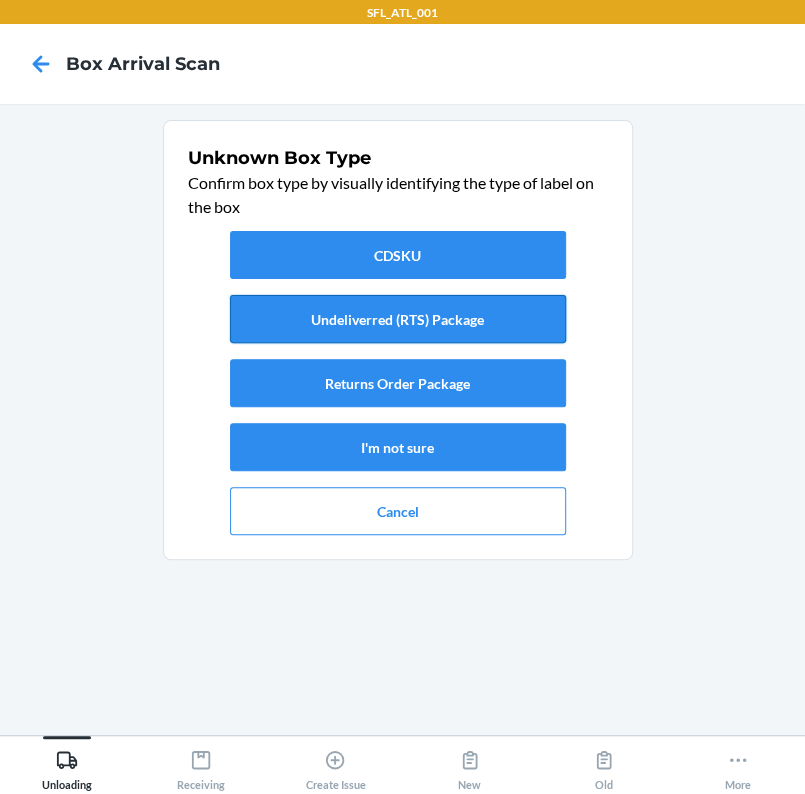 click on "Undeliverred (RTS) Package" at bounding box center (398, 319) 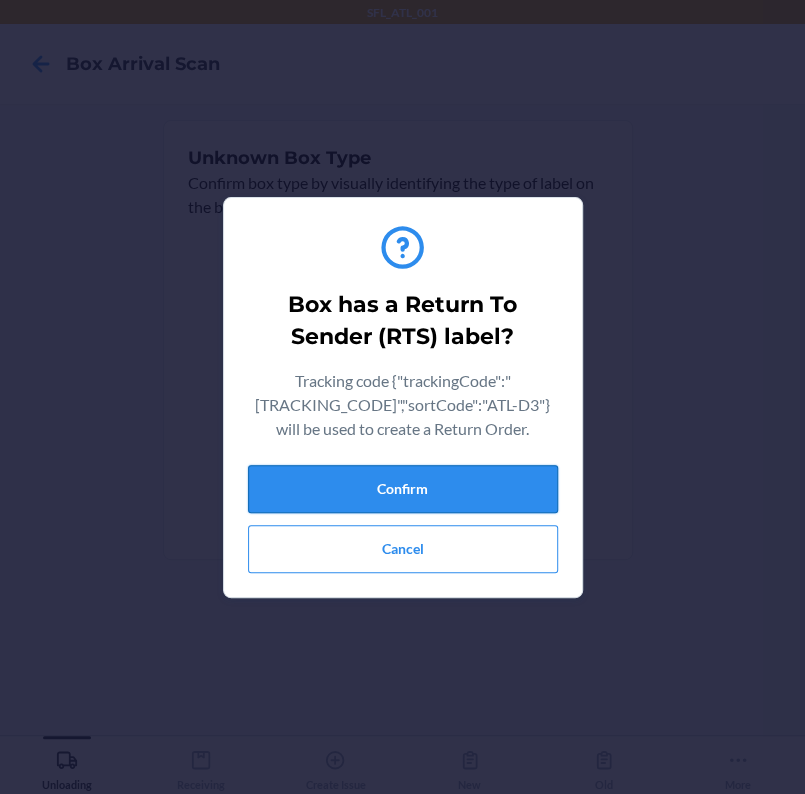 click on "Confirm" at bounding box center [403, 489] 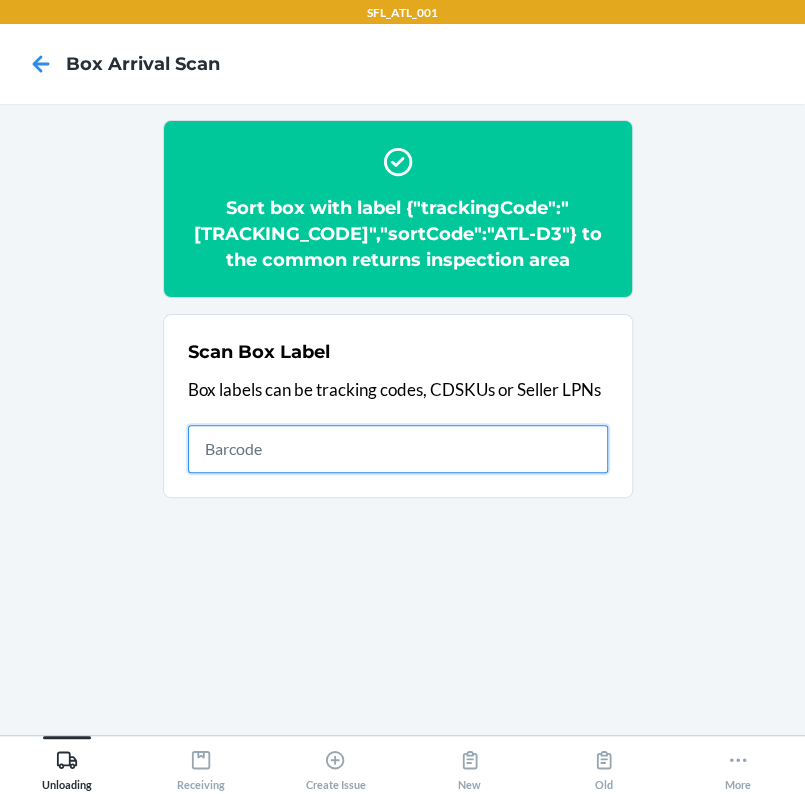 click at bounding box center (398, 449) 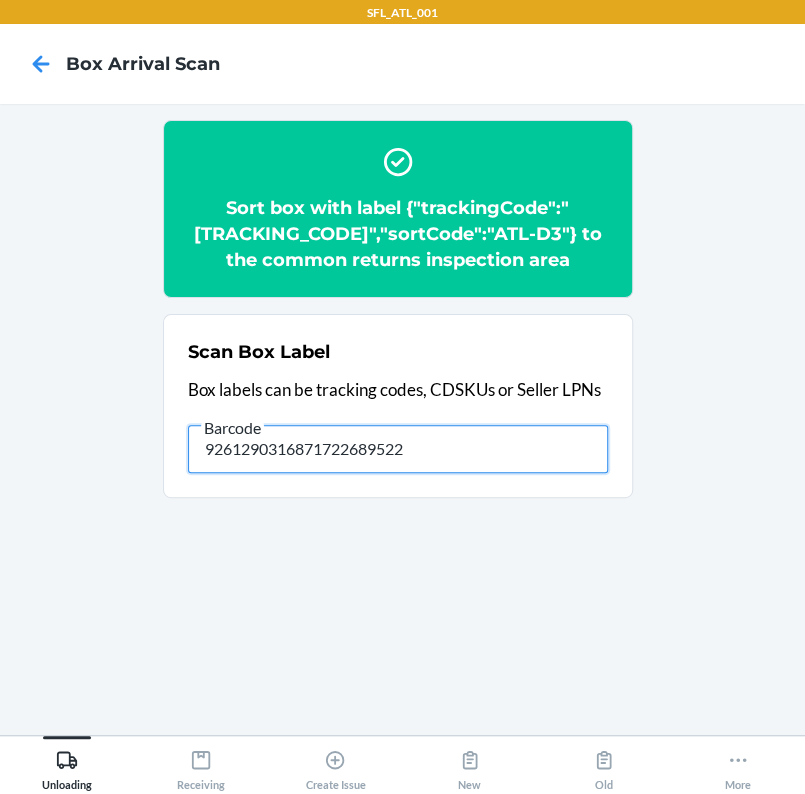 type on "9261290316871722689522" 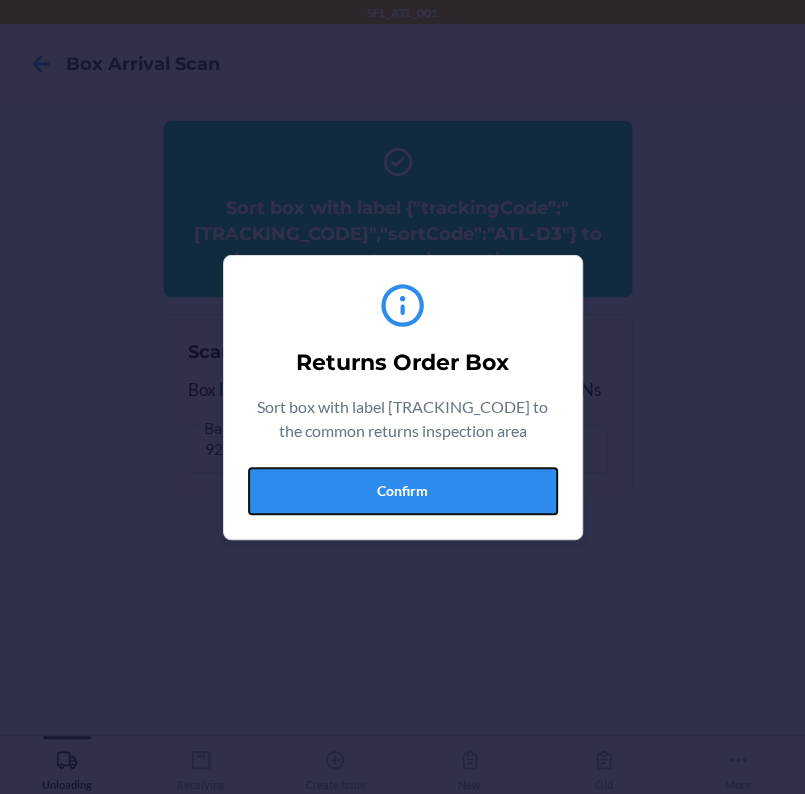 click on "Confirm" at bounding box center [403, 491] 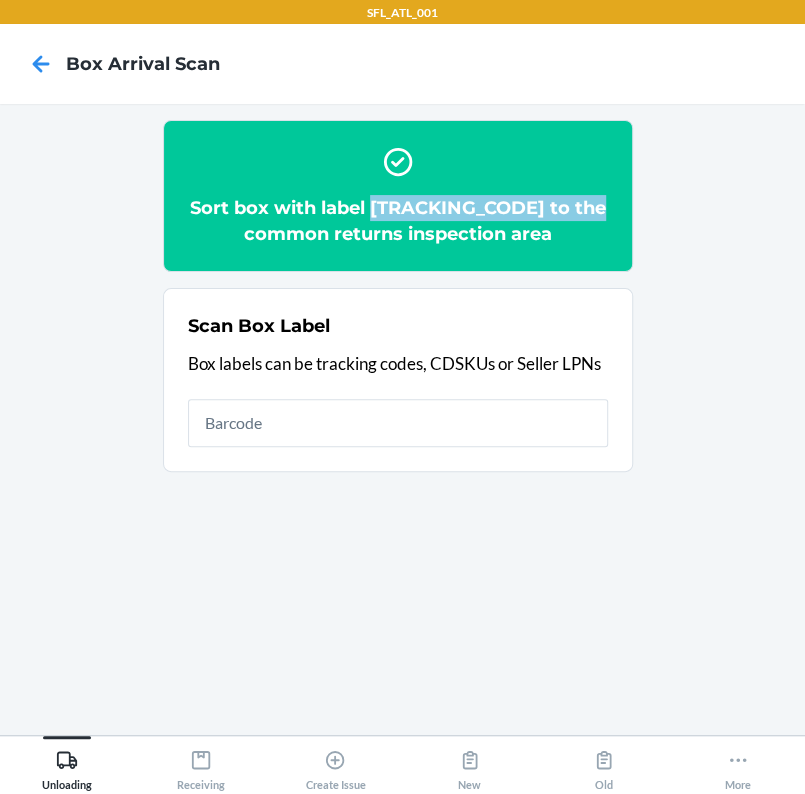 drag, startPoint x: 372, startPoint y: 201, endPoint x: 601, endPoint y: 205, distance: 229.03493 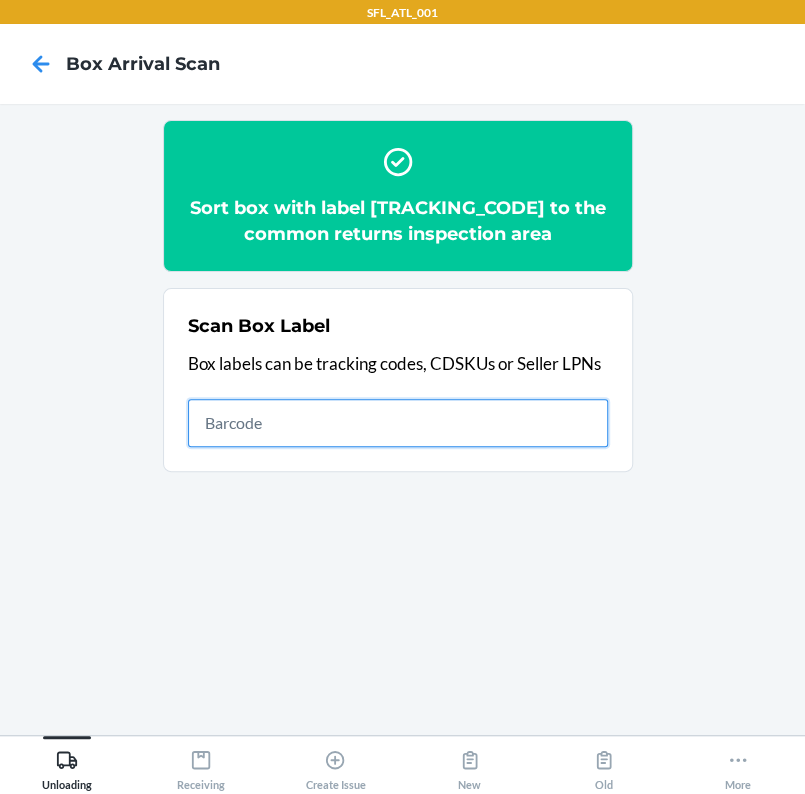 click at bounding box center (398, 423) 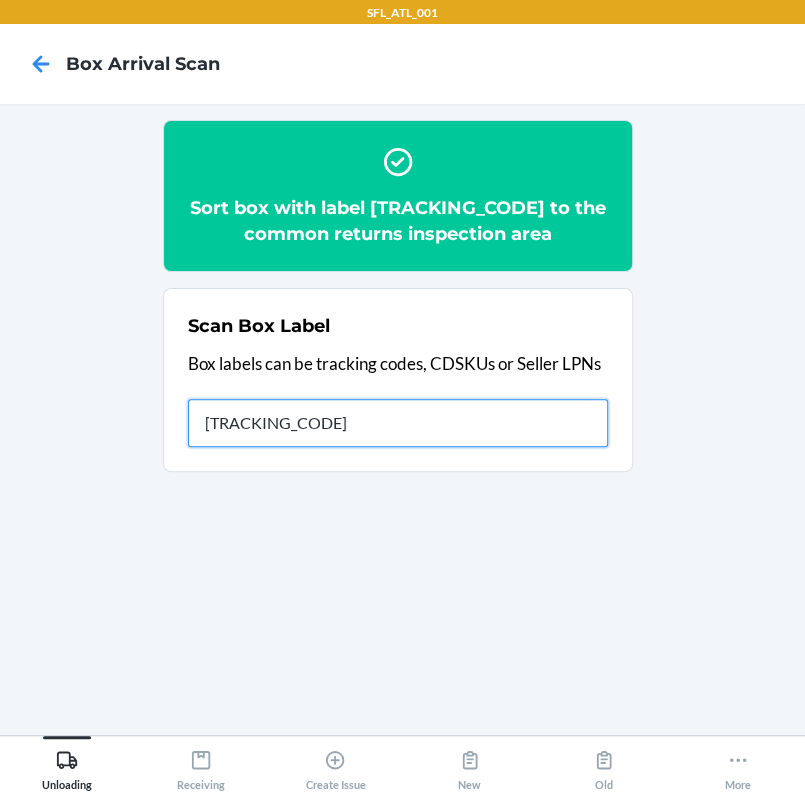 type on "[NUMBER]" 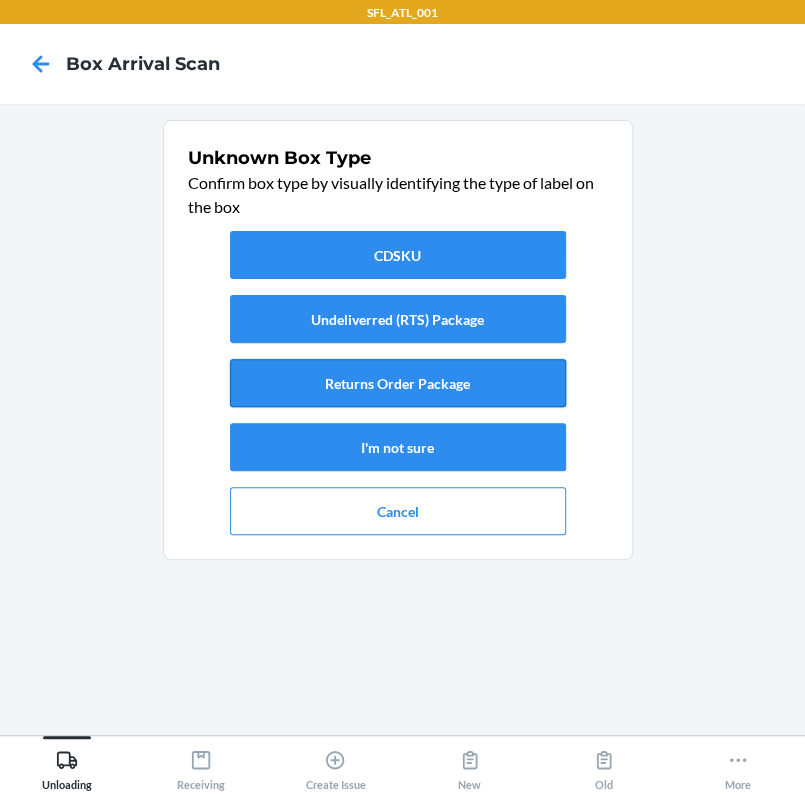 click on "Returns Order Package" at bounding box center [398, 383] 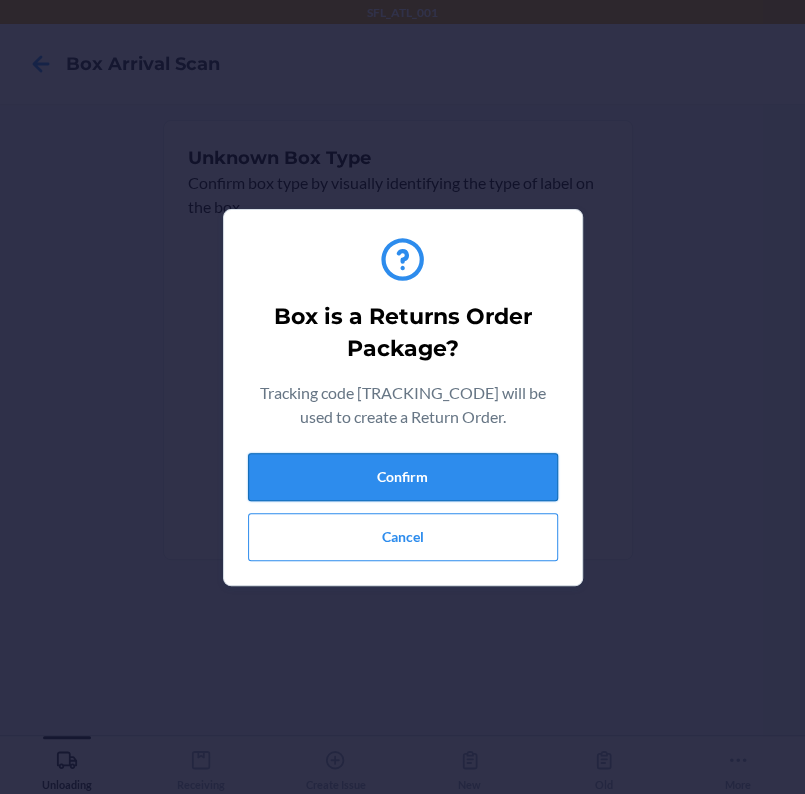 click on "Confirm" at bounding box center (403, 477) 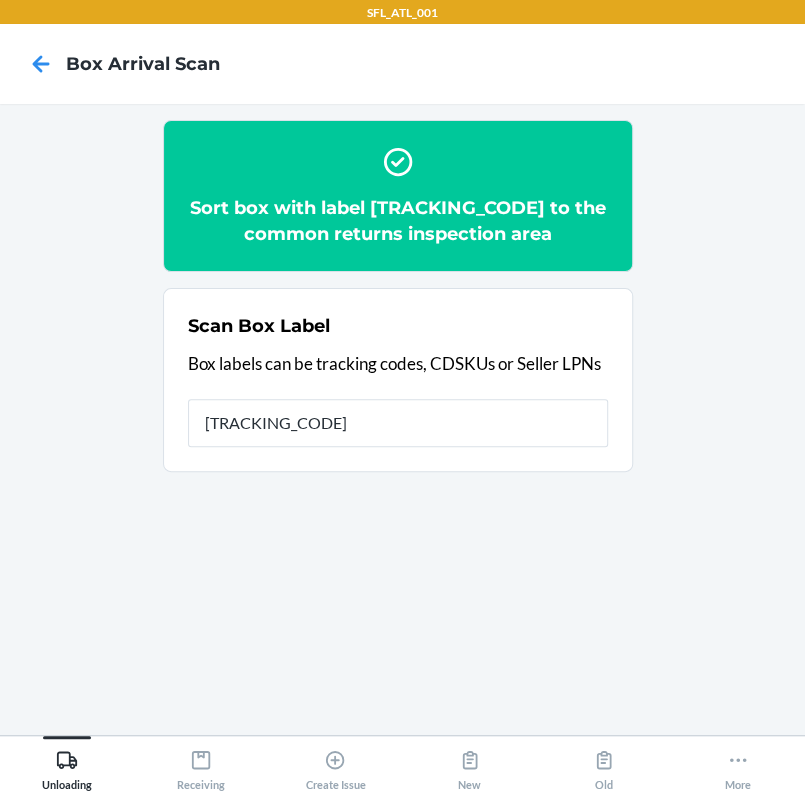 type on "[NUMBER]" 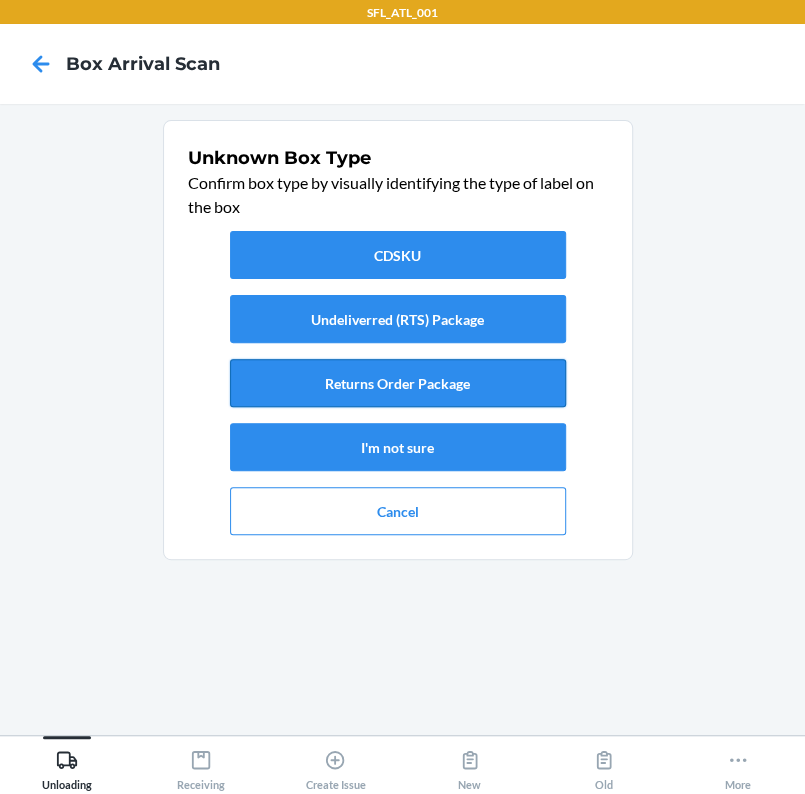 click on "Returns Order Package" at bounding box center (398, 383) 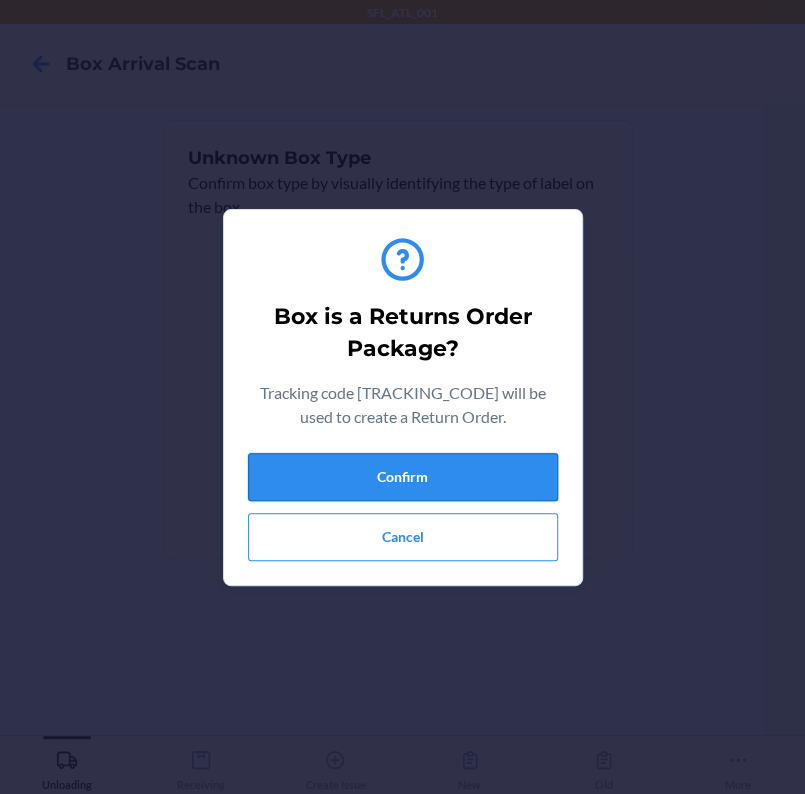 click on "Confirm" at bounding box center [403, 477] 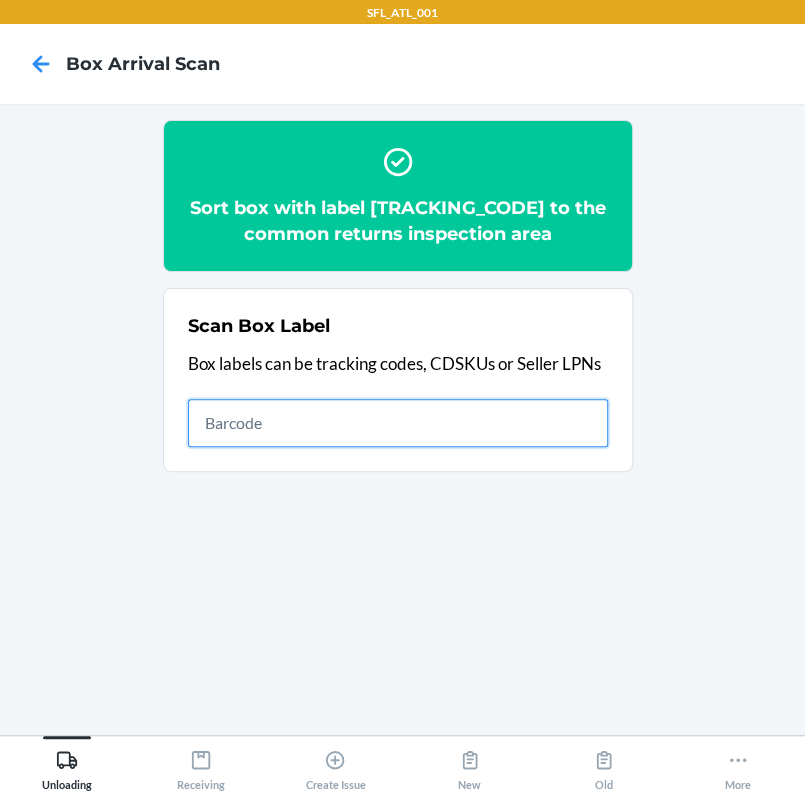 click at bounding box center (398, 423) 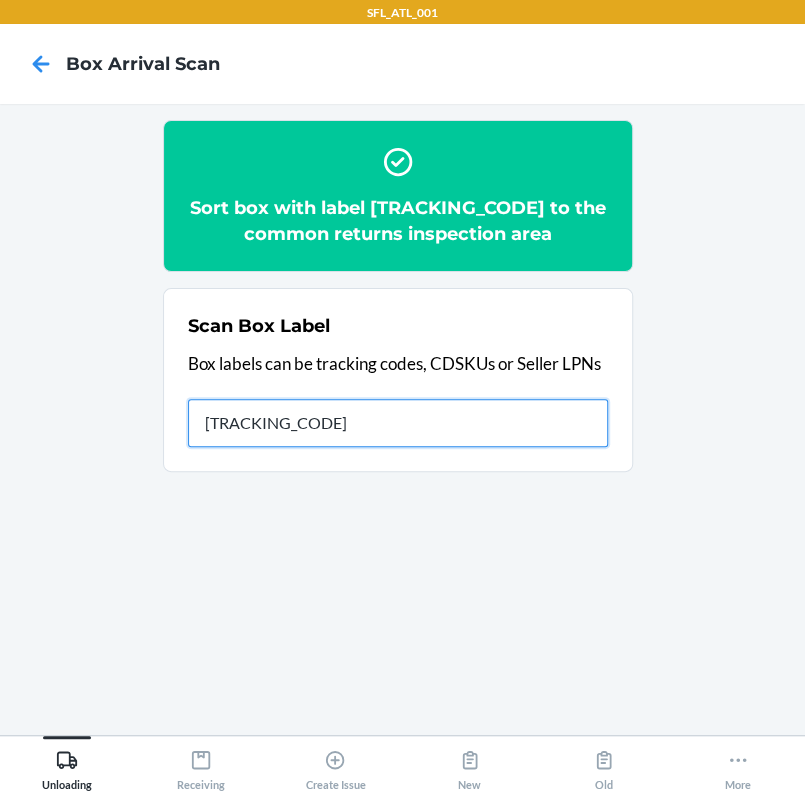 type on "420302599434636106023299480568" 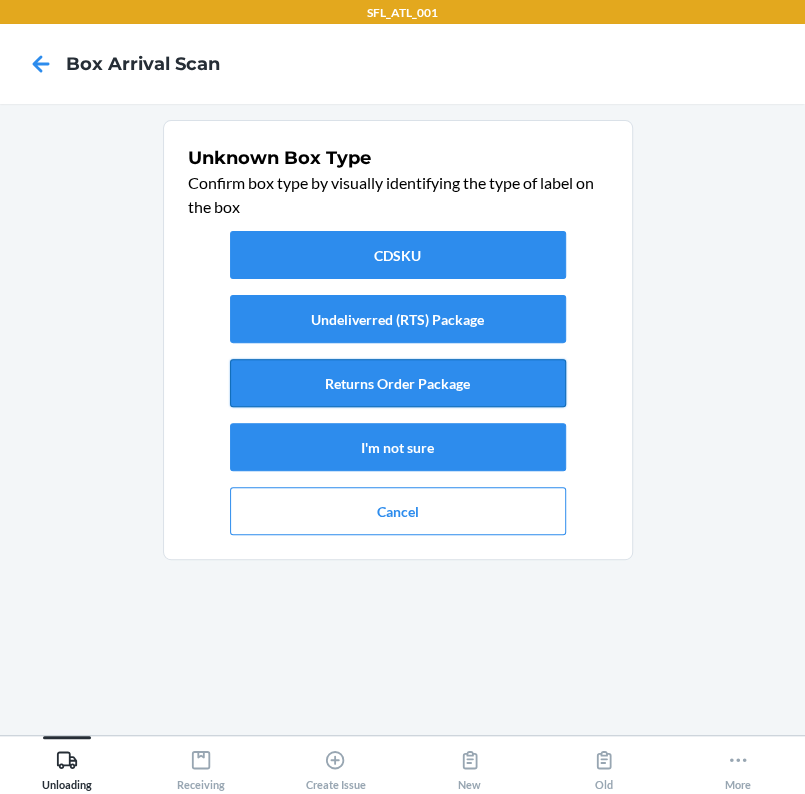 click on "Returns Order Package" at bounding box center [398, 383] 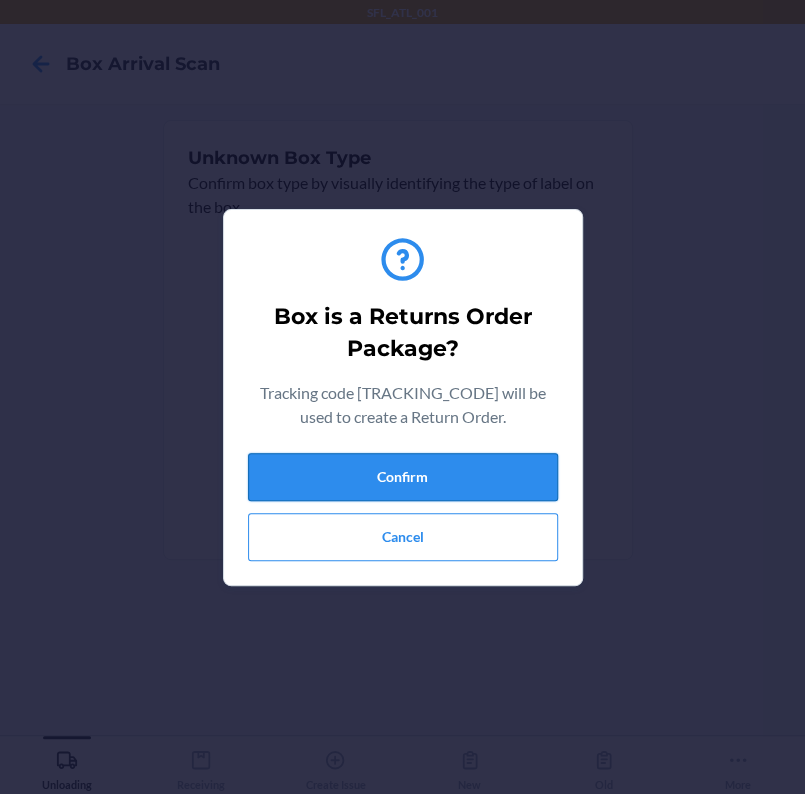 click on "Confirm" at bounding box center [403, 477] 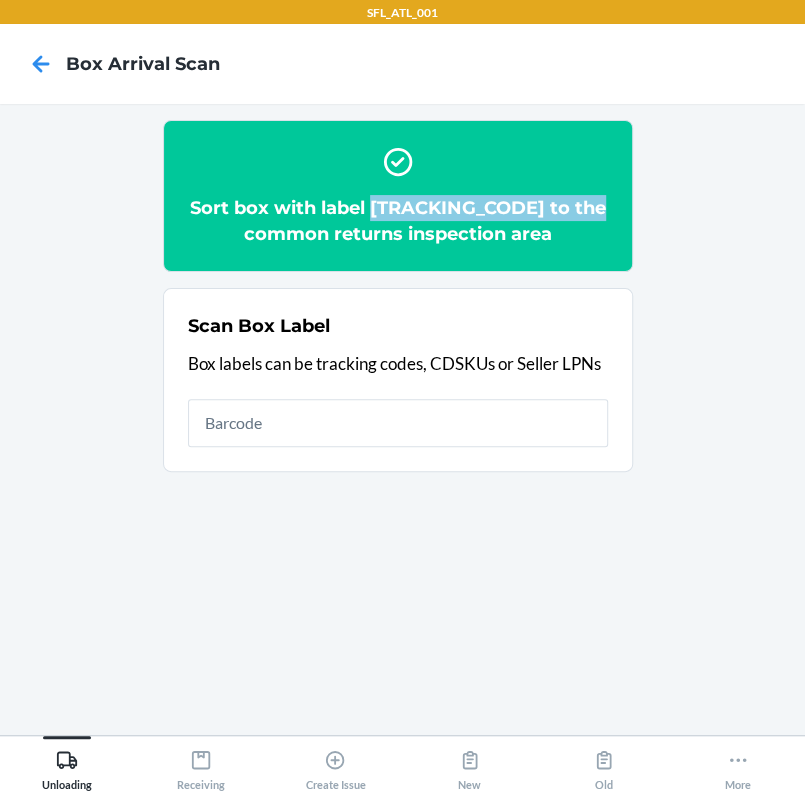 drag, startPoint x: 198, startPoint y: 235, endPoint x: 442, endPoint y: 229, distance: 244.07376 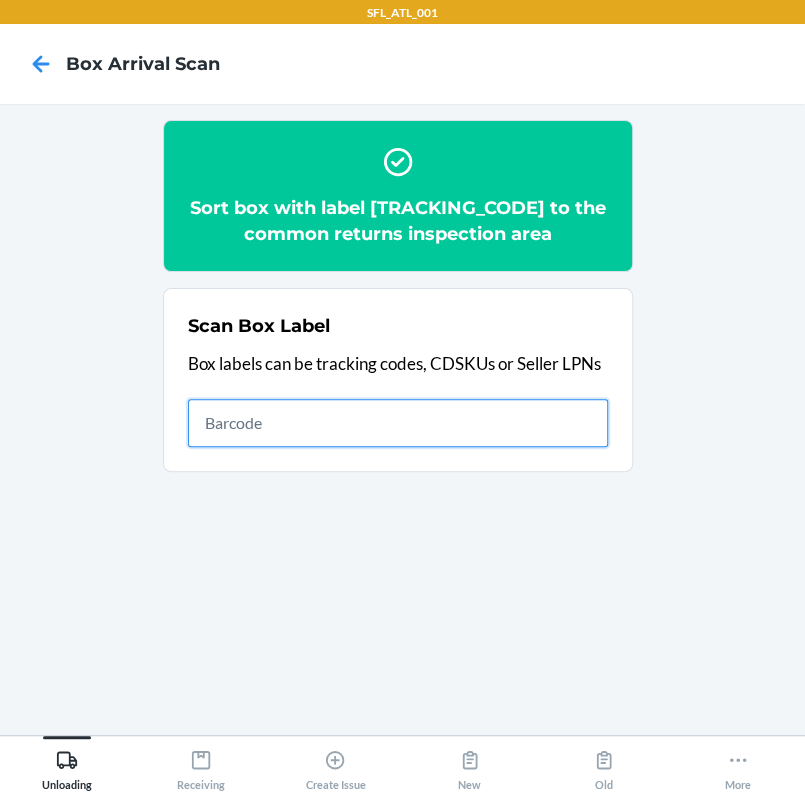 click at bounding box center [398, 423] 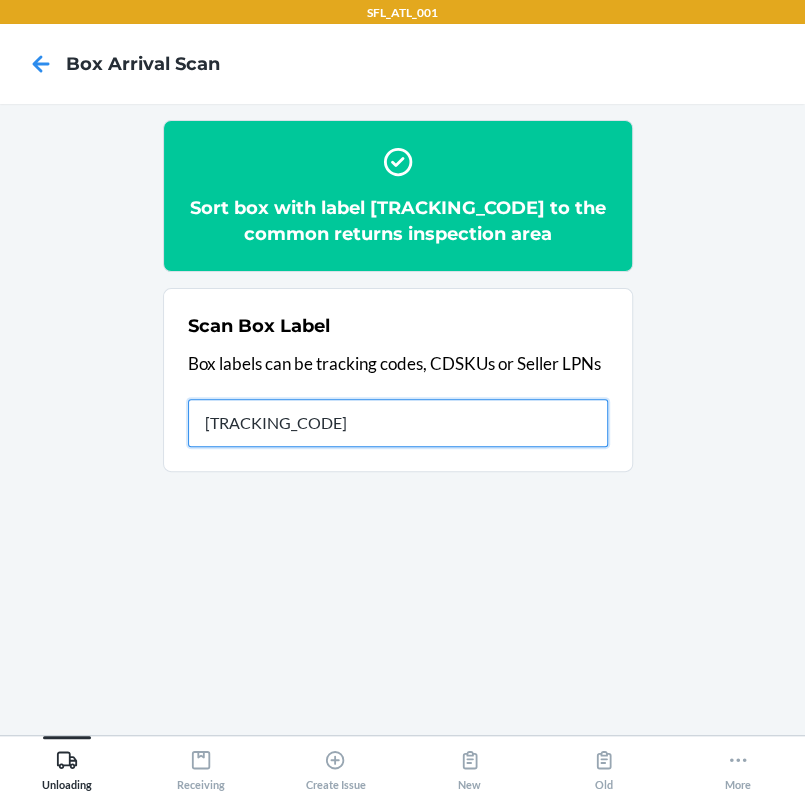 type on "[NUMBER]" 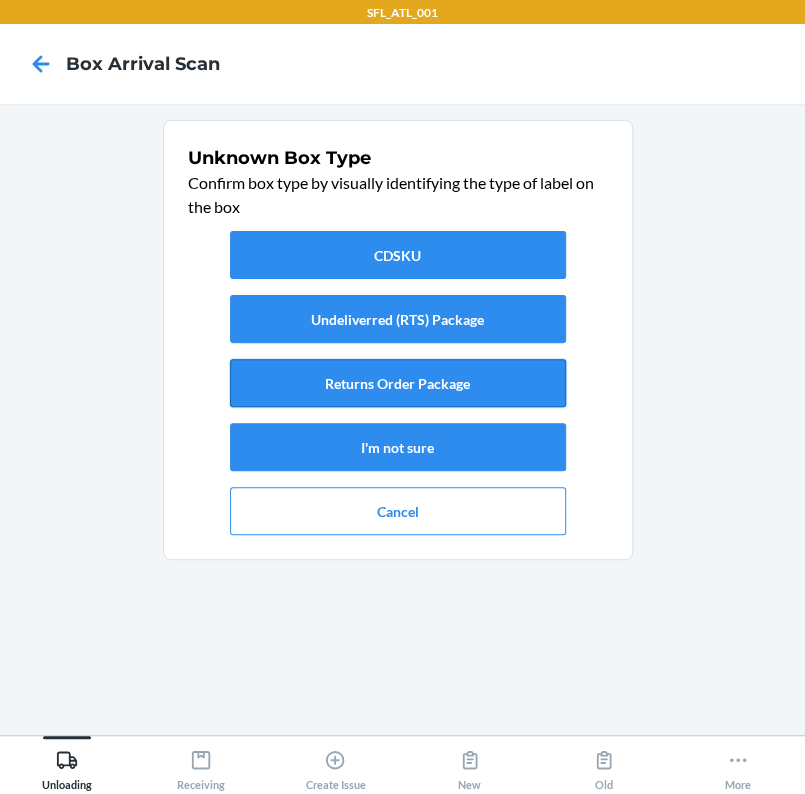 click on "Returns Order Package" at bounding box center (398, 383) 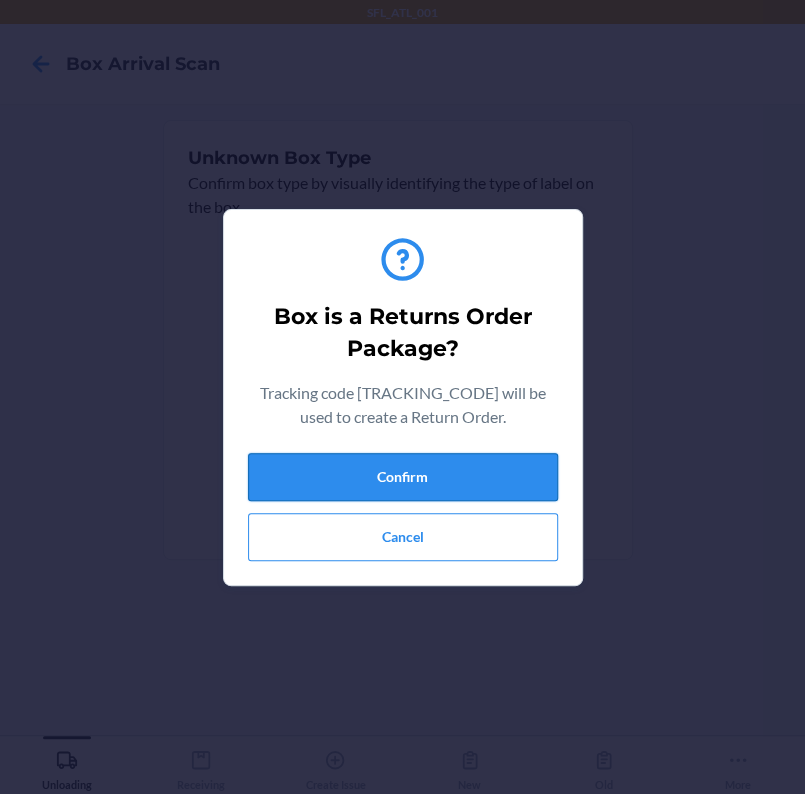 drag, startPoint x: 442, startPoint y: 482, endPoint x: 459, endPoint y: 479, distance: 17.262676 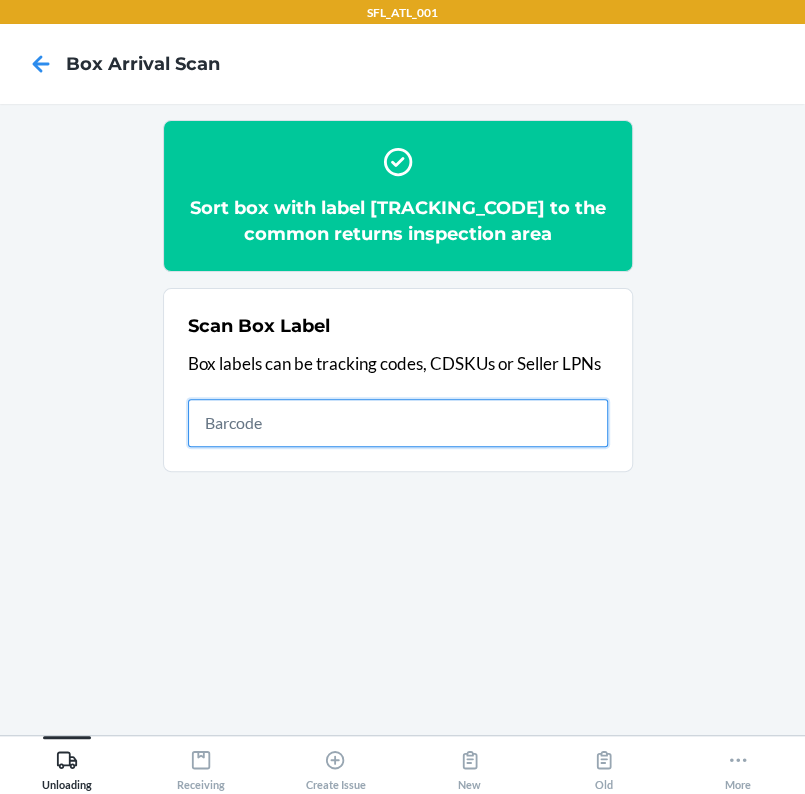 click at bounding box center (398, 423) 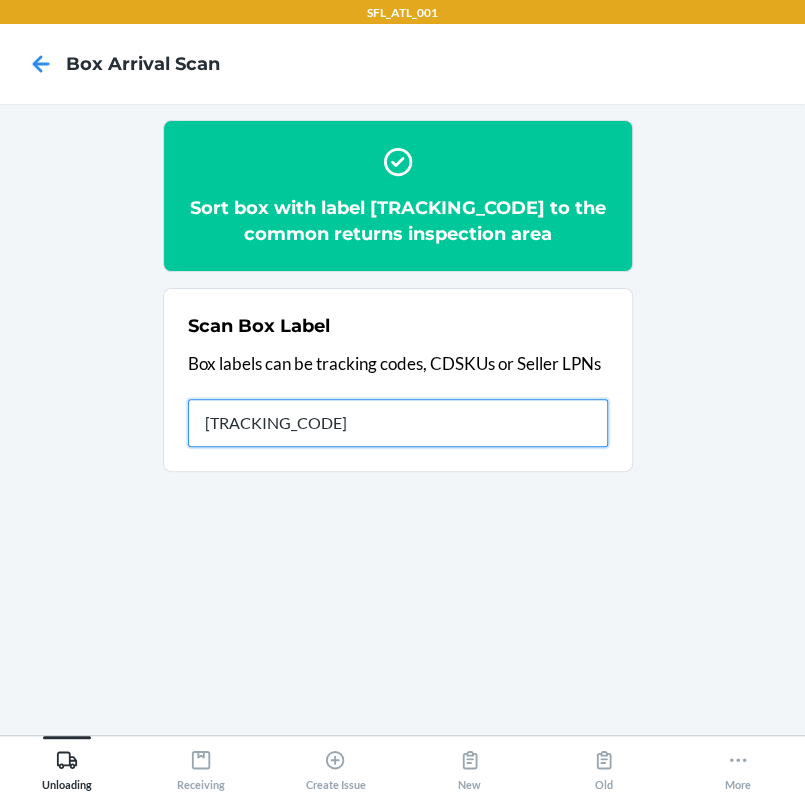 type on "[NUMBER]" 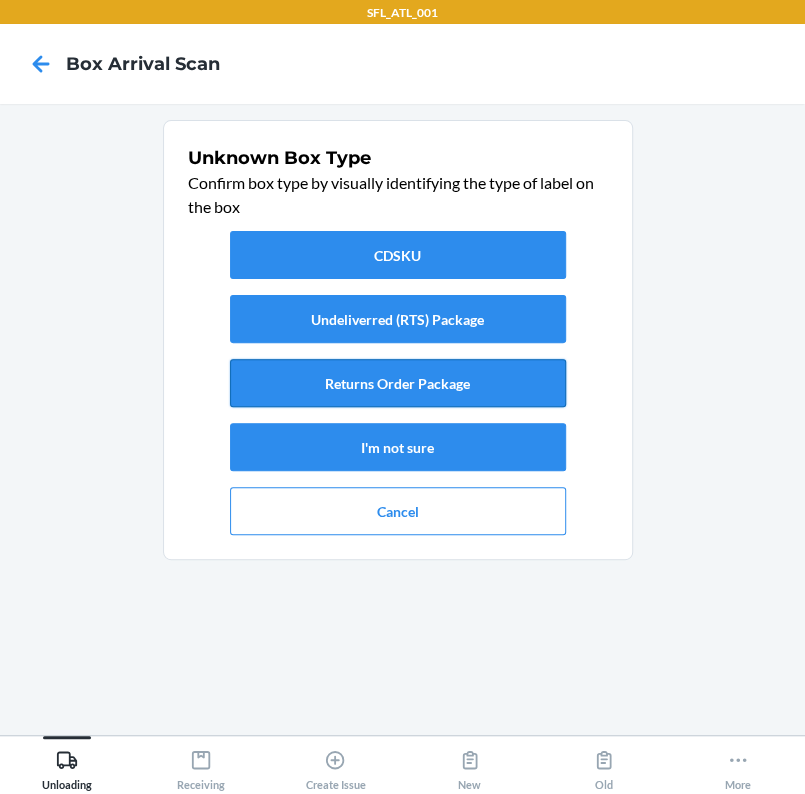 click on "Returns Order Package" at bounding box center (398, 383) 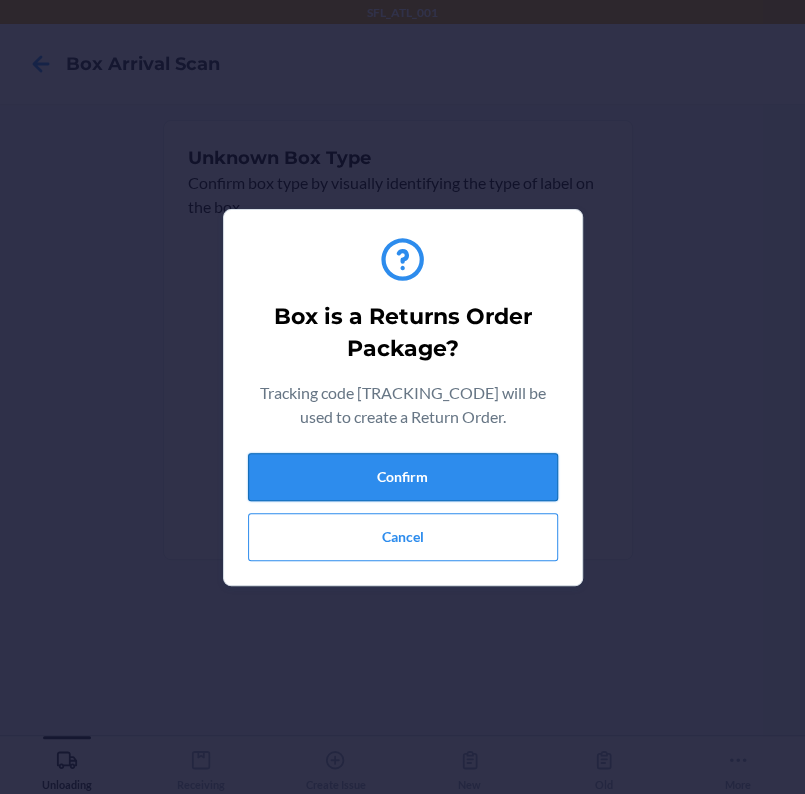 drag, startPoint x: 501, startPoint y: 473, endPoint x: 530, endPoint y: 470, distance: 29.15476 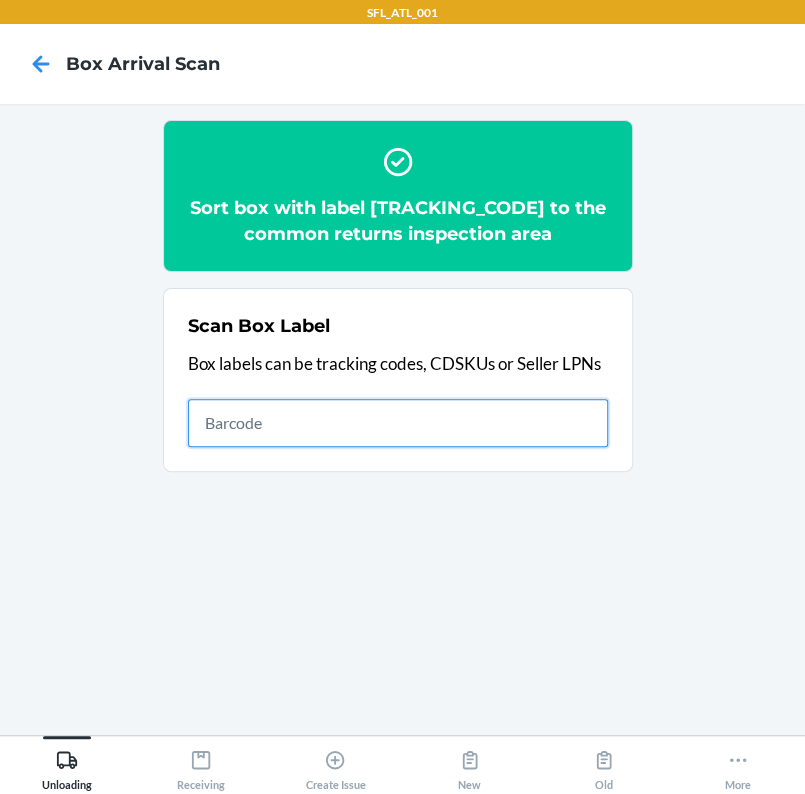 click at bounding box center (398, 423) 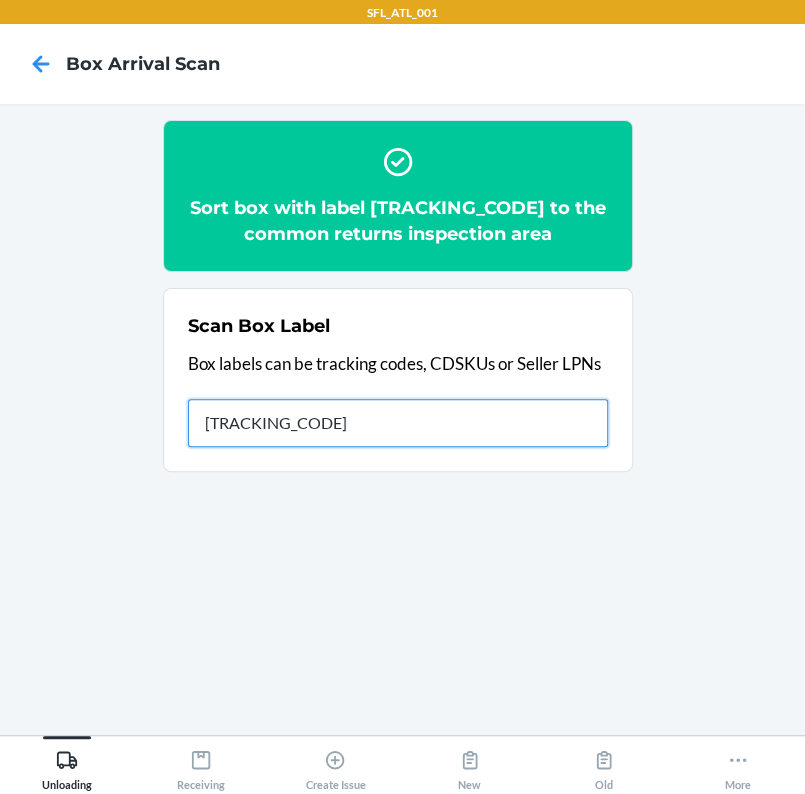 type on "[TRACKING_CODE]" 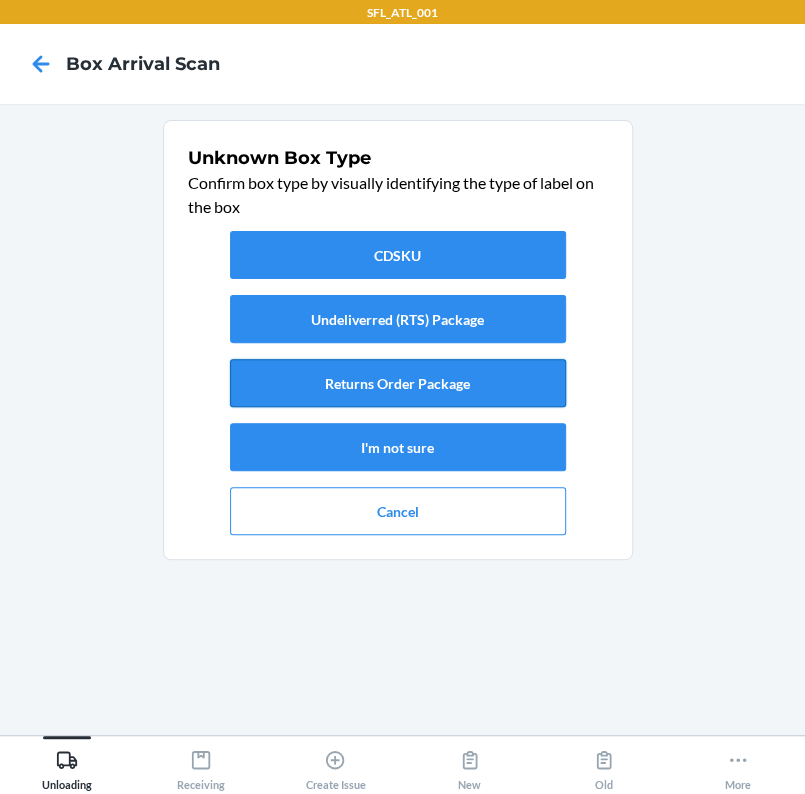 click on "Returns Order Package" at bounding box center (398, 383) 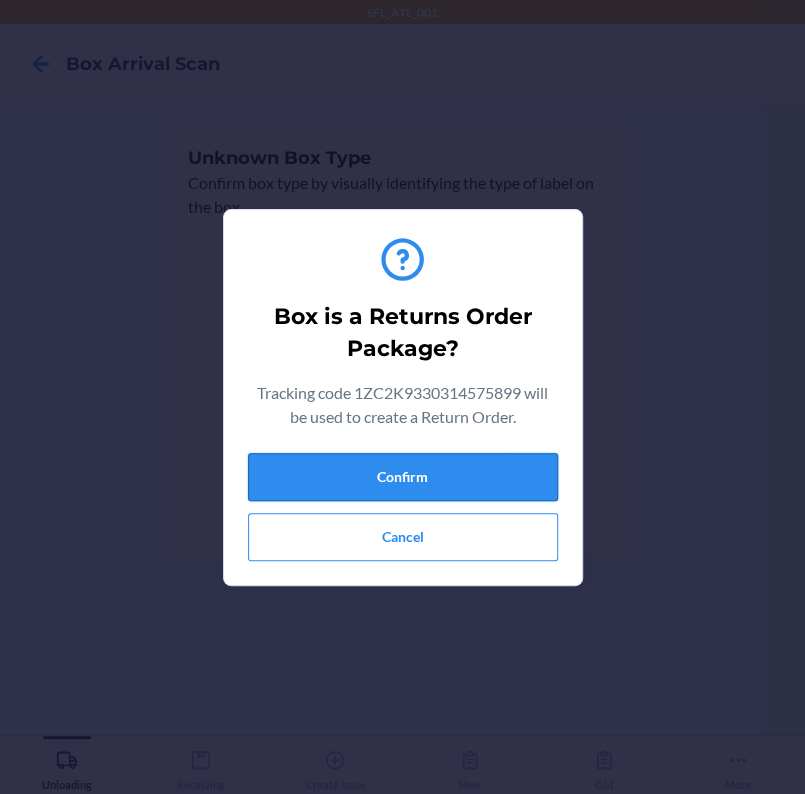 click on "Confirm" at bounding box center (403, 477) 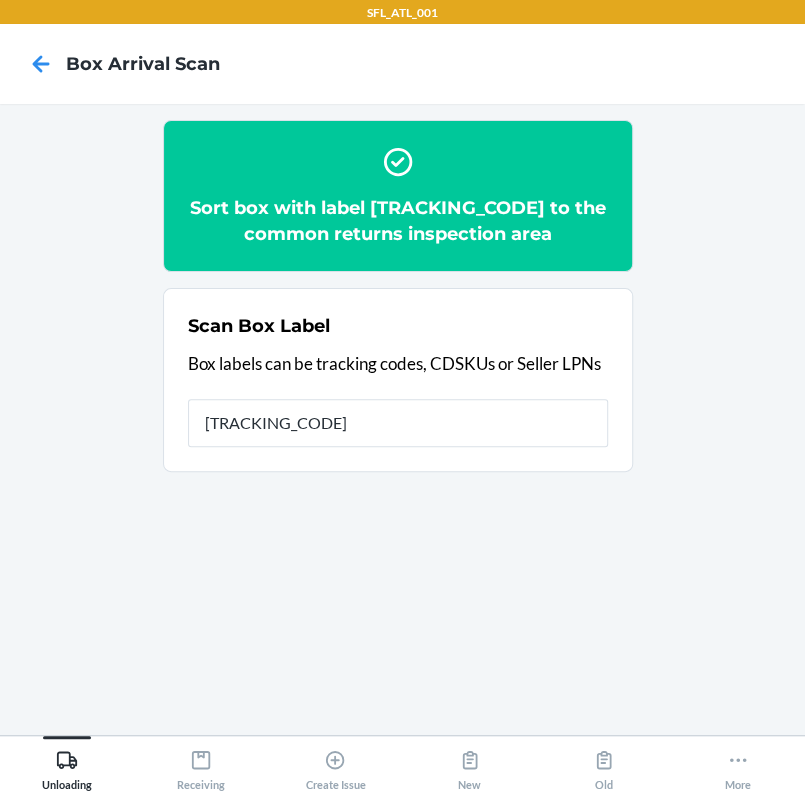 type on "[NUMBER]" 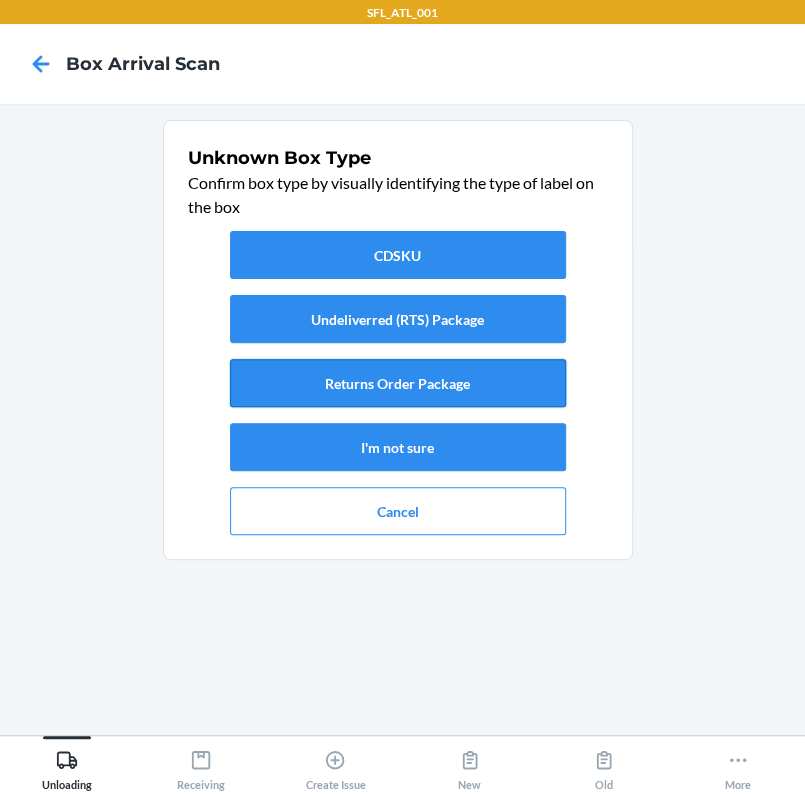 click on "Returns Order Package" at bounding box center (398, 383) 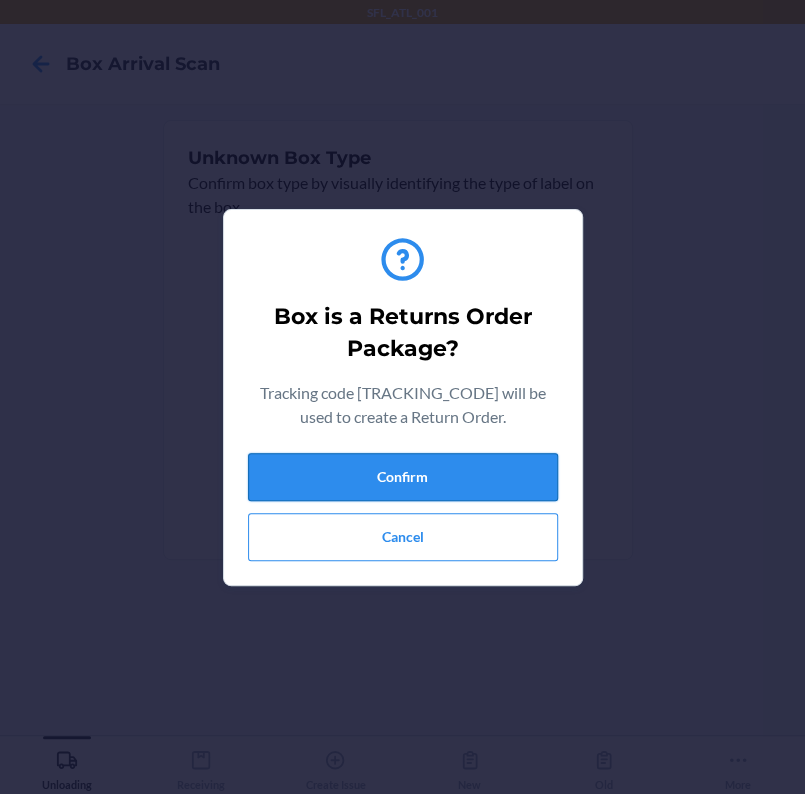 click on "Confirm" at bounding box center (403, 477) 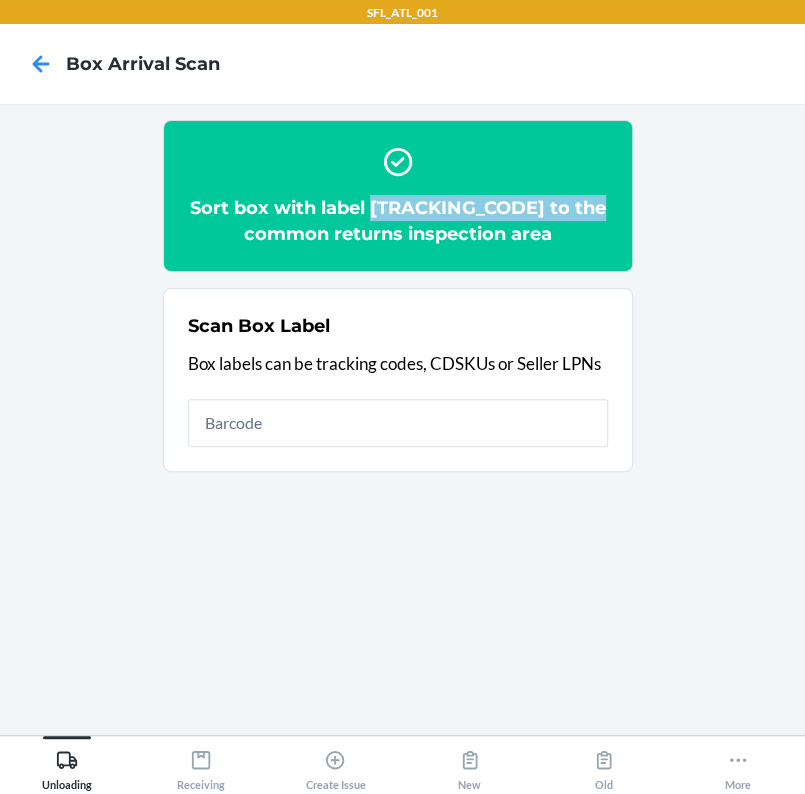 drag, startPoint x: 203, startPoint y: 235, endPoint x: 434, endPoint y: 233, distance: 231.00865 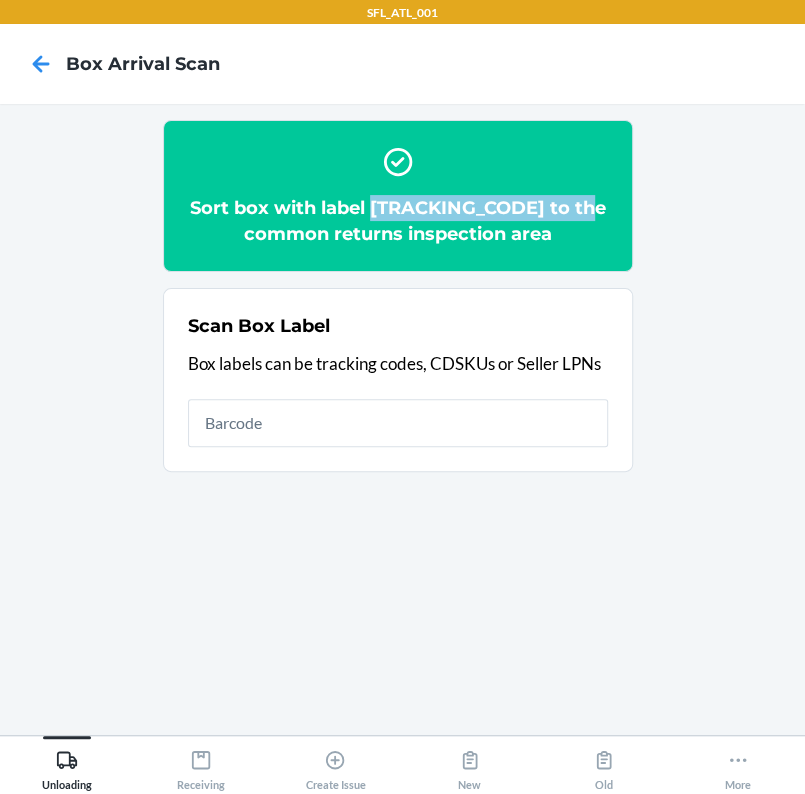 click on "Sort box with label 9434636106023299685512 to the common returns inspection area" at bounding box center (398, 221) 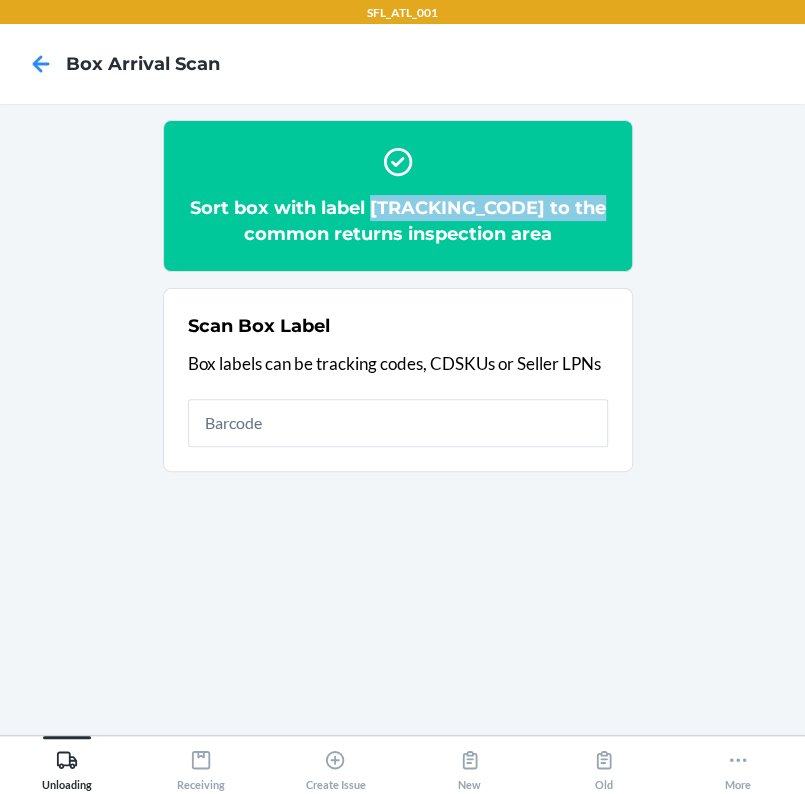 drag, startPoint x: 207, startPoint y: 235, endPoint x: 441, endPoint y: 241, distance: 234.0769 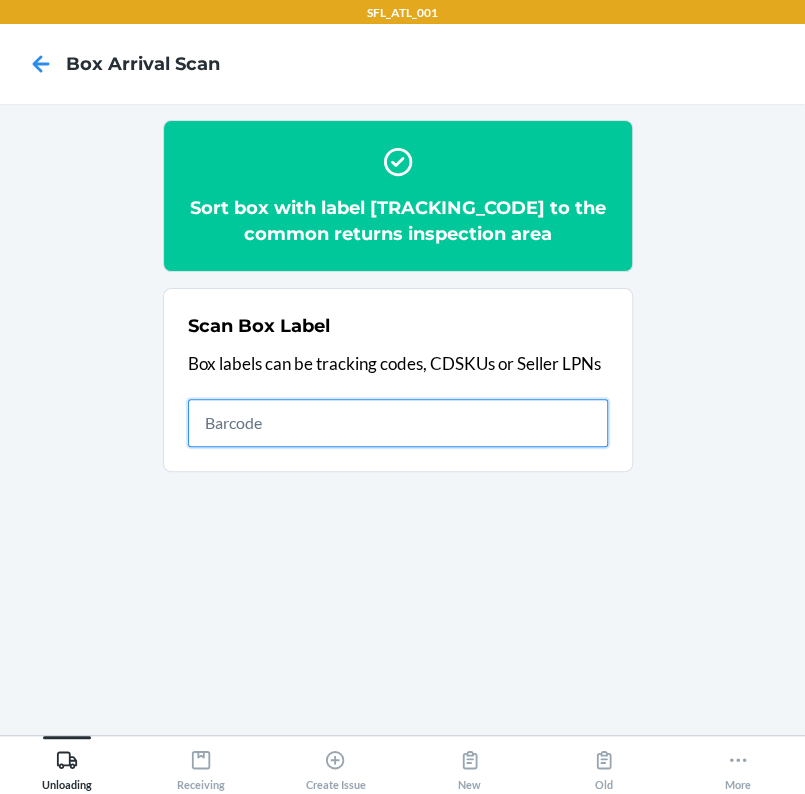 click at bounding box center [398, 423] 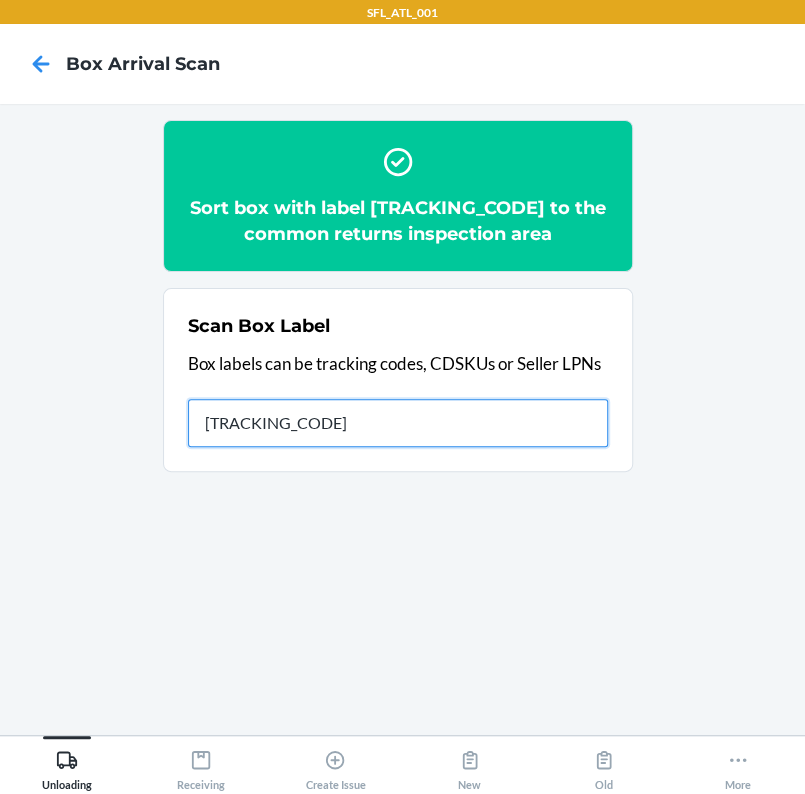 type on "[NUMBER]" 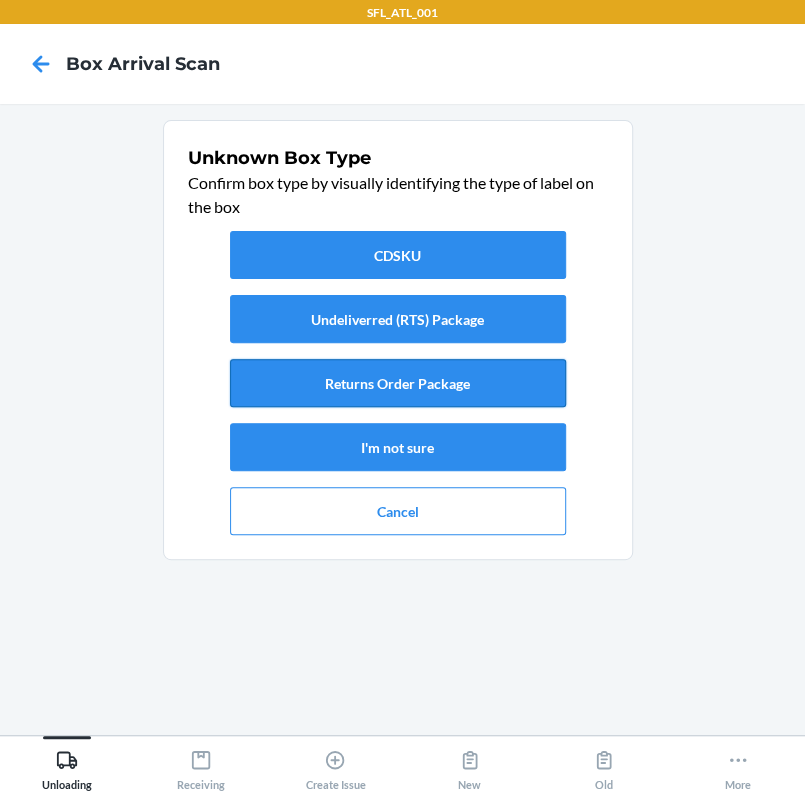 click on "Returns Order Package" at bounding box center [398, 383] 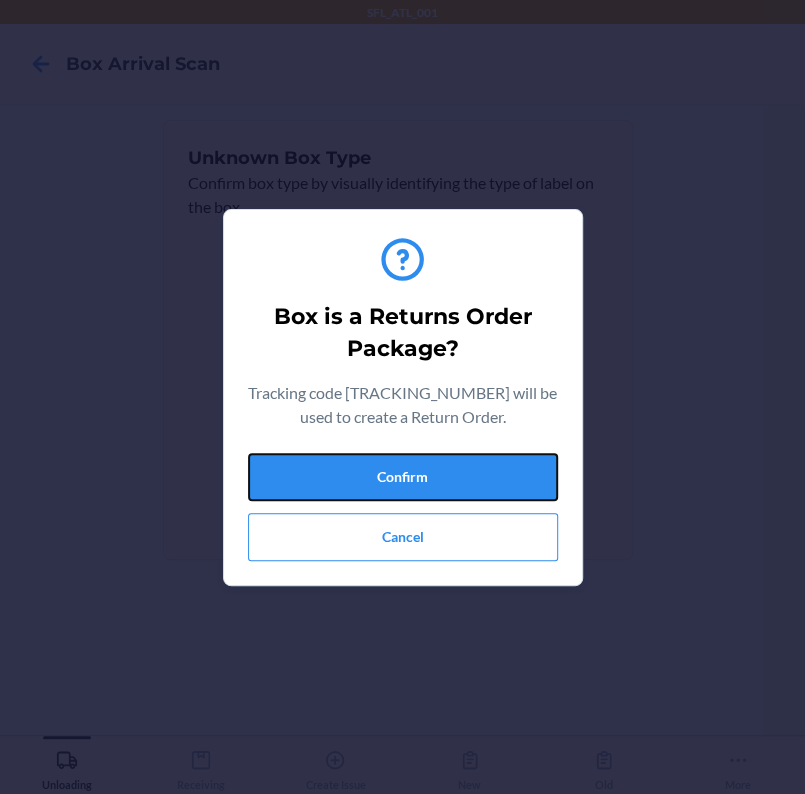 drag, startPoint x: 486, startPoint y: 476, endPoint x: 642, endPoint y: 469, distance: 156.15697 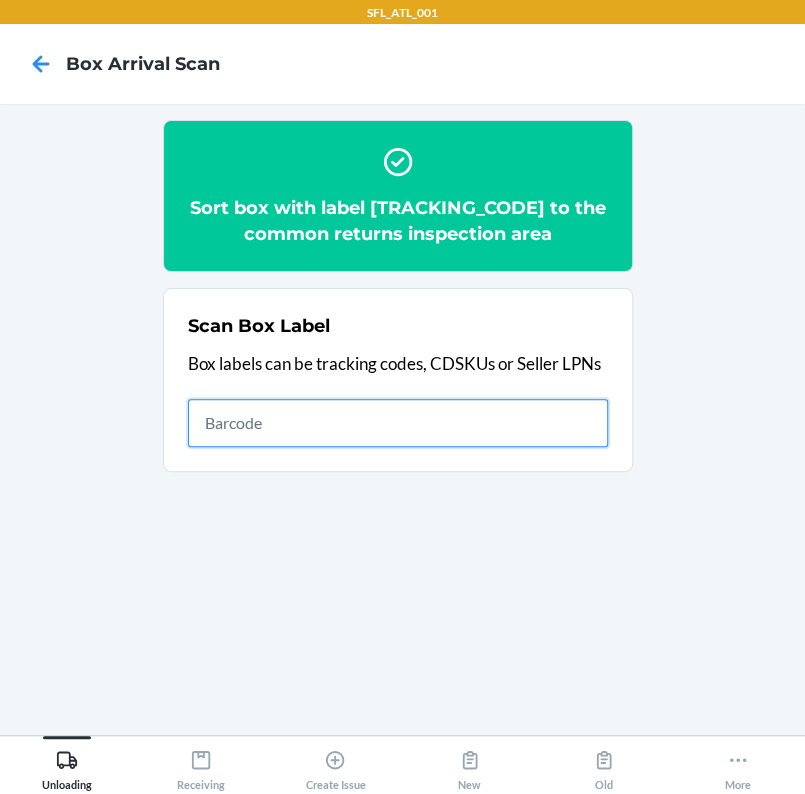 click at bounding box center (398, 423) 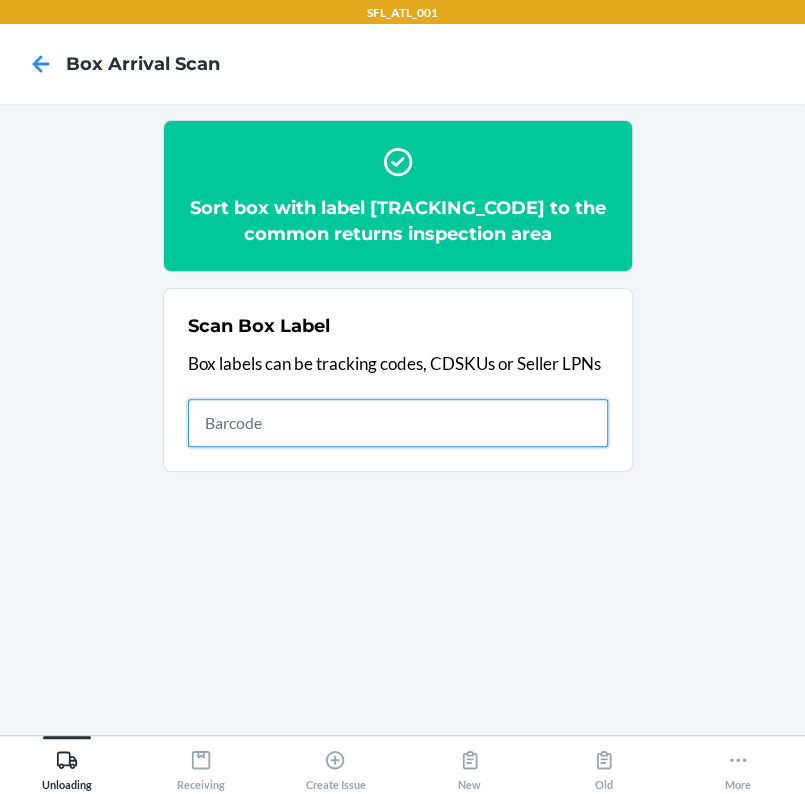 click at bounding box center [398, 423] 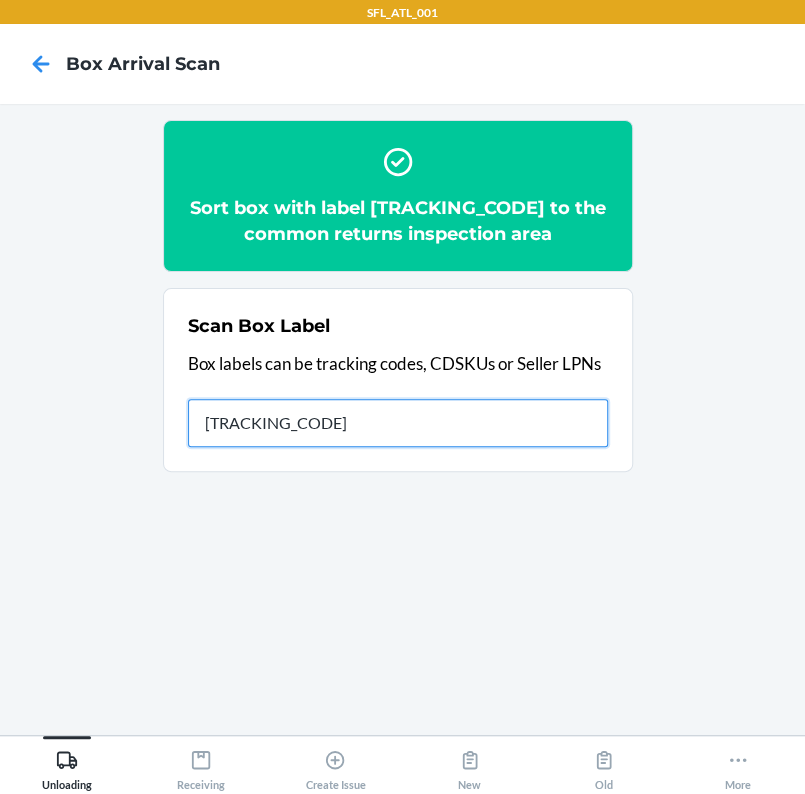 type on "[TRACKING_CODE]" 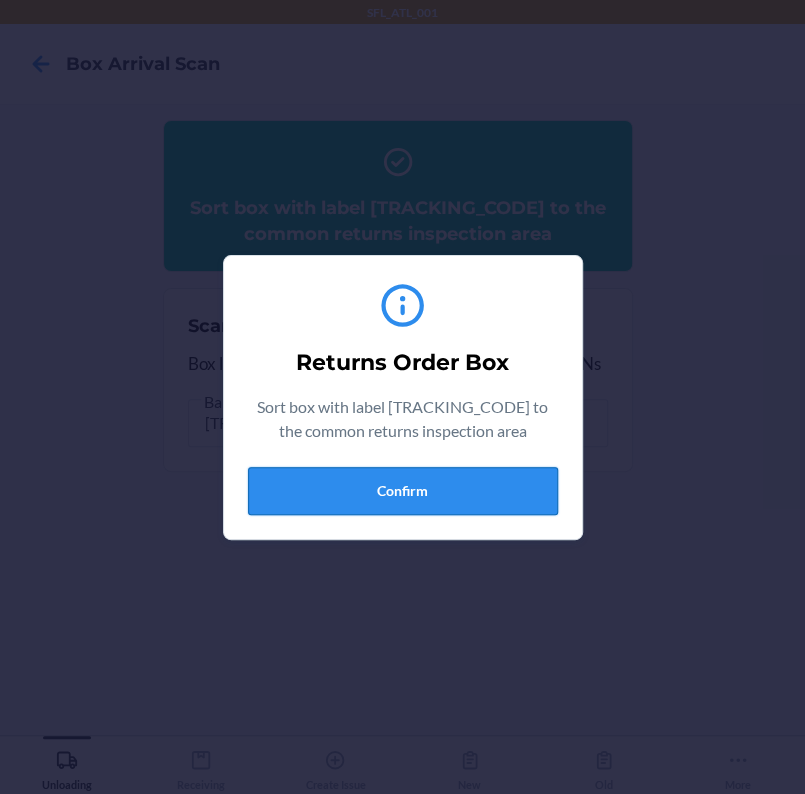click on "Confirm" at bounding box center (403, 491) 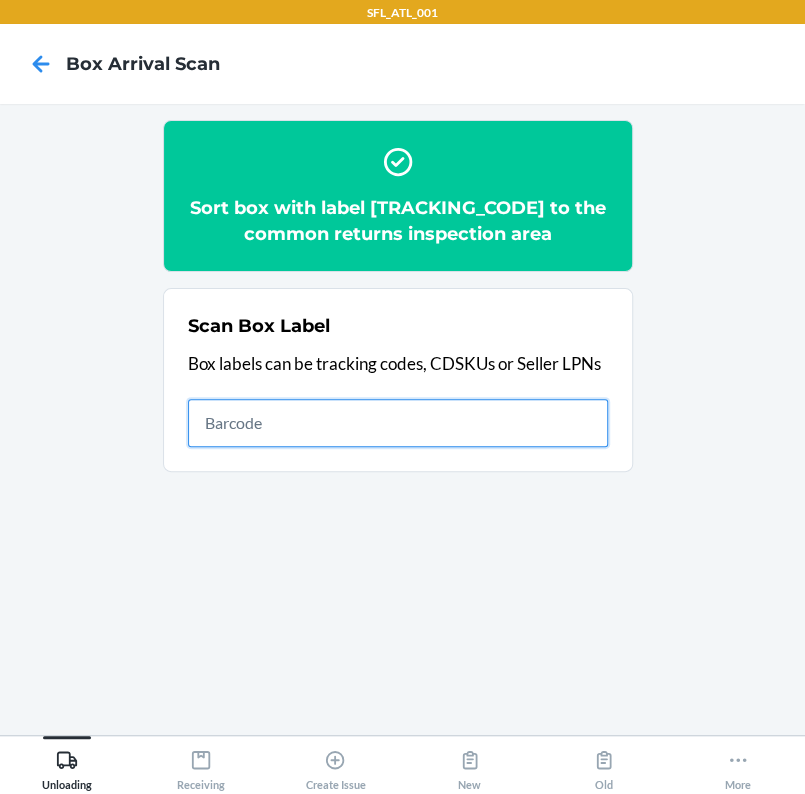 click at bounding box center [398, 423] 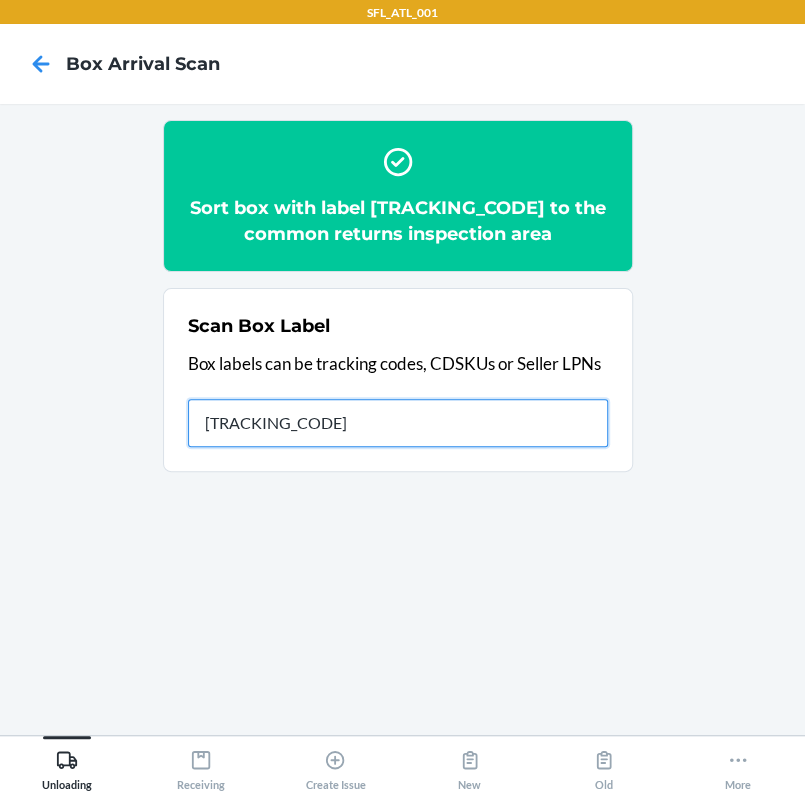 type on "[TRACKING_CODE]" 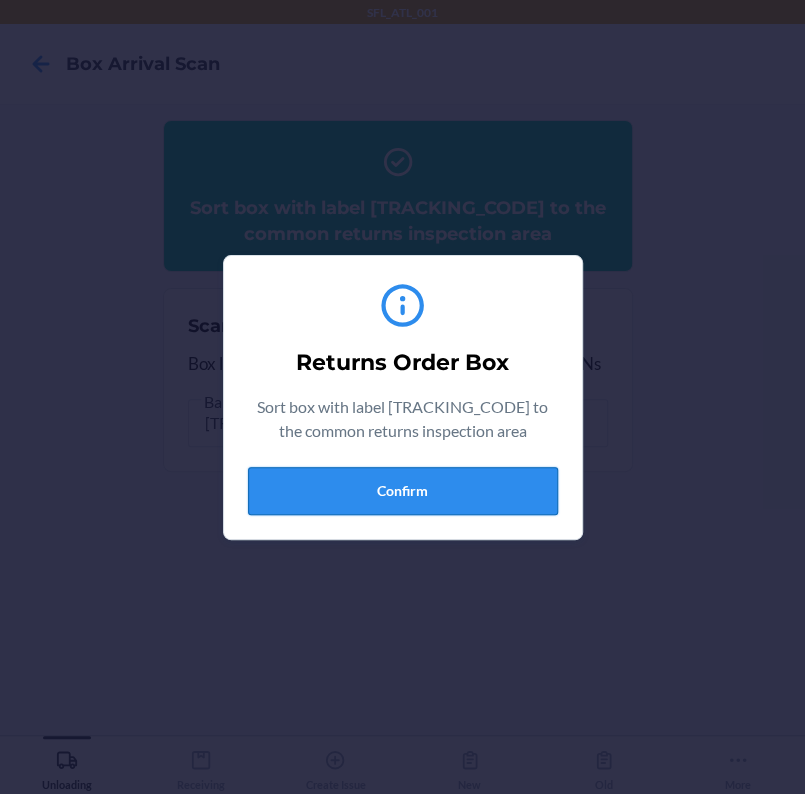 click on "Confirm" at bounding box center (403, 491) 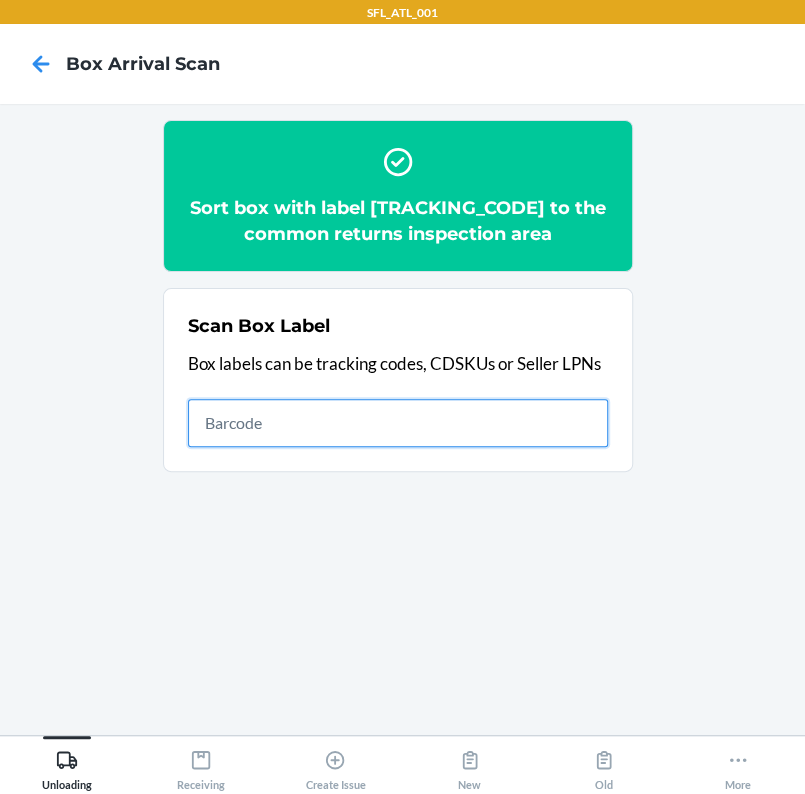 click at bounding box center [398, 423] 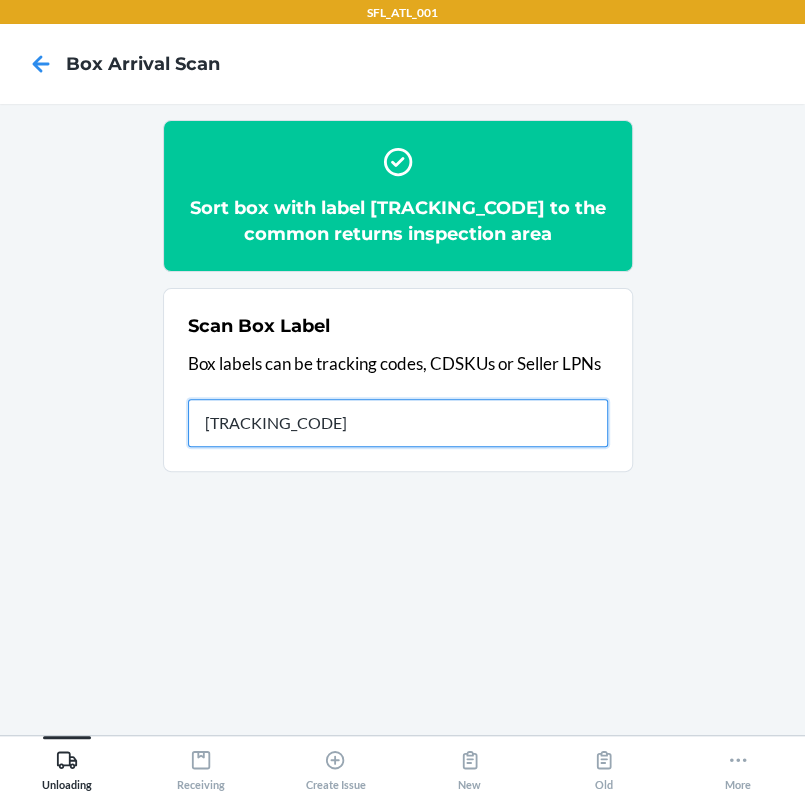 type on "[TRACKING_CODE]" 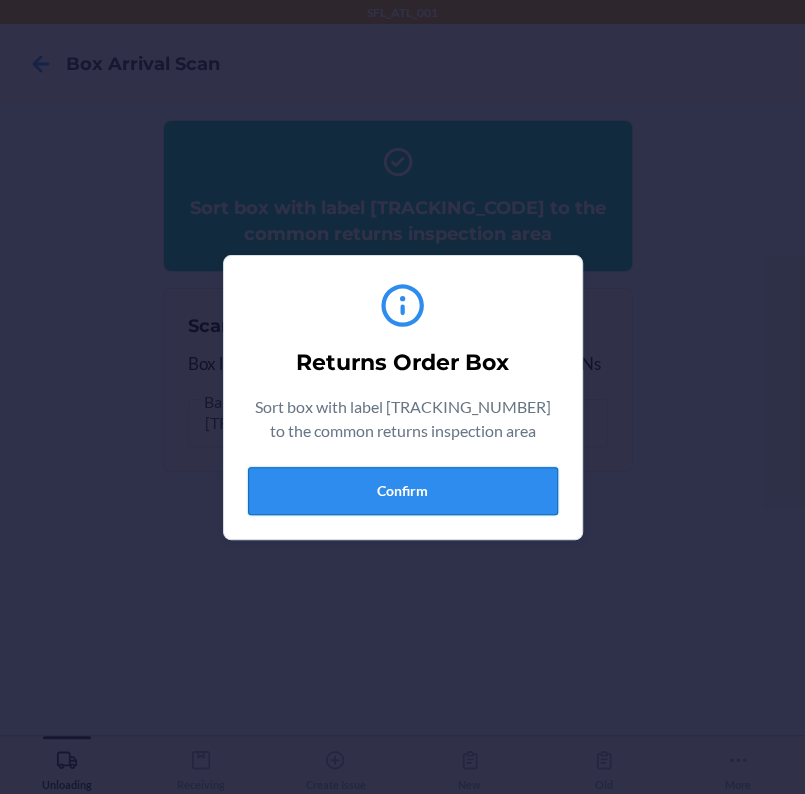 click on "Confirm" at bounding box center (403, 491) 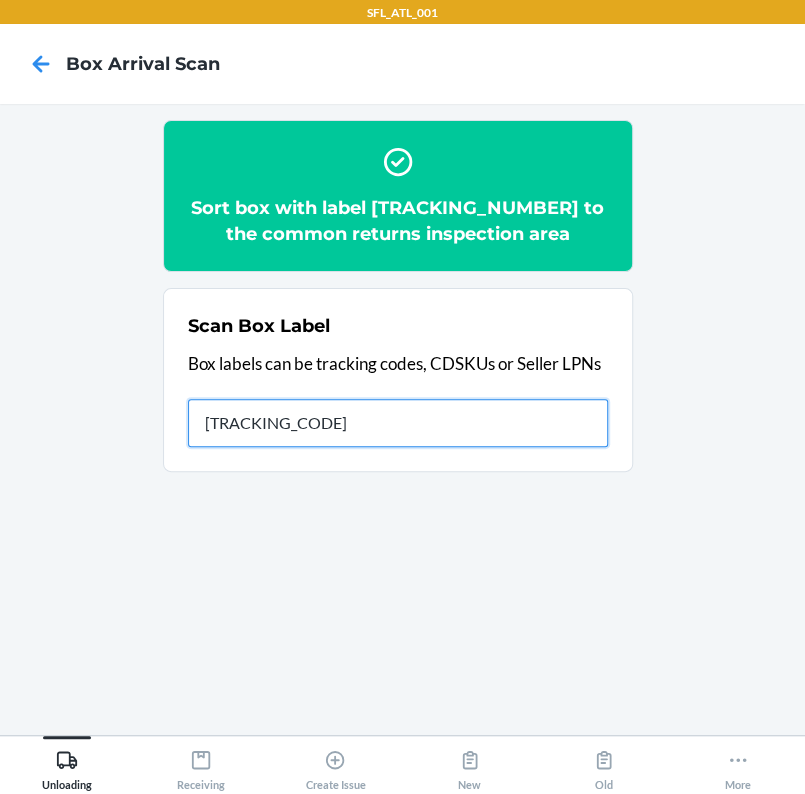 type on "[NUMBER]" 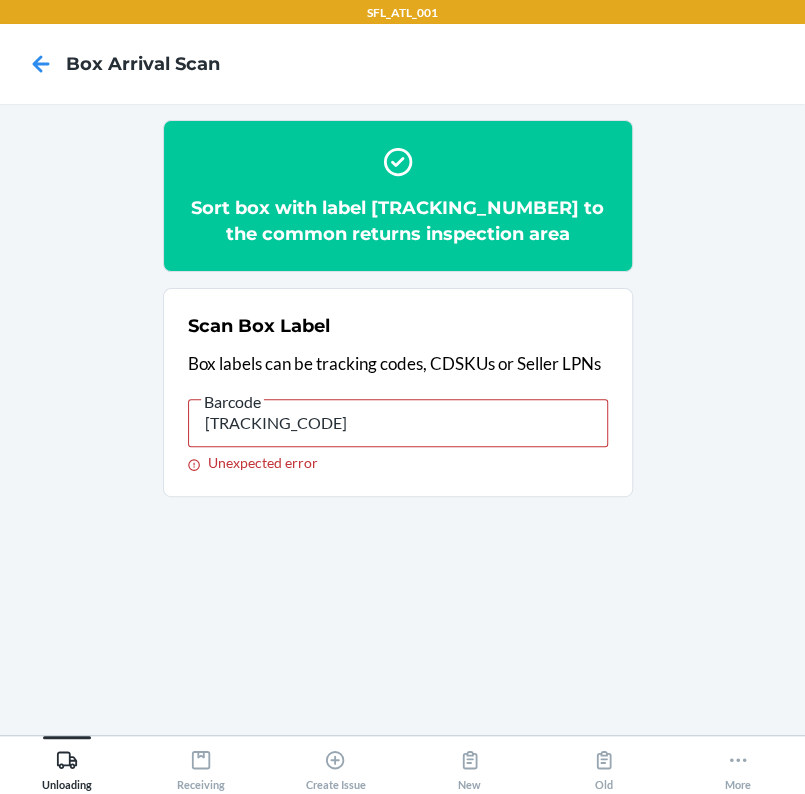 drag, startPoint x: 375, startPoint y: 418, endPoint x: -15, endPoint y: 402, distance: 390.32806 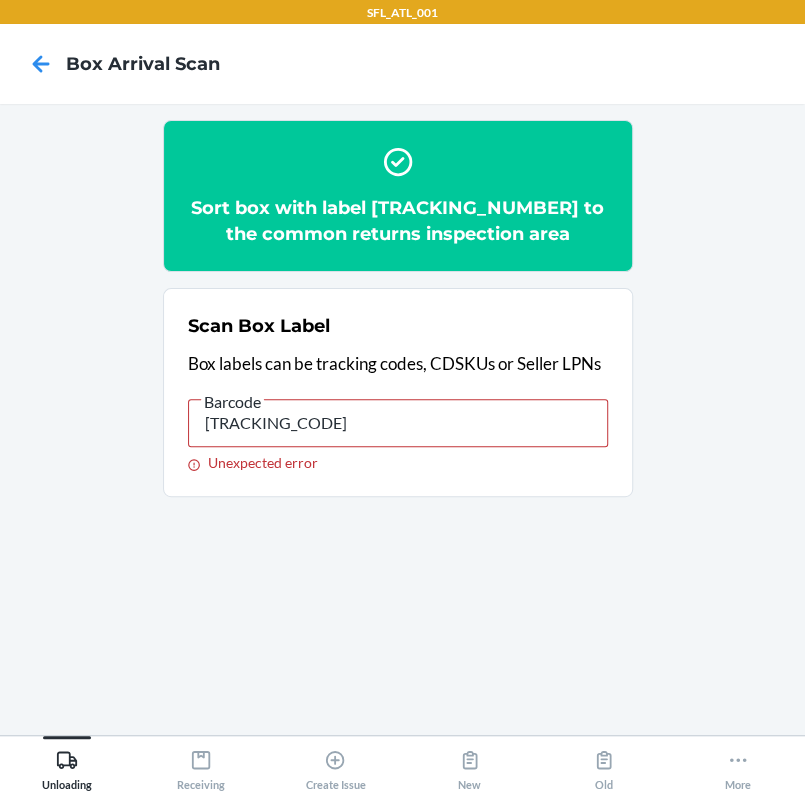 type on "1ZX8R1710365831995" 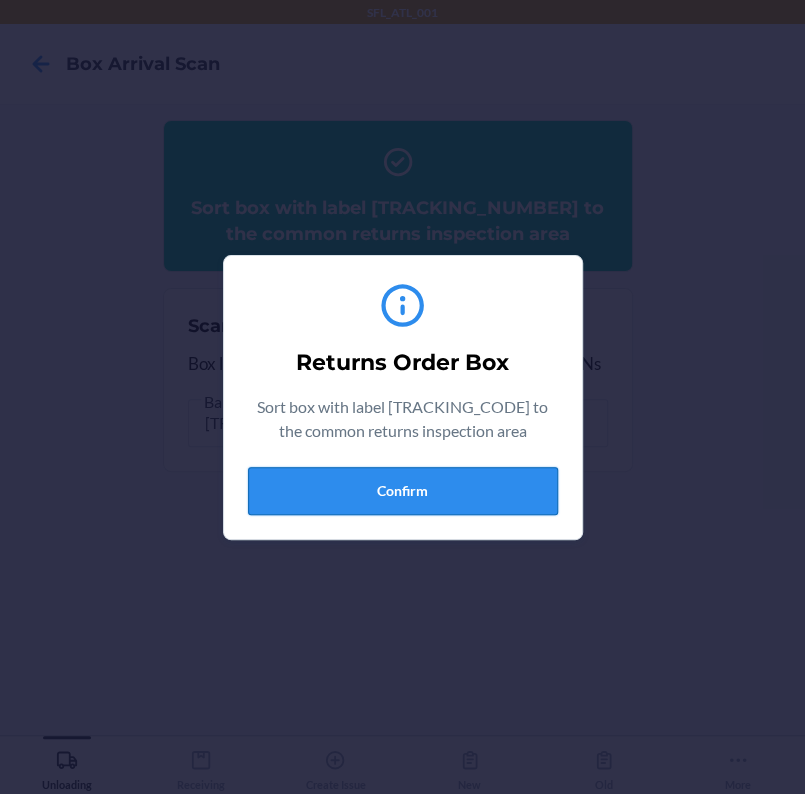 click on "Confirm" at bounding box center (403, 491) 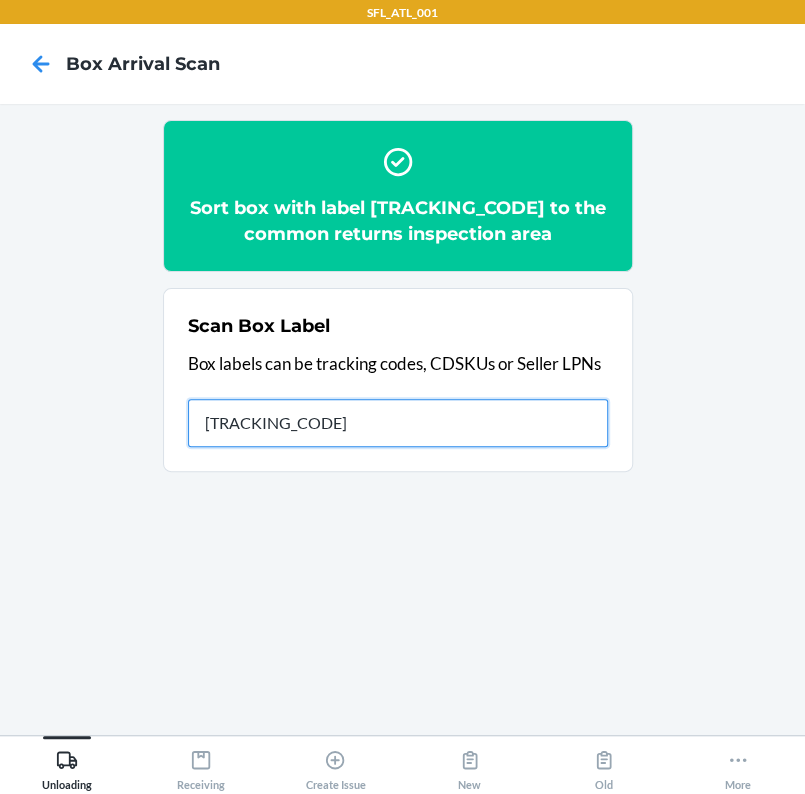 type on "[TRACKING_CODE]" 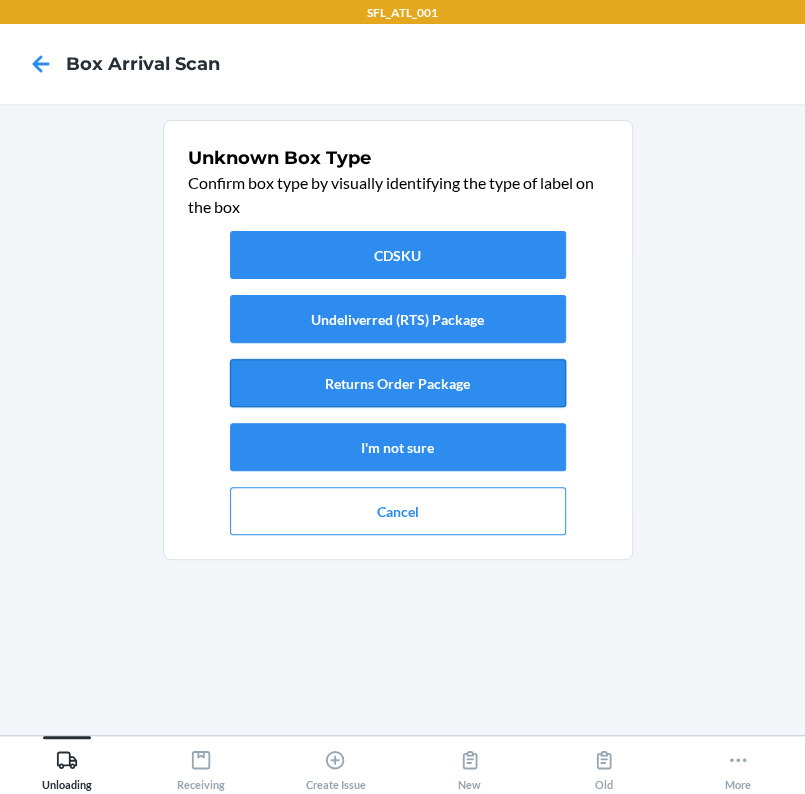 click on "Returns Order Package" at bounding box center [398, 383] 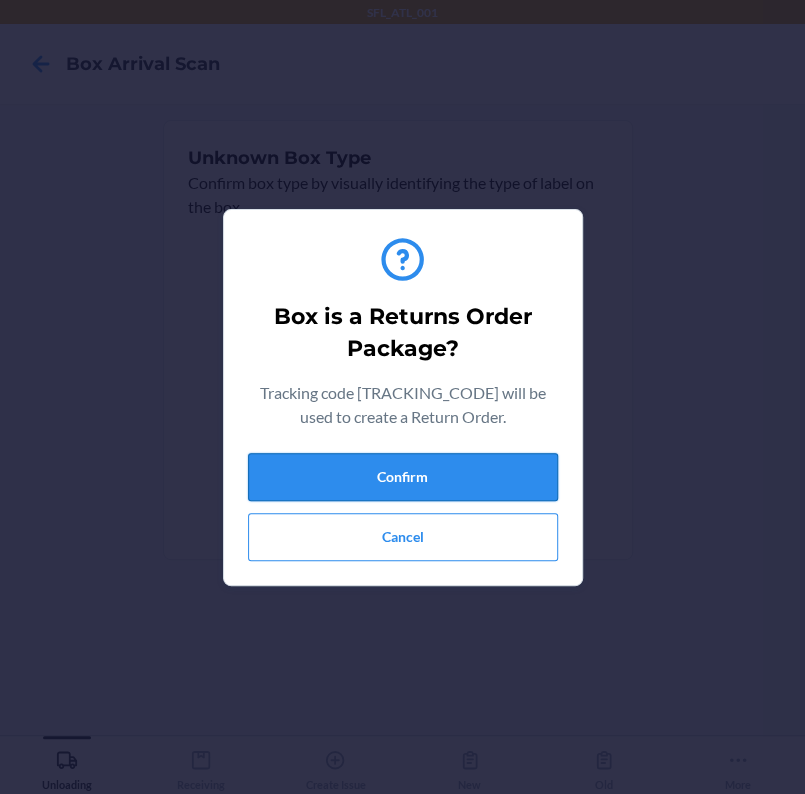 click on "Confirm" at bounding box center (403, 477) 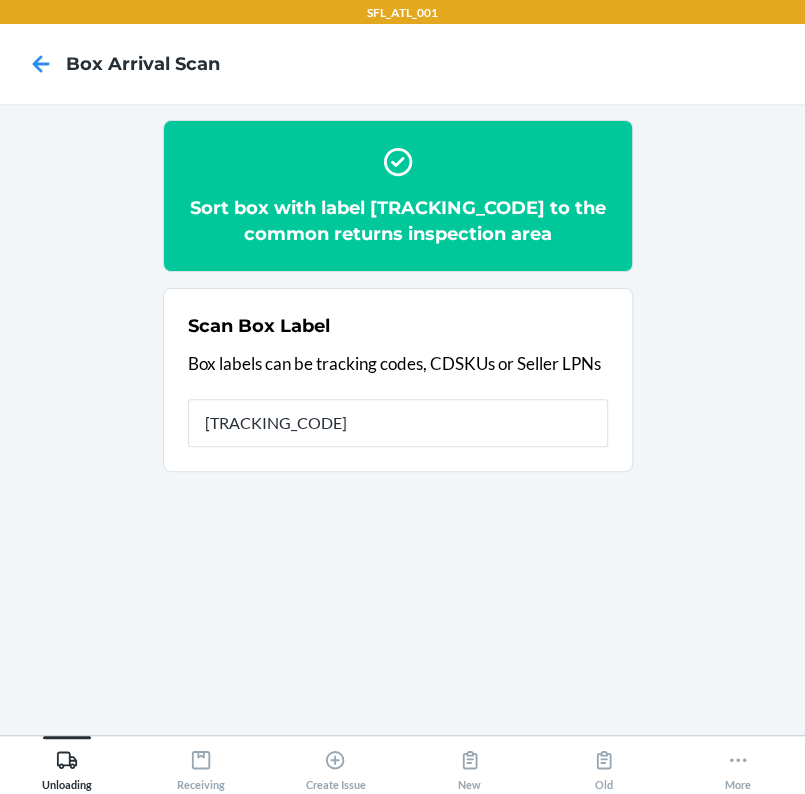 type on "[TRACKING_CODE]" 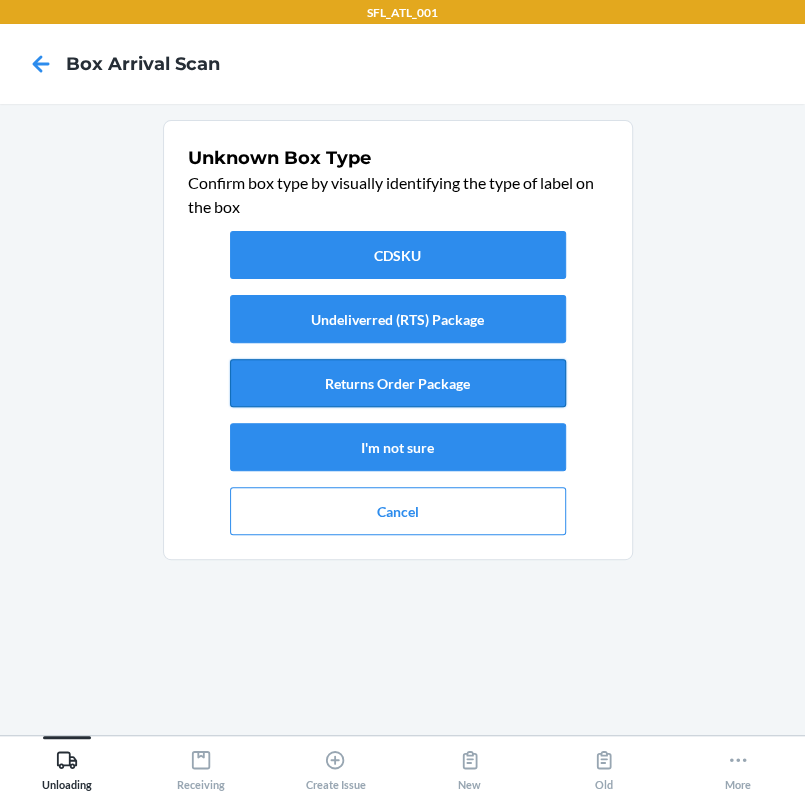 click on "Returns Order Package" at bounding box center [398, 383] 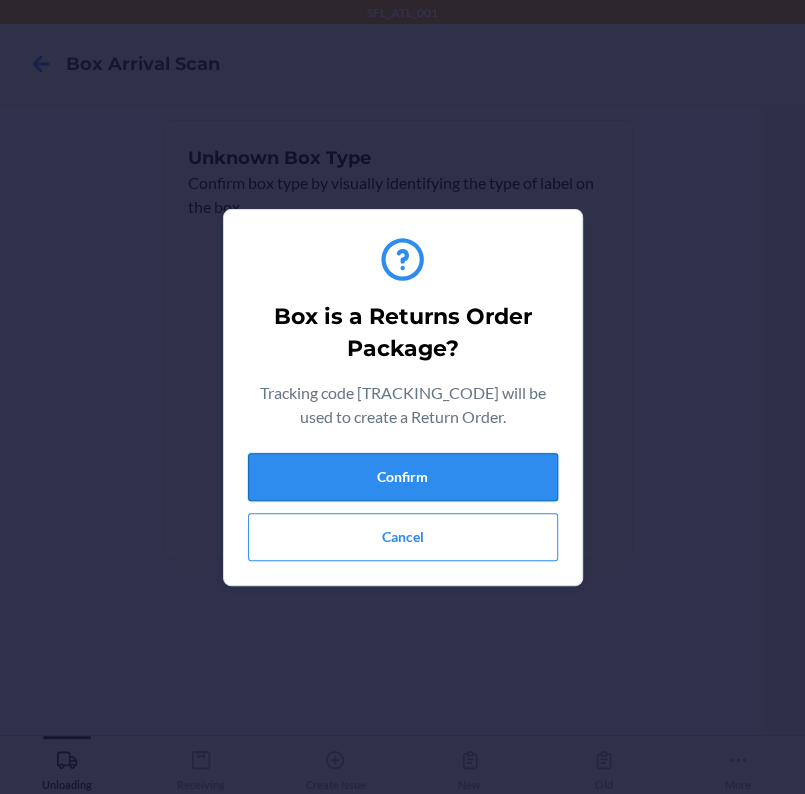 click on "Confirm" at bounding box center [403, 477] 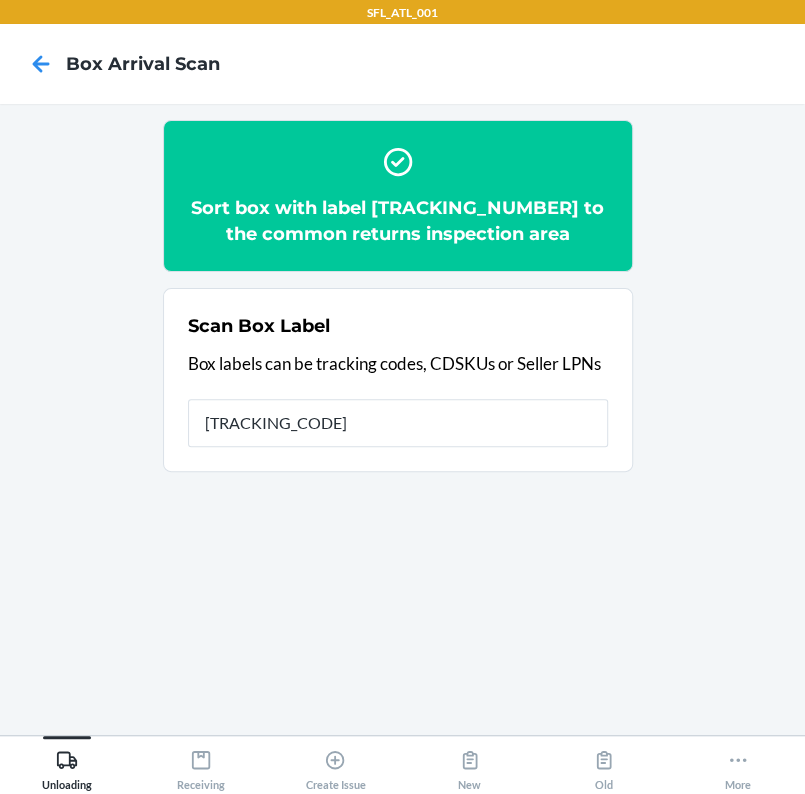 type on "[TRACKING_CODE]" 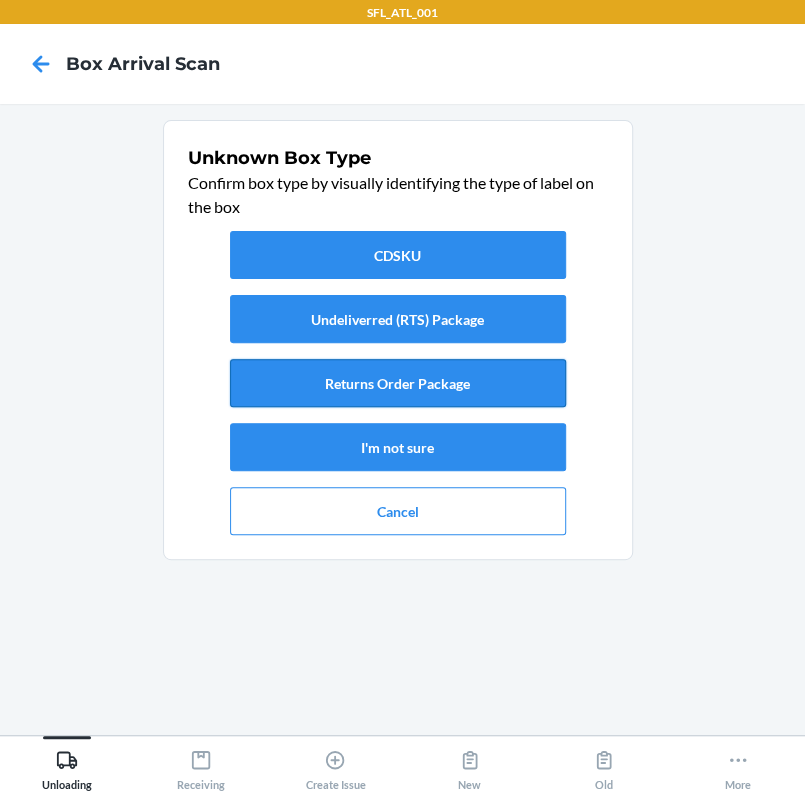 click on "Returns Order Package" at bounding box center (398, 383) 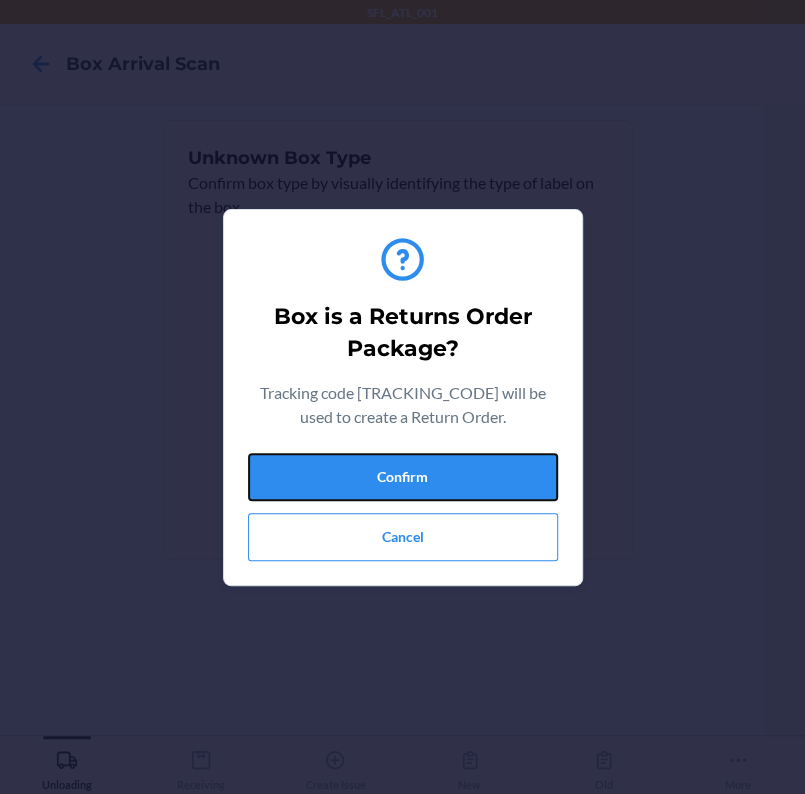 drag, startPoint x: 479, startPoint y: 483, endPoint x: 757, endPoint y: 522, distance: 280.7223 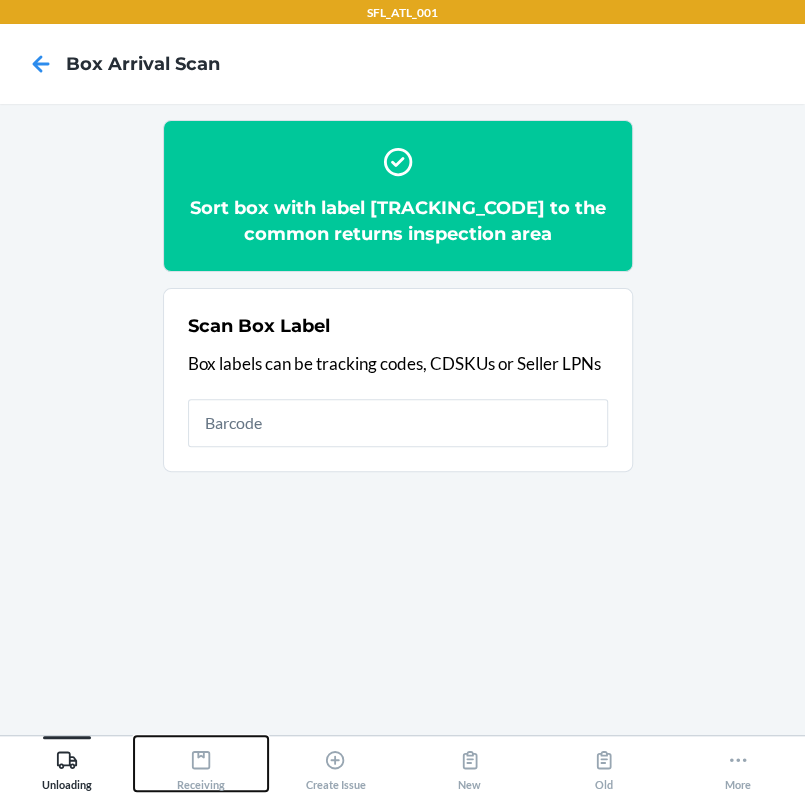 click 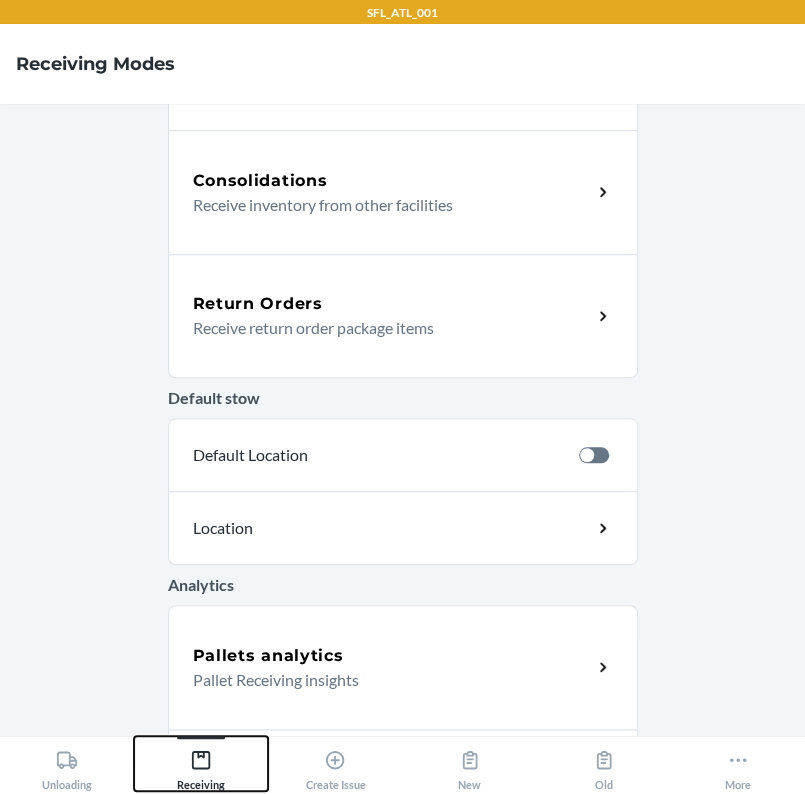 scroll, scrollTop: 449, scrollLeft: 0, axis: vertical 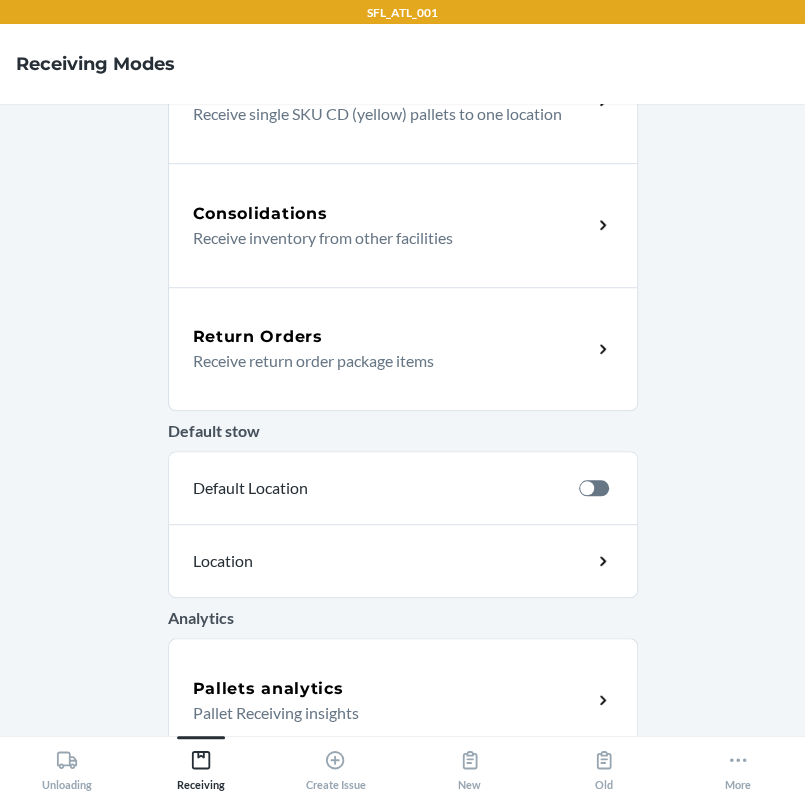 click on "Receive return order package items" at bounding box center [384, 361] 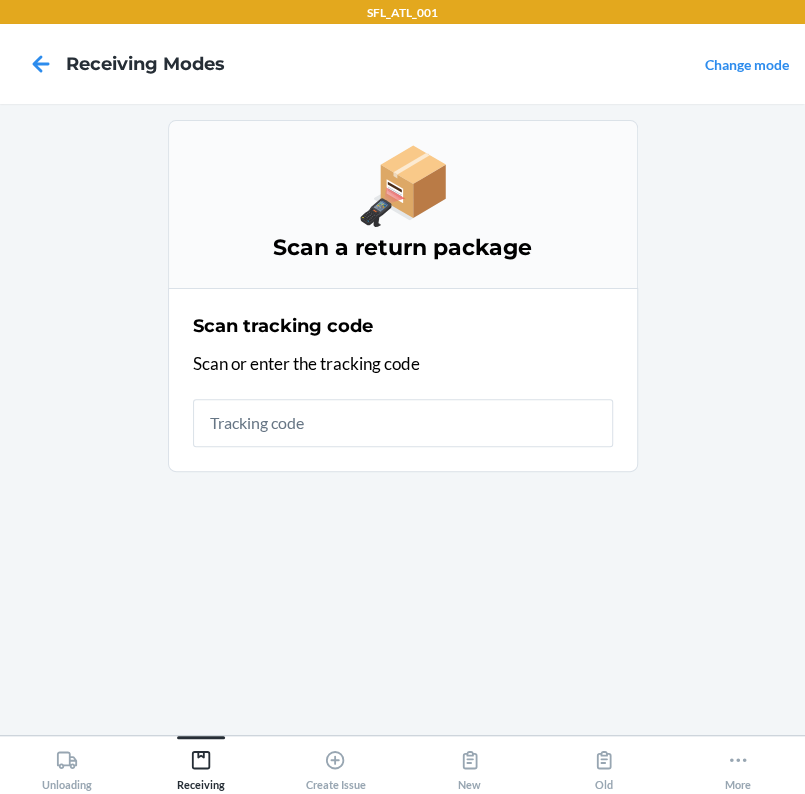 scroll, scrollTop: 0, scrollLeft: 0, axis: both 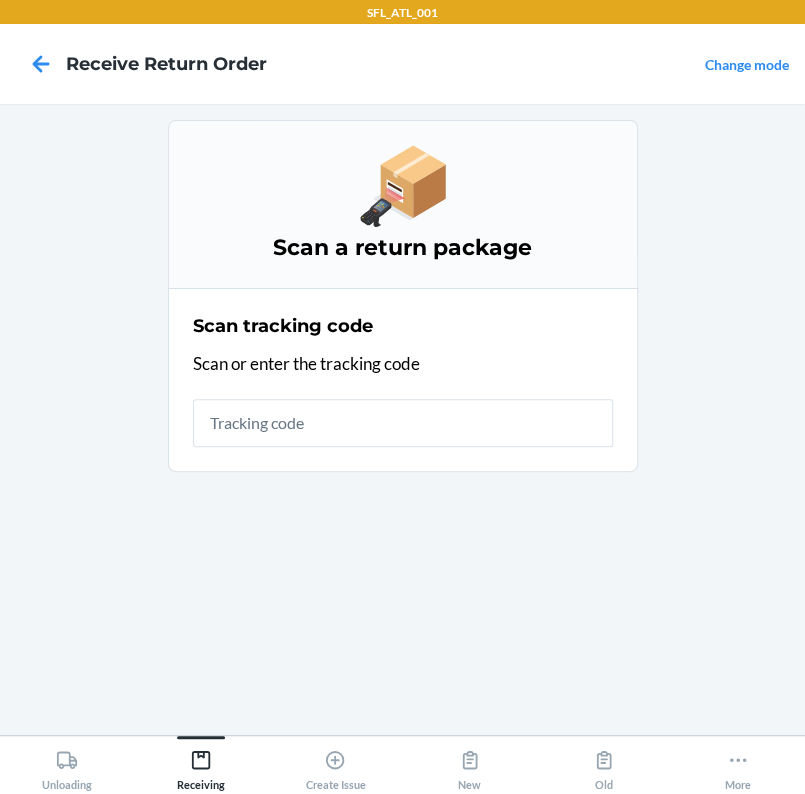click at bounding box center (403, 423) 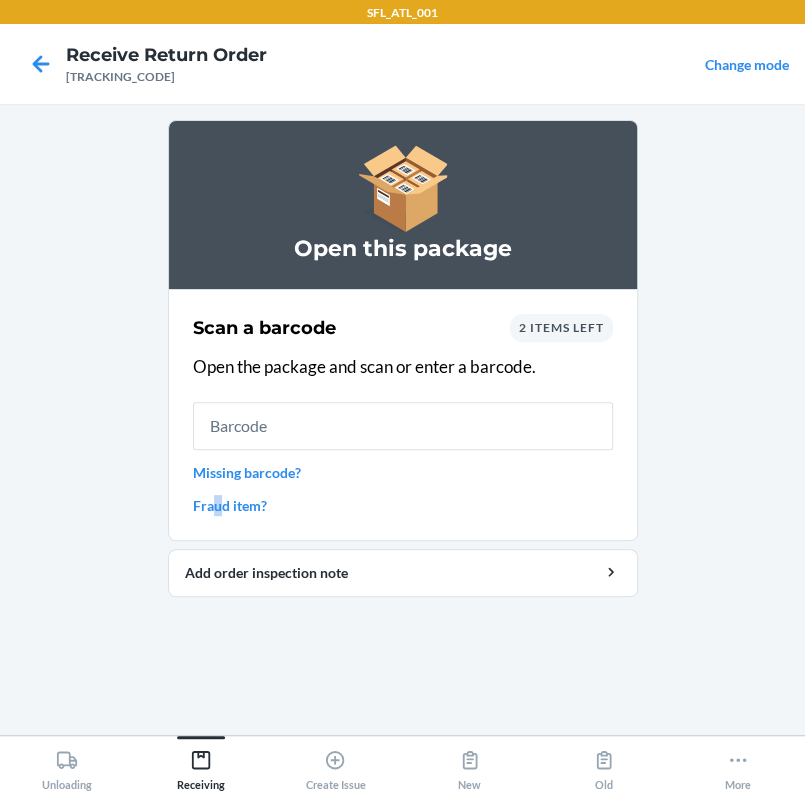 click on "Fraud item?" at bounding box center [403, 505] 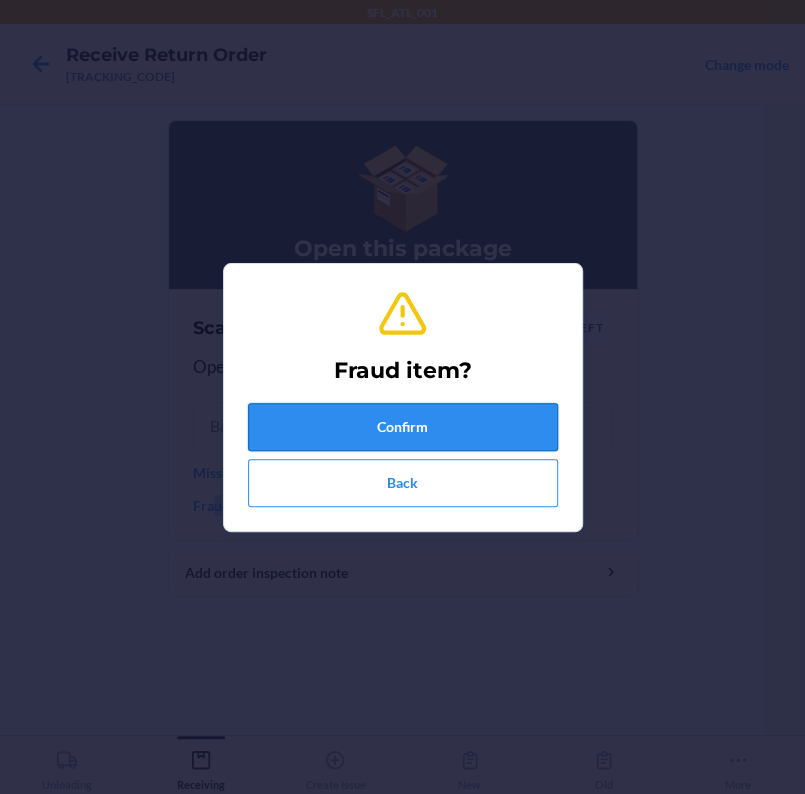 click on "Confirm" at bounding box center (403, 427) 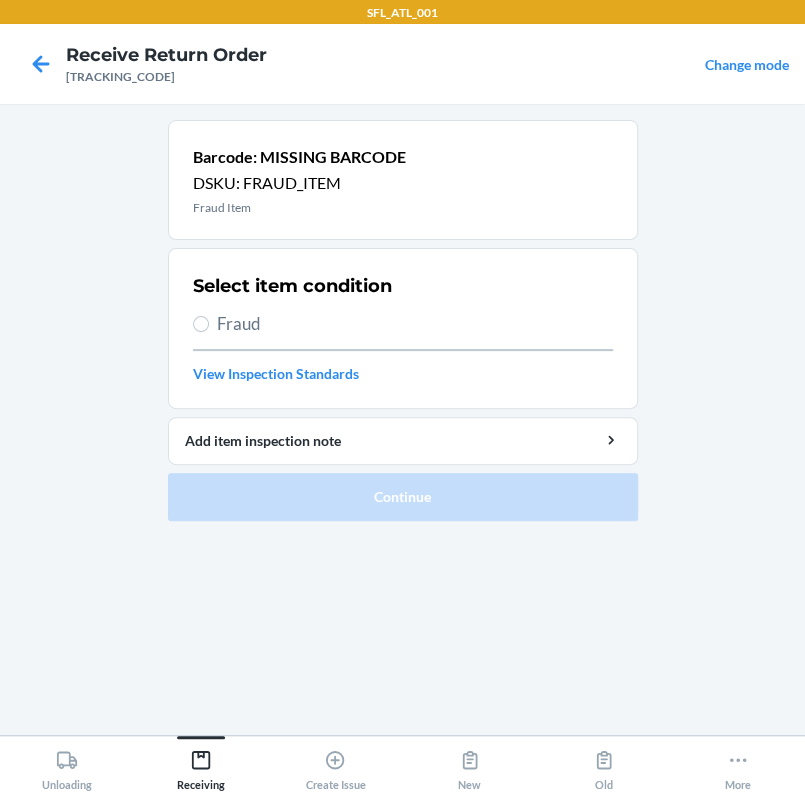 click on "Fraud" at bounding box center (415, 324) 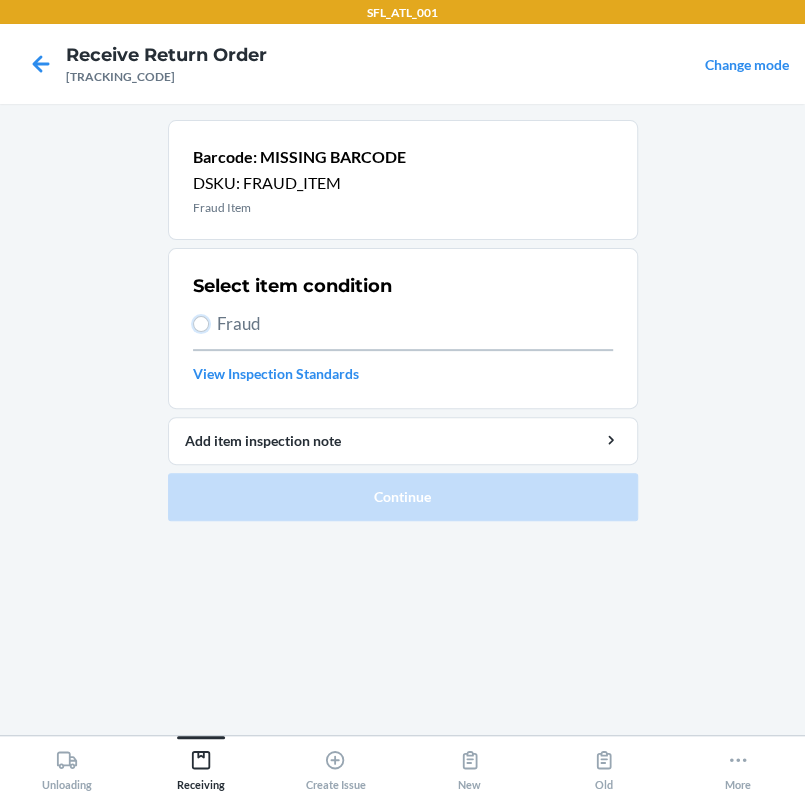 click on "Fraud" at bounding box center (201, 324) 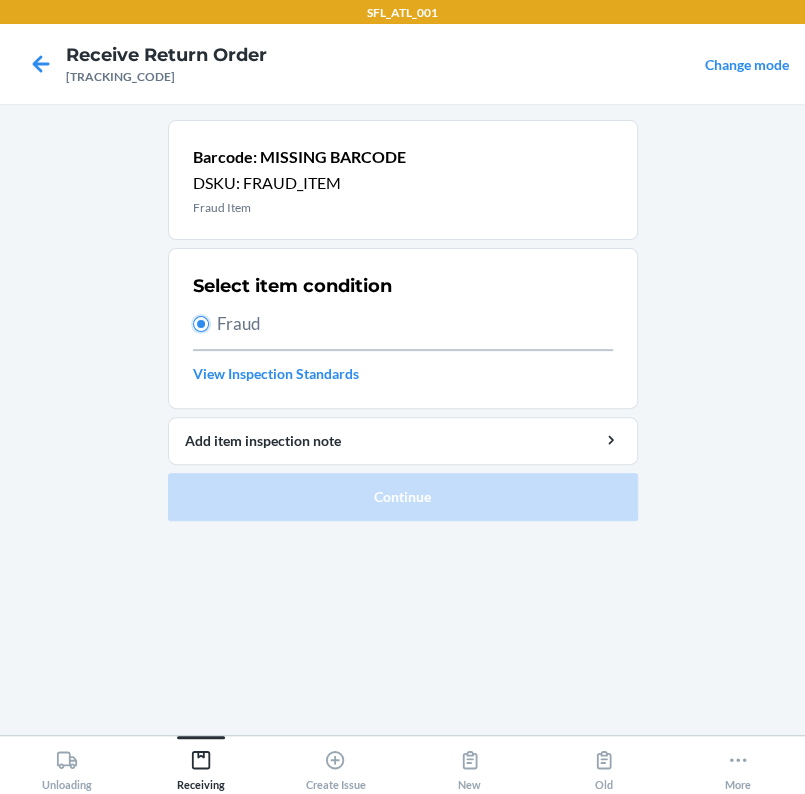 radio on "true" 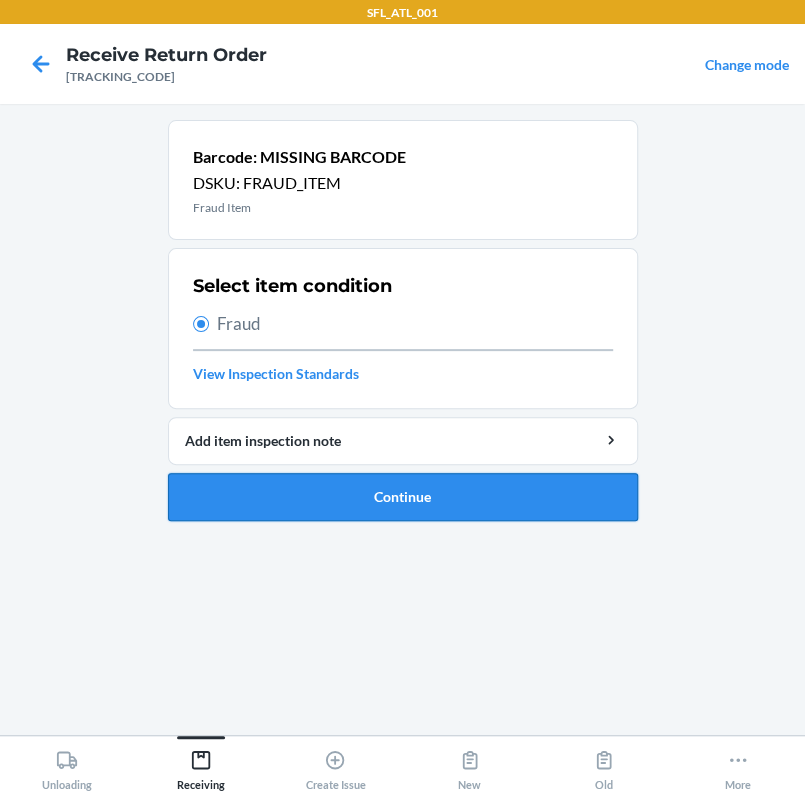 click on "Continue" at bounding box center [403, 497] 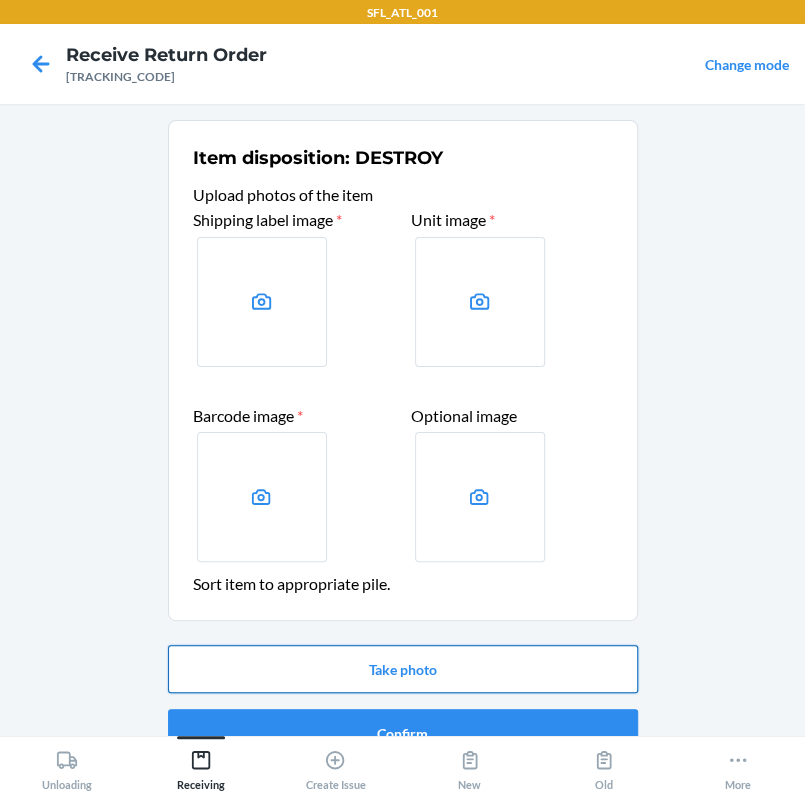 click on "Take photo" at bounding box center (403, 669) 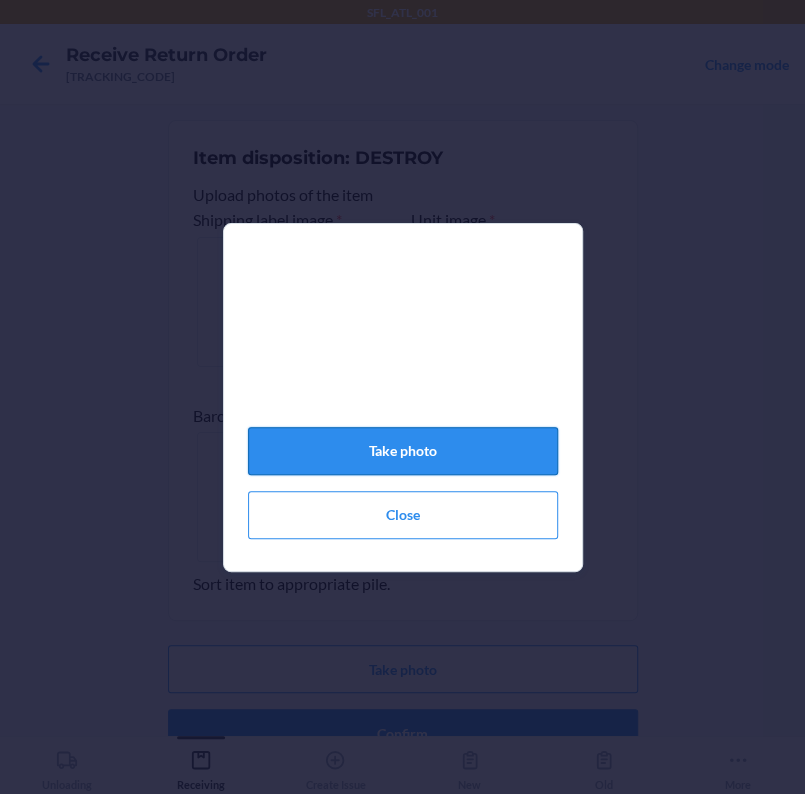 click on "Take photo" 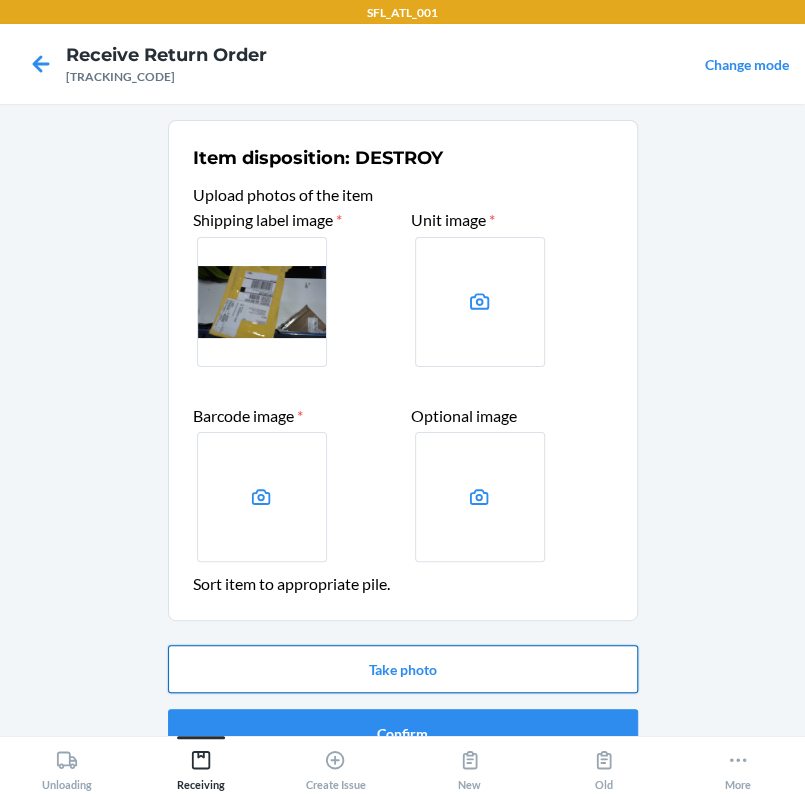 click on "Take photo" at bounding box center (403, 669) 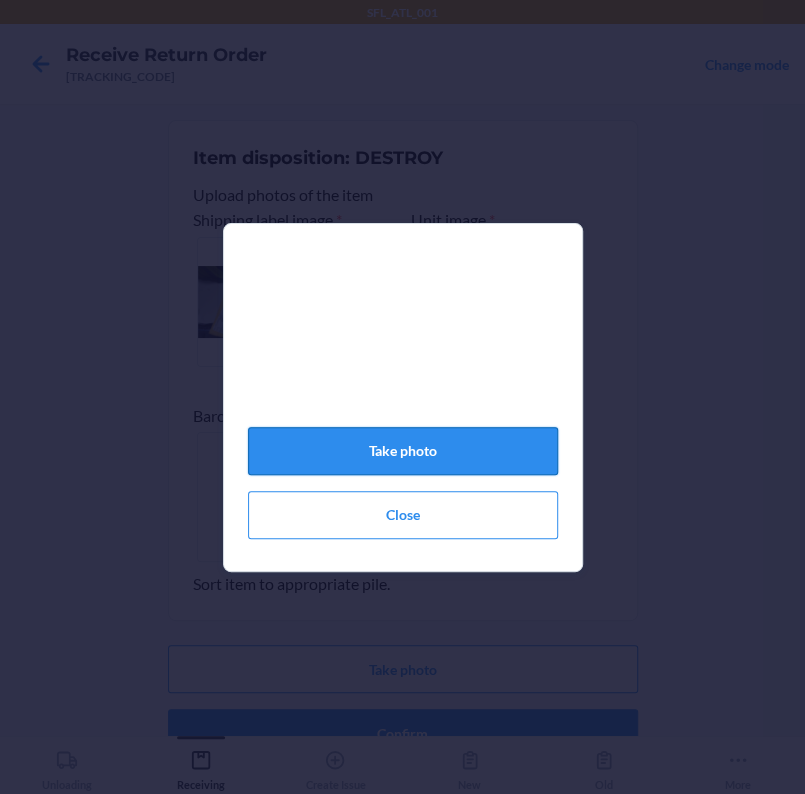 click on "Take photo" 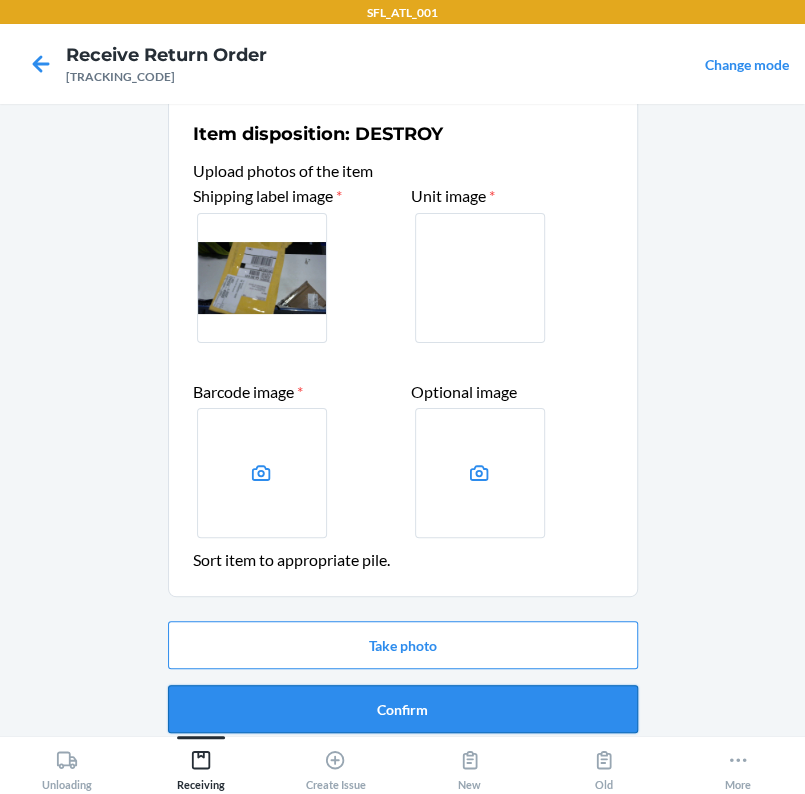 scroll, scrollTop: 37, scrollLeft: 0, axis: vertical 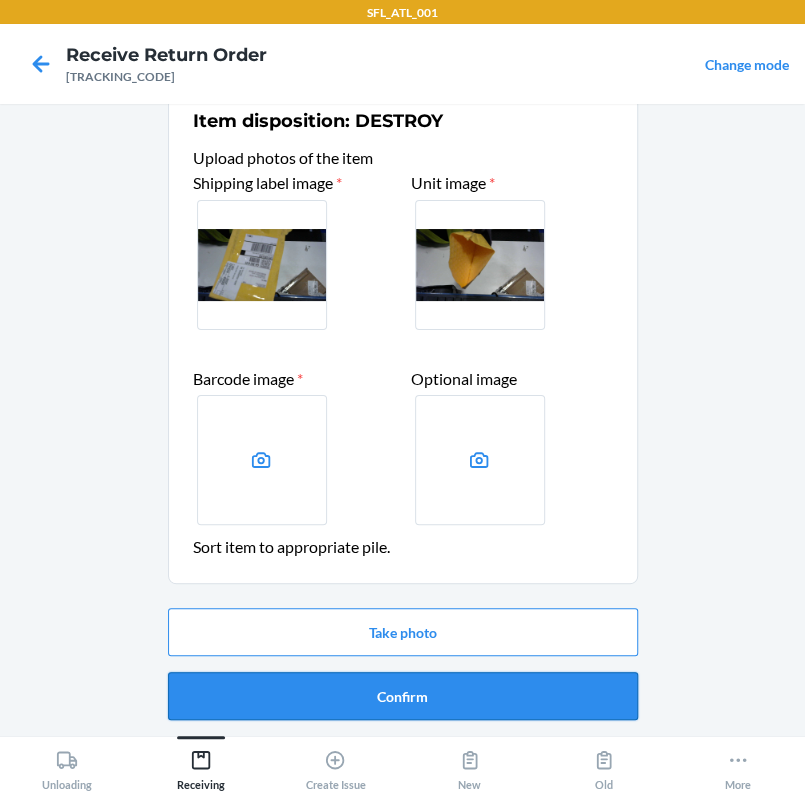 click on "Confirm" at bounding box center (403, 696) 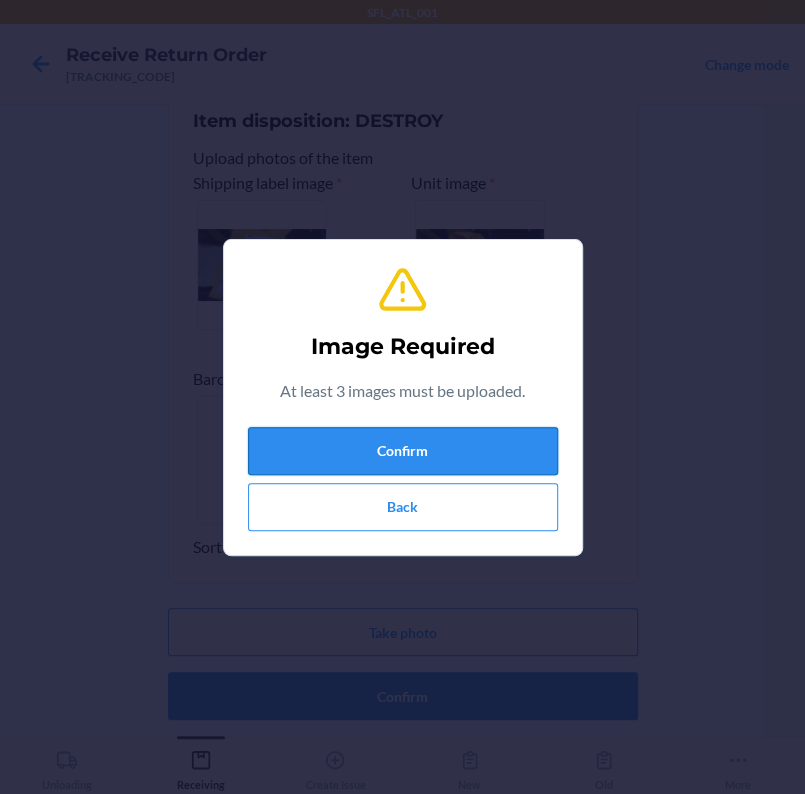 click on "Confirm" at bounding box center [403, 451] 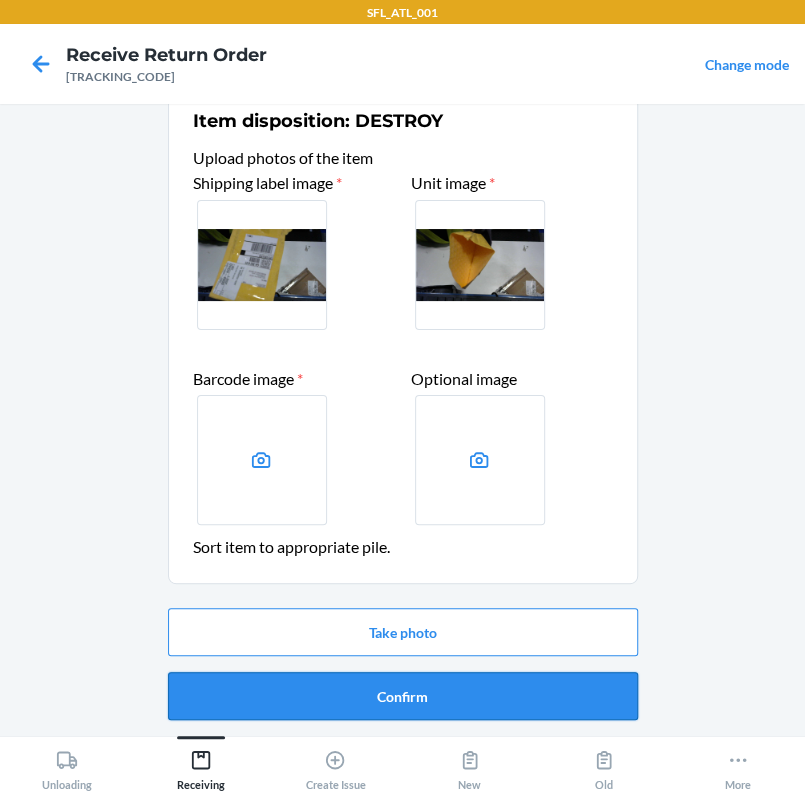 click on "Confirm" at bounding box center (403, 696) 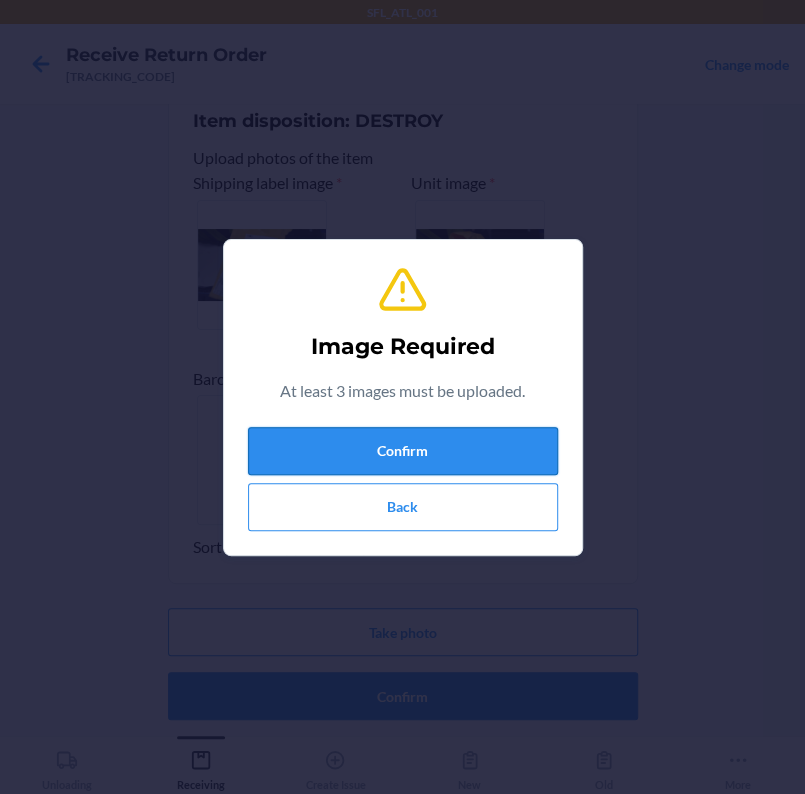 click on "Confirm" at bounding box center (403, 451) 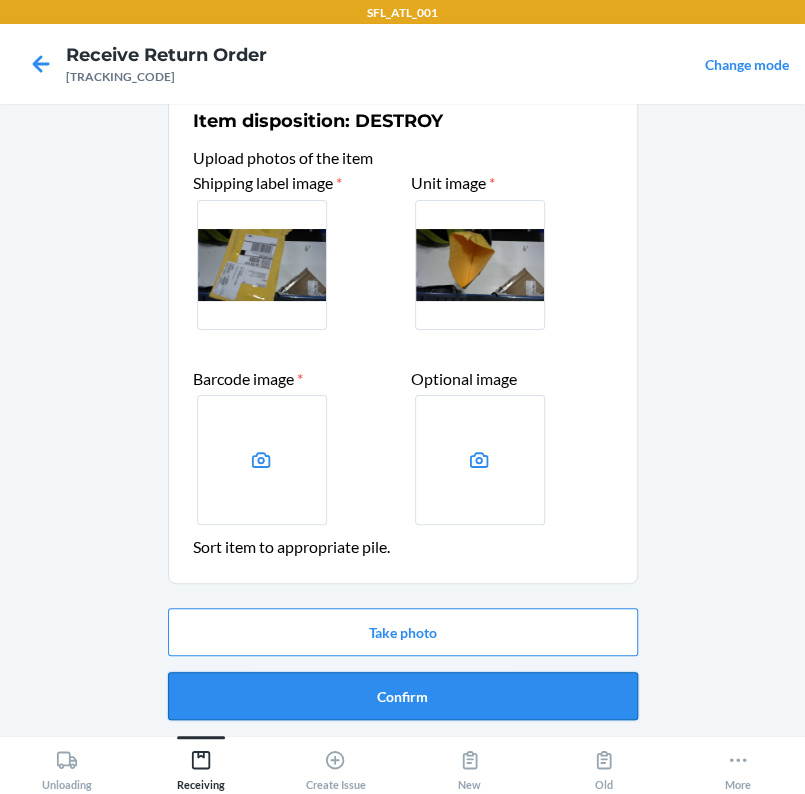 click on "Confirm" at bounding box center [403, 696] 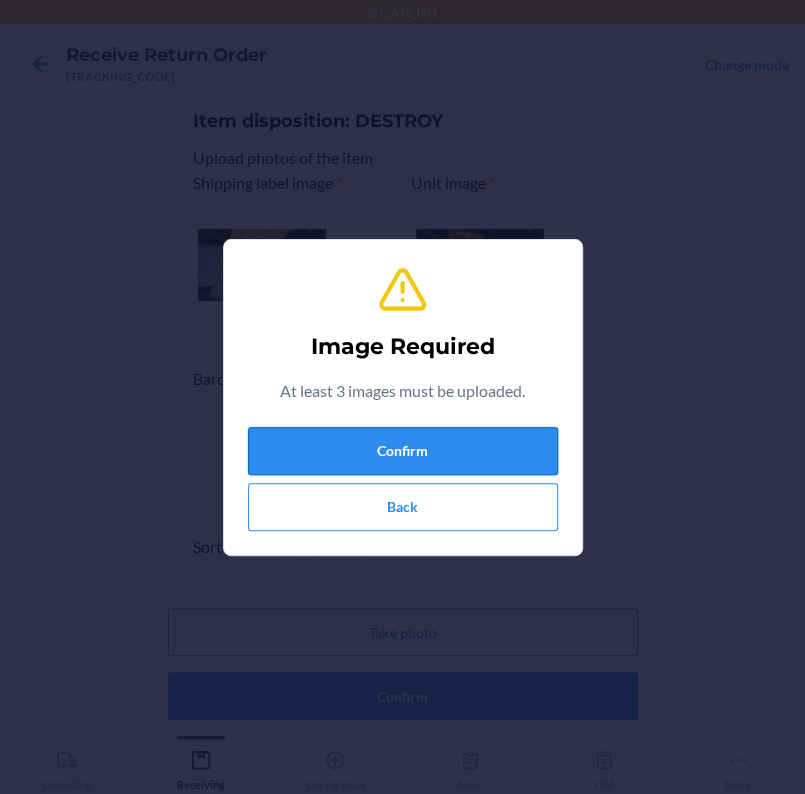 click on "Confirm" at bounding box center [403, 451] 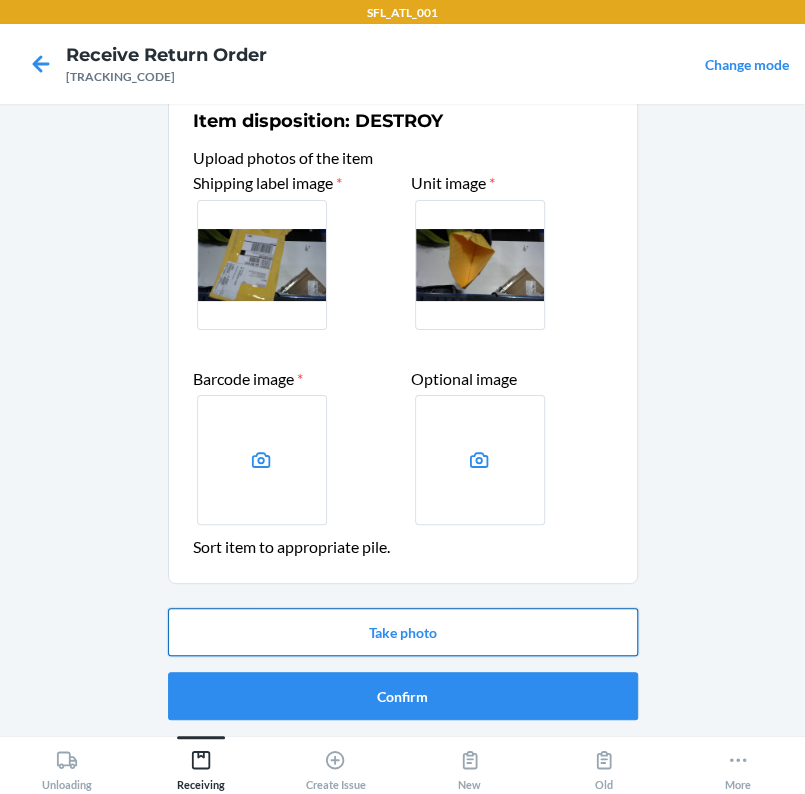 click on "Take photo" at bounding box center [403, 632] 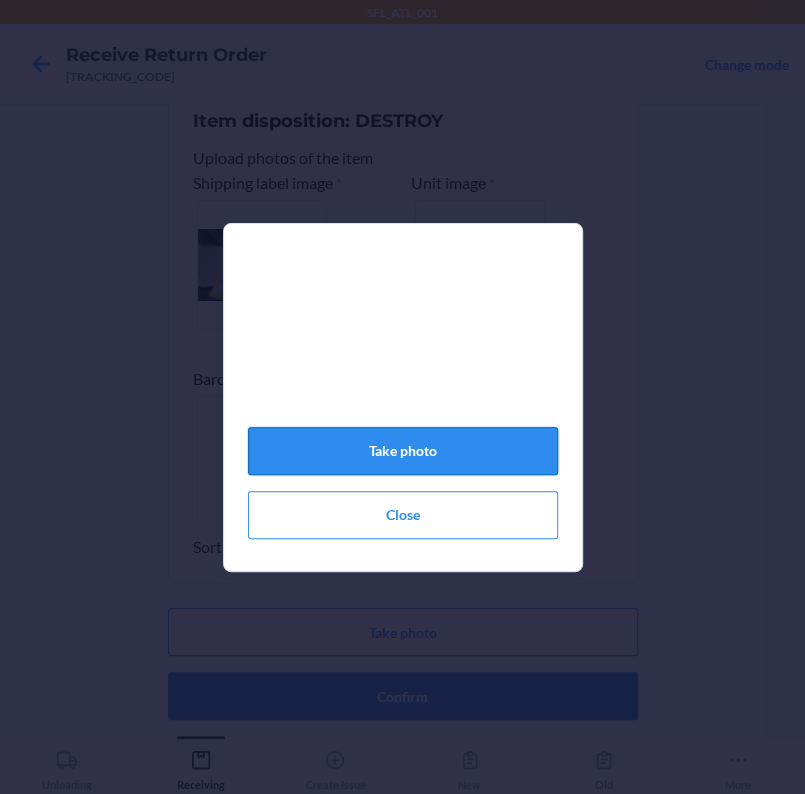 click on "Take photo" 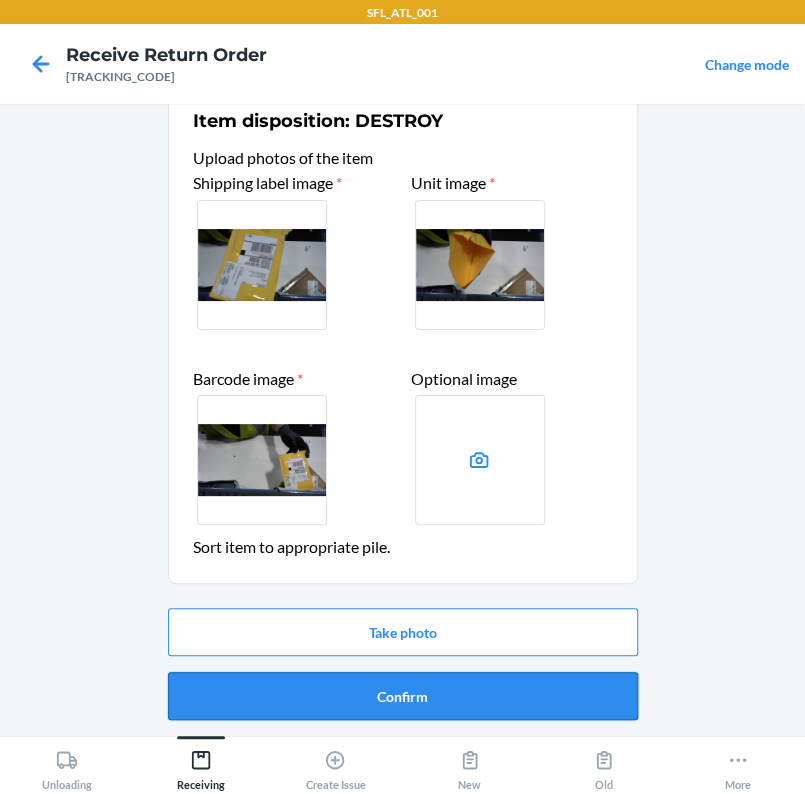 click on "Confirm" at bounding box center [403, 696] 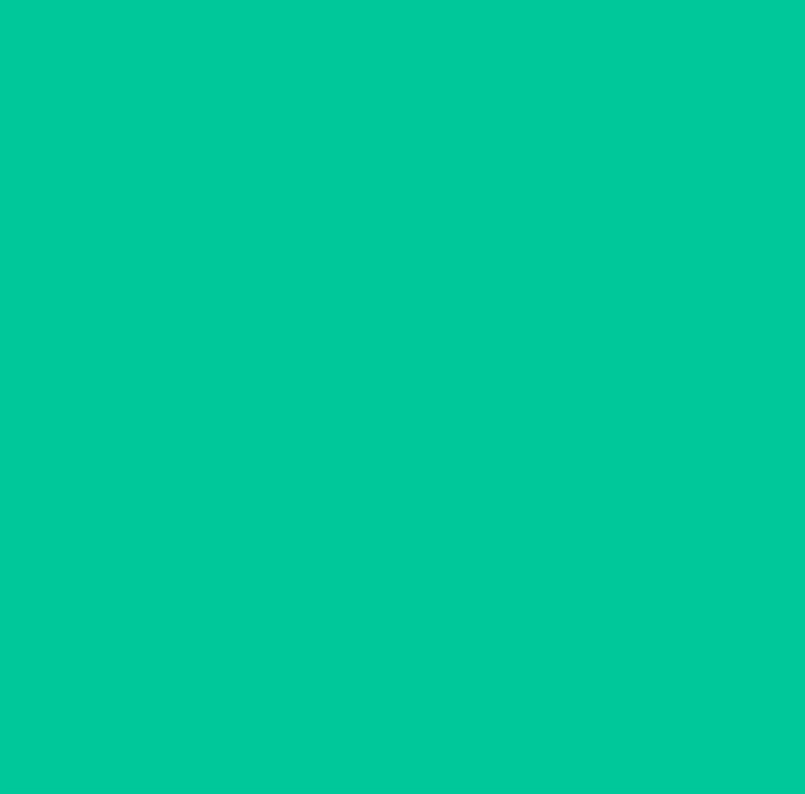 scroll, scrollTop: 0, scrollLeft: 0, axis: both 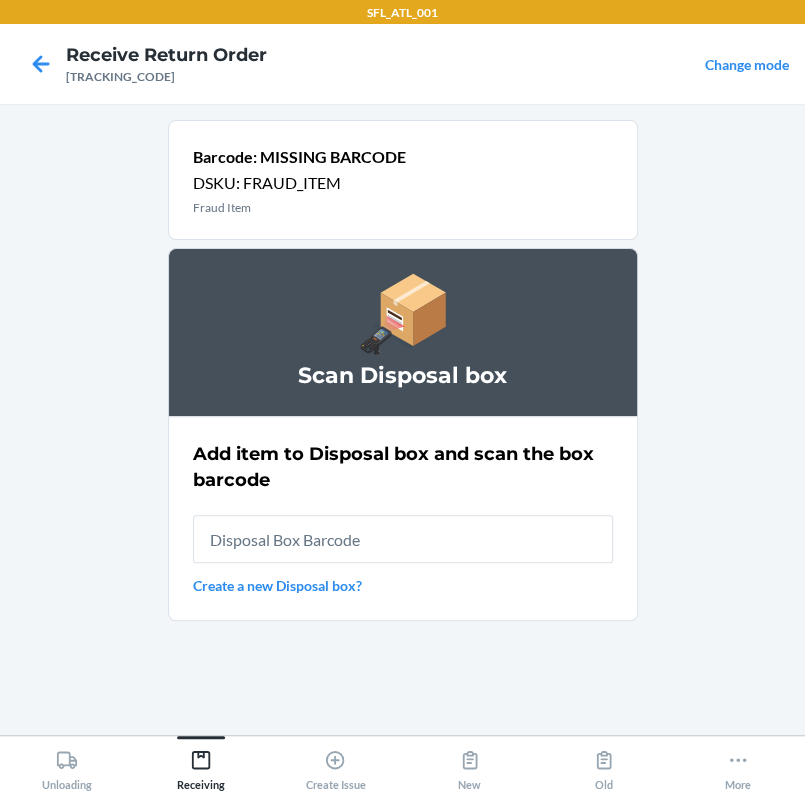 click at bounding box center (403, 539) 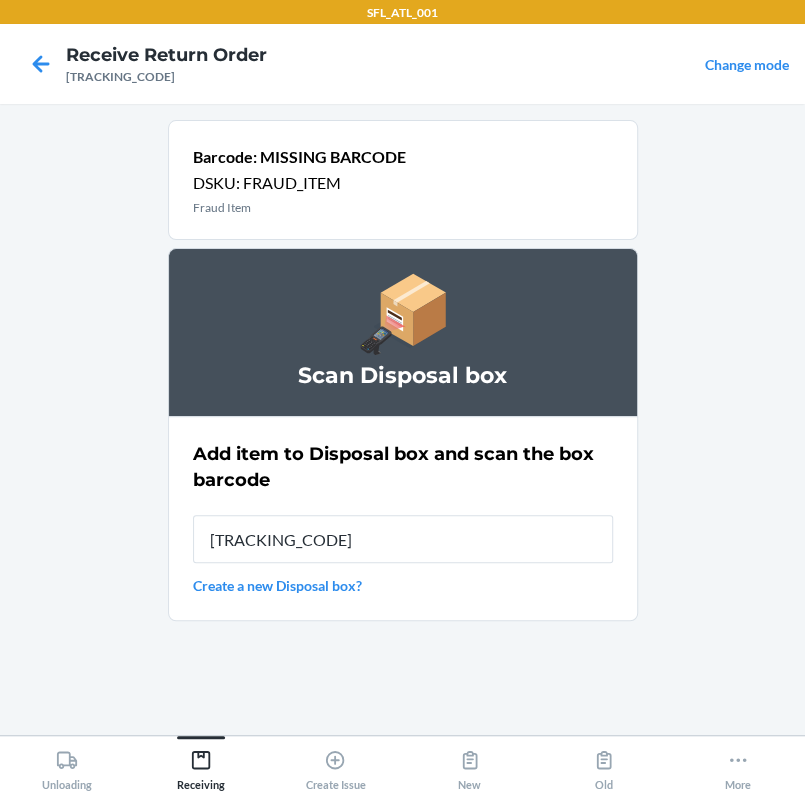 type on "[DSKU]" 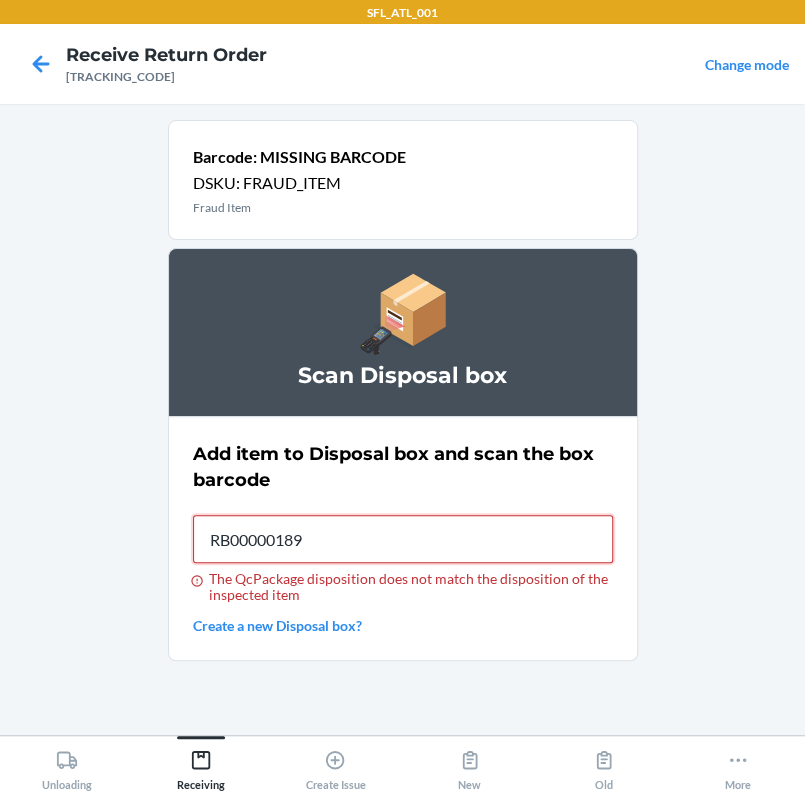type on "[TRACKING_CODE]" 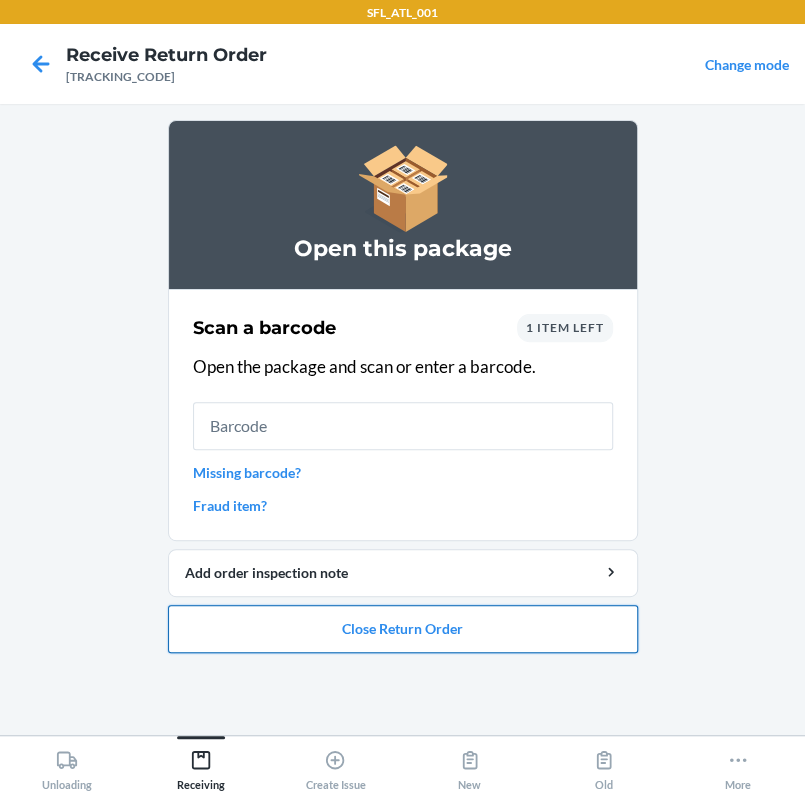 click on "Close Return Order" at bounding box center [403, 629] 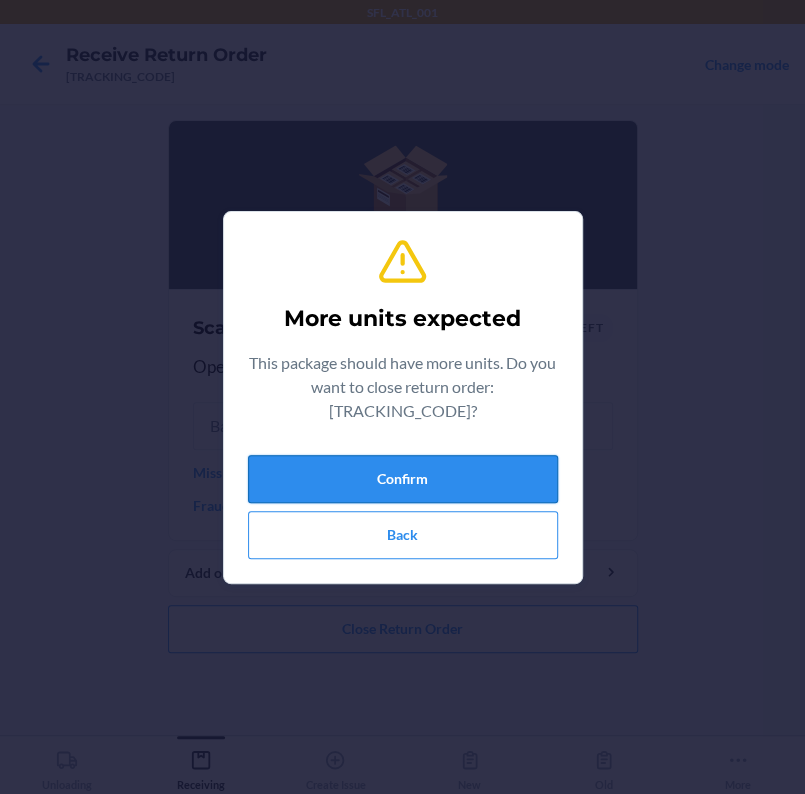 click on "Confirm" at bounding box center [403, 479] 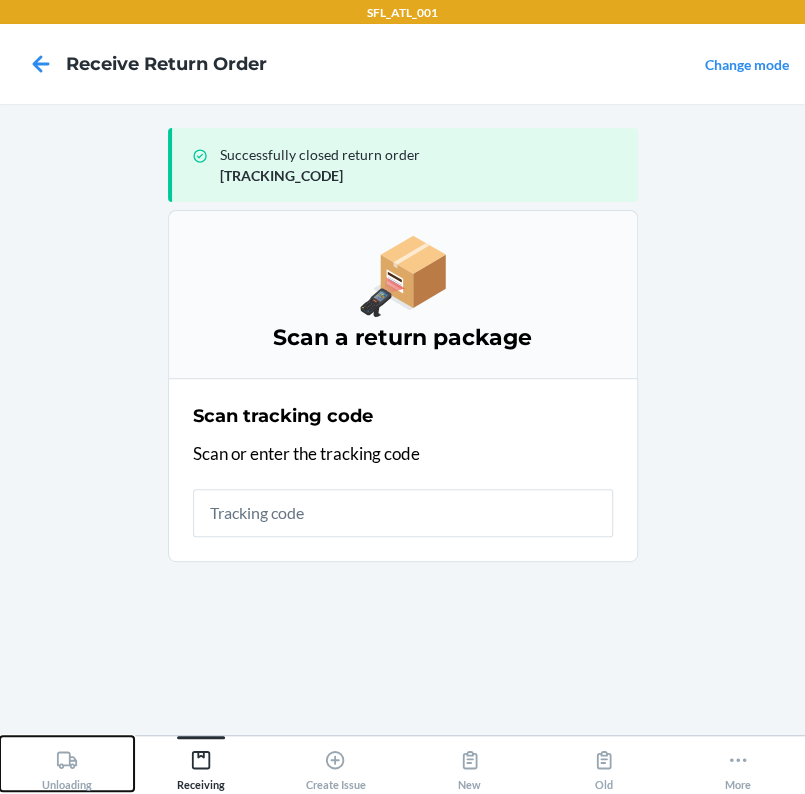 click 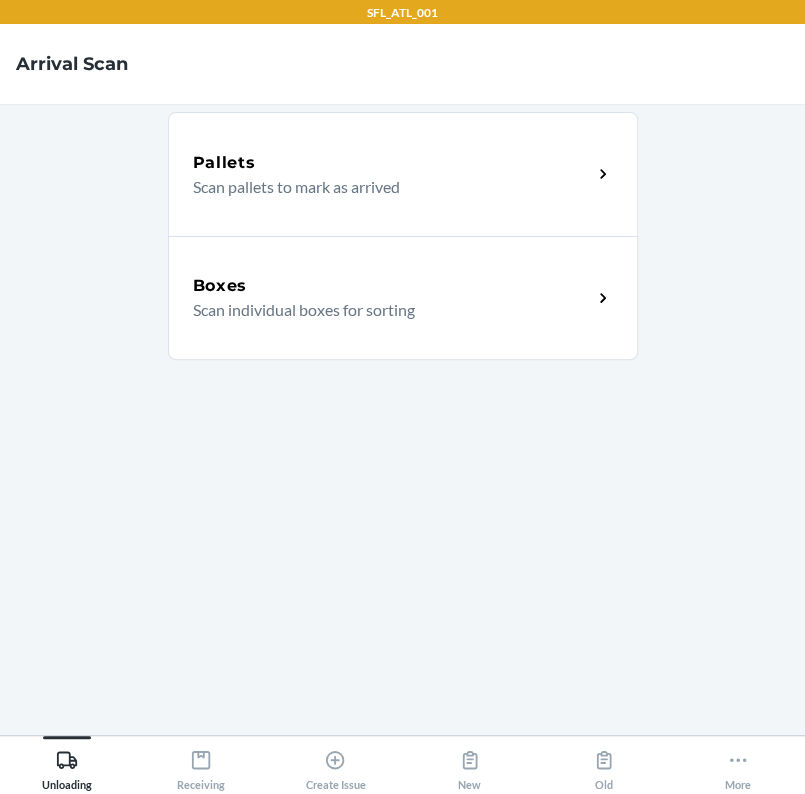 click on "Scan individual boxes for sorting" at bounding box center (384, 310) 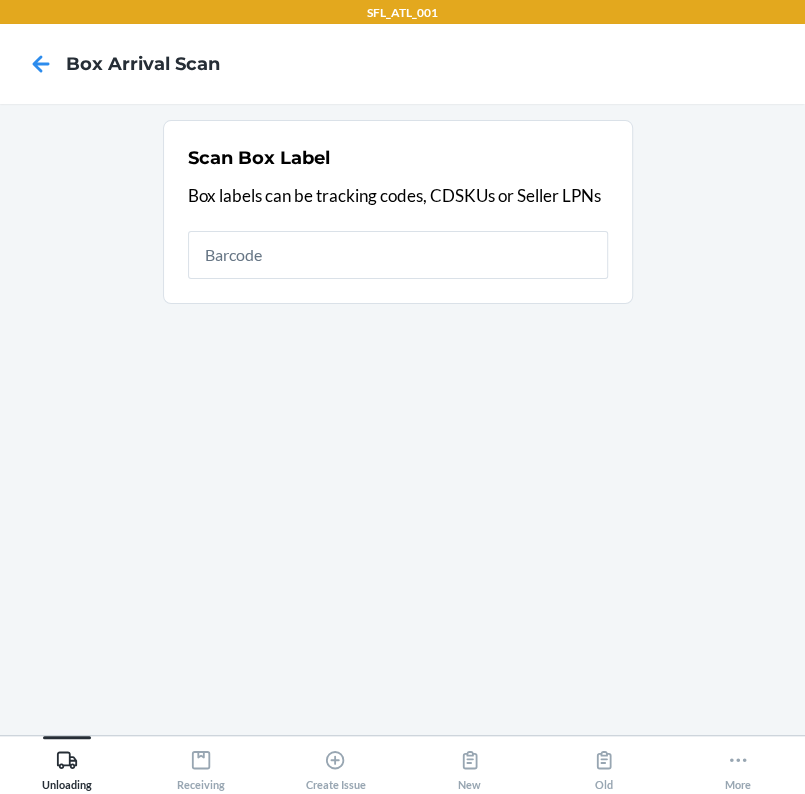 click at bounding box center [398, 255] 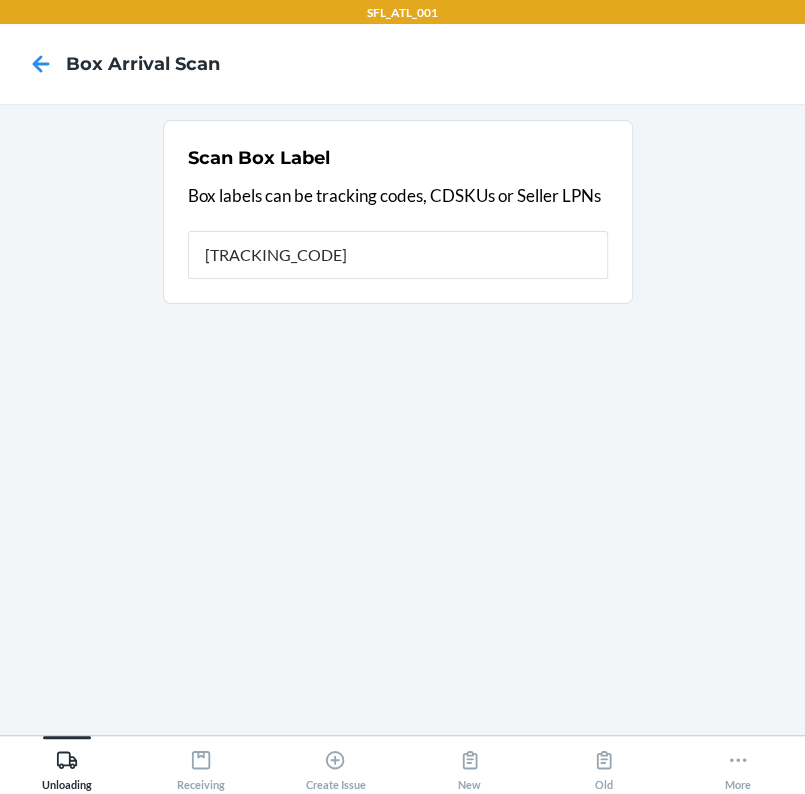 type on "[TRACKING_CODE]" 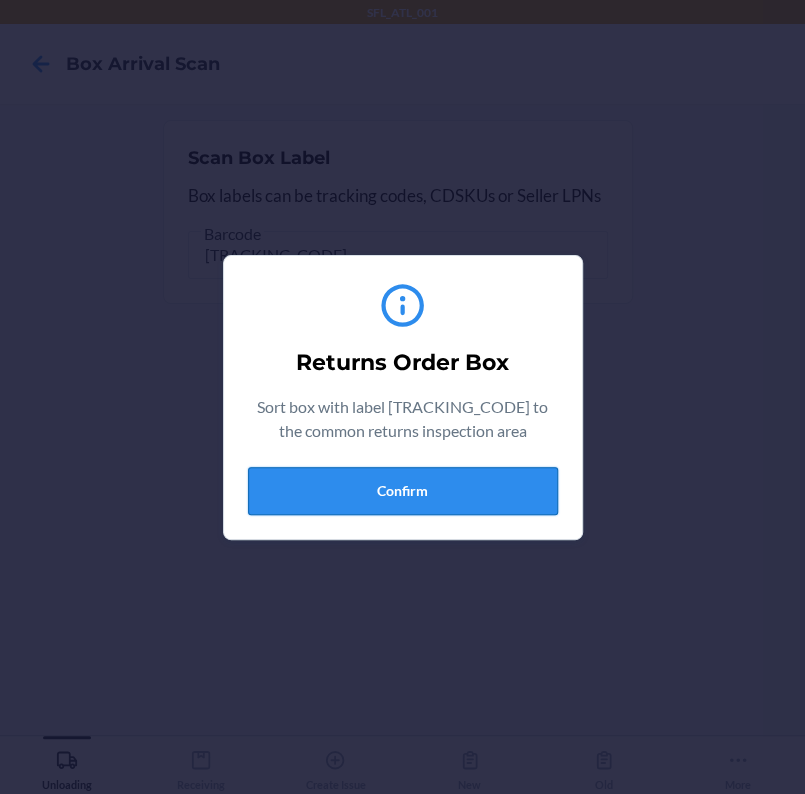 click on "Confirm" at bounding box center [403, 491] 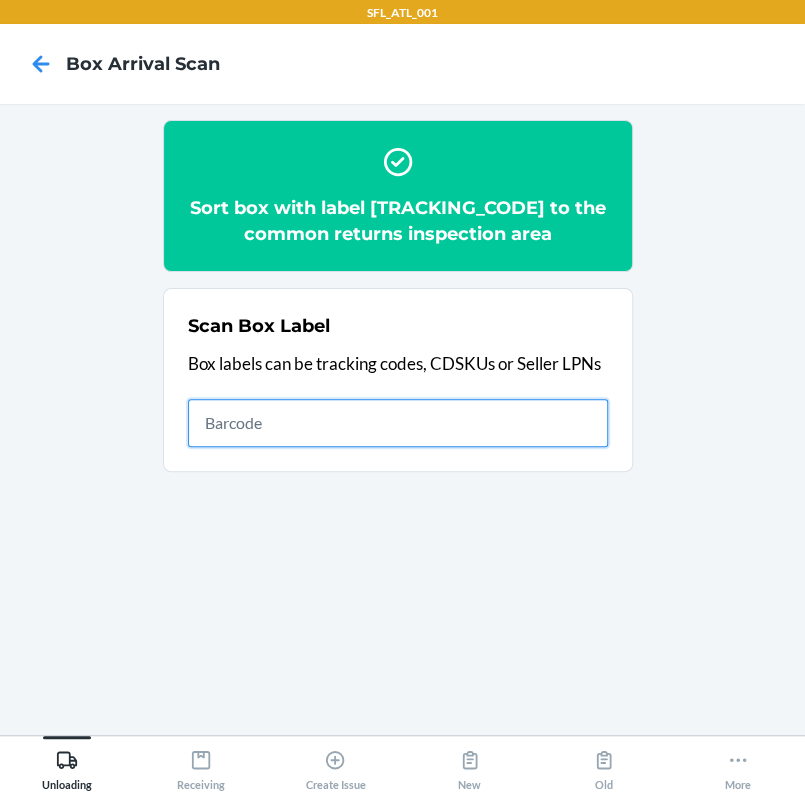 click at bounding box center (398, 423) 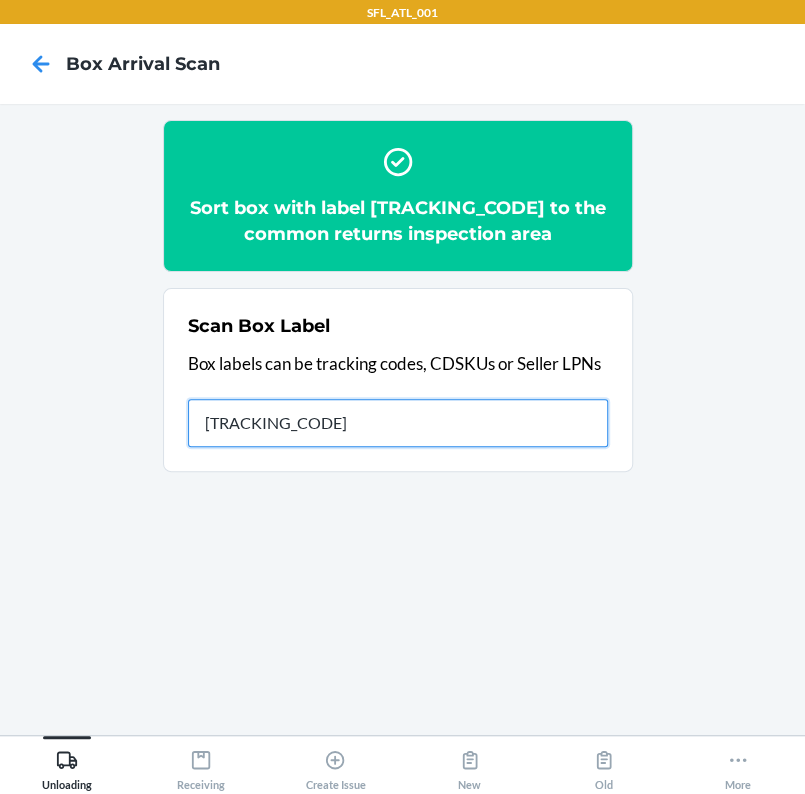 type on "[TRACKING_CODE]" 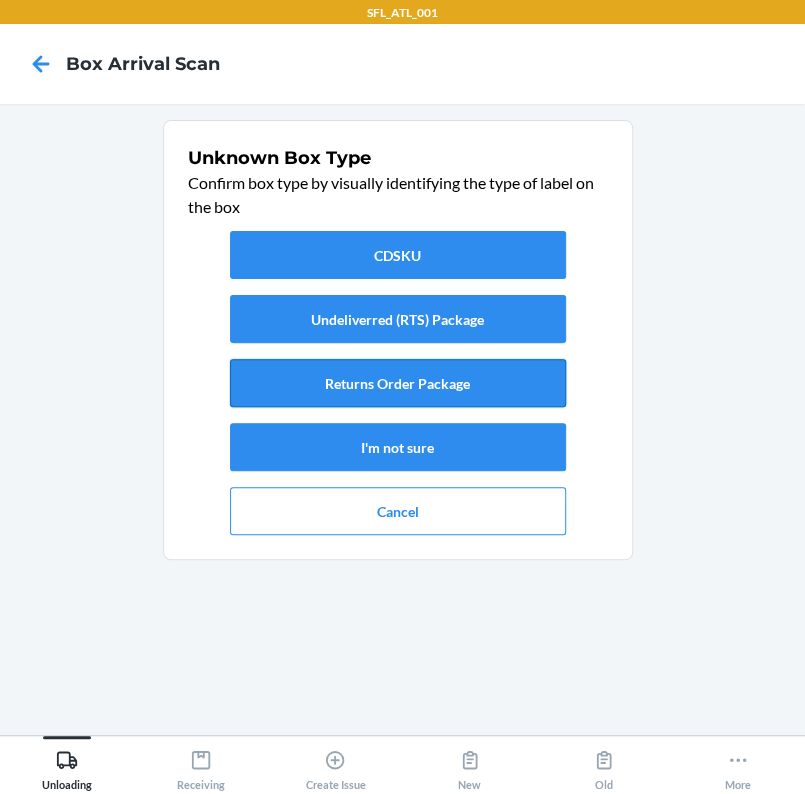 click on "Returns Order Package" at bounding box center (398, 383) 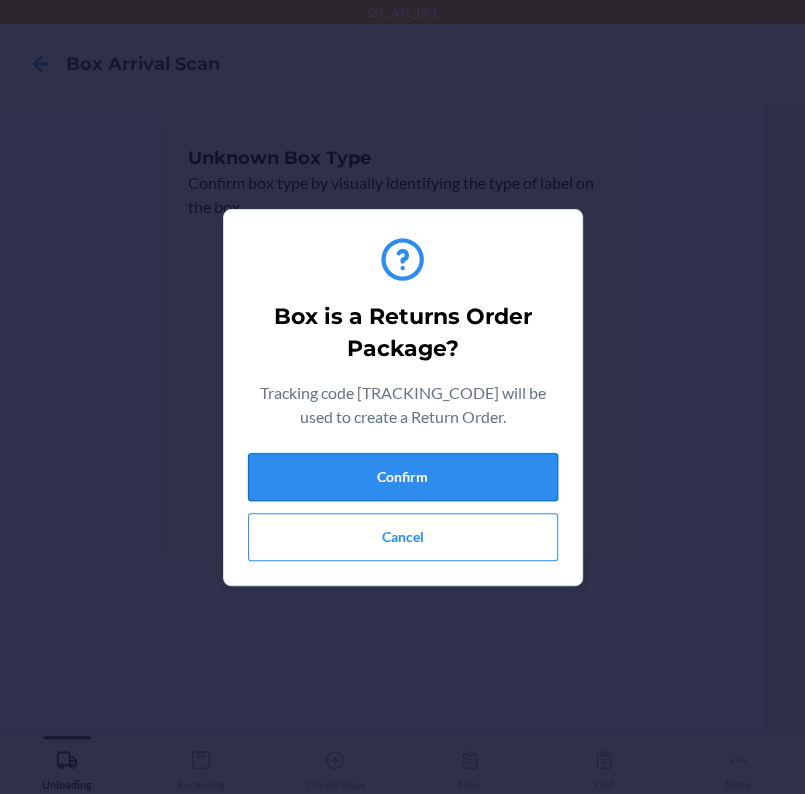 click on "Confirm" at bounding box center (403, 477) 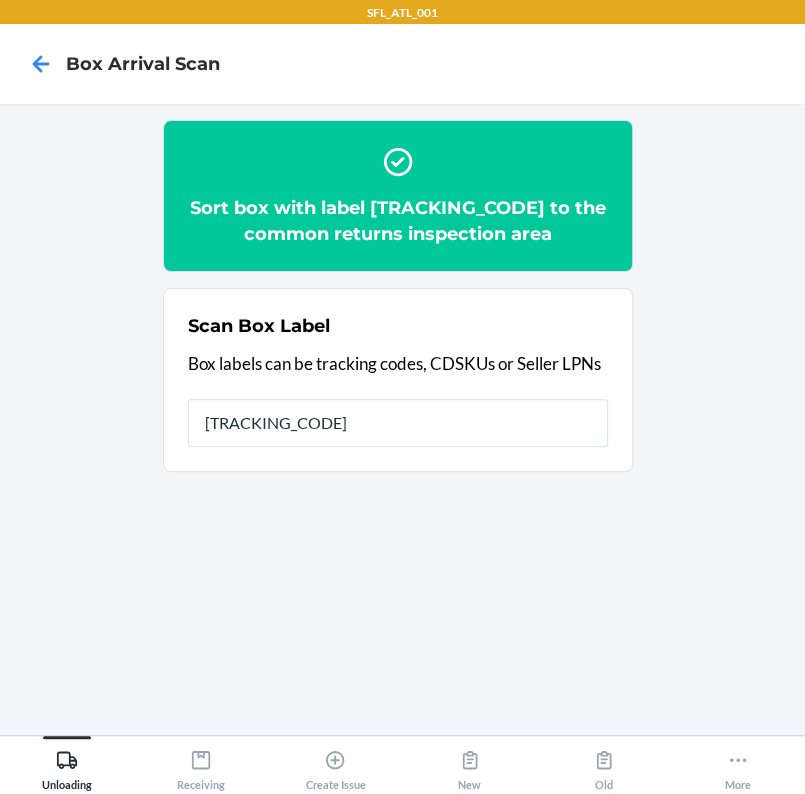 type on "[TRACKING_CODE]" 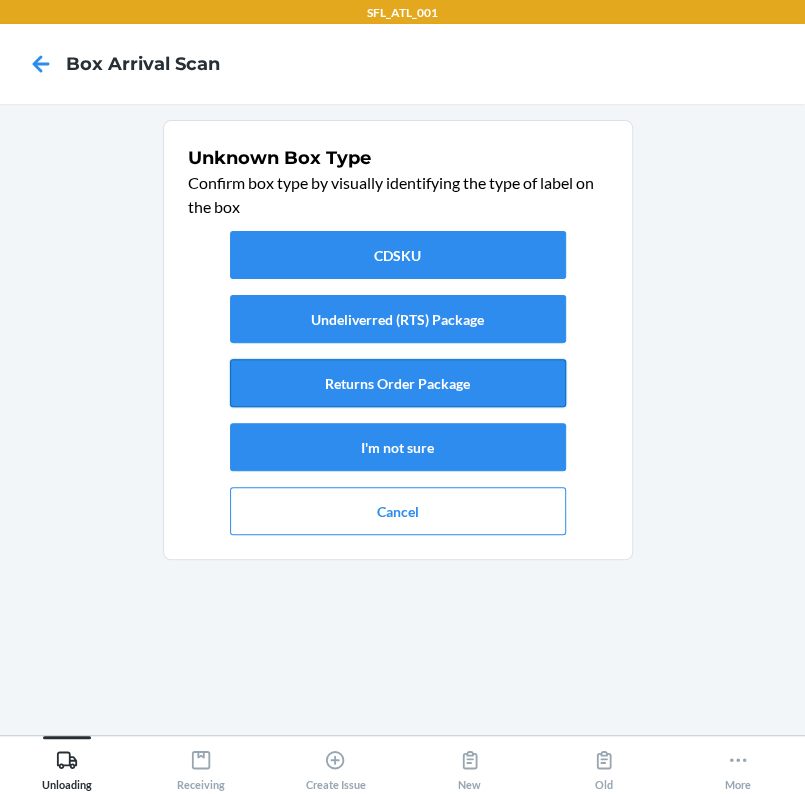 click on "Returns Order Package" at bounding box center [398, 383] 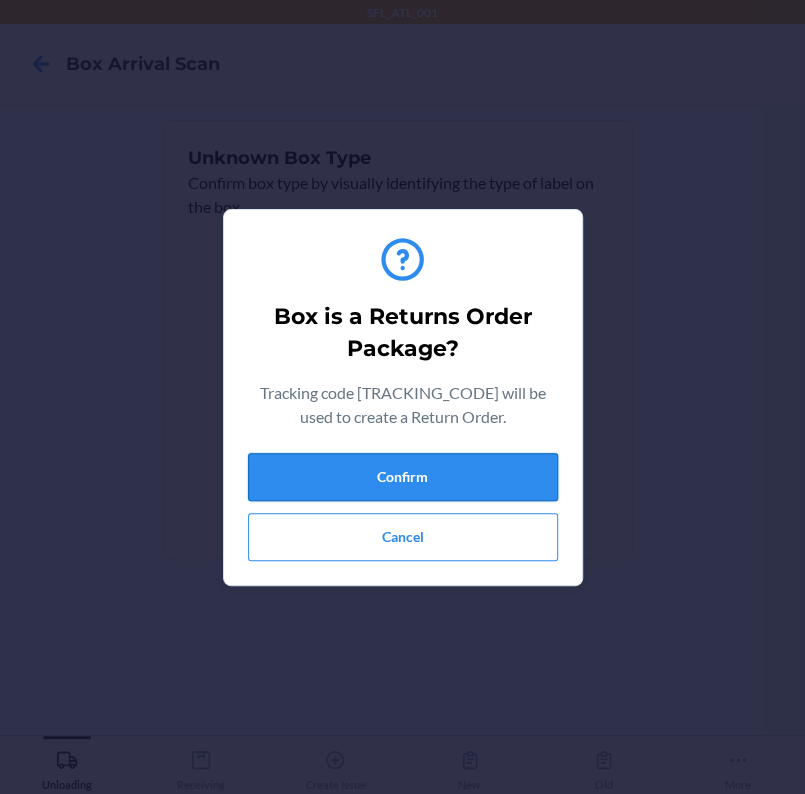 click on "Confirm" at bounding box center [403, 477] 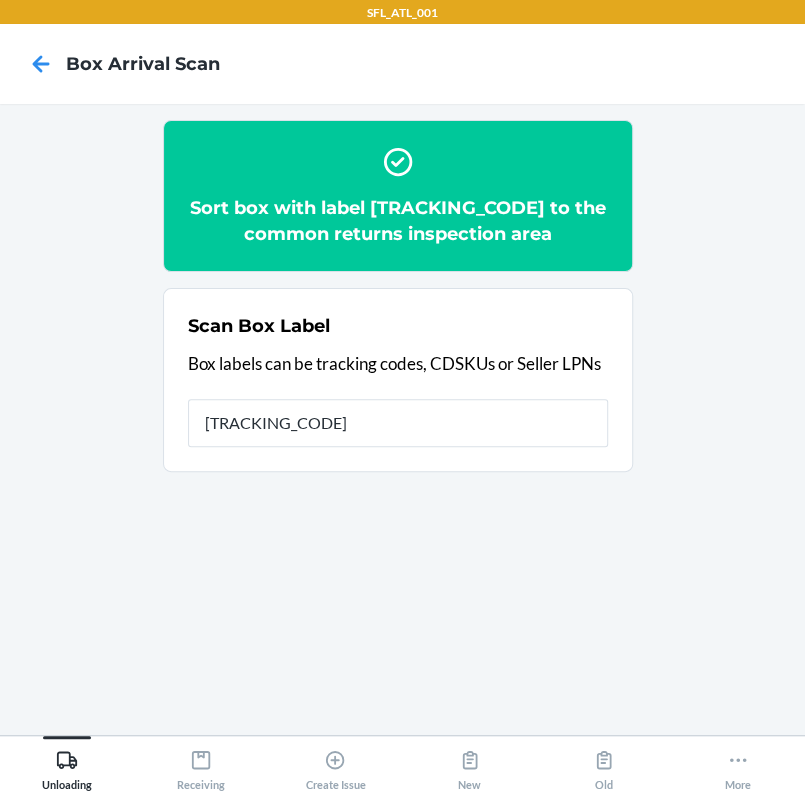 type on "[TRACKING_CODE]" 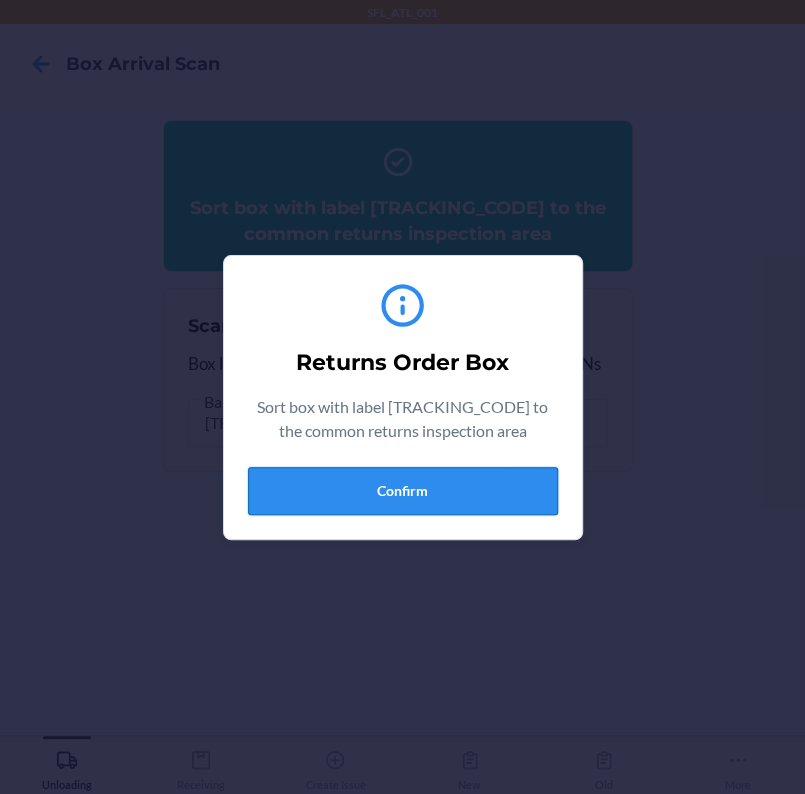 click on "Confirm" at bounding box center [403, 491] 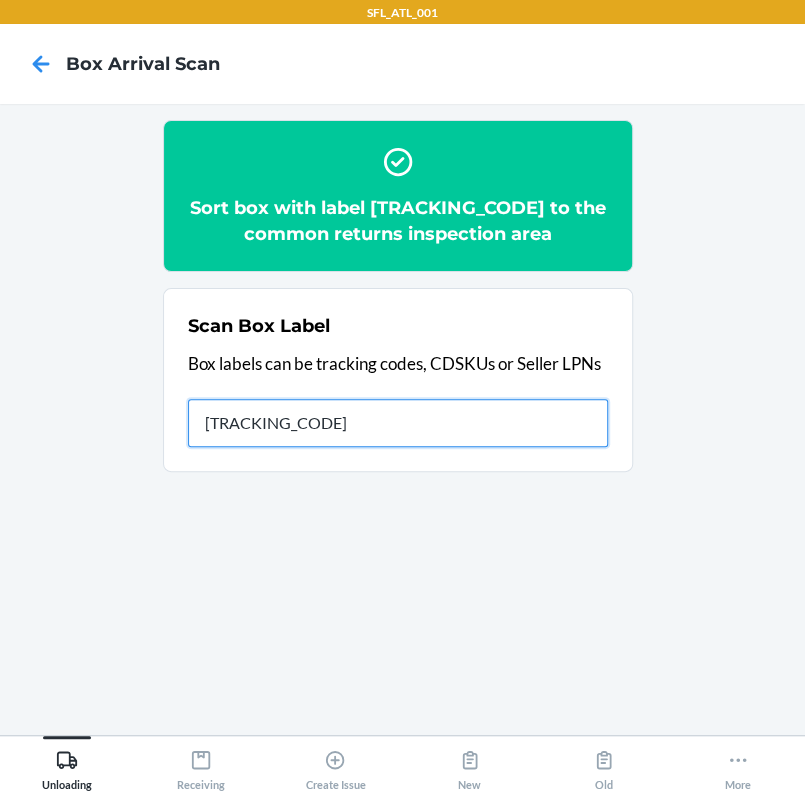type on "[TRACKING_CODE]" 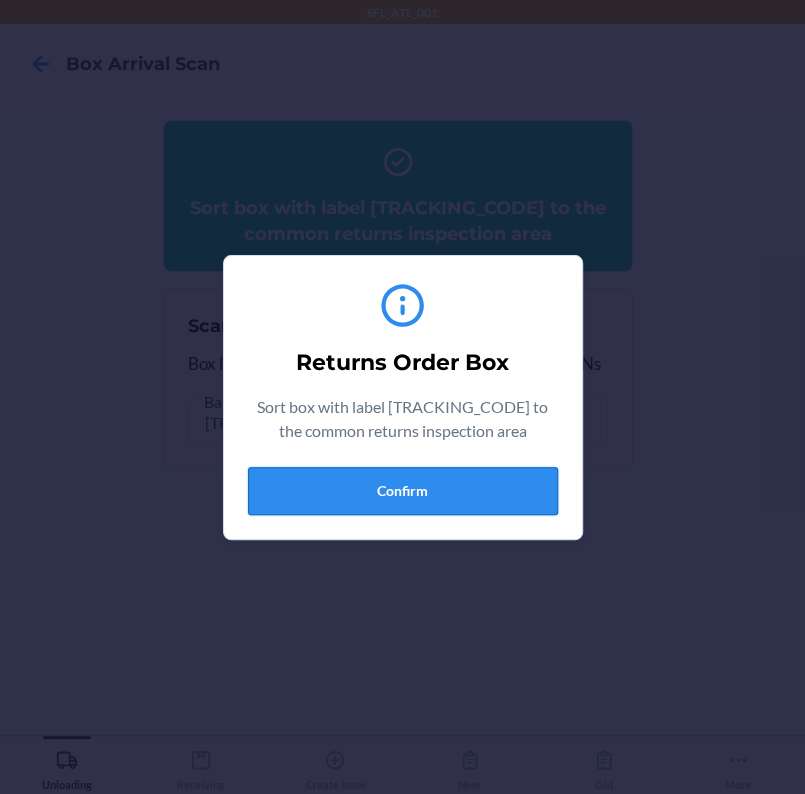 click on "Confirm" at bounding box center [403, 491] 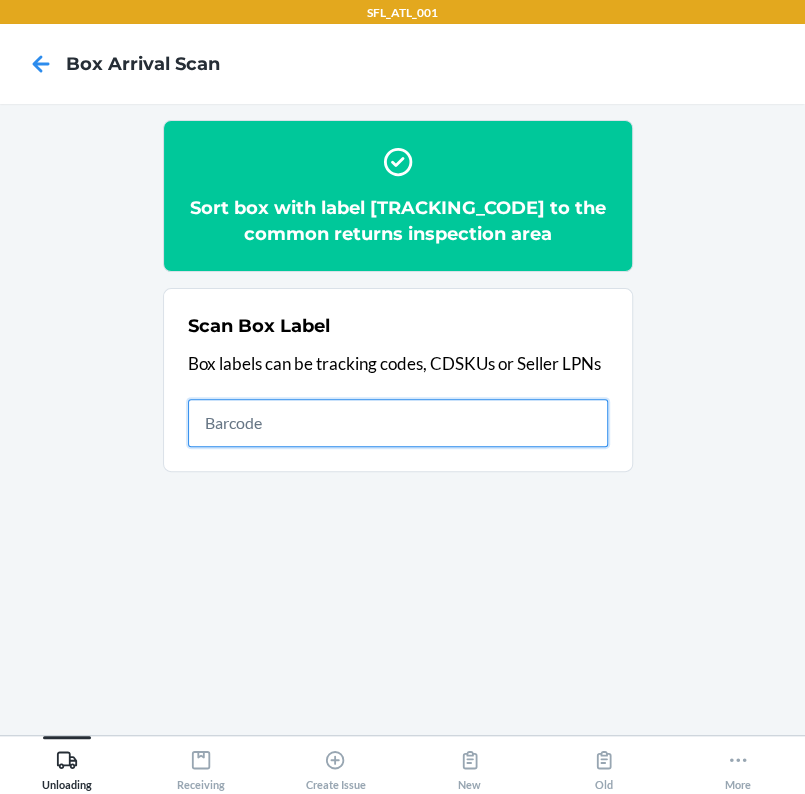 click at bounding box center (398, 423) 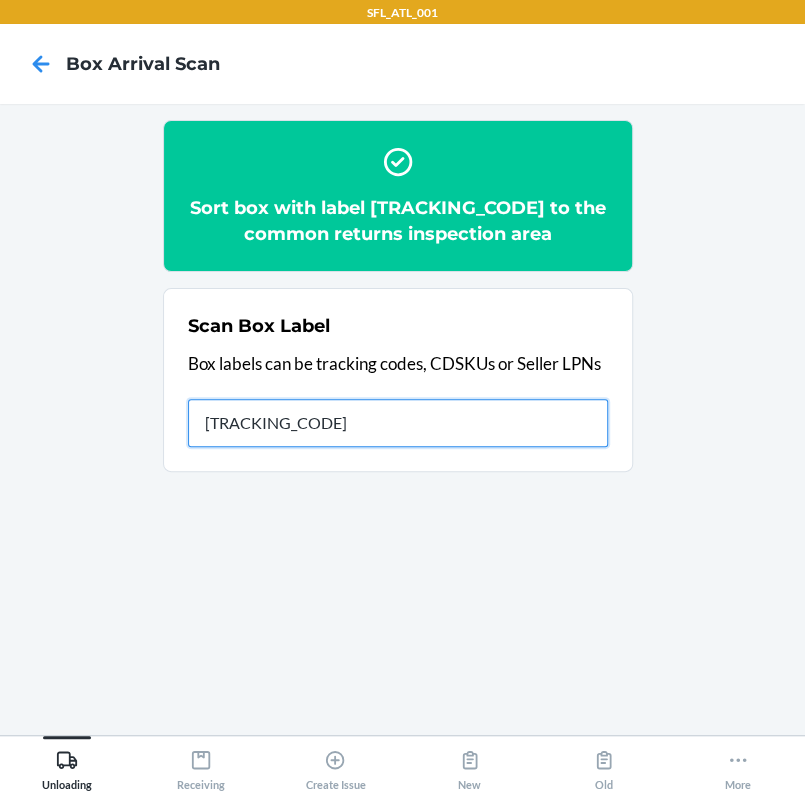 type on "[TRACKING_CODE]" 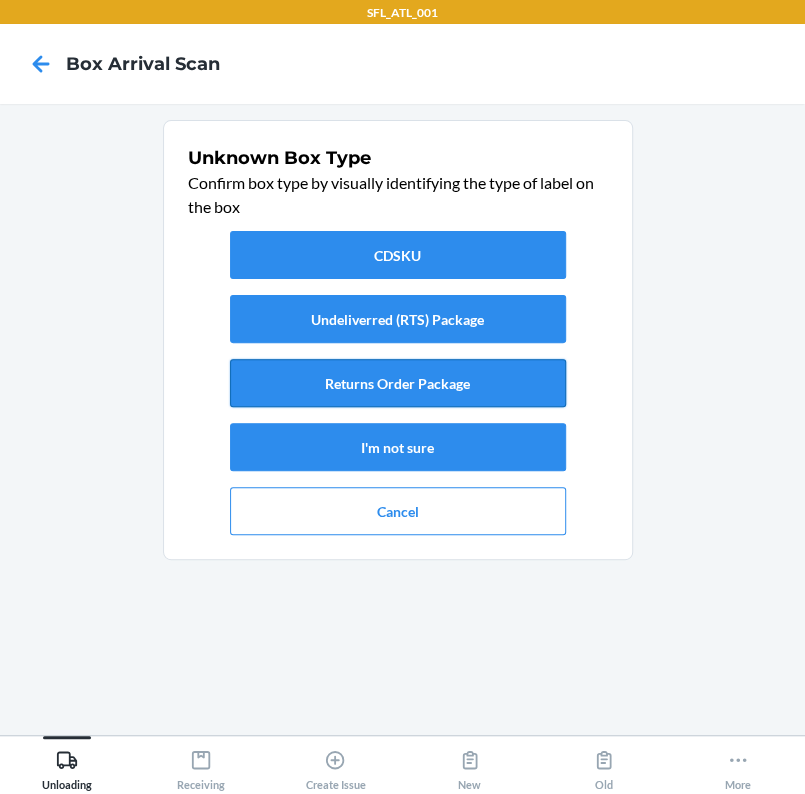click on "Returns Order Package" at bounding box center [398, 383] 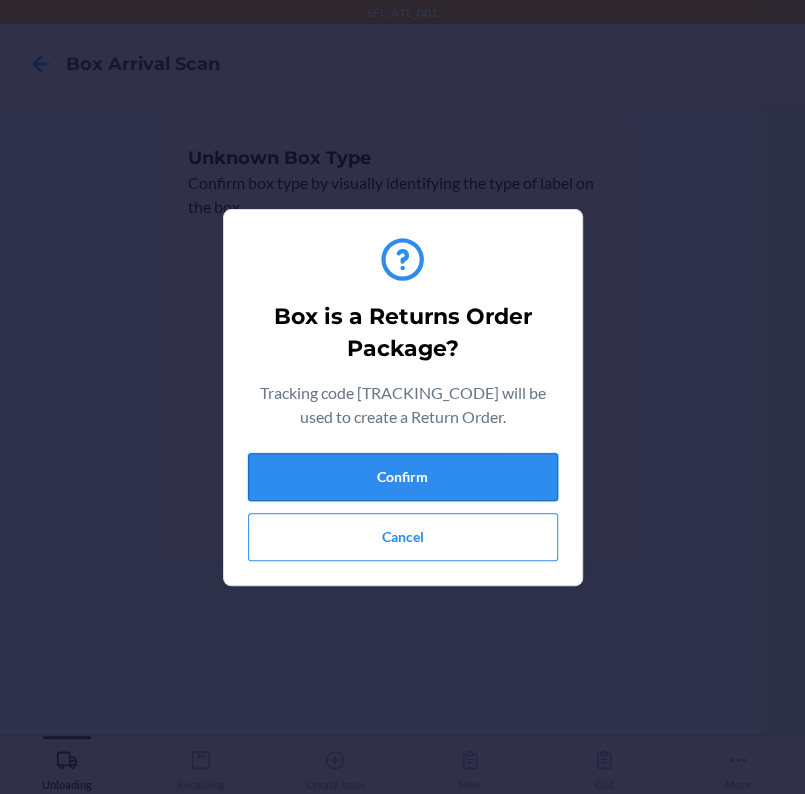 click on "Confirm" at bounding box center (403, 477) 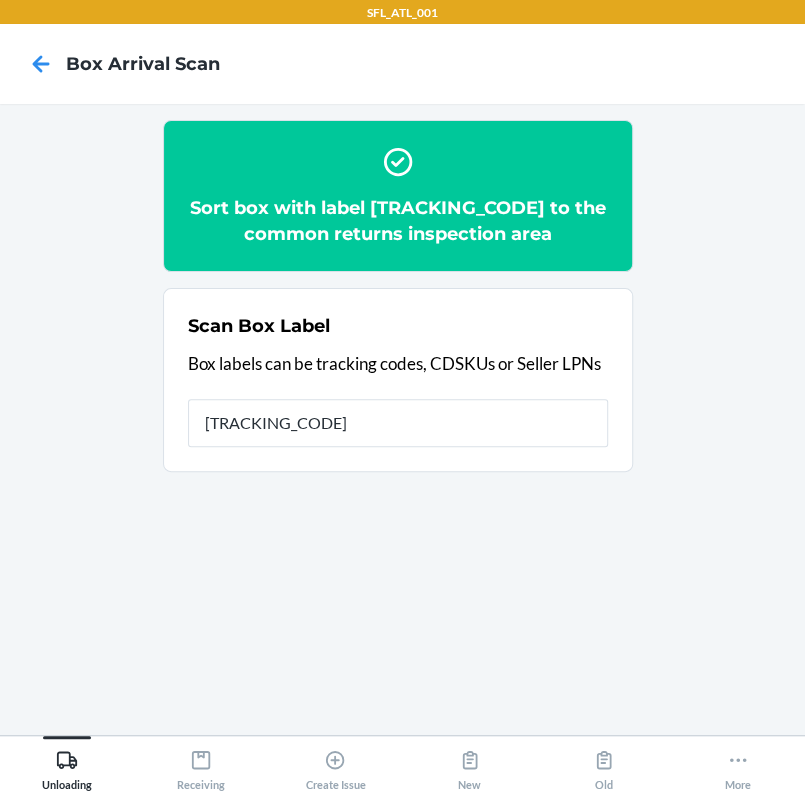 type on "[TRACKING_CODE]" 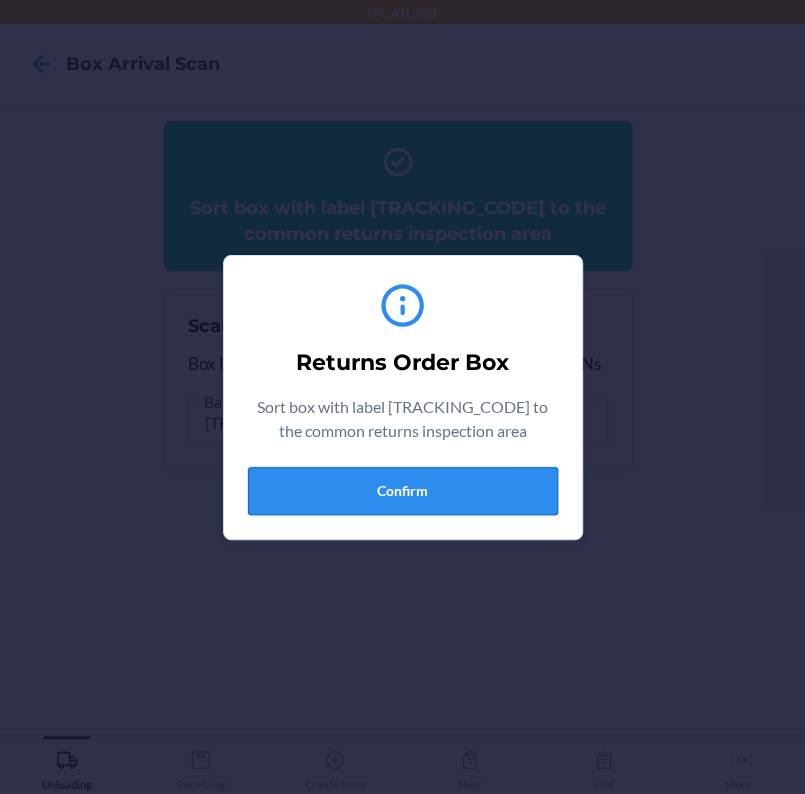 click on "Confirm" at bounding box center [403, 491] 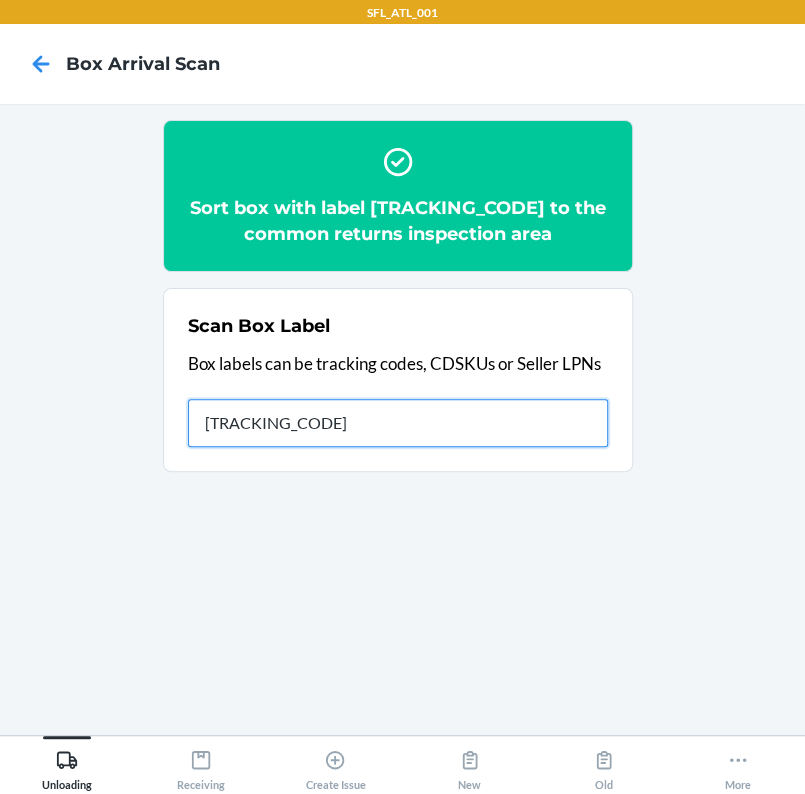 type on "[TRACKING_CODE]" 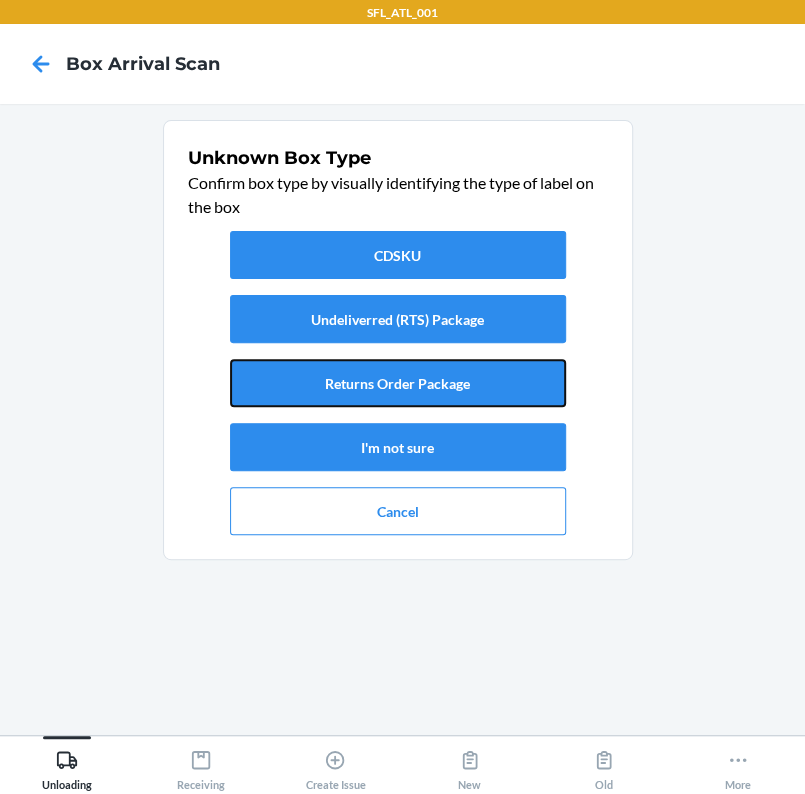 click on "Returns Order Package" at bounding box center [398, 383] 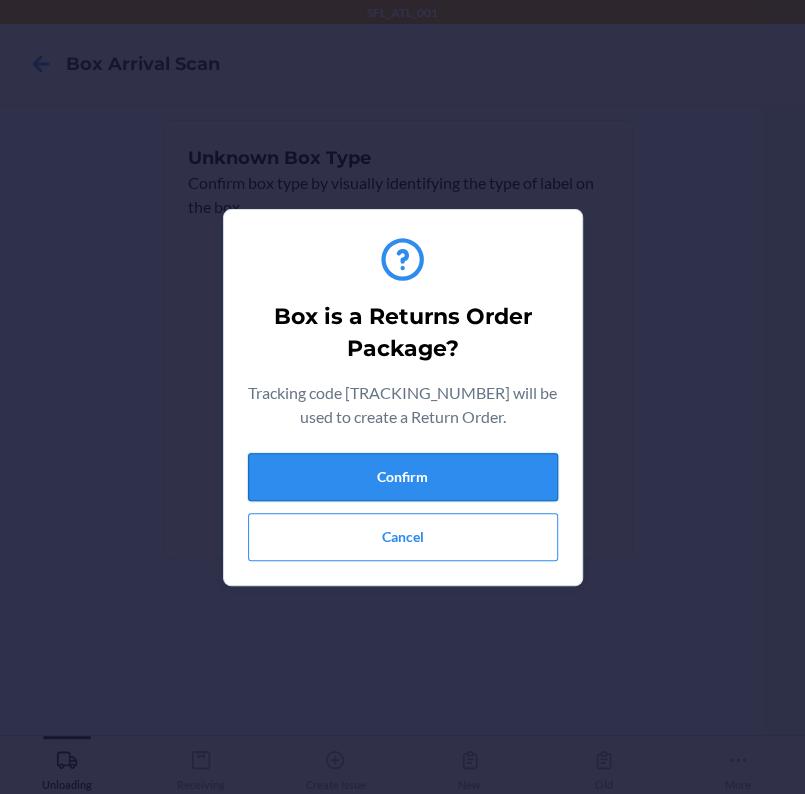 click on "Confirm" at bounding box center [403, 477] 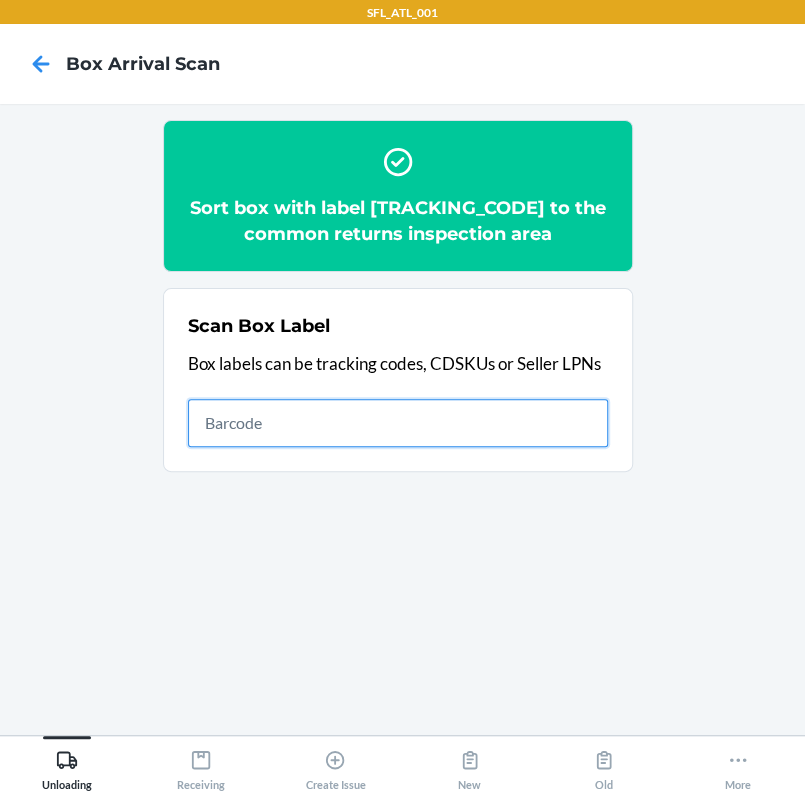 click at bounding box center (398, 423) 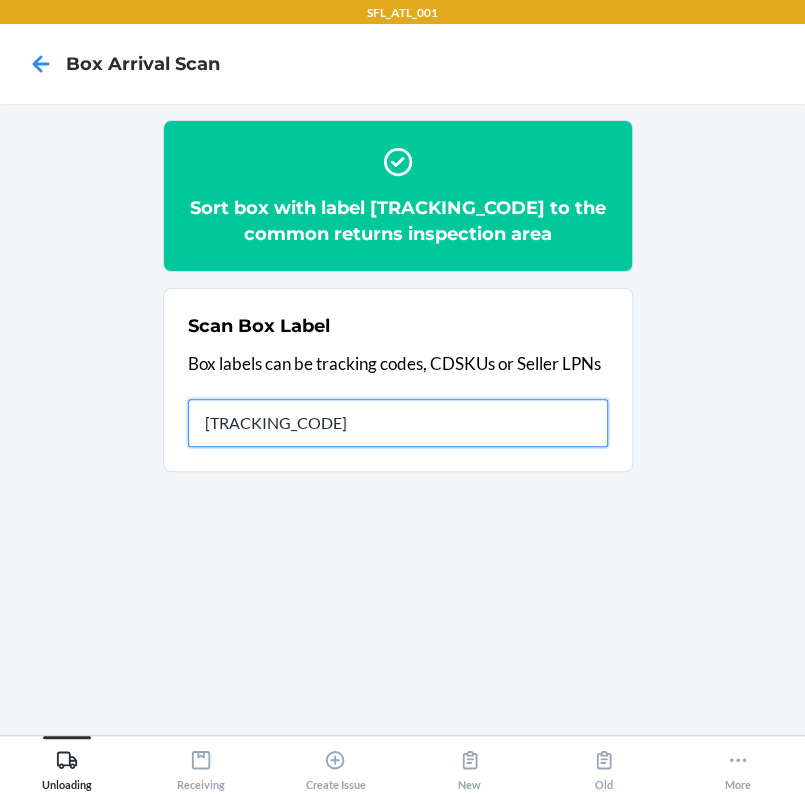type on "[TRACKING_CODE]" 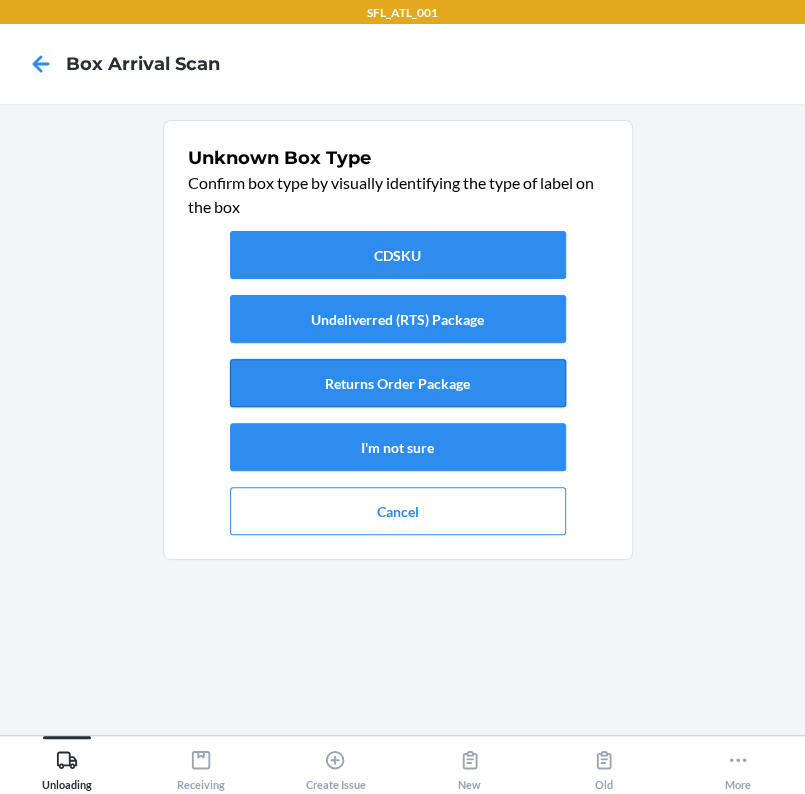 click on "Returns Order Package" at bounding box center (398, 383) 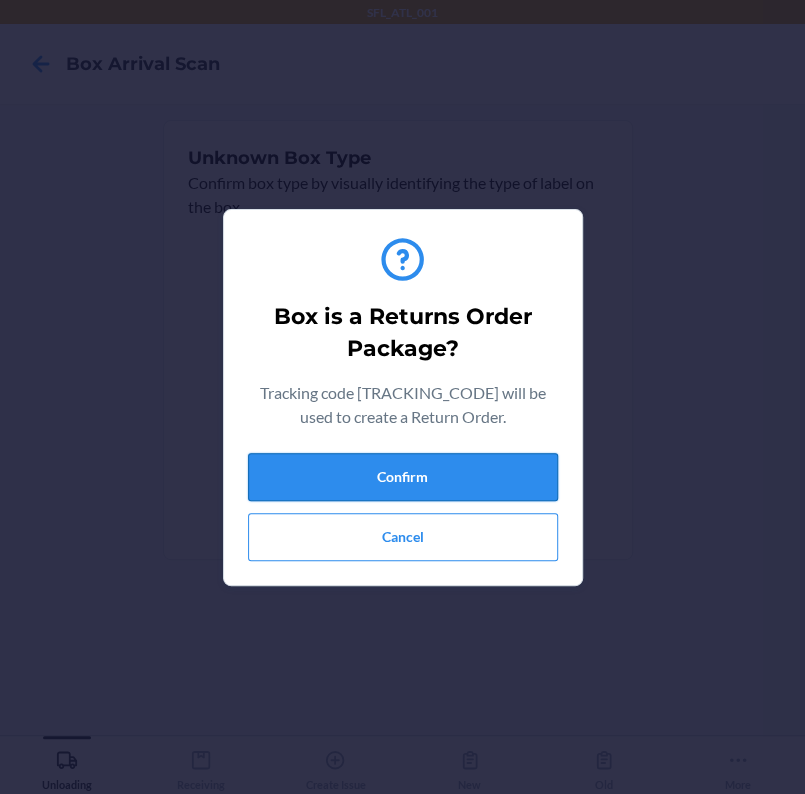 click on "Confirm" at bounding box center (403, 477) 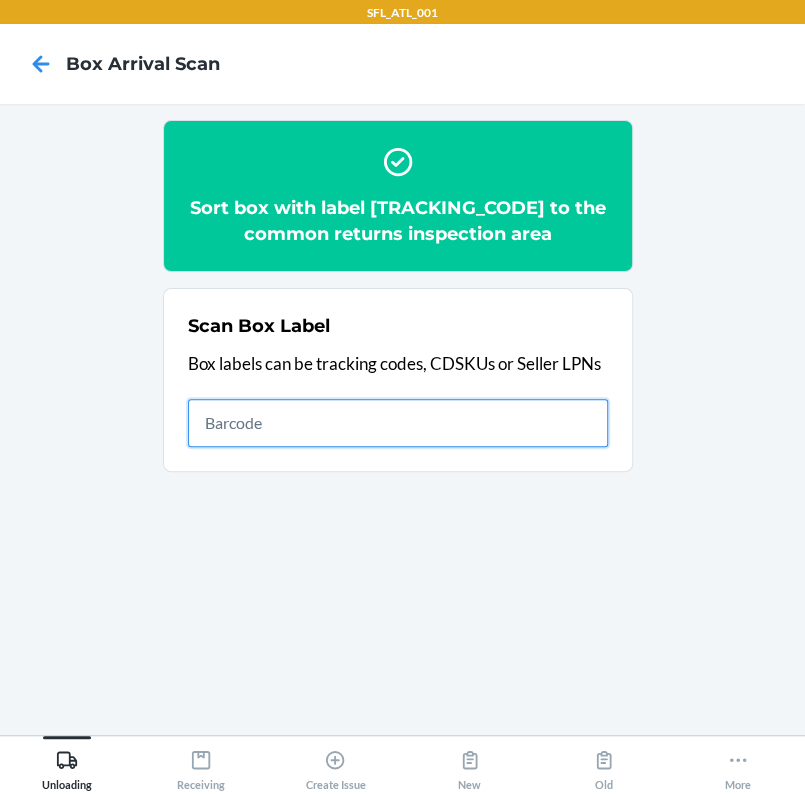 click at bounding box center [398, 423] 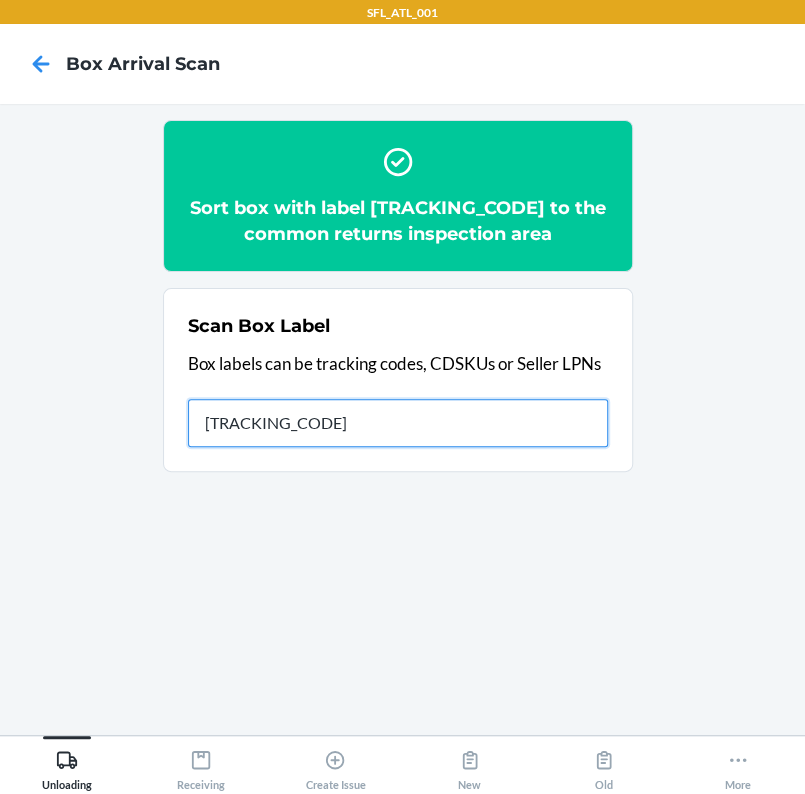 type on "[TRACKING_CODE]" 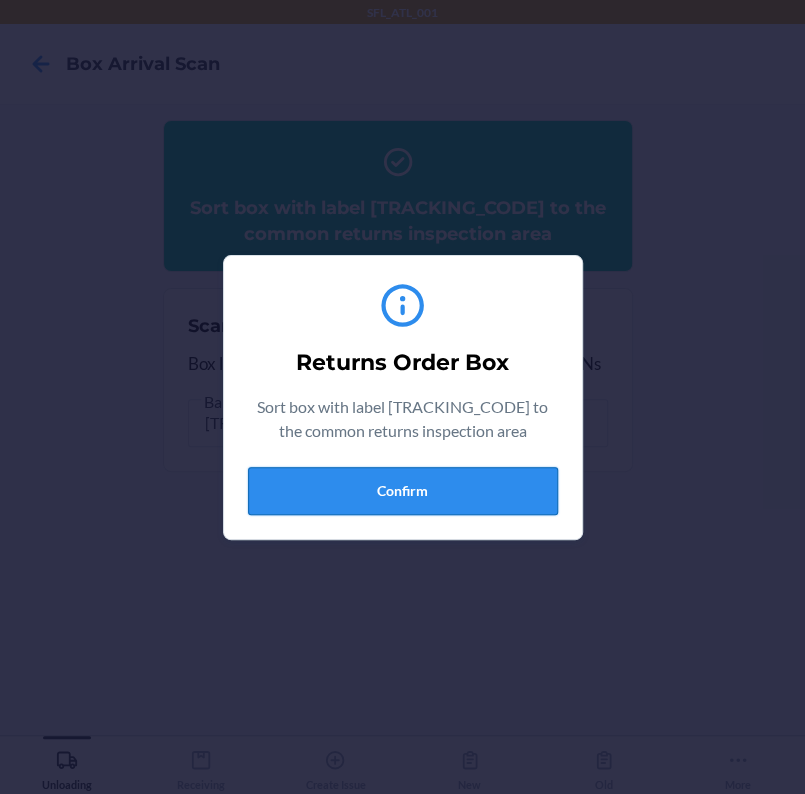 click on "Confirm" at bounding box center [403, 491] 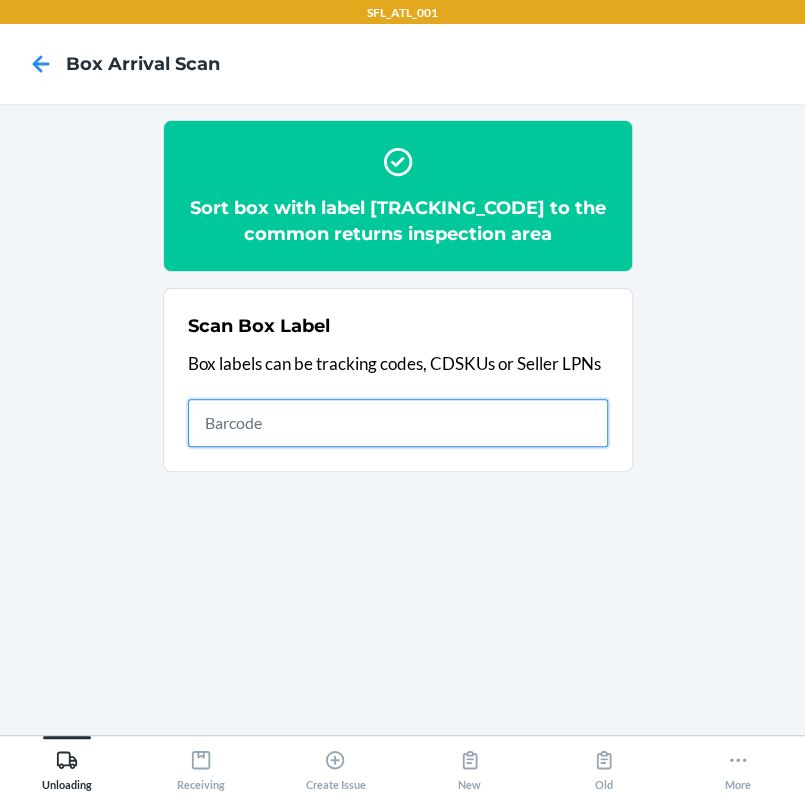 click at bounding box center (398, 423) 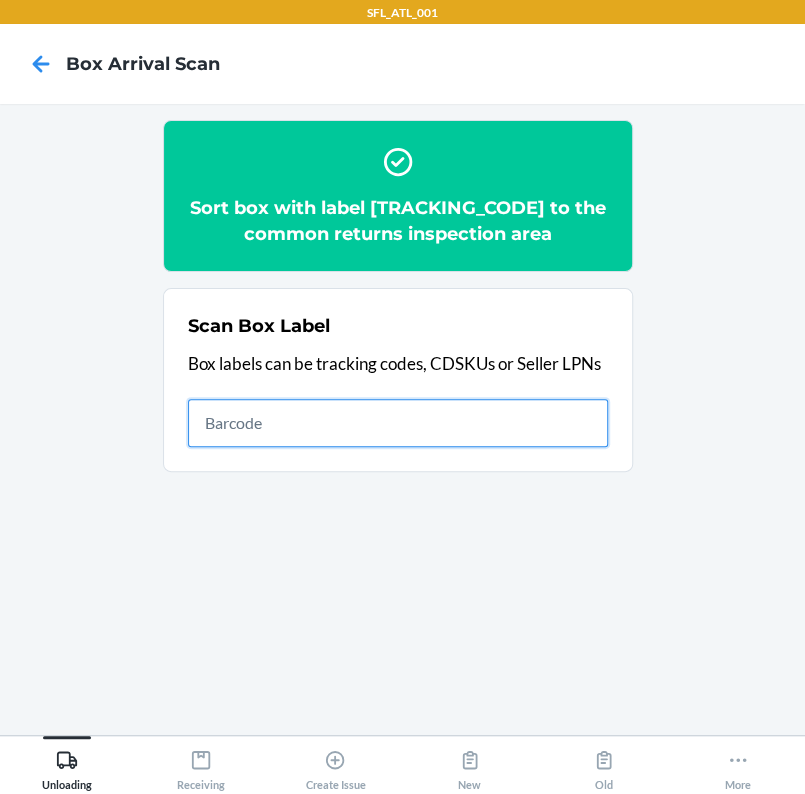 click at bounding box center (398, 423) 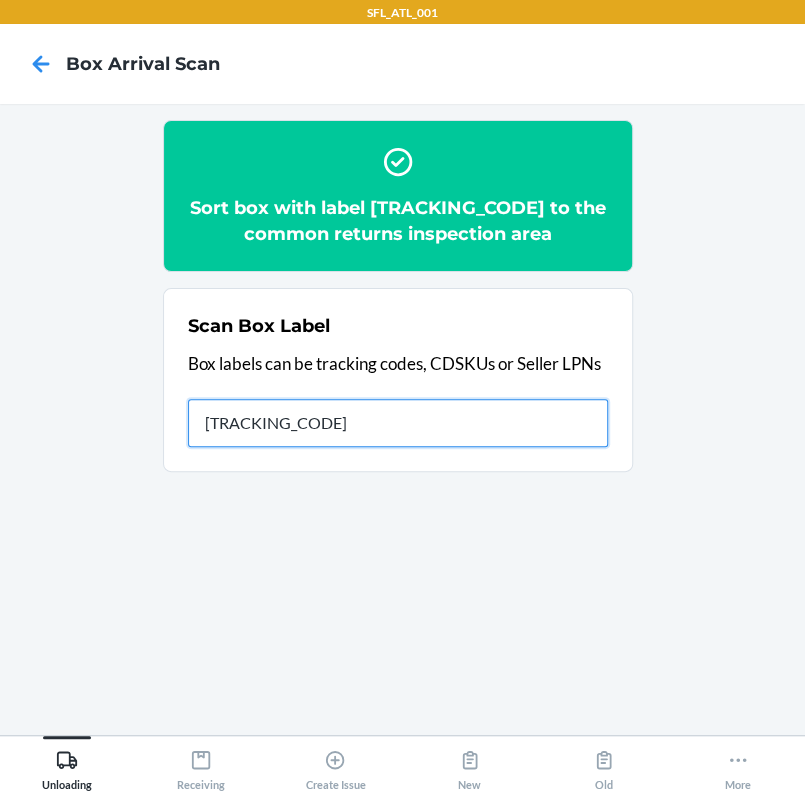 type on "[TRACKING_CODE]" 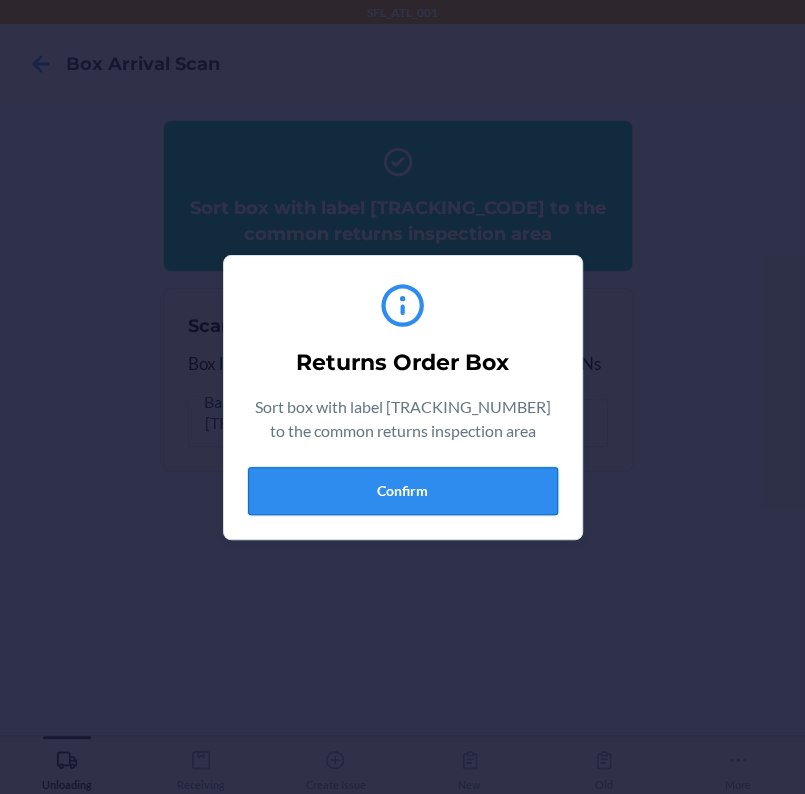 click on "Confirm" at bounding box center [403, 491] 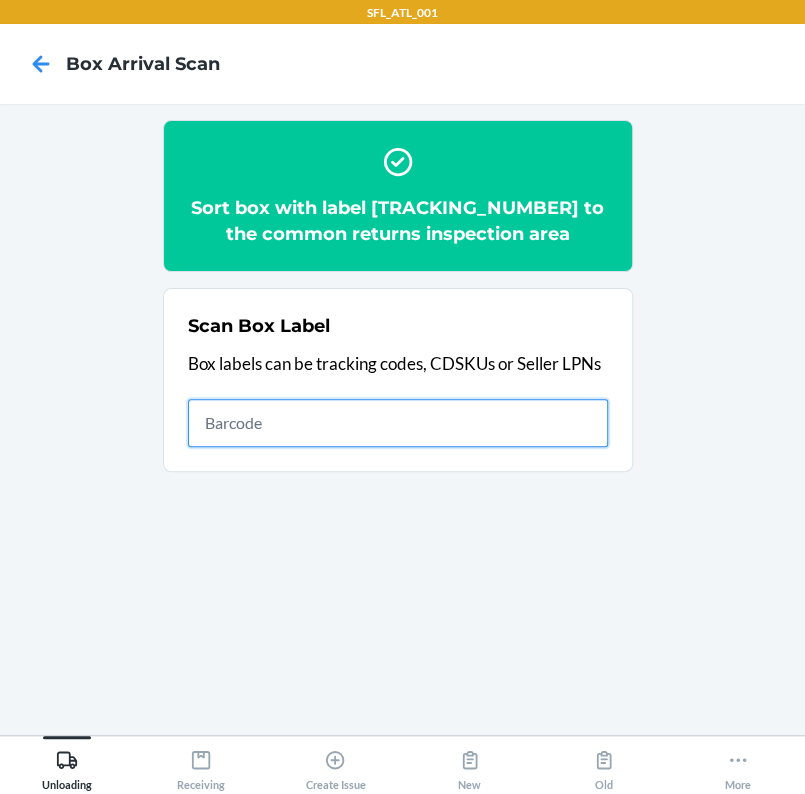 drag, startPoint x: 419, startPoint y: 437, endPoint x: 445, endPoint y: 420, distance: 31.06445 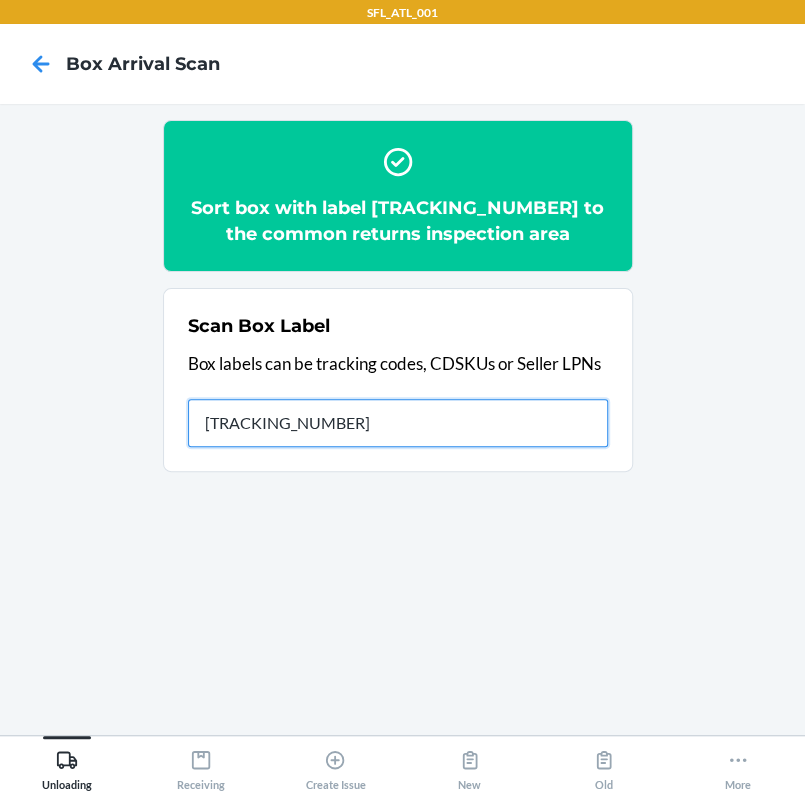 type on "420302599434636106023299954380" 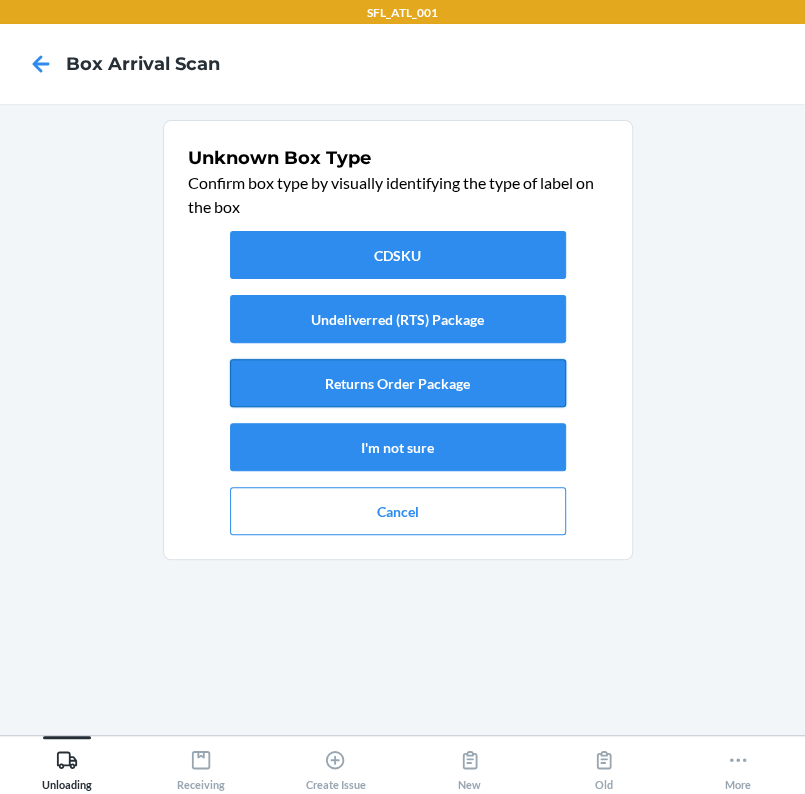 click on "Returns Order Package" at bounding box center (398, 383) 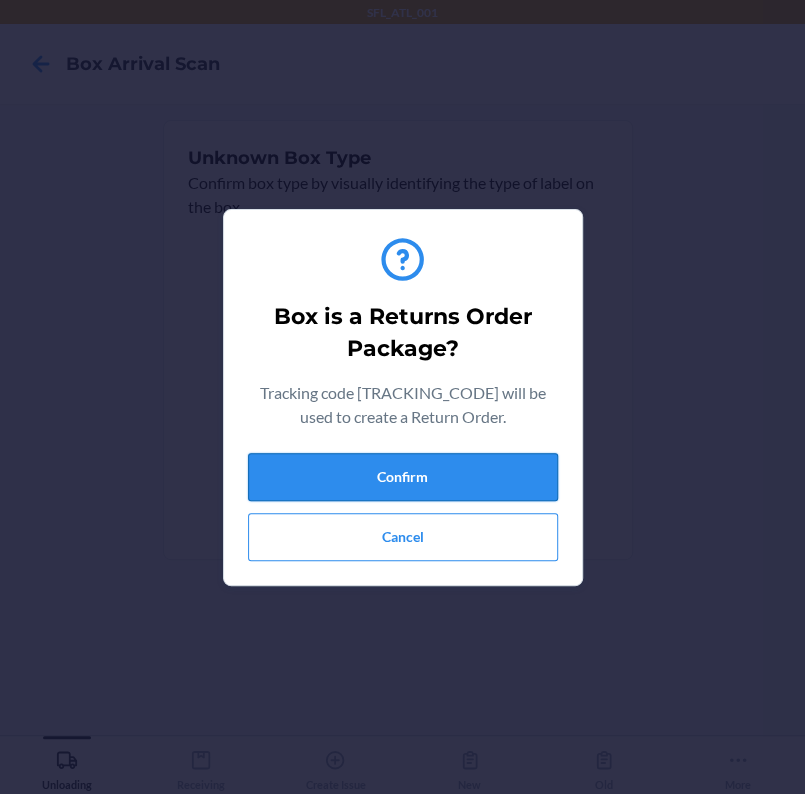 click on "Confirm" at bounding box center [403, 477] 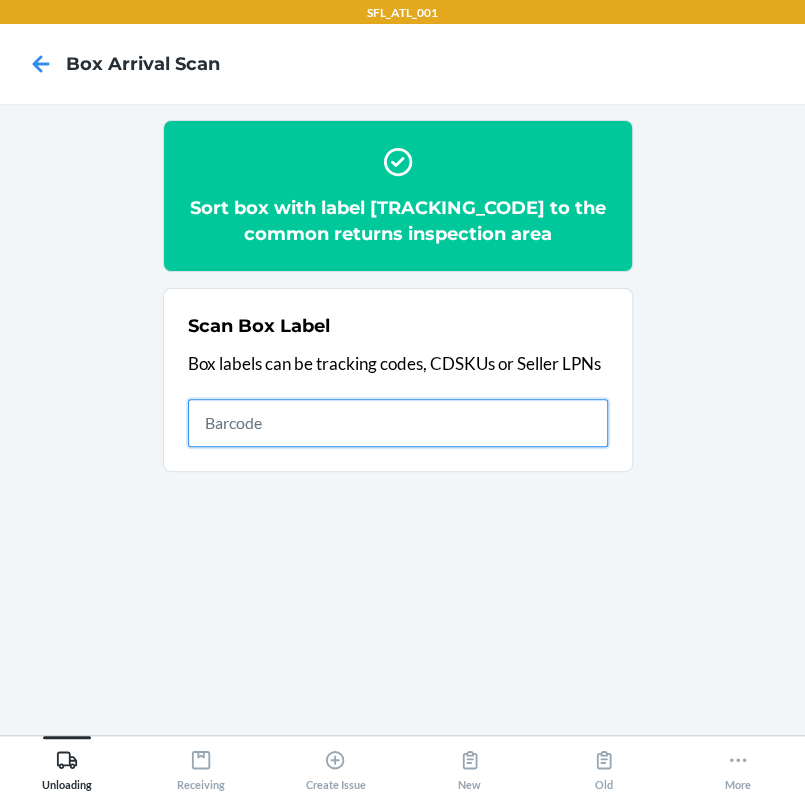 click at bounding box center (398, 423) 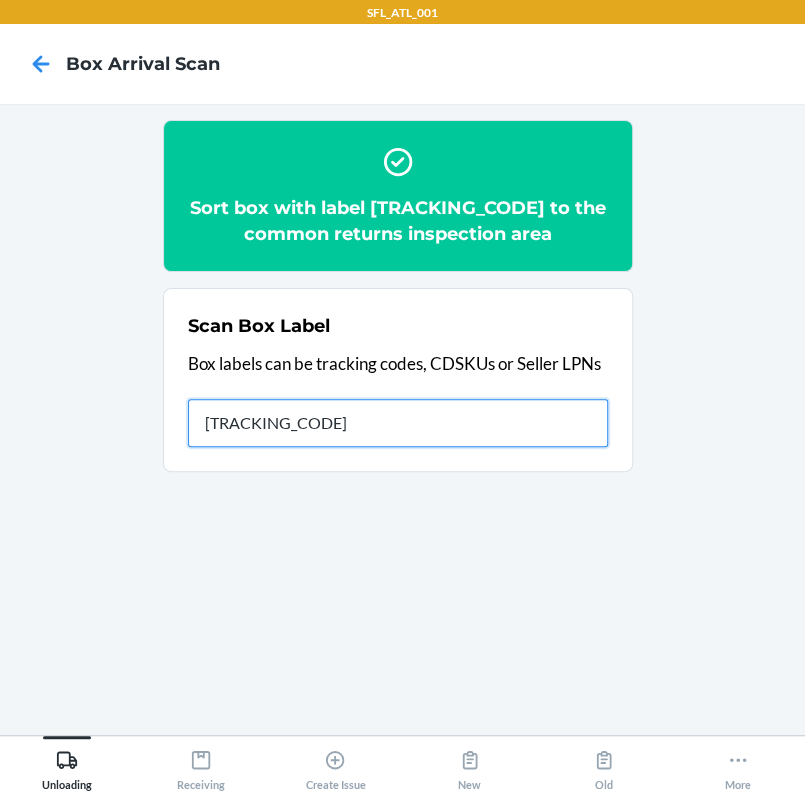 type on "[TRACKING_CODE]" 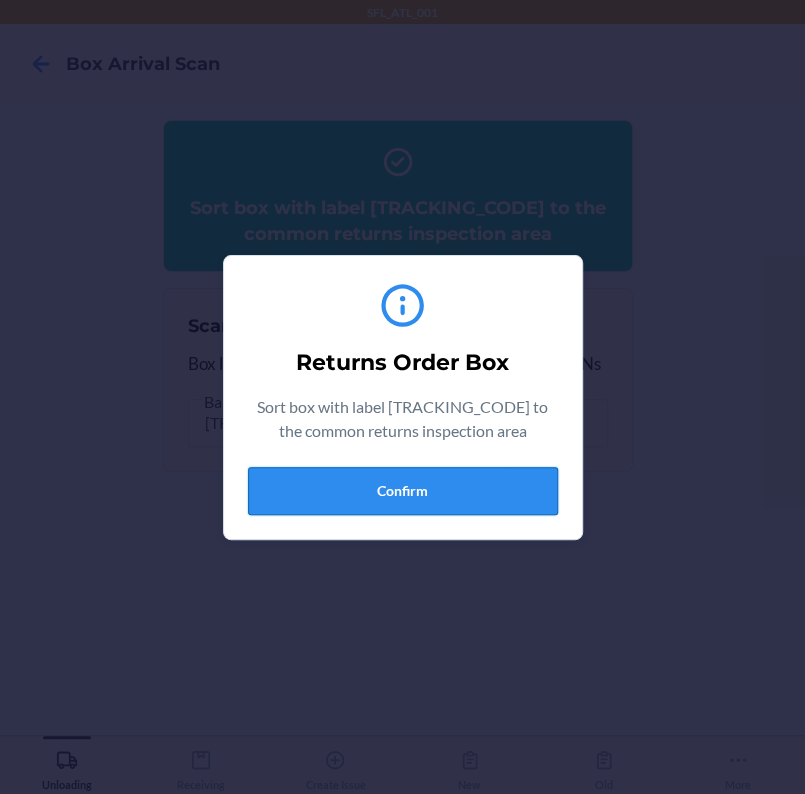 click on "Confirm" at bounding box center [403, 491] 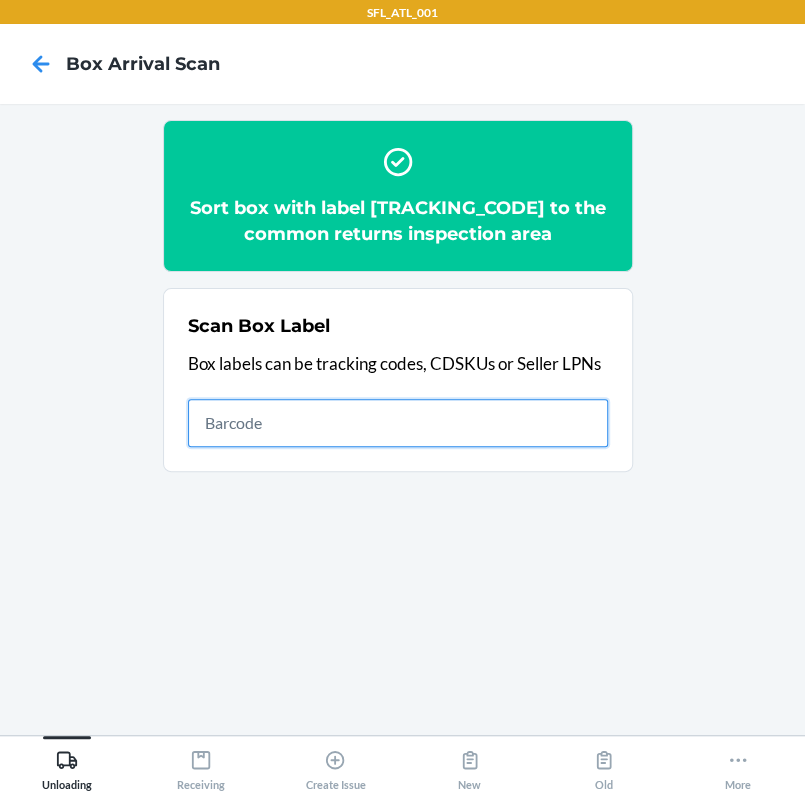 click at bounding box center [398, 423] 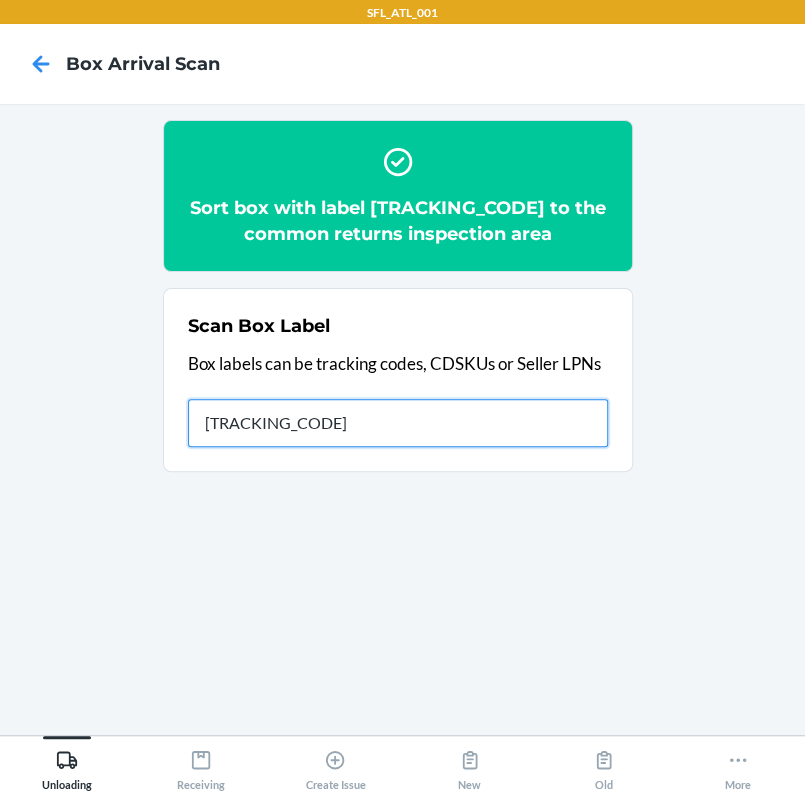 type on "1ZX8R1710380638425" 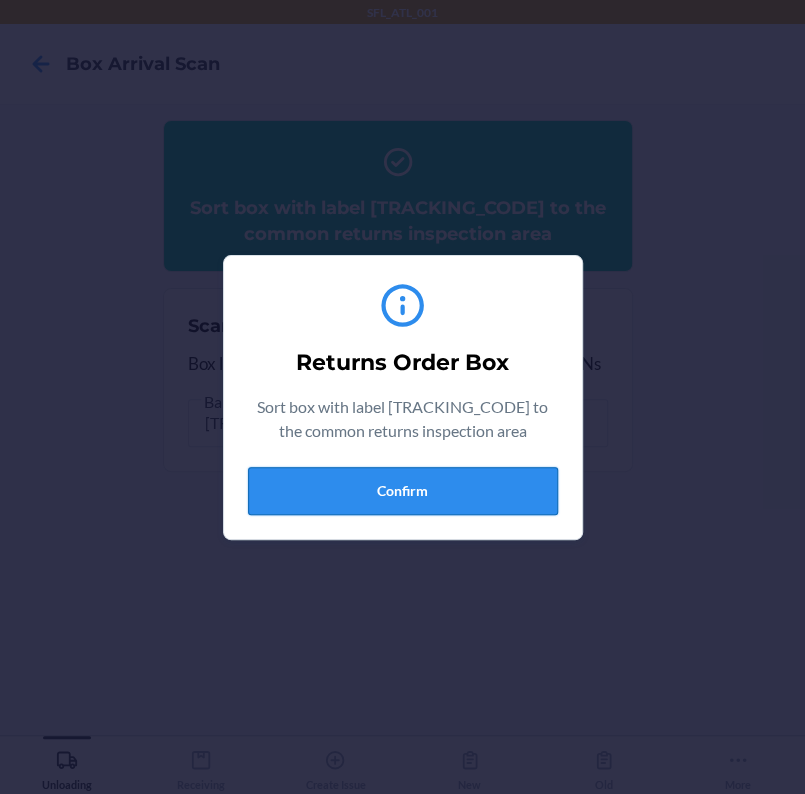 click on "Confirm" at bounding box center (403, 491) 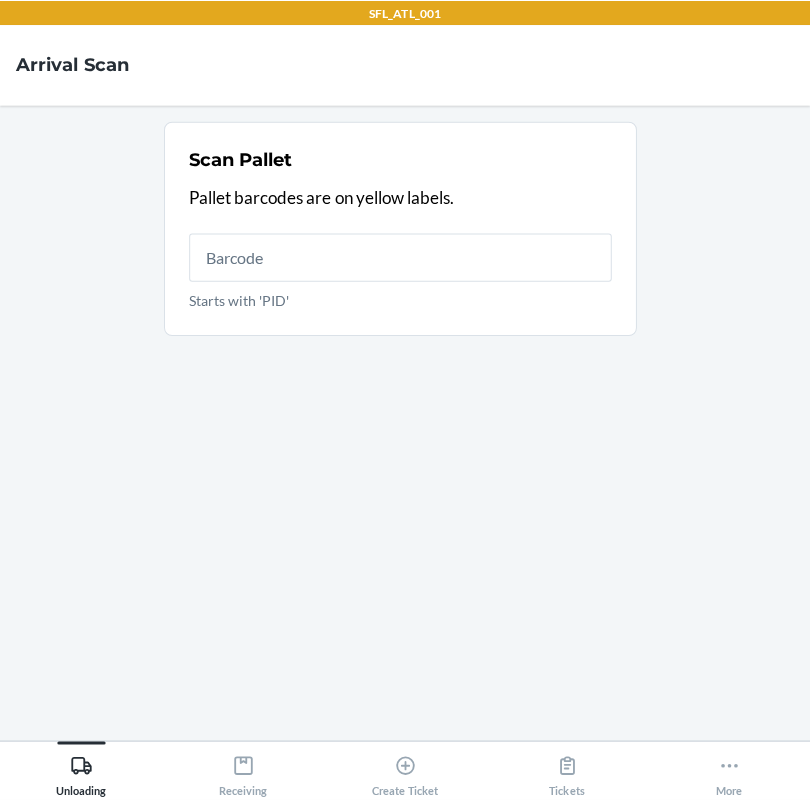 scroll, scrollTop: 0, scrollLeft: 0, axis: both 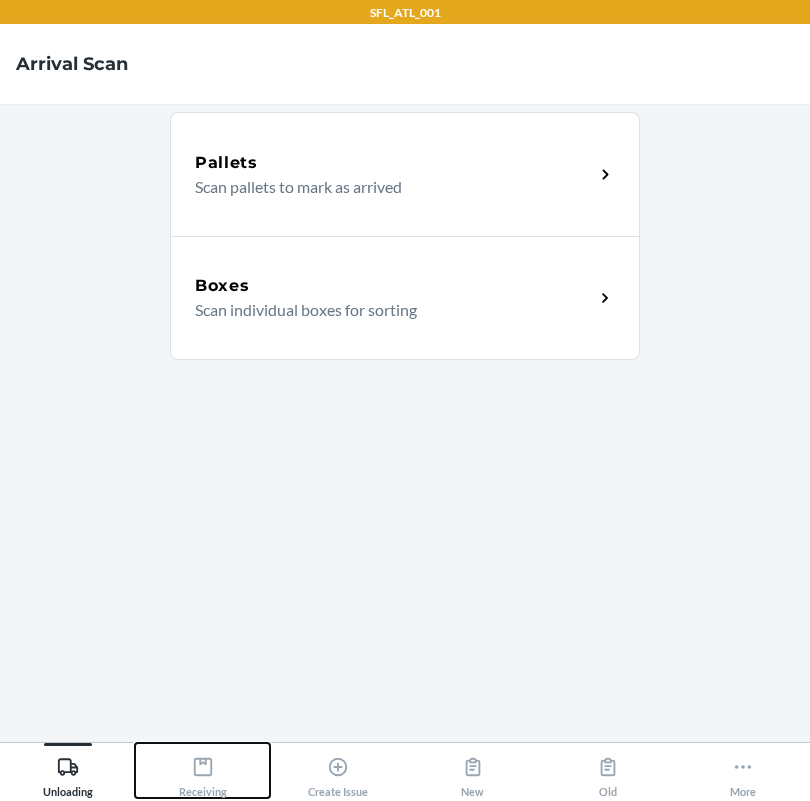 click on "Receiving" at bounding box center (203, 773) 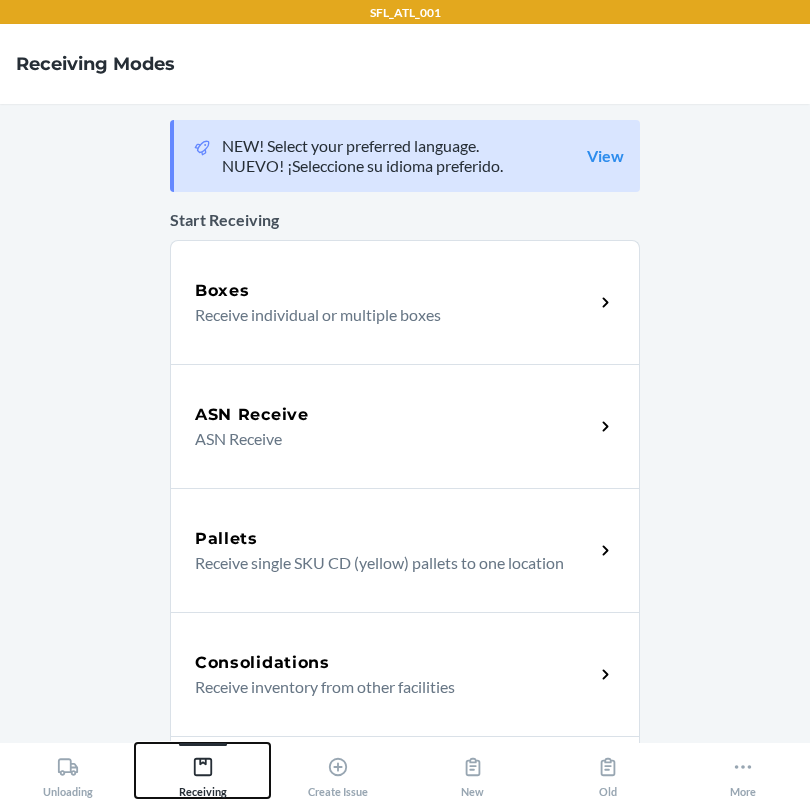 scroll, scrollTop: 592, scrollLeft: 0, axis: vertical 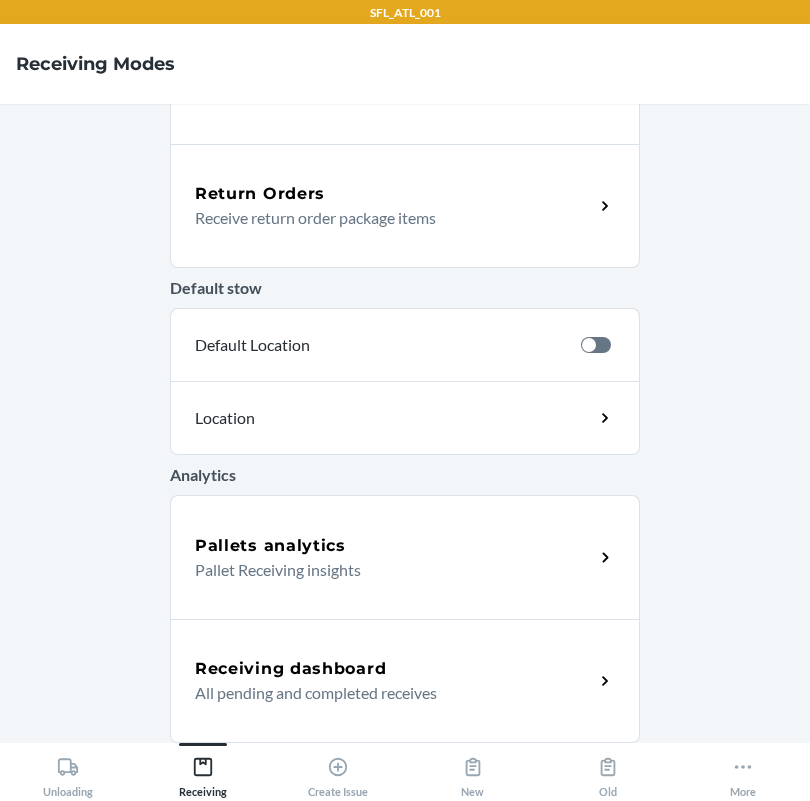 click on "Return Orders" at bounding box center (260, 194) 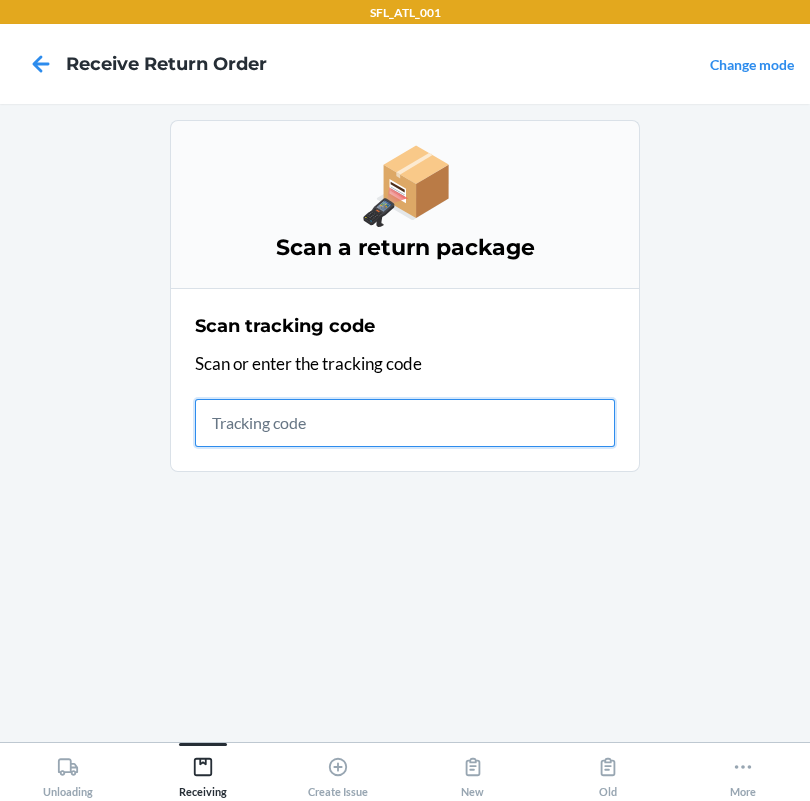 click at bounding box center (405, 423) 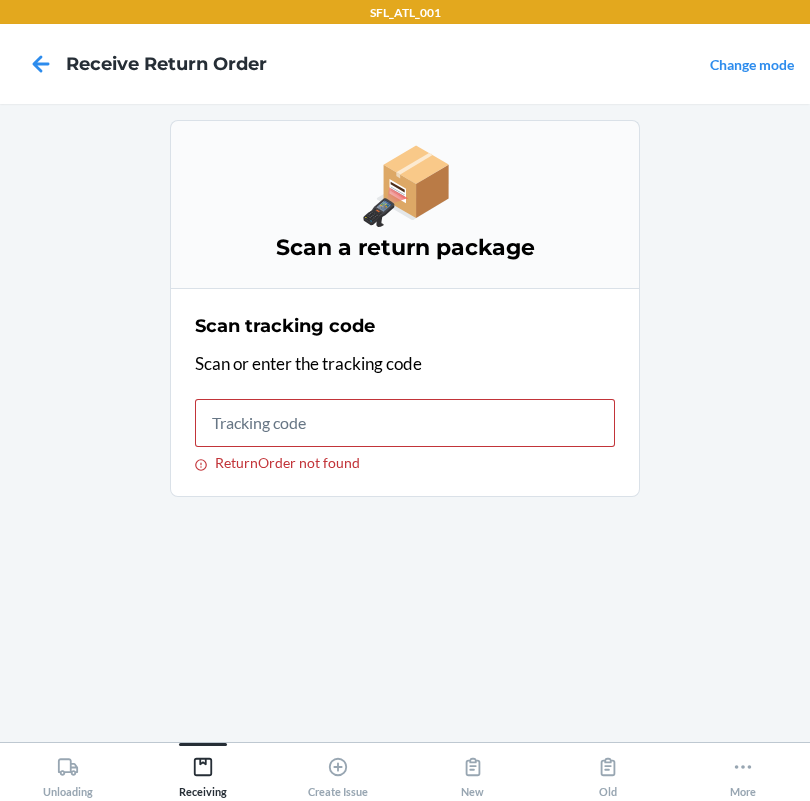 click on "Scan a return package Scan tracking code Scan or enter the tracking code   ReturnOrder not found" at bounding box center (405, 423) 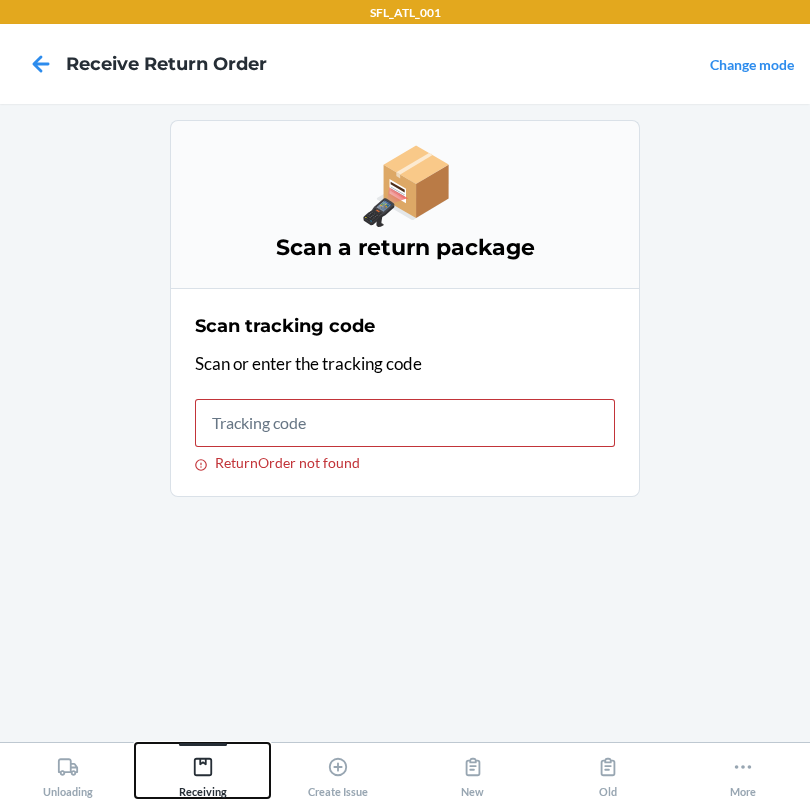 click on "Receiving" at bounding box center (203, 773) 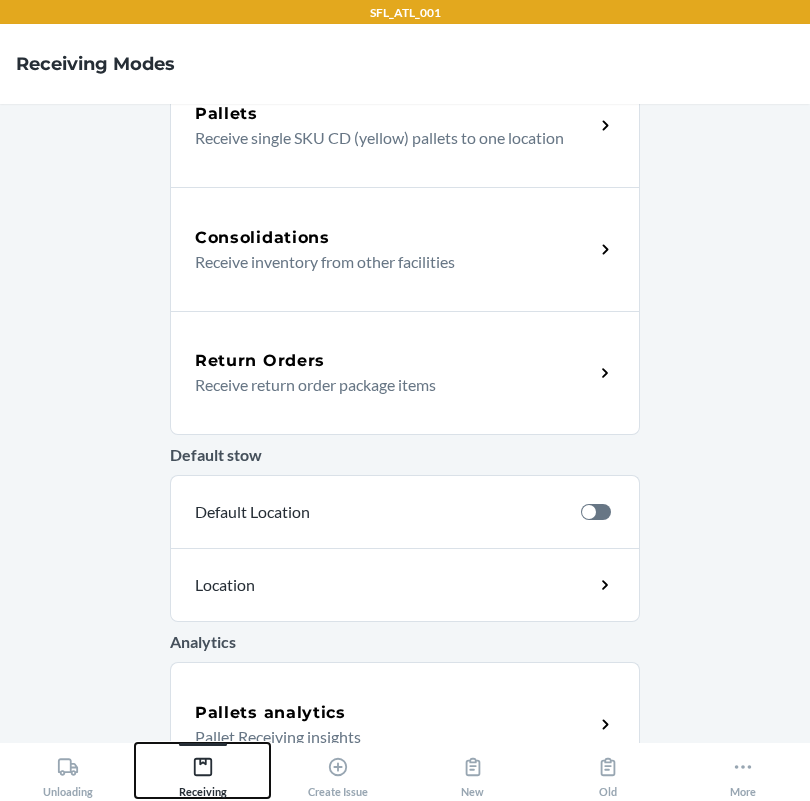 scroll, scrollTop: 449, scrollLeft: 0, axis: vertical 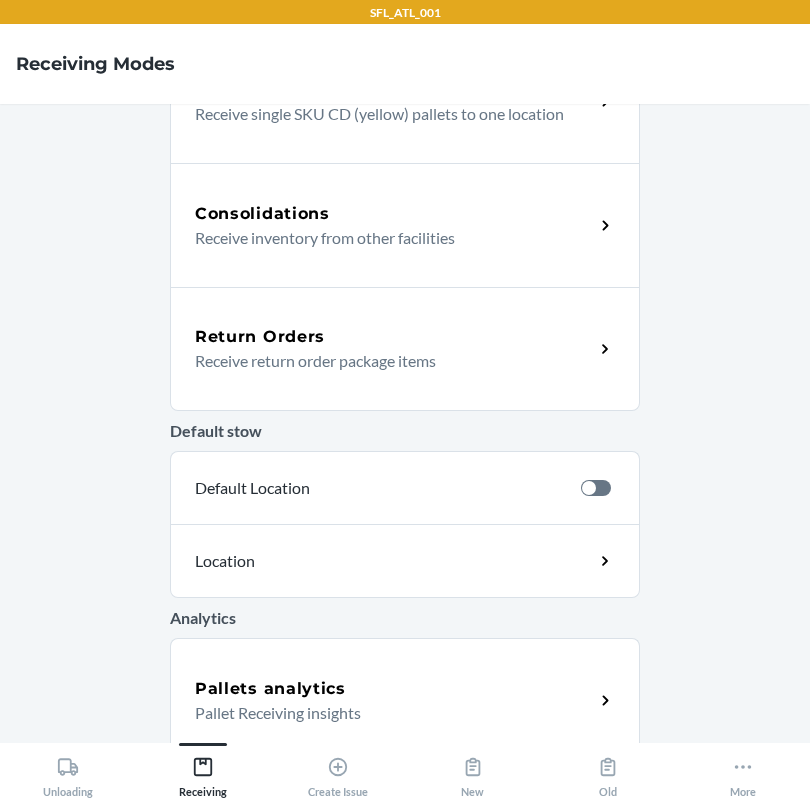 click on "Return Orders" at bounding box center (260, 337) 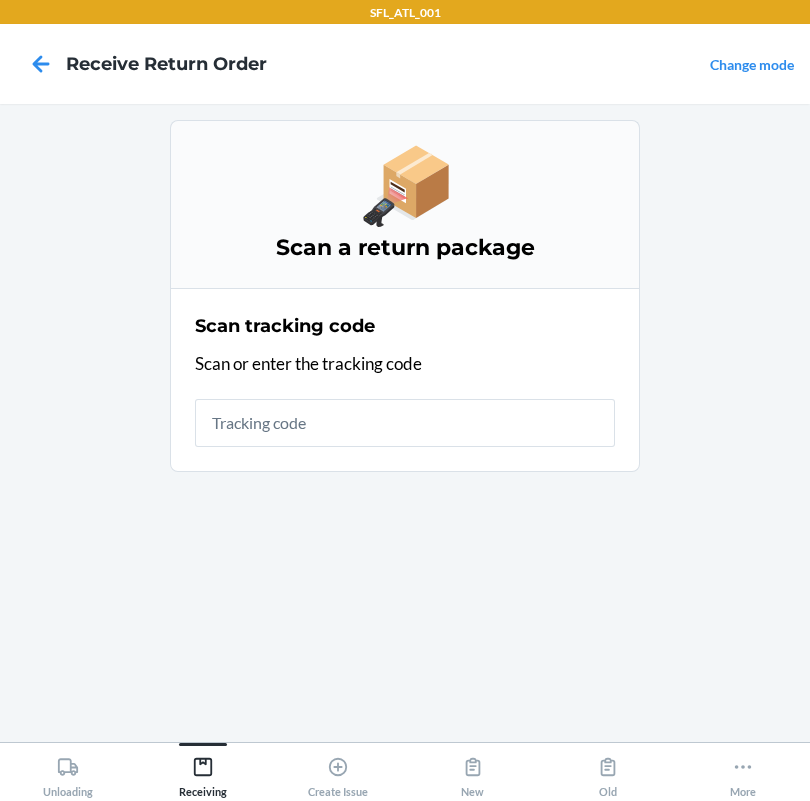 scroll, scrollTop: 0, scrollLeft: 0, axis: both 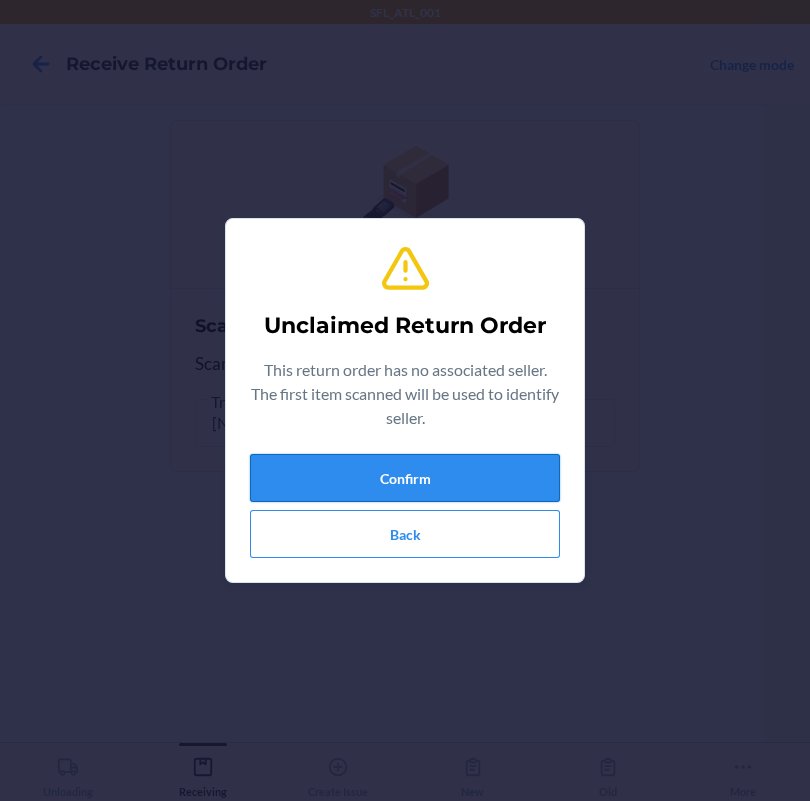 click on "Confirm" at bounding box center [405, 478] 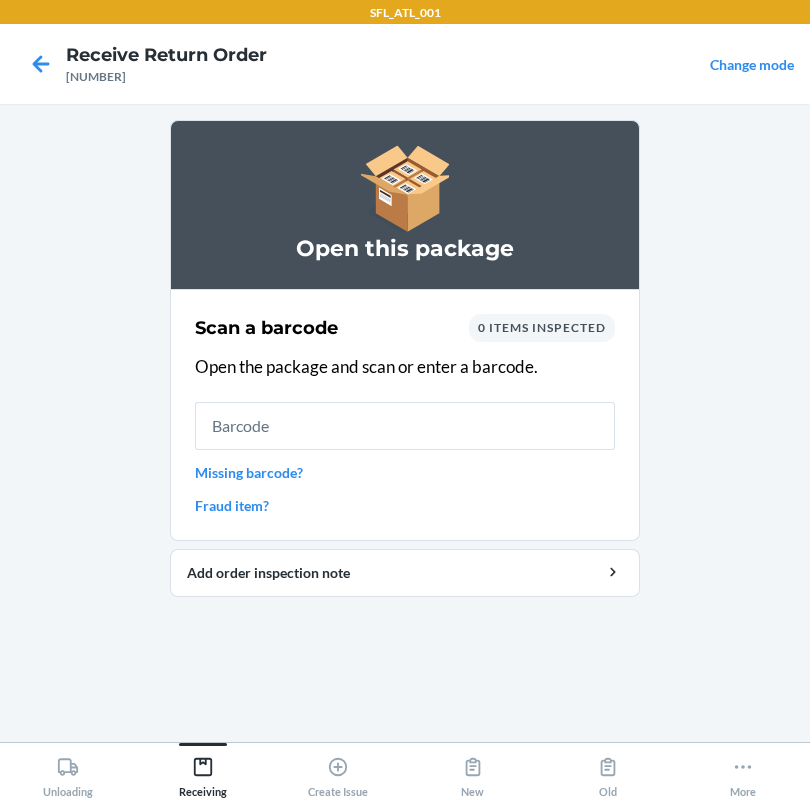 click at bounding box center [405, 426] 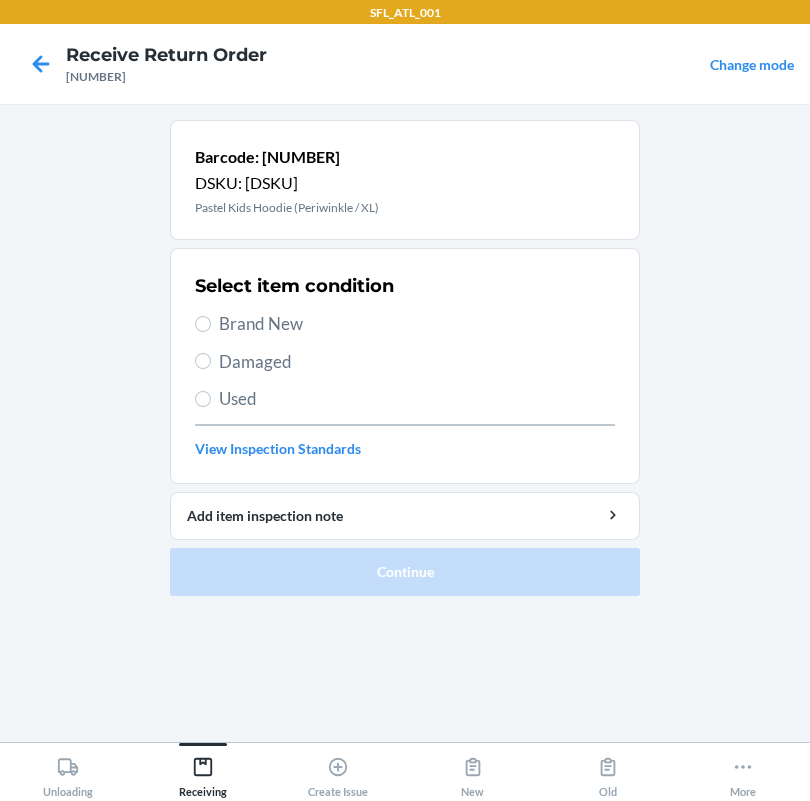 click on "Brand New" at bounding box center [417, 324] 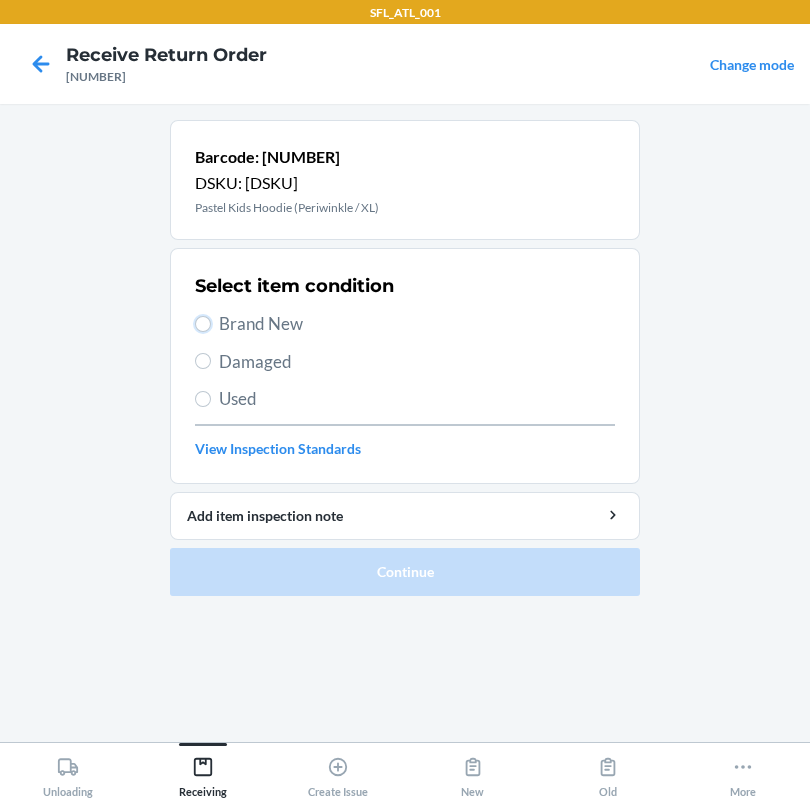click on "Brand New" at bounding box center (203, 324) 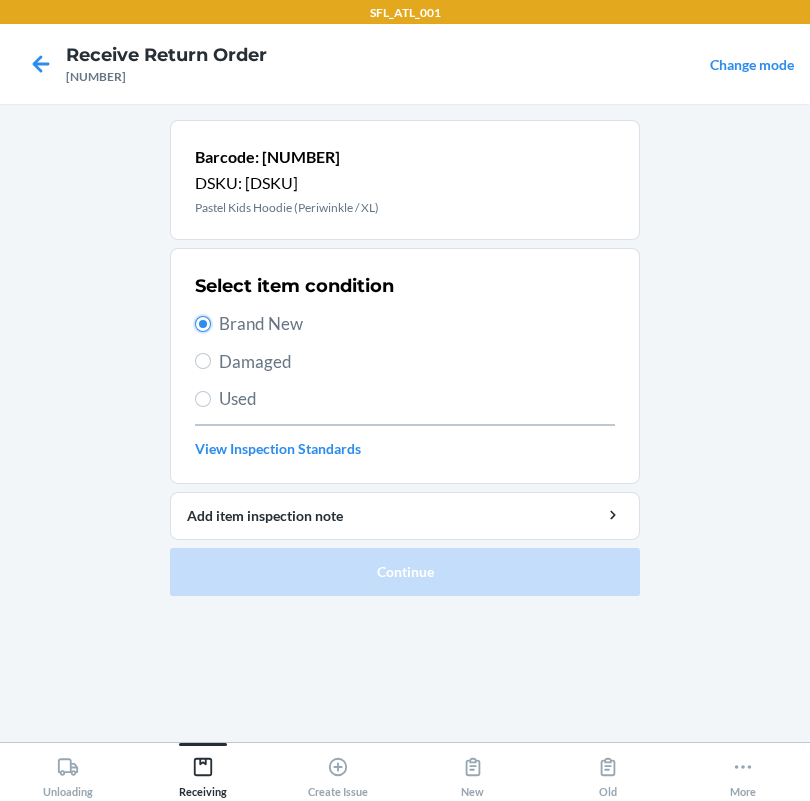 radio on "true" 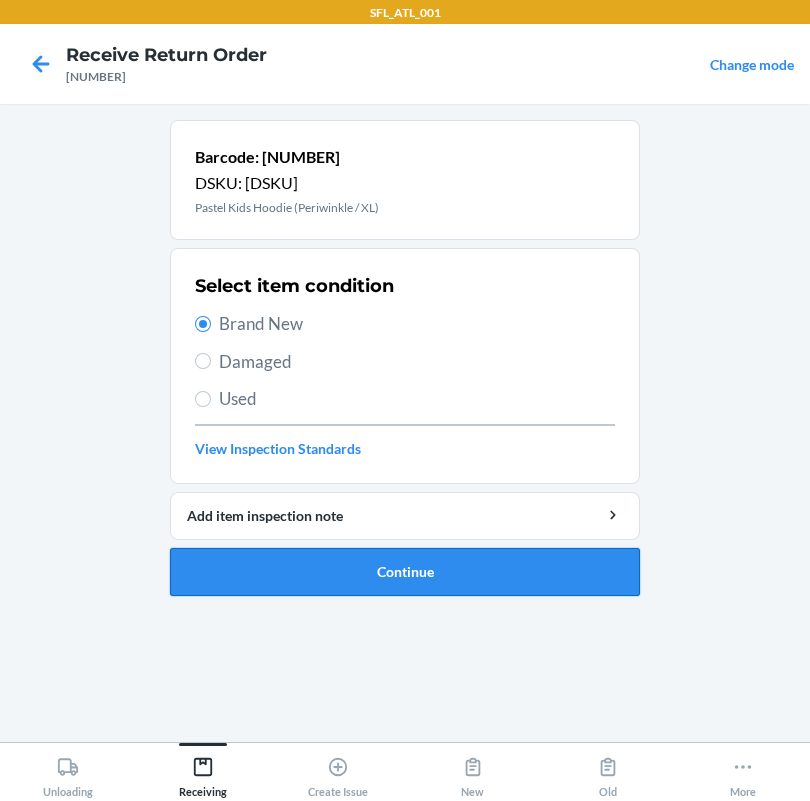 click on "Continue" at bounding box center [405, 572] 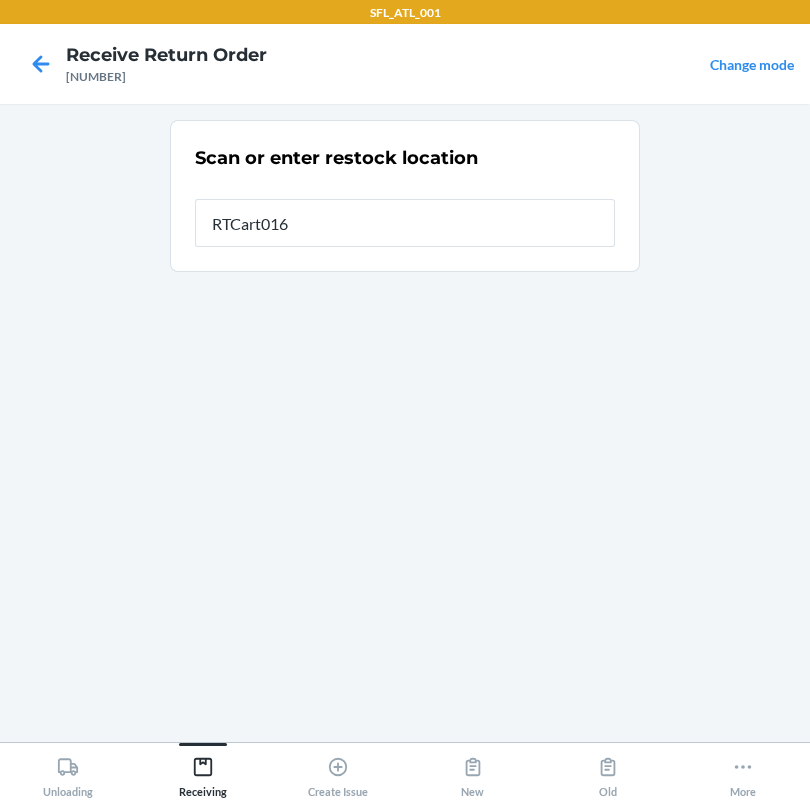 type on "RTCart016" 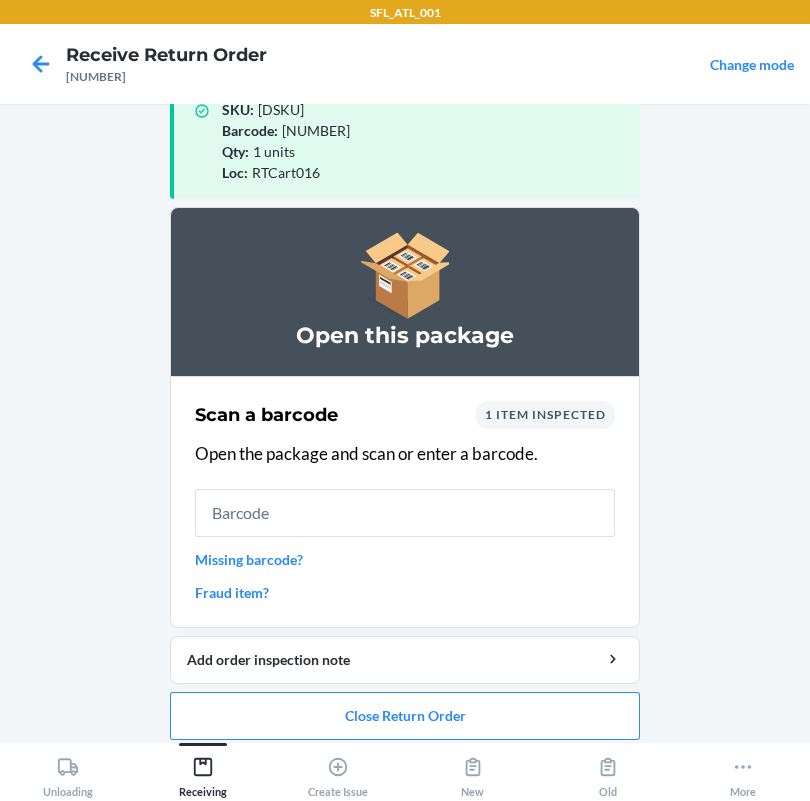 scroll, scrollTop: 57, scrollLeft: 0, axis: vertical 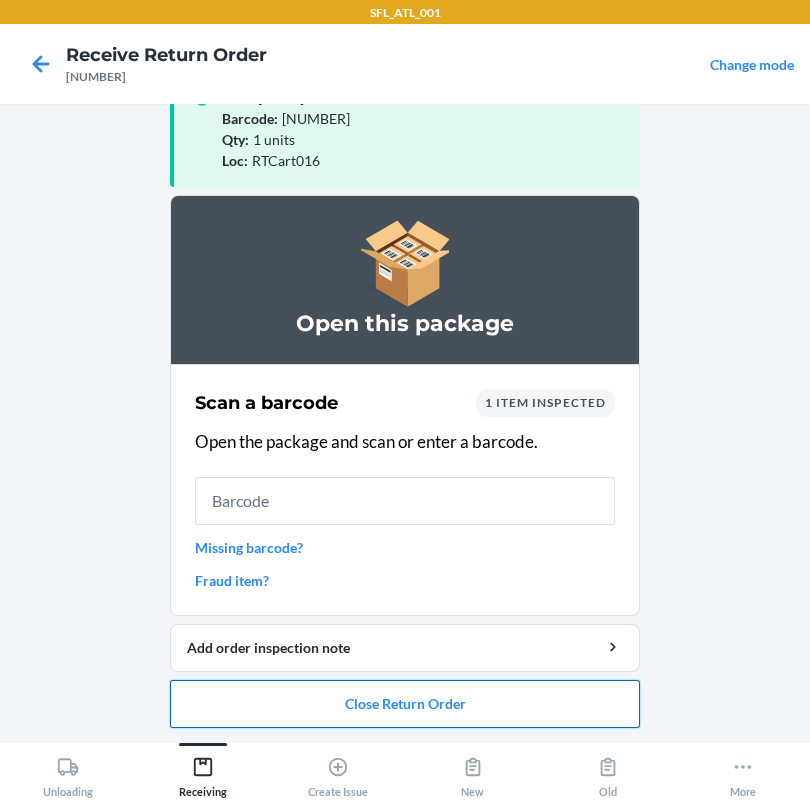 click on "Close Return Order" at bounding box center [405, 704] 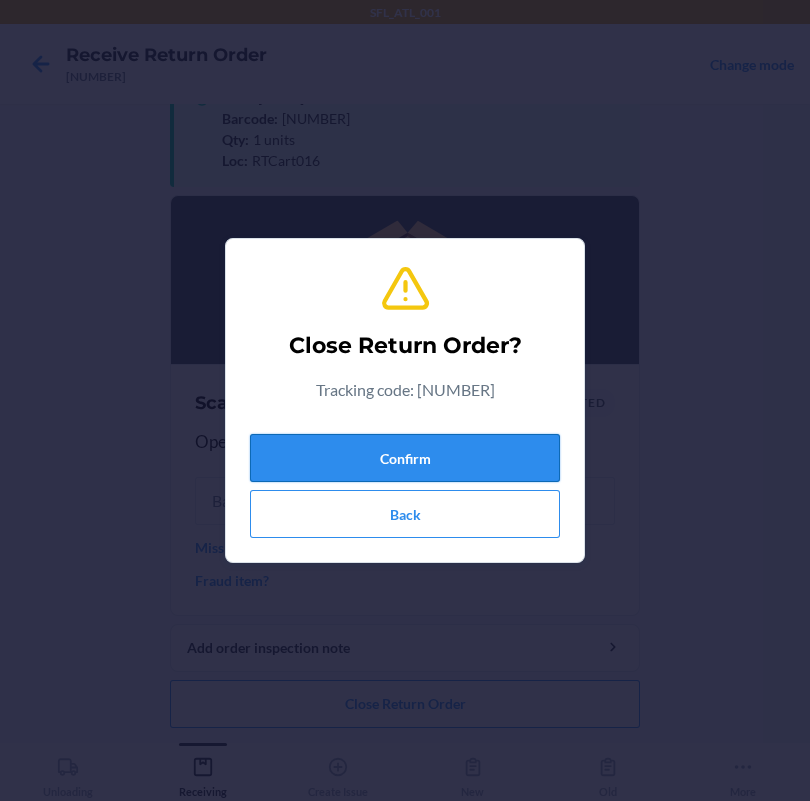 click on "Confirm" at bounding box center [405, 458] 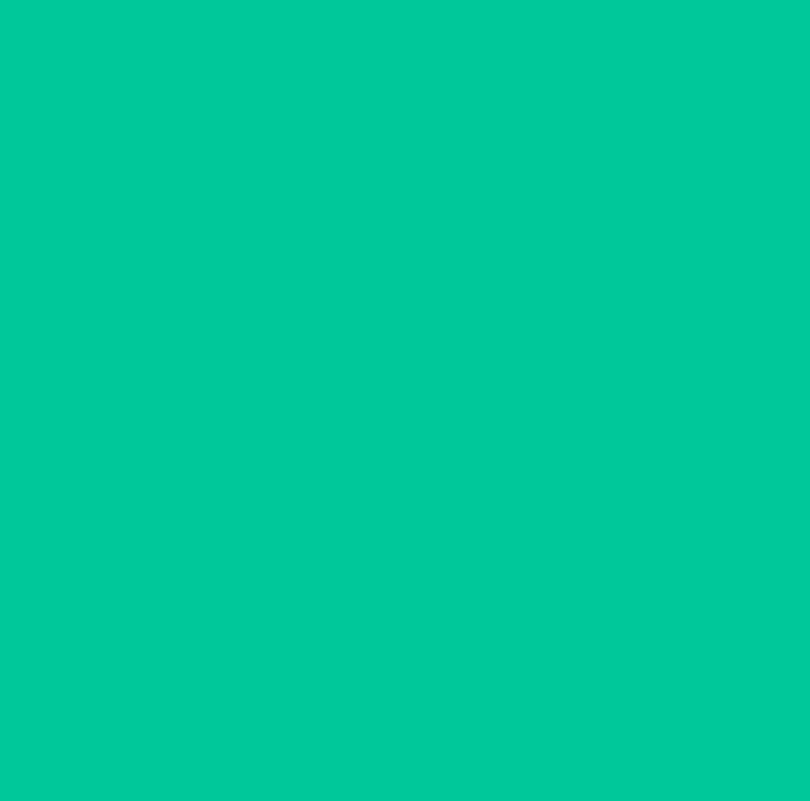 scroll, scrollTop: 0, scrollLeft: 0, axis: both 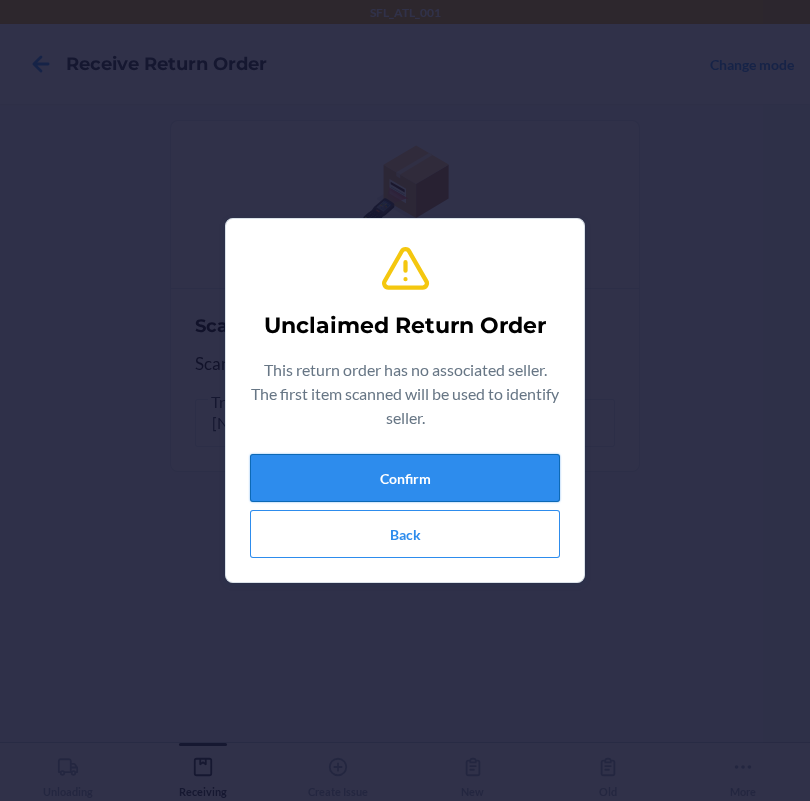 click on "Confirm" at bounding box center (405, 478) 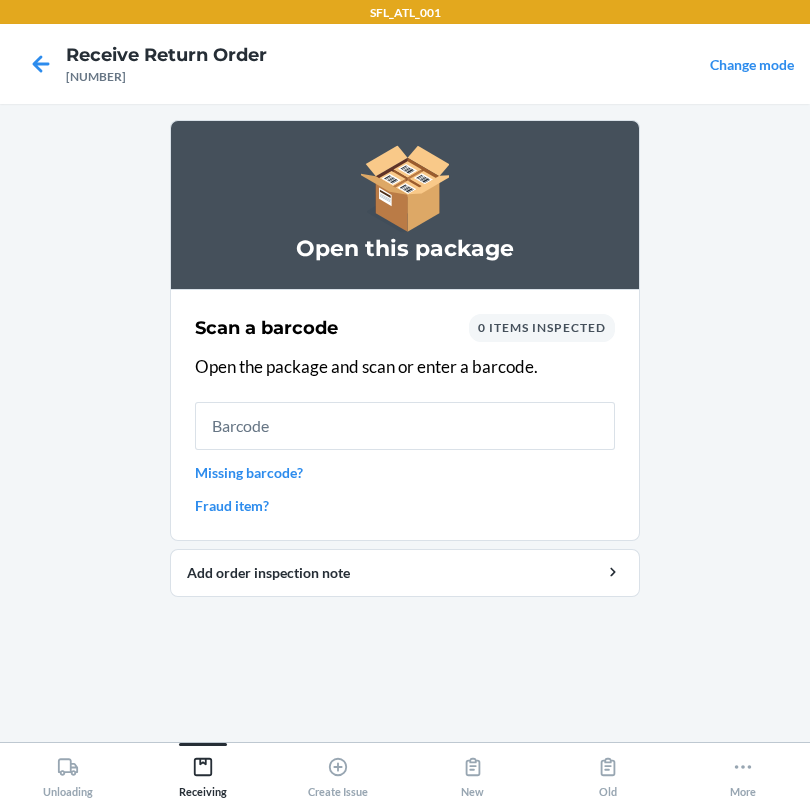 click on "Missing barcode?" at bounding box center (405, 472) 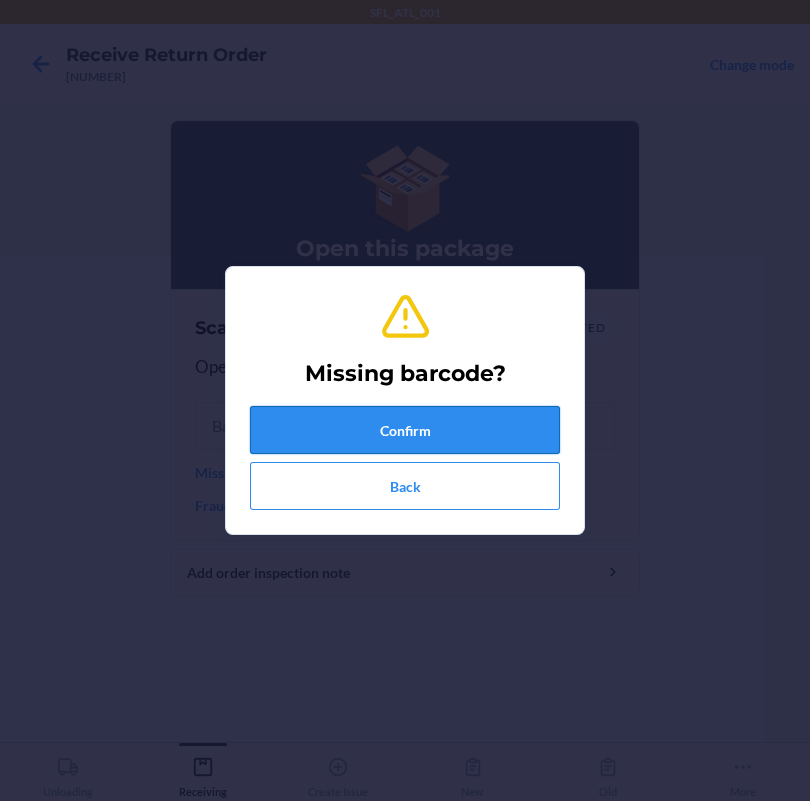 click on "Confirm" at bounding box center (405, 430) 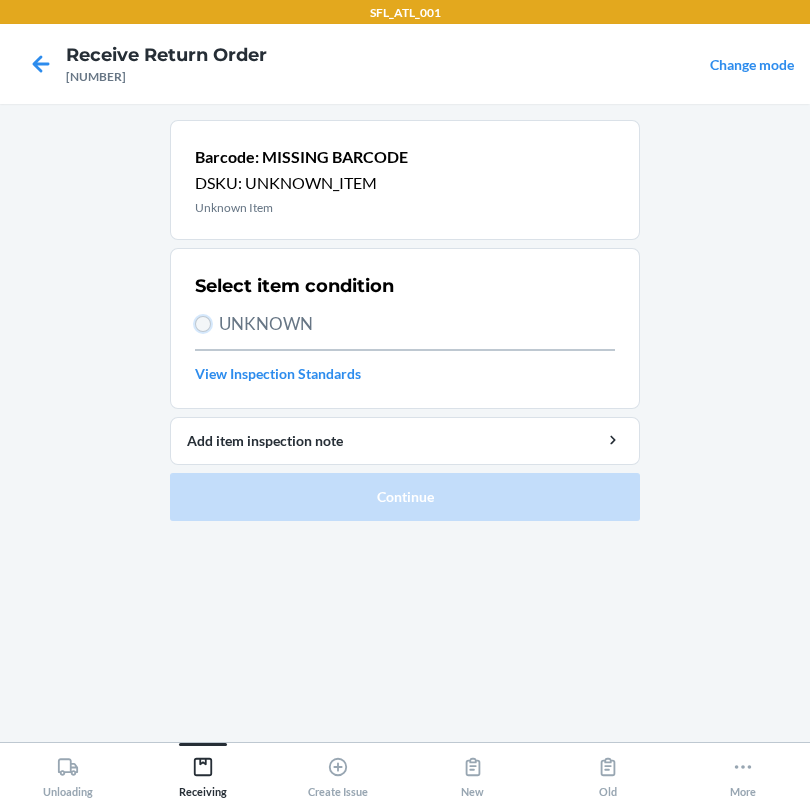 click on "UNKNOWN" at bounding box center (203, 324) 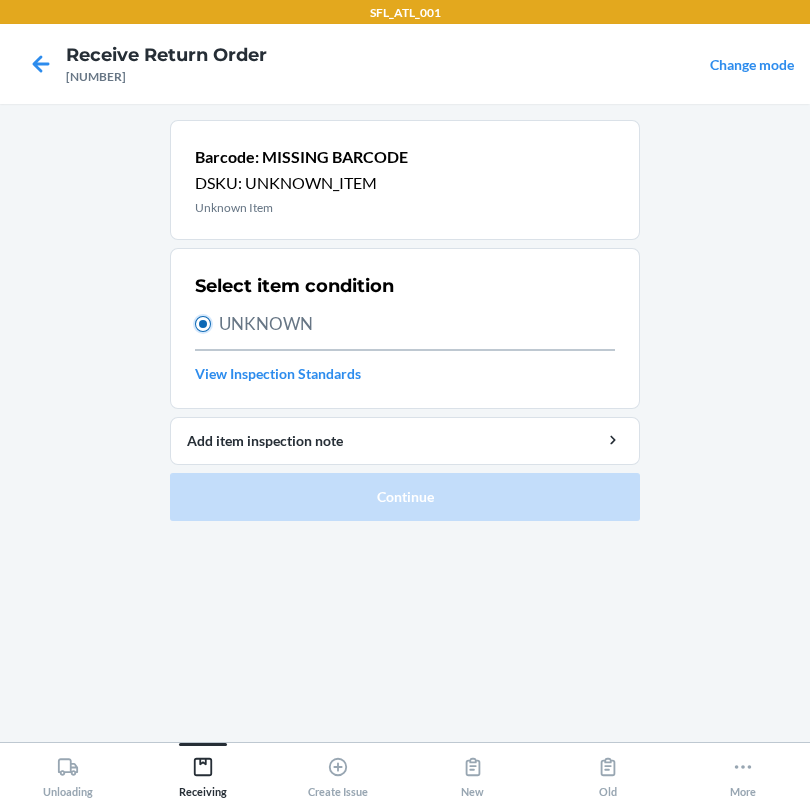 radio on "true" 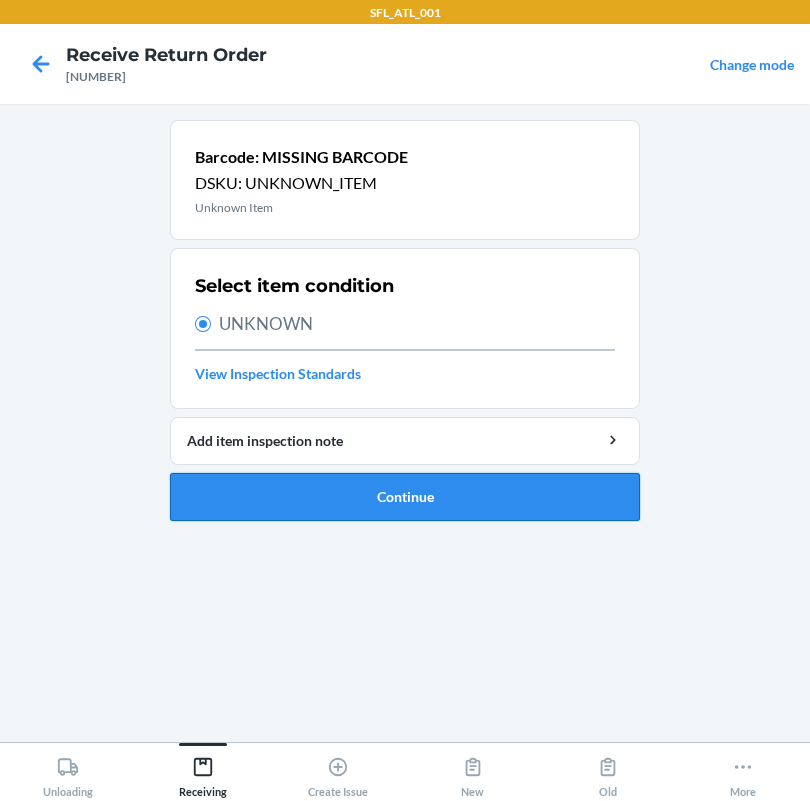click on "Continue" at bounding box center [405, 497] 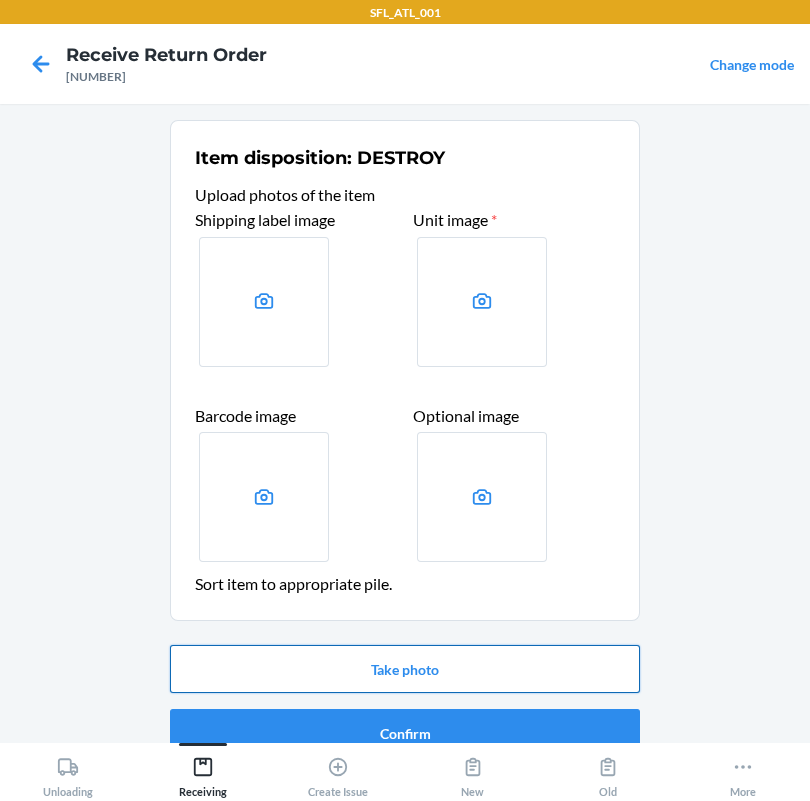 click on "Take photo" at bounding box center (405, 669) 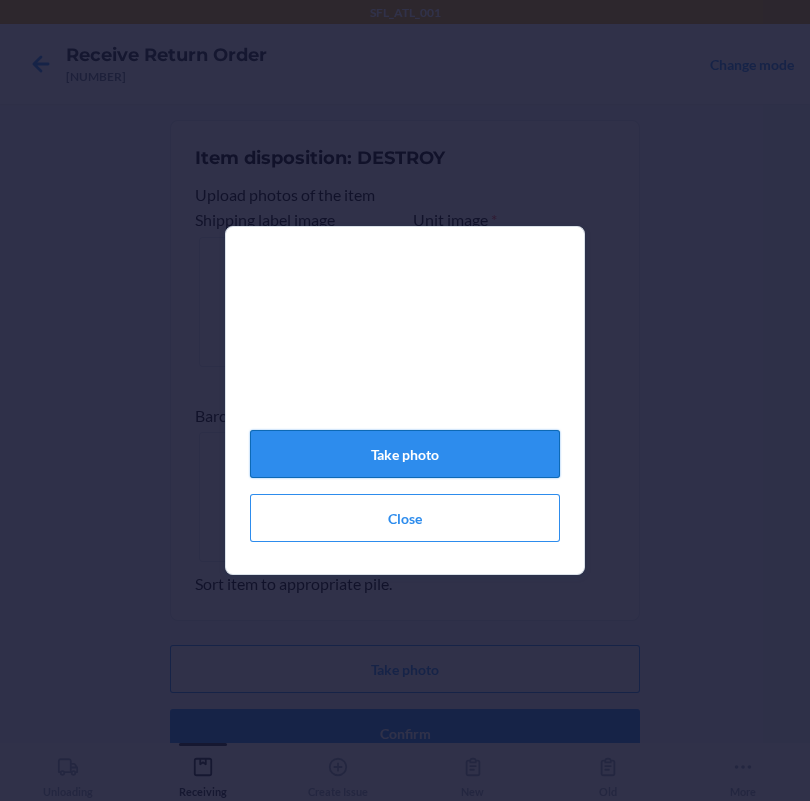 click on "Take photo" 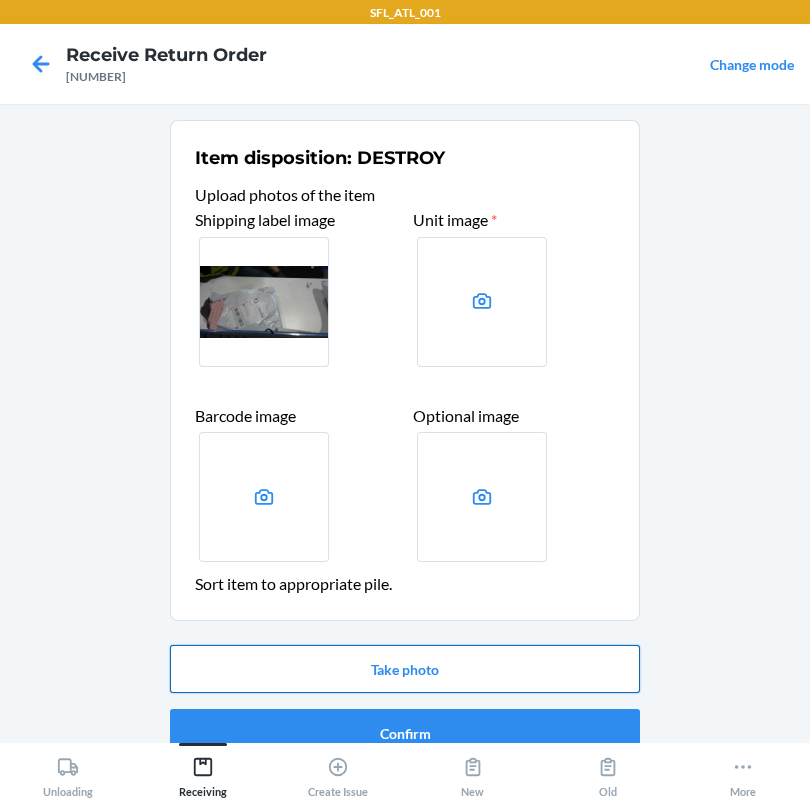 click on "Take photo" at bounding box center [405, 669] 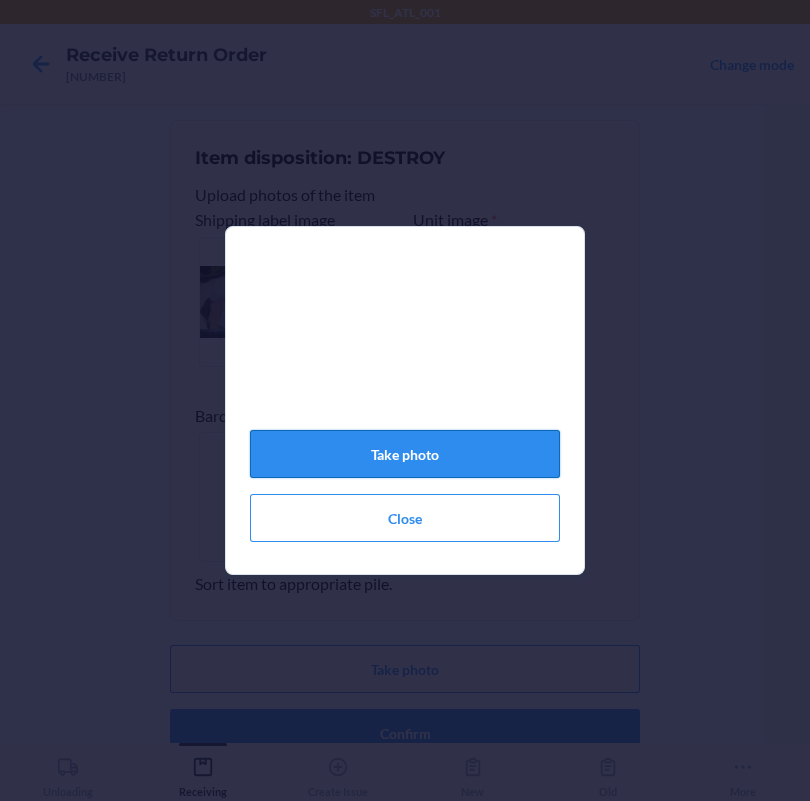 click on "Take photo" 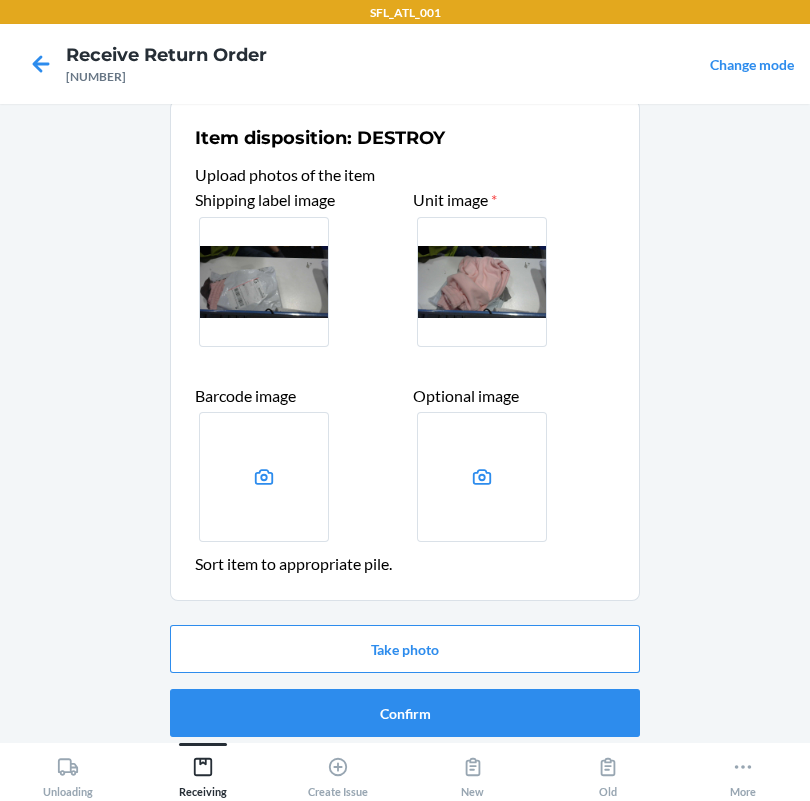 scroll, scrollTop: 30, scrollLeft: 0, axis: vertical 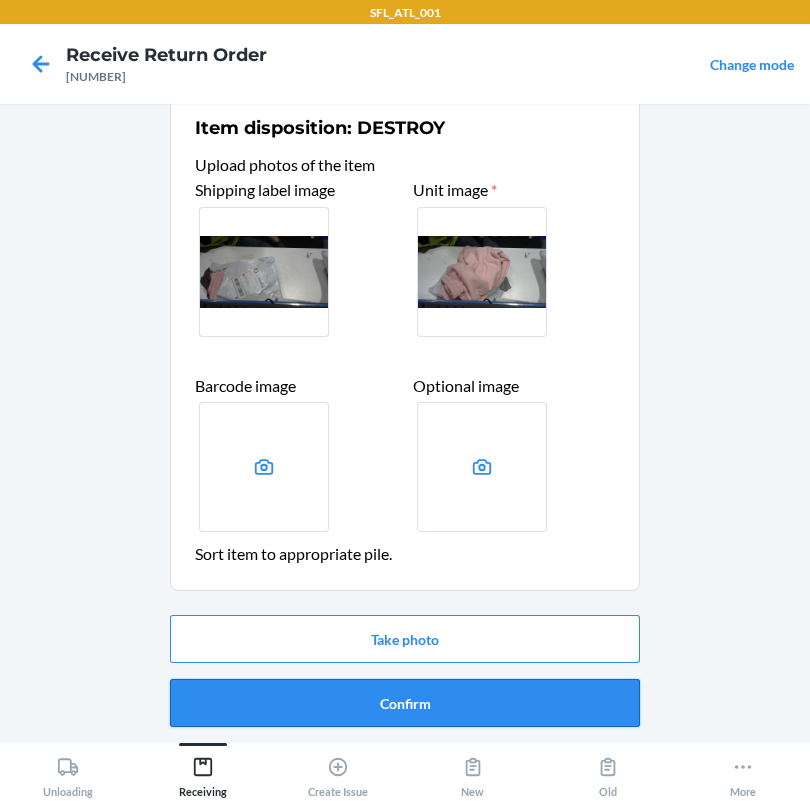 click on "Confirm" at bounding box center [405, 703] 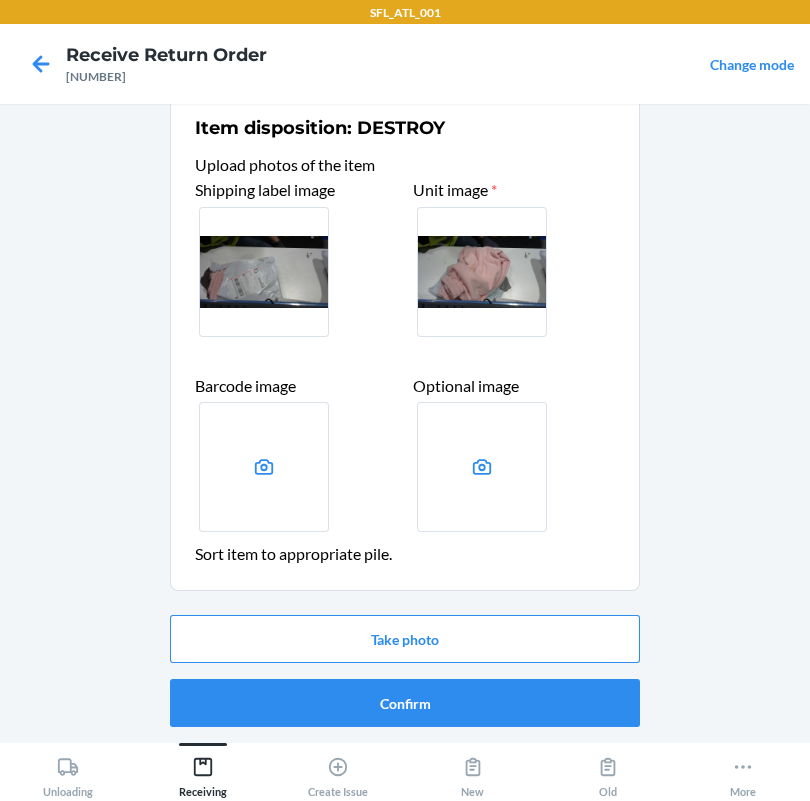 scroll, scrollTop: 0, scrollLeft: 0, axis: both 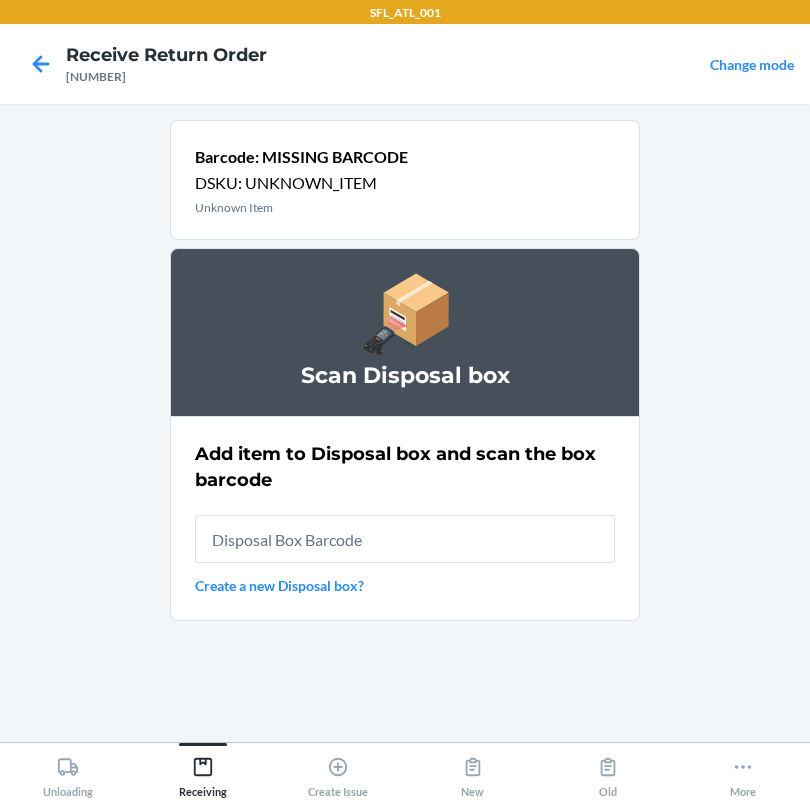 click at bounding box center [405, 539] 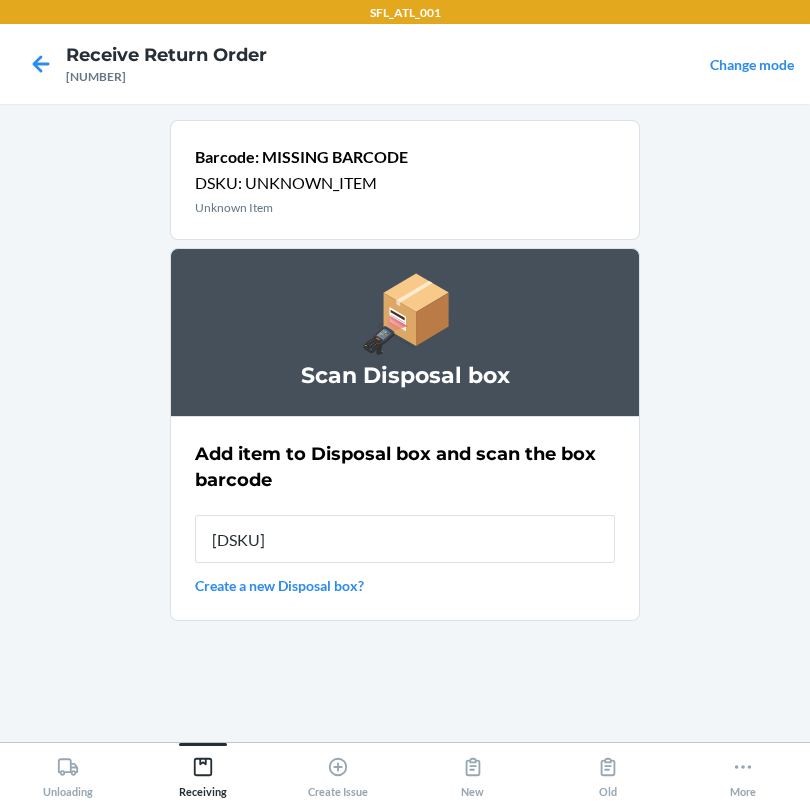 type on "[DSKU]" 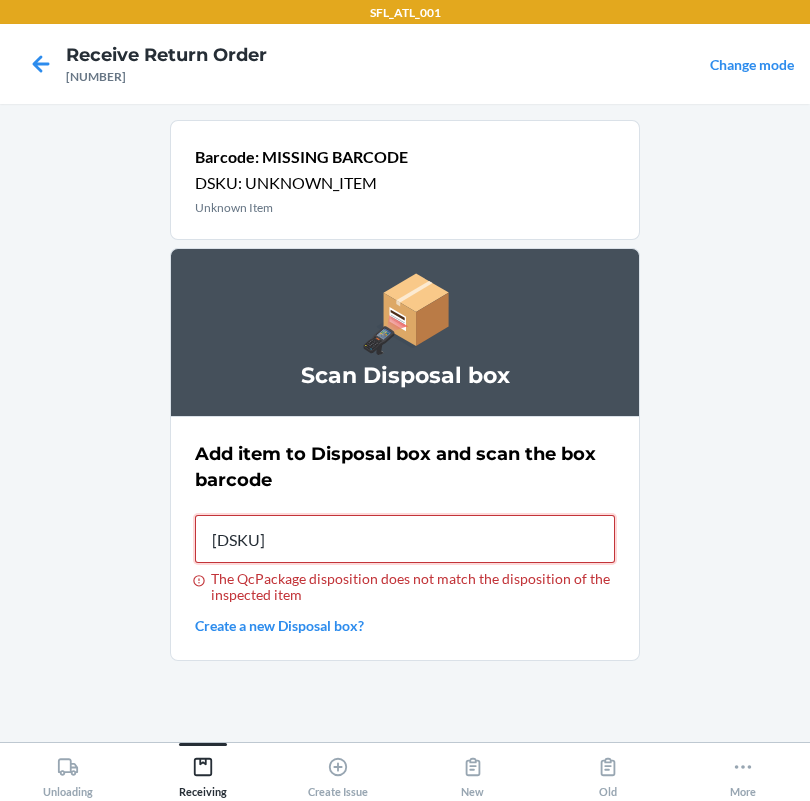 type on "[DSKU]" 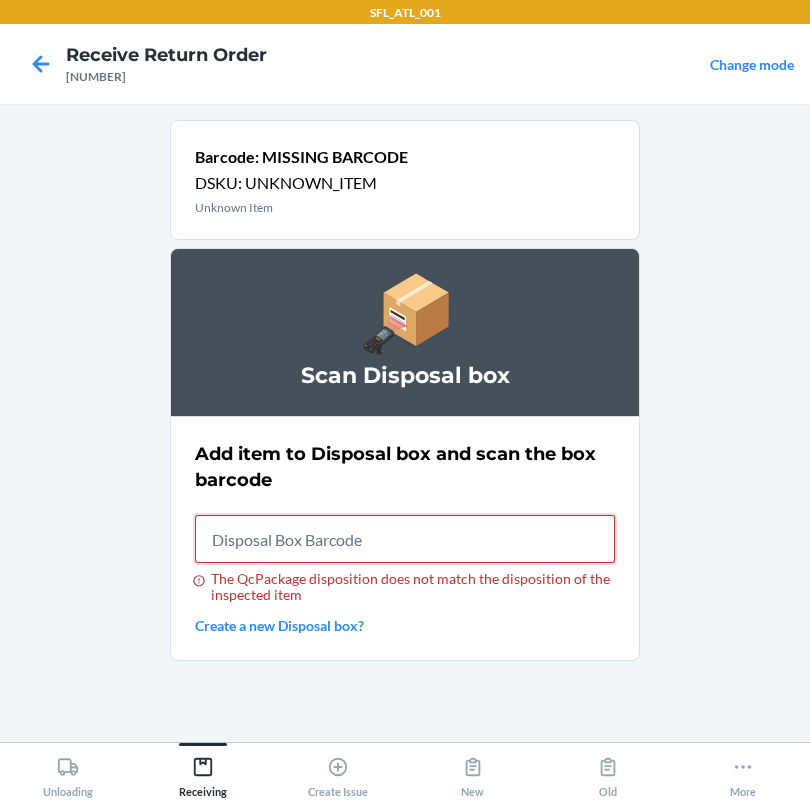 click on "The QcPackage disposition does not match the disposition of the inspected item" at bounding box center (405, 539) 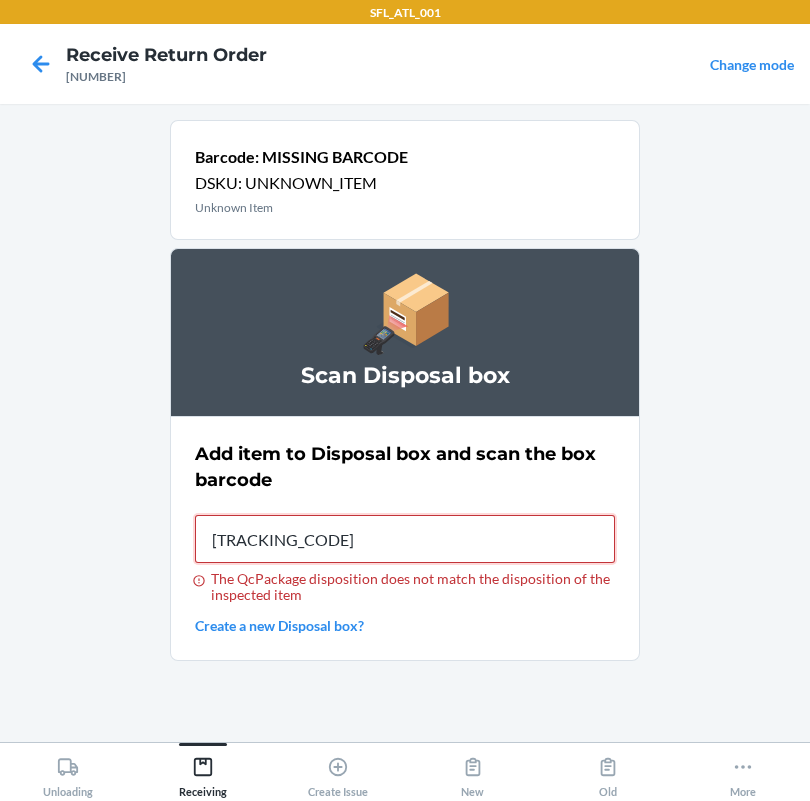 type on "[TRACKING_CODE]" 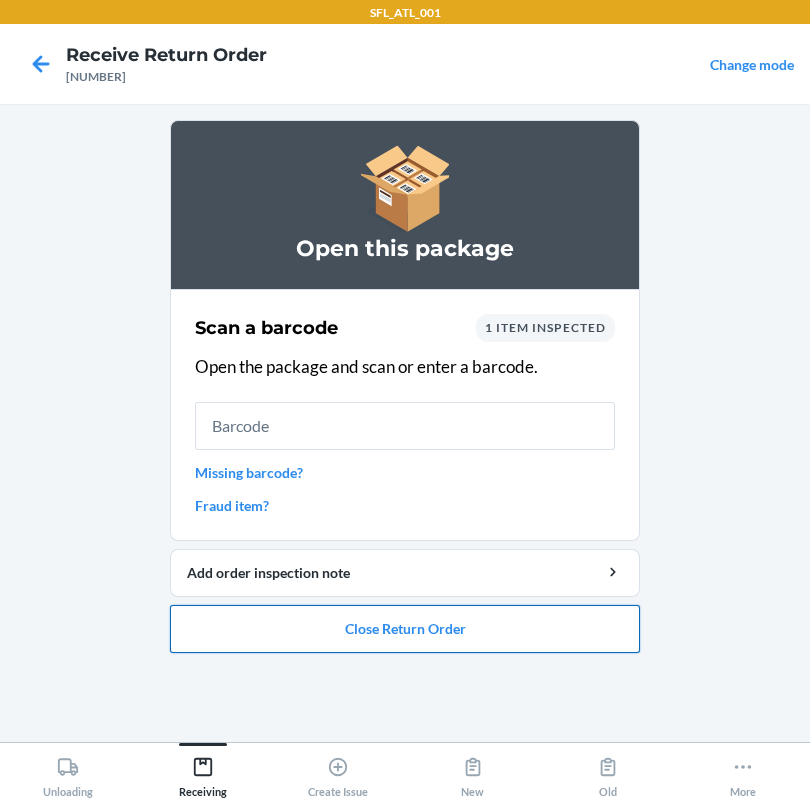 click on "Close Return Order" at bounding box center (405, 629) 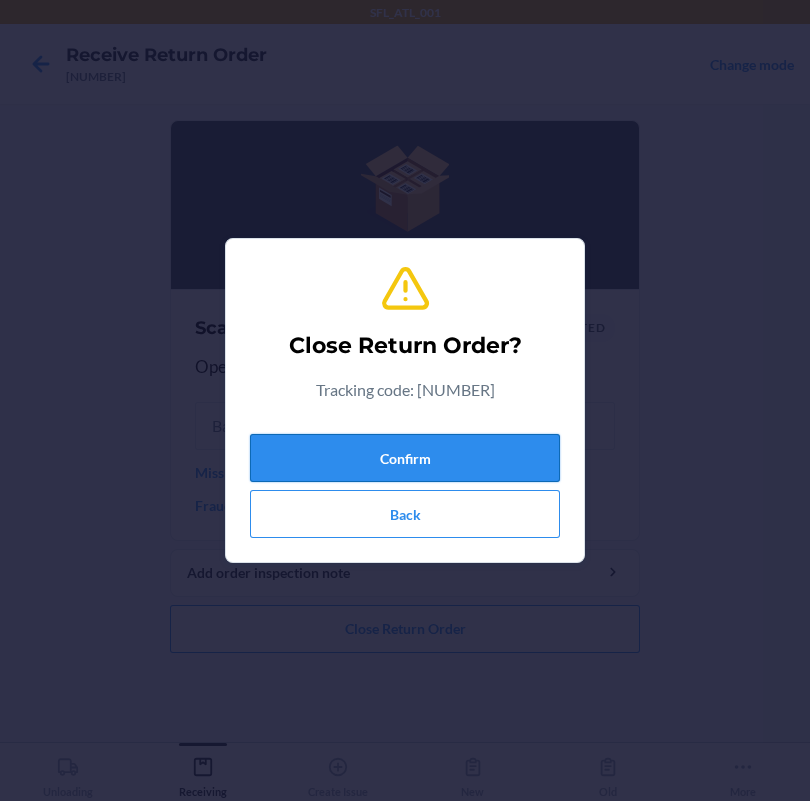 click on "Confirm" at bounding box center [405, 458] 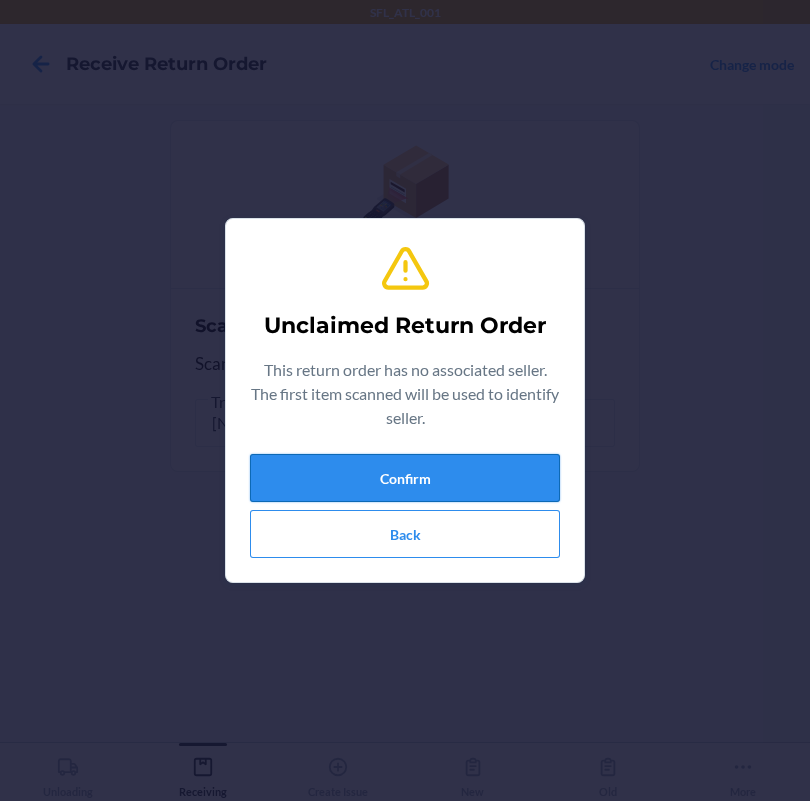 click on "Confirm" at bounding box center [405, 478] 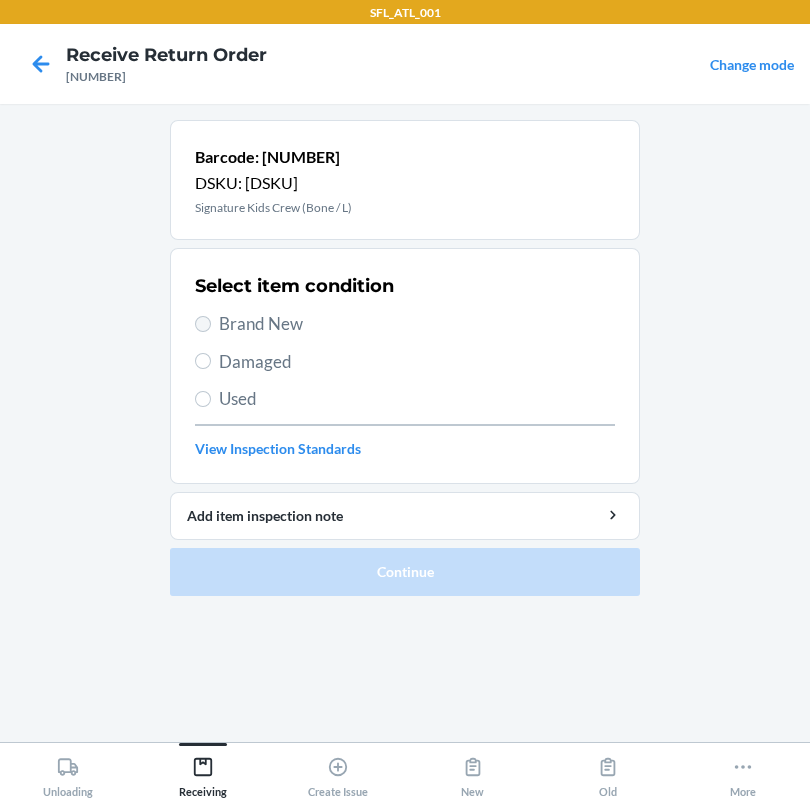 click on "Brand New" at bounding box center [417, 324] 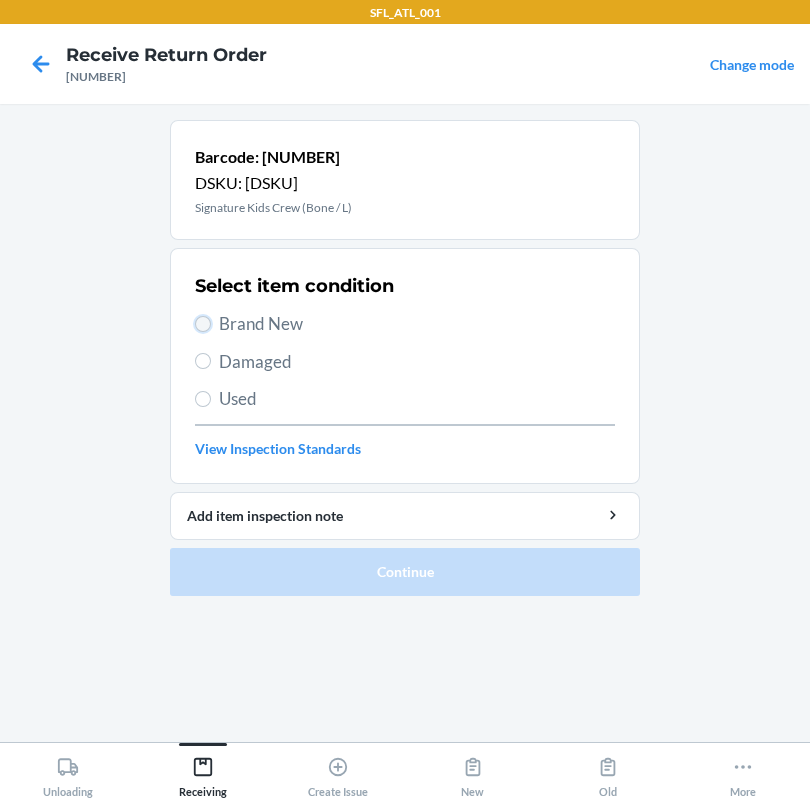 click on "Brand New" at bounding box center (203, 324) 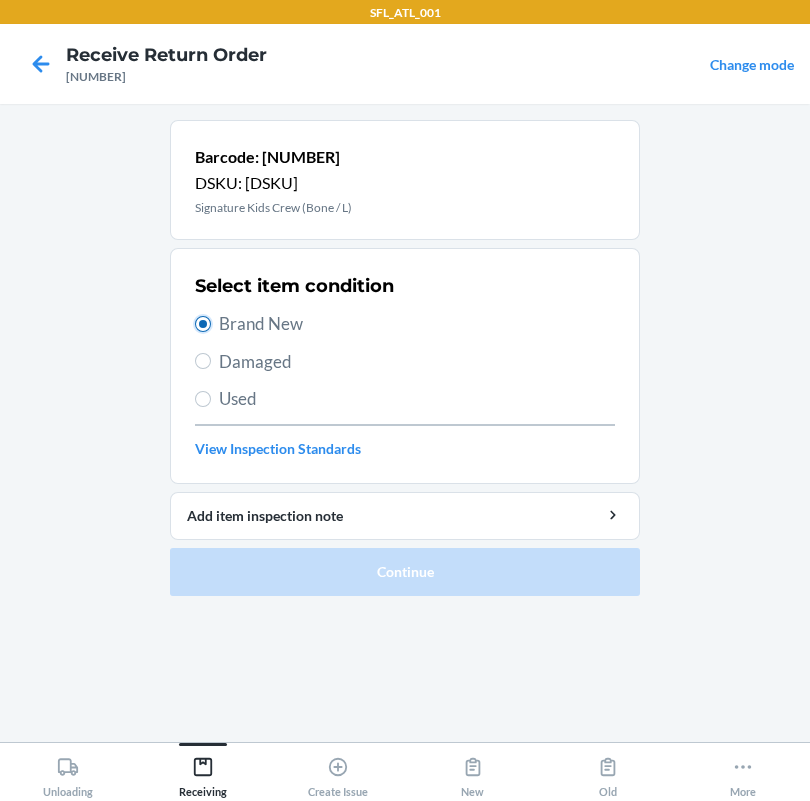 radio on "true" 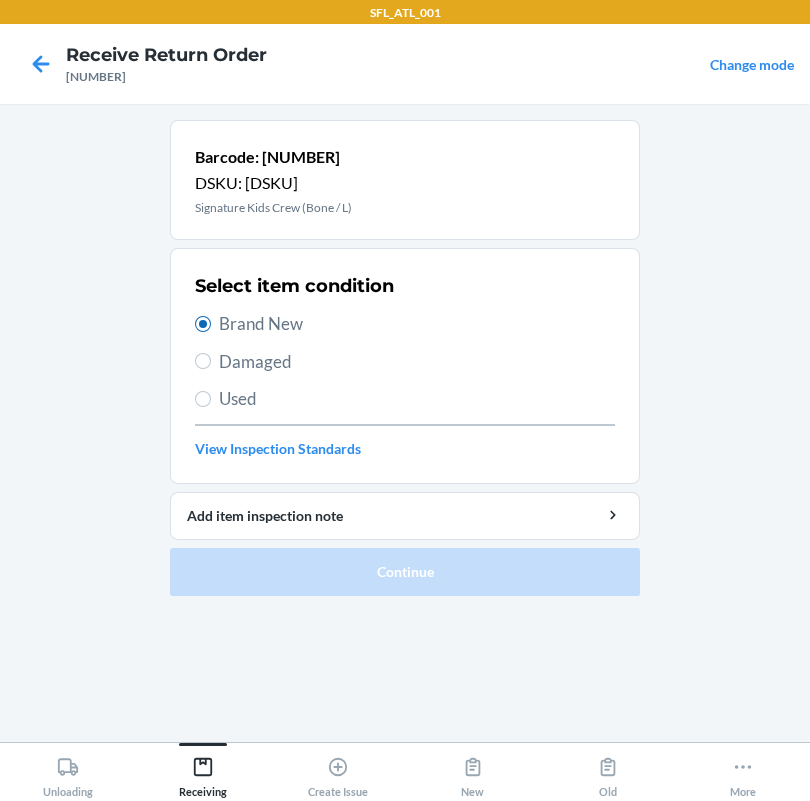 click on "Brand New" at bounding box center [417, 324] 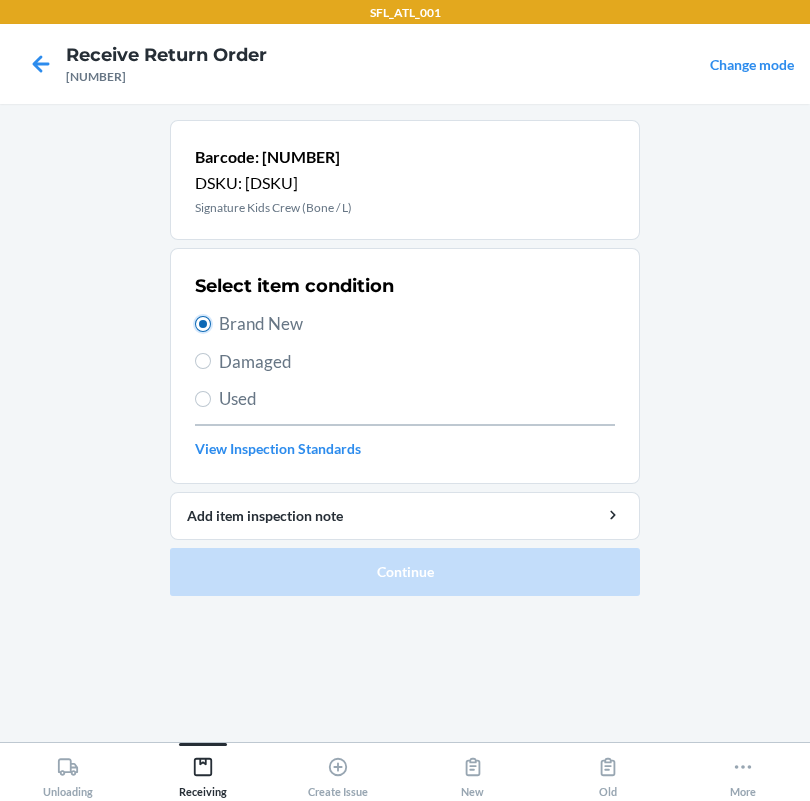 click on "Brand New" at bounding box center [203, 324] 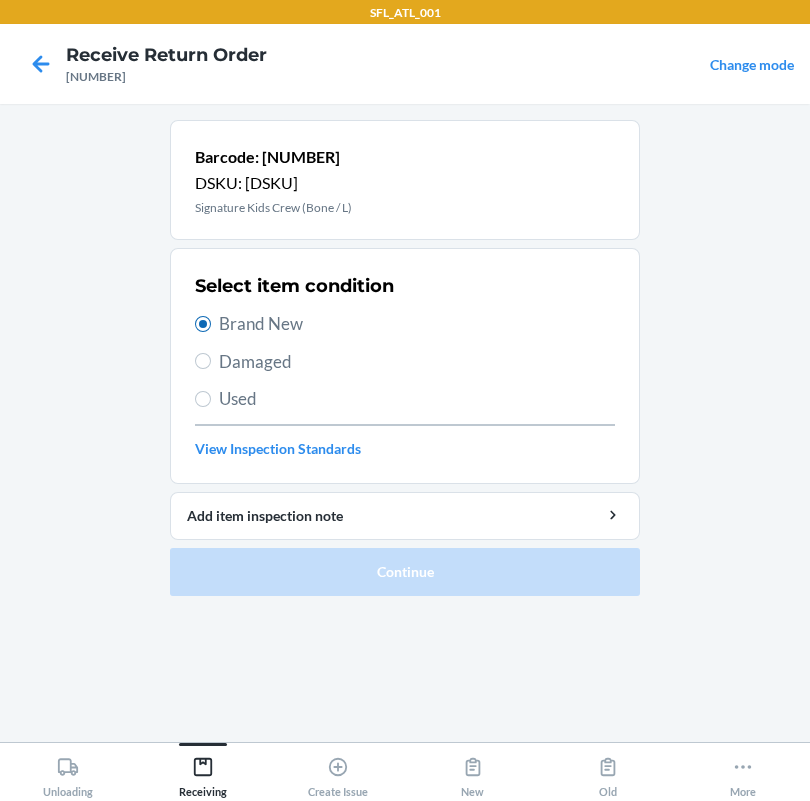 click on "Brand New" at bounding box center (405, 324) 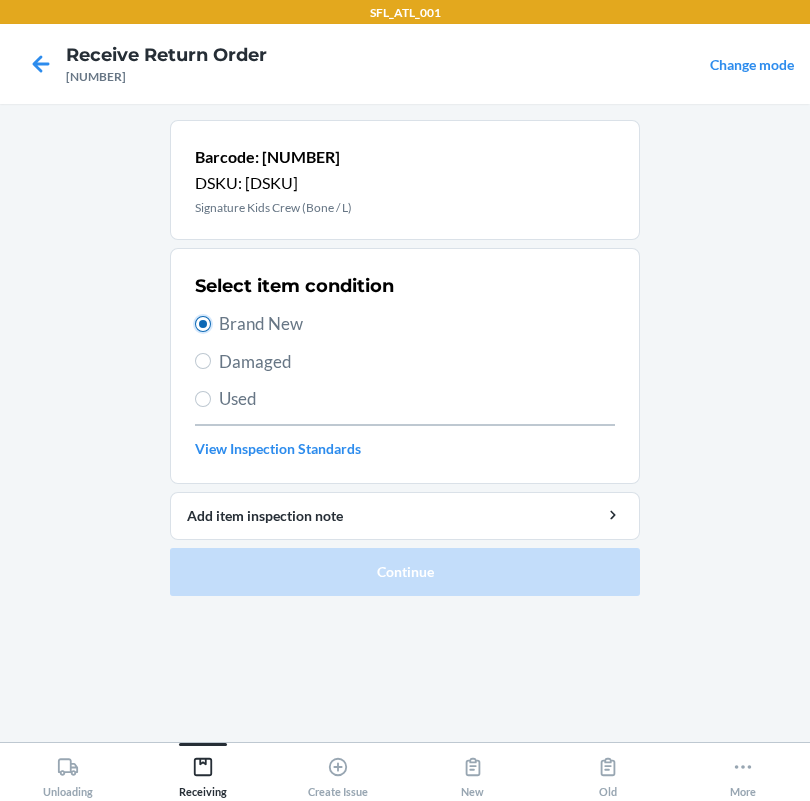 click on "Brand New" at bounding box center (203, 324) 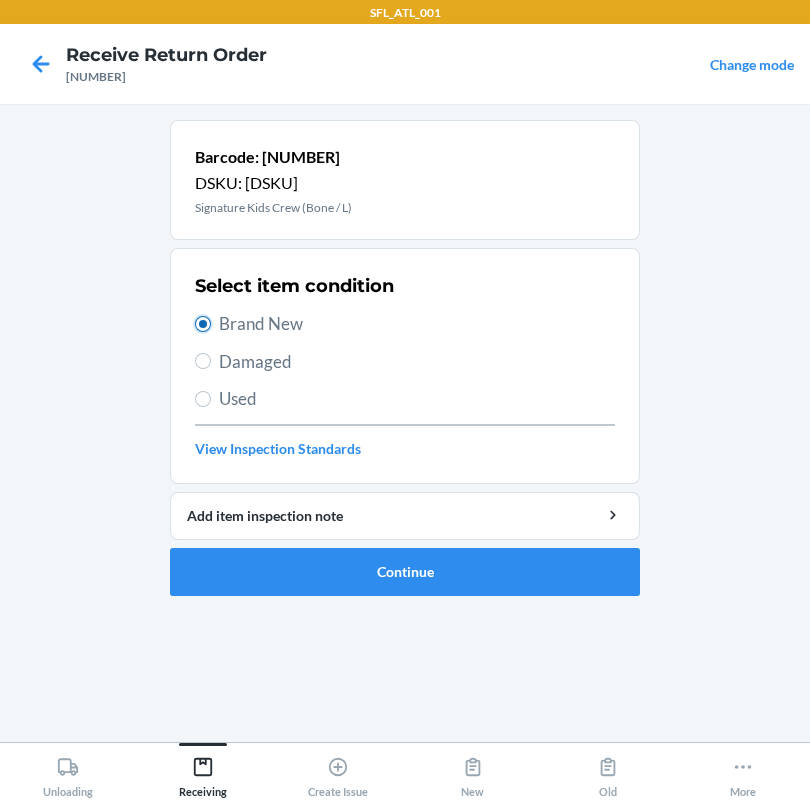 click on "Brand New" at bounding box center (203, 324) 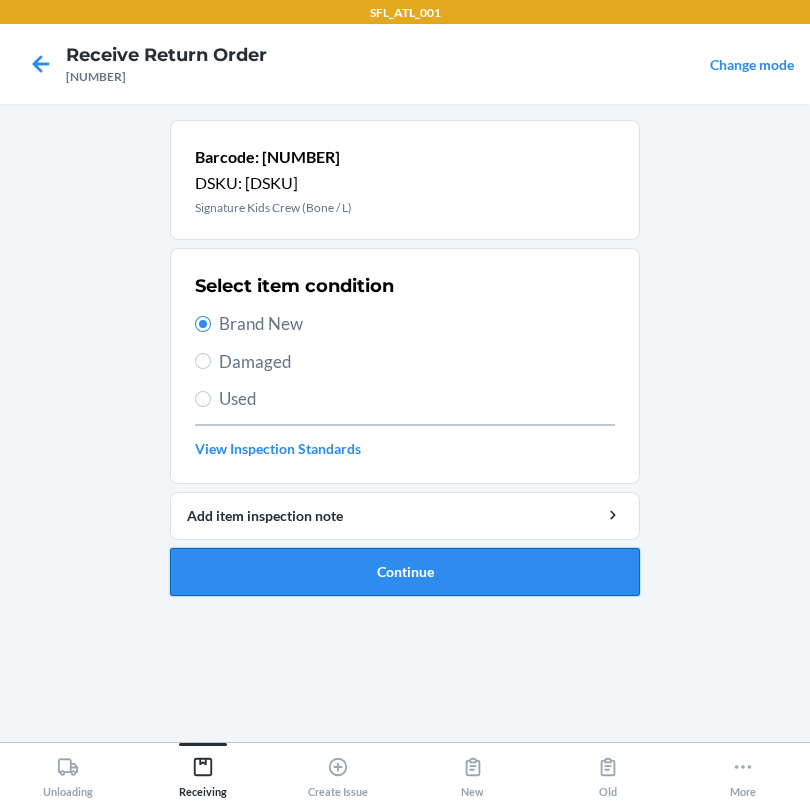 click on "Continue" at bounding box center [405, 572] 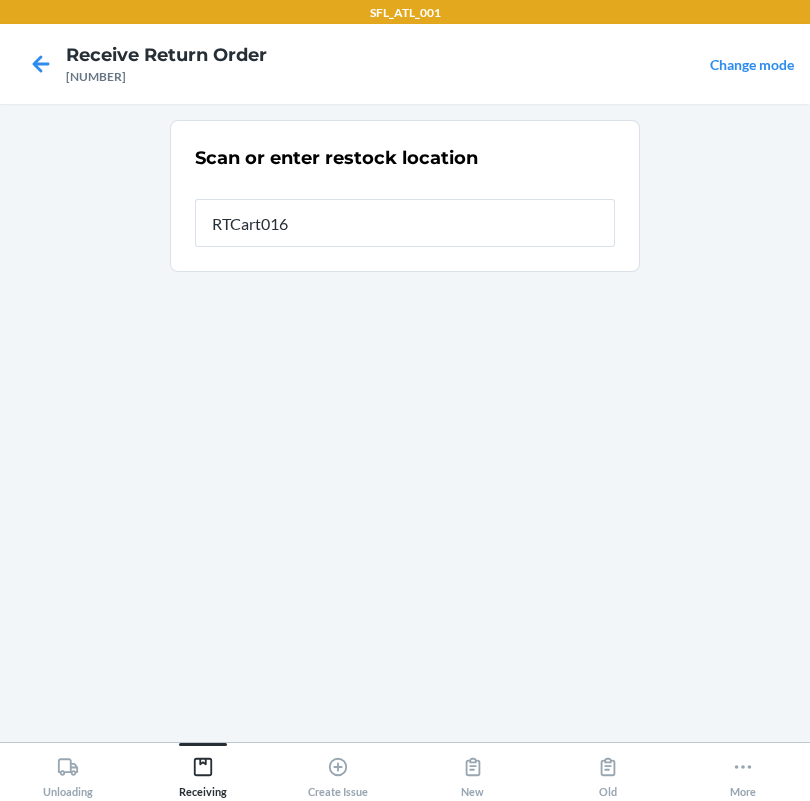 type on "RTCart016" 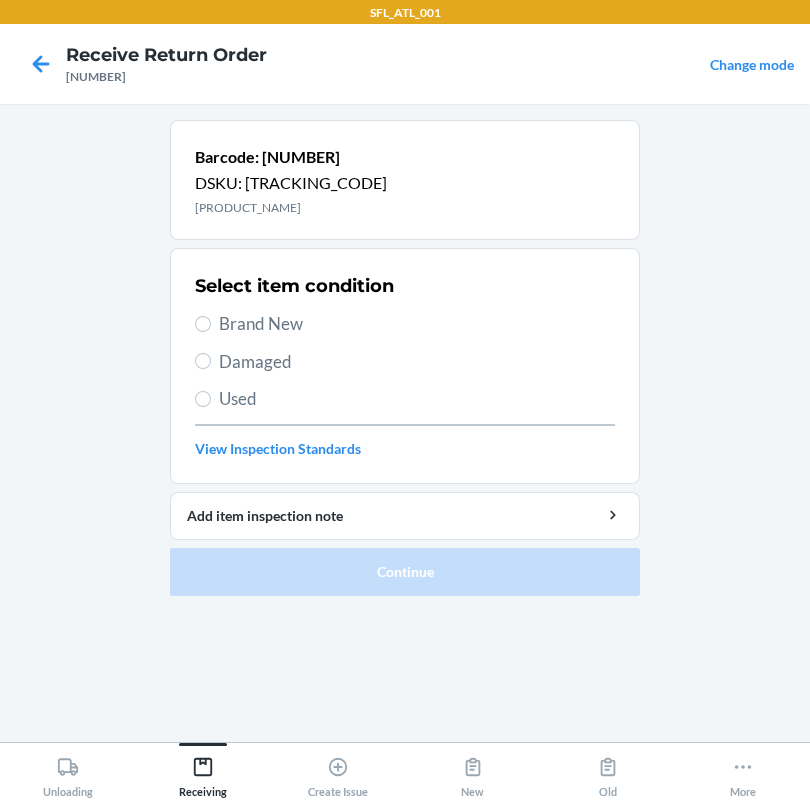 click on "Brand New" at bounding box center (417, 324) 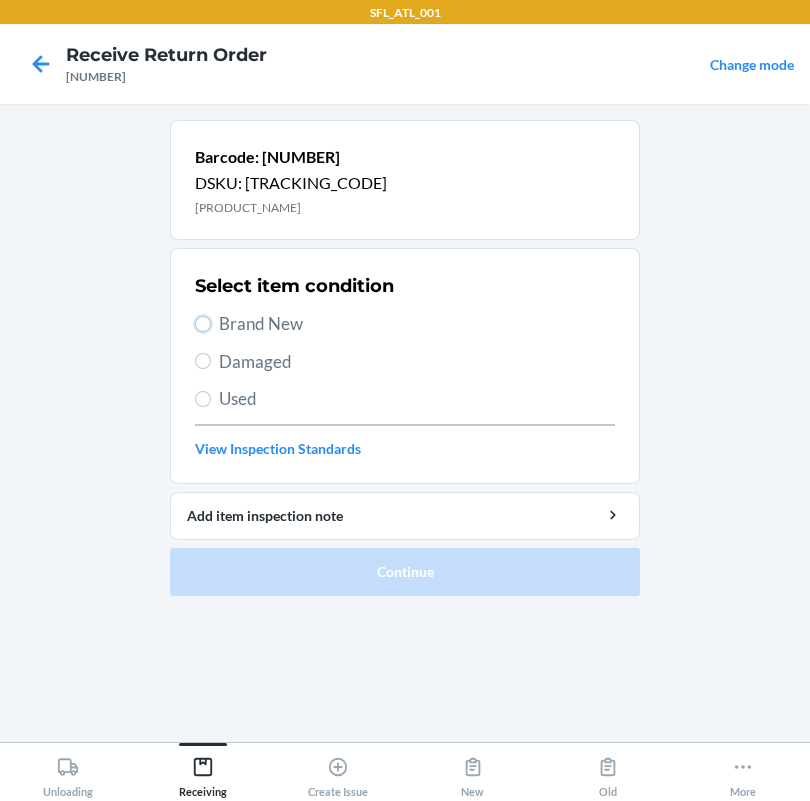 click on "Brand New" at bounding box center [203, 324] 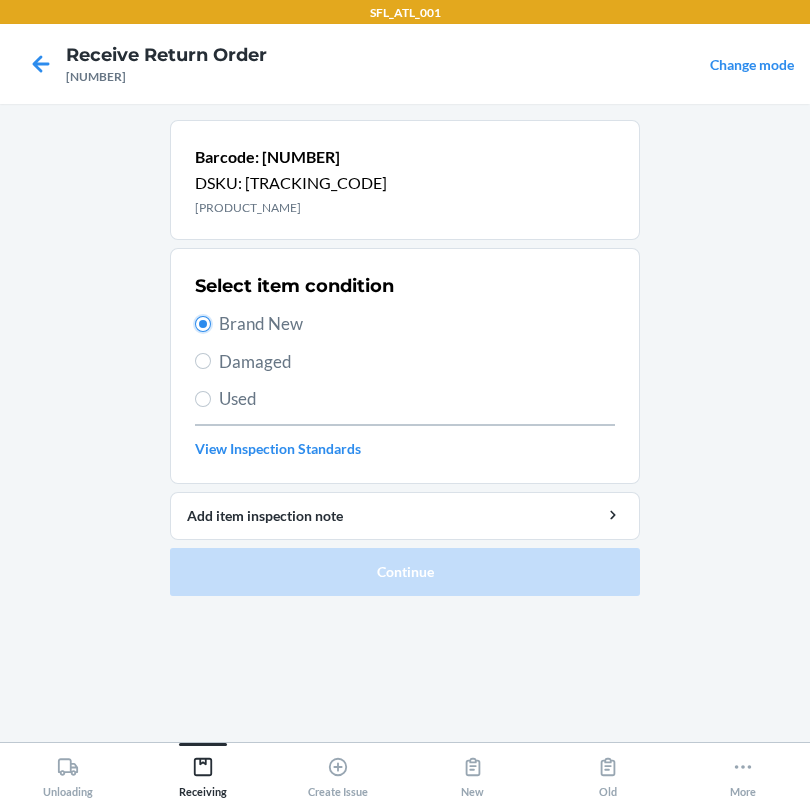 radio on "true" 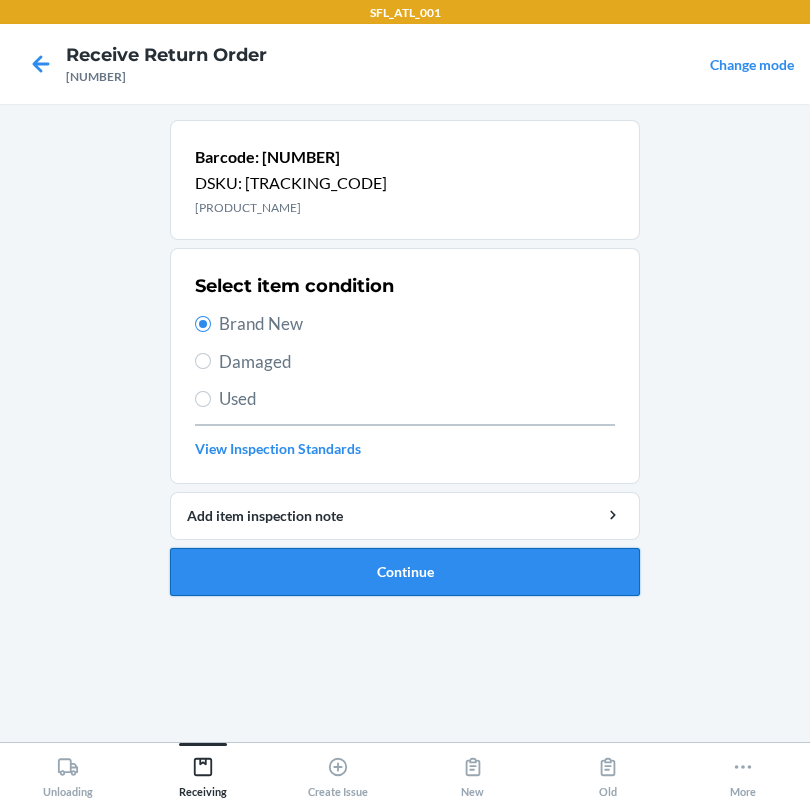 click on "Continue" at bounding box center (405, 572) 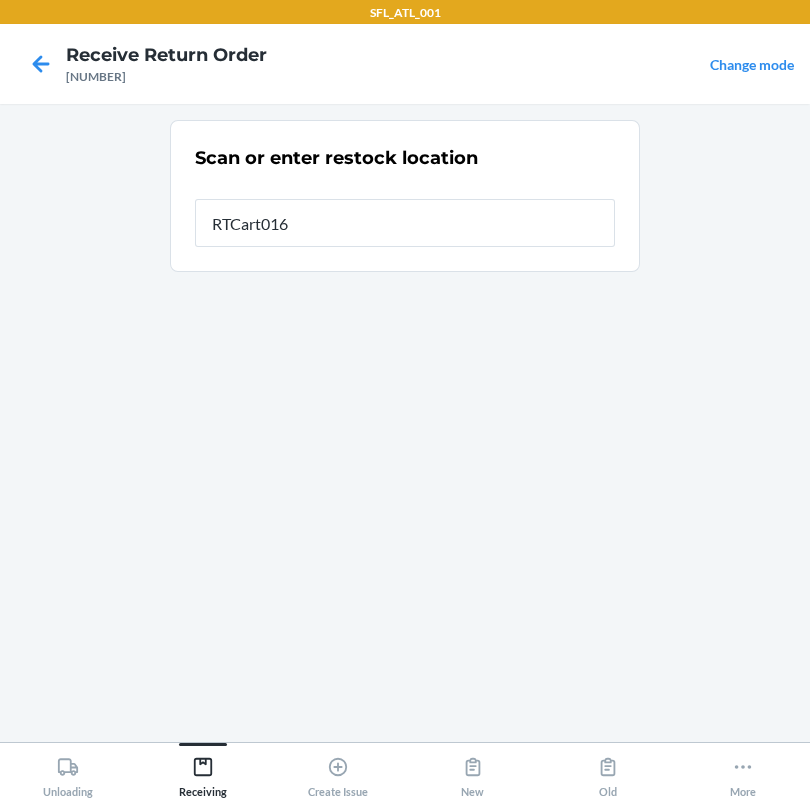 type on "RTCart016" 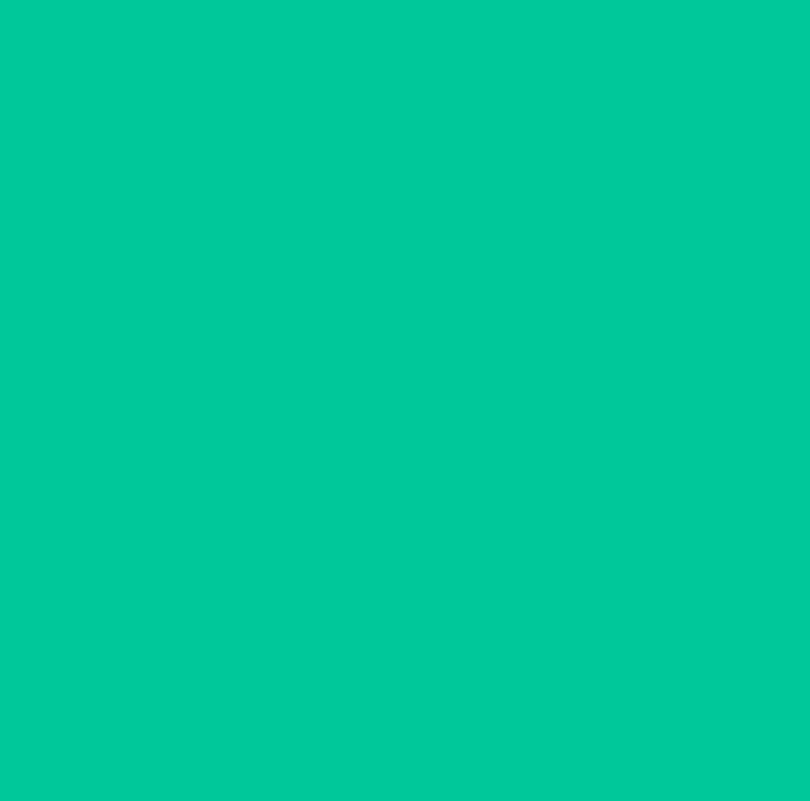 type 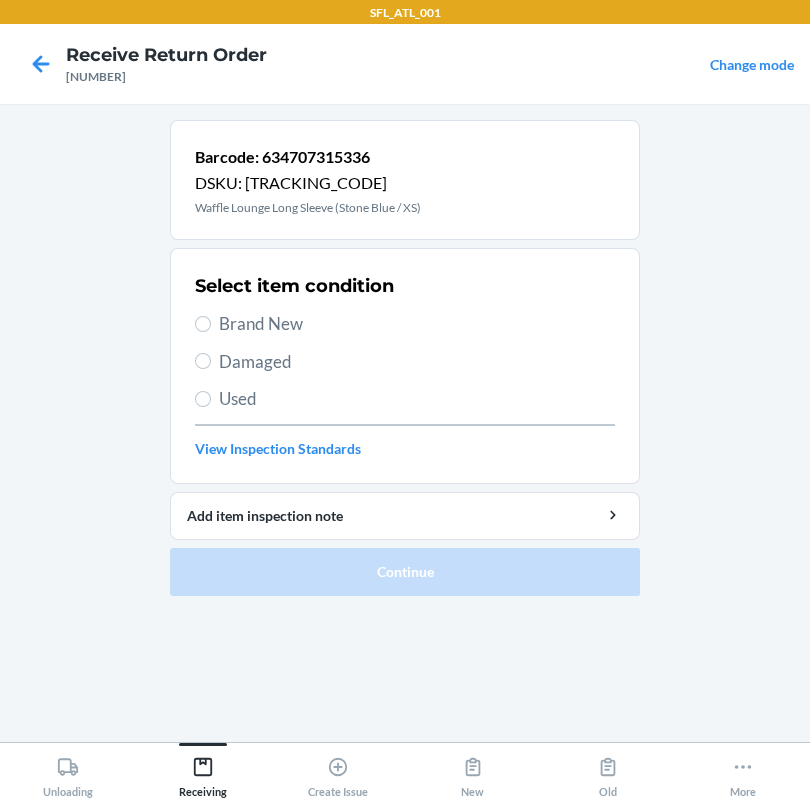 click on "Brand New" at bounding box center (417, 324) 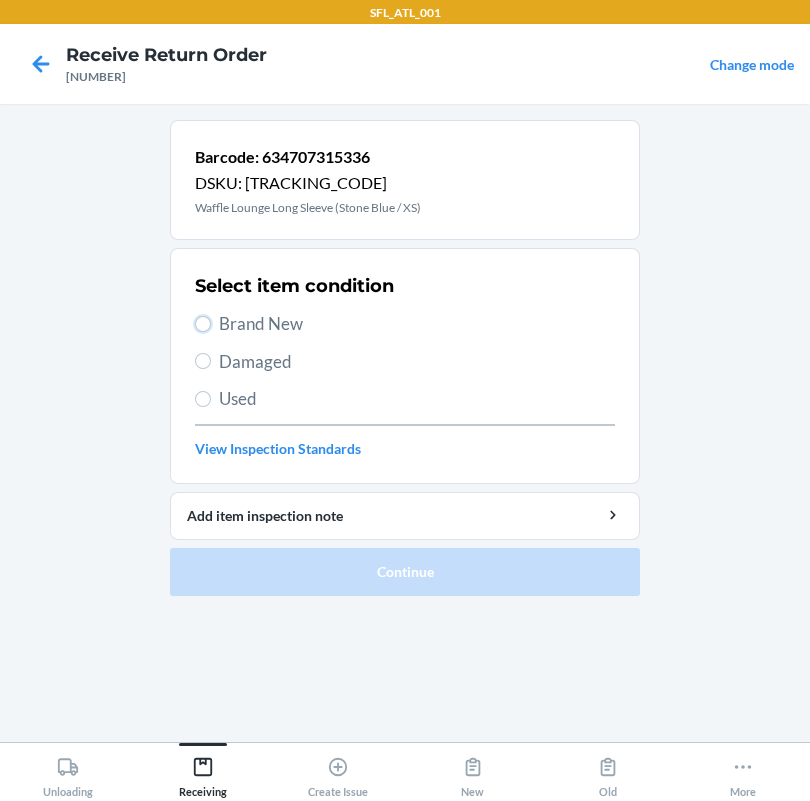 click on "Brand New" at bounding box center (203, 324) 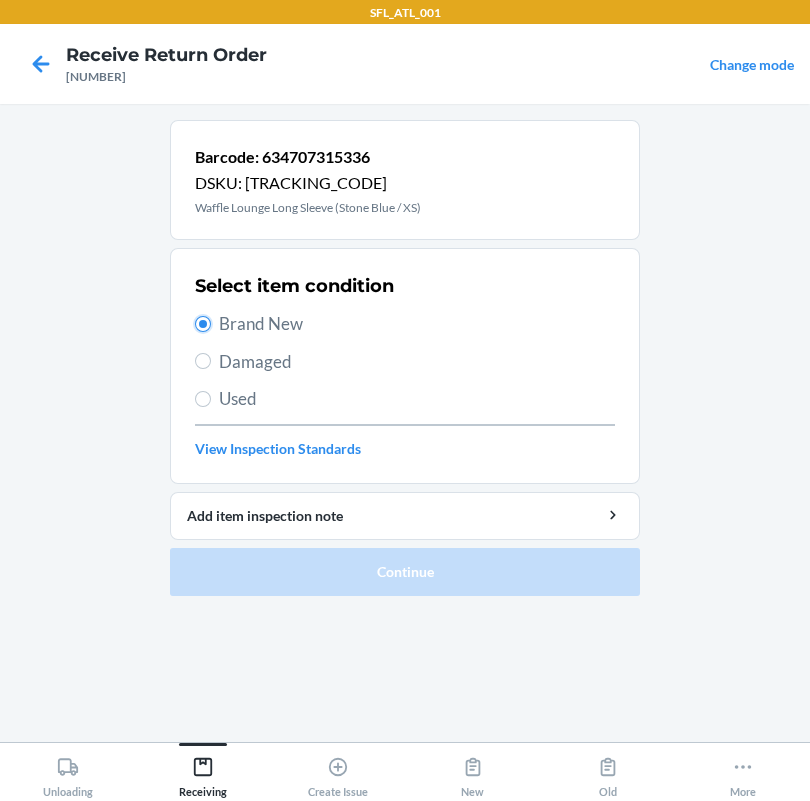 radio on "true" 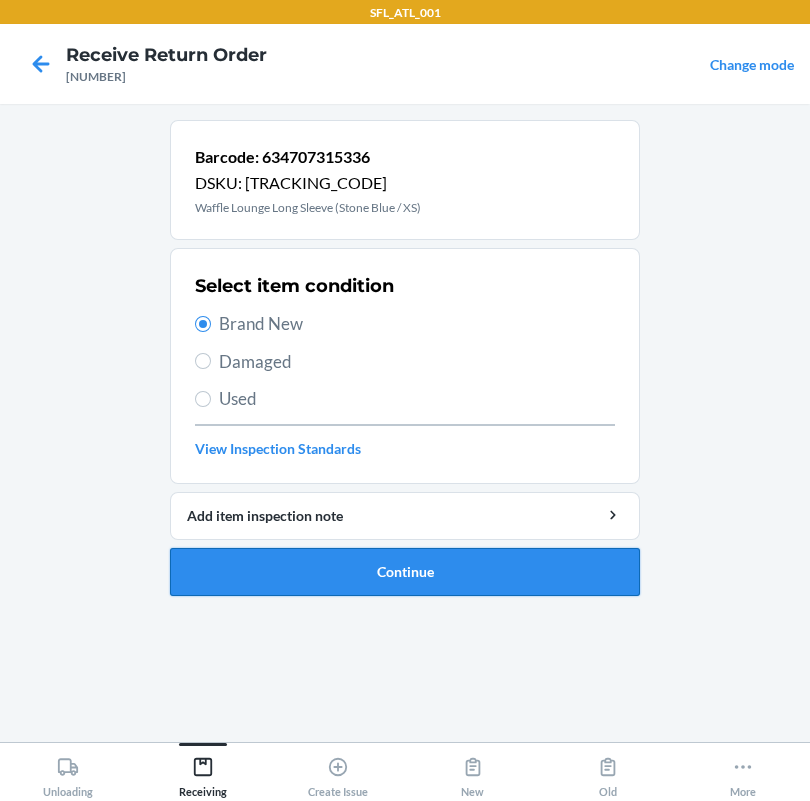 click on "Continue" at bounding box center (405, 572) 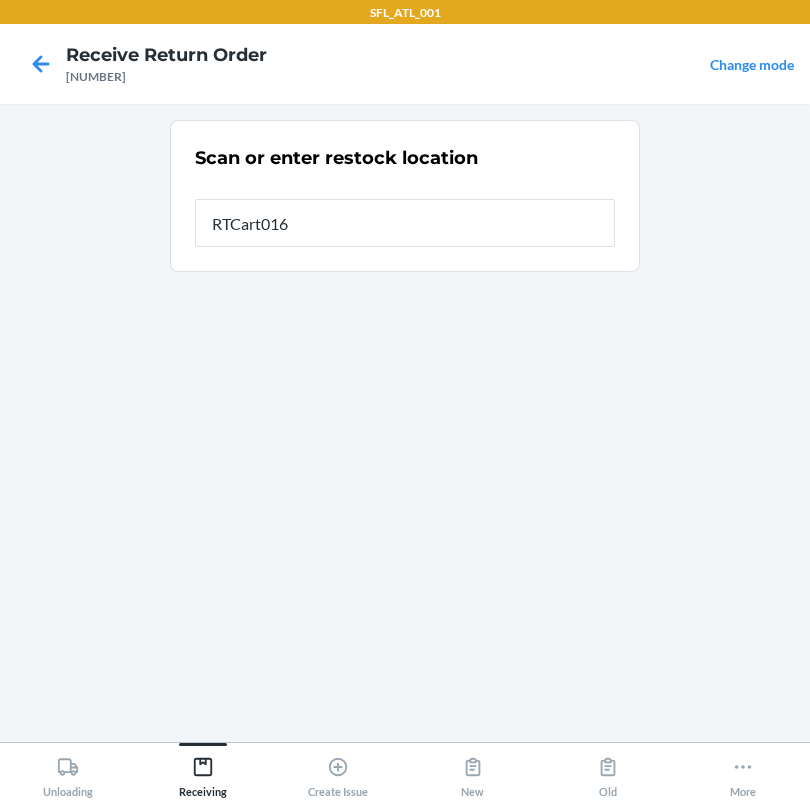 type on "RTCart016" 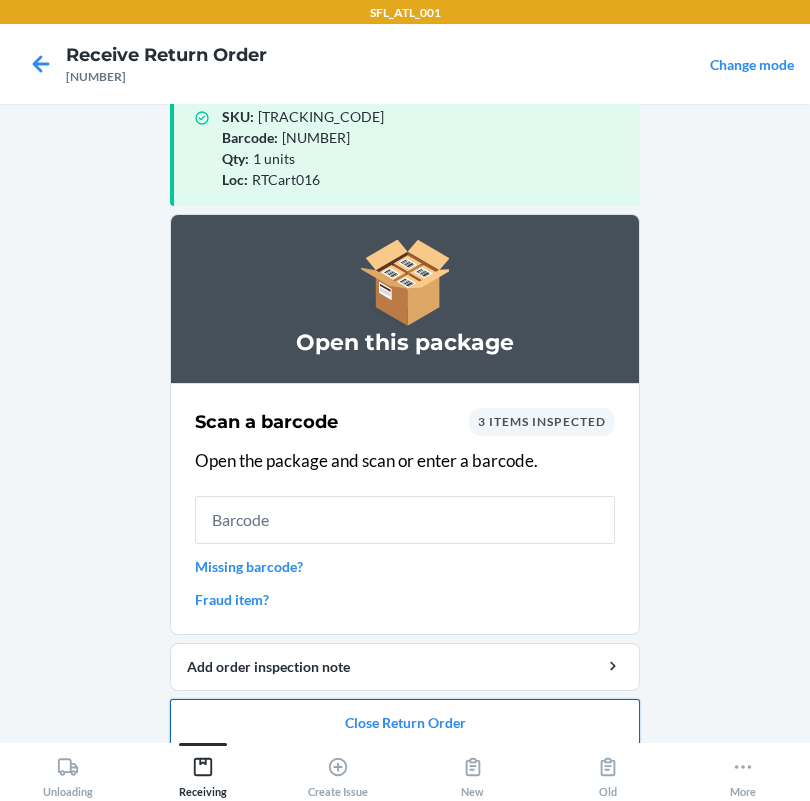 scroll, scrollTop: 57, scrollLeft: 0, axis: vertical 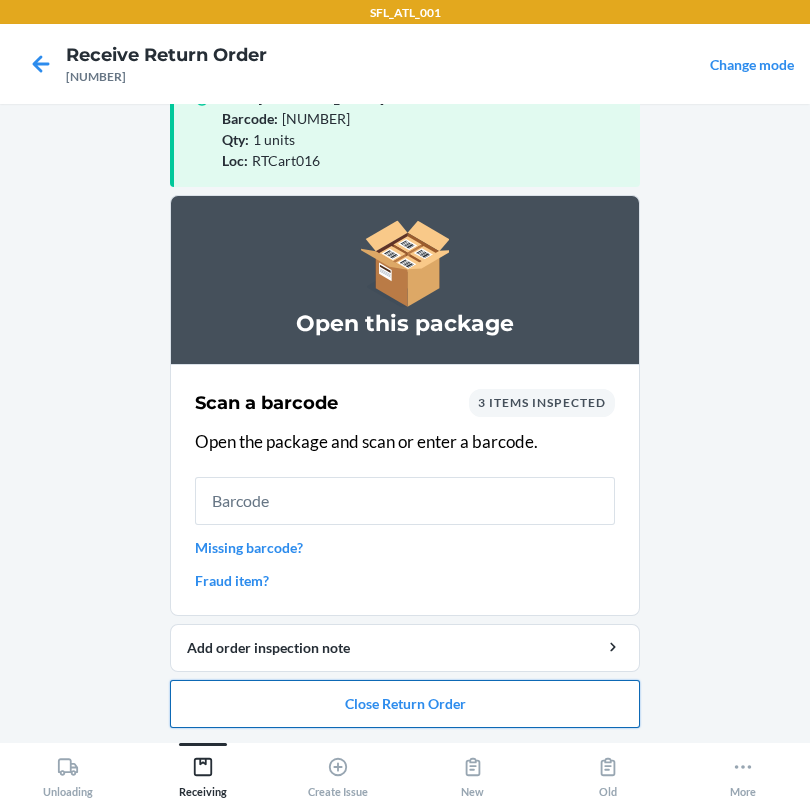 click on "Close Return Order" at bounding box center (405, 704) 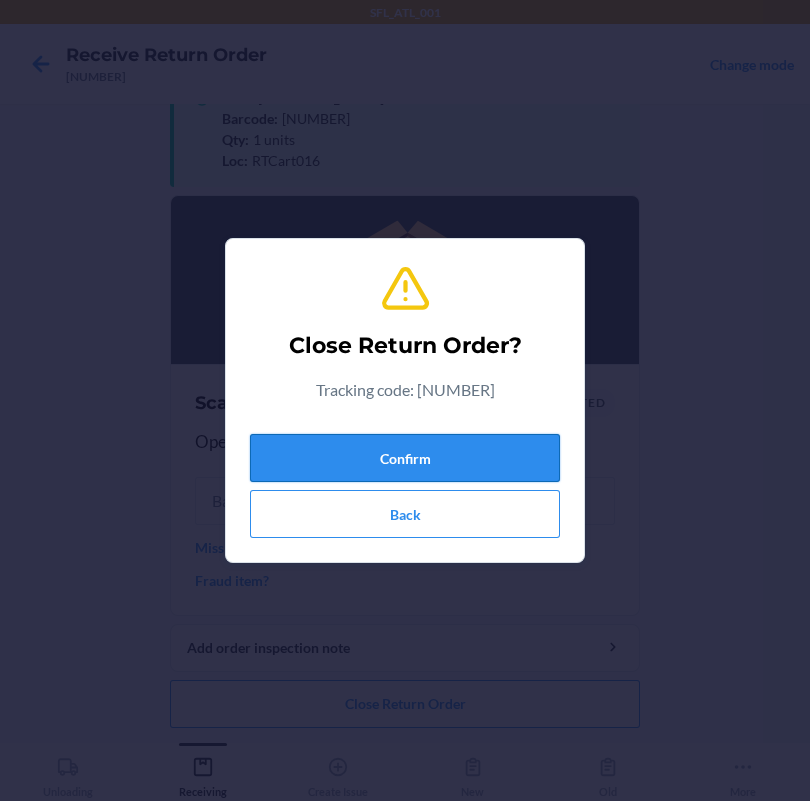 drag, startPoint x: 441, startPoint y: 464, endPoint x: 402, endPoint y: 460, distance: 39.20459 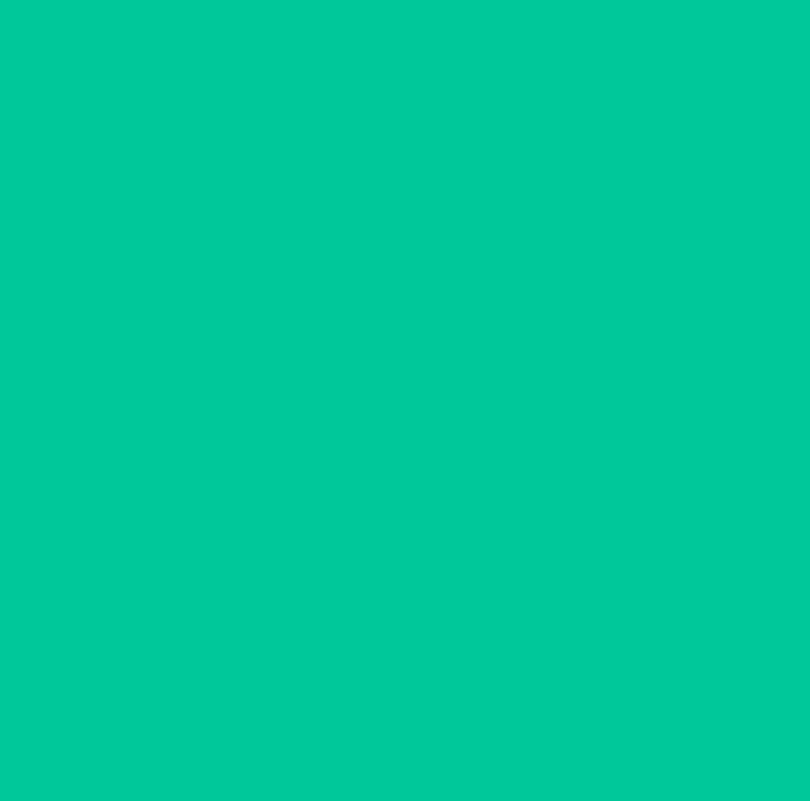 scroll, scrollTop: 0, scrollLeft: 0, axis: both 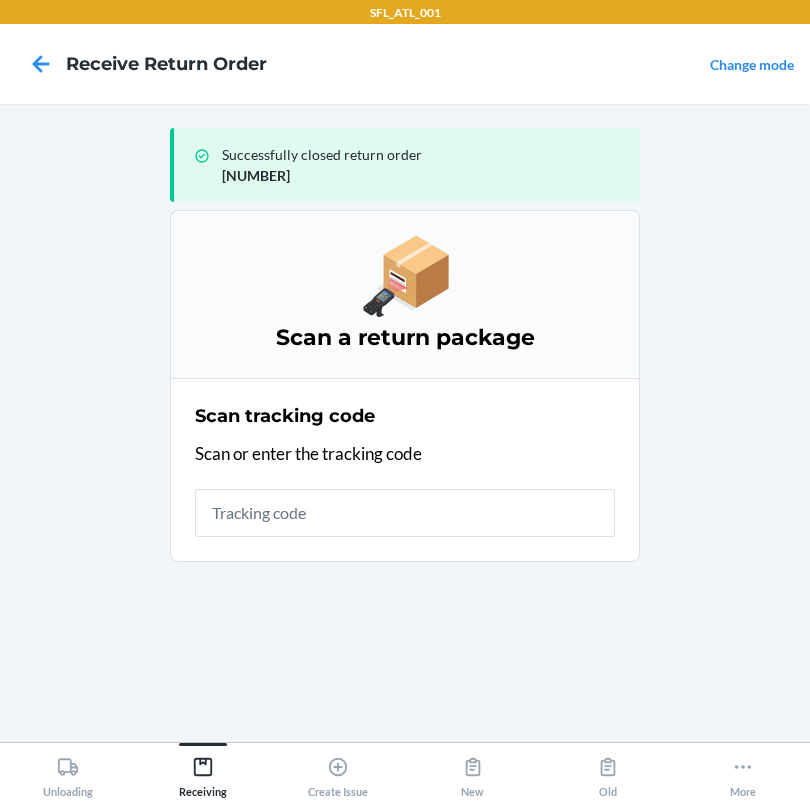click at bounding box center [405, 513] 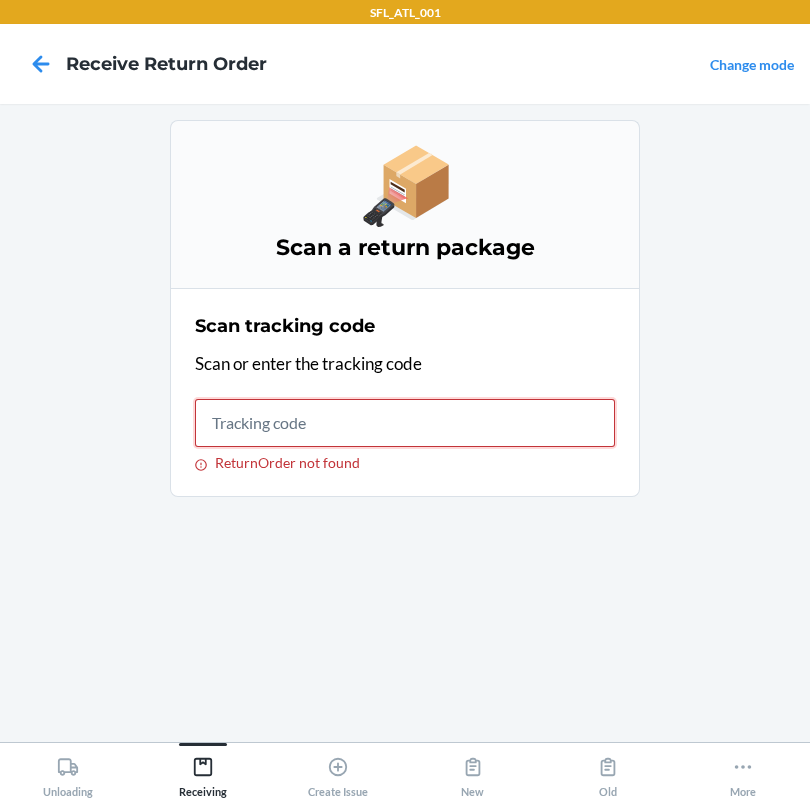 click on "ReturnOrder not found" at bounding box center [405, 423] 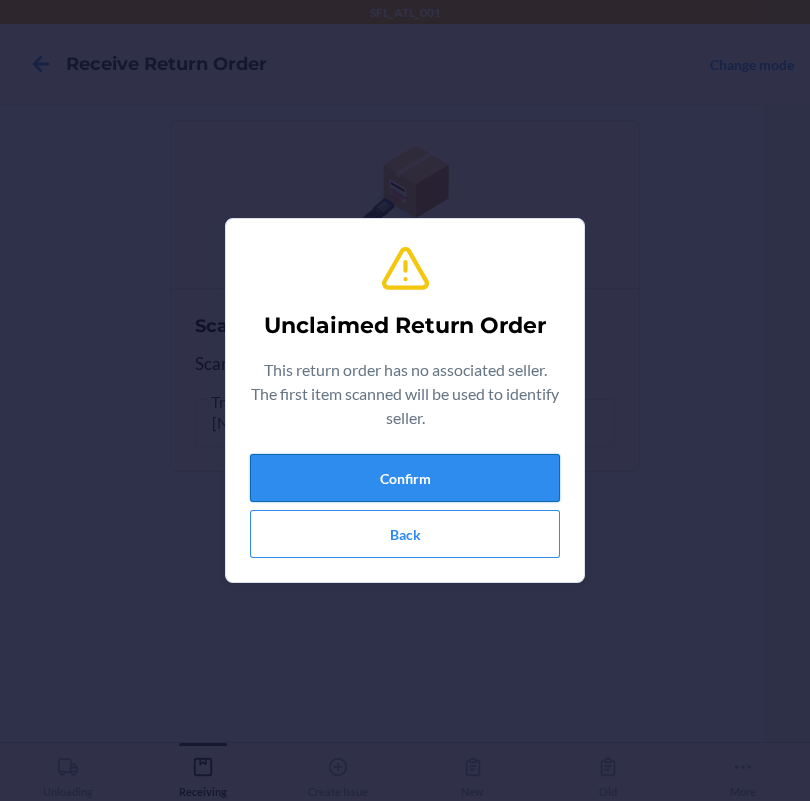 click on "Confirm" at bounding box center [405, 478] 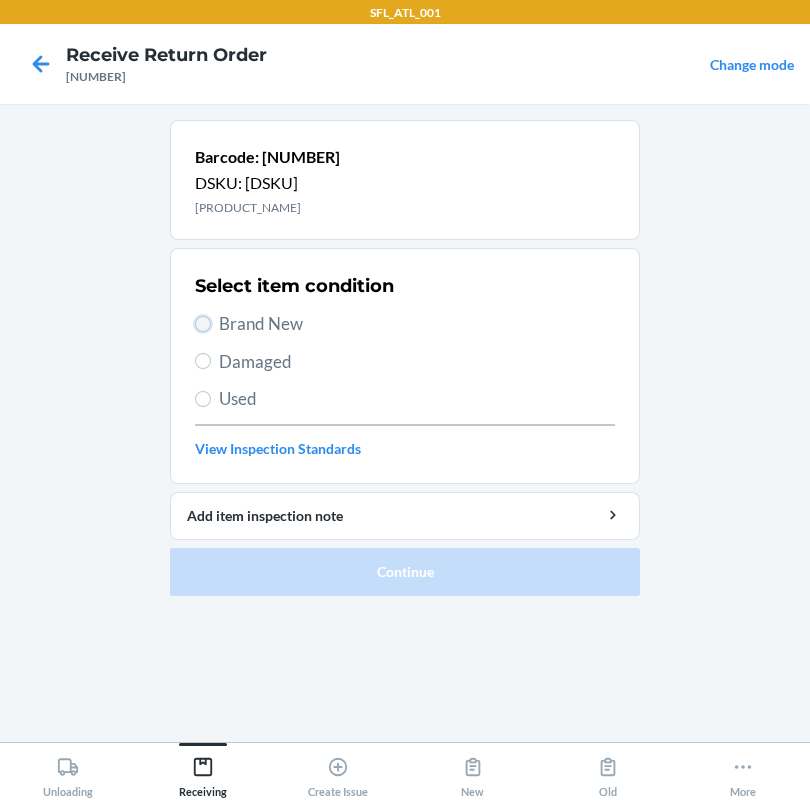 click on "Brand New" at bounding box center (203, 324) 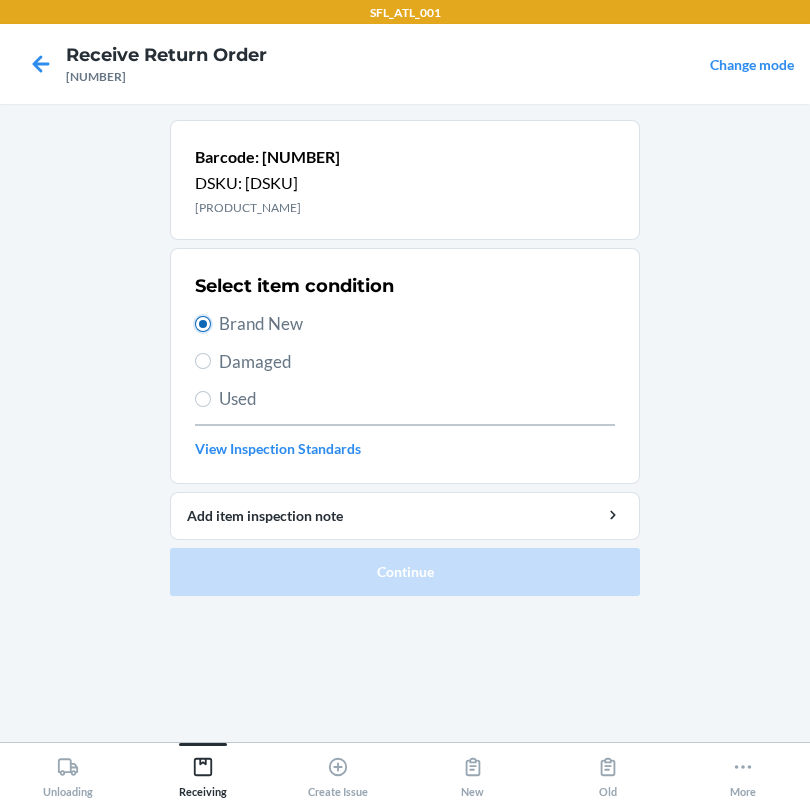 radio on "true" 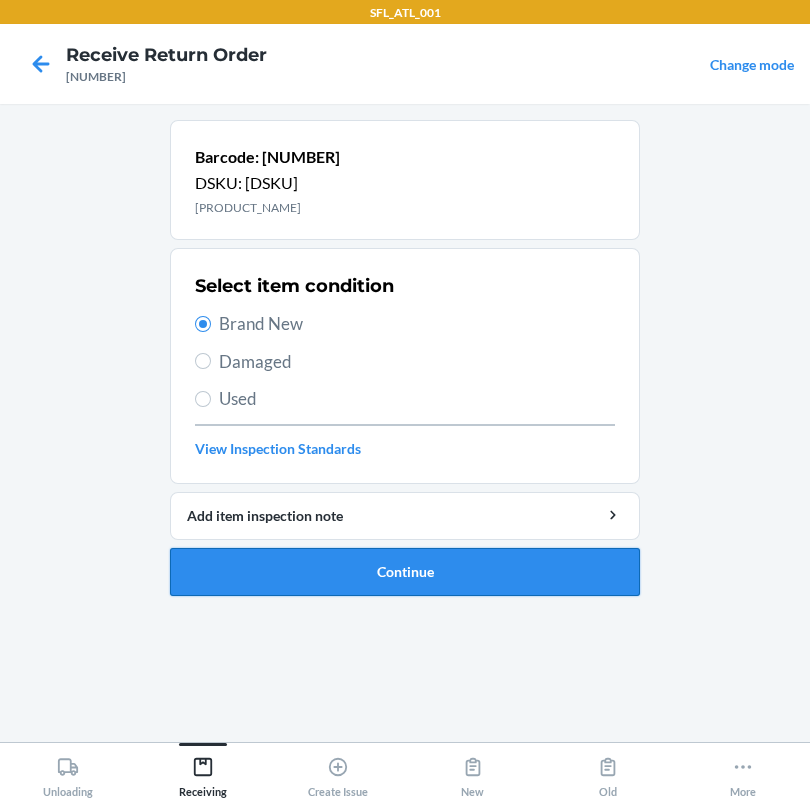 click on "Continue" at bounding box center [405, 572] 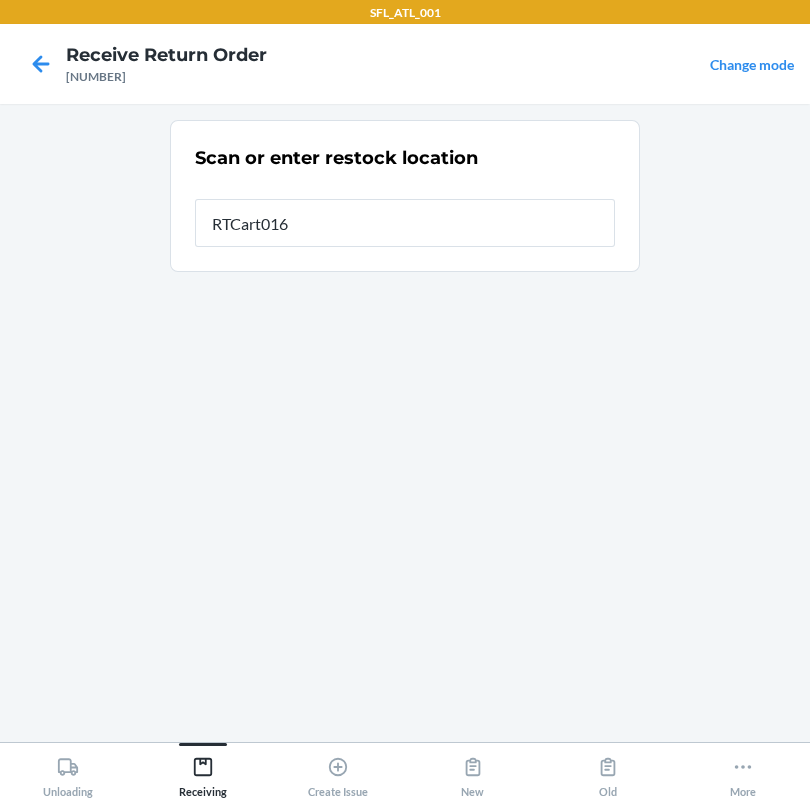 type on "RTCart016" 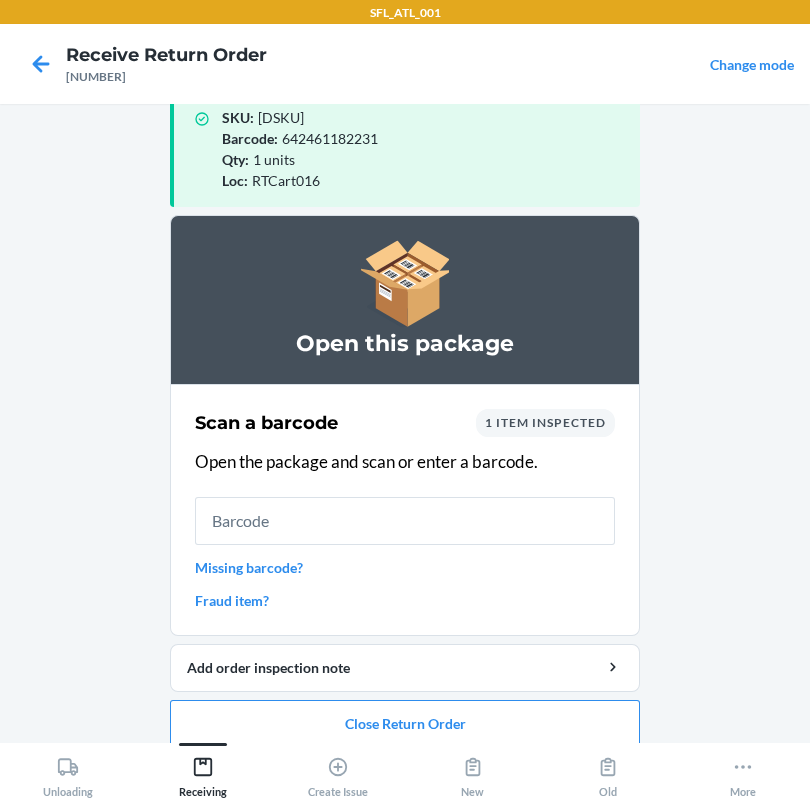 scroll, scrollTop: 57, scrollLeft: 0, axis: vertical 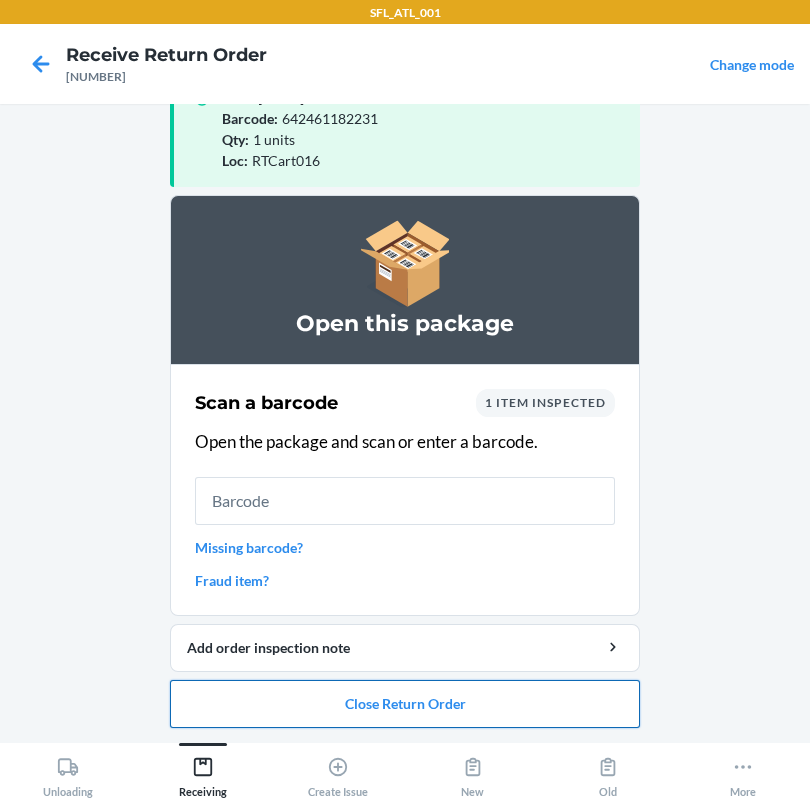 click on "Close Return Order" at bounding box center (405, 704) 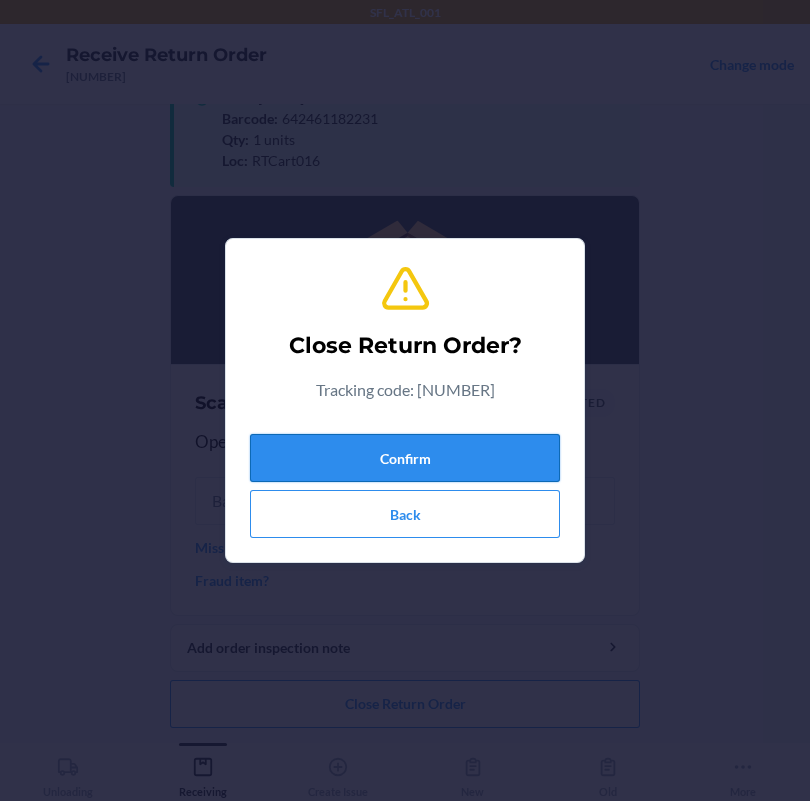click on "Confirm" at bounding box center [405, 458] 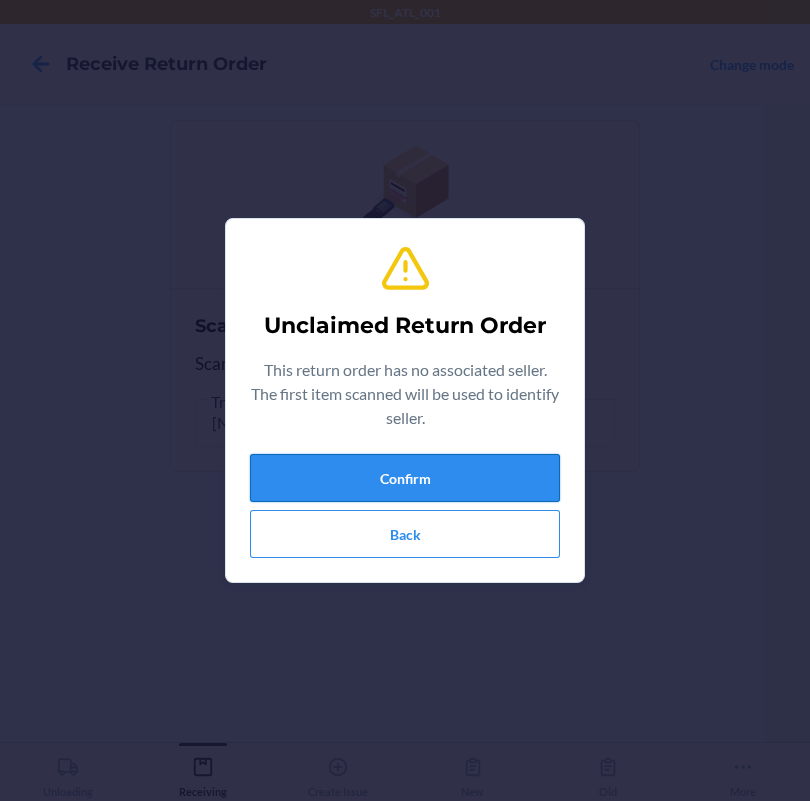 click on "Confirm" at bounding box center (405, 478) 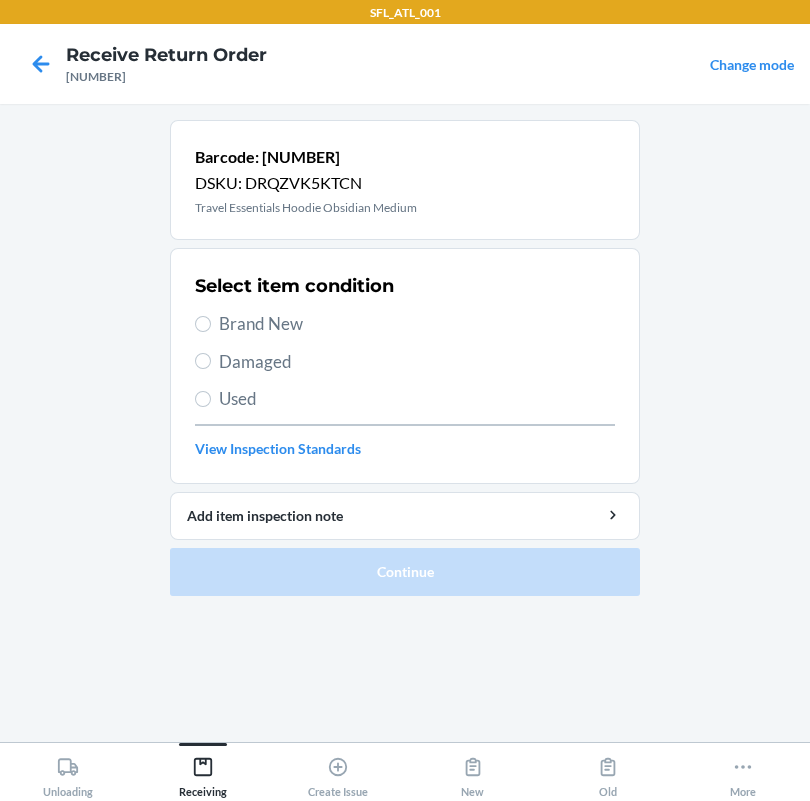 click on "Brand New" at bounding box center [417, 324] 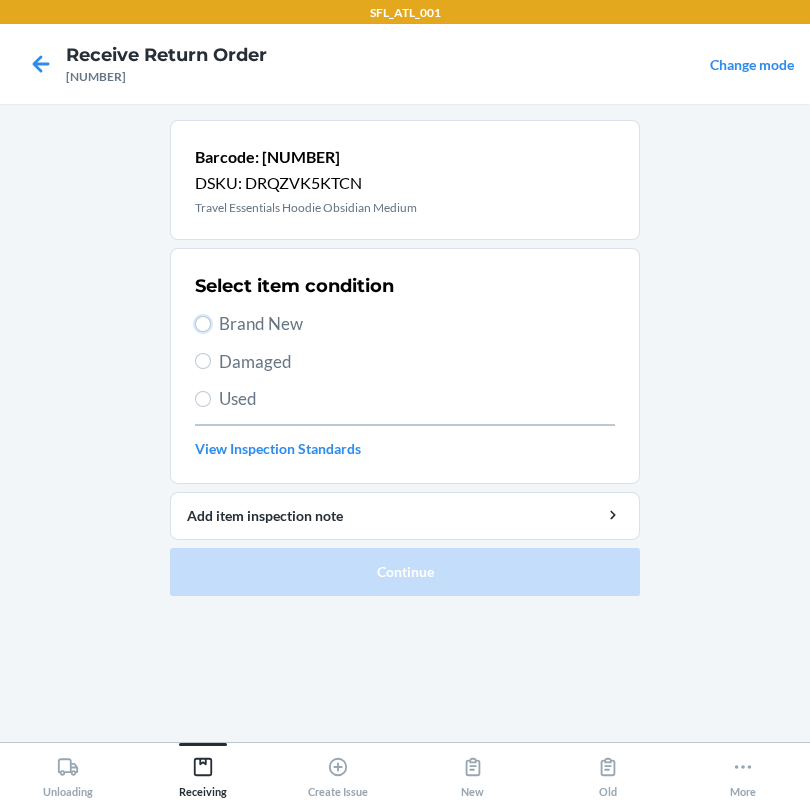 click on "Brand New" at bounding box center (203, 324) 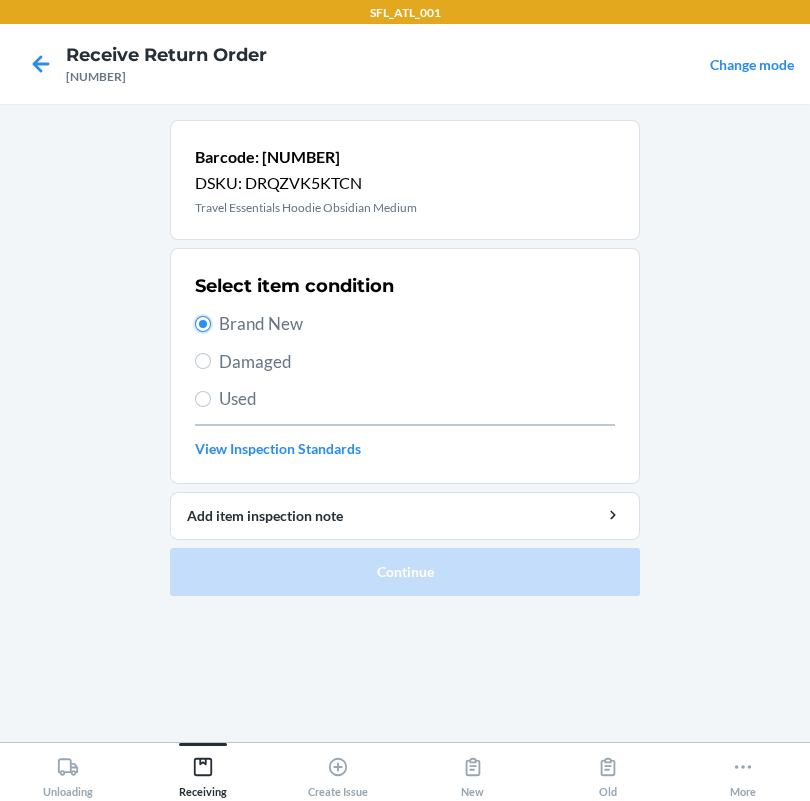 radio on "true" 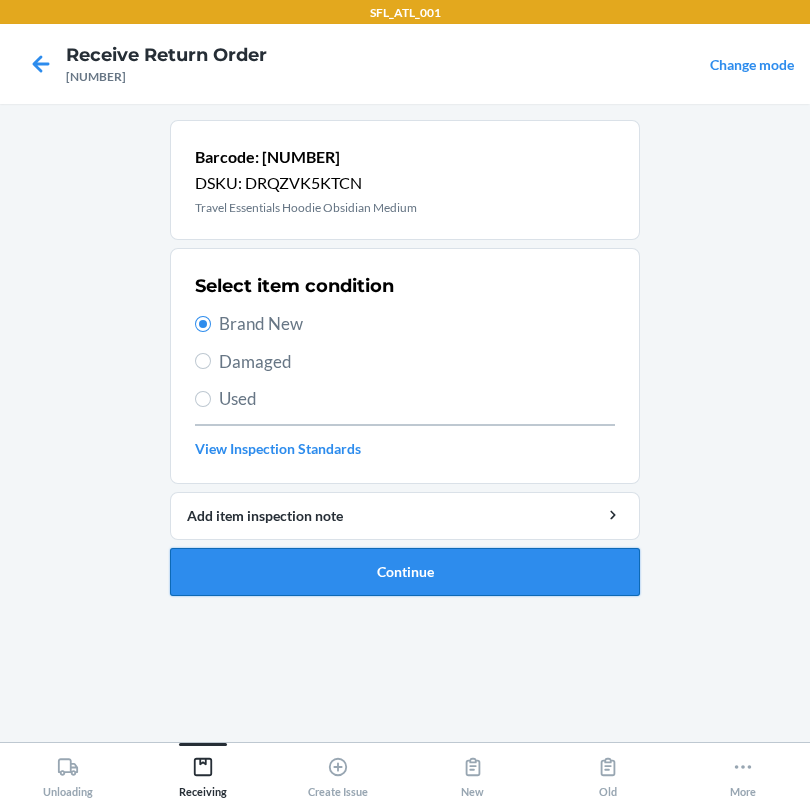 click on "Continue" at bounding box center [405, 572] 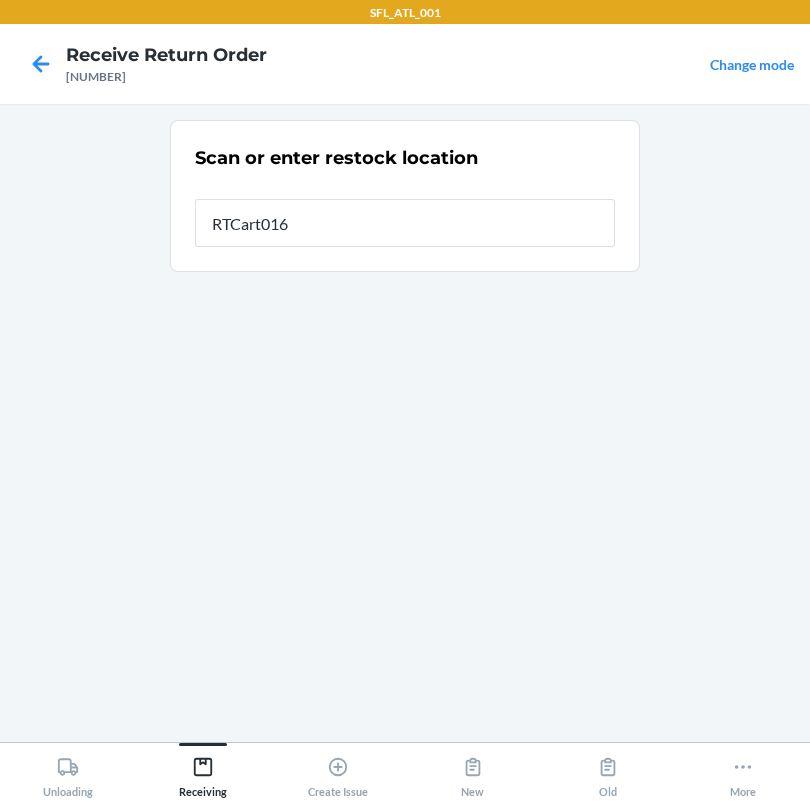 type on "RTCart016" 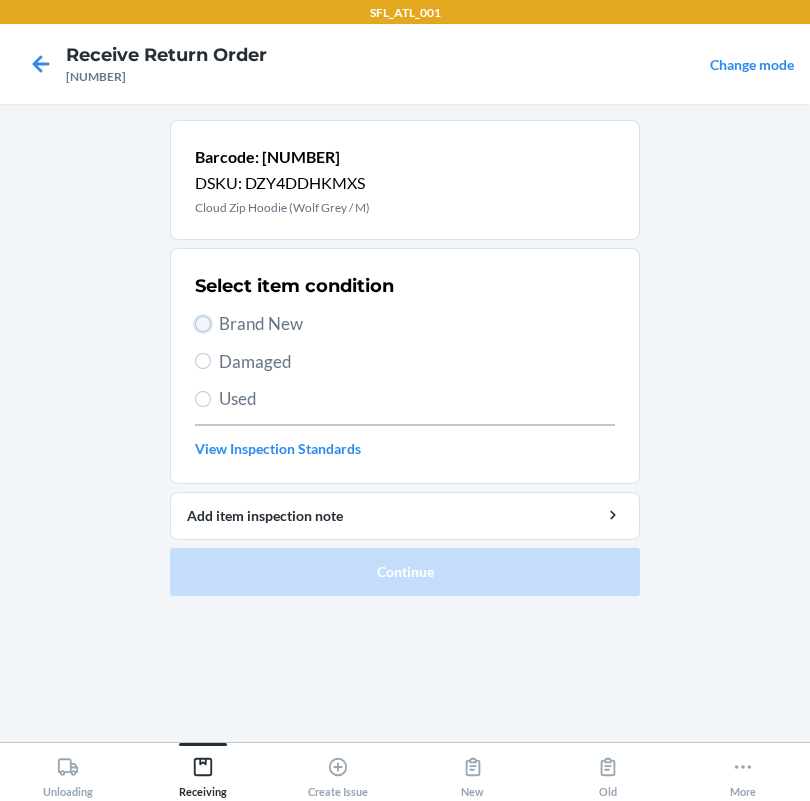 click on "Brand New" at bounding box center [203, 324] 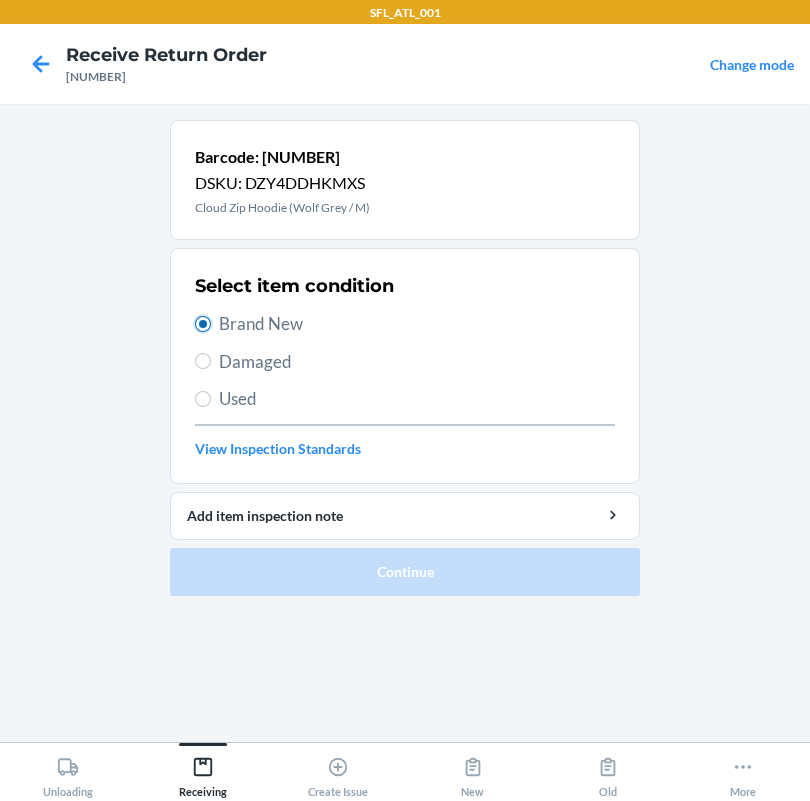 radio on "true" 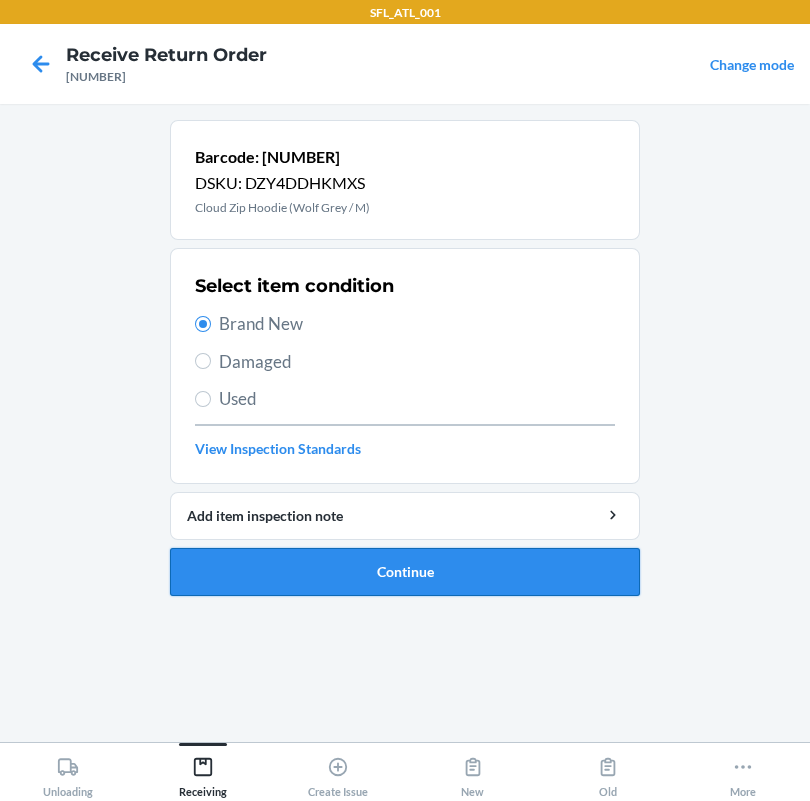 click on "Continue" at bounding box center [405, 572] 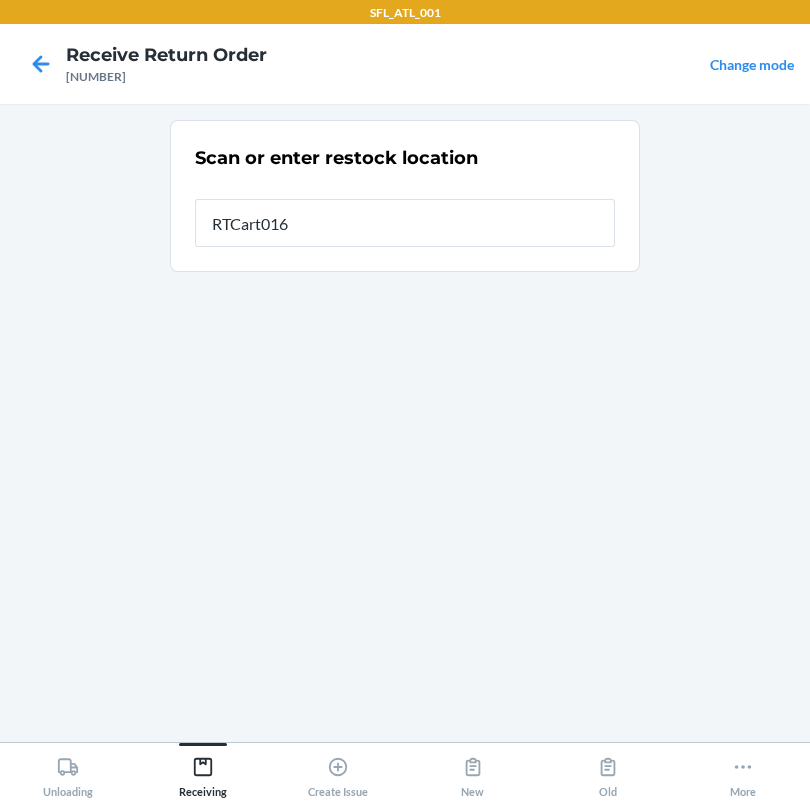 type on "RTCart016" 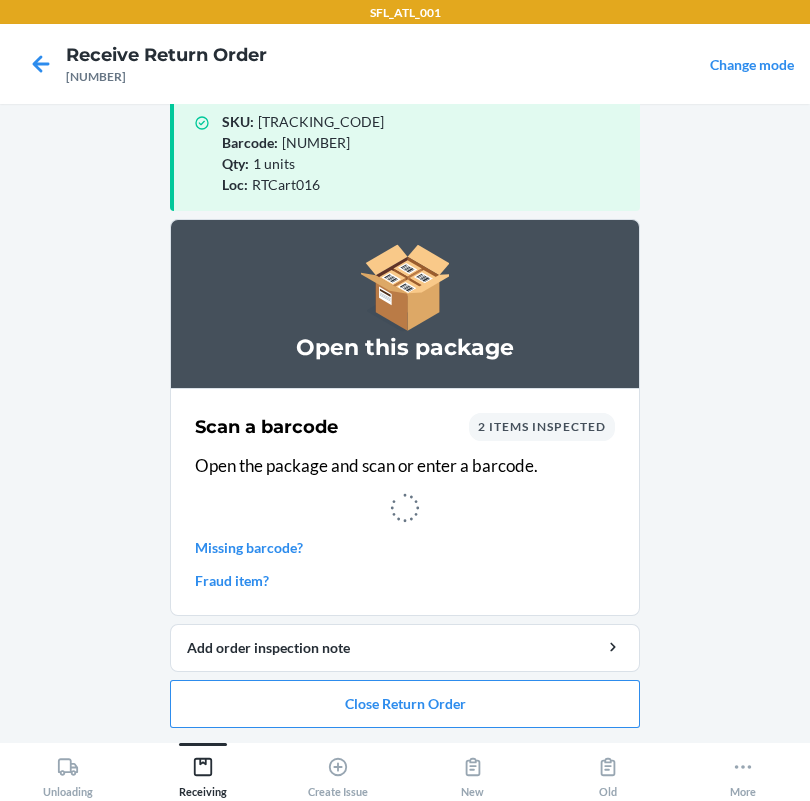 scroll, scrollTop: 0, scrollLeft: 0, axis: both 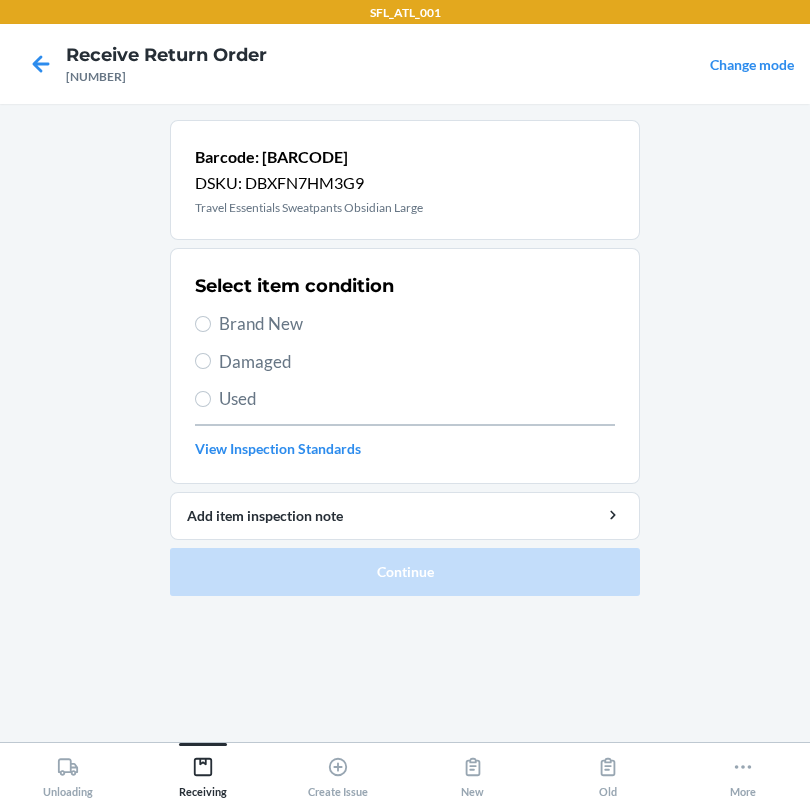 click on "Brand New" at bounding box center (417, 324) 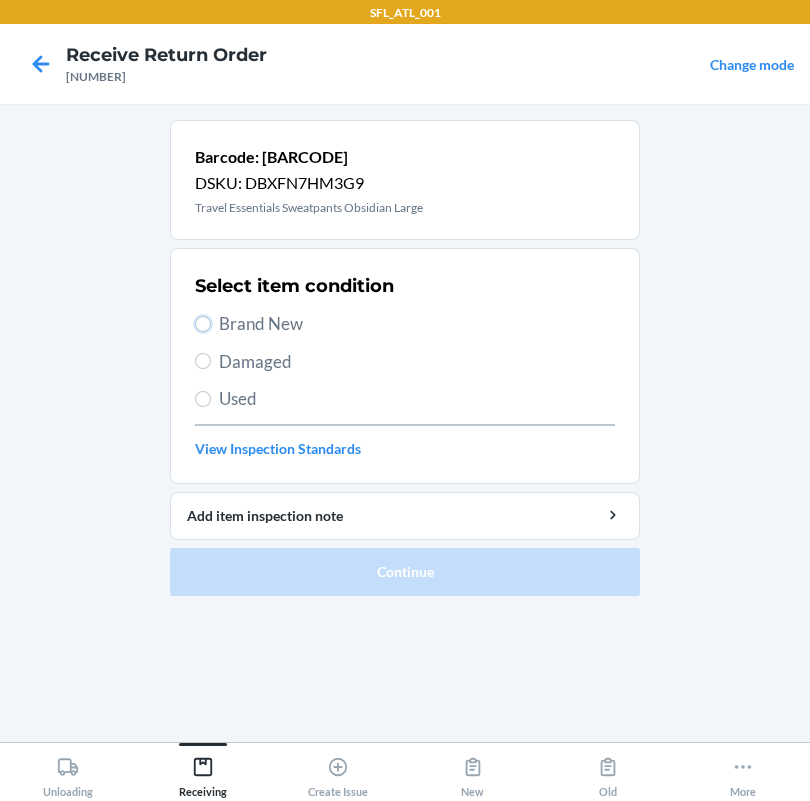 click on "Brand New" at bounding box center [203, 324] 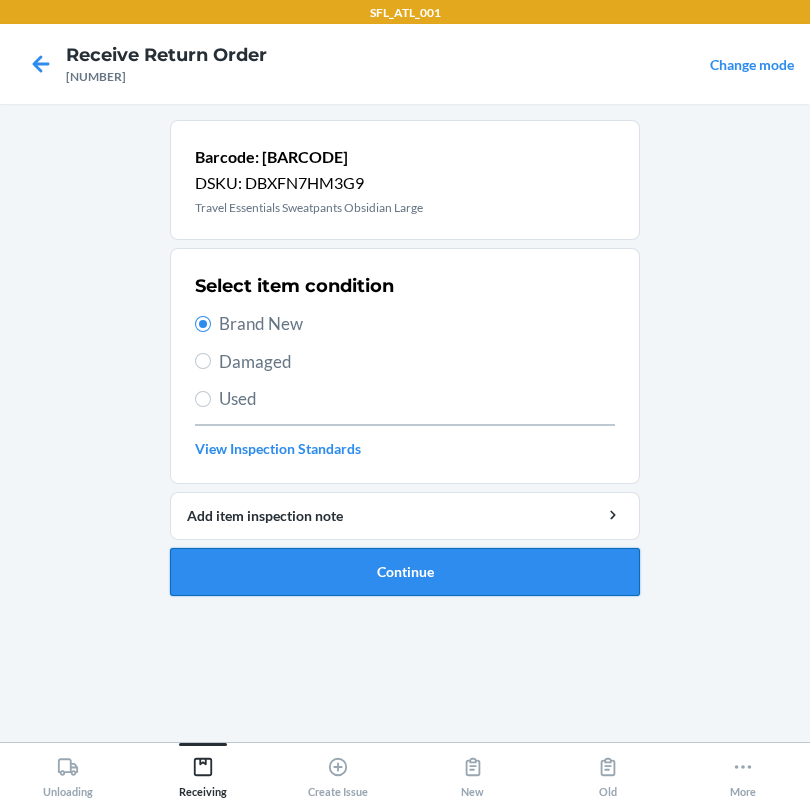 click on "Continue" at bounding box center [405, 572] 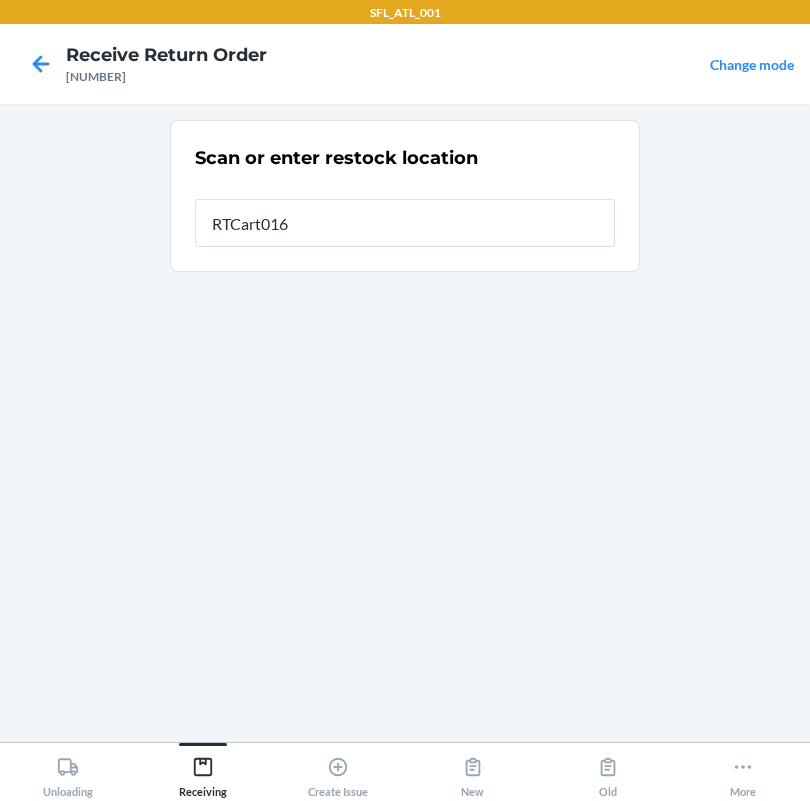 type on "RTCart016" 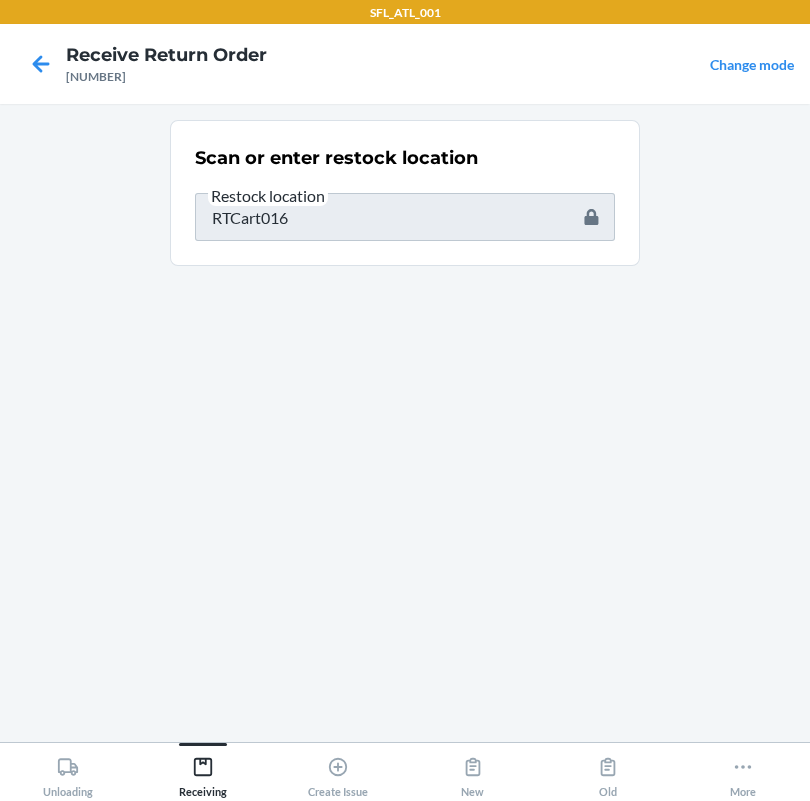 click on "Scan or enter restock location Restock location [TRACKING_CODE]" at bounding box center (405, 201) 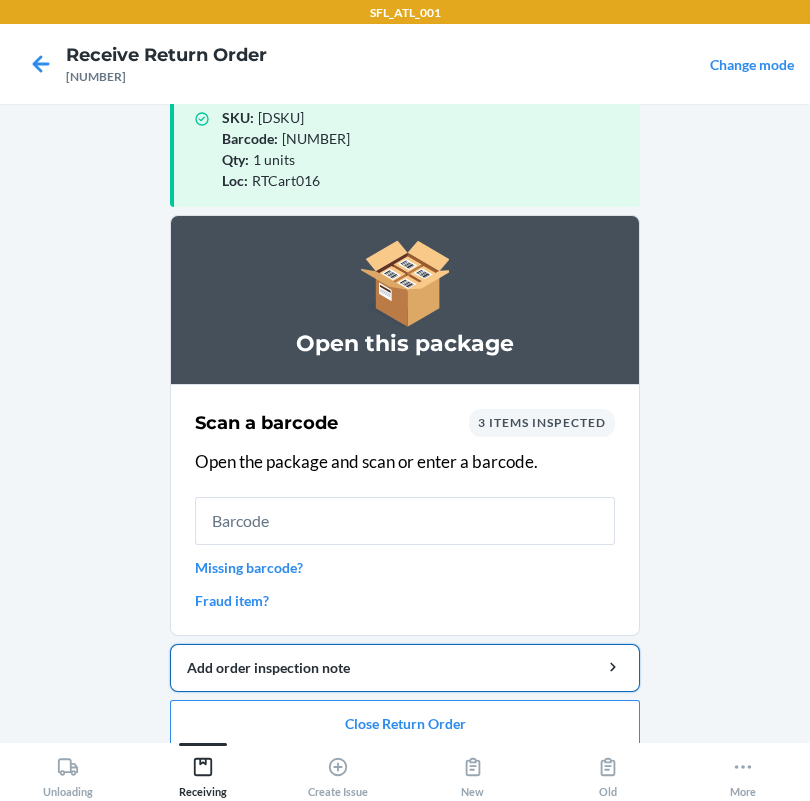 scroll, scrollTop: 57, scrollLeft: 0, axis: vertical 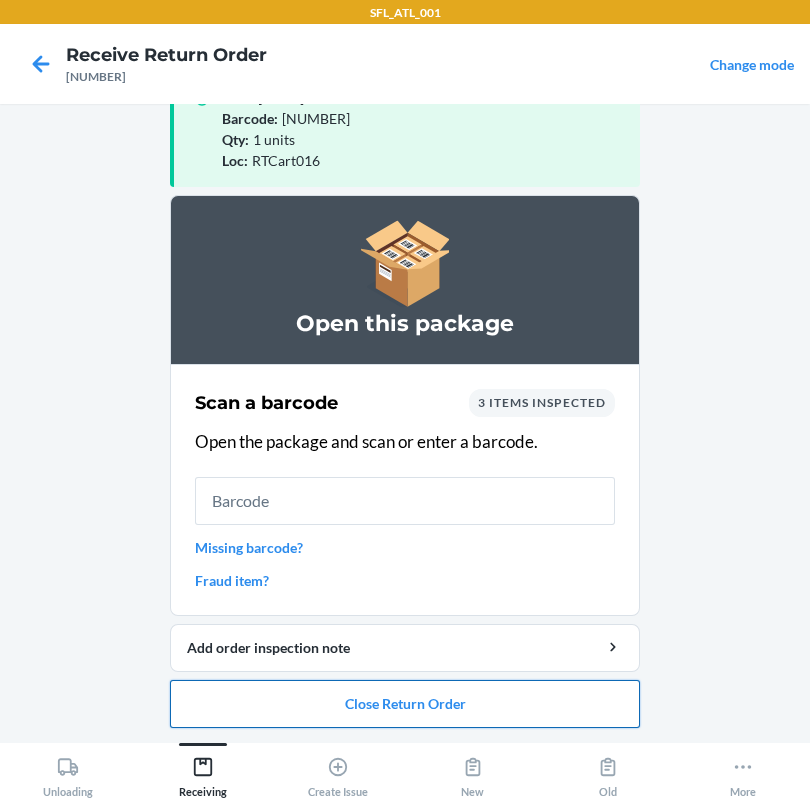 click on "Close Return Order" at bounding box center [405, 704] 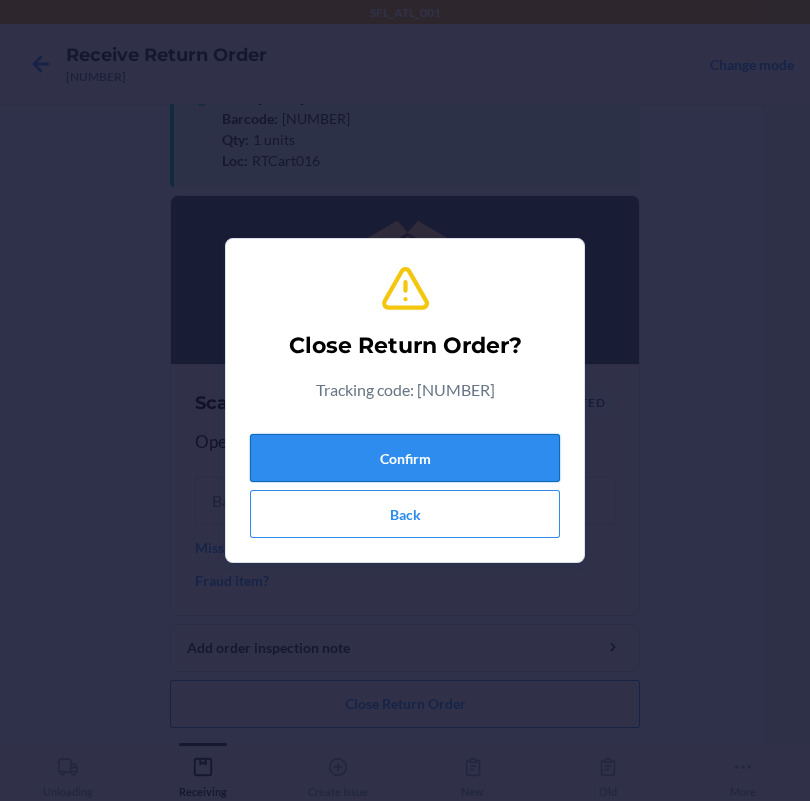 click on "Confirm" at bounding box center (405, 458) 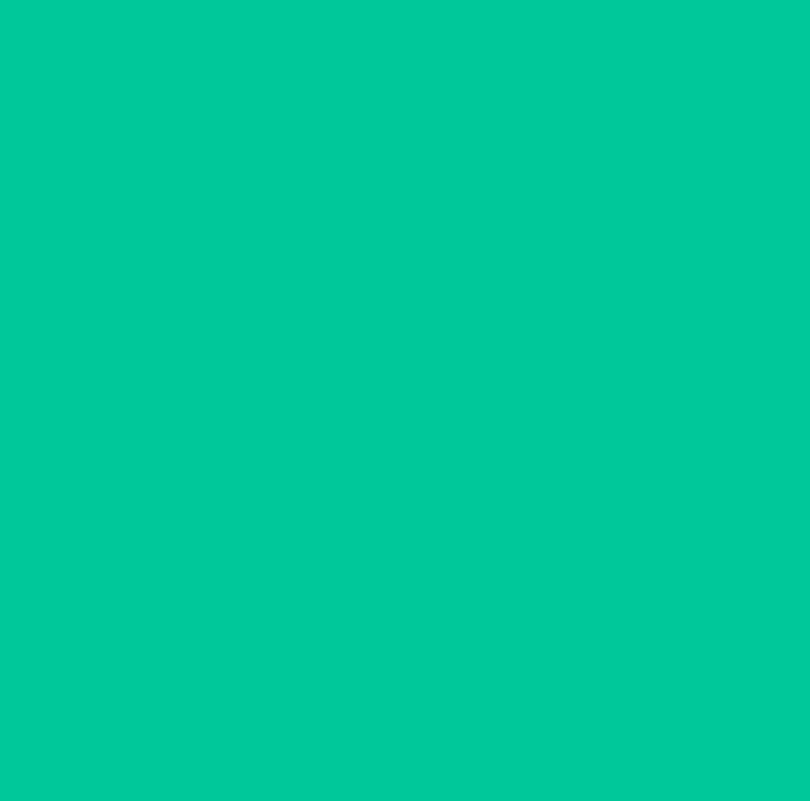 scroll, scrollTop: 0, scrollLeft: 0, axis: both 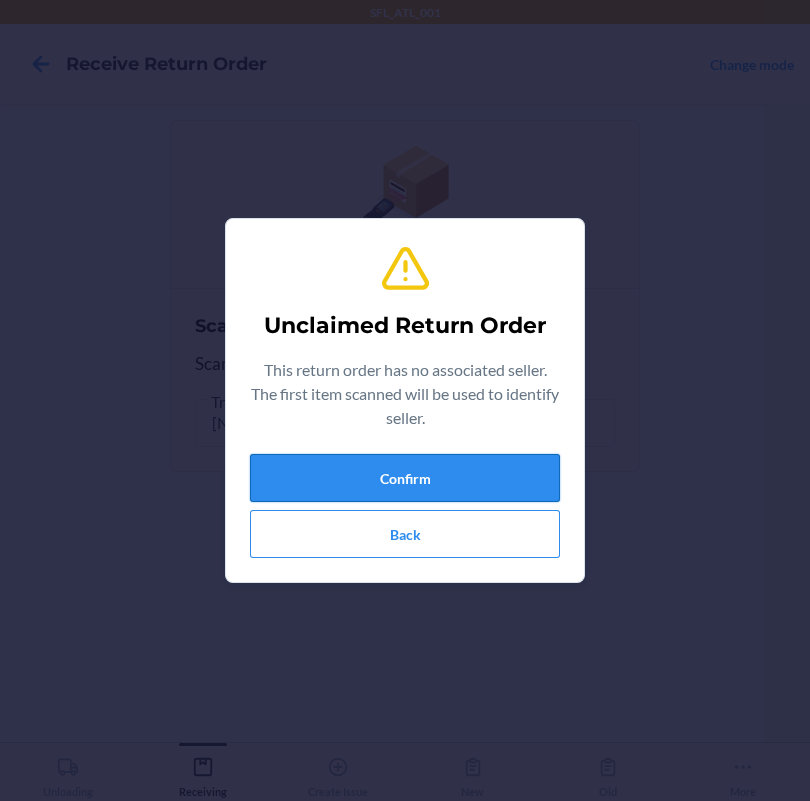 click on "Confirm" at bounding box center (405, 478) 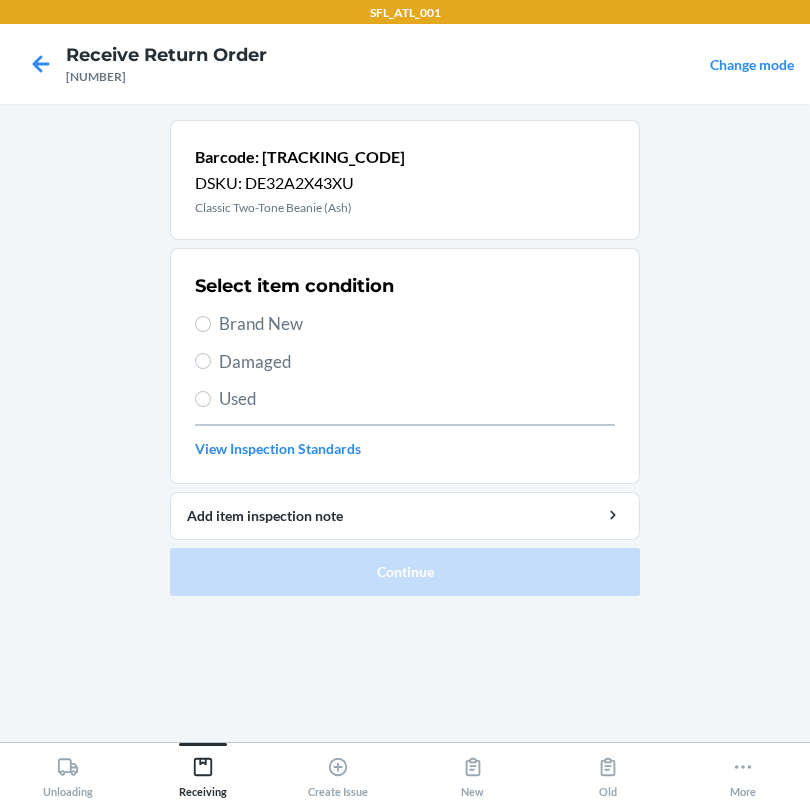 click on "Brand New" at bounding box center (417, 324) 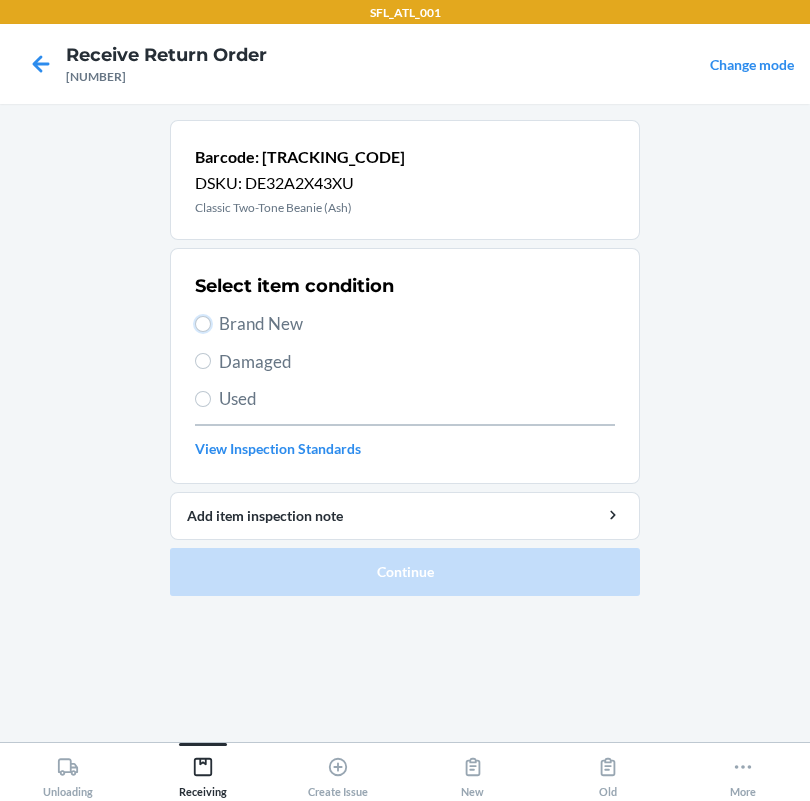 click on "Brand New" at bounding box center (203, 324) 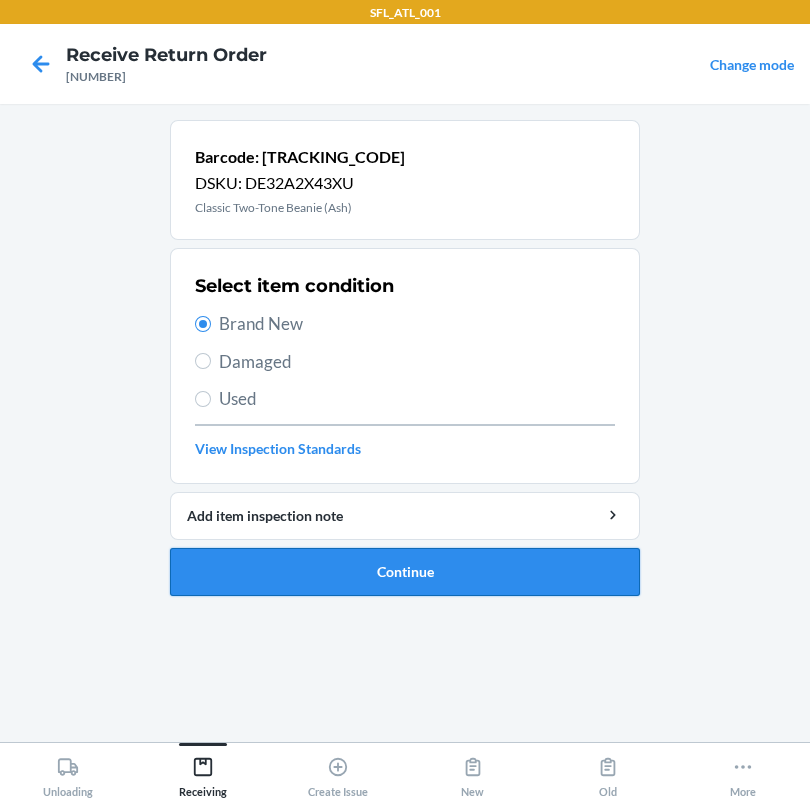 click on "Continue" at bounding box center (405, 572) 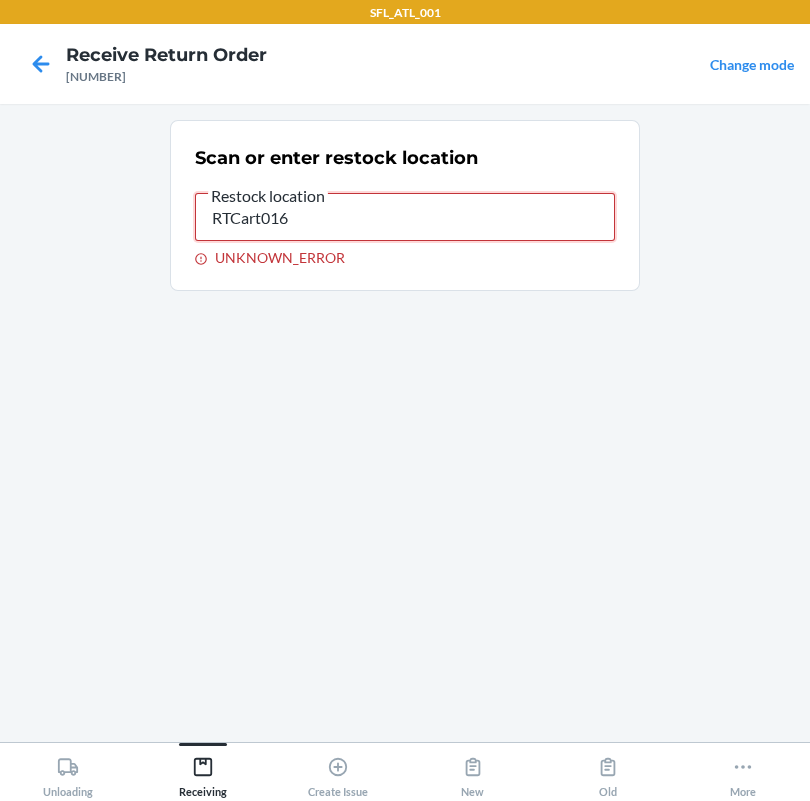 drag, startPoint x: 299, startPoint y: 217, endPoint x: 163, endPoint y: 210, distance: 136.18002 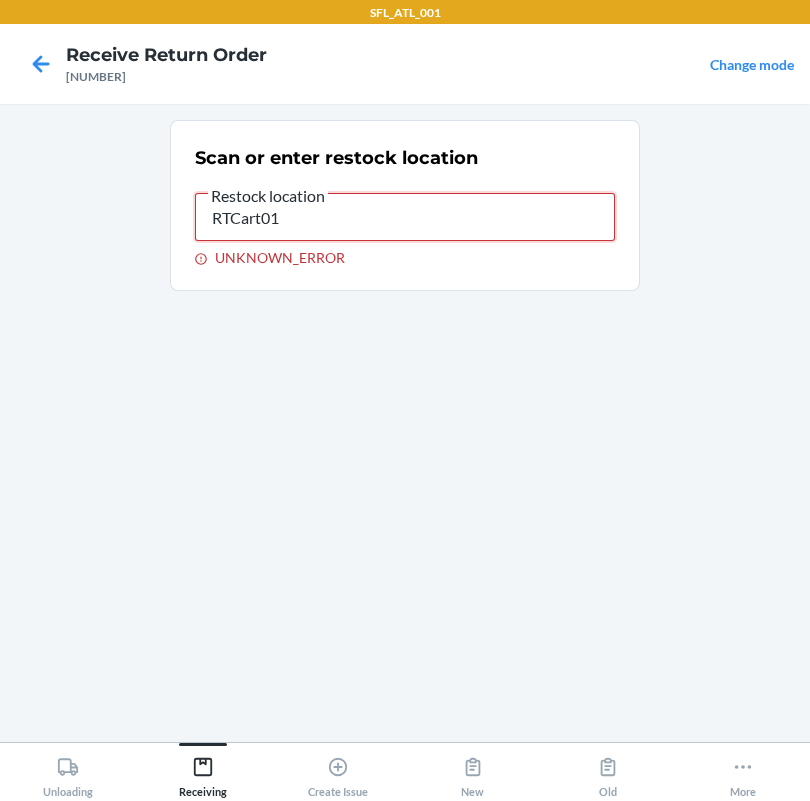 type on "RTCart016" 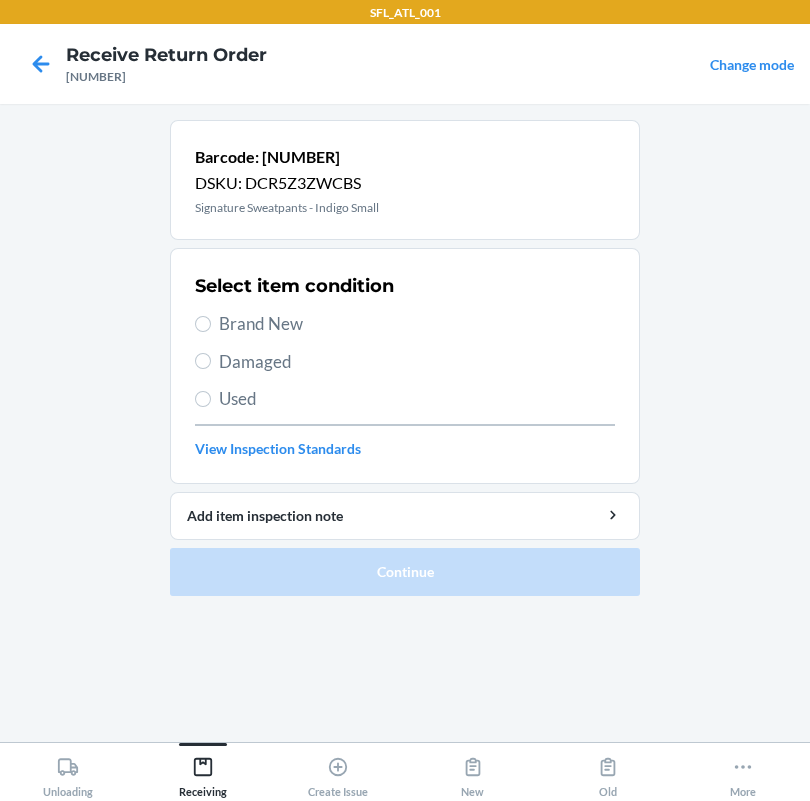 click on "Brand New" at bounding box center (417, 324) 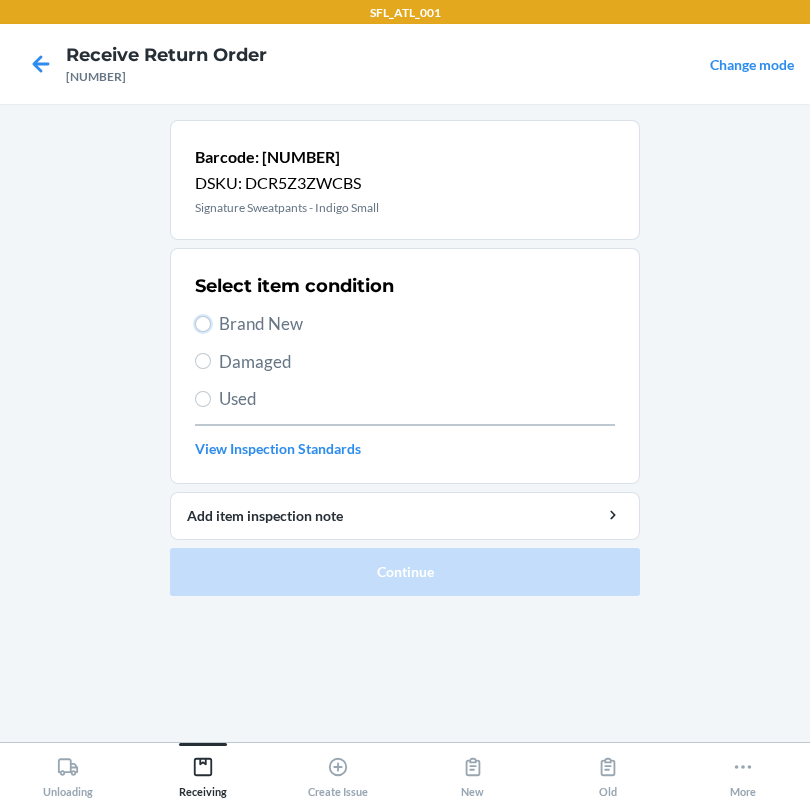 click on "Brand New" at bounding box center [203, 324] 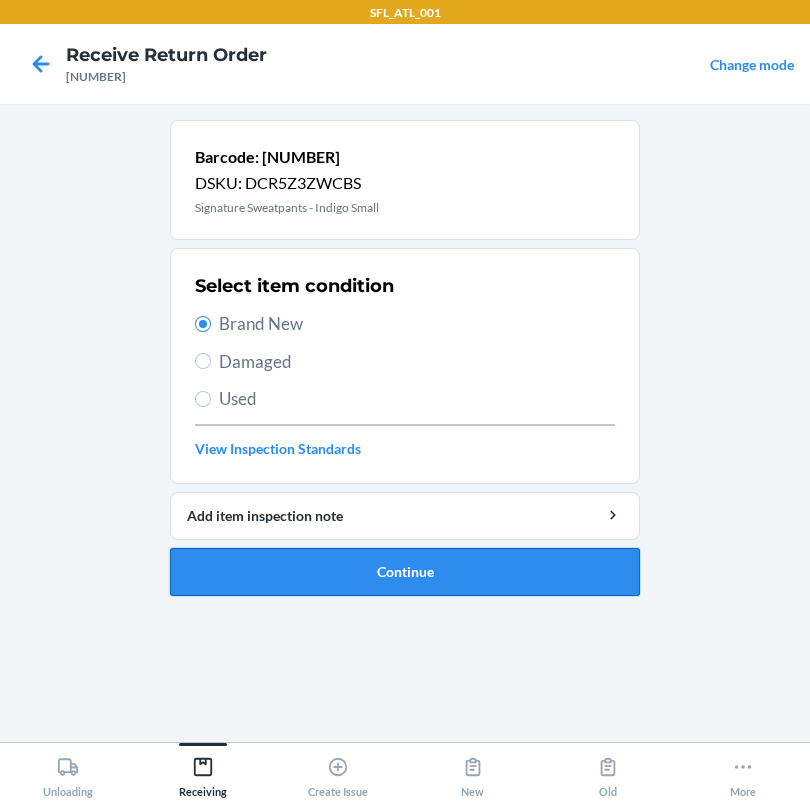 click on "Continue" at bounding box center (405, 572) 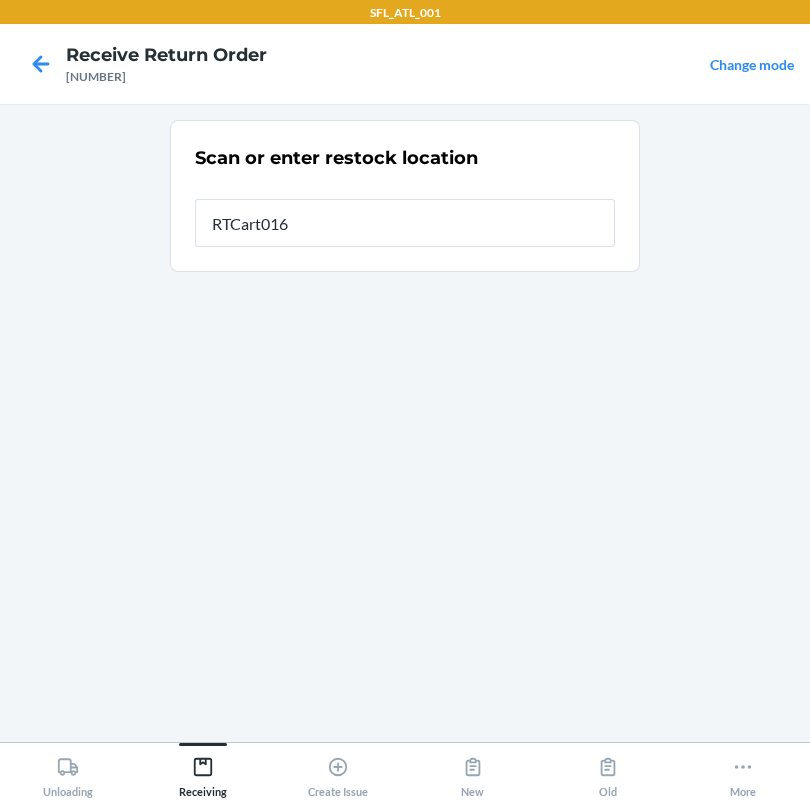 type on "RTCart016" 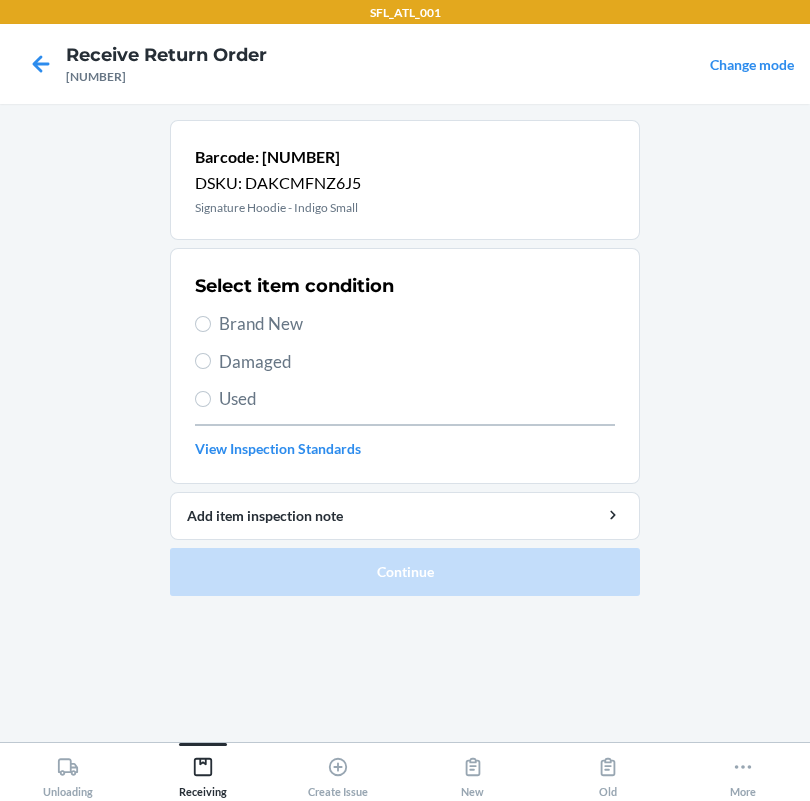 click on "Select item condition Brand New Damaged Used View Inspection Standards" at bounding box center (405, 366) 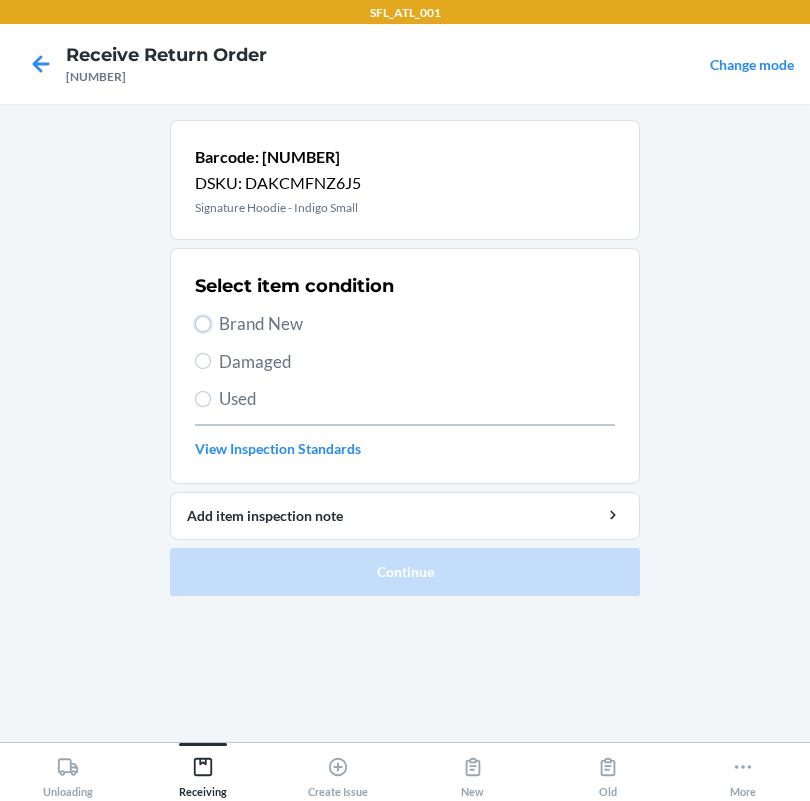 click on "Brand New" at bounding box center [203, 324] 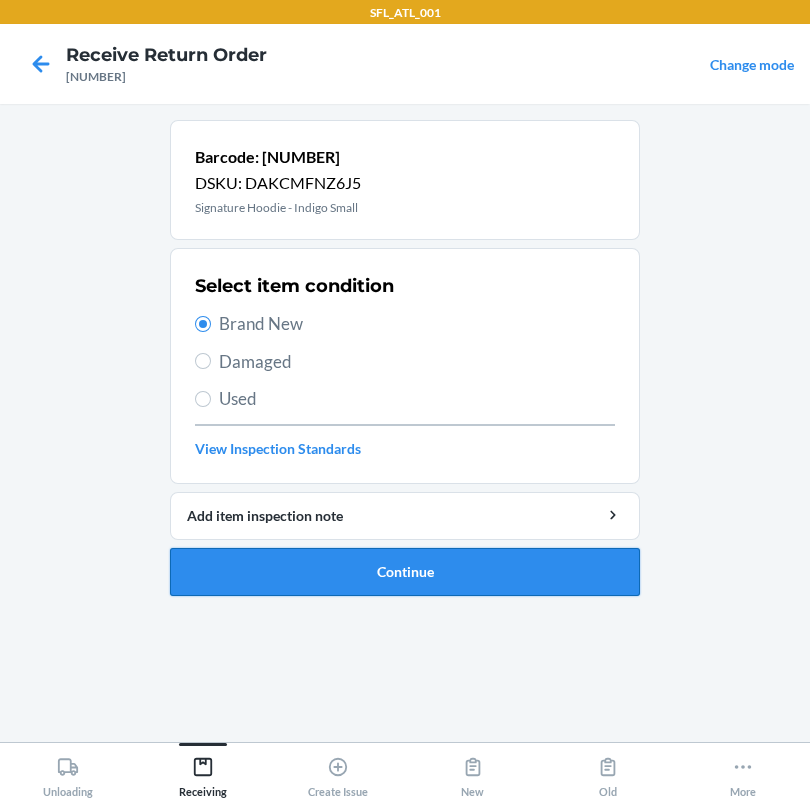click on "Continue" at bounding box center [405, 572] 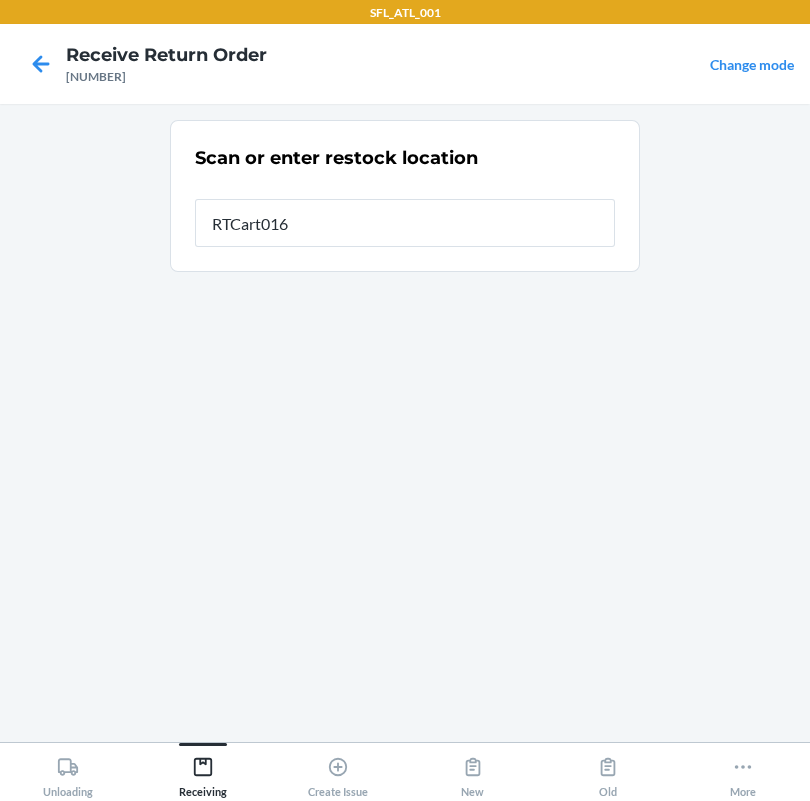 type on "RTCart016" 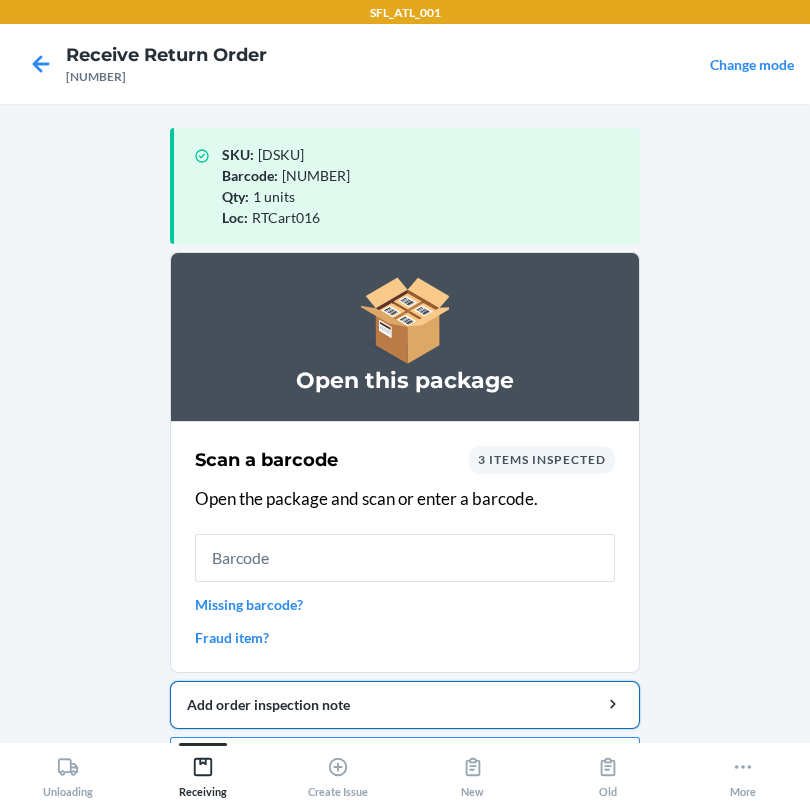 scroll, scrollTop: 57, scrollLeft: 0, axis: vertical 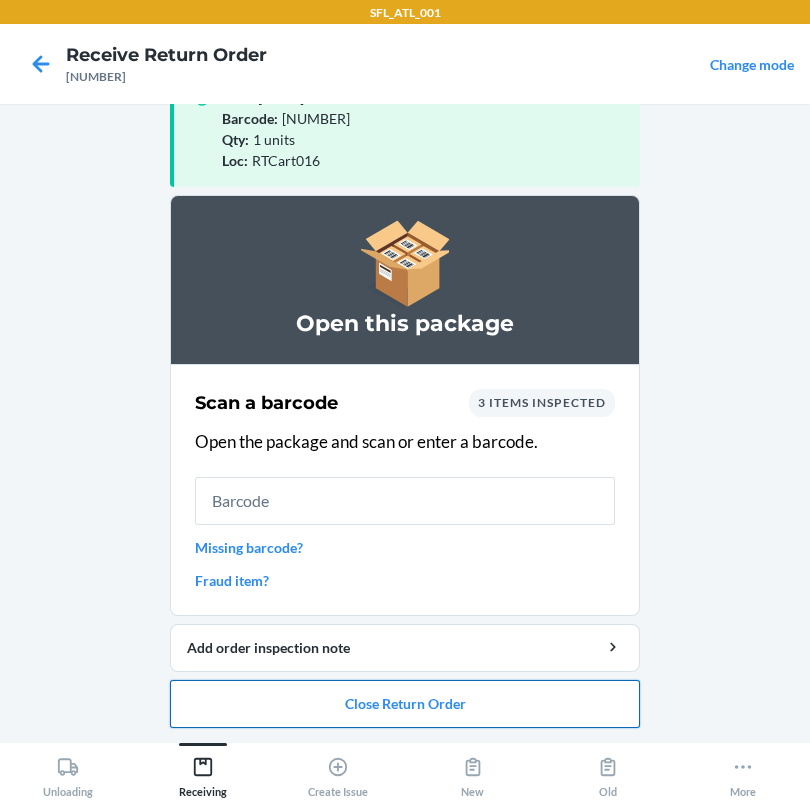 click on "Close Return Order" at bounding box center (405, 704) 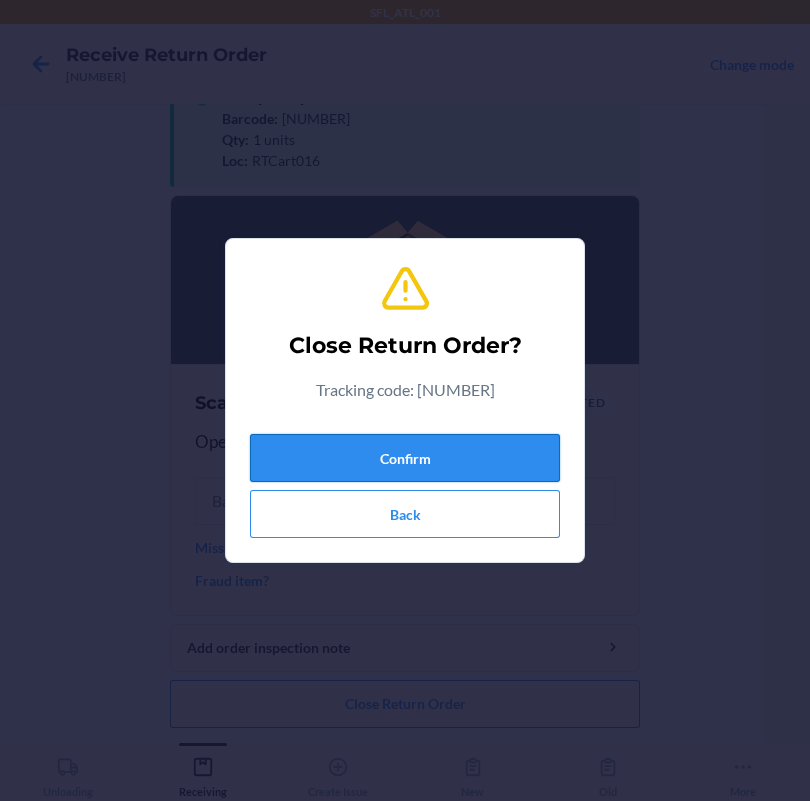 click on "Confirm" at bounding box center (405, 458) 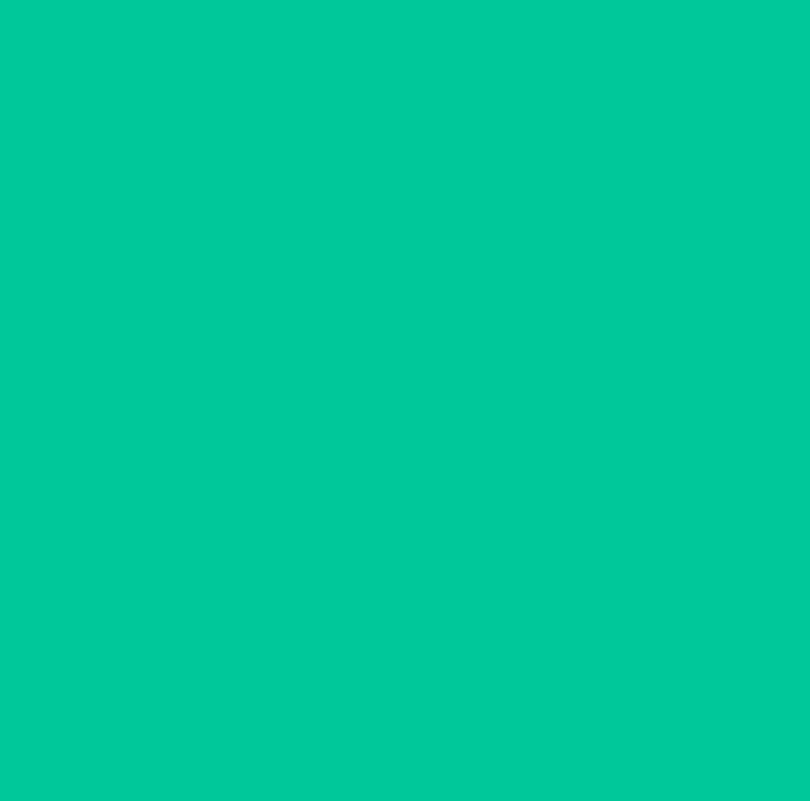 scroll, scrollTop: 0, scrollLeft: 0, axis: both 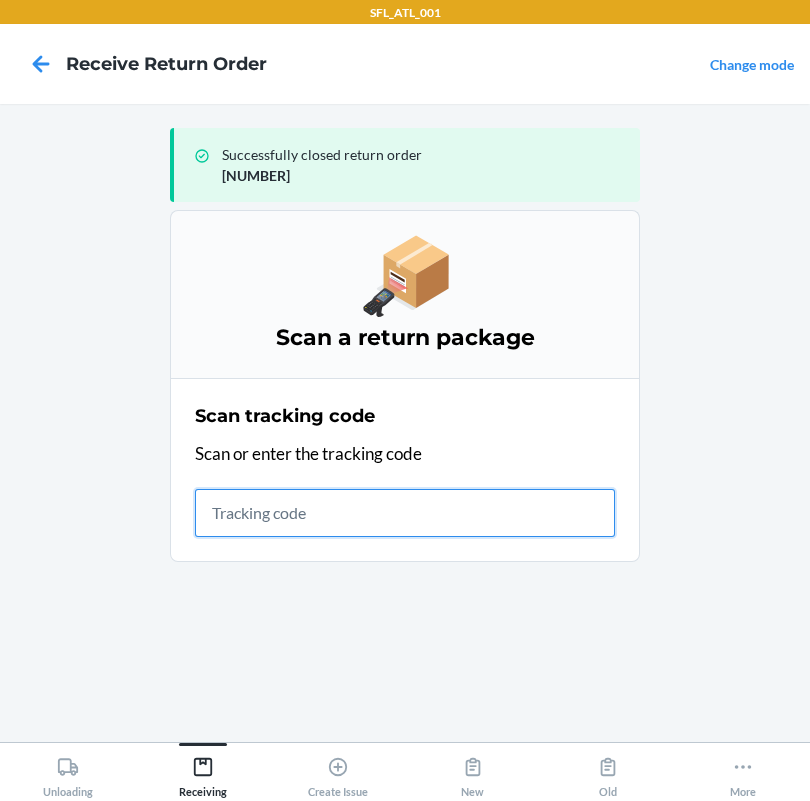 click at bounding box center (405, 513) 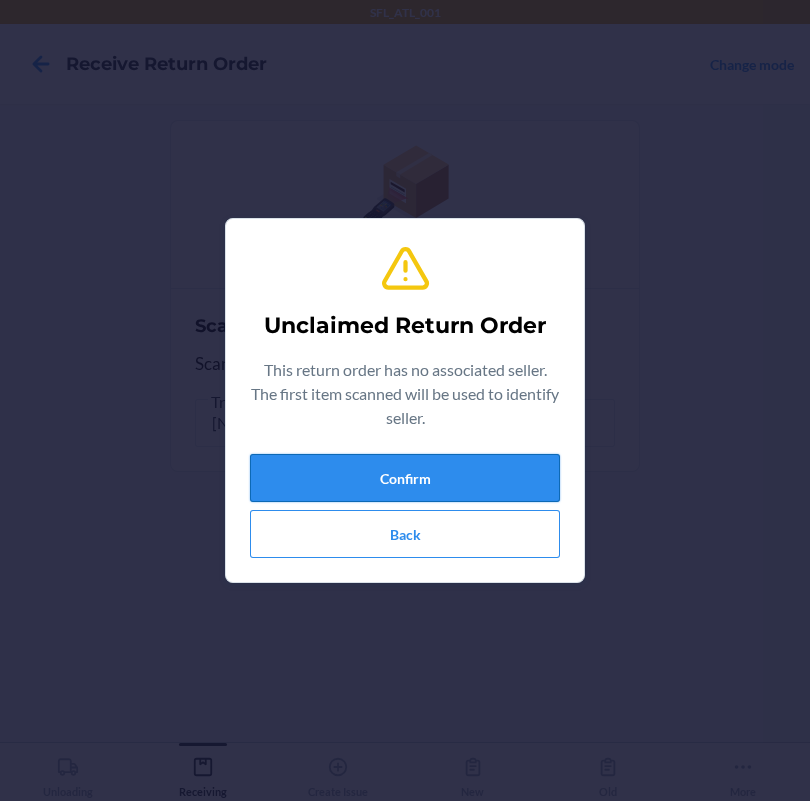 click on "Confirm" at bounding box center (405, 478) 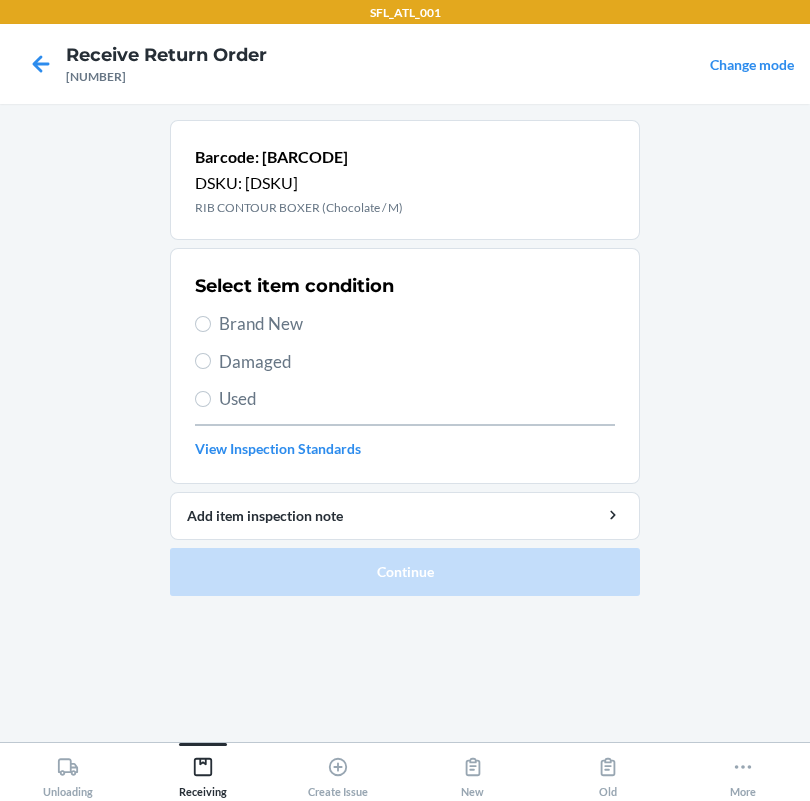 click on "Select item condition Brand New Damaged Used View Inspection Standards" at bounding box center [405, 366] 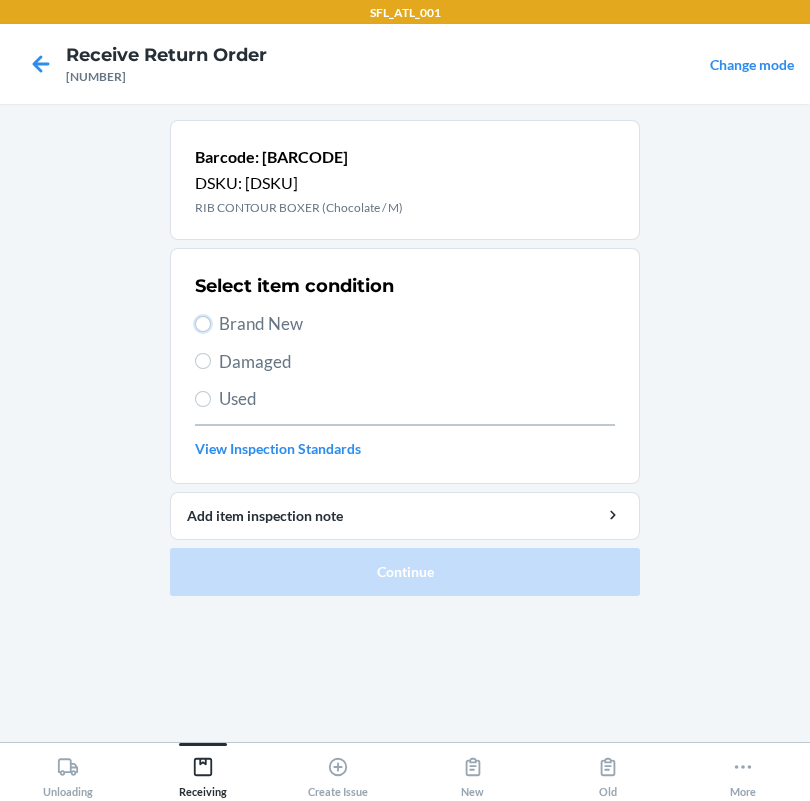 click on "Brand New" at bounding box center [203, 324] 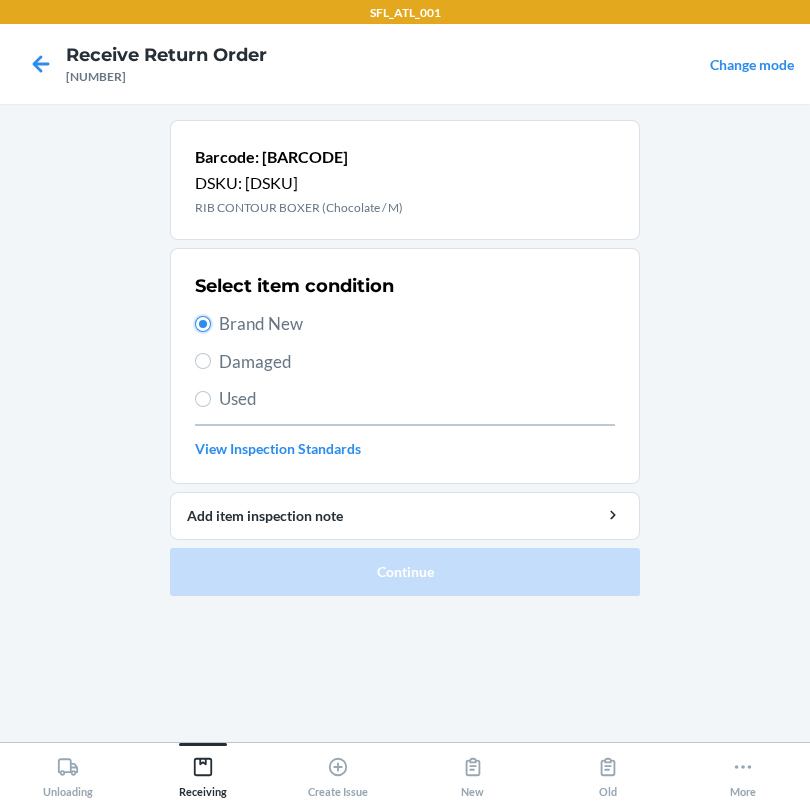radio on "true" 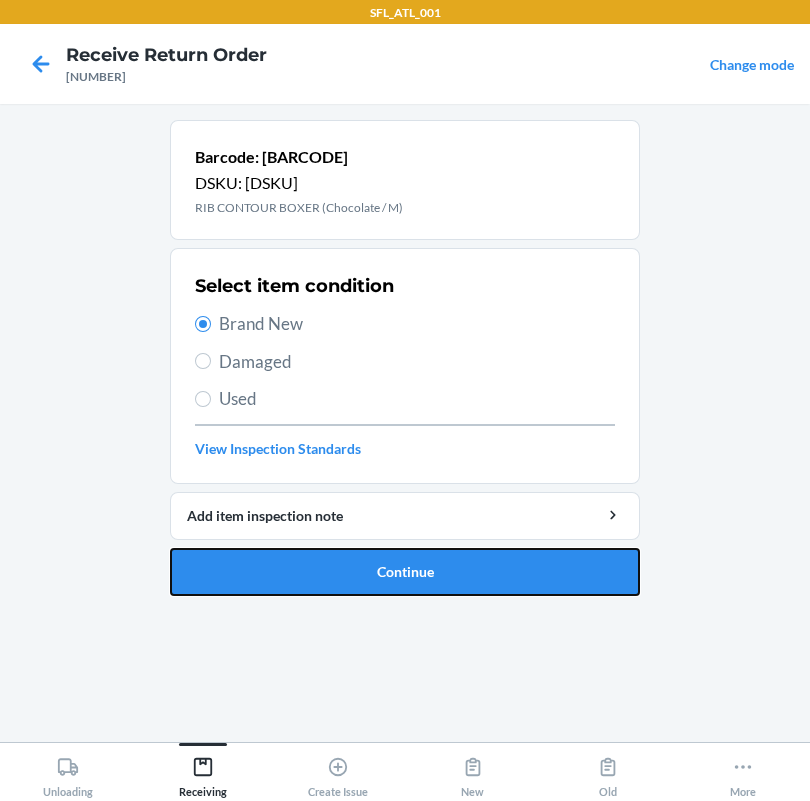 click on "Continue" at bounding box center [405, 572] 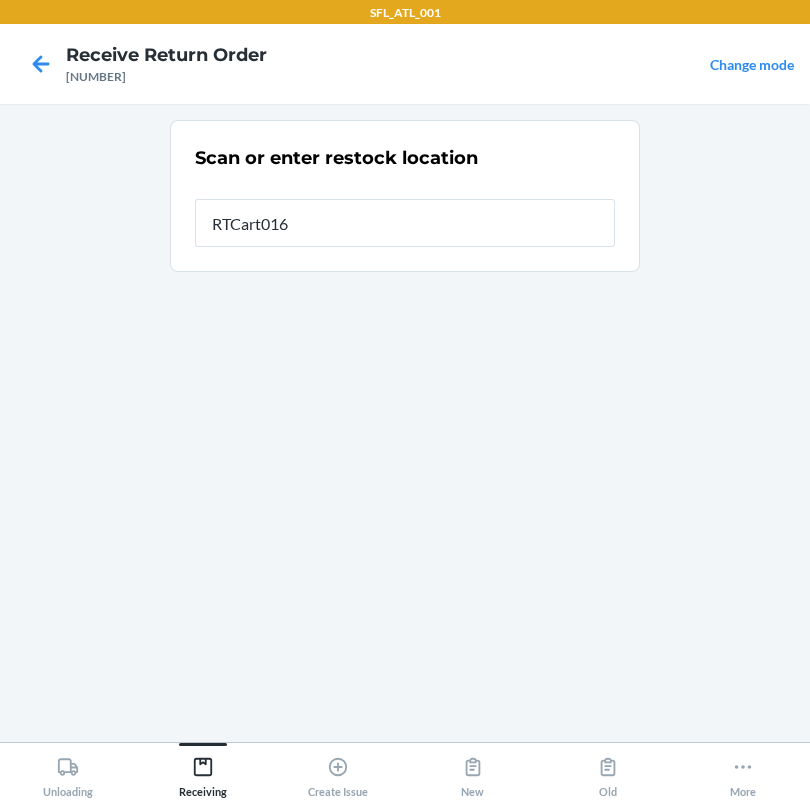 type on "RTCart016" 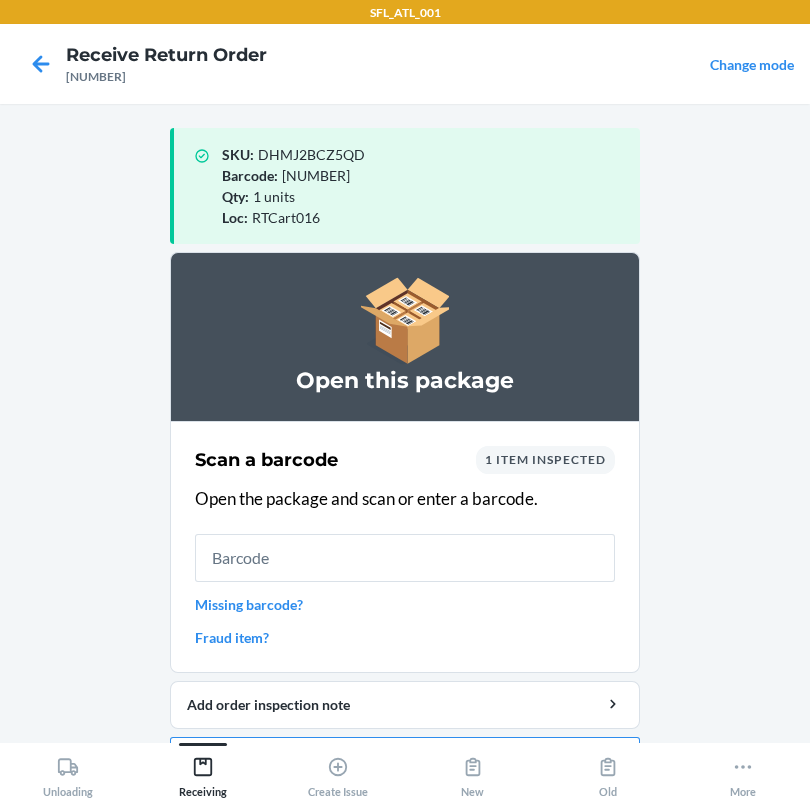 click at bounding box center (405, 558) 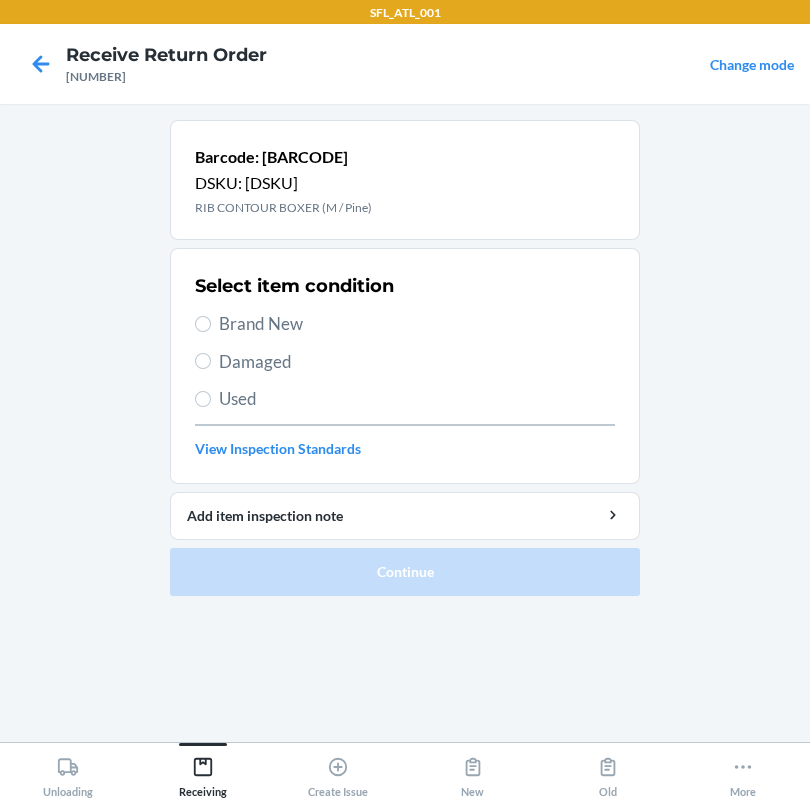 click on "Brand New" at bounding box center (417, 324) 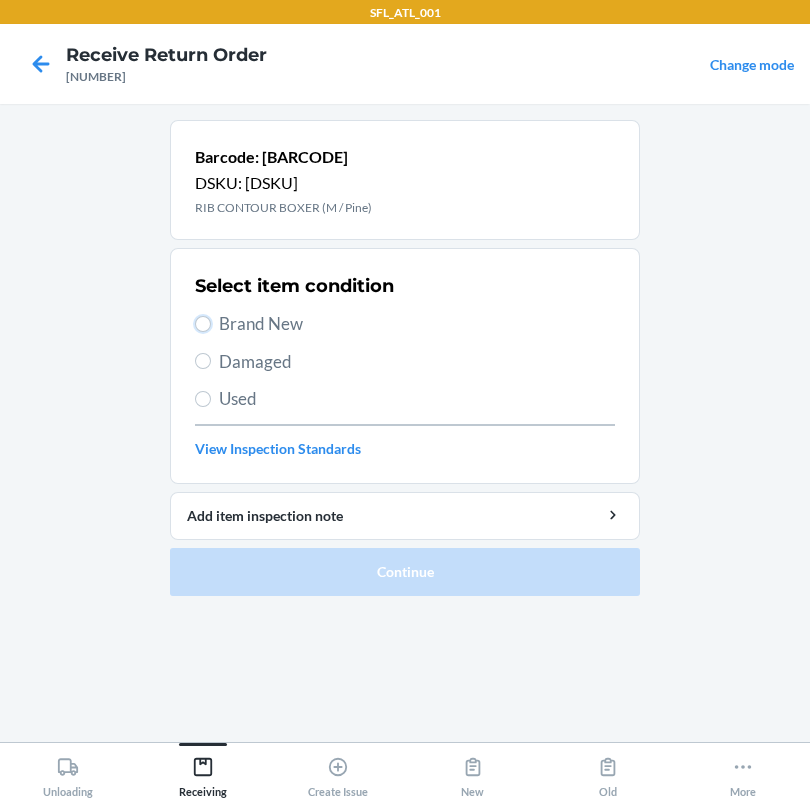 click on "Brand New" at bounding box center [203, 324] 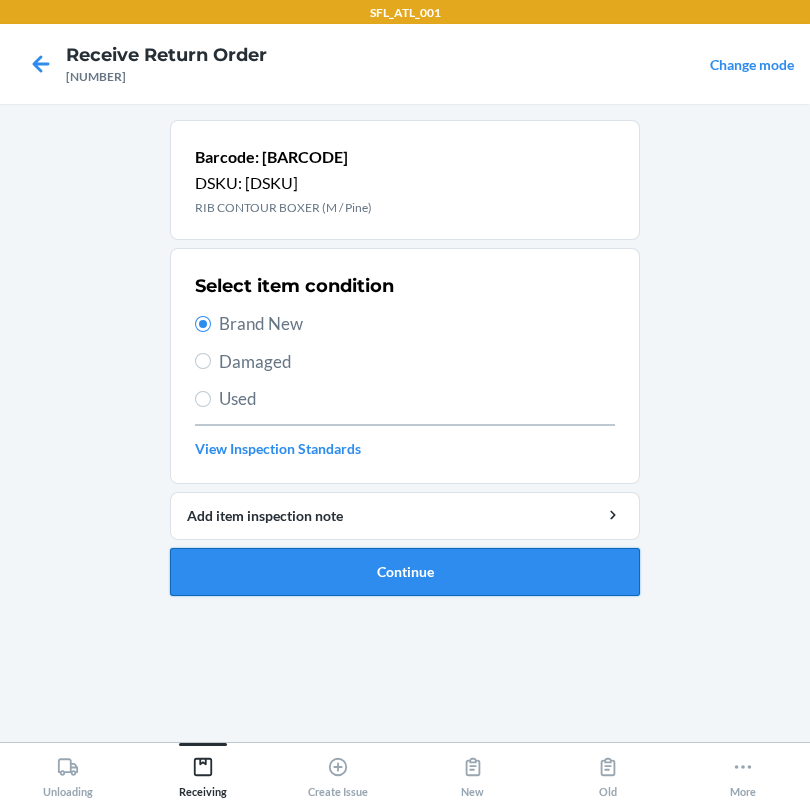 click on "Continue" at bounding box center [405, 572] 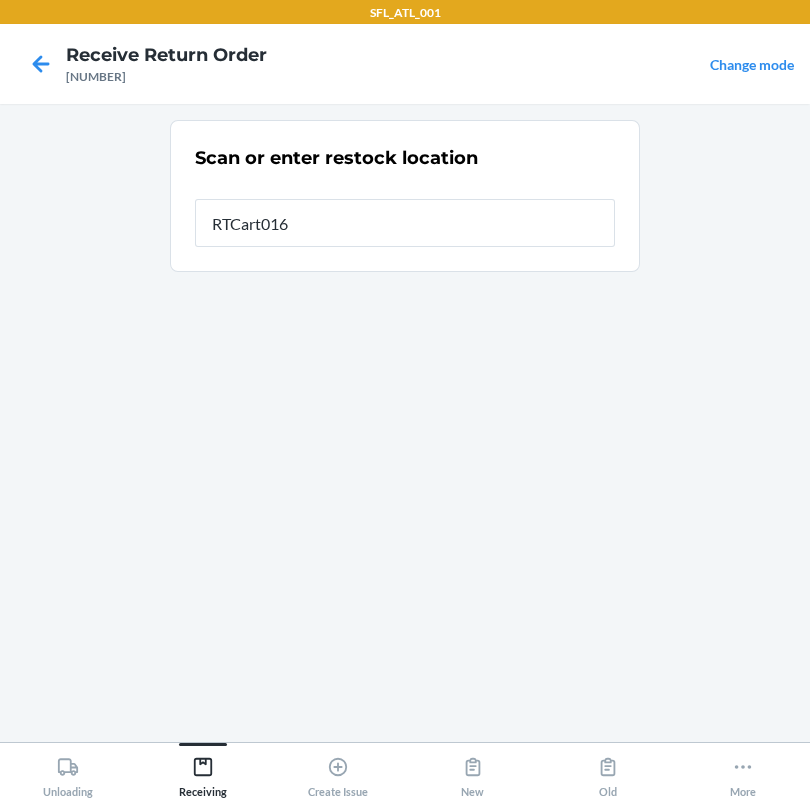 type on "RTCart016" 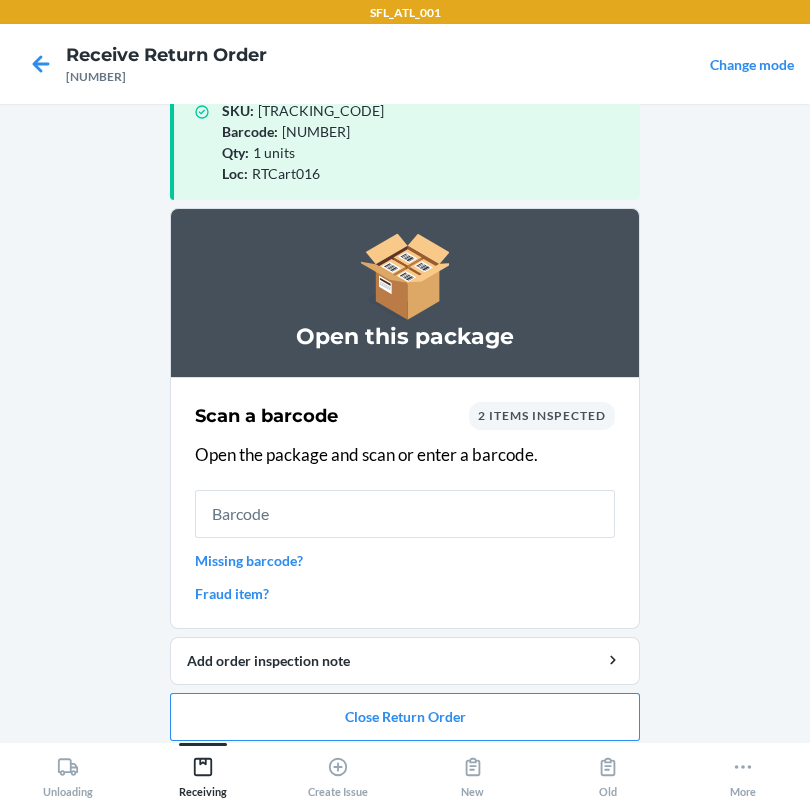 scroll, scrollTop: 57, scrollLeft: 0, axis: vertical 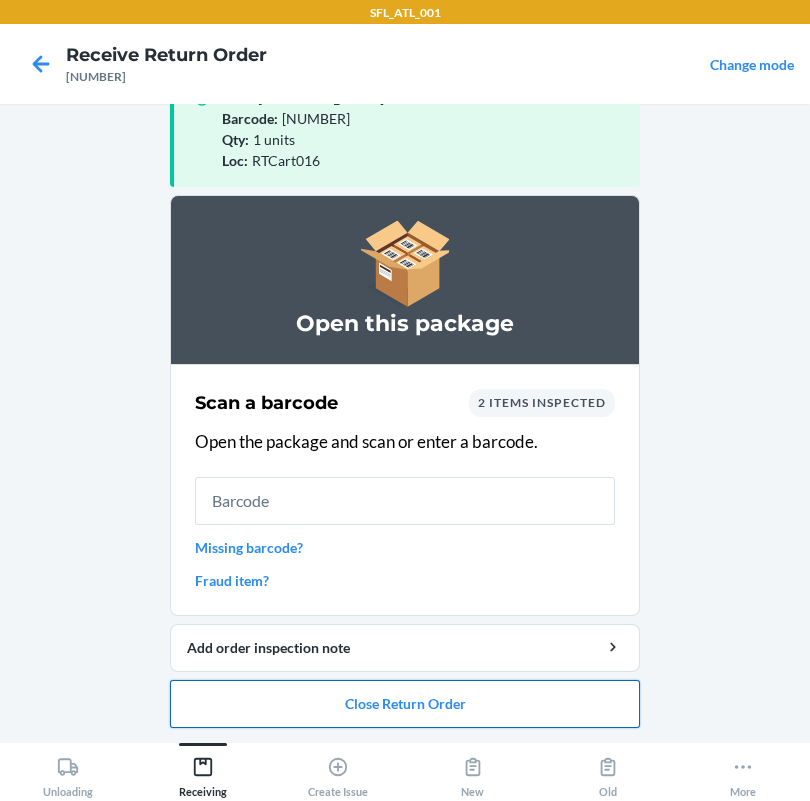 click on "Close Return Order" at bounding box center (405, 704) 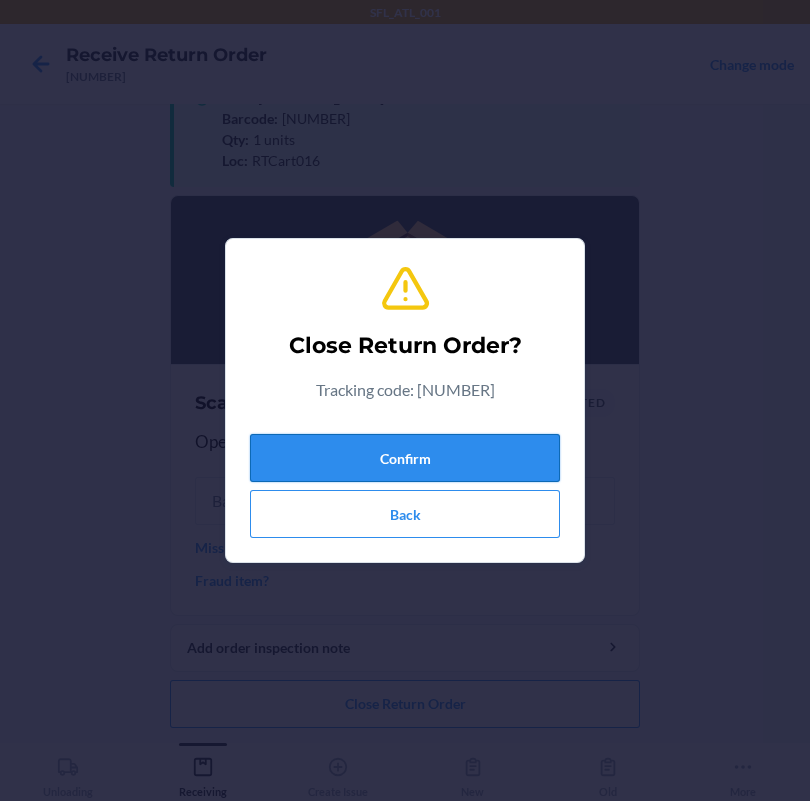 click on "Confirm" at bounding box center (405, 458) 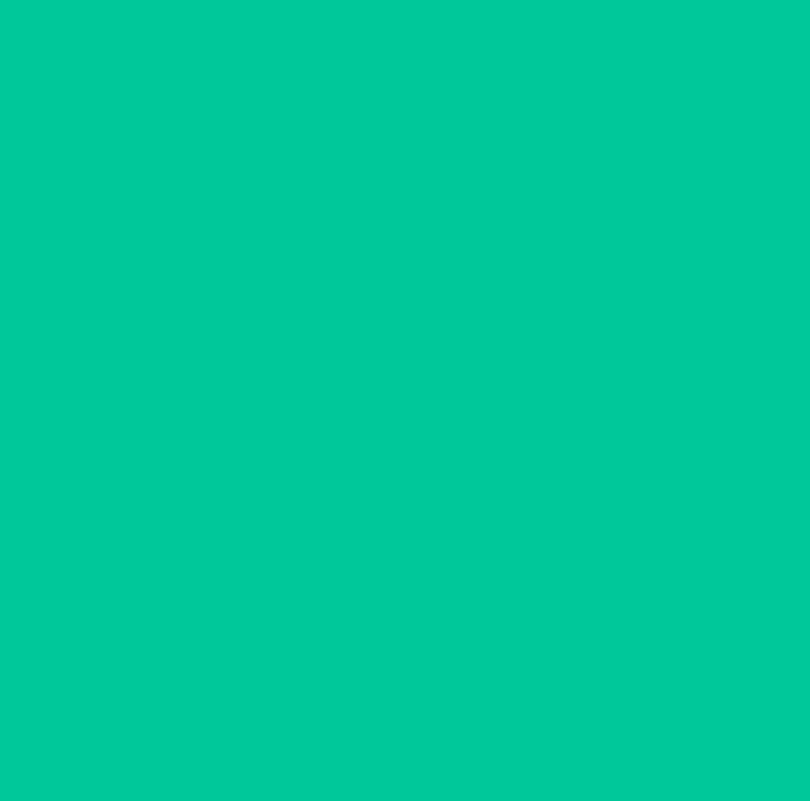 scroll, scrollTop: 0, scrollLeft: 0, axis: both 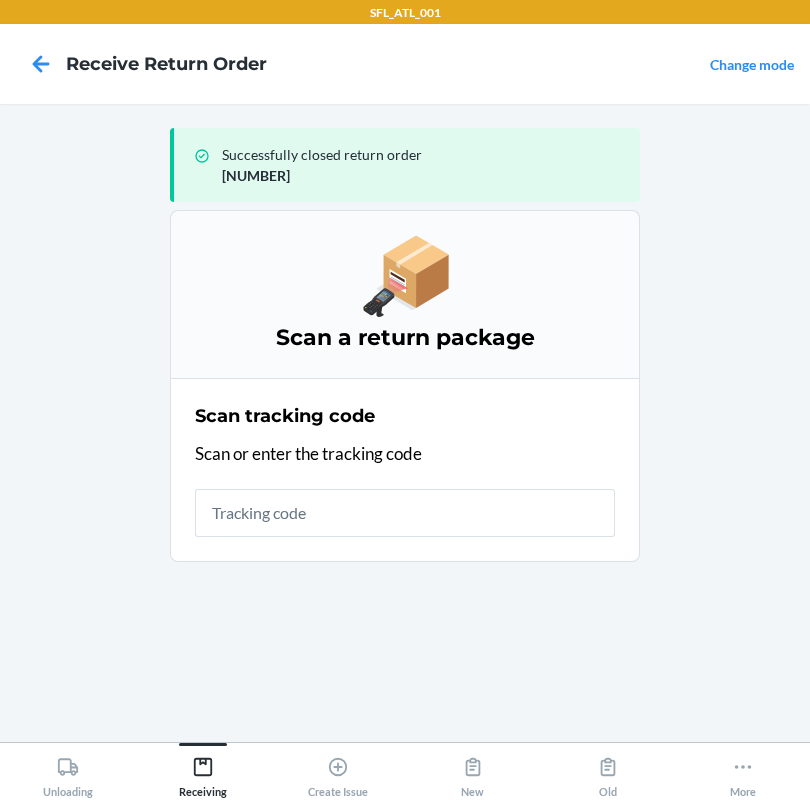 click at bounding box center (405, 513) 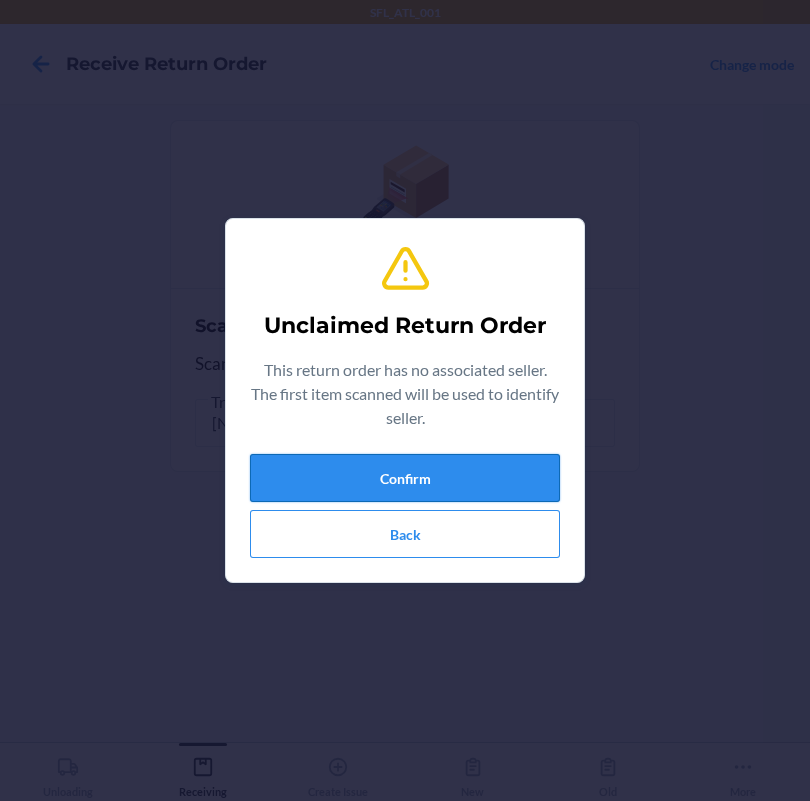 click on "Confirm" at bounding box center (405, 478) 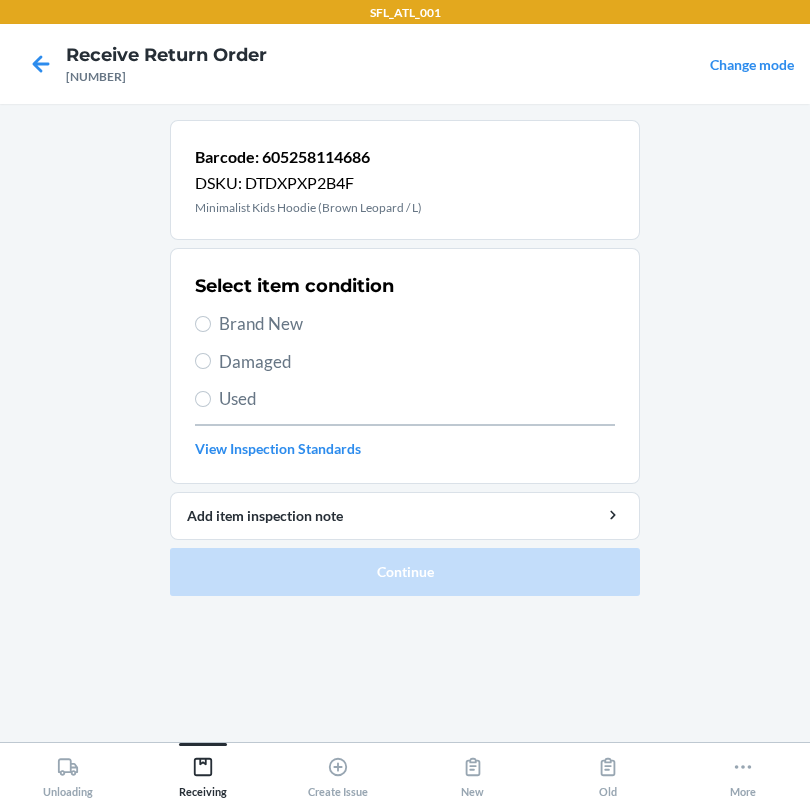 click on "Brand New" at bounding box center [417, 324] 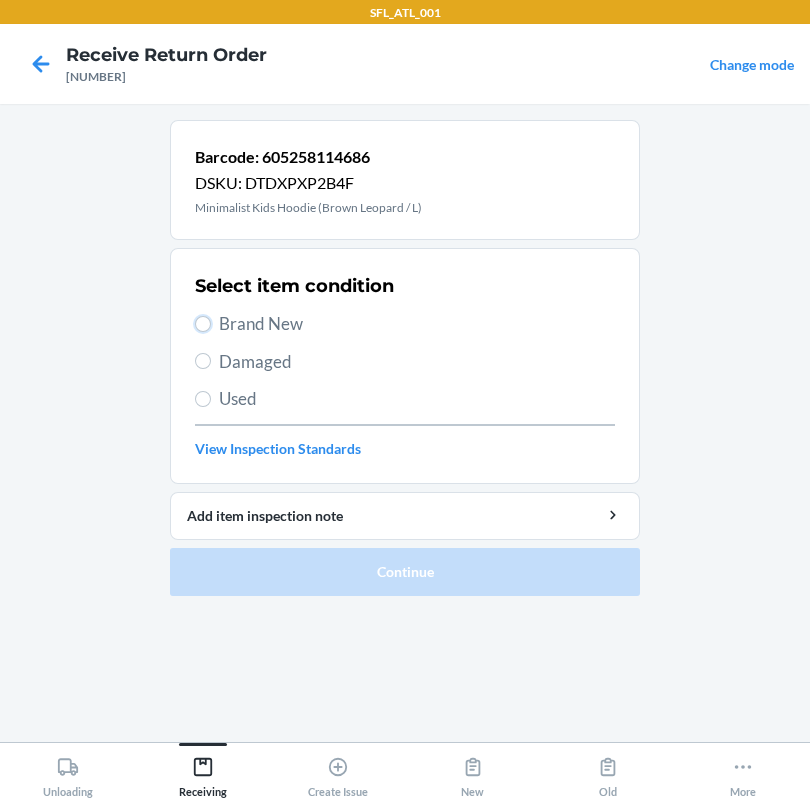 click on "Brand New" at bounding box center [203, 324] 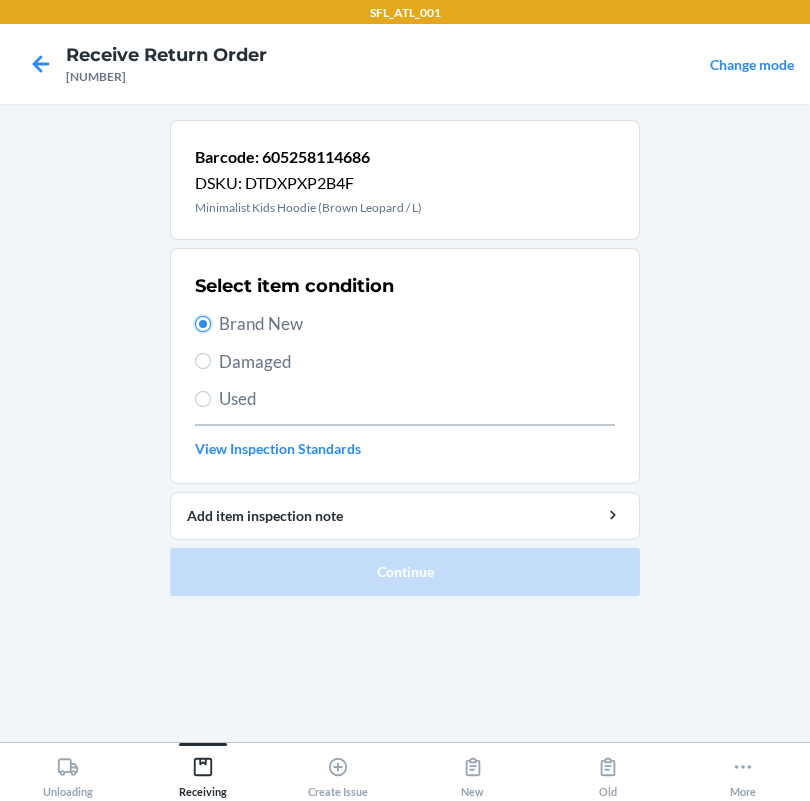 radio on "true" 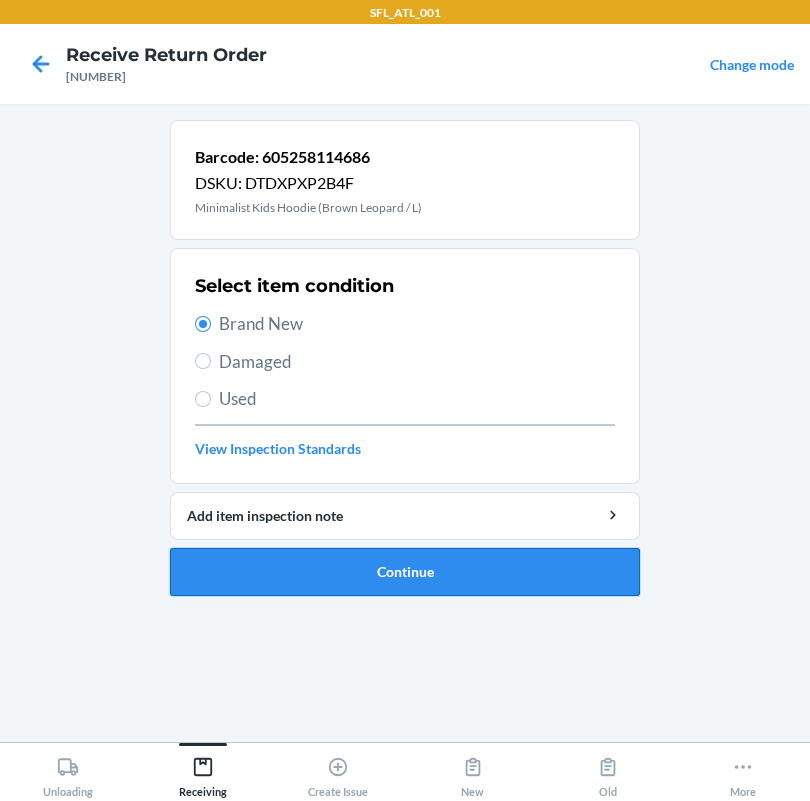 click on "Continue" at bounding box center [405, 572] 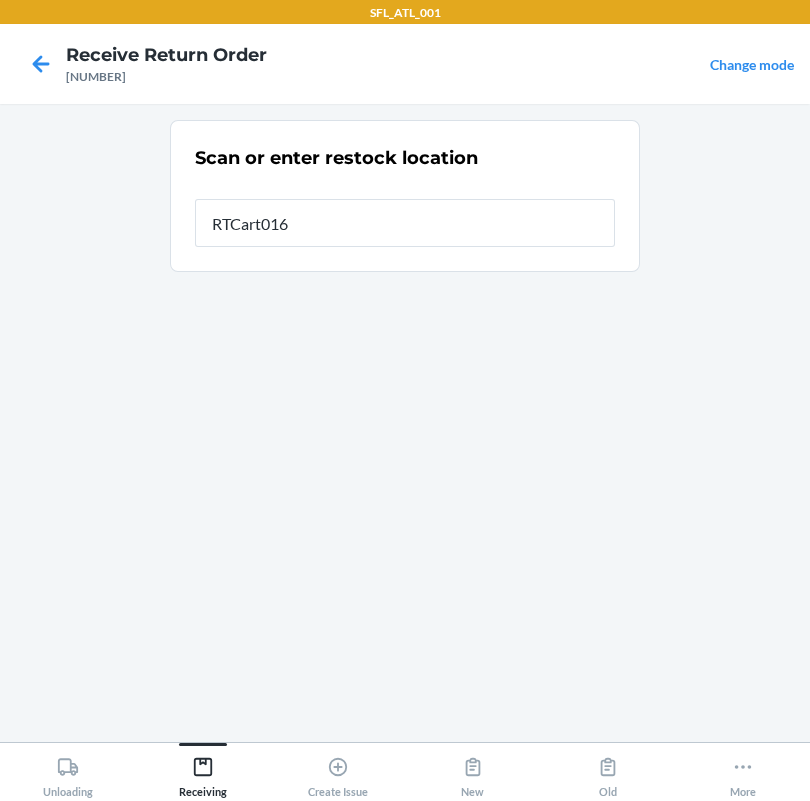 type on "RTCart016" 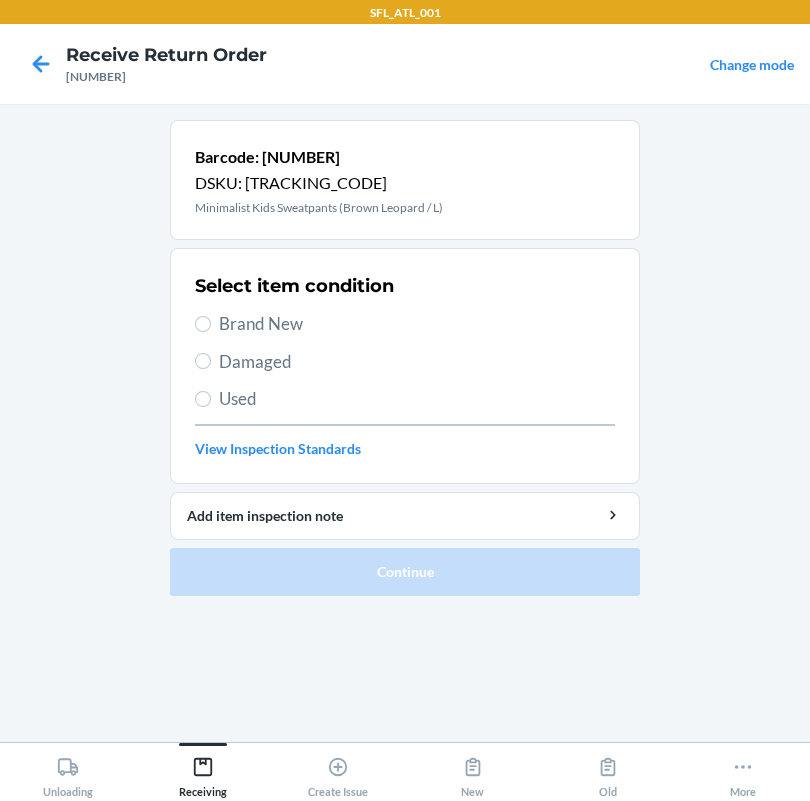 drag, startPoint x: 261, startPoint y: 319, endPoint x: 314, endPoint y: 387, distance: 86.21485 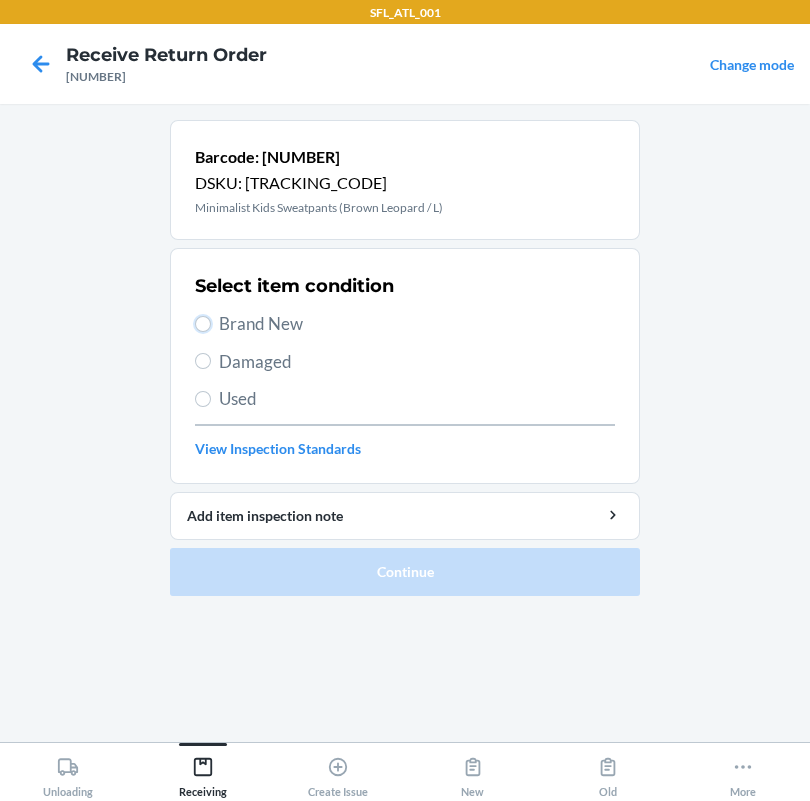 click on "Brand New" at bounding box center [203, 324] 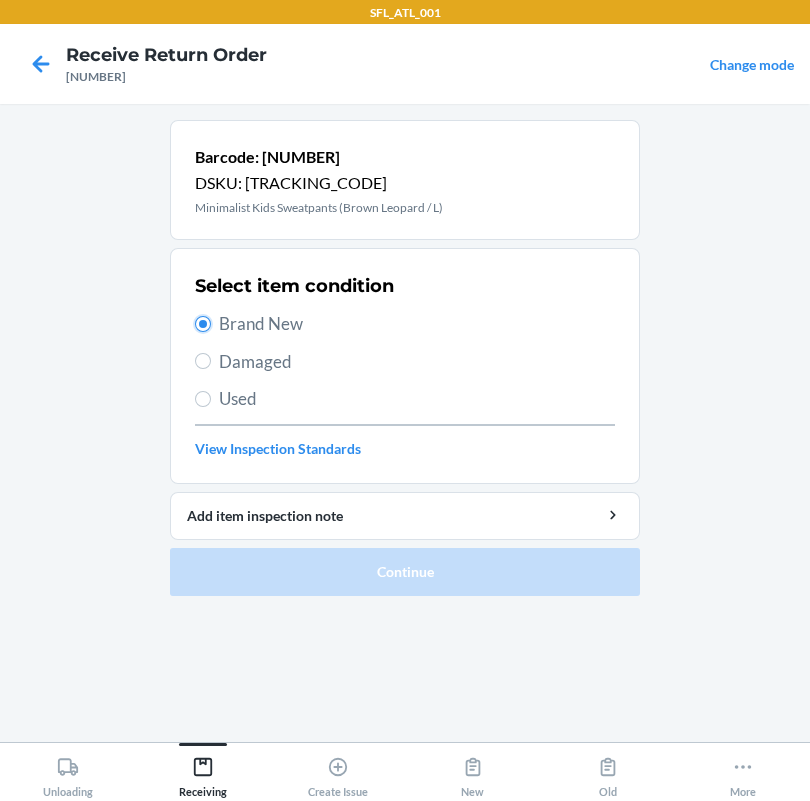 radio on "true" 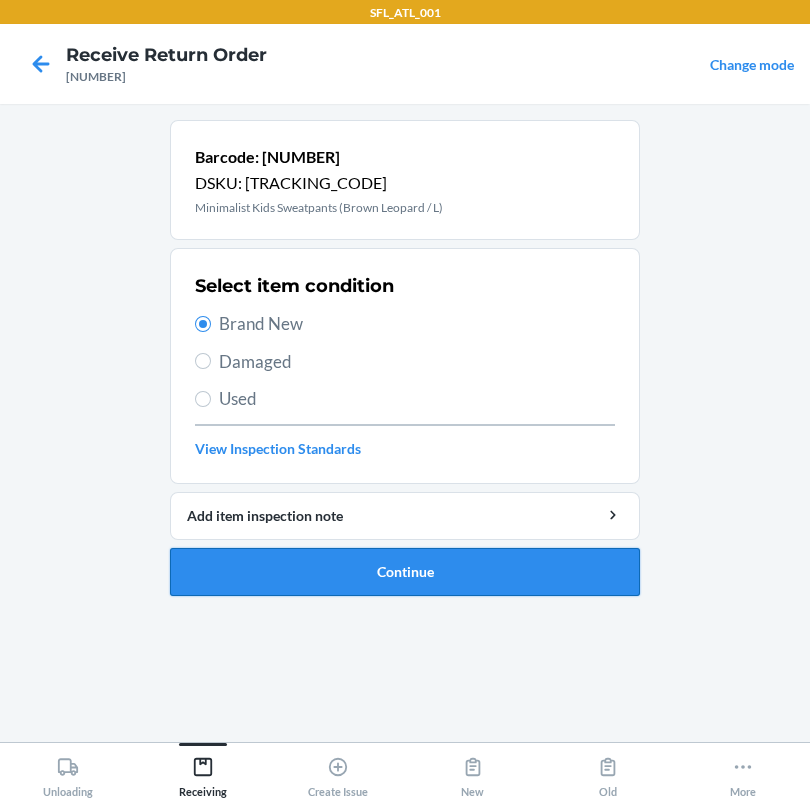 click on "Continue" at bounding box center (405, 572) 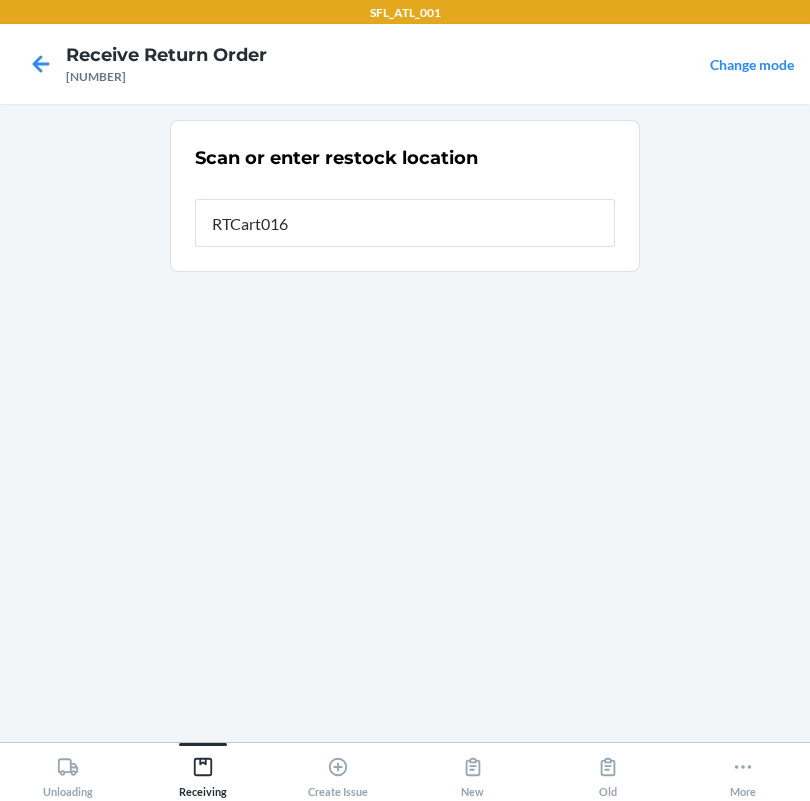 type on "RTCart016" 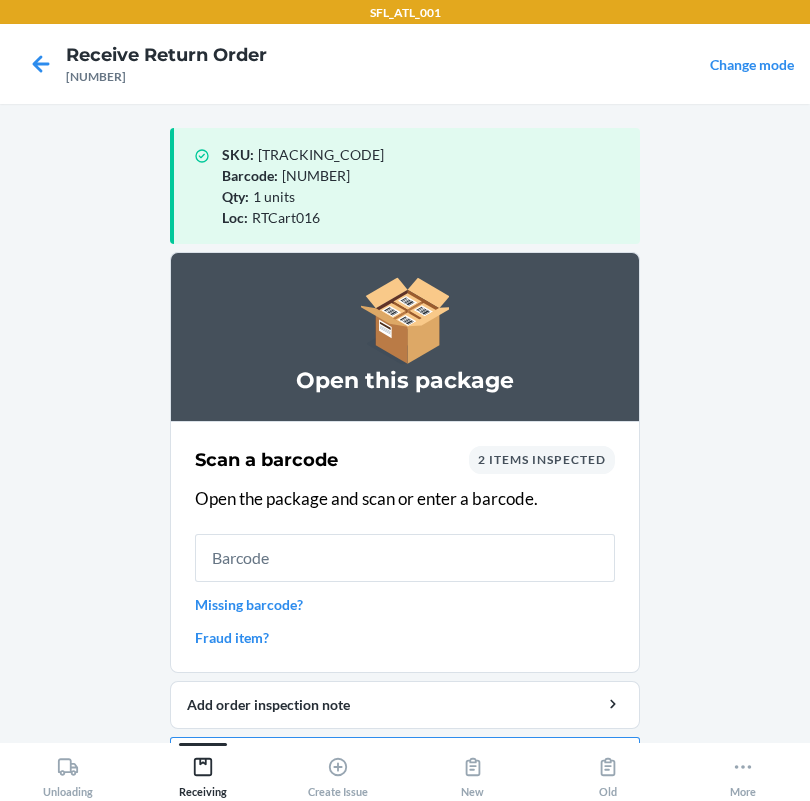 scroll, scrollTop: 57, scrollLeft: 0, axis: vertical 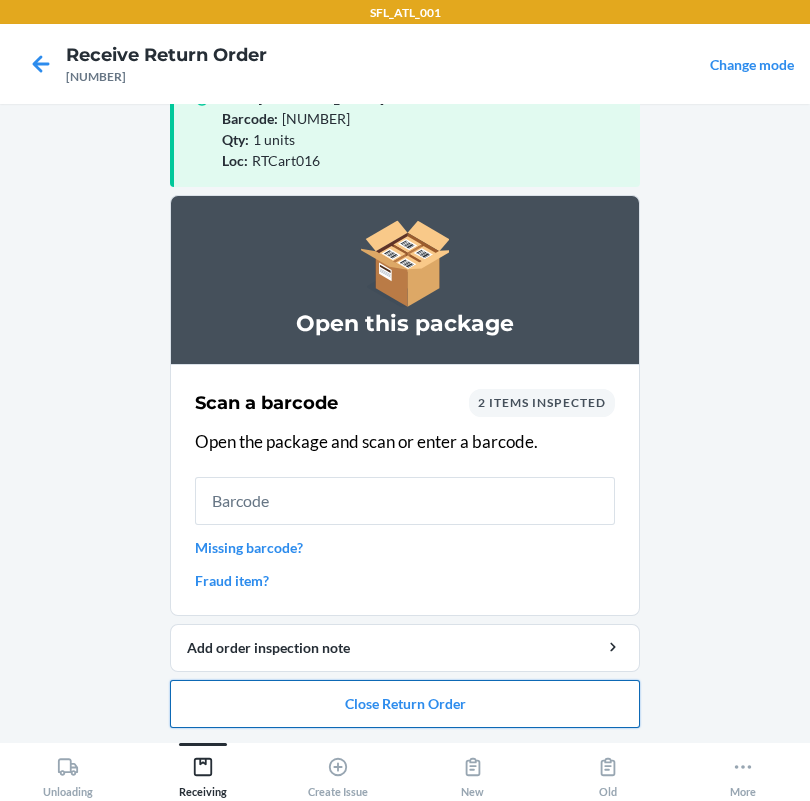 click on "Close Return Order" at bounding box center (405, 704) 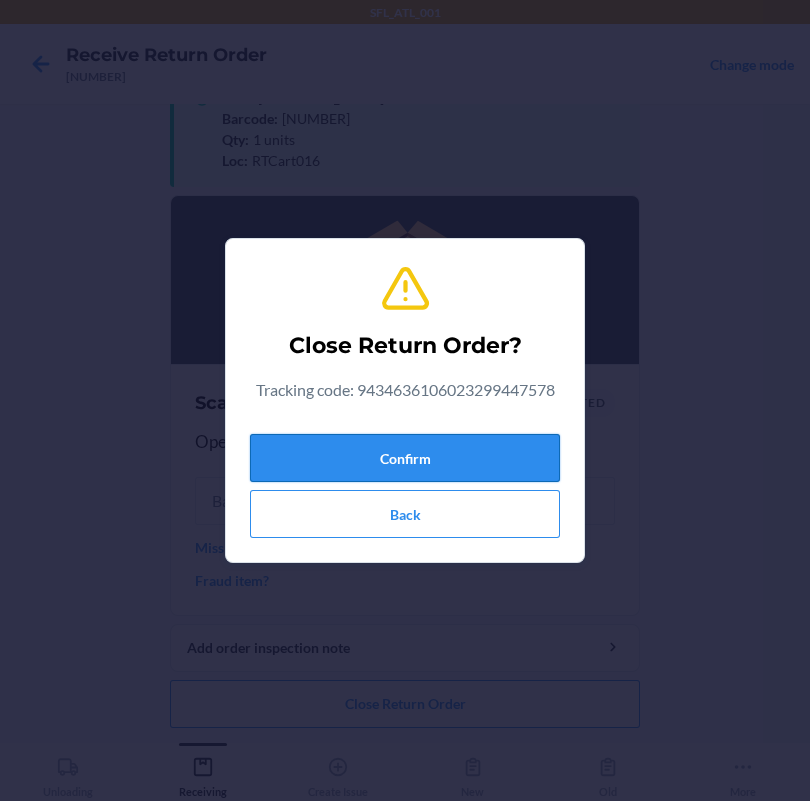 click on "Confirm" at bounding box center [405, 458] 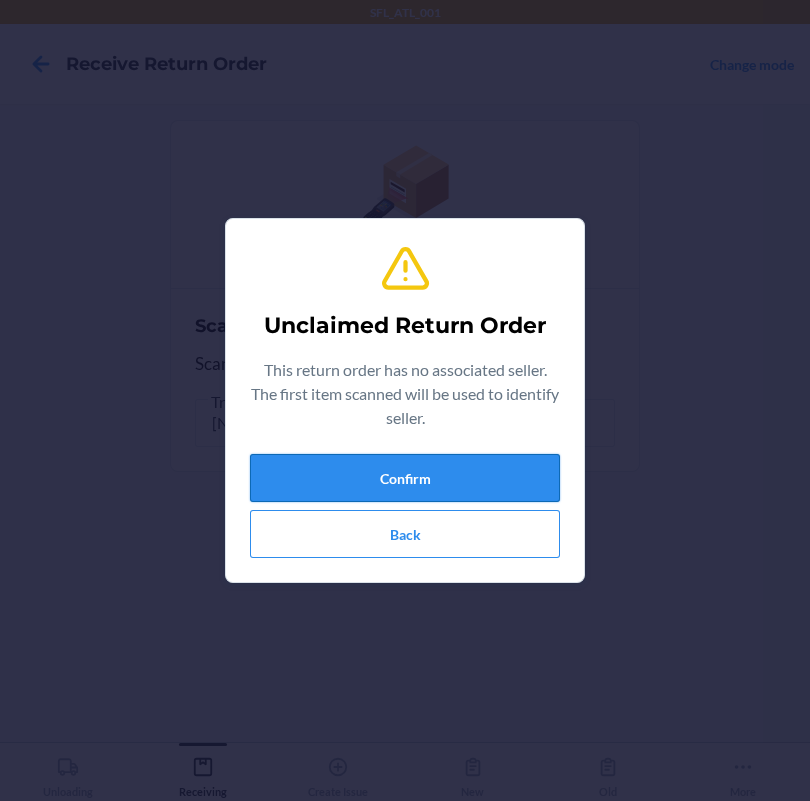 click on "Confirm" at bounding box center [405, 478] 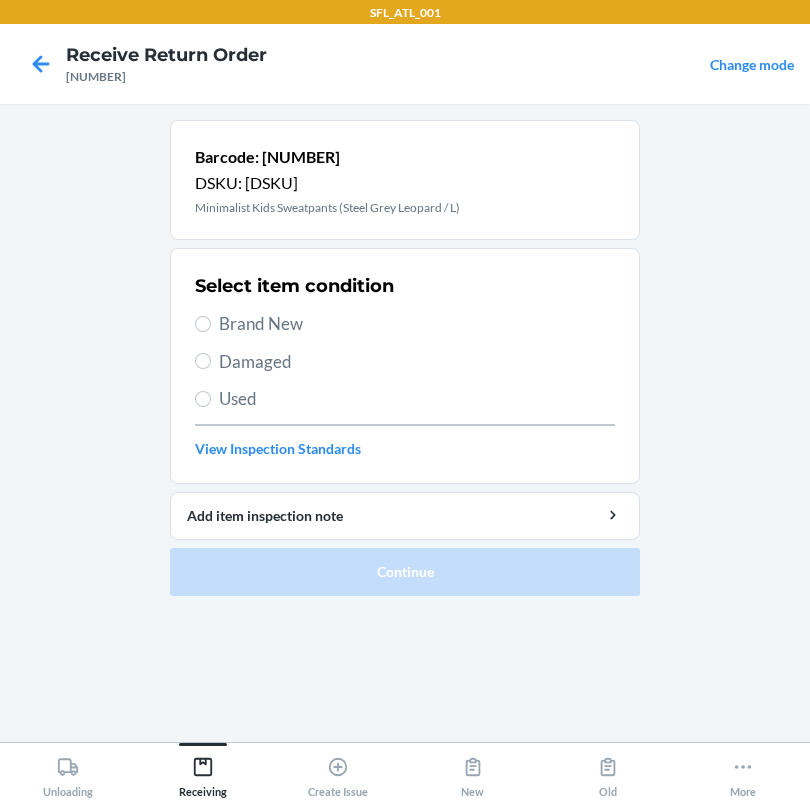 click on "Brand New" at bounding box center [405, 324] 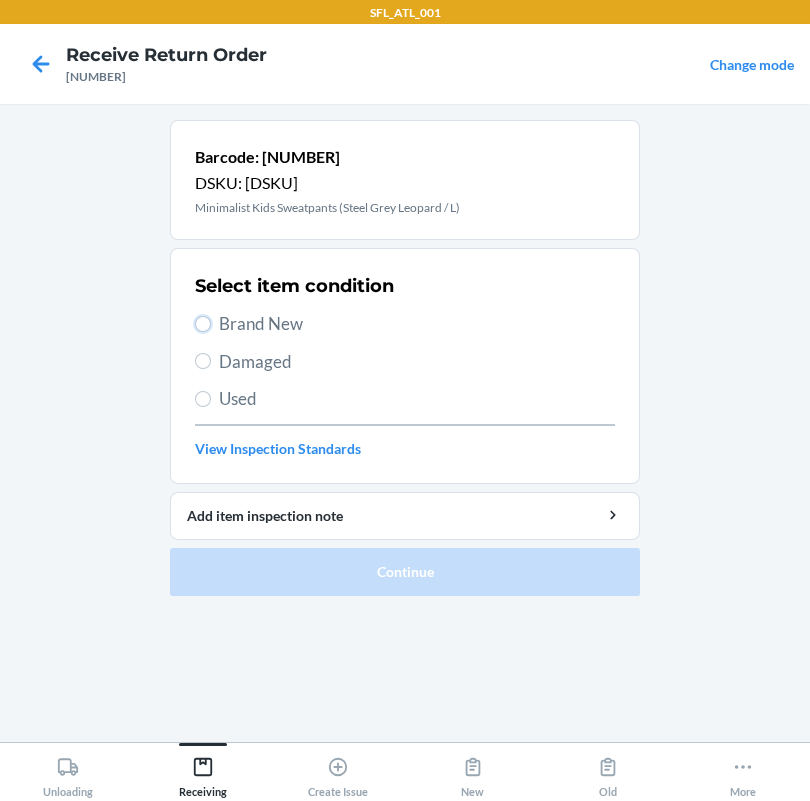 click on "Brand New" at bounding box center [203, 324] 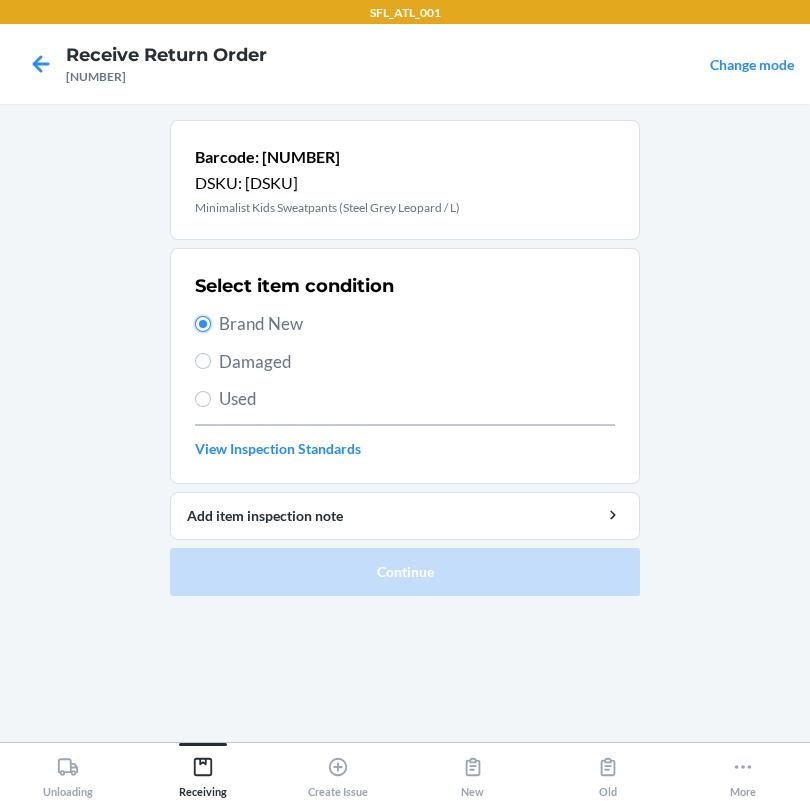 radio on "true" 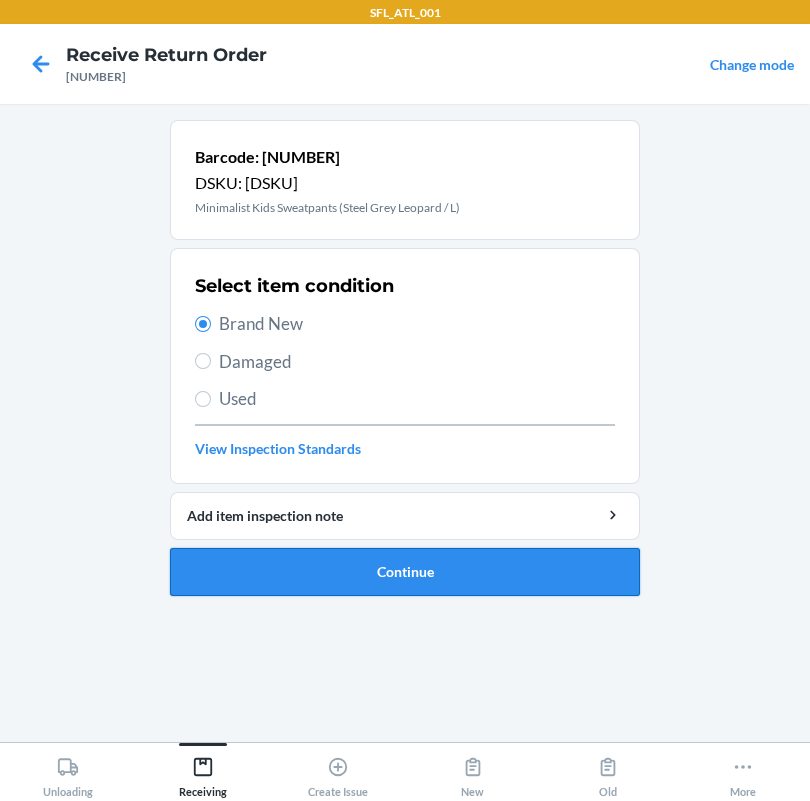 click on "Continue" at bounding box center (405, 572) 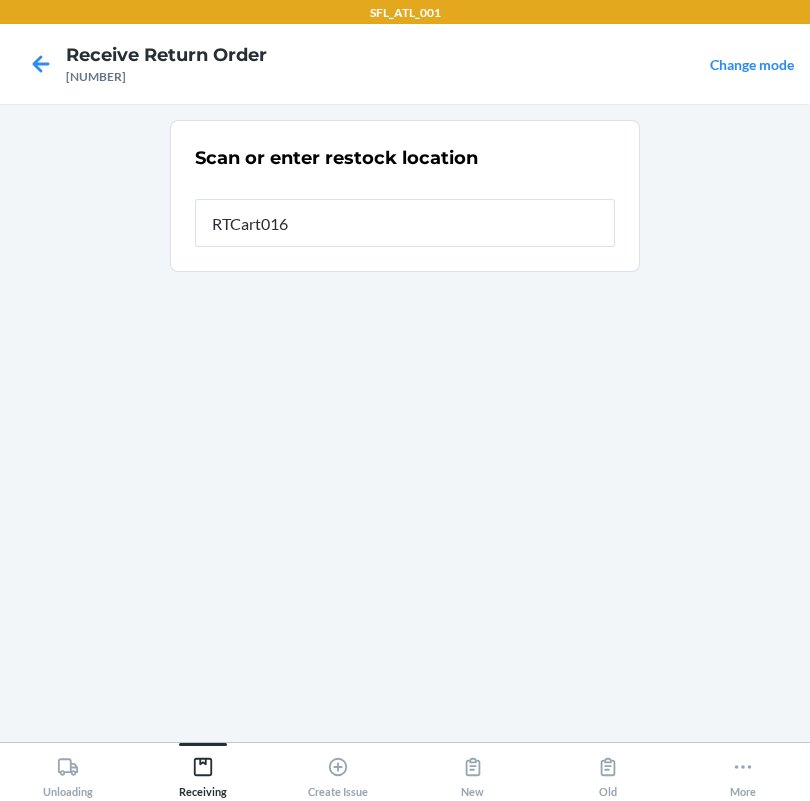 type on "RTCart016" 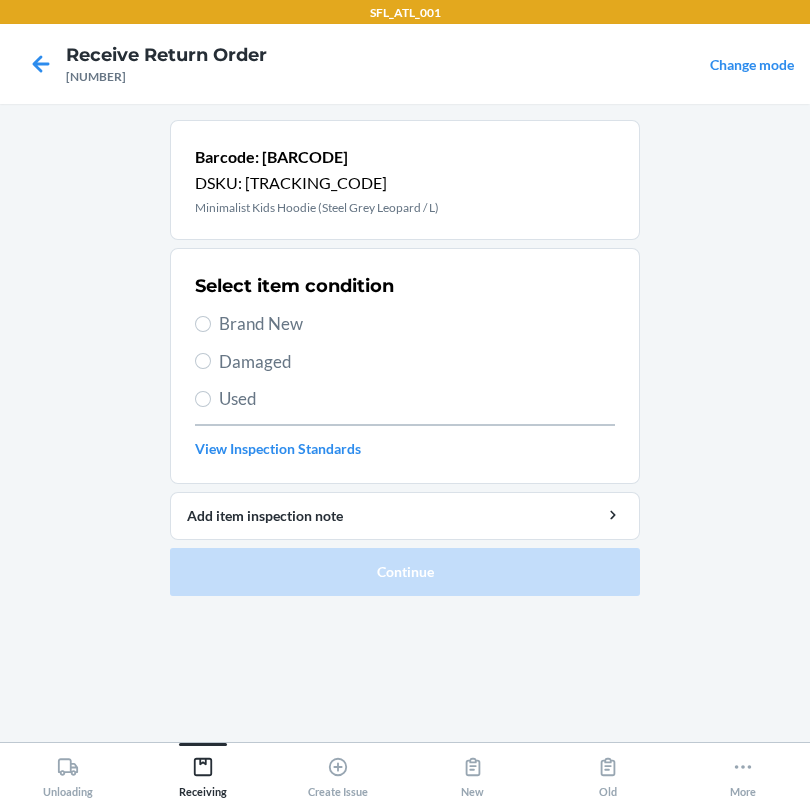 click on "Brand New" at bounding box center (417, 324) 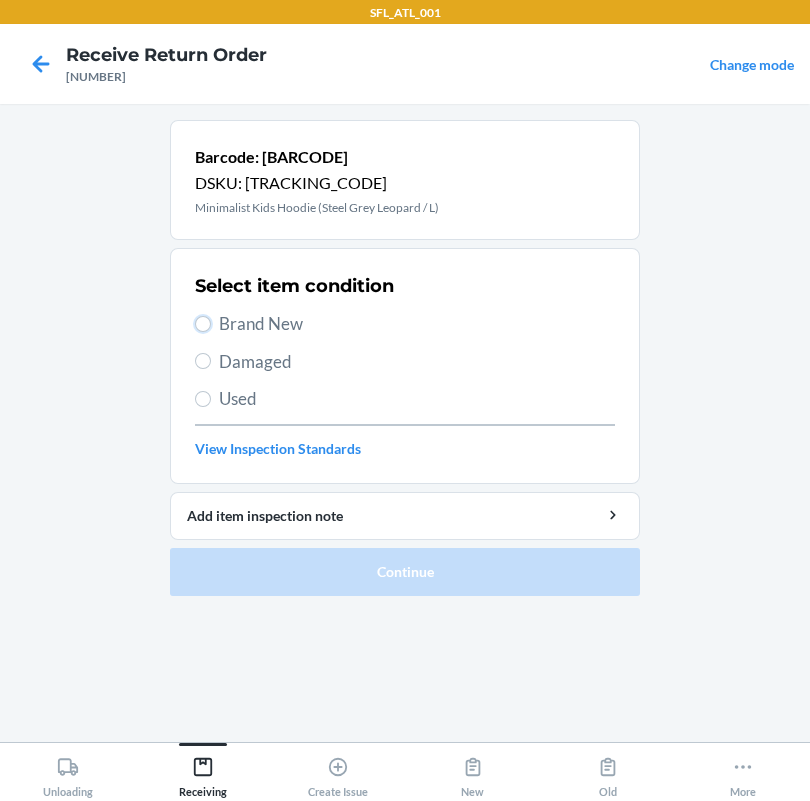 click on "Brand New" at bounding box center [203, 324] 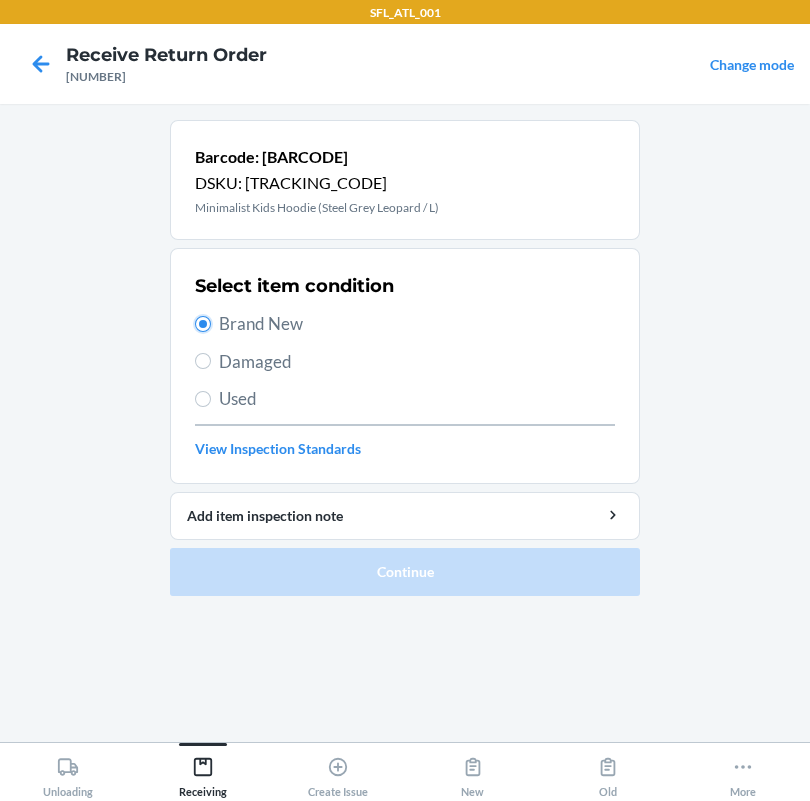 radio on "true" 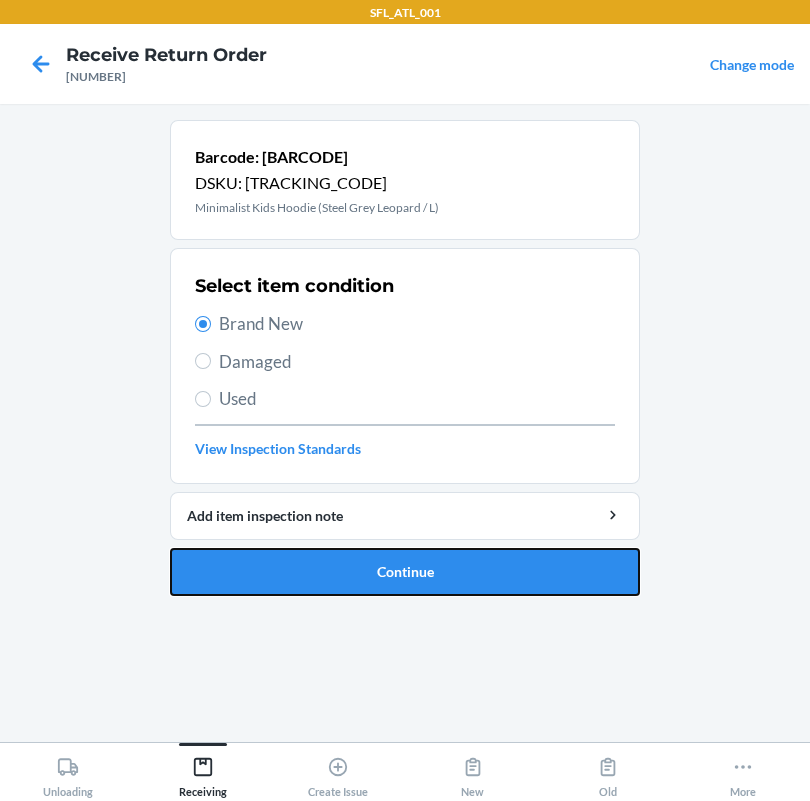 drag, startPoint x: 415, startPoint y: 562, endPoint x: 431, endPoint y: 563, distance: 16.03122 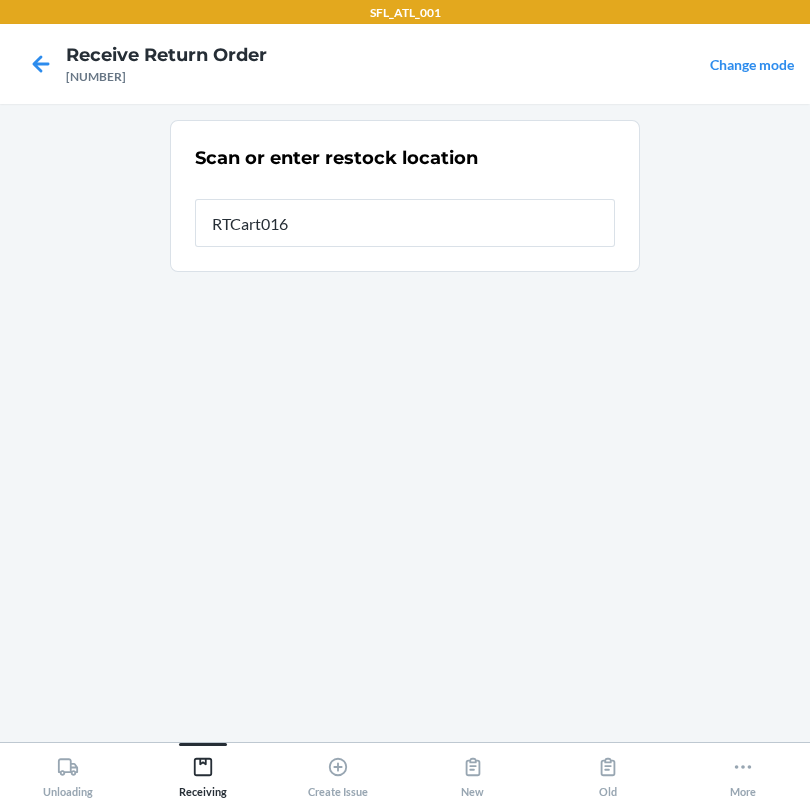 type on "RTCart016" 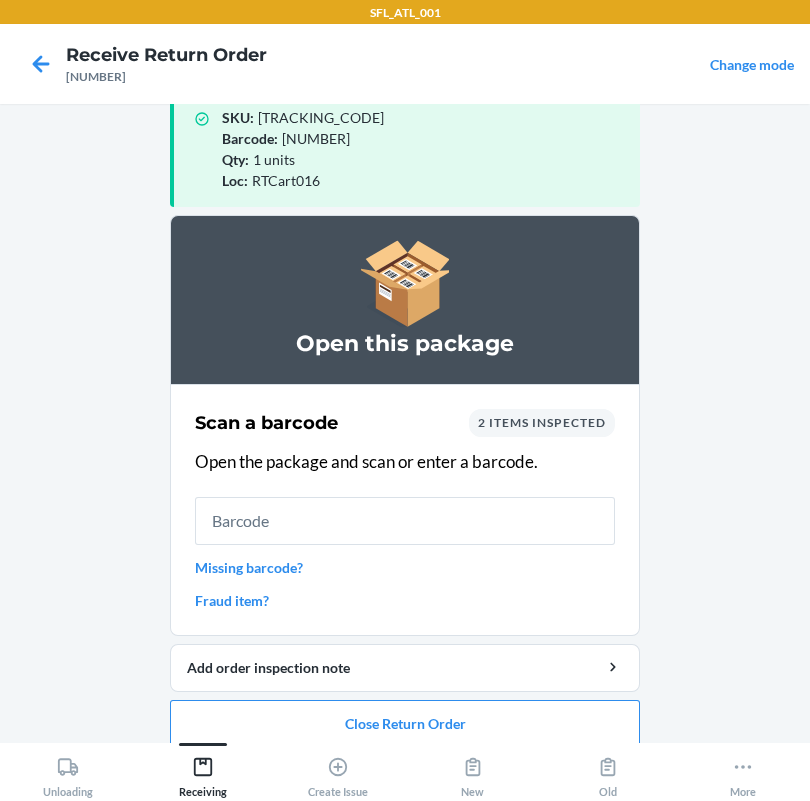 scroll, scrollTop: 57, scrollLeft: 0, axis: vertical 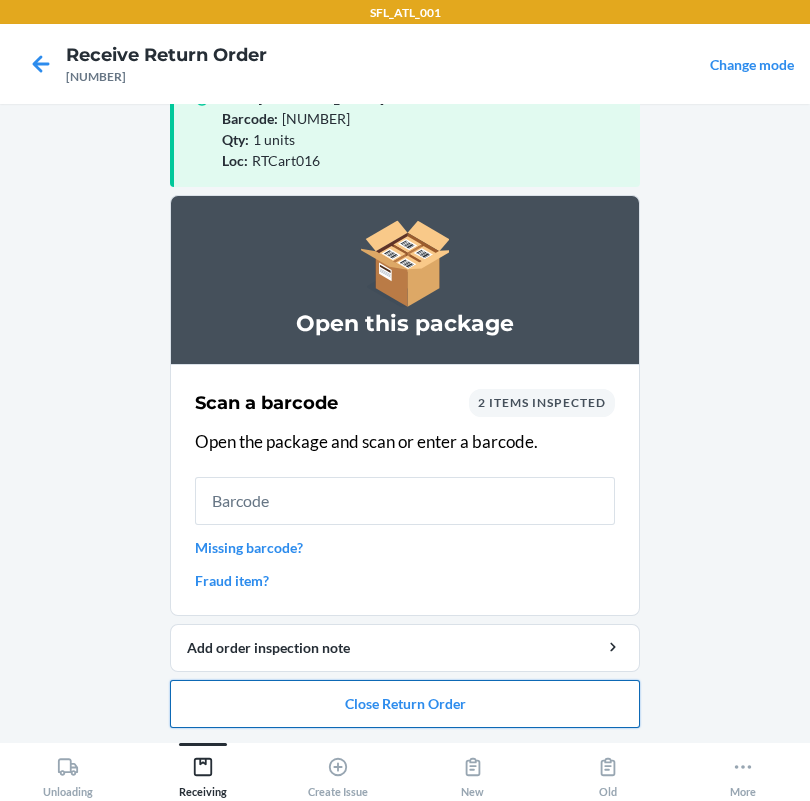 click on "Close Return Order" at bounding box center [405, 704] 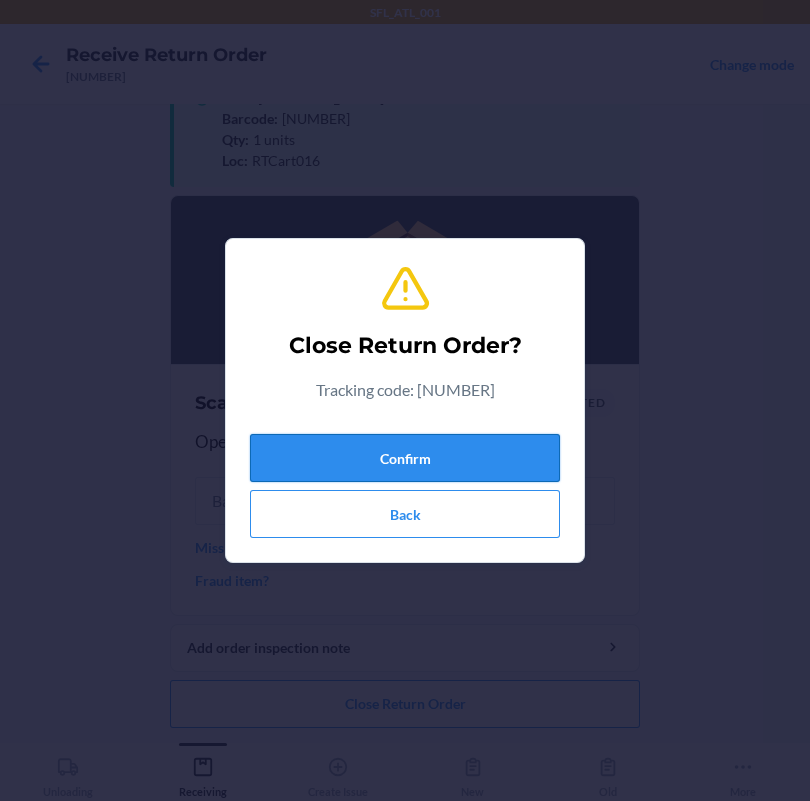 click on "Confirm" at bounding box center (405, 458) 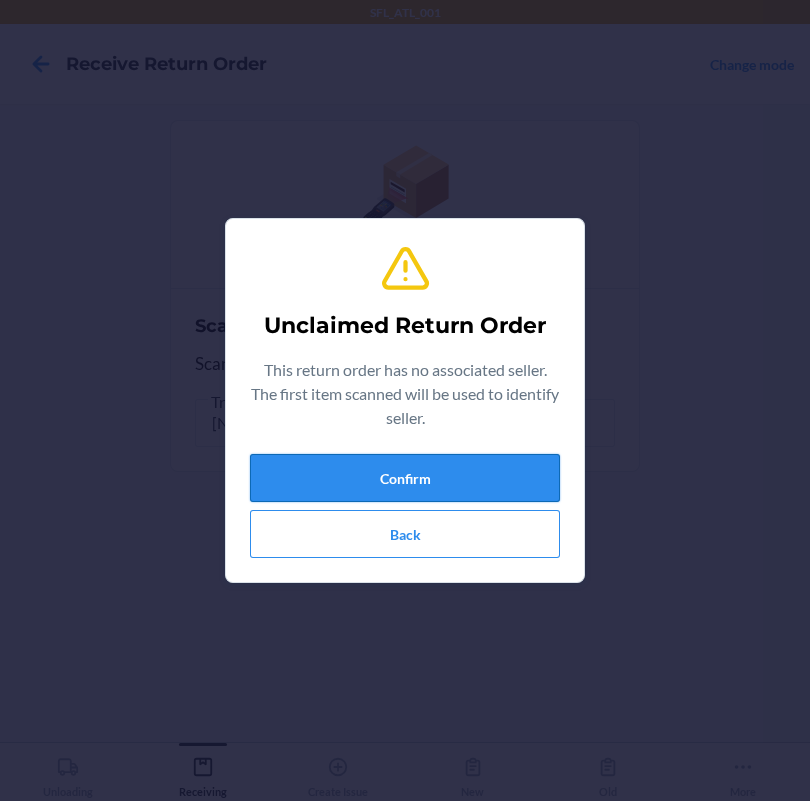 click on "Confirm" at bounding box center [405, 478] 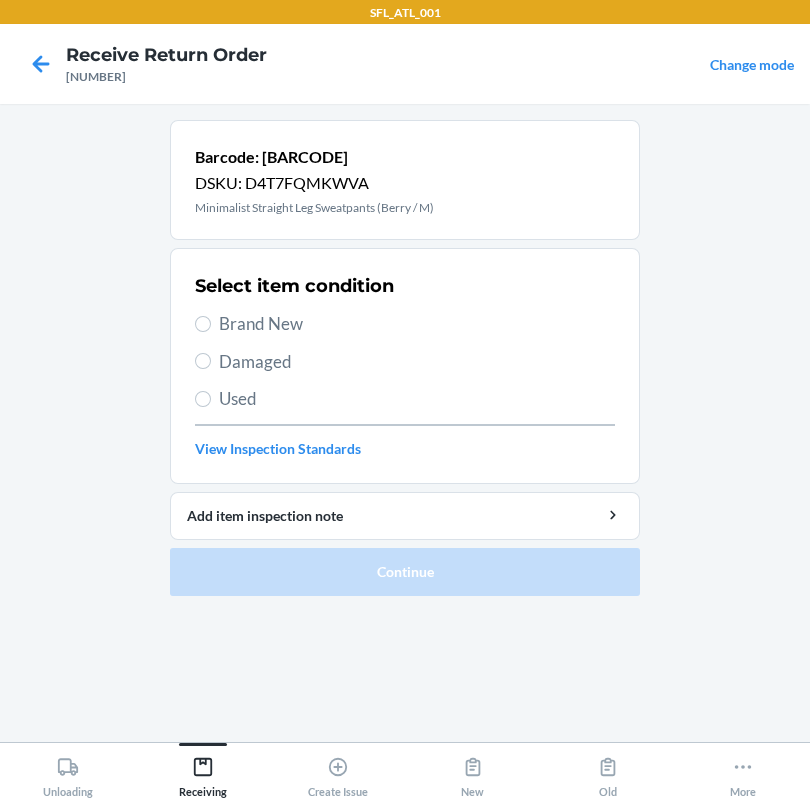 click on "Brand New" at bounding box center [417, 324] 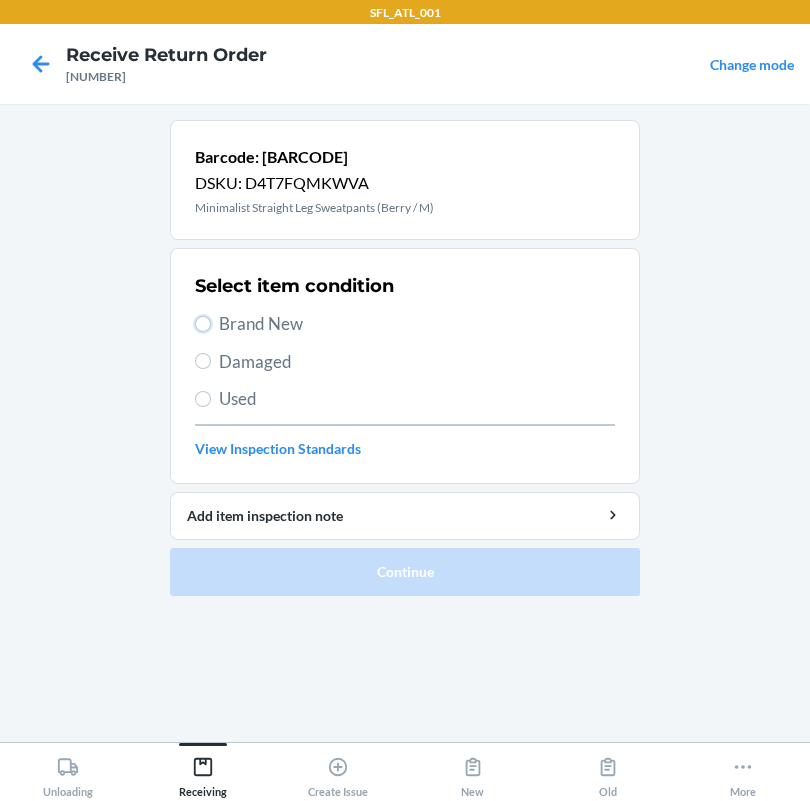 click on "Brand New" at bounding box center [203, 324] 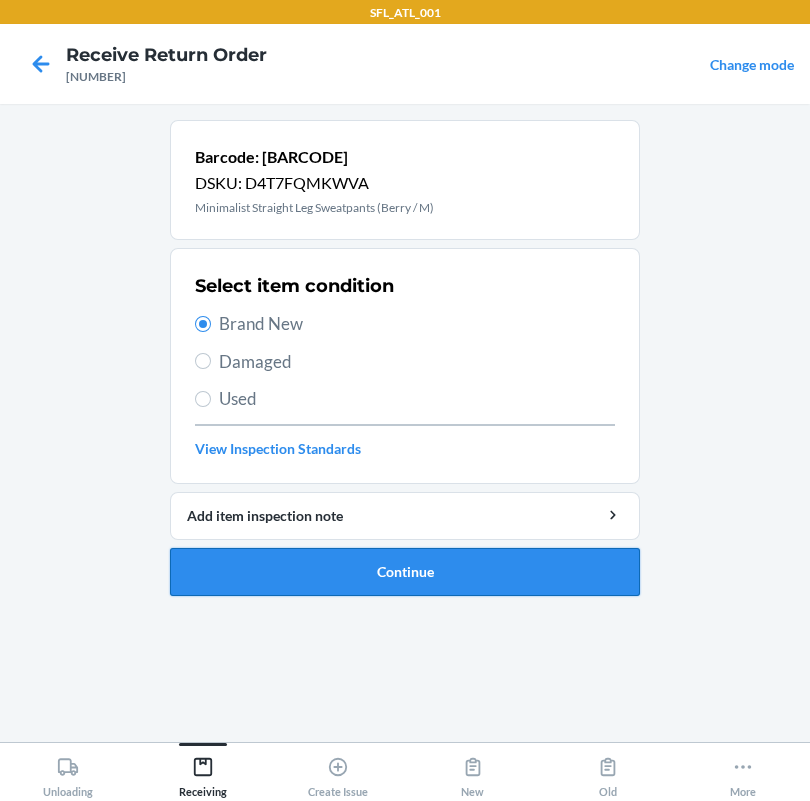 click on "Continue" at bounding box center [405, 572] 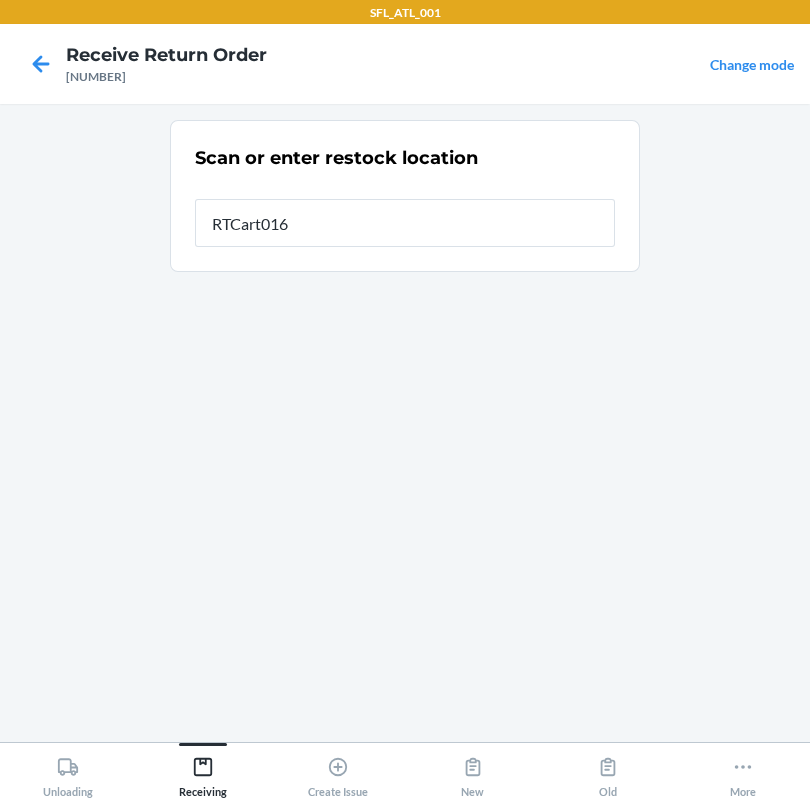 type on "RTCart016" 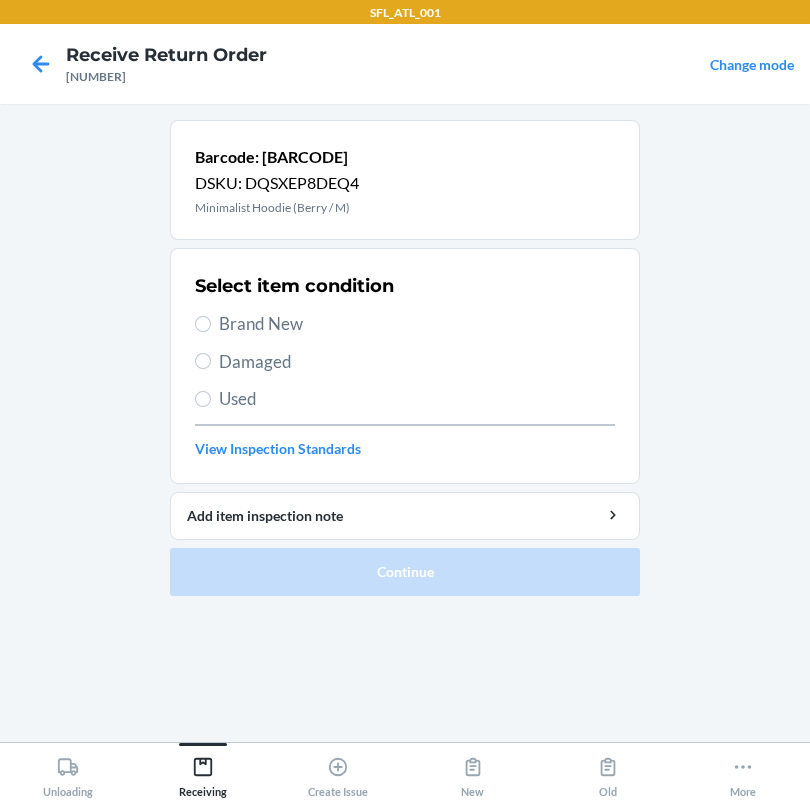 click on "Brand New" at bounding box center [417, 324] 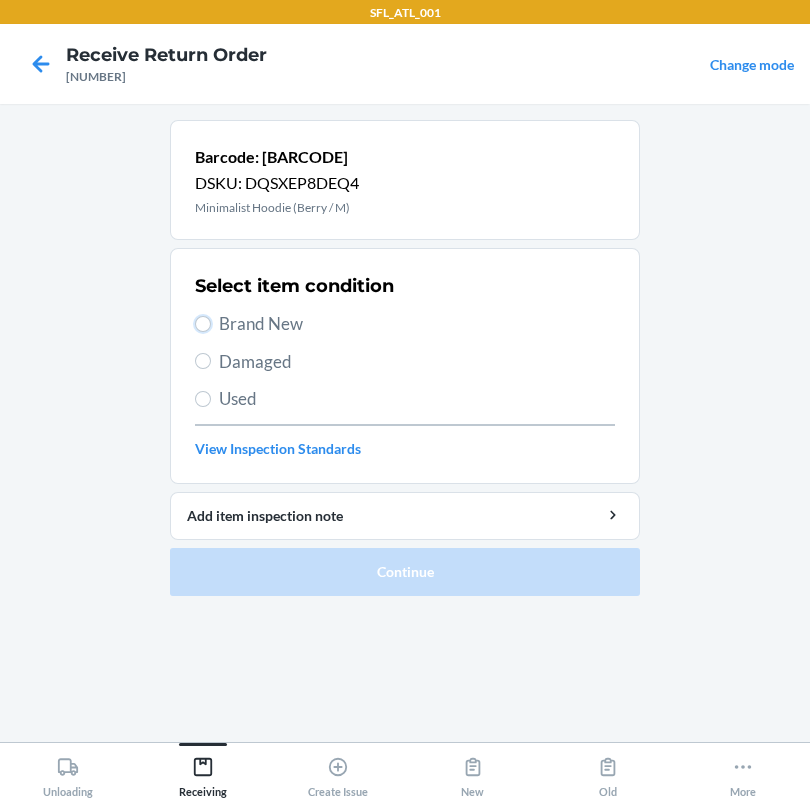 click on "Brand New" at bounding box center (203, 324) 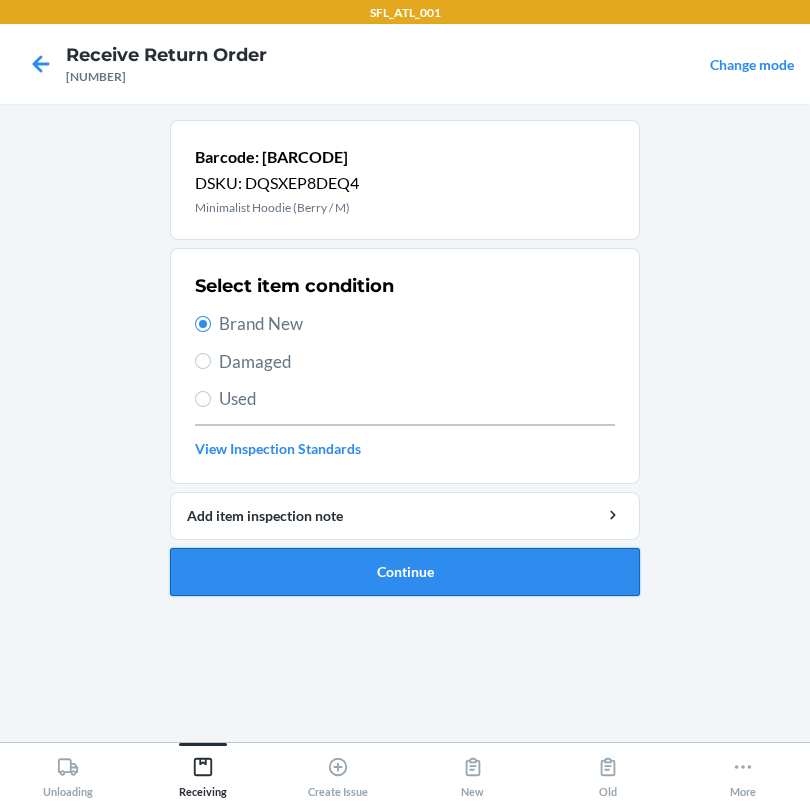 click on "Continue" at bounding box center [405, 572] 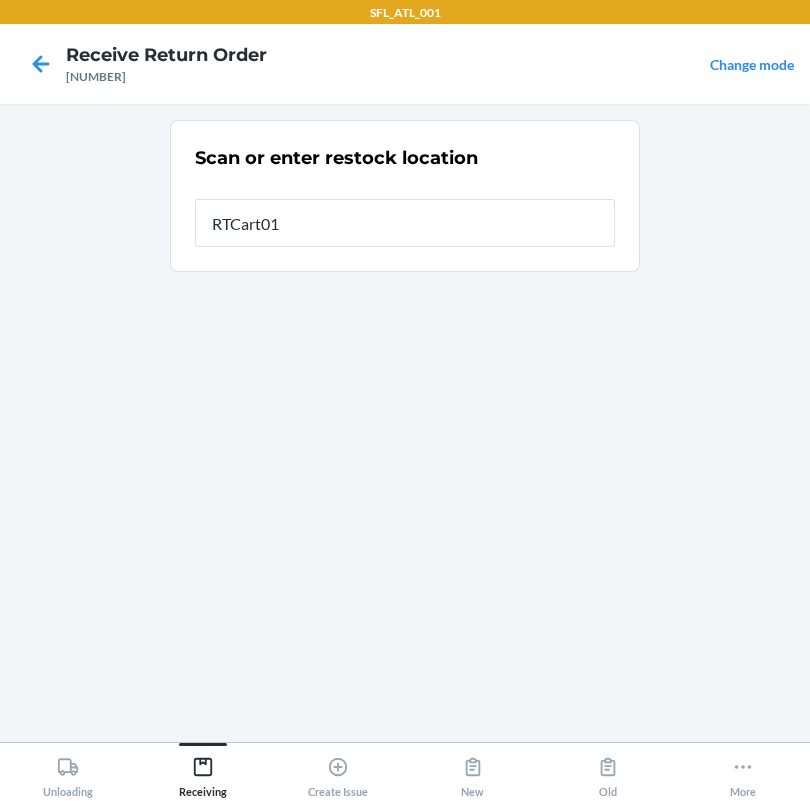 type on "RTCart016" 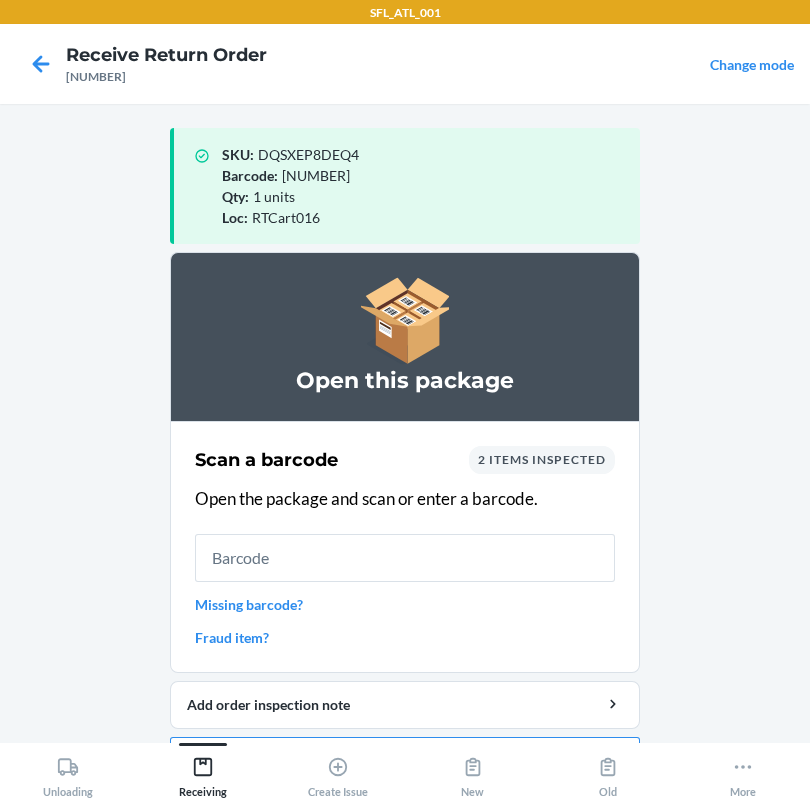 scroll, scrollTop: 57, scrollLeft: 0, axis: vertical 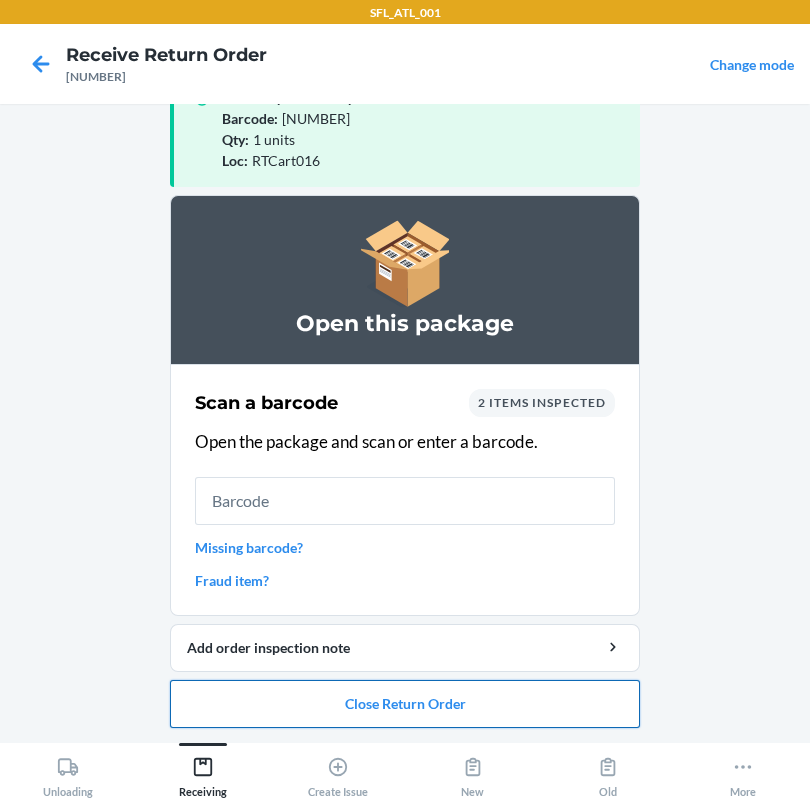 click on "Close Return Order" at bounding box center [405, 704] 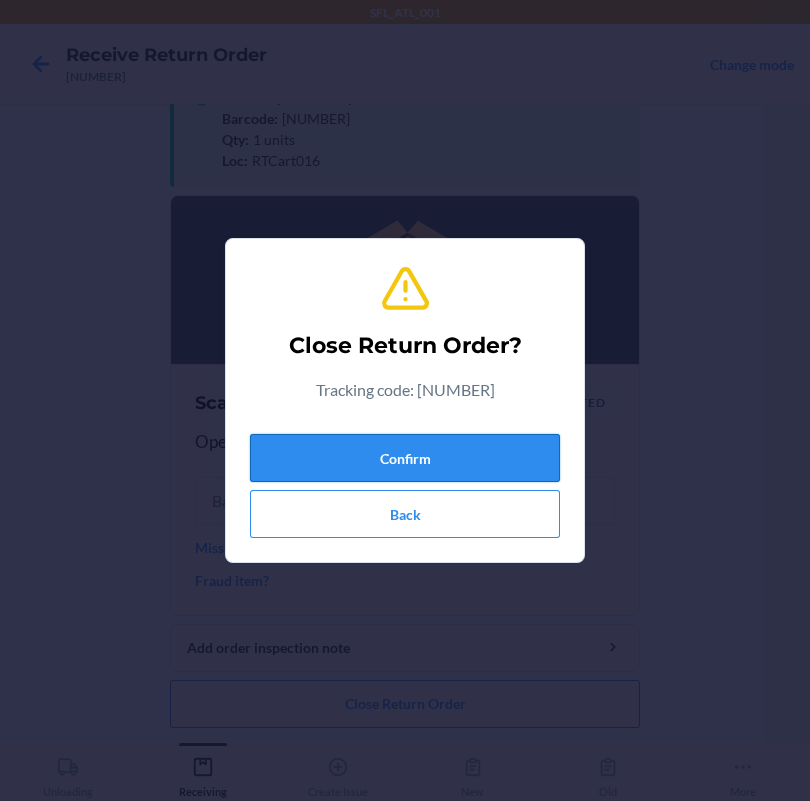 click on "Confirm" at bounding box center [405, 458] 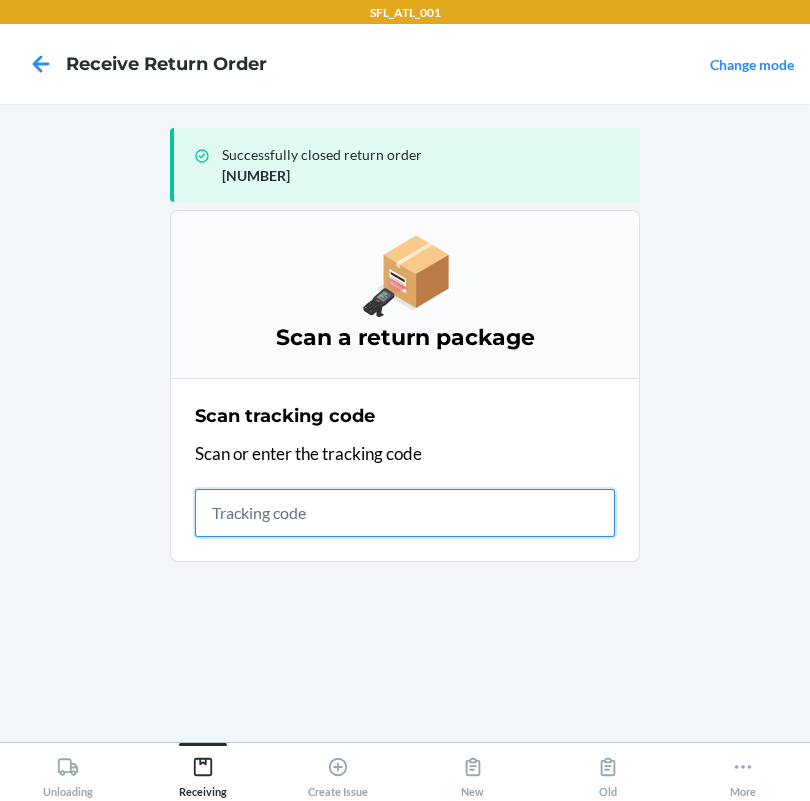 click at bounding box center (405, 513) 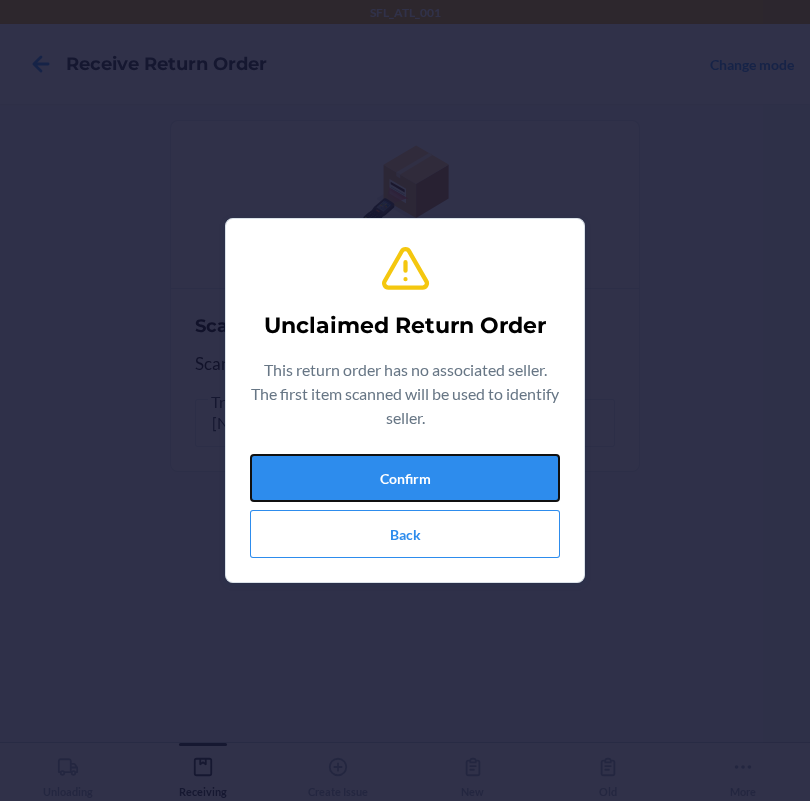 drag, startPoint x: 513, startPoint y: 473, endPoint x: 644, endPoint y: 422, distance: 140.57738 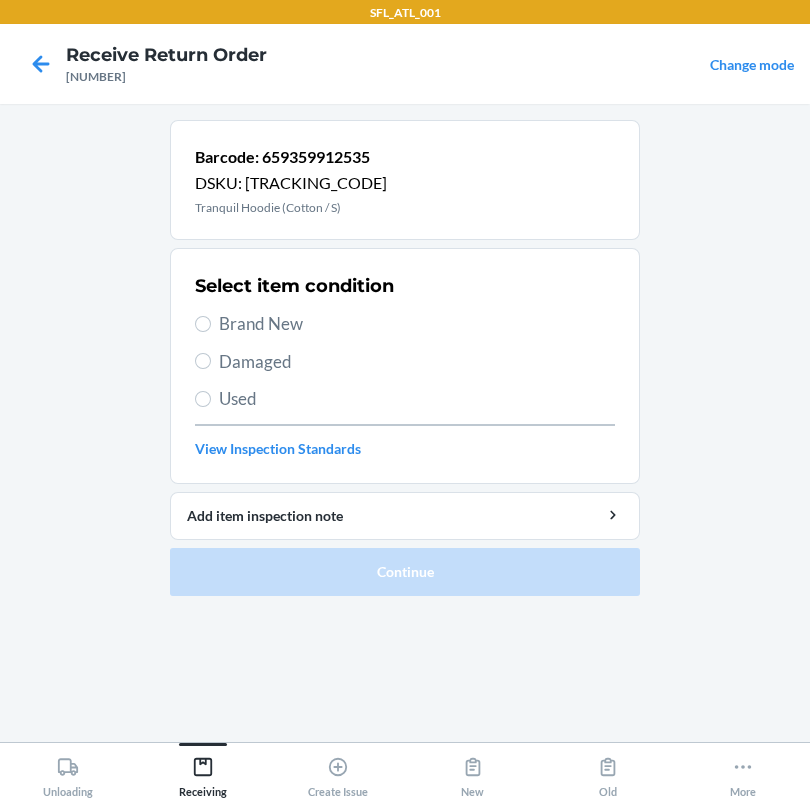 click on "Brand New" at bounding box center (417, 324) 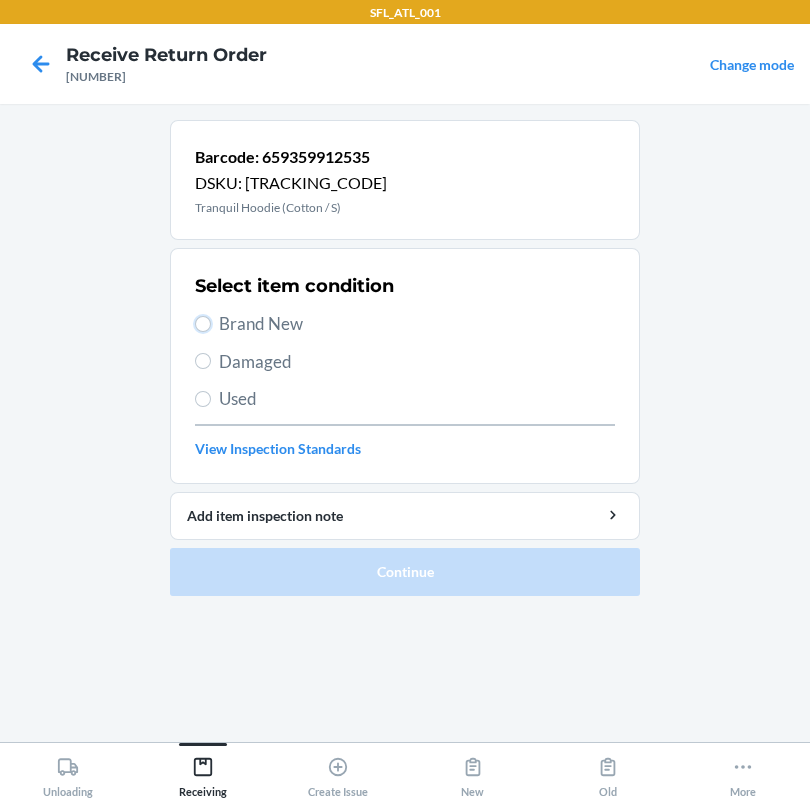 click on "Brand New" at bounding box center [203, 324] 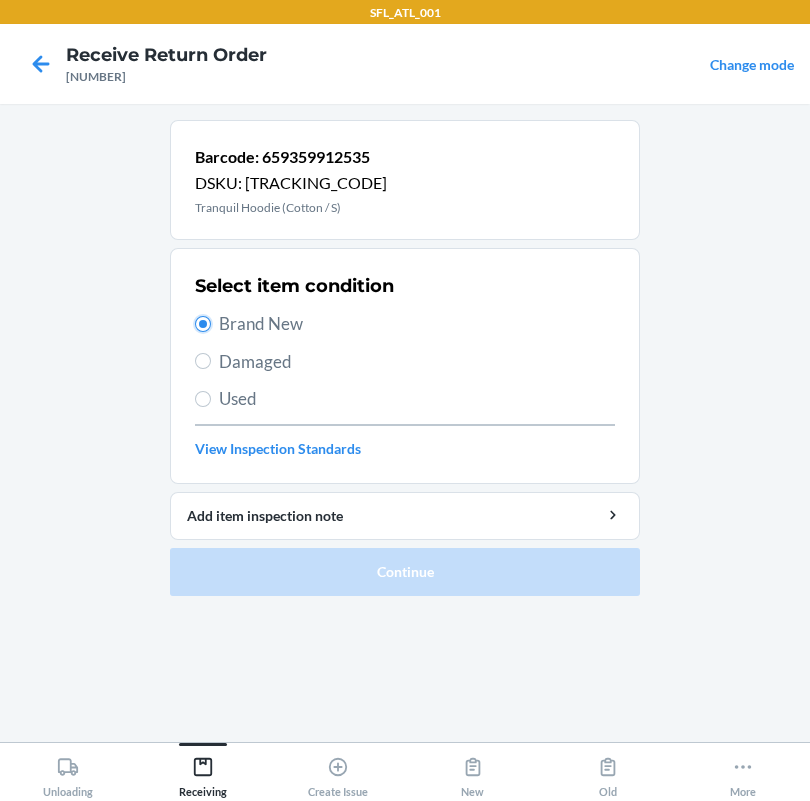 radio on "true" 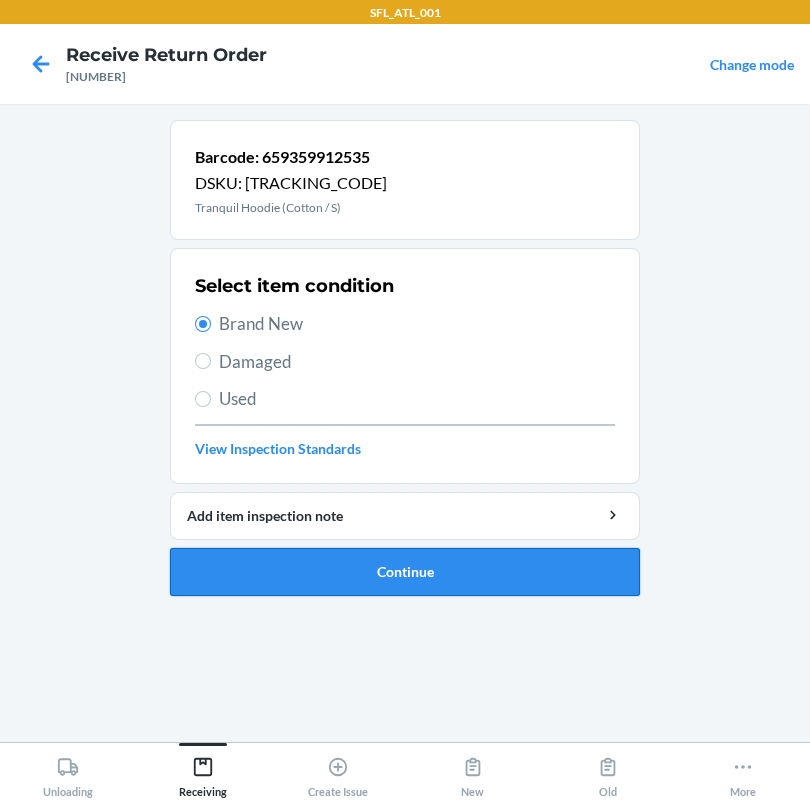 click on "Continue" at bounding box center (405, 572) 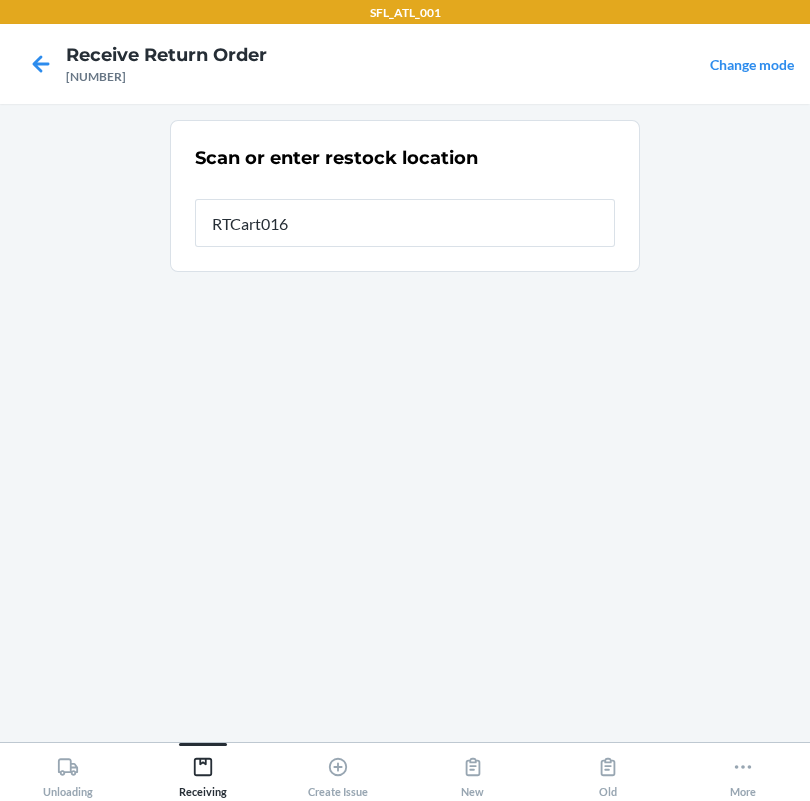 type on "RTCart016" 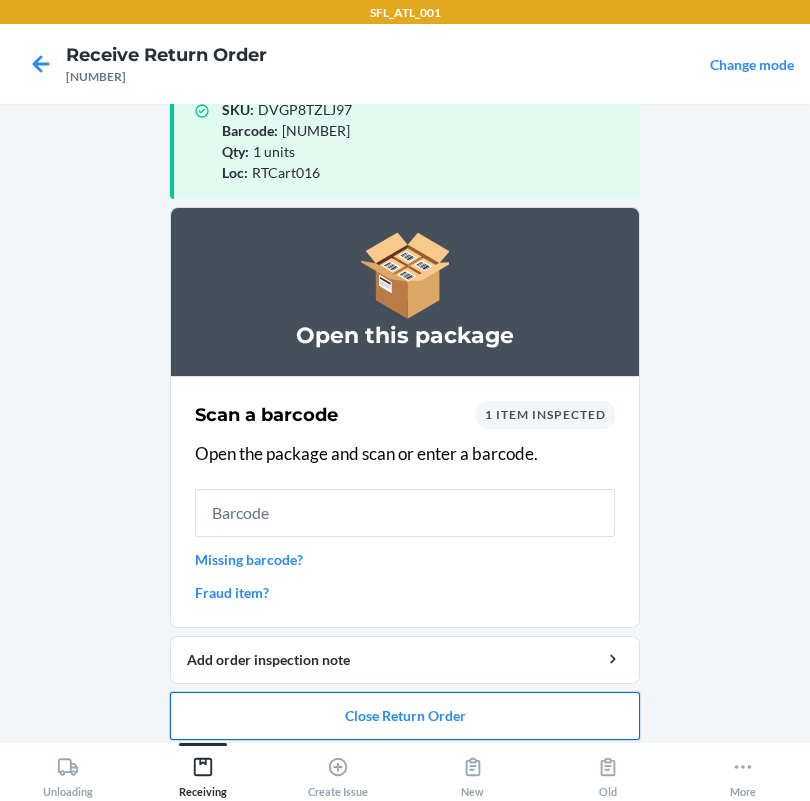 scroll, scrollTop: 57, scrollLeft: 0, axis: vertical 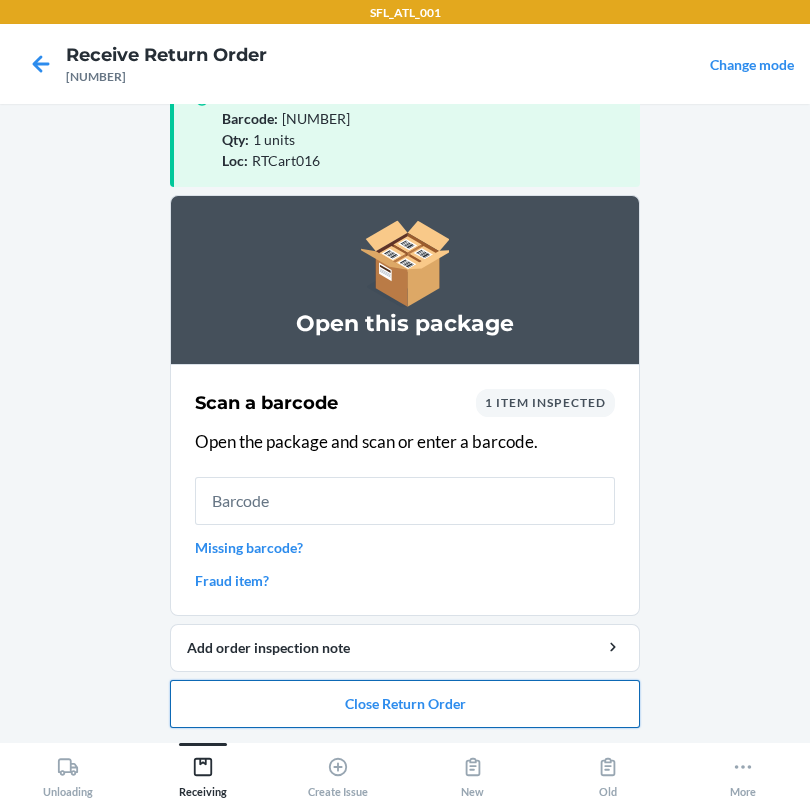 click on "Close Return Order" at bounding box center (405, 704) 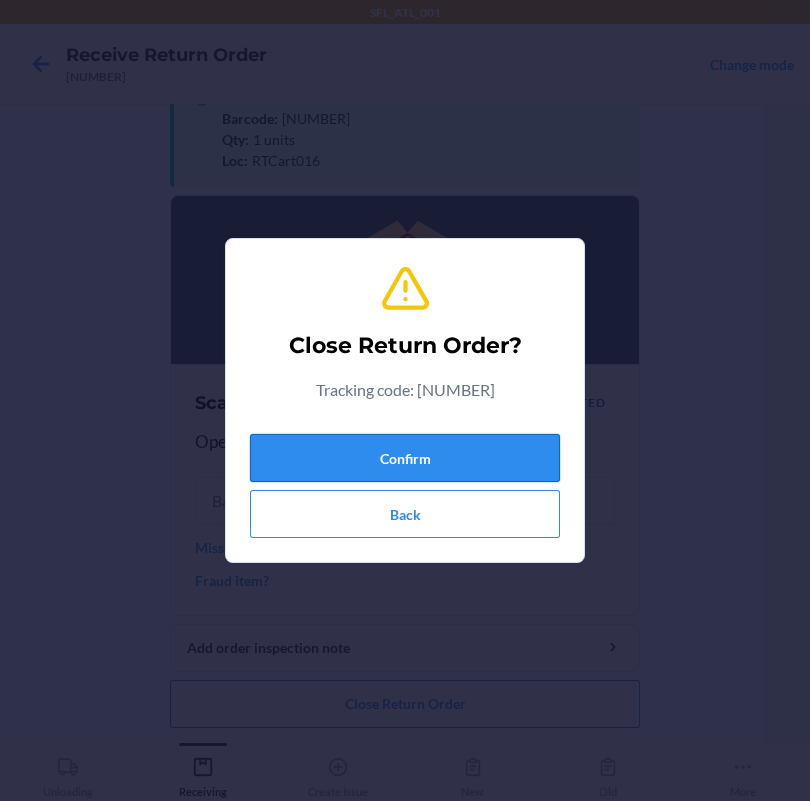 click on "Confirm" at bounding box center [405, 458] 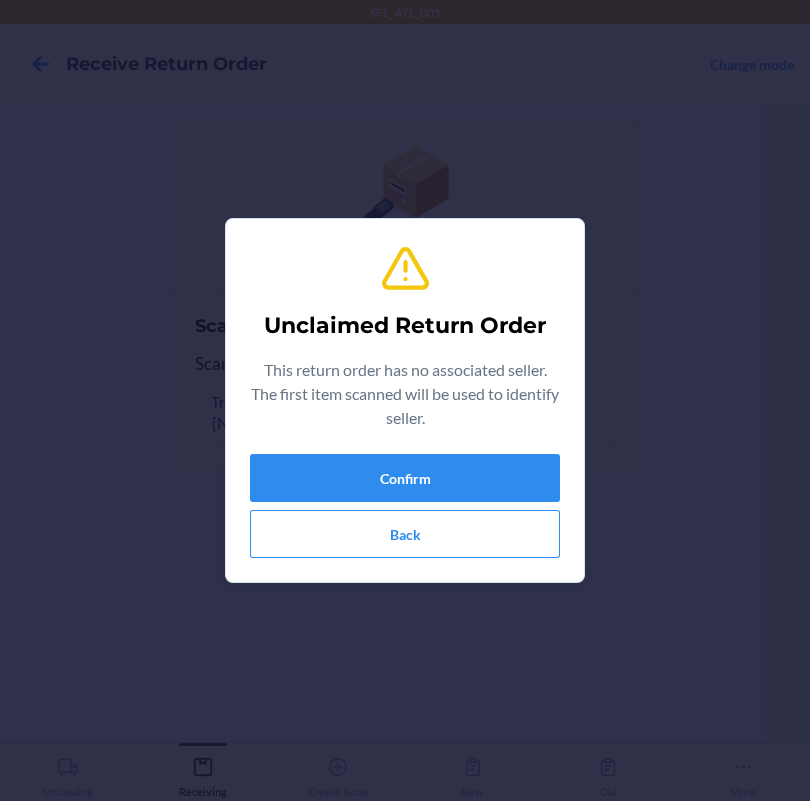 type on "[NUMBER]" 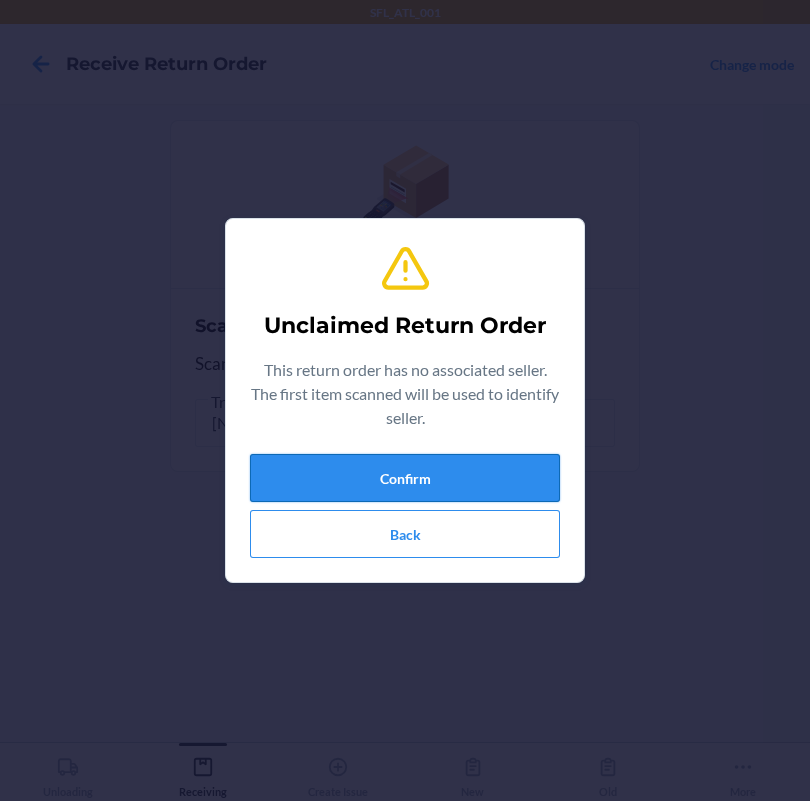 click on "Confirm" at bounding box center (405, 478) 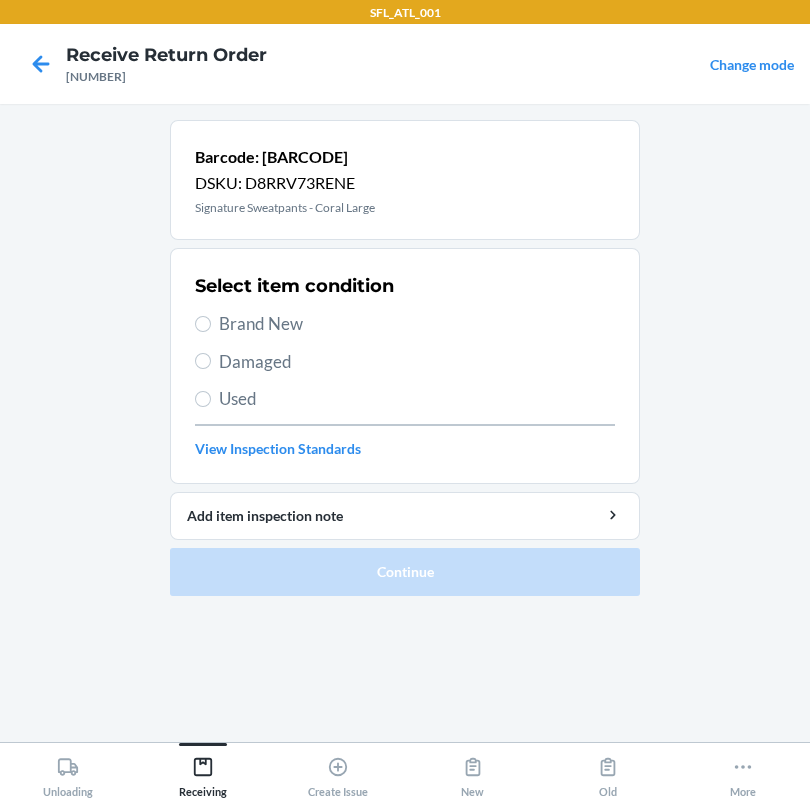 click on "Brand New" at bounding box center (417, 324) 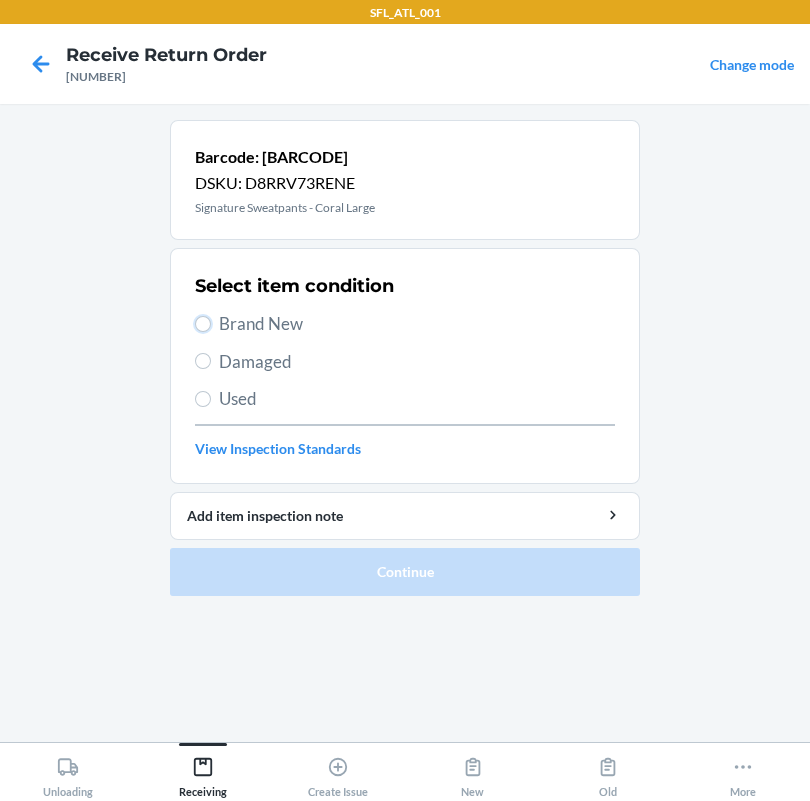 click on "Brand New" at bounding box center (203, 324) 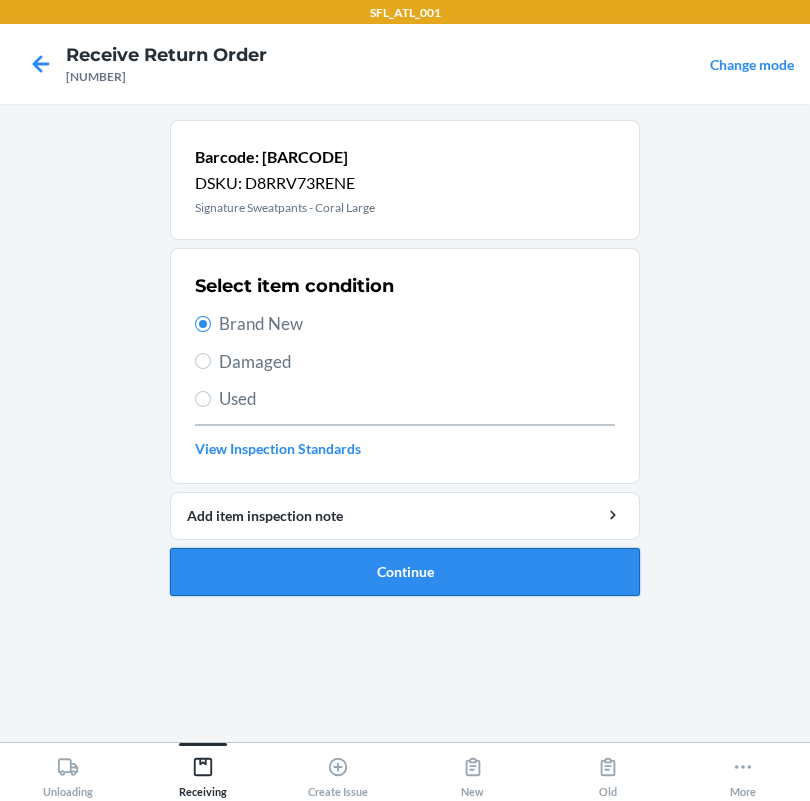 click on "Continue" at bounding box center (405, 572) 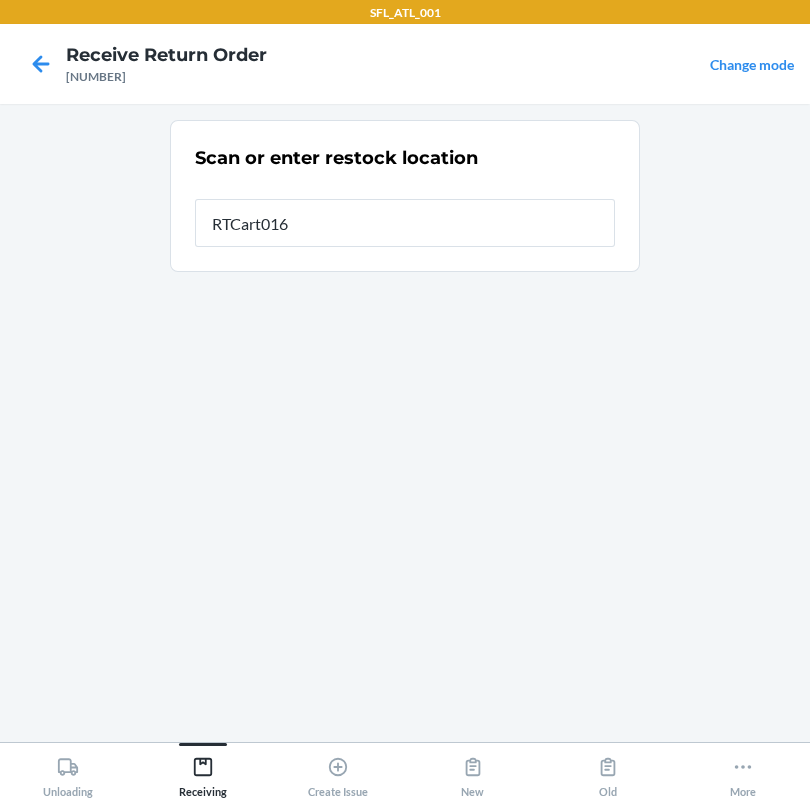 type on "RTCart016" 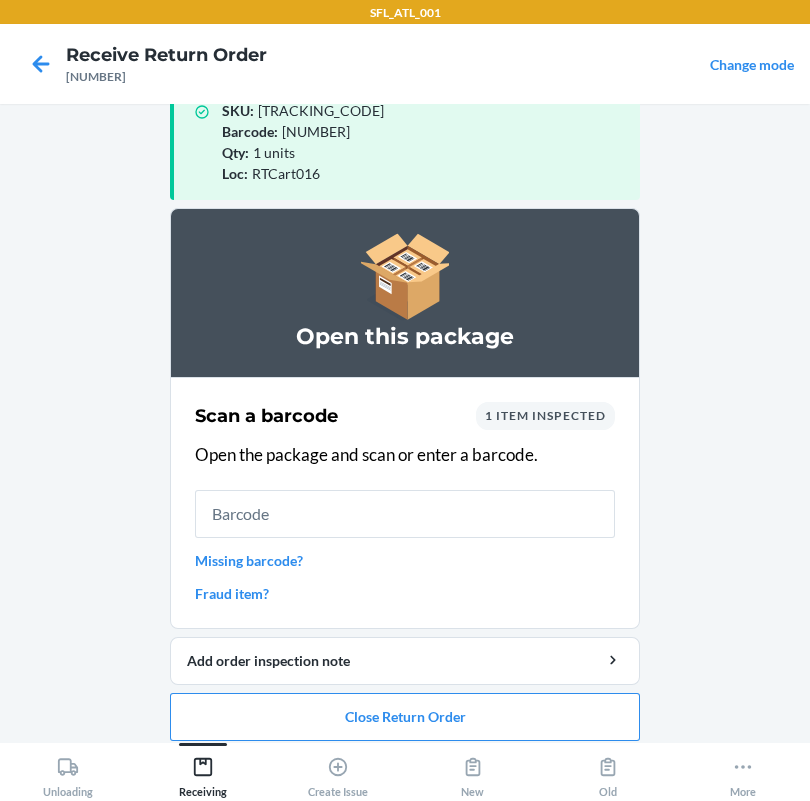 scroll, scrollTop: 57, scrollLeft: 0, axis: vertical 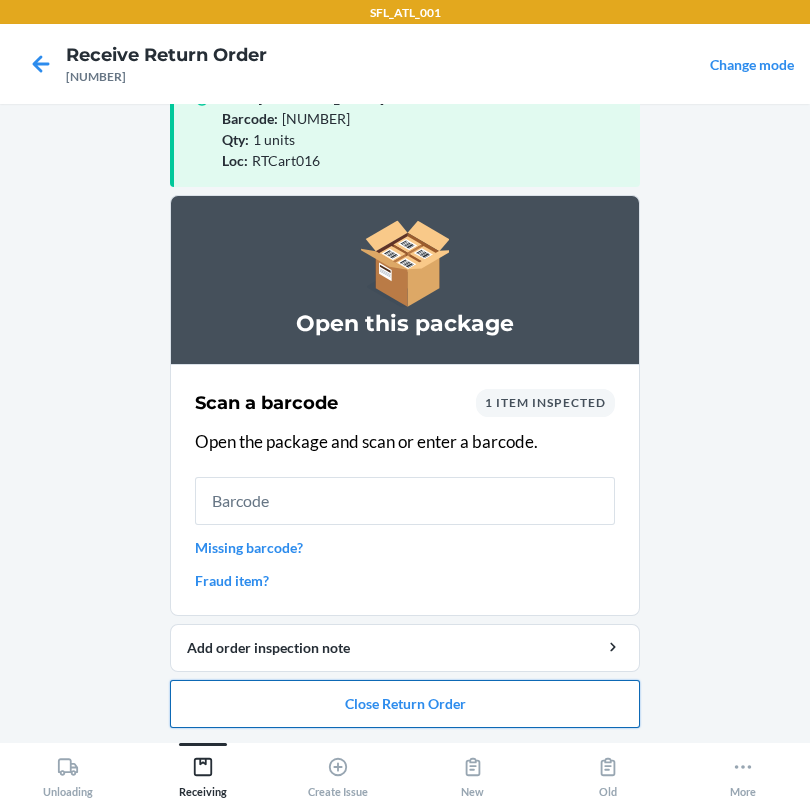 click on "Close Return Order" at bounding box center [405, 704] 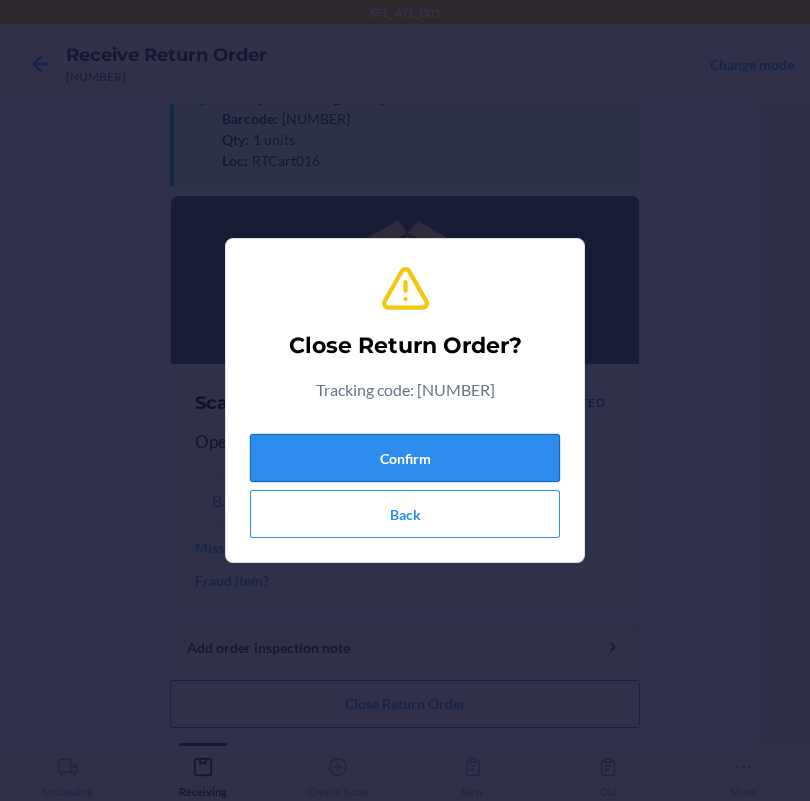 click on "Confirm" at bounding box center [405, 458] 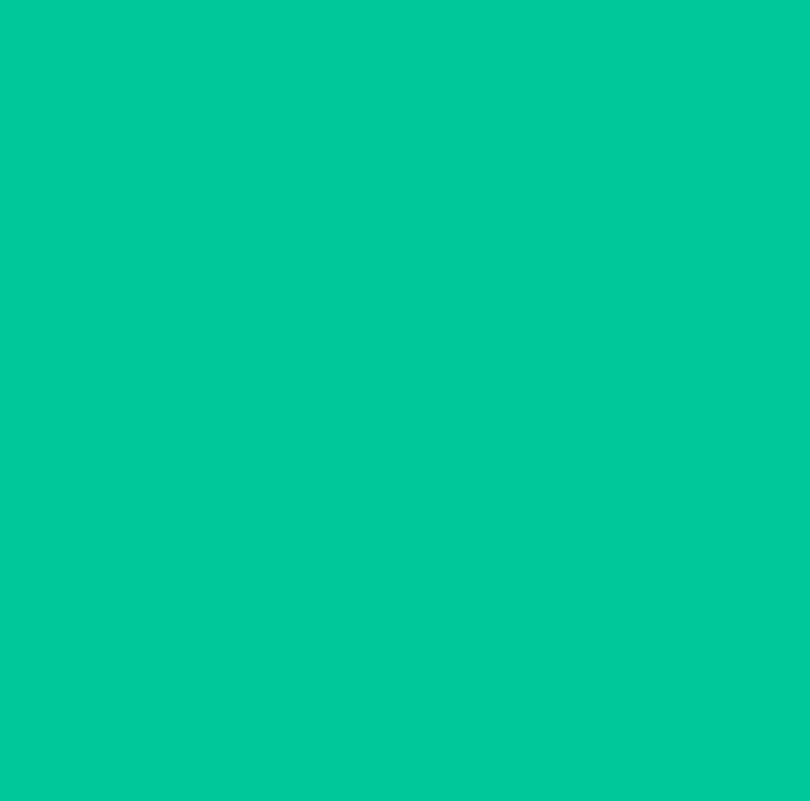 scroll, scrollTop: 0, scrollLeft: 0, axis: both 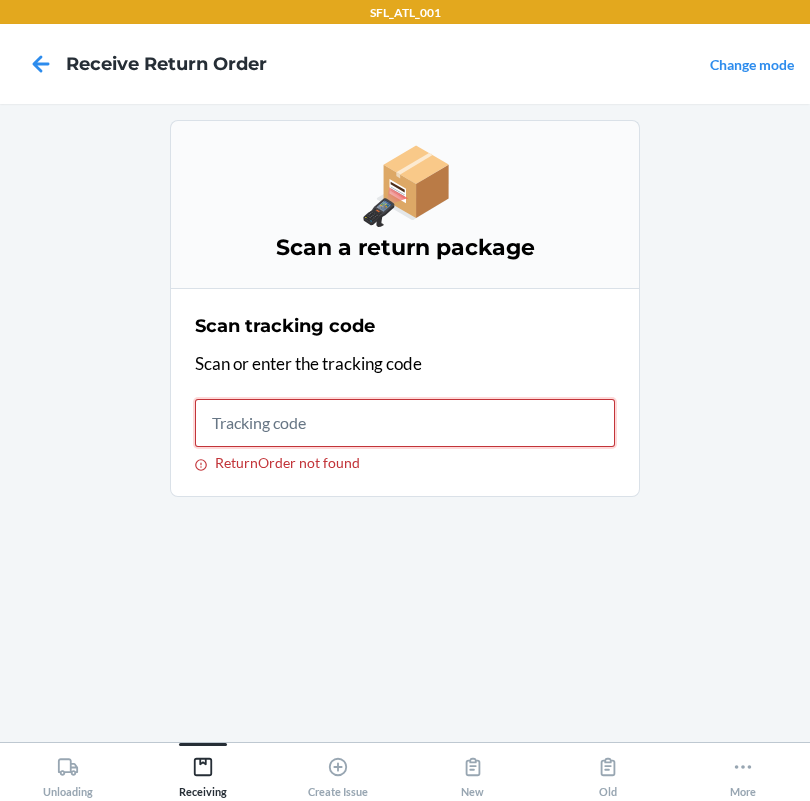 click on "ReturnOrder not found" at bounding box center (405, 423) 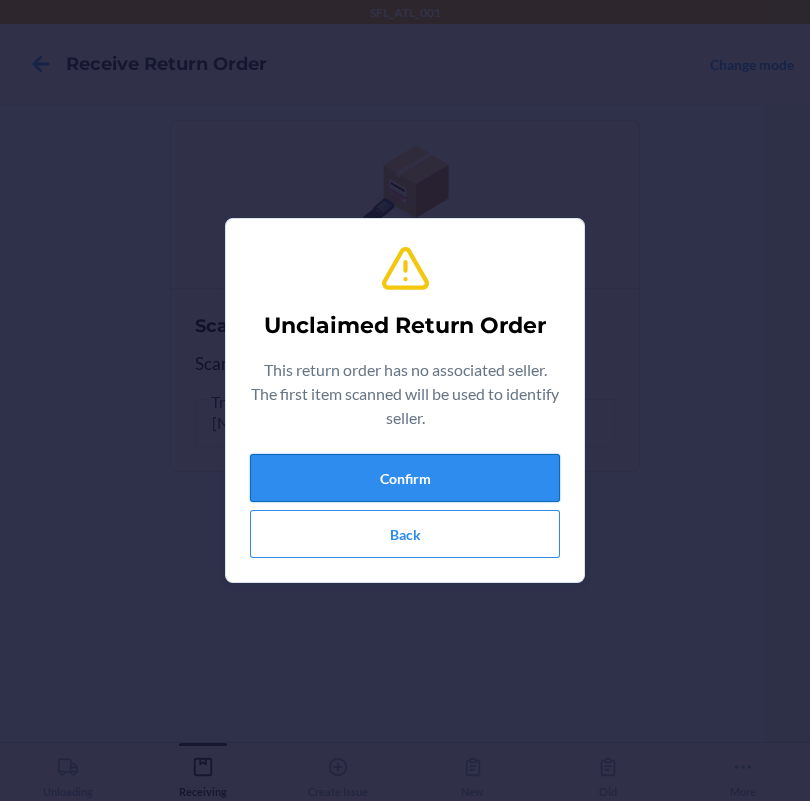 click on "Confirm" at bounding box center (405, 478) 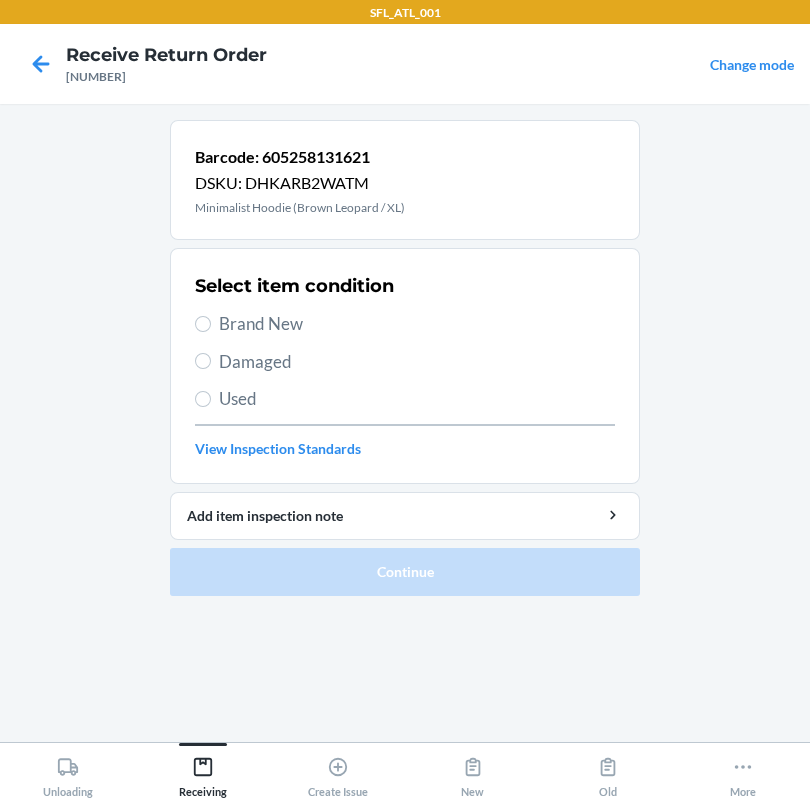 click on "Brand New" at bounding box center (417, 324) 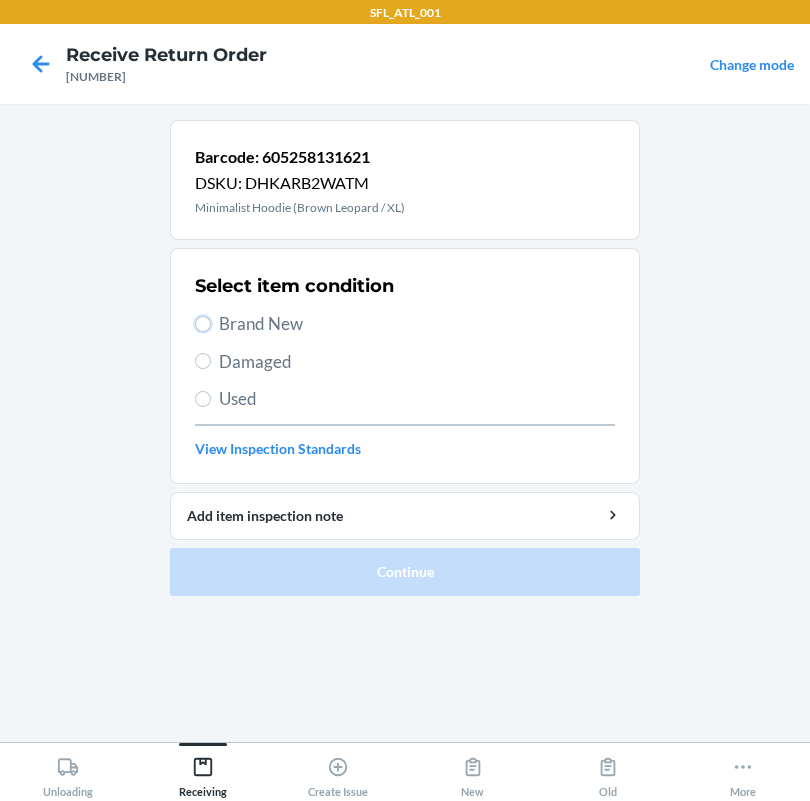 click on "Brand New" at bounding box center [203, 324] 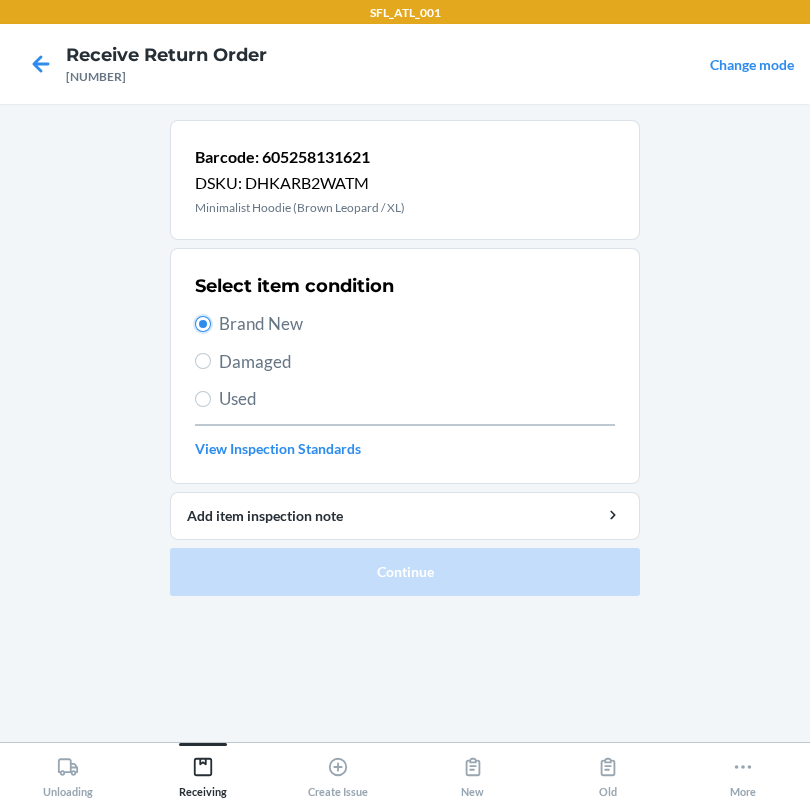 radio on "true" 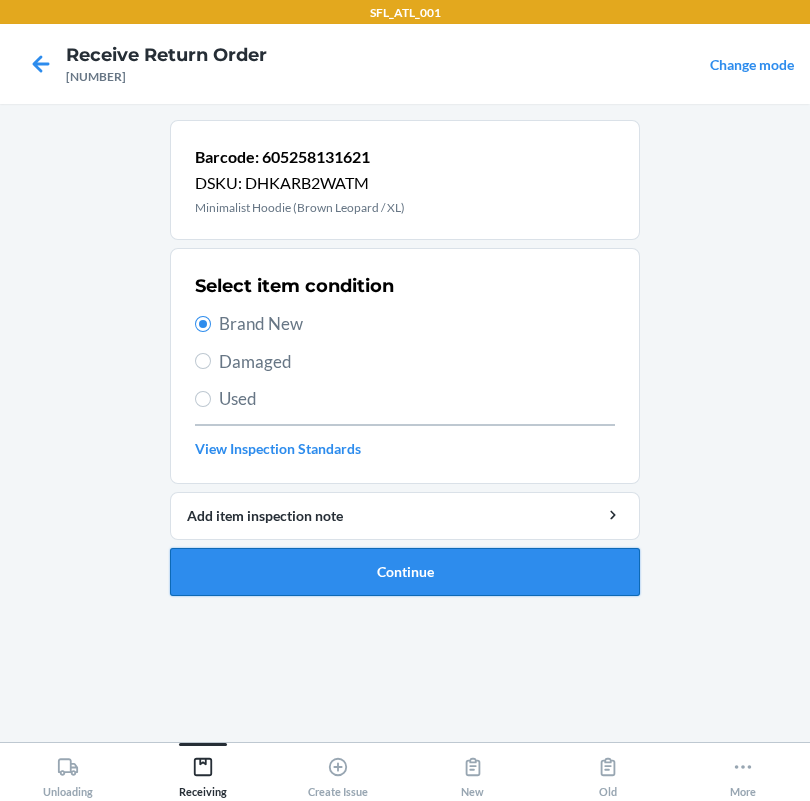 click on "Continue" at bounding box center (405, 572) 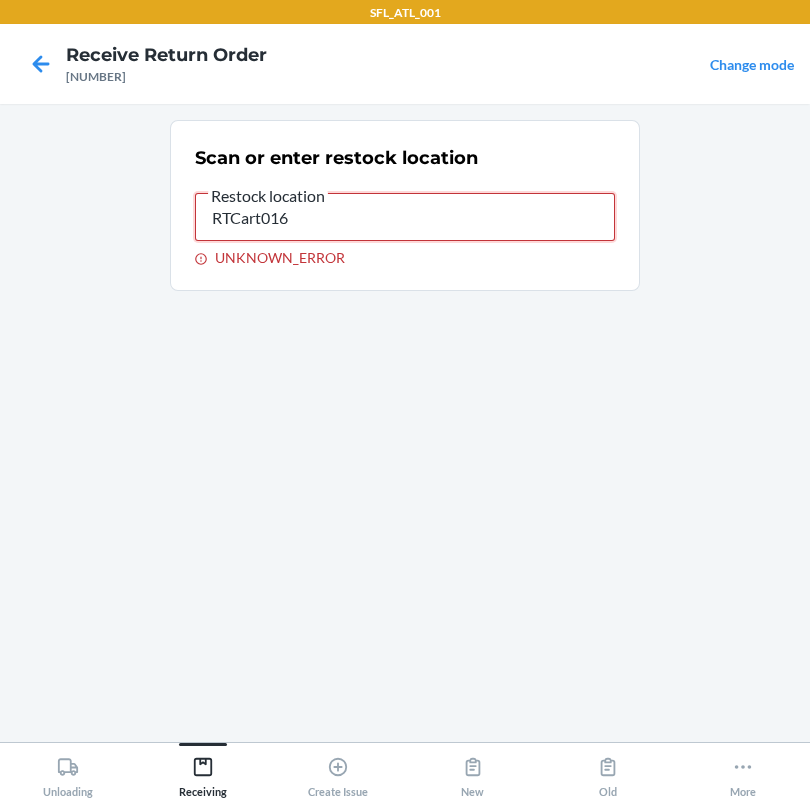 drag, startPoint x: 367, startPoint y: 229, endPoint x: -64, endPoint y: 180, distance: 433.77643 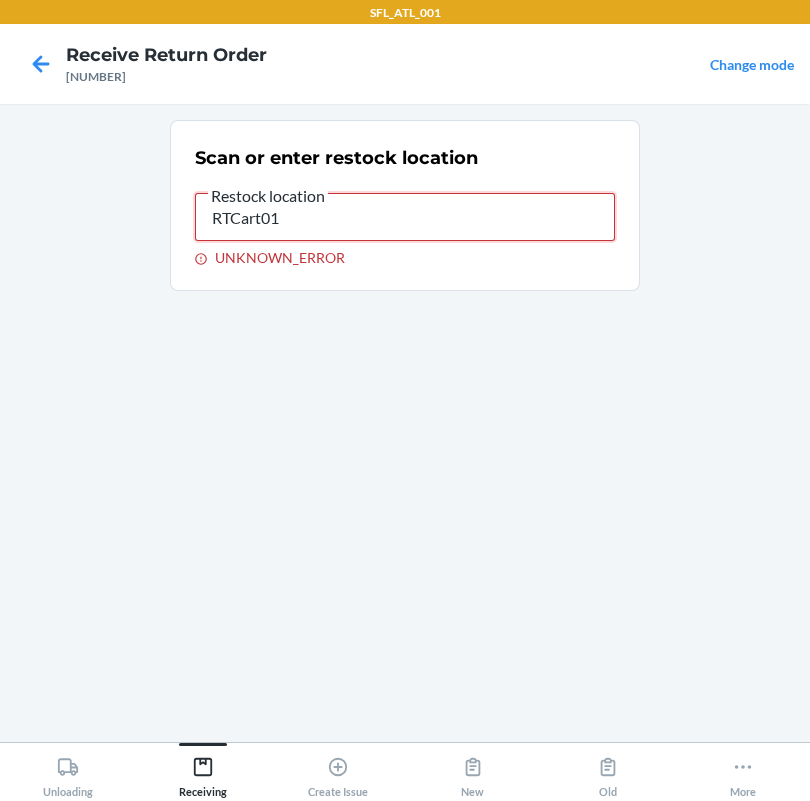 type on "RTCart016" 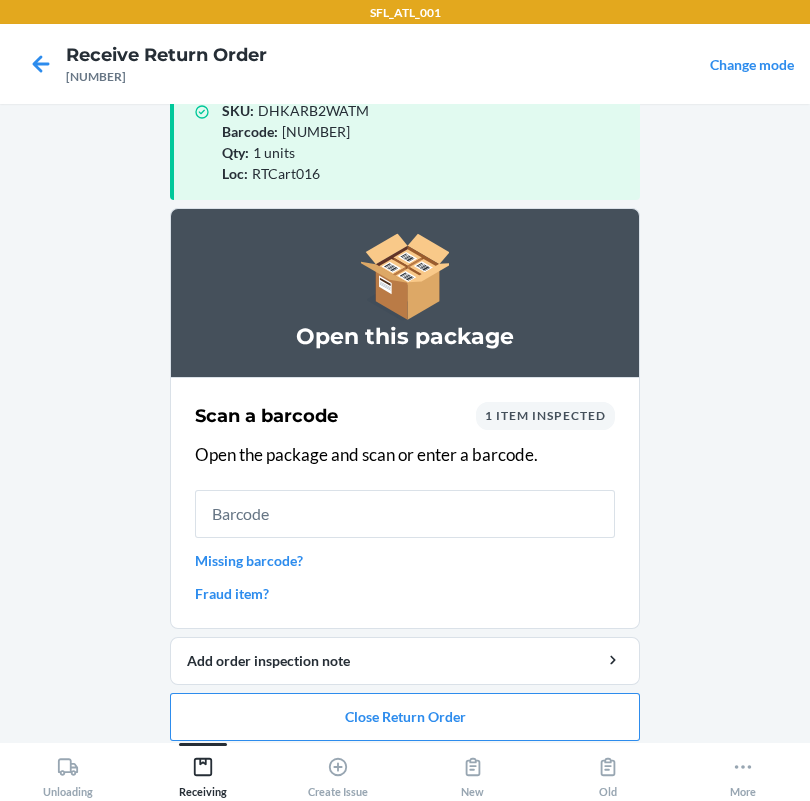 scroll, scrollTop: 57, scrollLeft: 0, axis: vertical 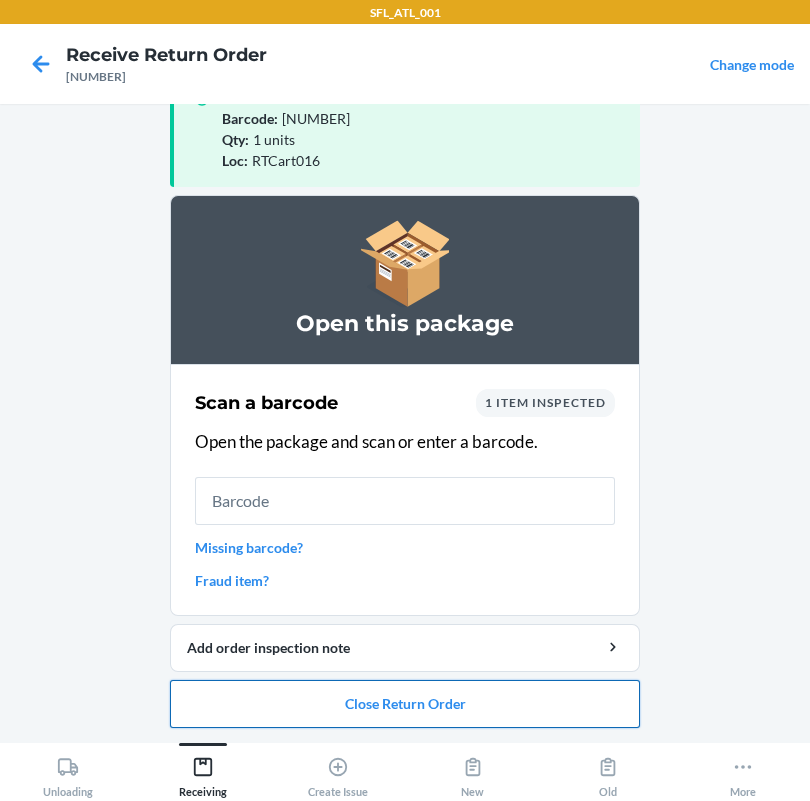 click on "Close Return Order" at bounding box center [405, 704] 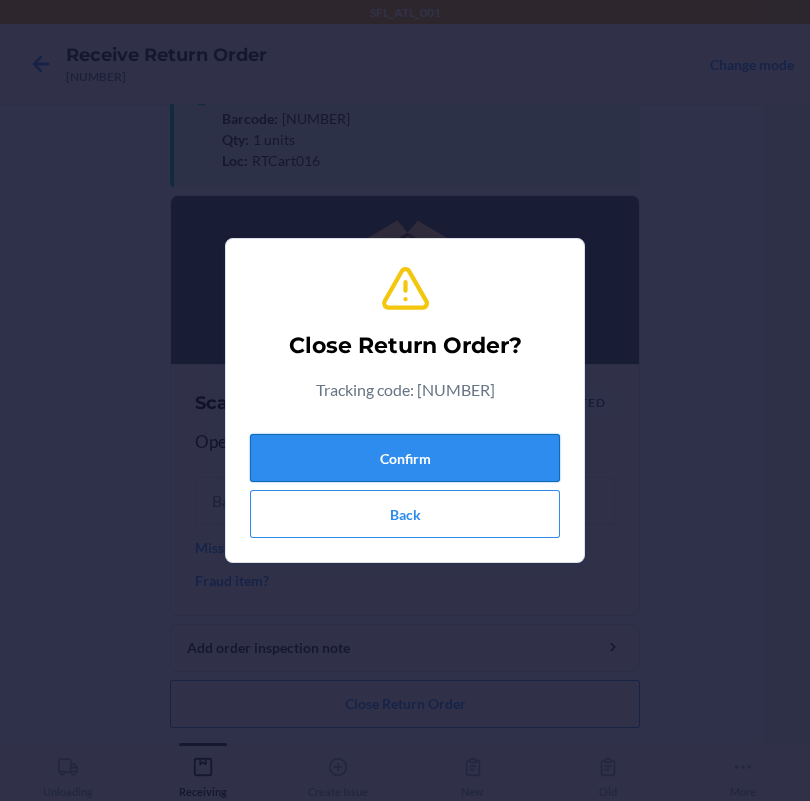 click on "Confirm" at bounding box center (405, 458) 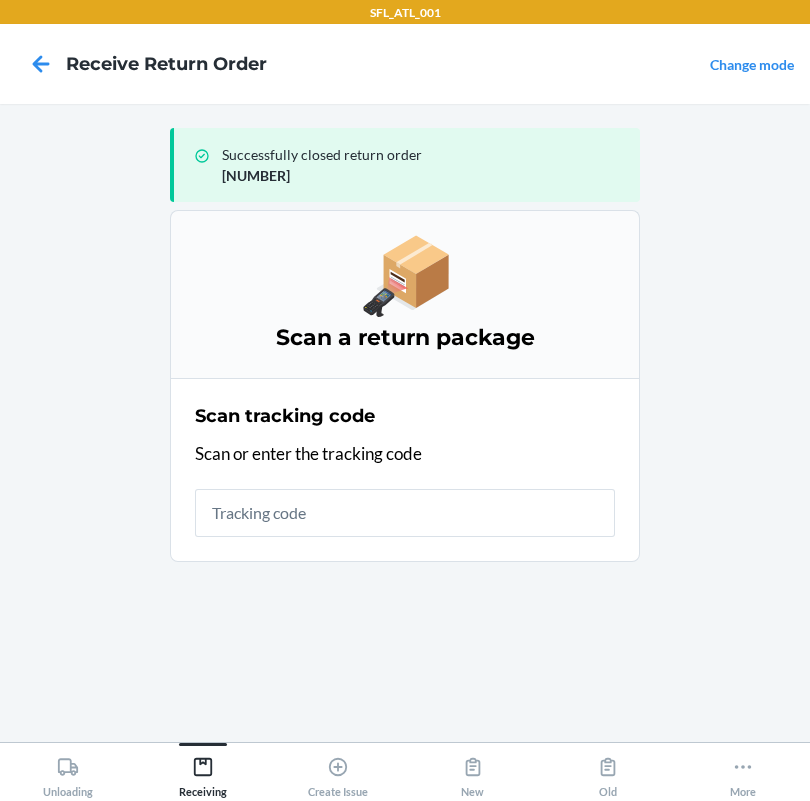 click at bounding box center (405, 513) 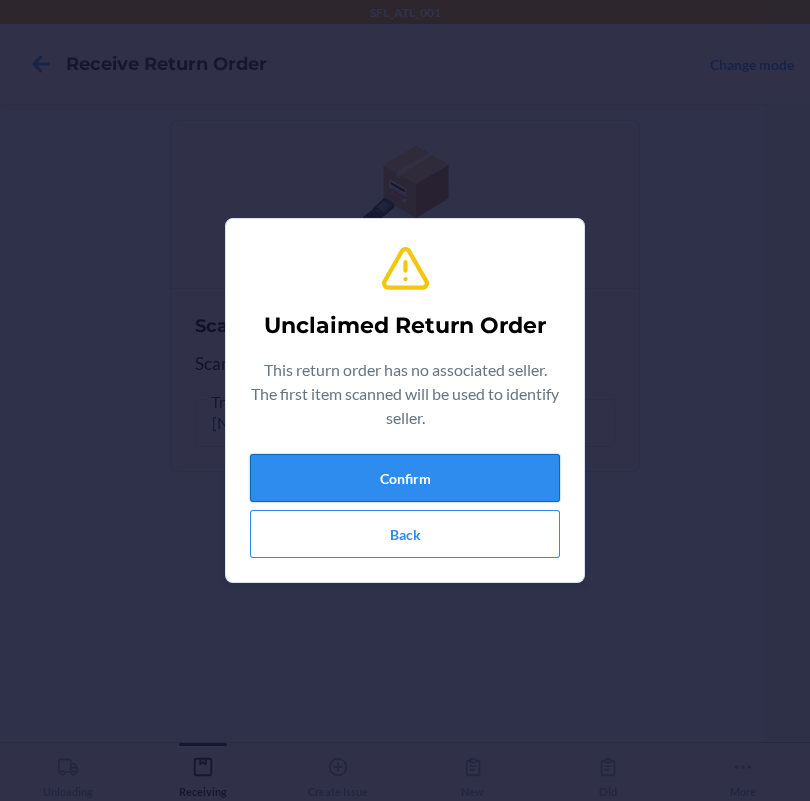 click on "Confirm" at bounding box center (405, 478) 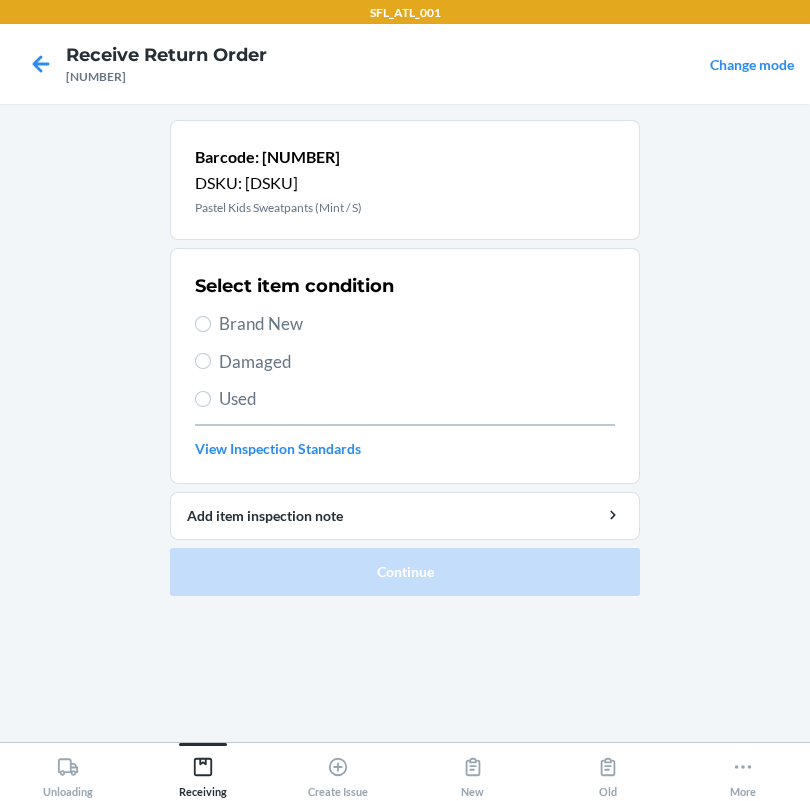 click on "Brand New" at bounding box center [417, 324] 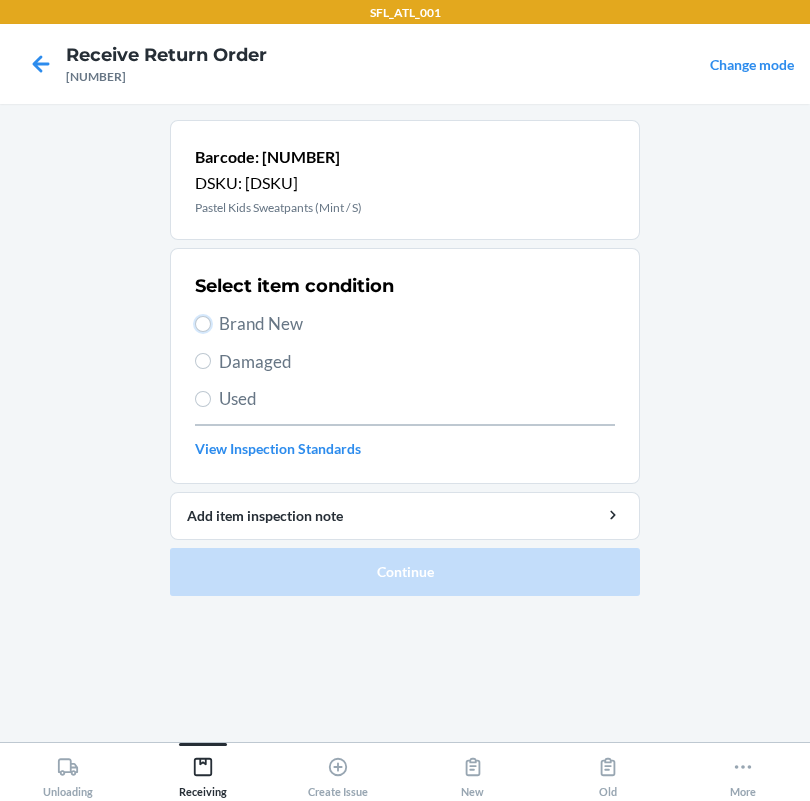 click on "Brand New" at bounding box center [203, 324] 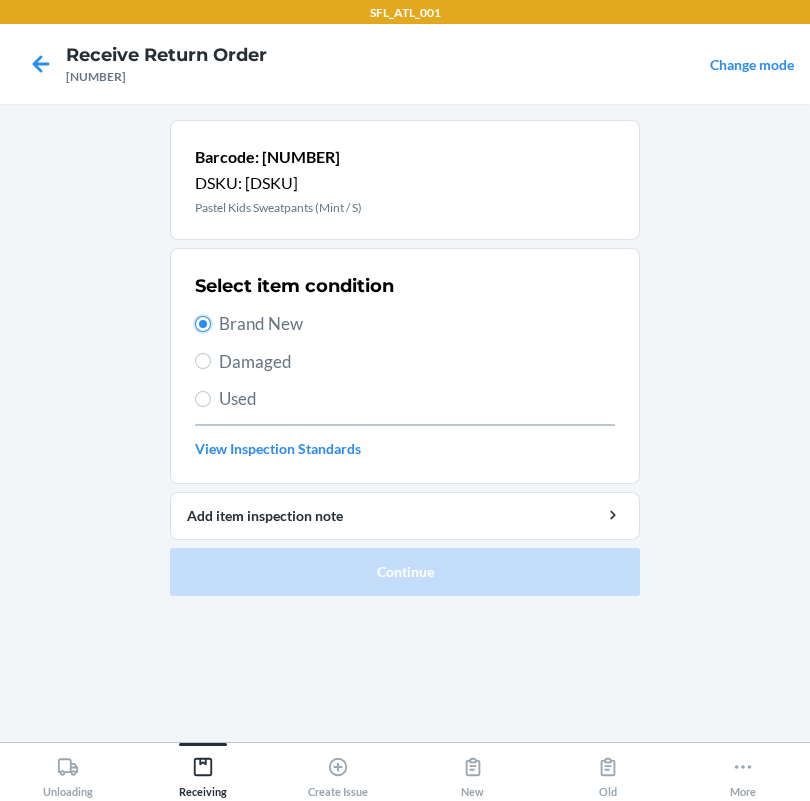 radio on "true" 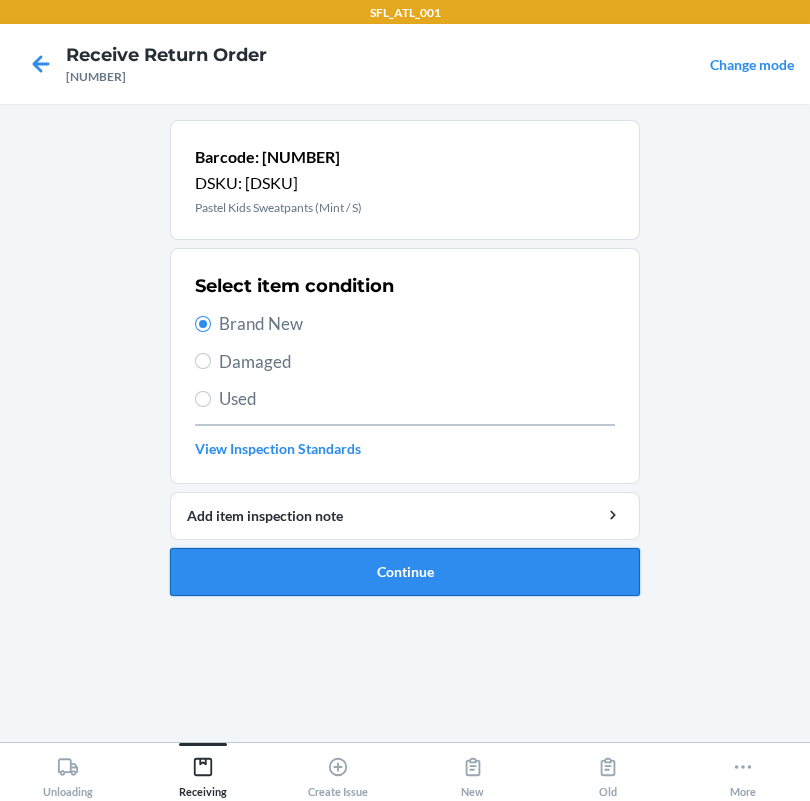 click on "Continue" at bounding box center [405, 572] 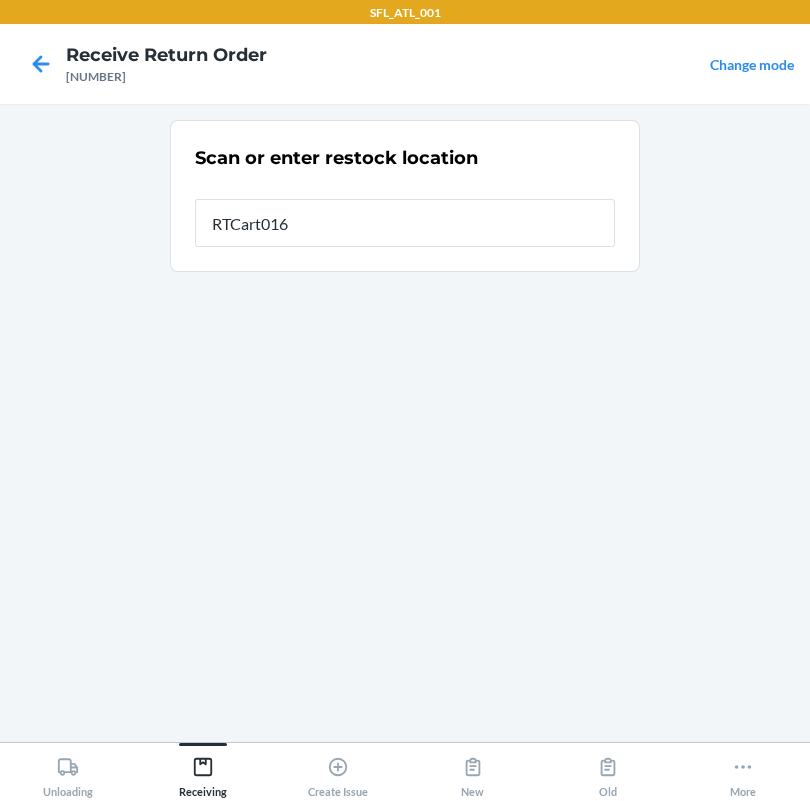 type on "RTCart016" 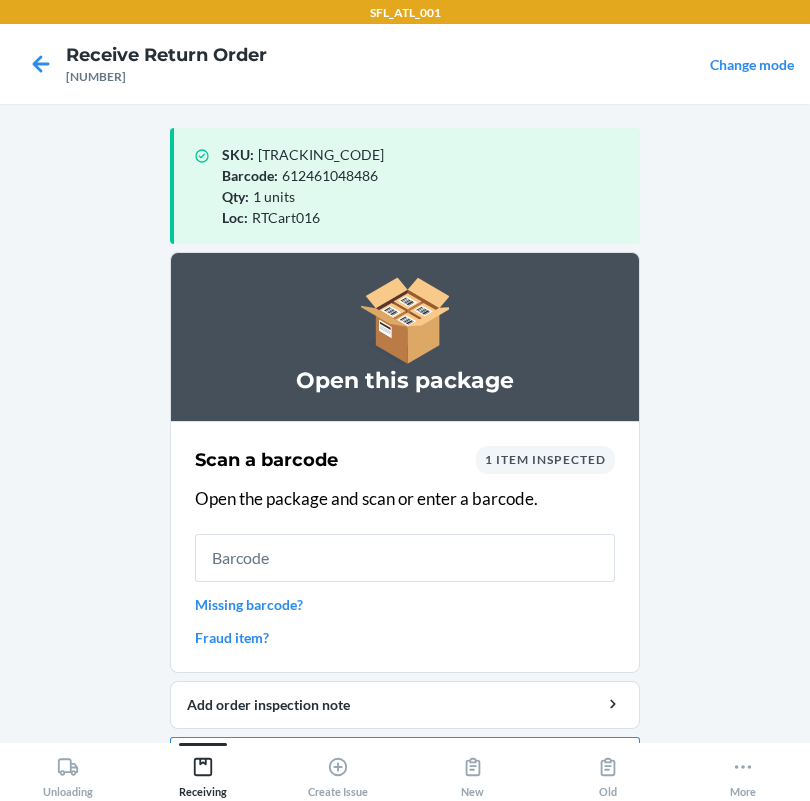 click on "Missing barcode?" at bounding box center (405, 604) 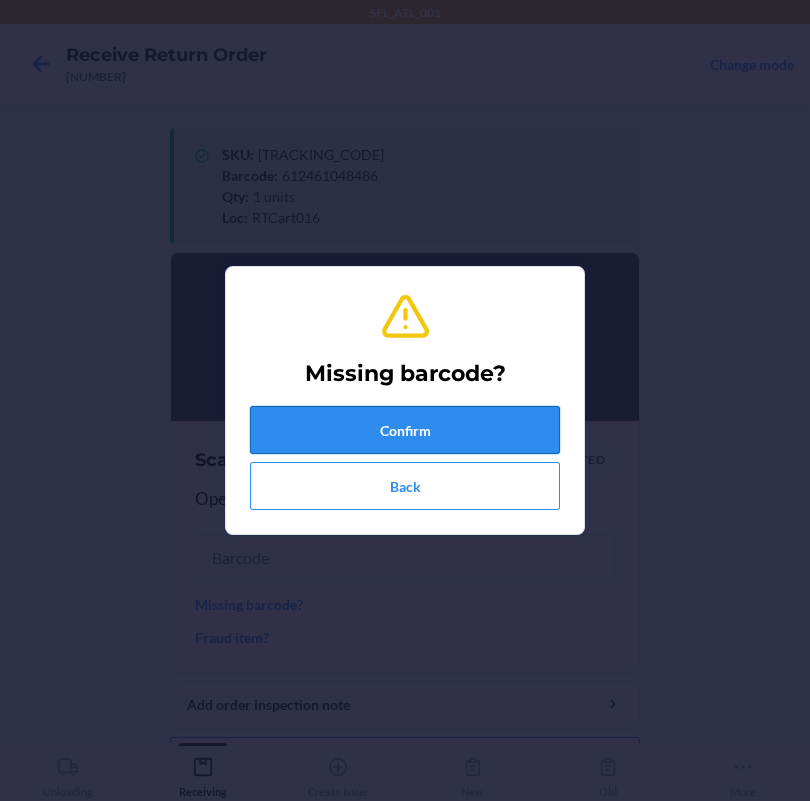 click on "Confirm" at bounding box center (405, 430) 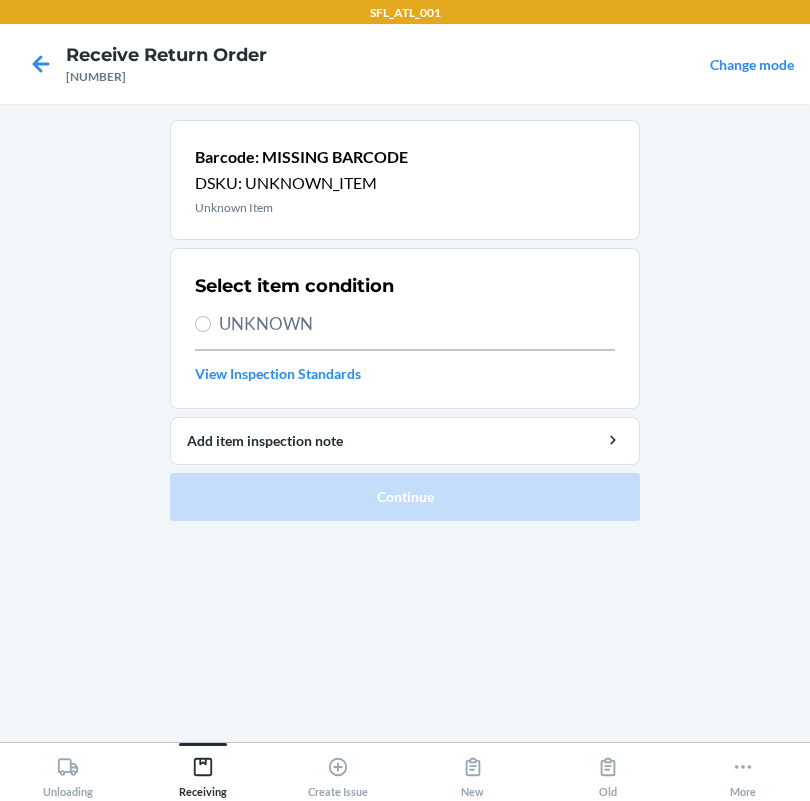 click on "UNKNOWN" at bounding box center [417, 324] 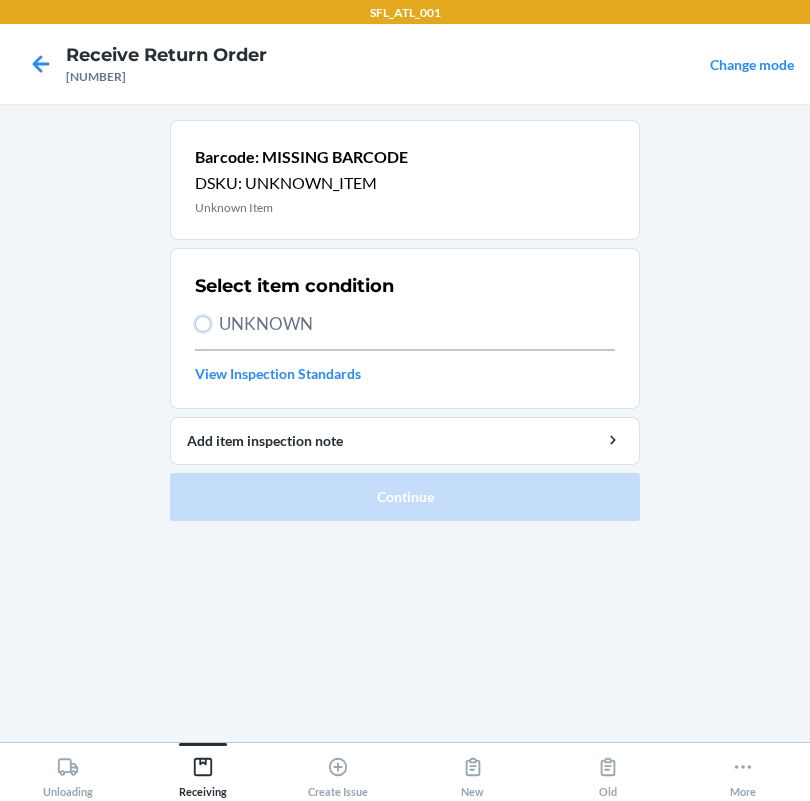 click on "UNKNOWN" at bounding box center (203, 324) 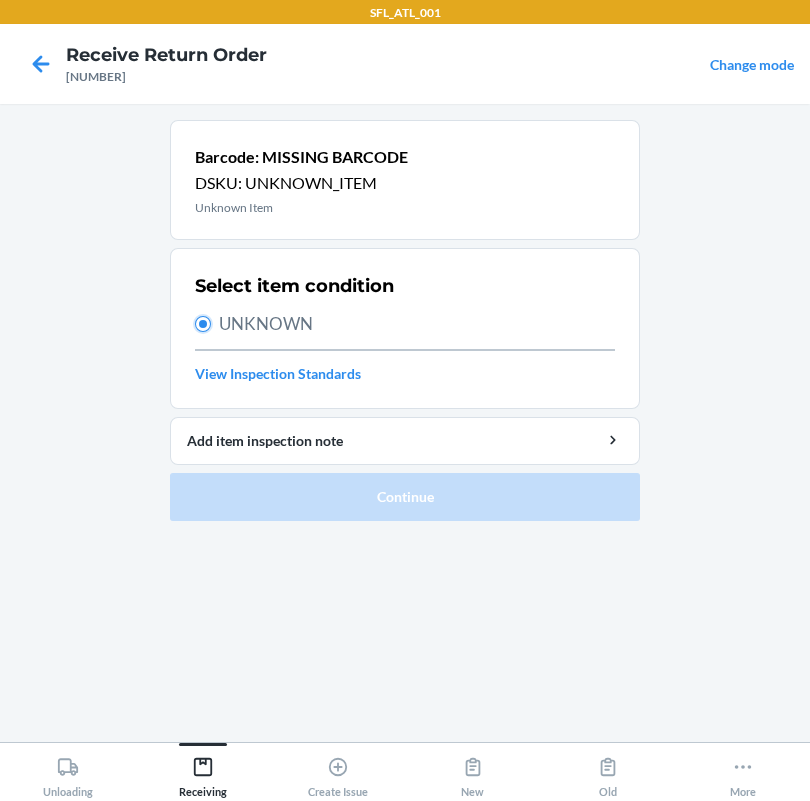 radio on "true" 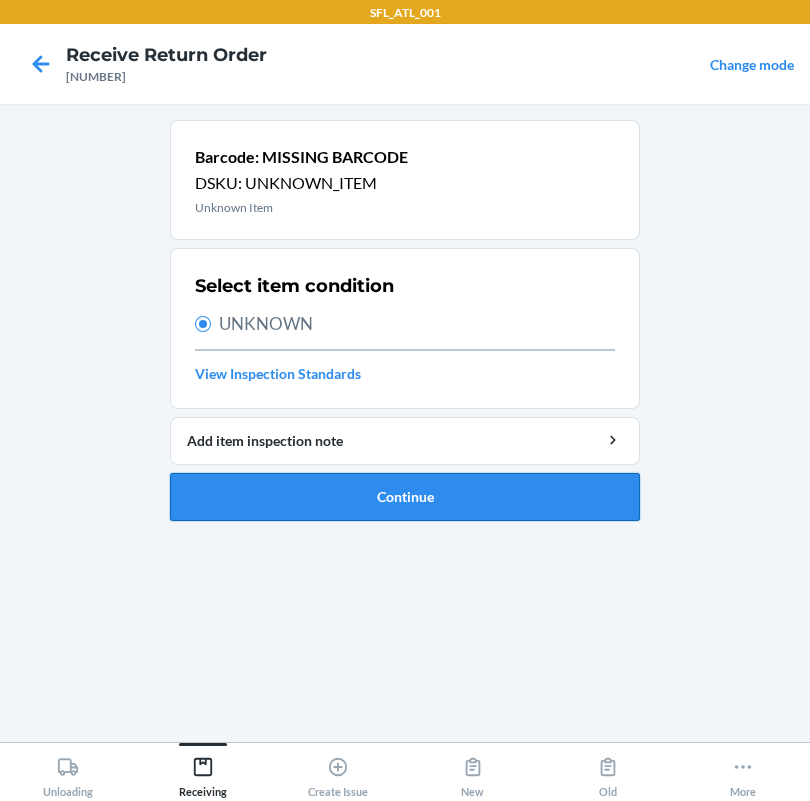 click on "Continue" at bounding box center (405, 497) 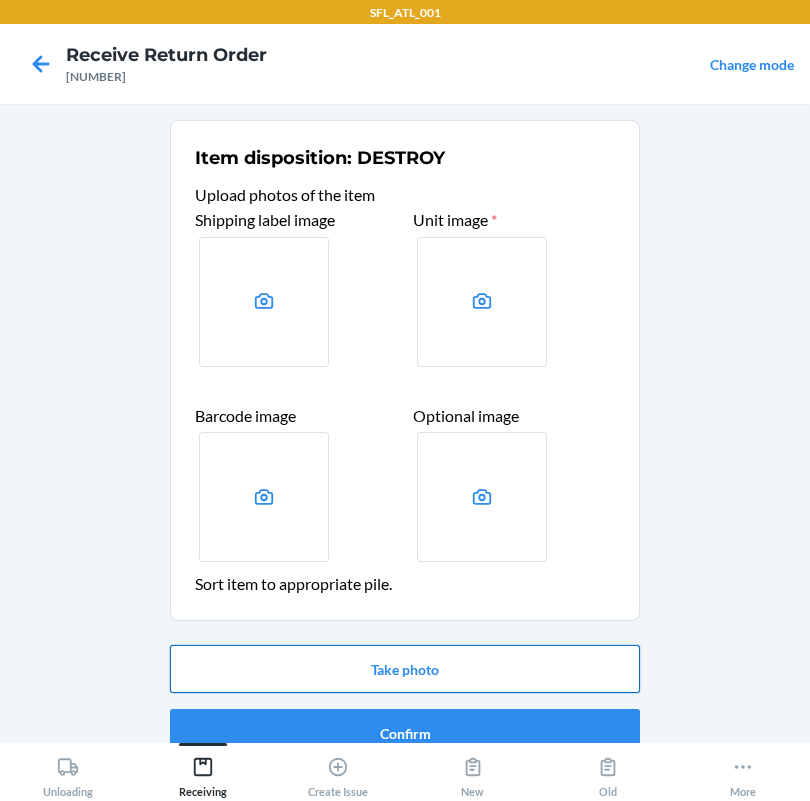 click on "Take photo" at bounding box center (405, 669) 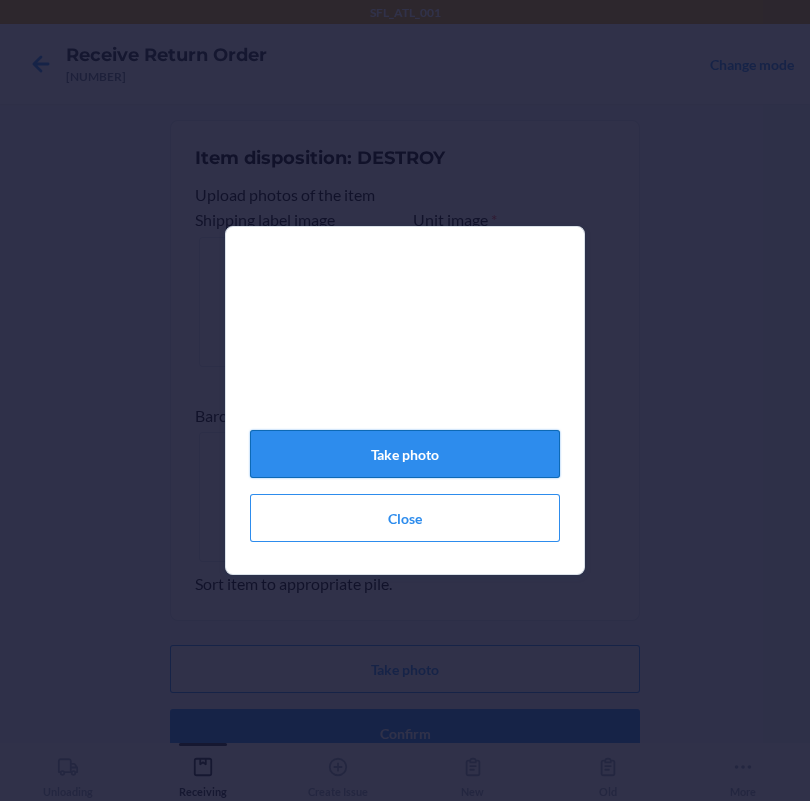 click on "Take photo" 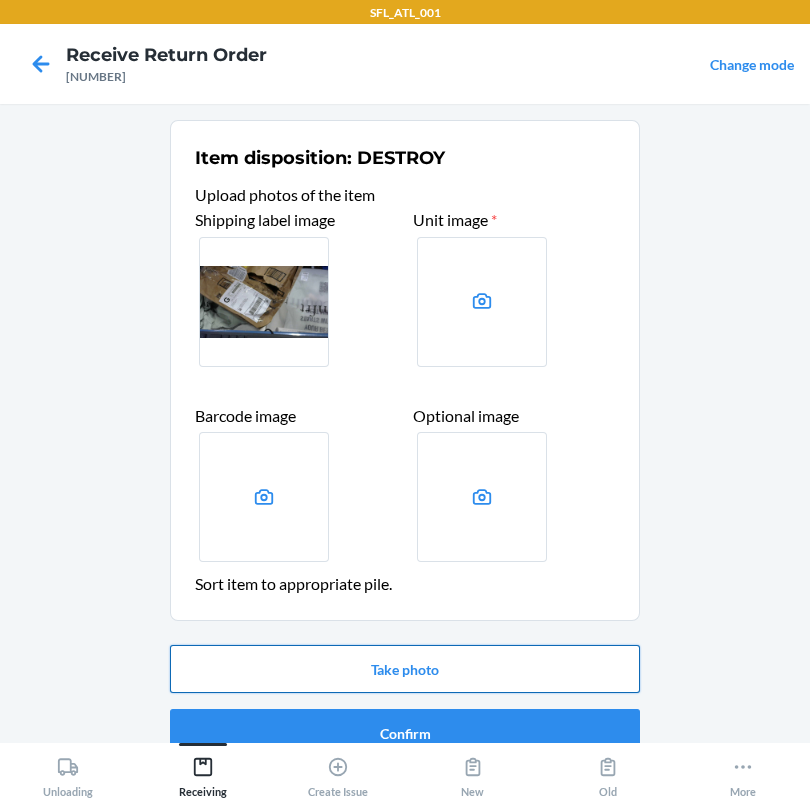 click on "Take photo" at bounding box center [405, 669] 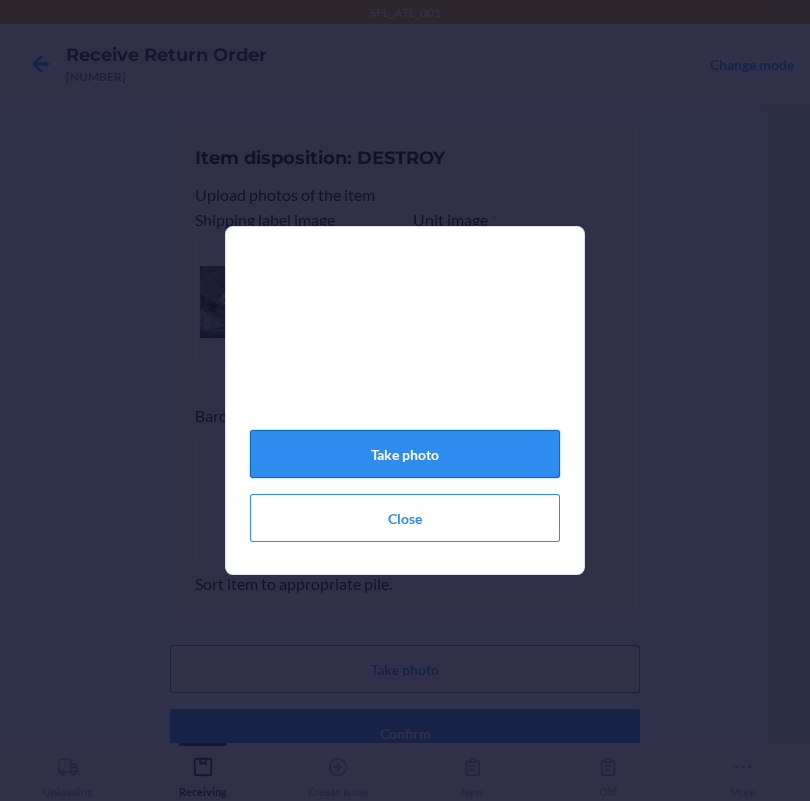 click on "Take photo" 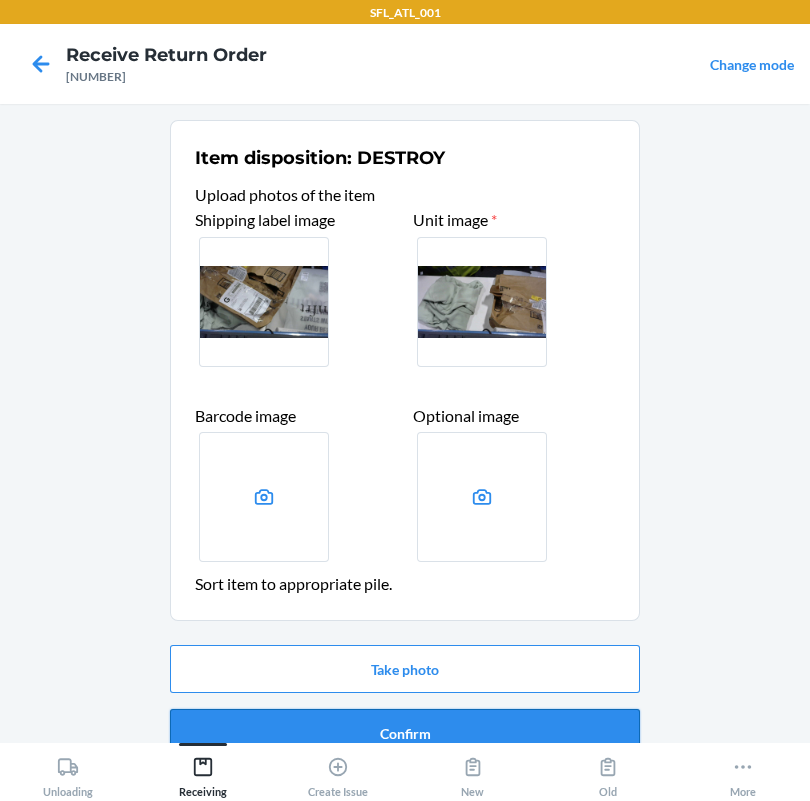 click on "Confirm" at bounding box center [405, 733] 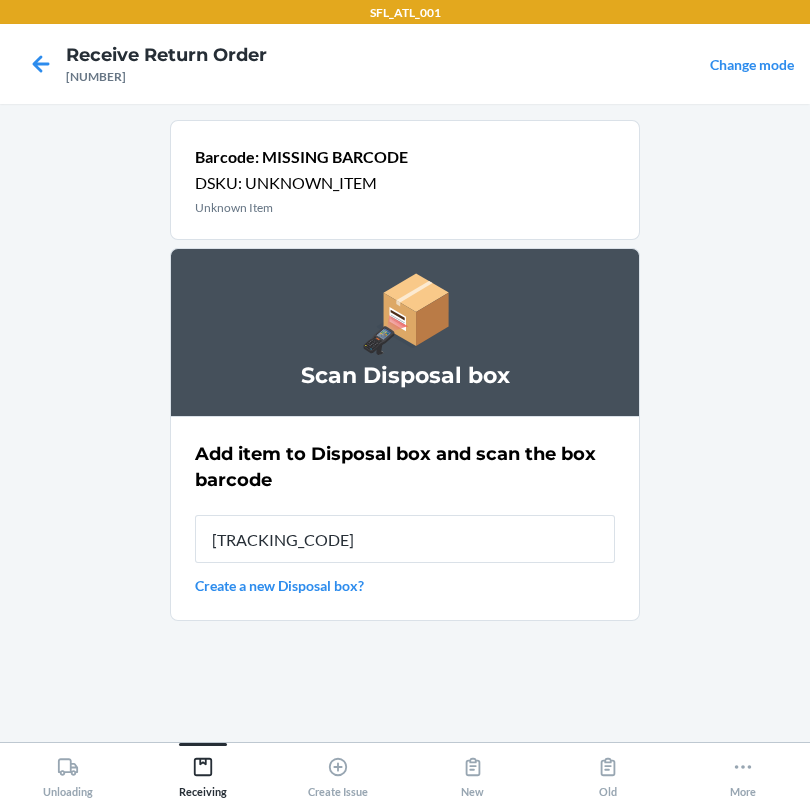 type on "[TRACKING_CODE]" 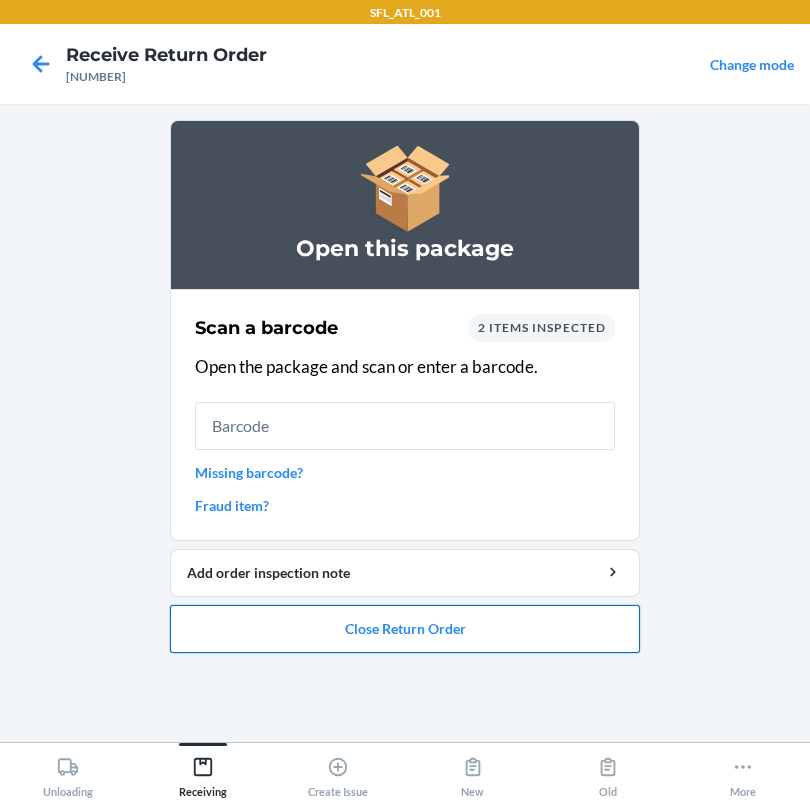 click on "Close Return Order" at bounding box center [405, 629] 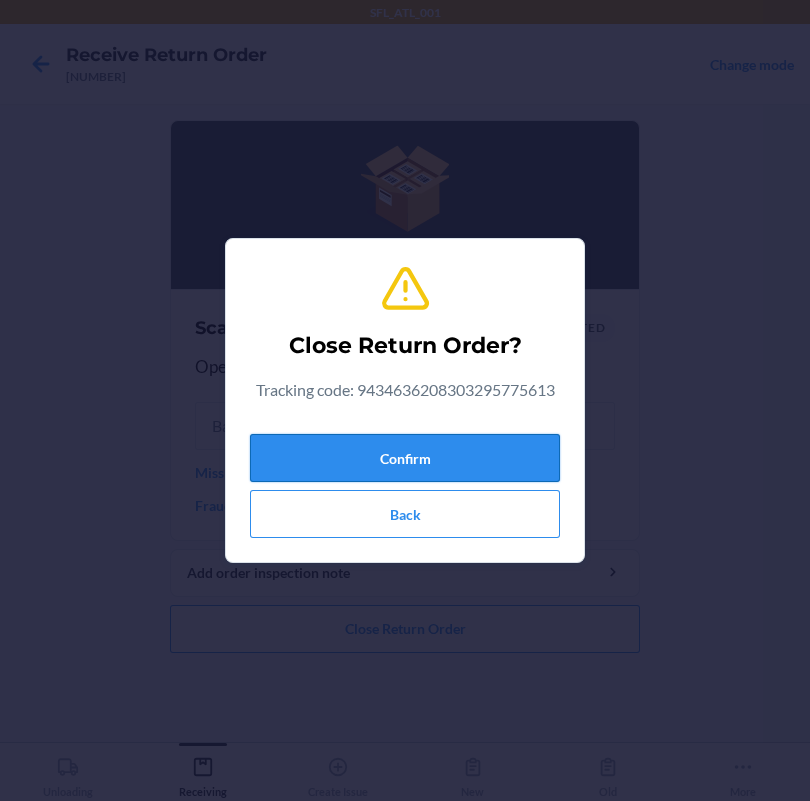 click on "Confirm" at bounding box center [405, 458] 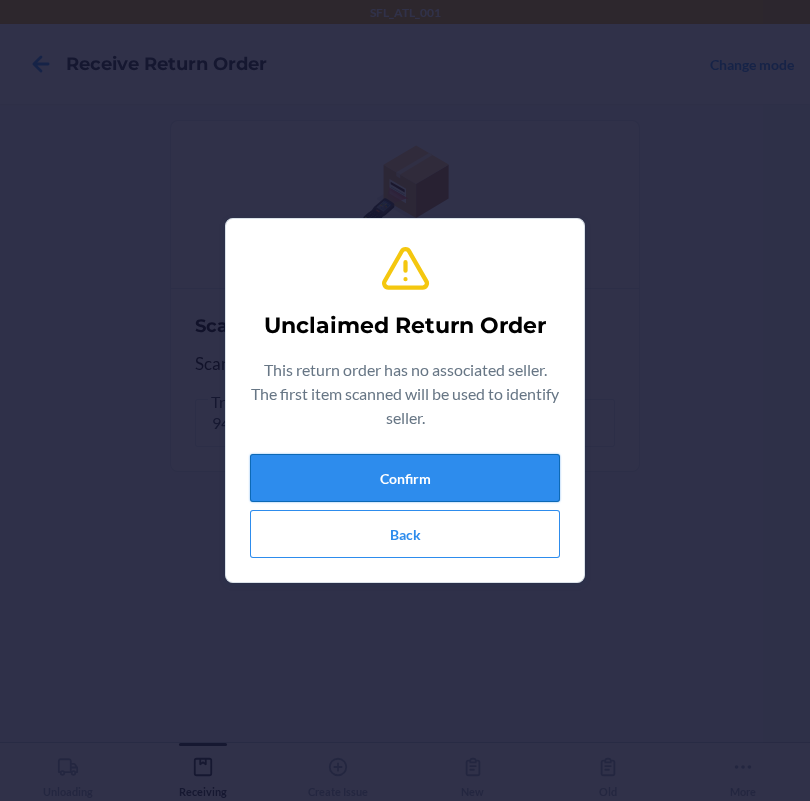 click on "Confirm" at bounding box center (405, 478) 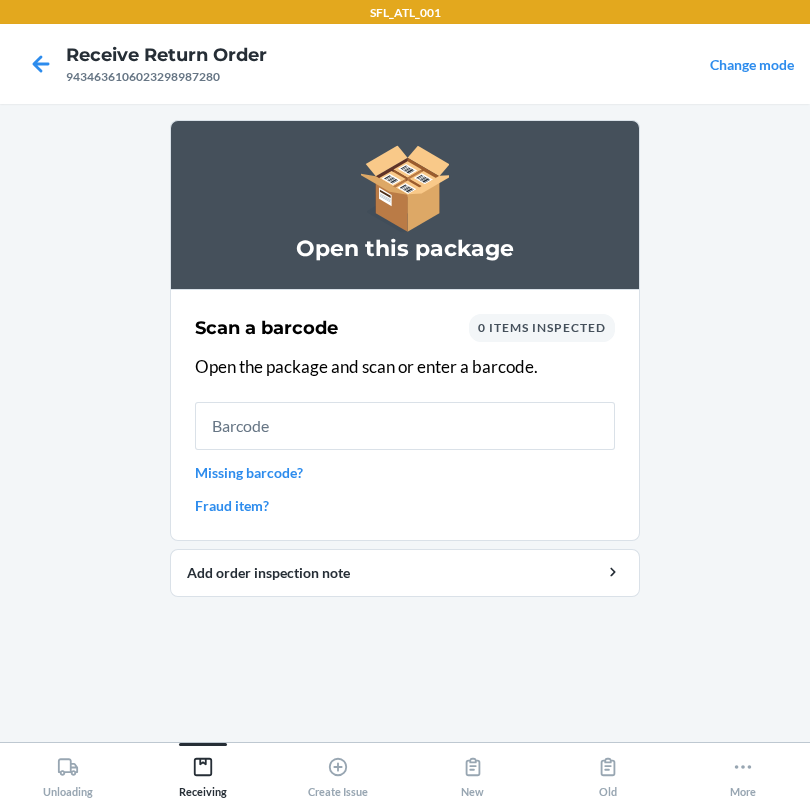 click at bounding box center (405, 426) 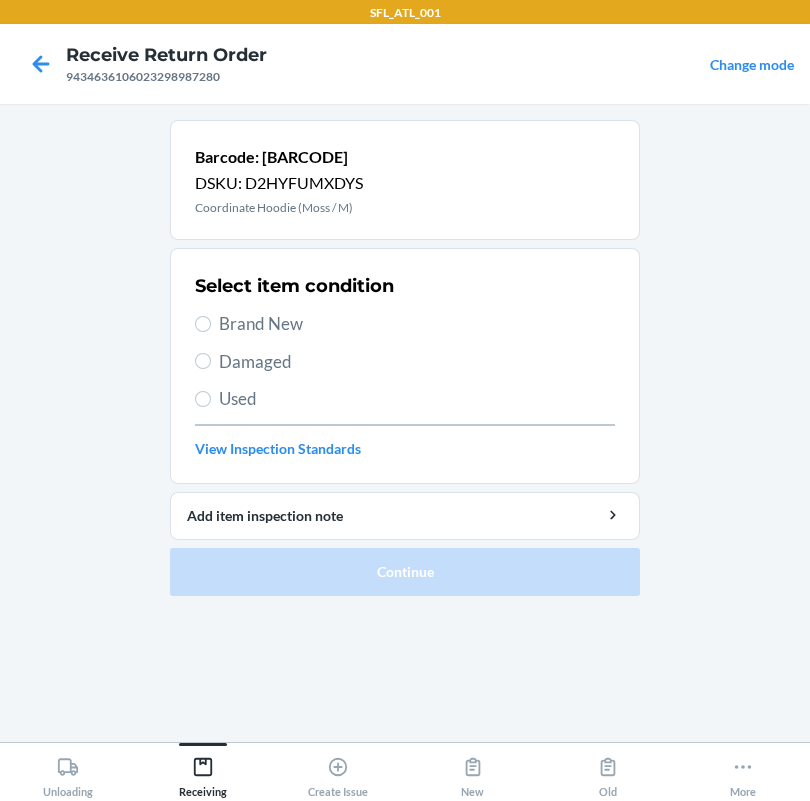 click on "Brand New" at bounding box center (417, 324) 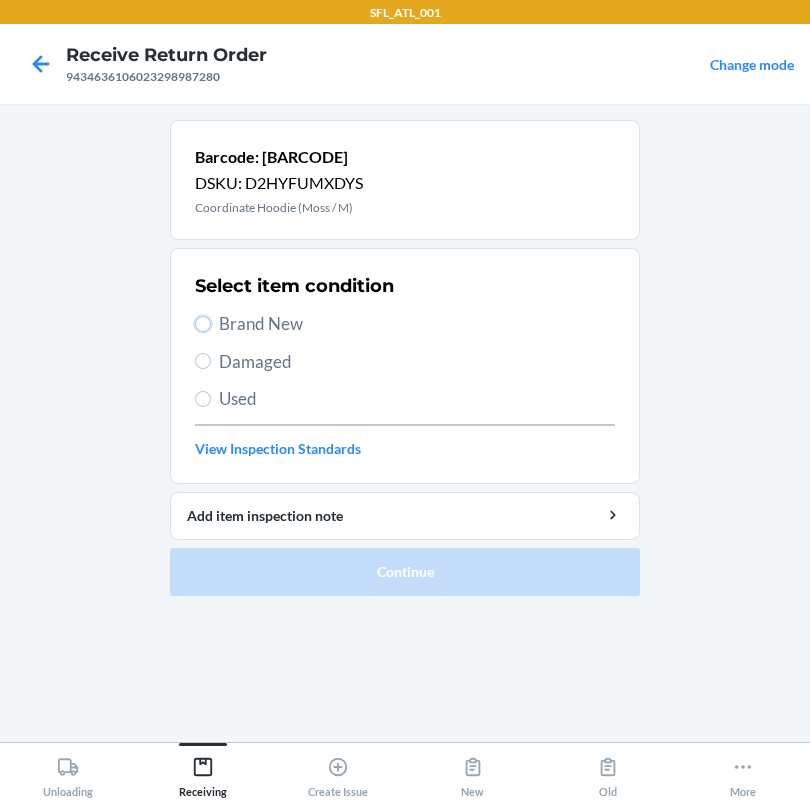 click on "Brand New" at bounding box center (203, 324) 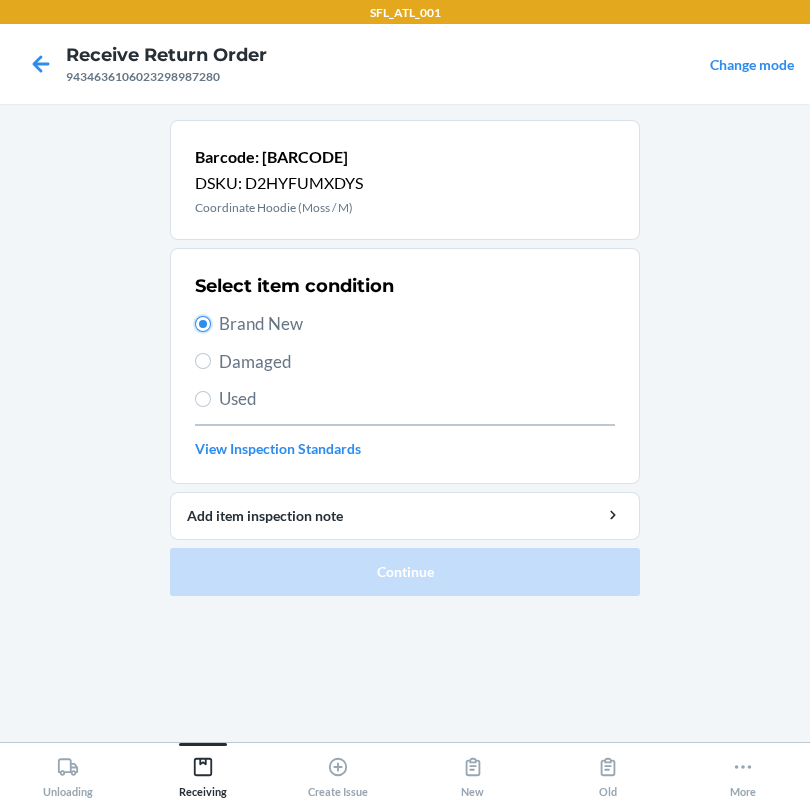 radio on "true" 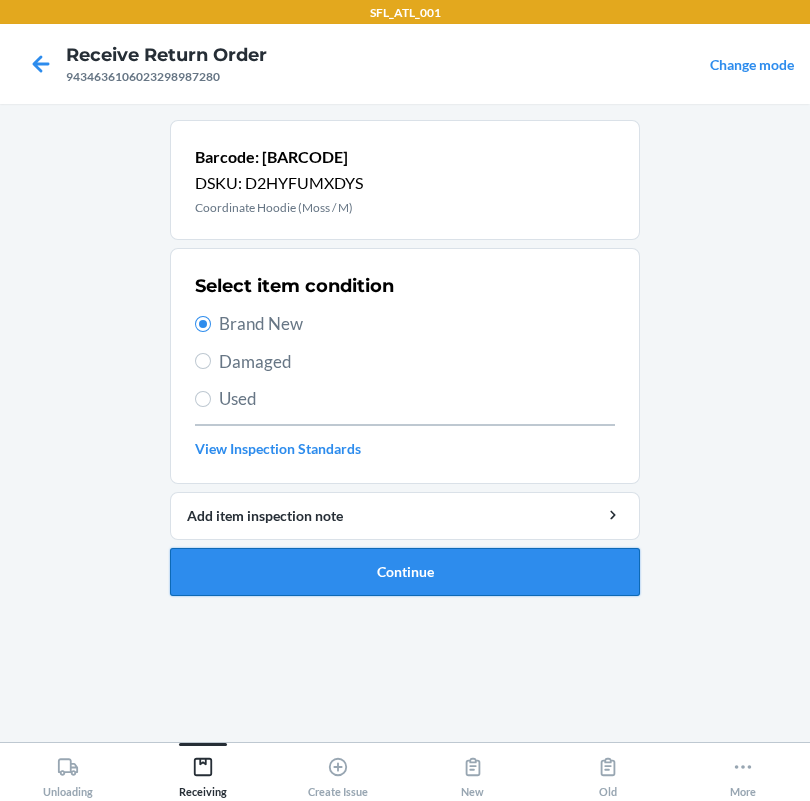 click on "Continue" at bounding box center [405, 572] 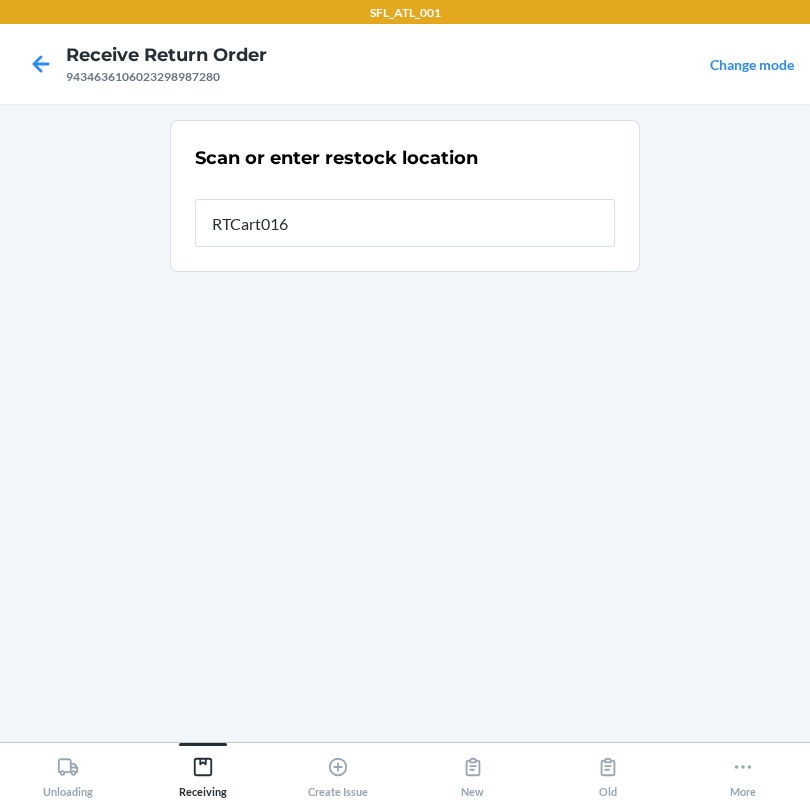 type on "RTCart016" 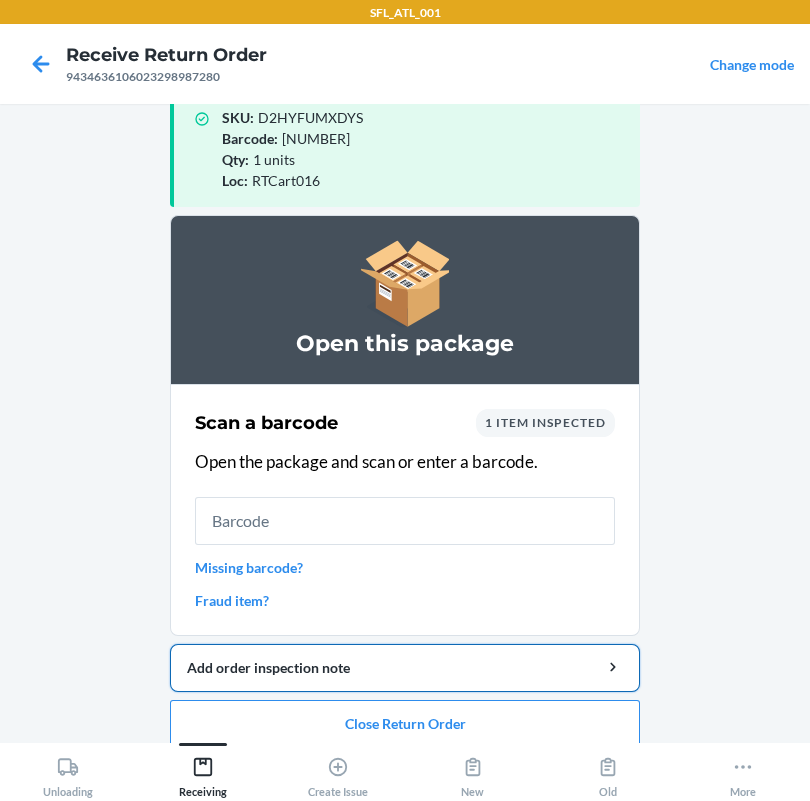 scroll, scrollTop: 57, scrollLeft: 0, axis: vertical 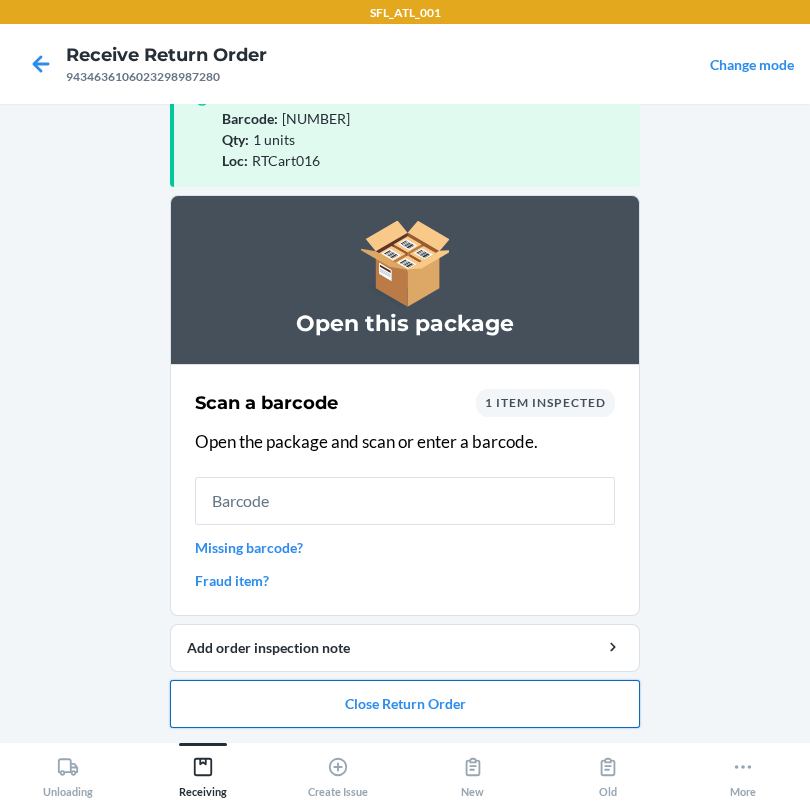 click on "Close Return Order" at bounding box center [405, 704] 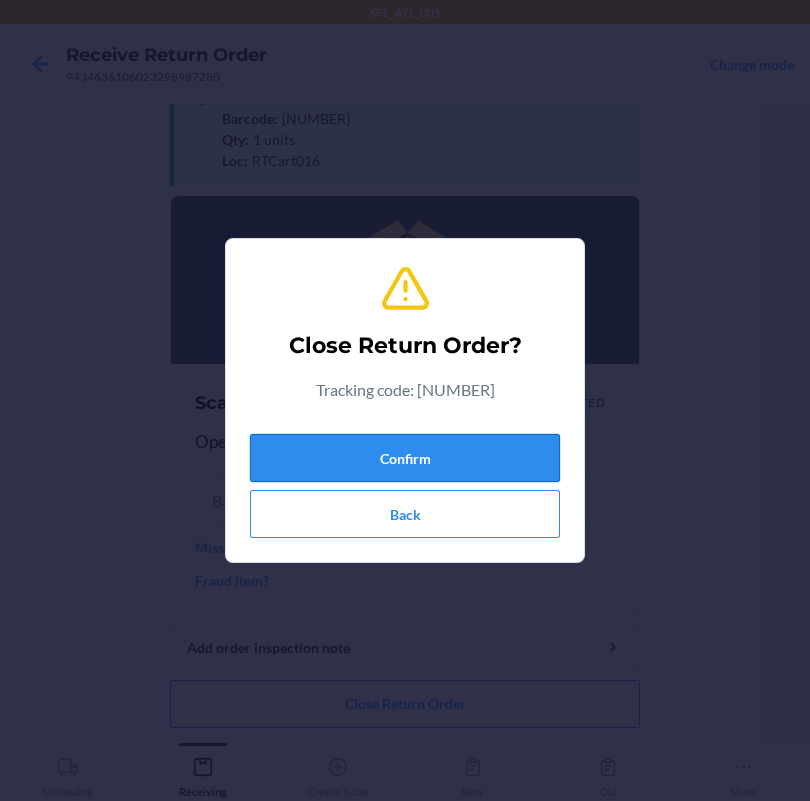 click on "Confirm" at bounding box center (405, 458) 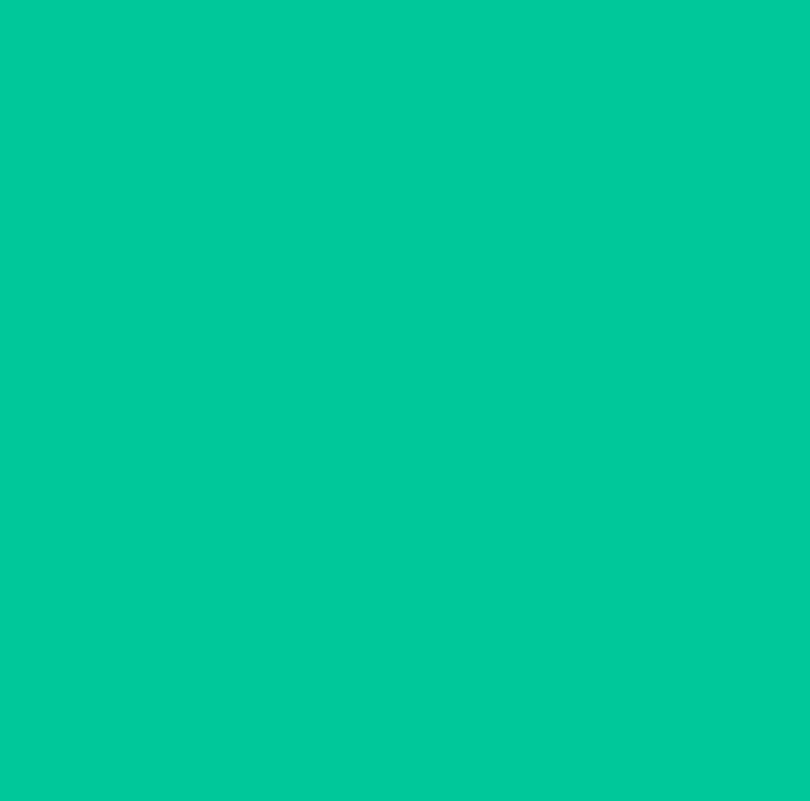 scroll, scrollTop: 0, scrollLeft: 0, axis: both 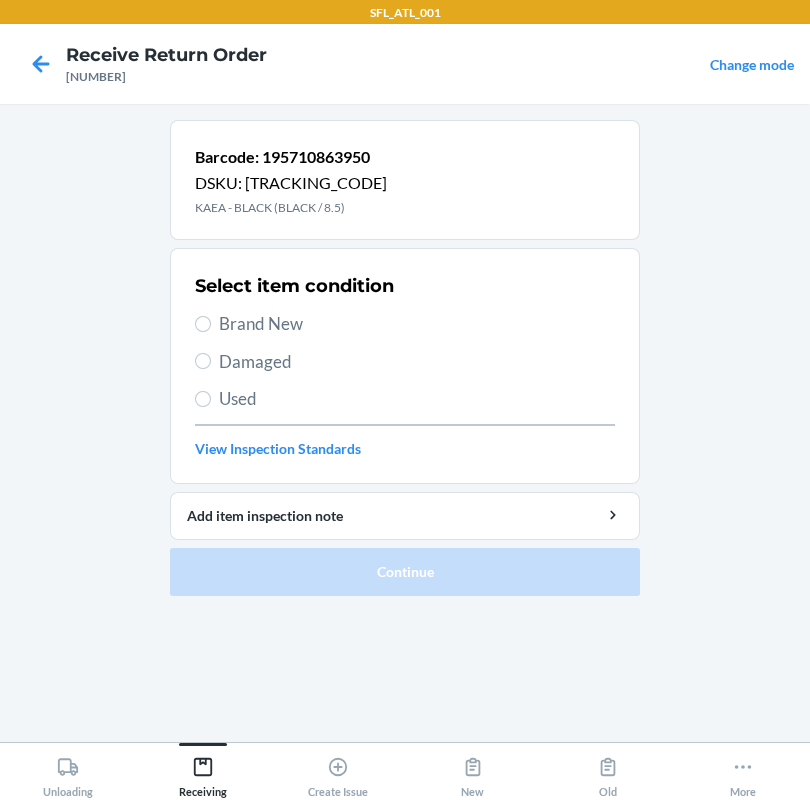 click on "Damaged" at bounding box center (417, 362) 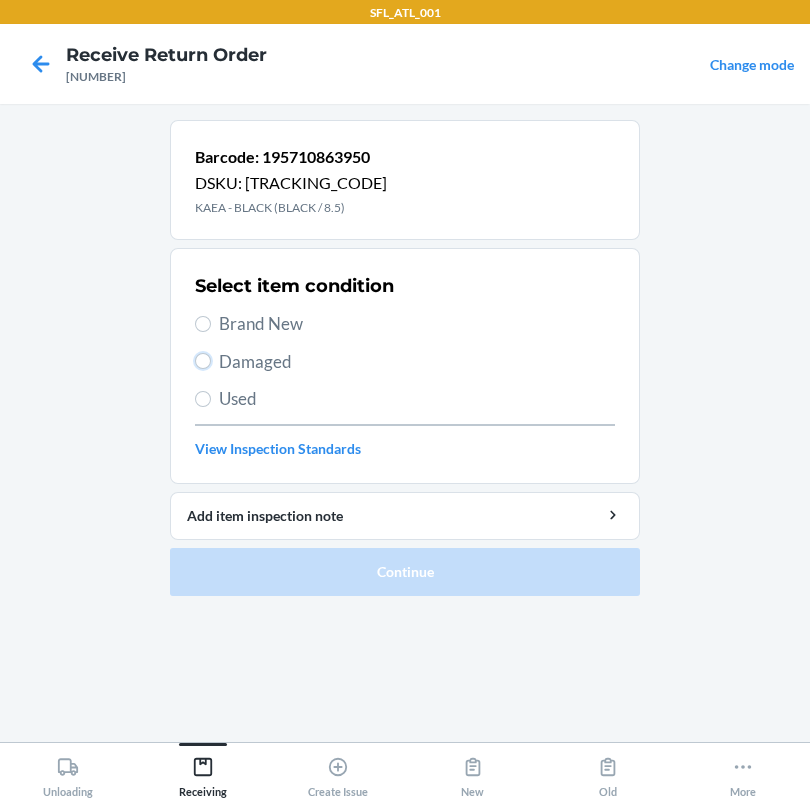 click on "Damaged" at bounding box center [203, 361] 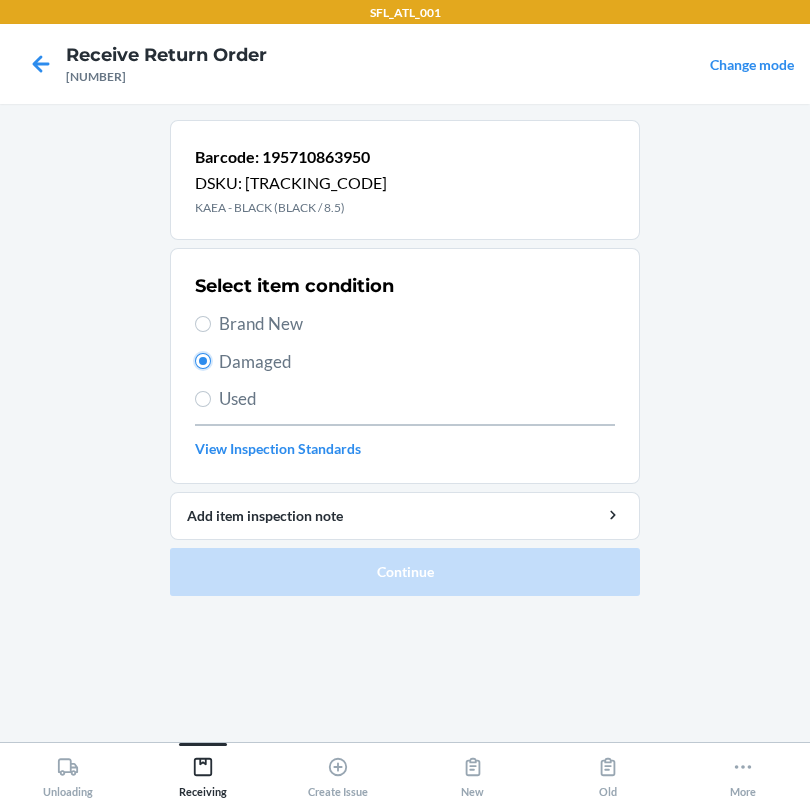 radio on "true" 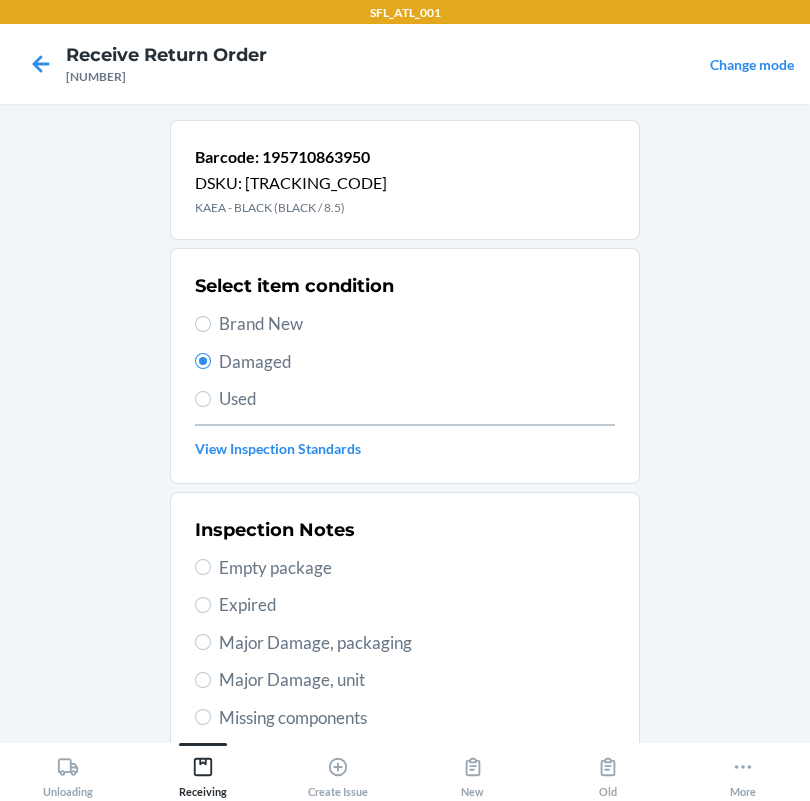click on "Major Damage, packaging" at bounding box center (417, 643) 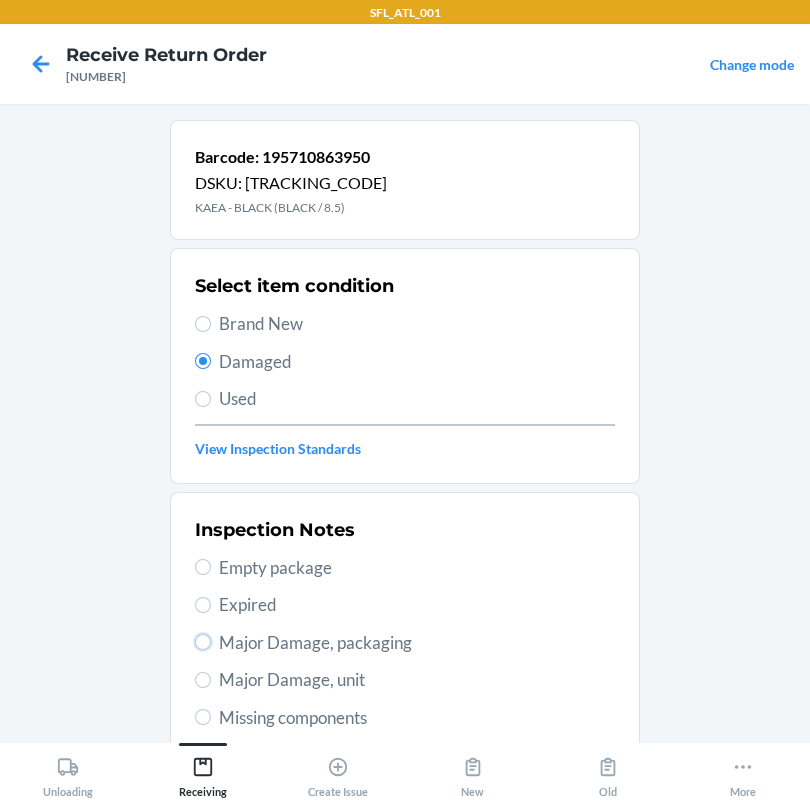 click on "Major Damage, packaging" at bounding box center [203, 642] 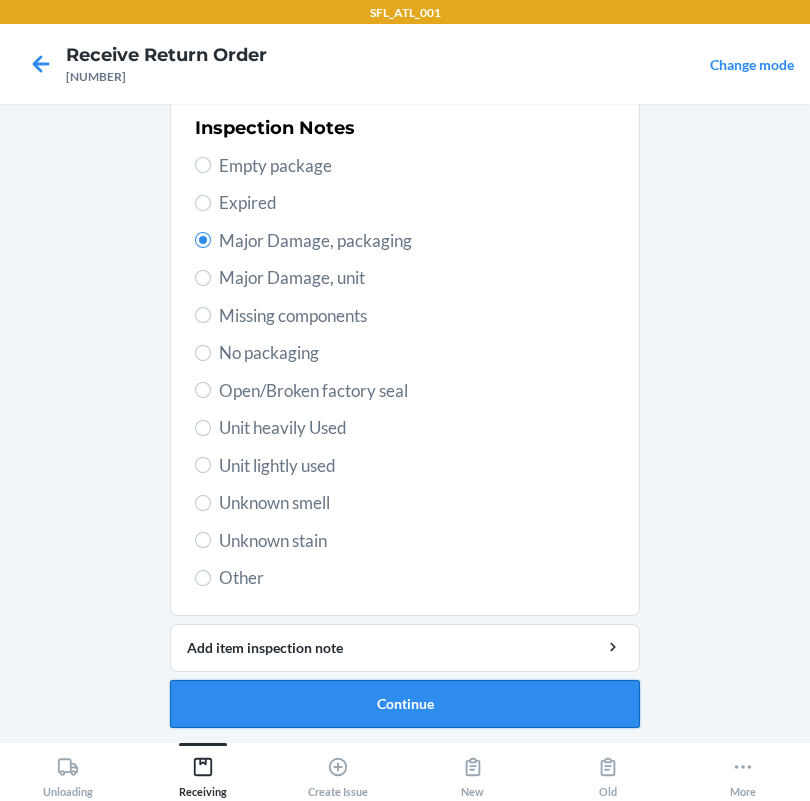 click on "Continue" at bounding box center (405, 704) 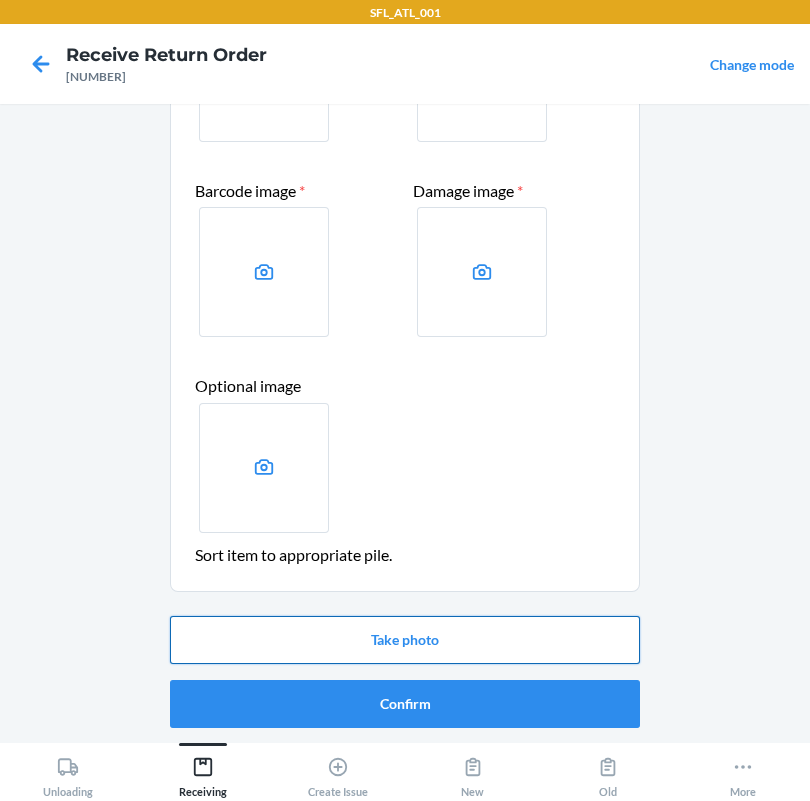 click on "Take photo" at bounding box center (405, 640) 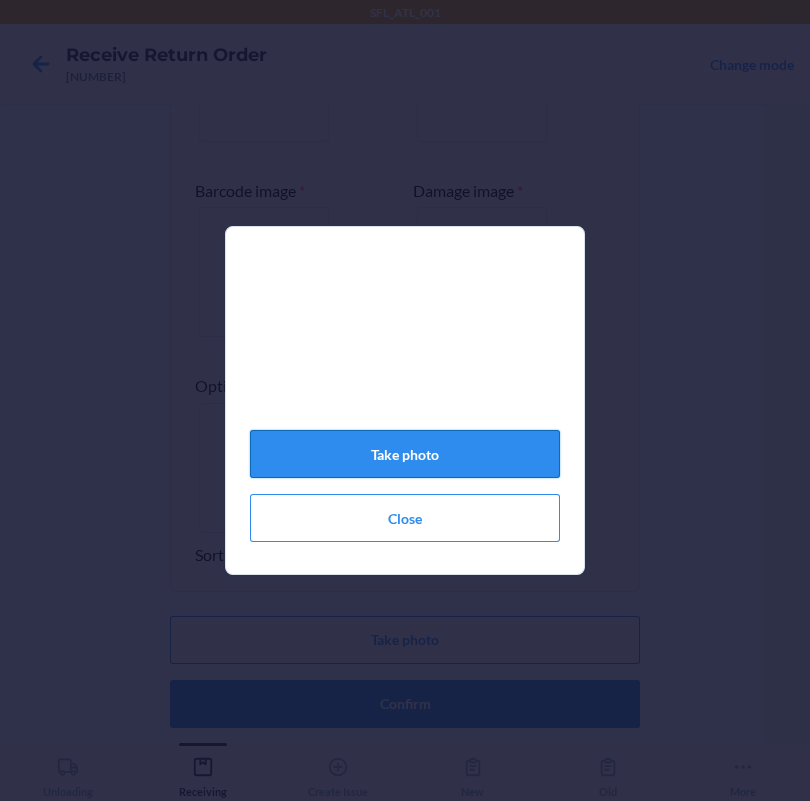 click on "Take photo" 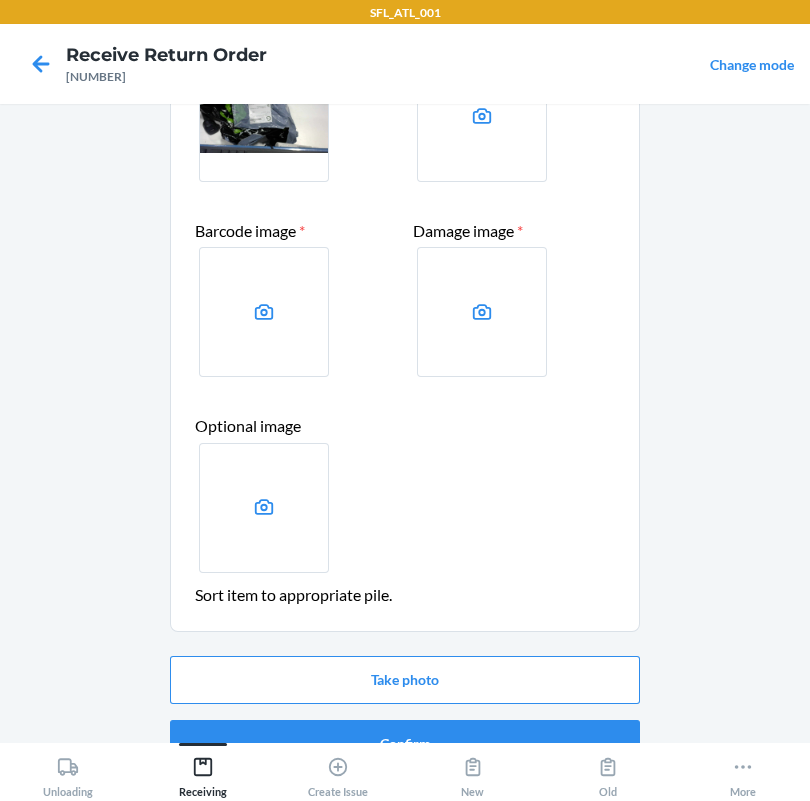 scroll, scrollTop: 0, scrollLeft: 0, axis: both 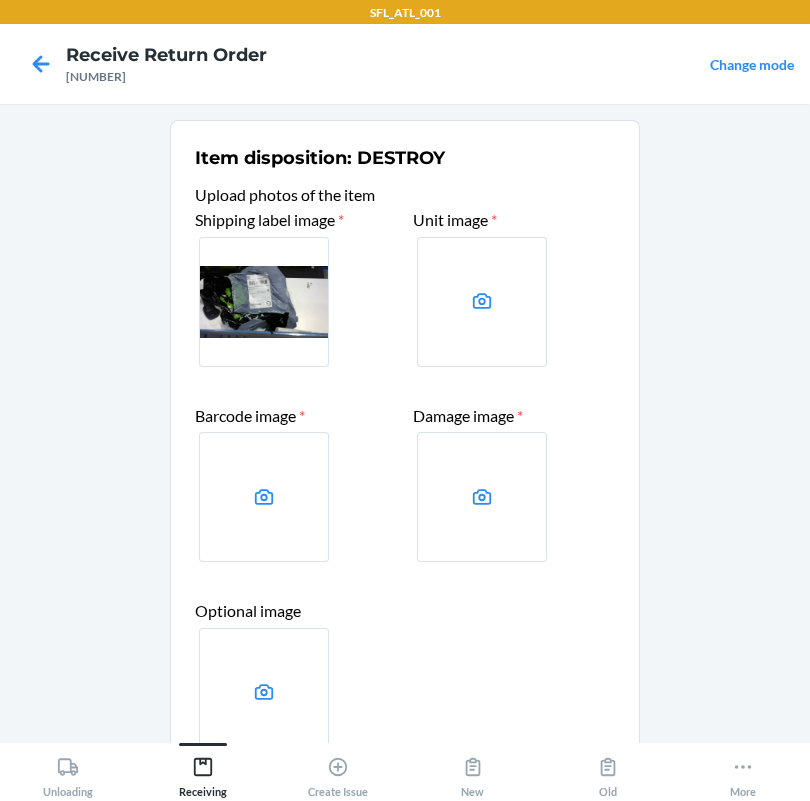 click 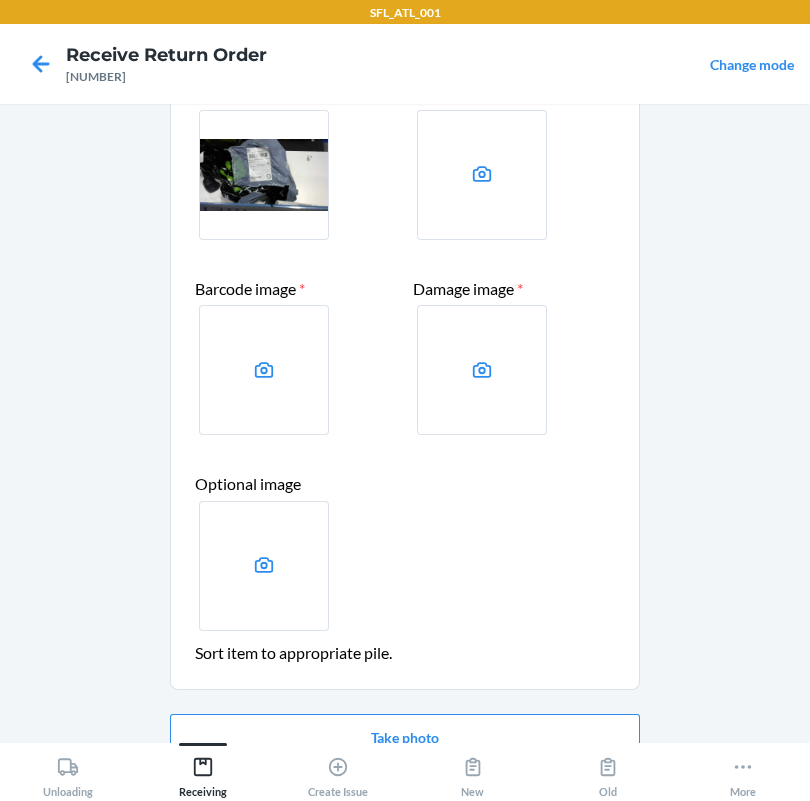 scroll, scrollTop: 149, scrollLeft: 0, axis: vertical 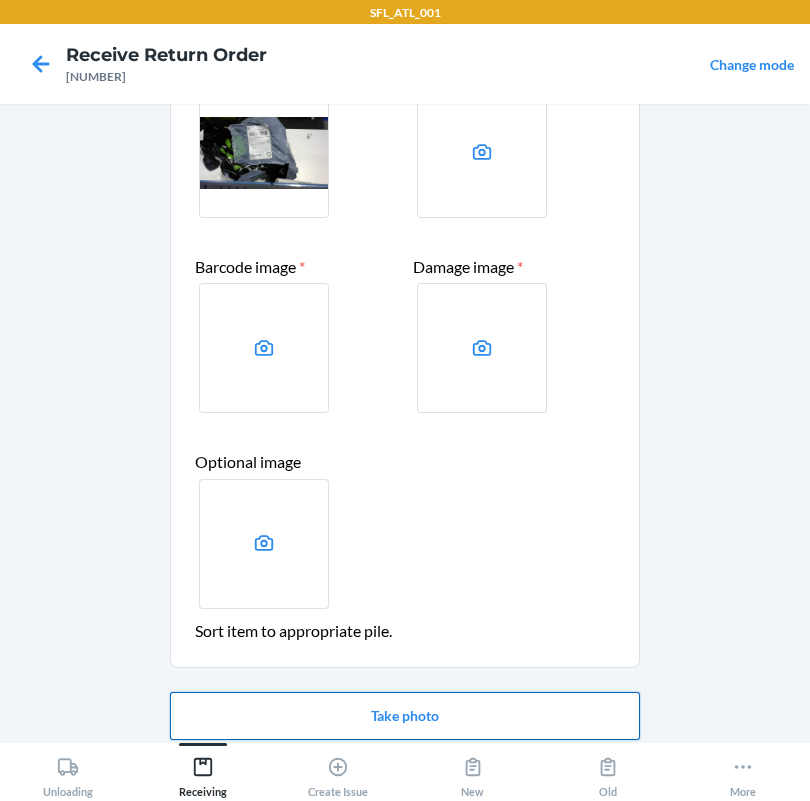 click on "Take photo" at bounding box center [405, 716] 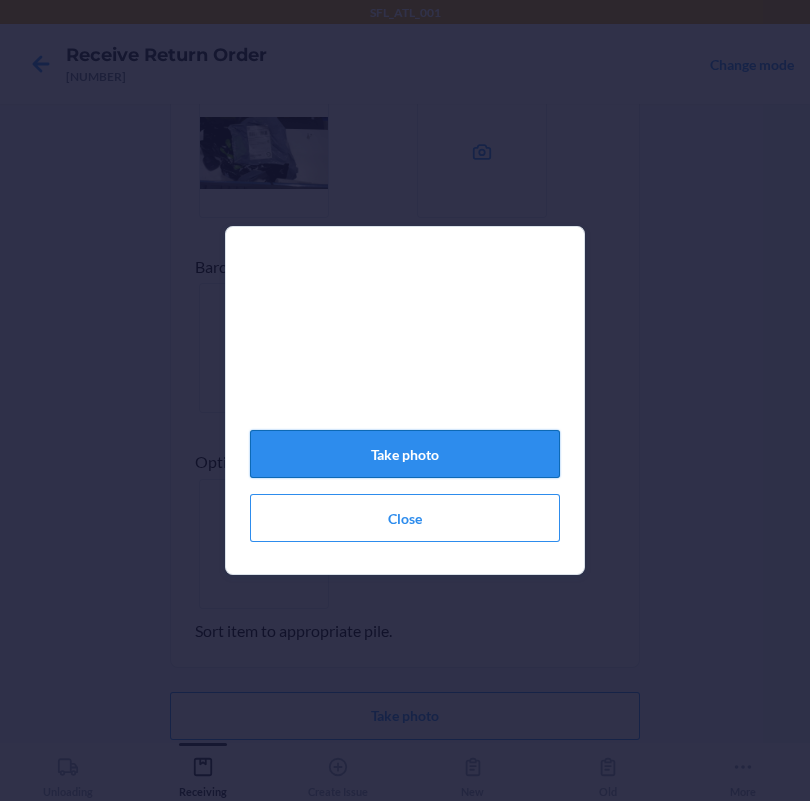click on "Take photo" 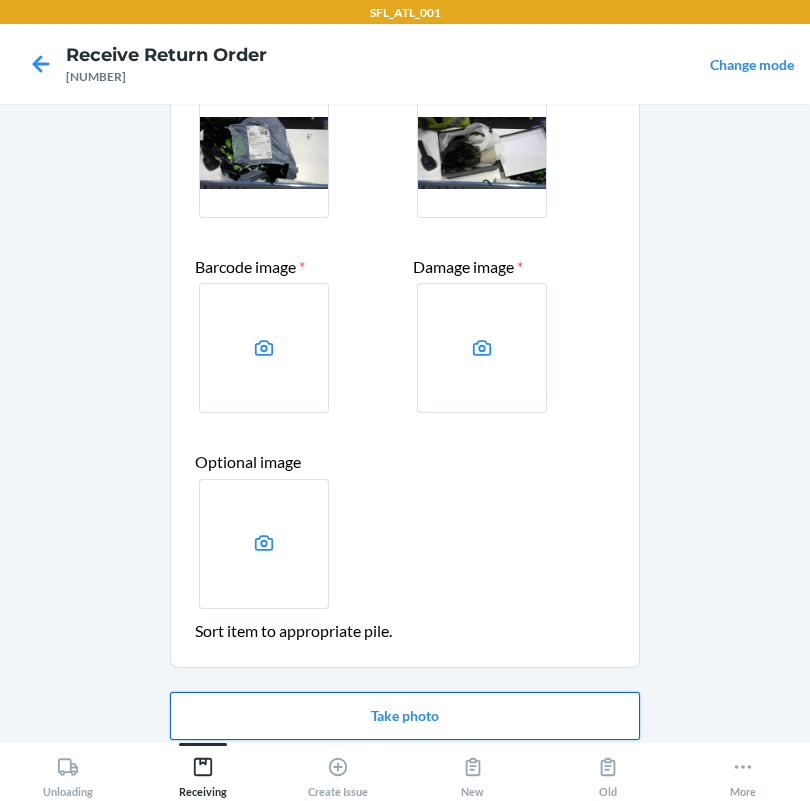click on "Take photo" at bounding box center [405, 716] 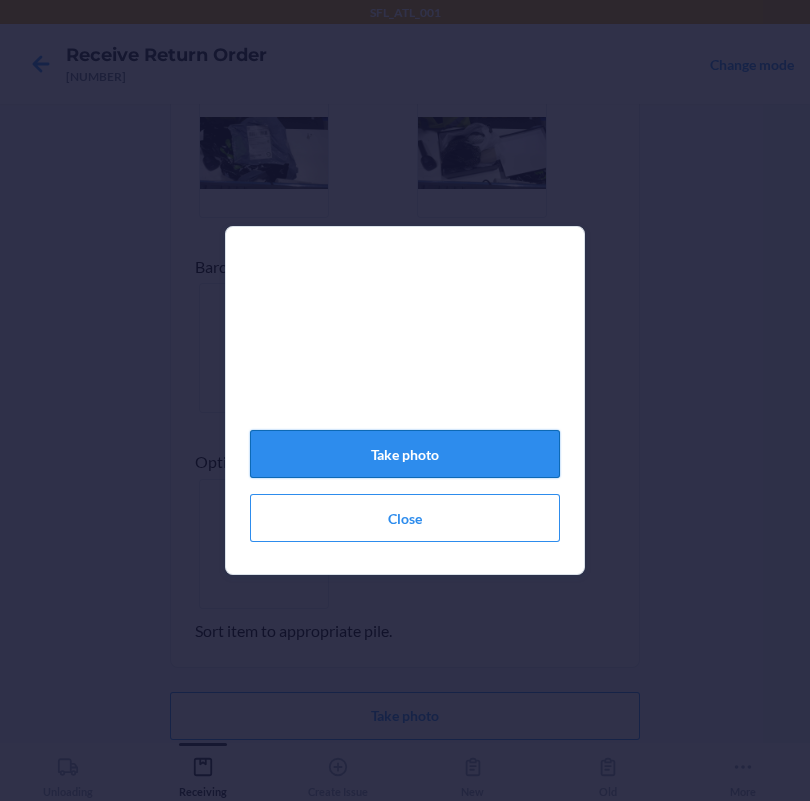 click on "Take photo" 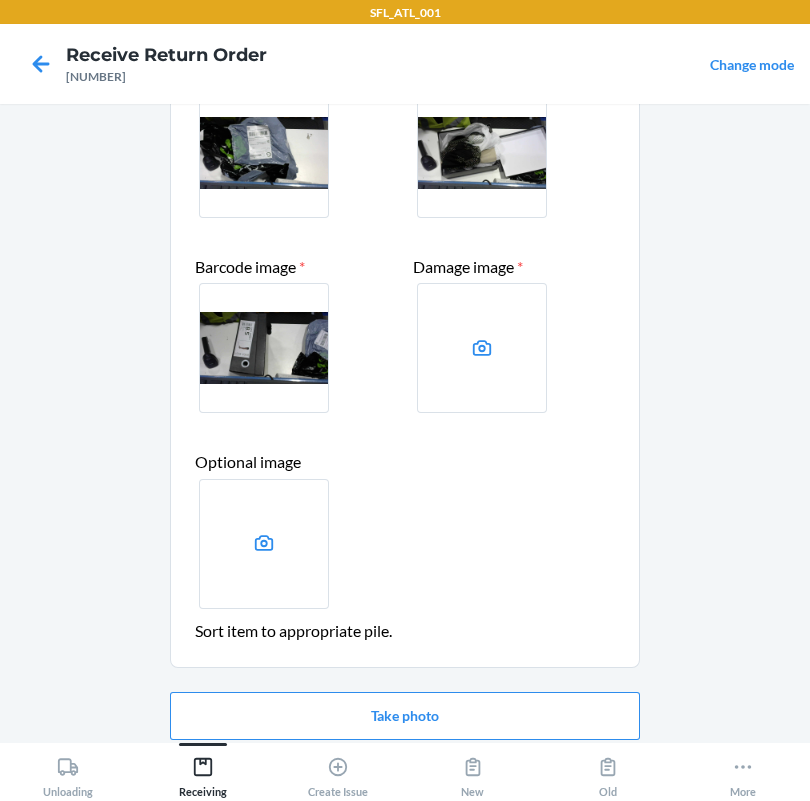 scroll, scrollTop: 225, scrollLeft: 0, axis: vertical 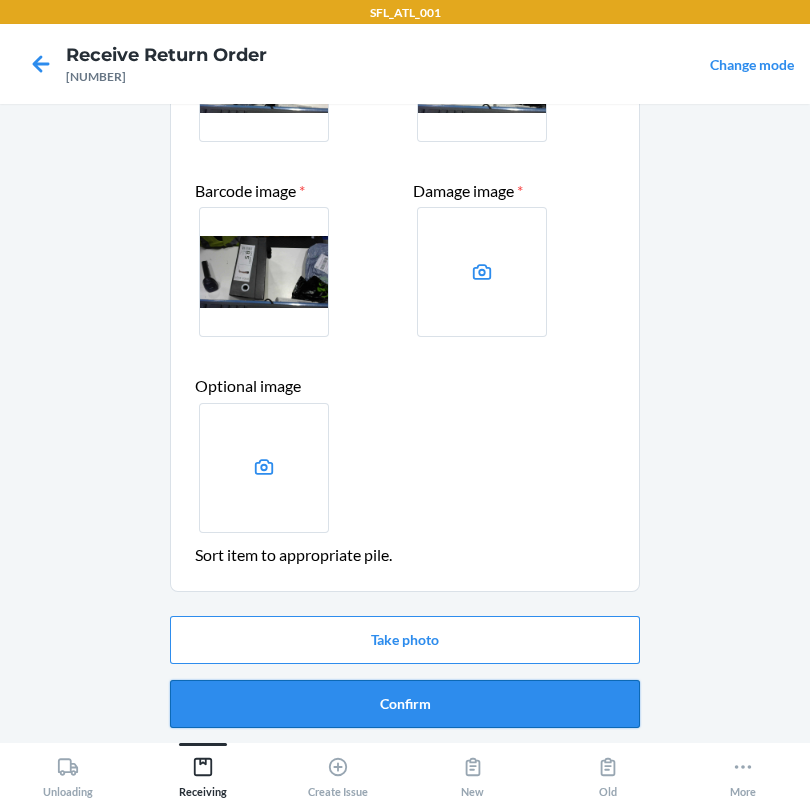 click on "Confirm" at bounding box center (405, 704) 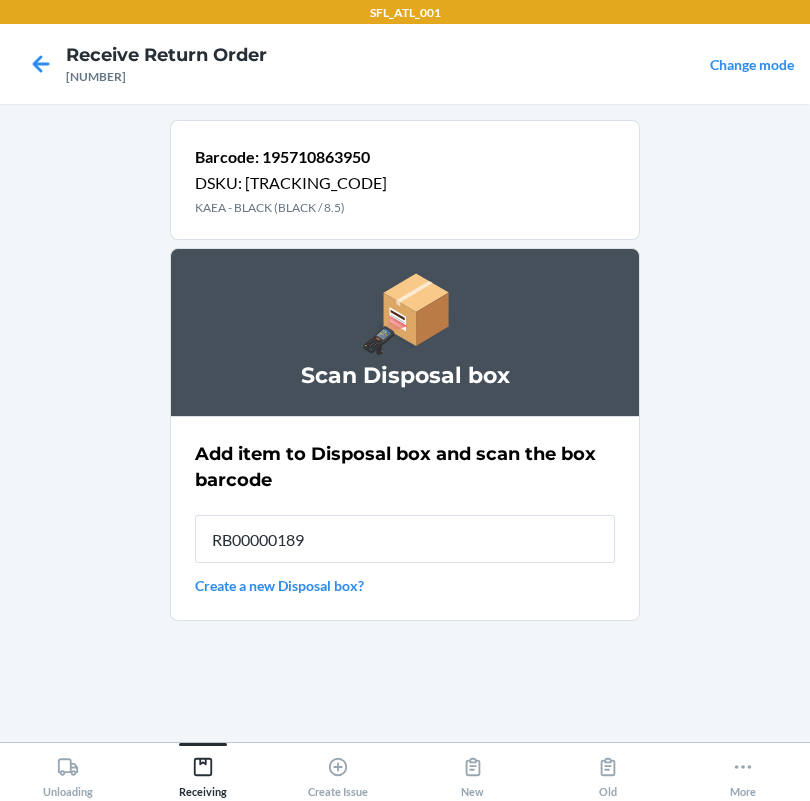 type on "[TRACKING_CODE]" 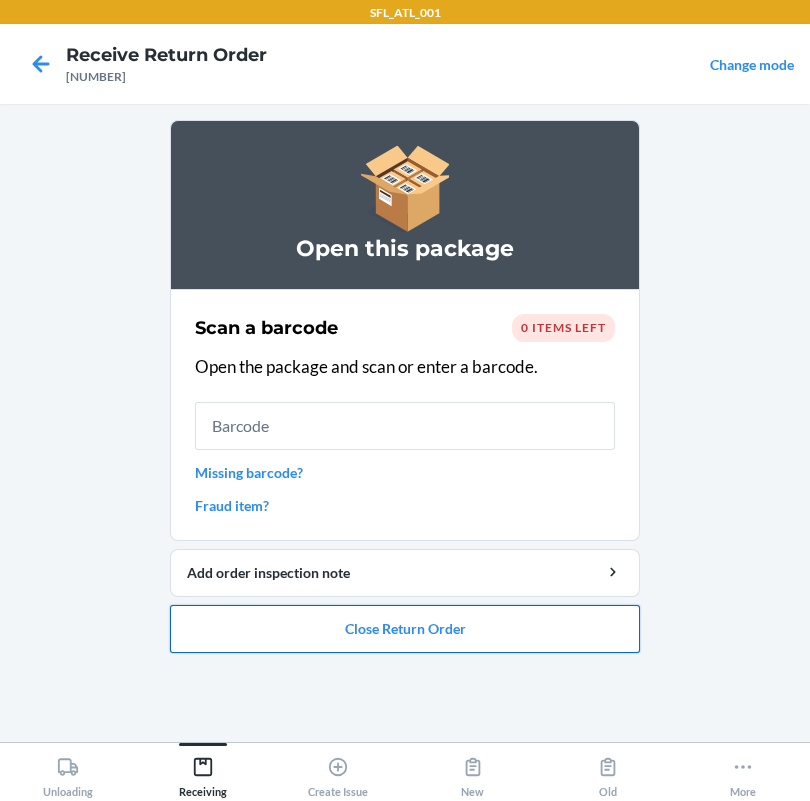 click on "Close Return Order" at bounding box center [405, 629] 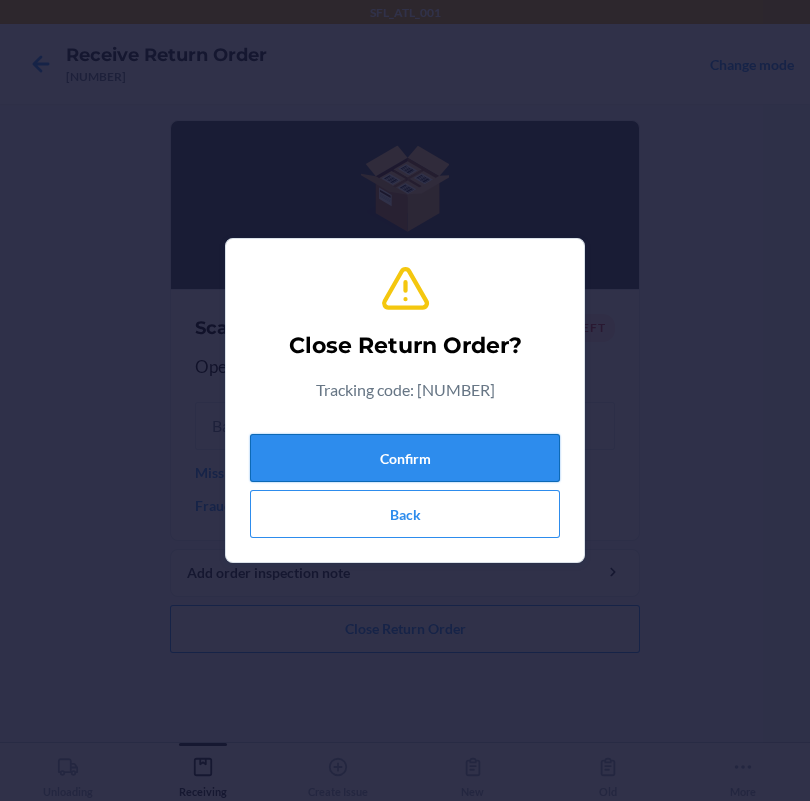 click on "Confirm" at bounding box center [405, 458] 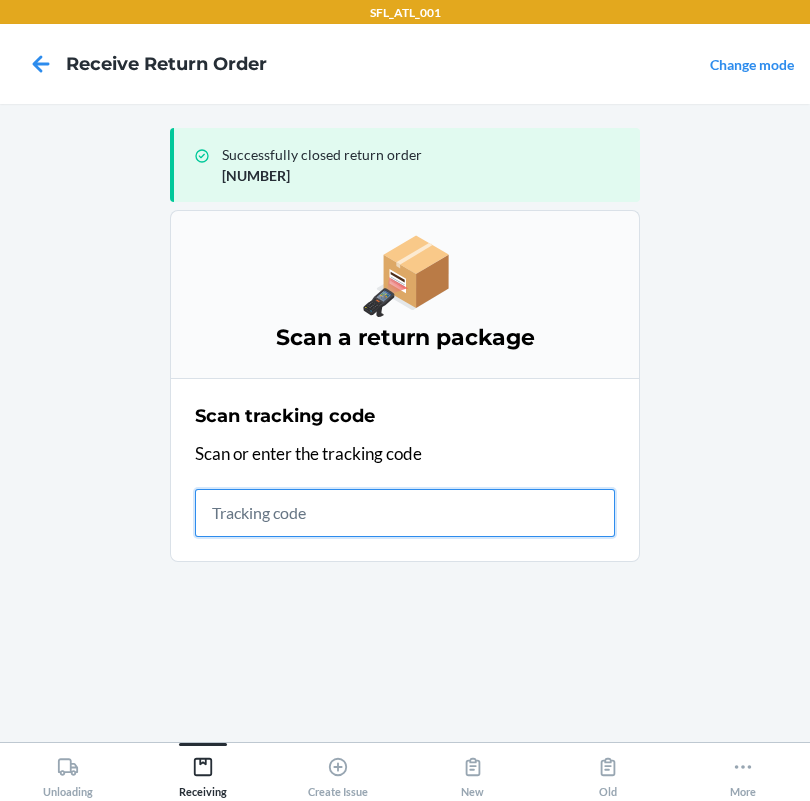 click at bounding box center (405, 513) 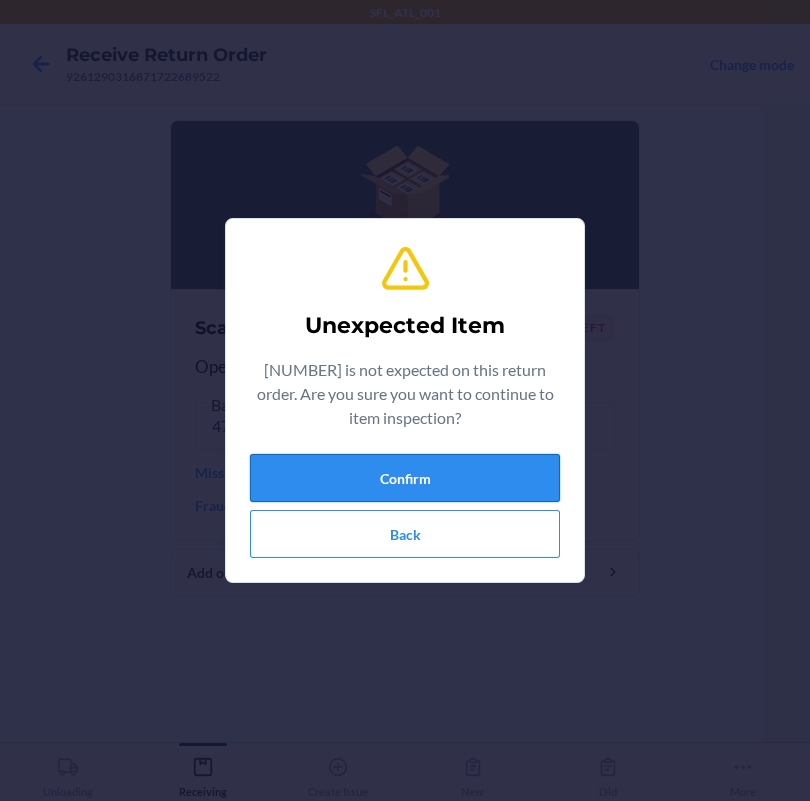 click on "Confirm" at bounding box center (405, 478) 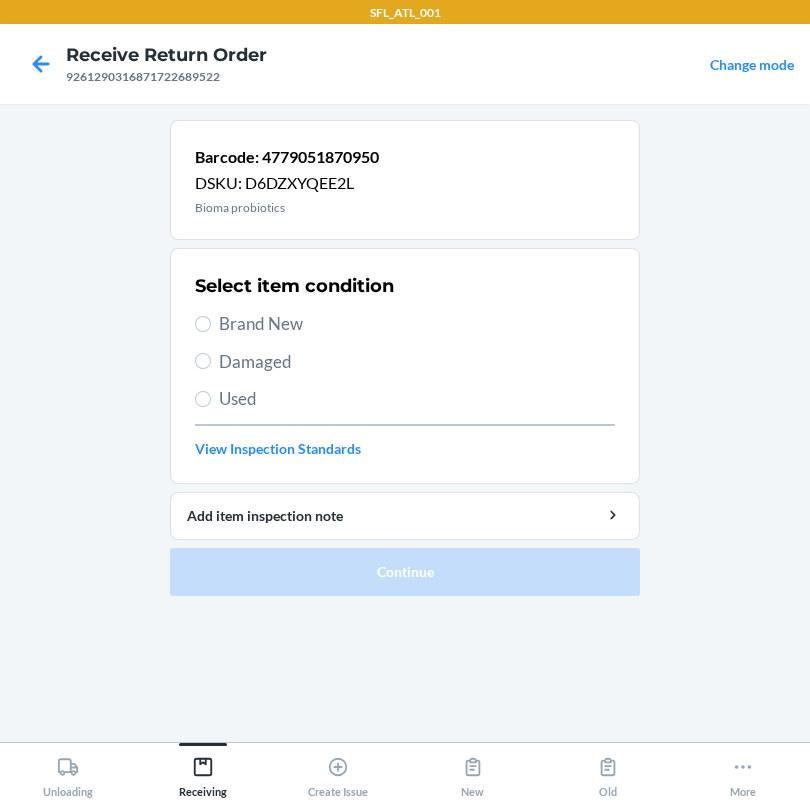 click on "Select item condition Brand New Damaged Used View Inspection Standards" at bounding box center [405, 366] 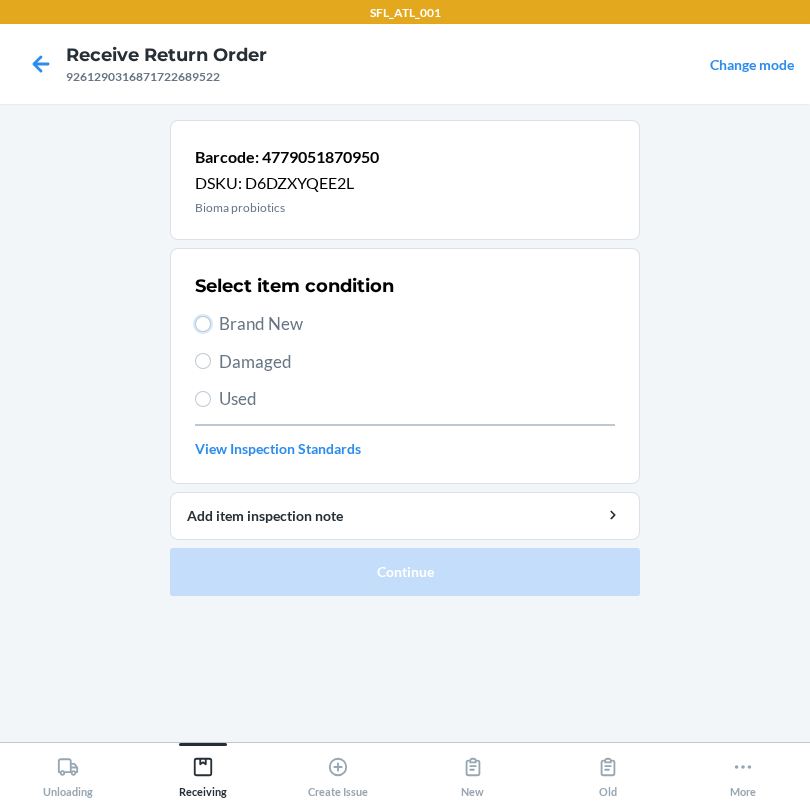 click on "Brand New" at bounding box center (203, 324) 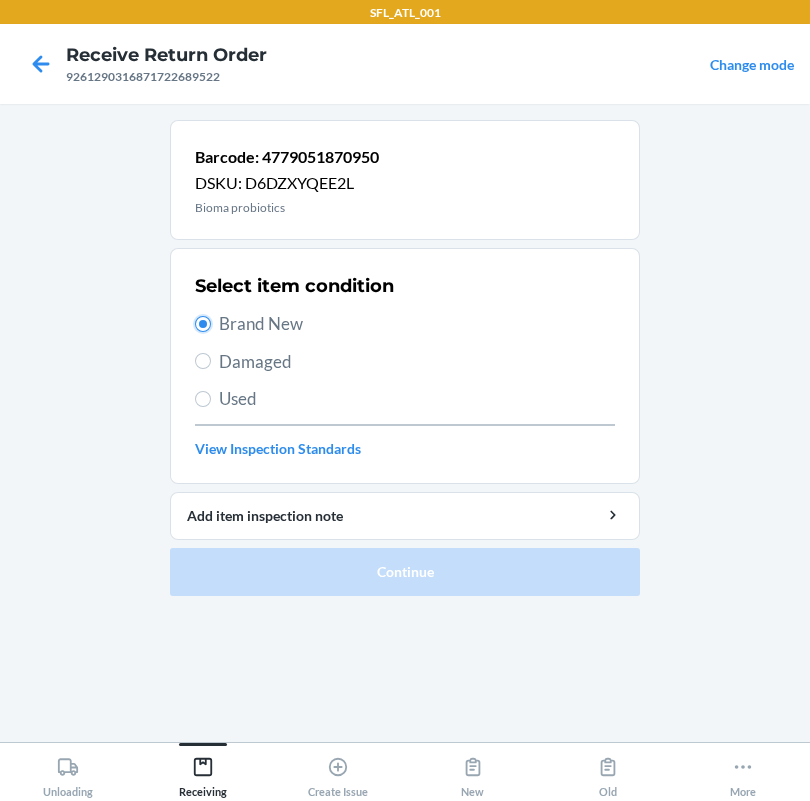 radio on "true" 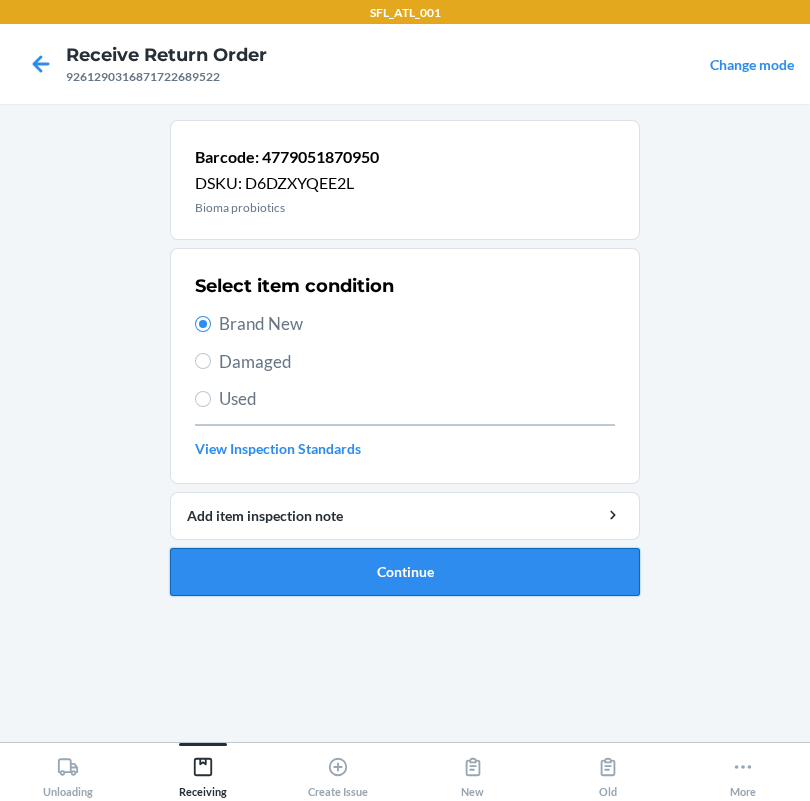 click on "Continue" at bounding box center [405, 572] 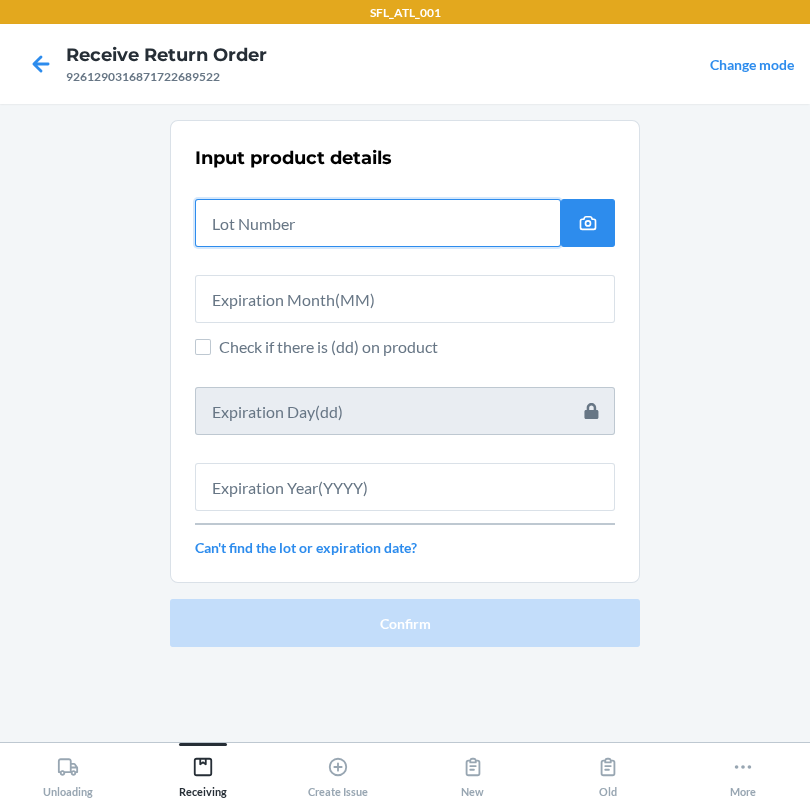 click at bounding box center [378, 223] 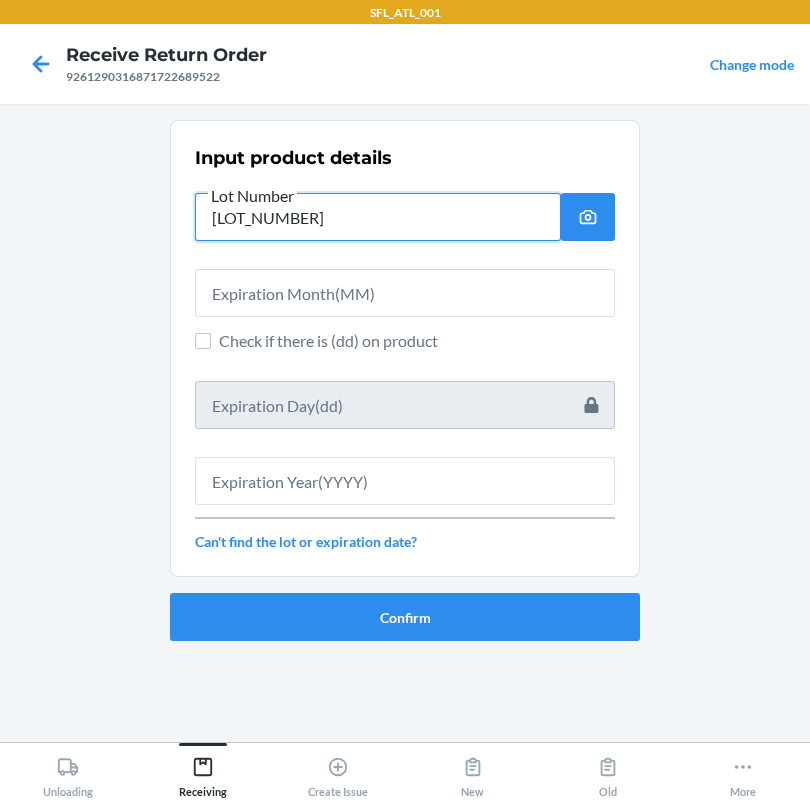 type on "[LOT_NUMBER]" 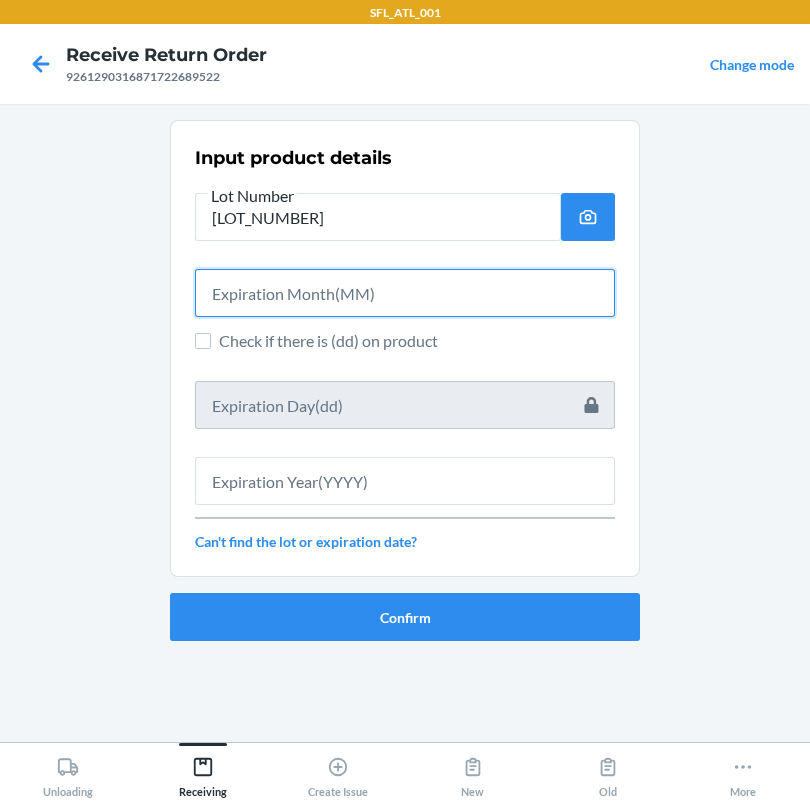 click at bounding box center (405, 293) 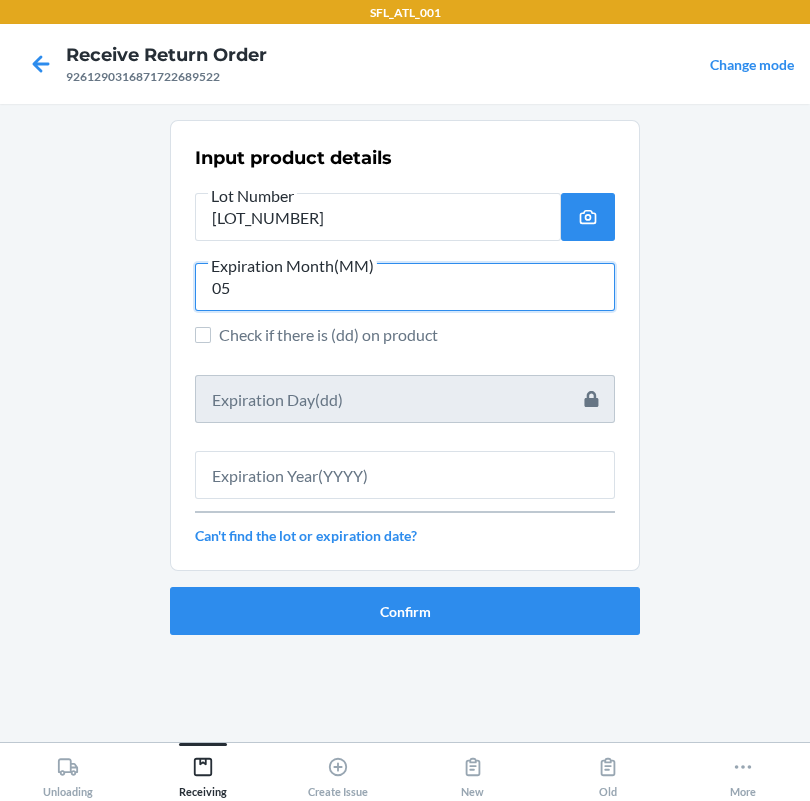 type on "05" 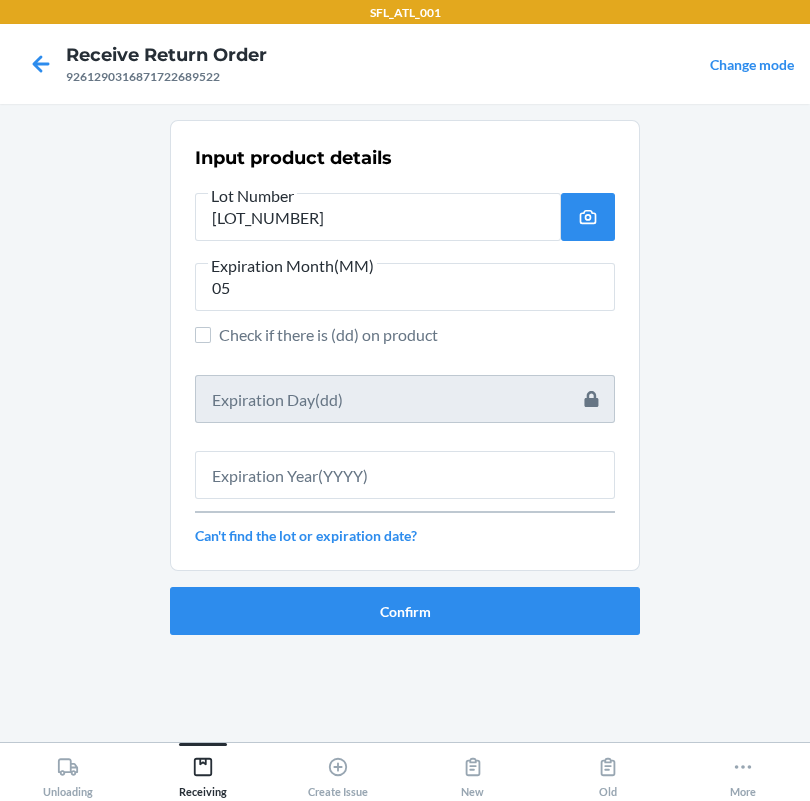 click on "Input product details Lot Number [LOT_NUMBER] Expiration Month(MM) [MONTH] Check if there is (dd) on product Can't find the lot or expiration date?" at bounding box center [405, 345] 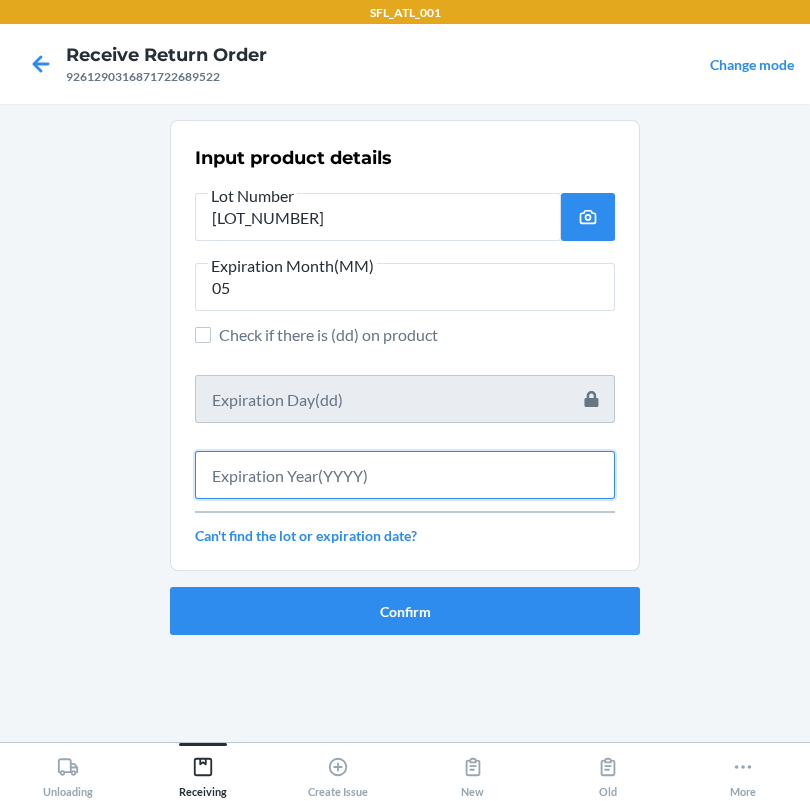 click at bounding box center (405, 475) 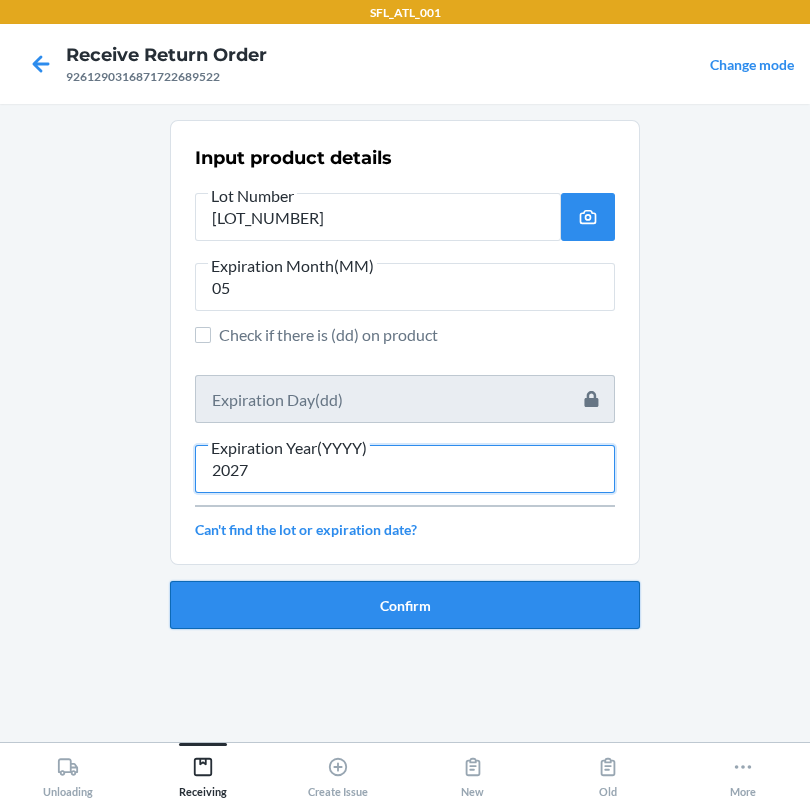 type on "2027" 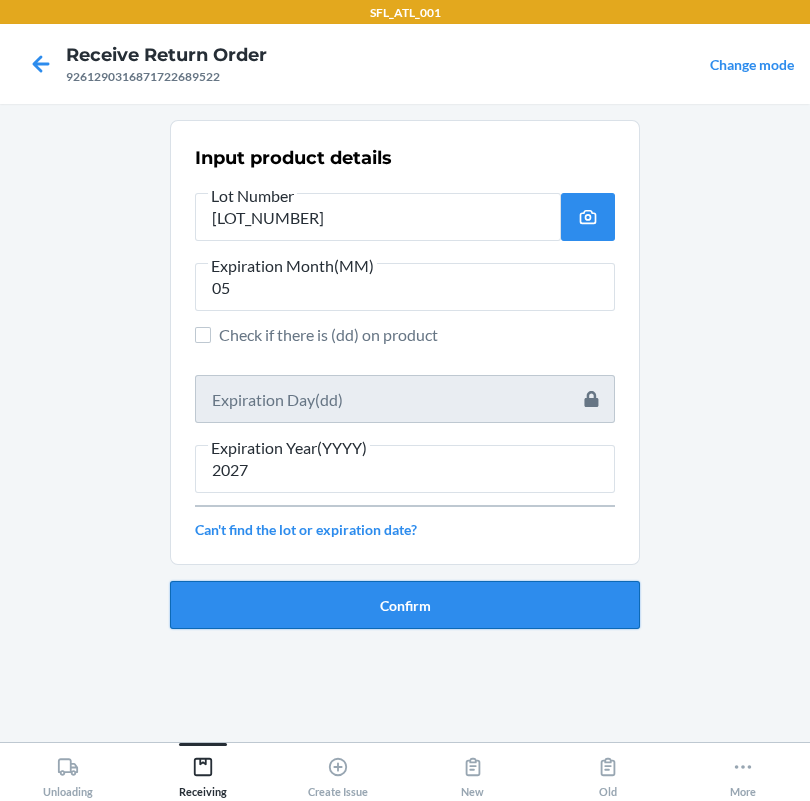 click on "Confirm" at bounding box center (405, 605) 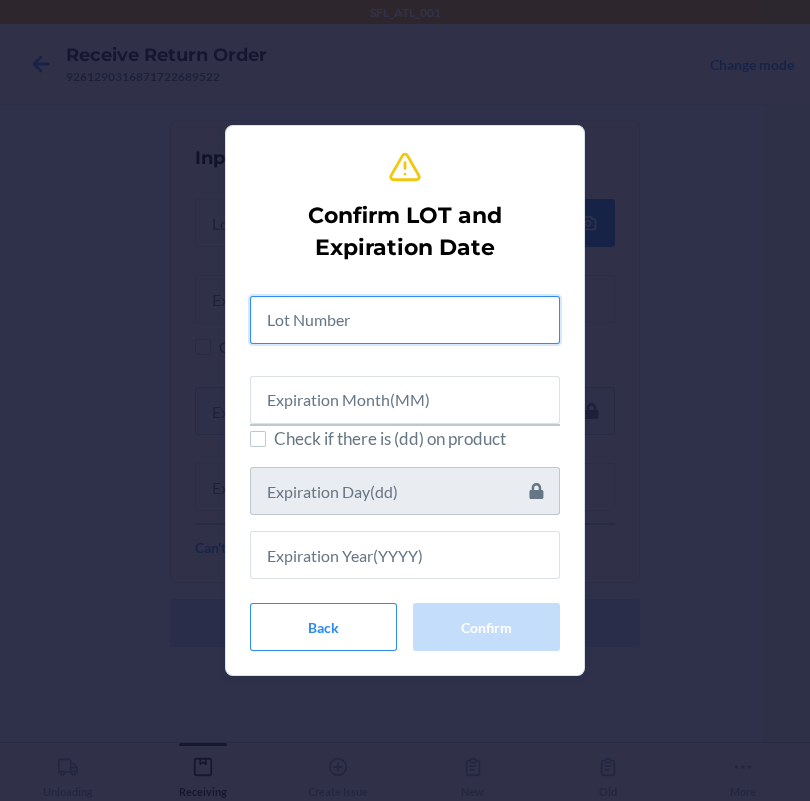 click at bounding box center [405, 320] 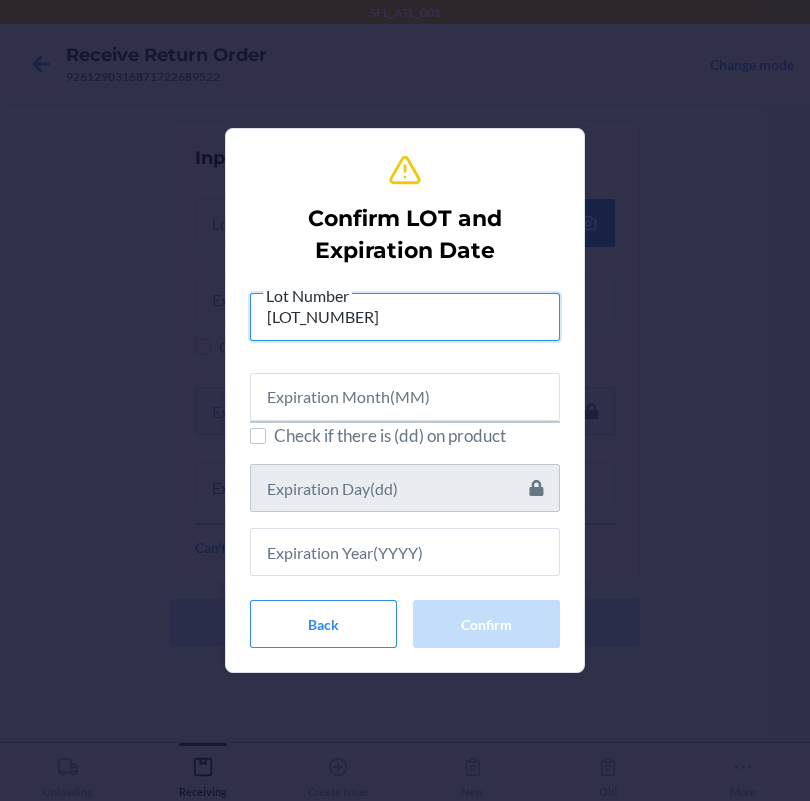 type on "[LOT_NUMBER]" 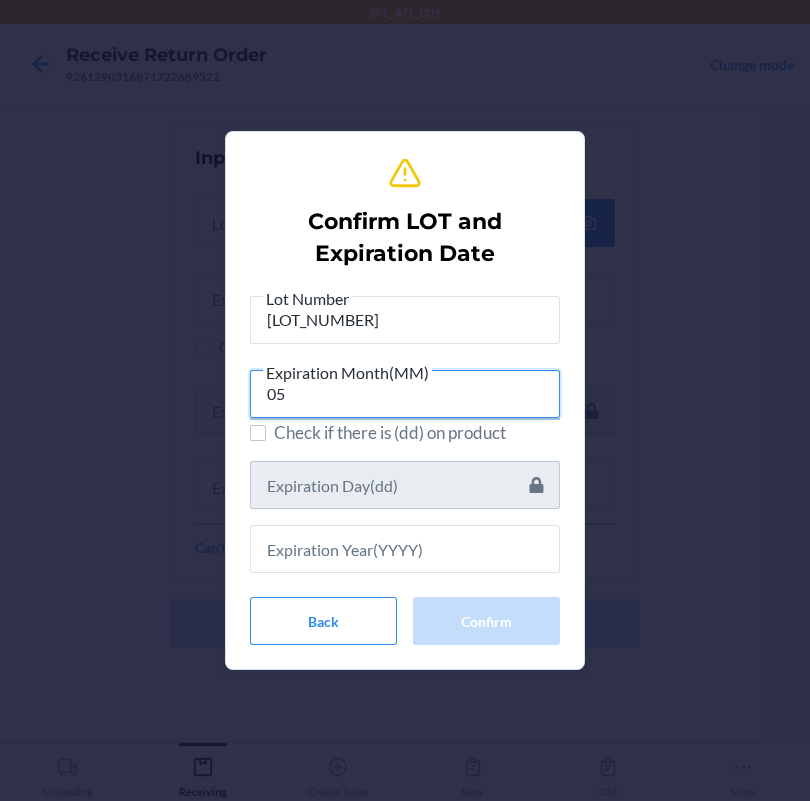 type on "05" 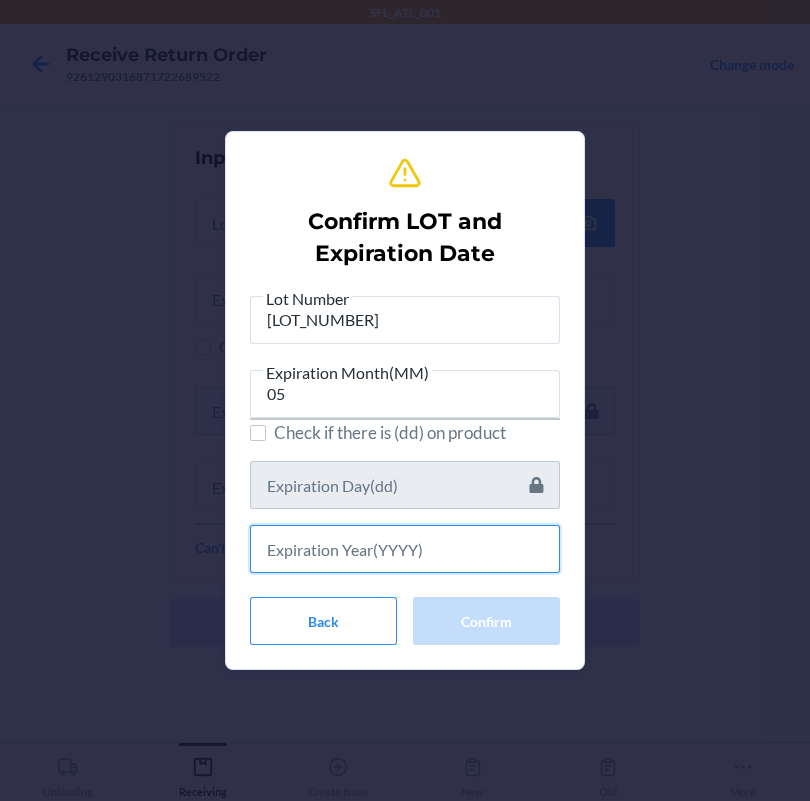 click at bounding box center [405, 549] 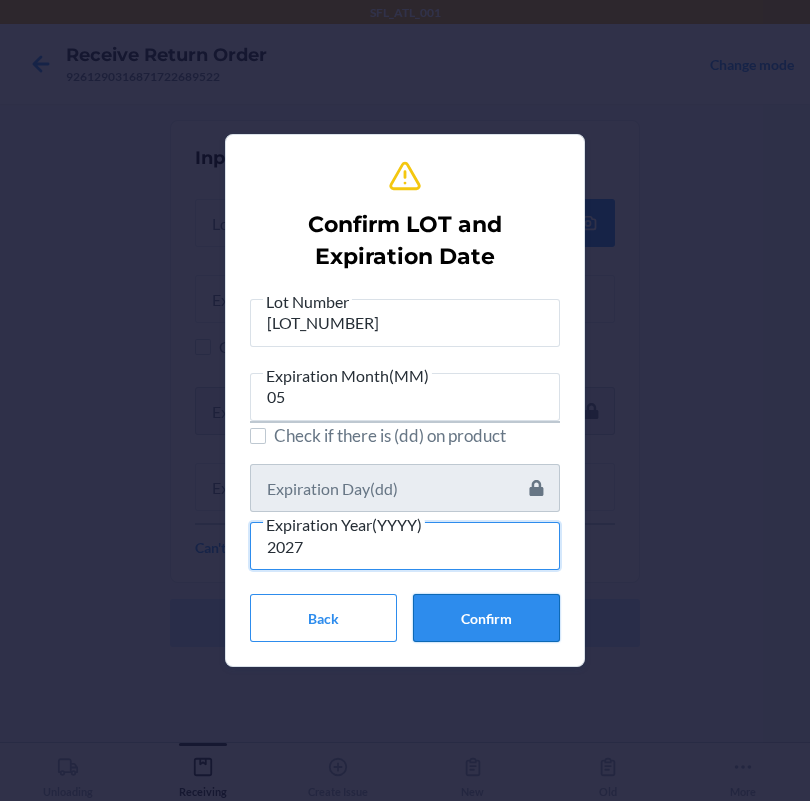 type on "2027" 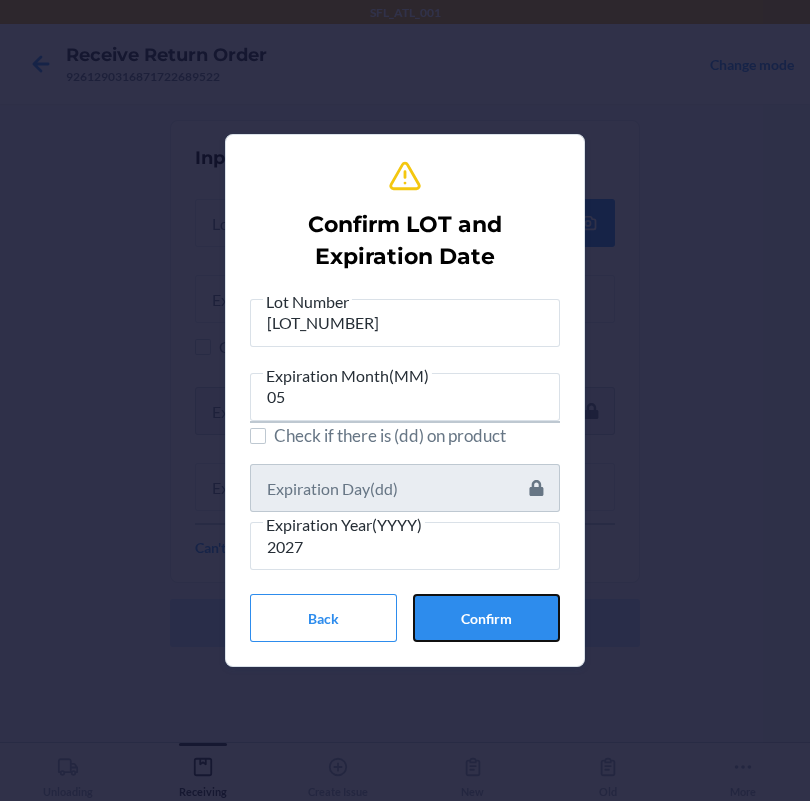 click on "Confirm" at bounding box center [486, 618] 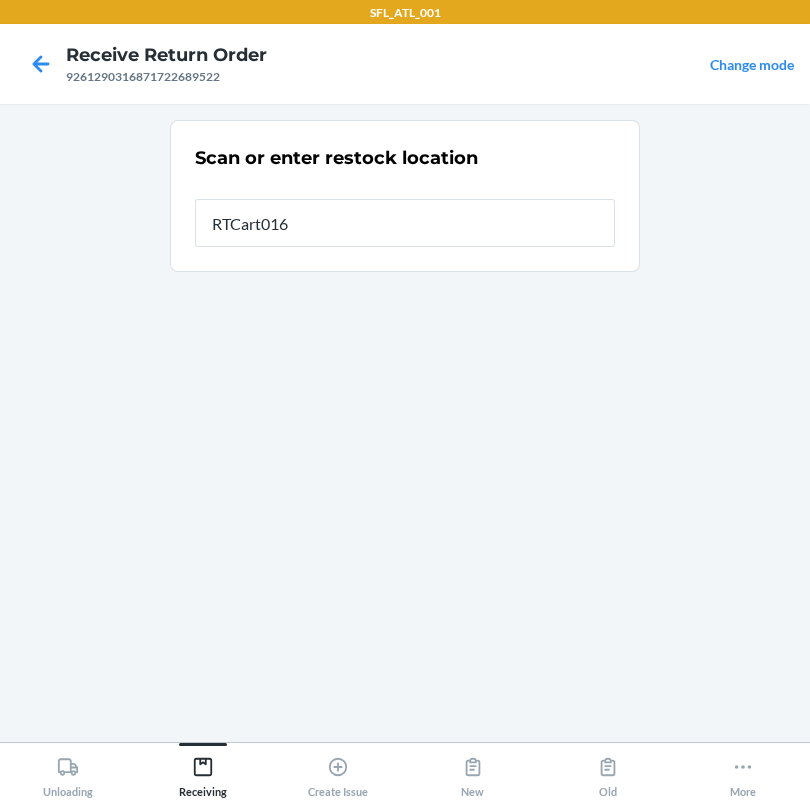 type on "RTCart016" 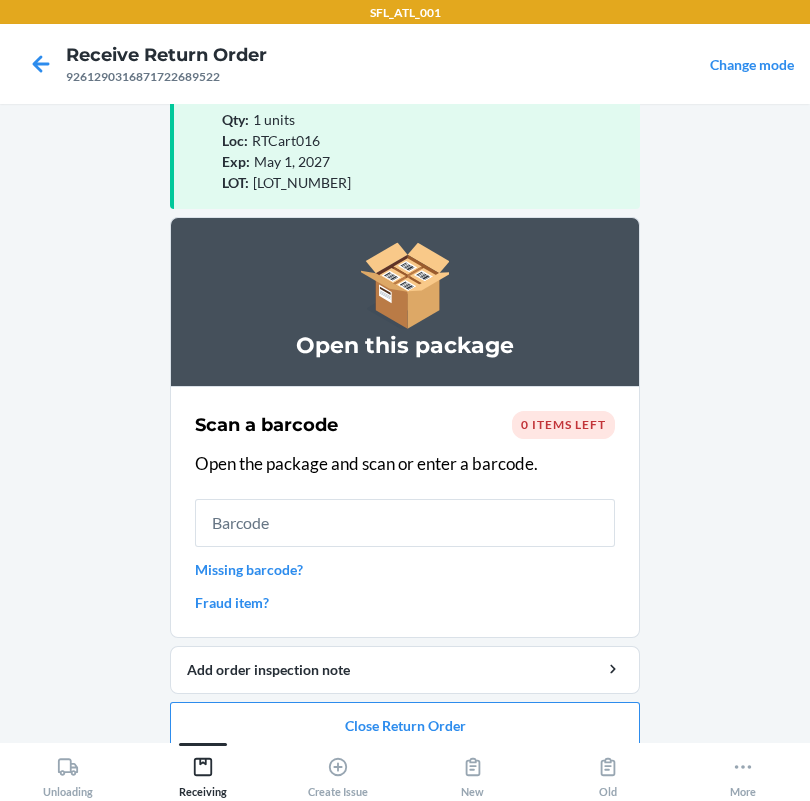 scroll, scrollTop: 99, scrollLeft: 0, axis: vertical 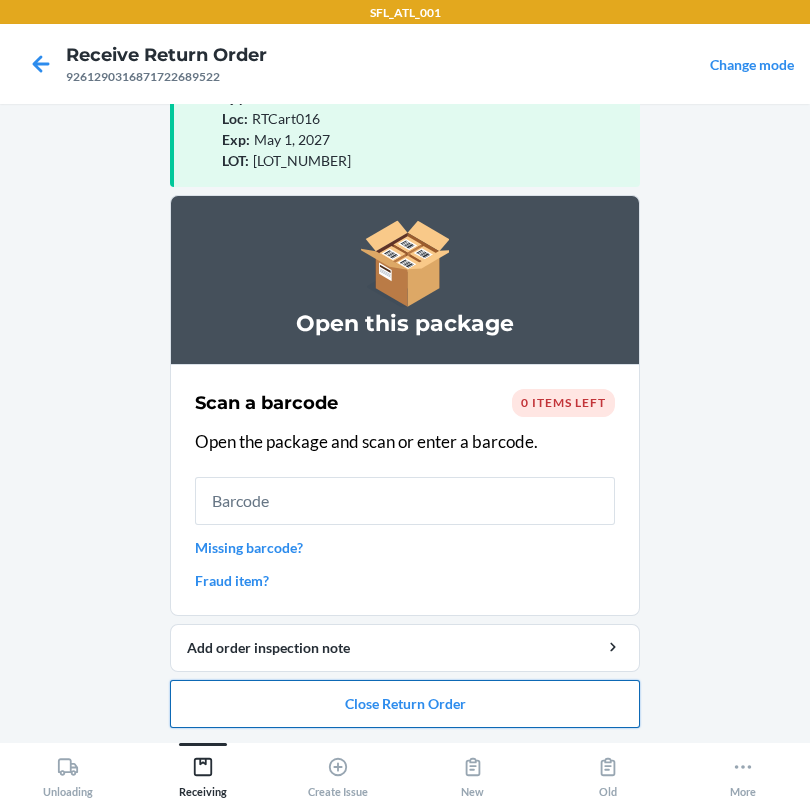 click on "Close Return Order" at bounding box center [405, 704] 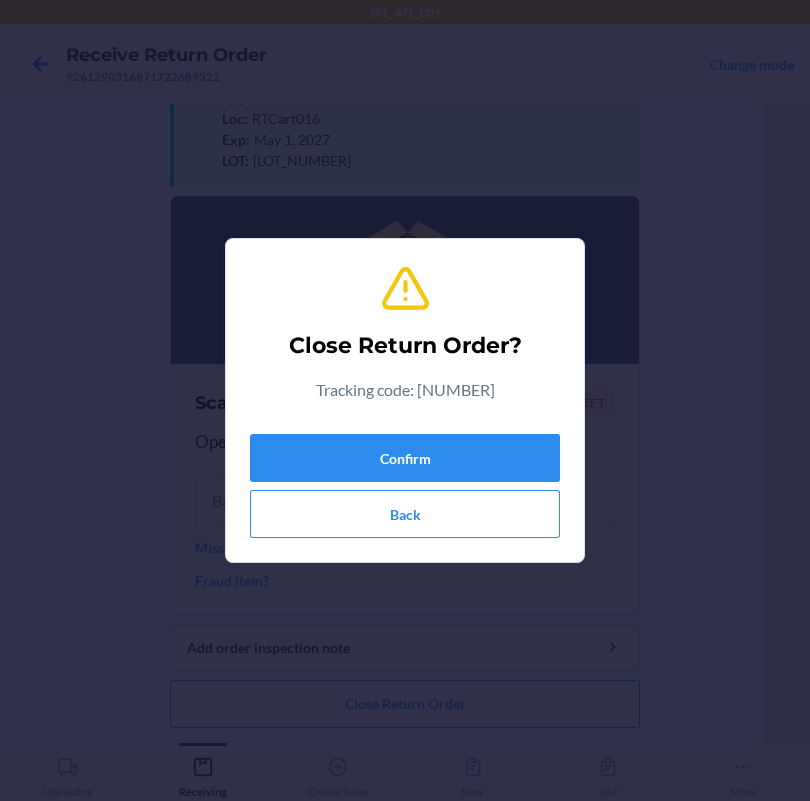 click on "Confirm Back" at bounding box center (405, 482) 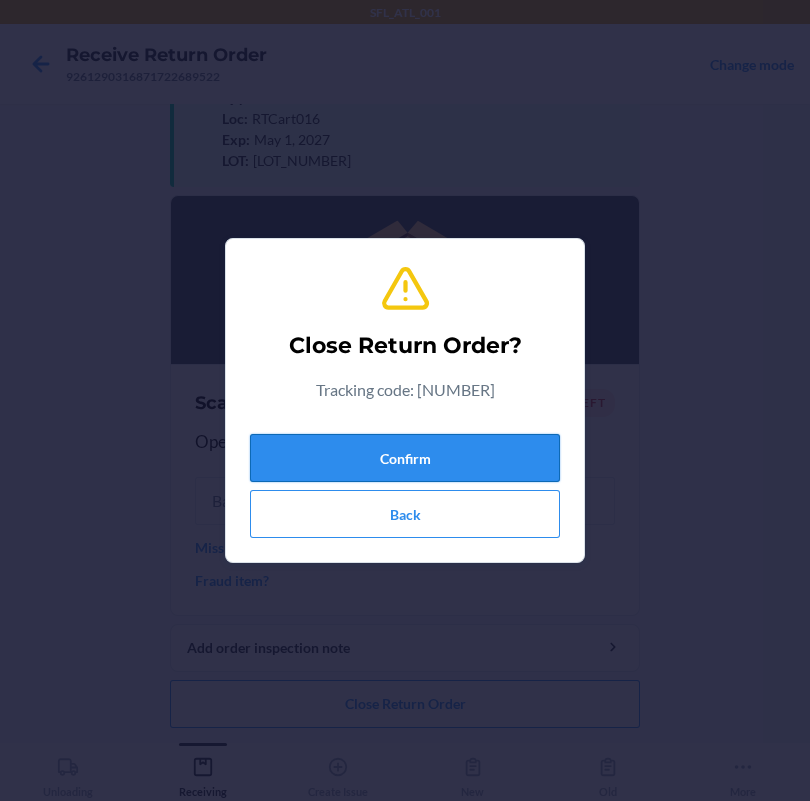 click on "Confirm" at bounding box center [405, 458] 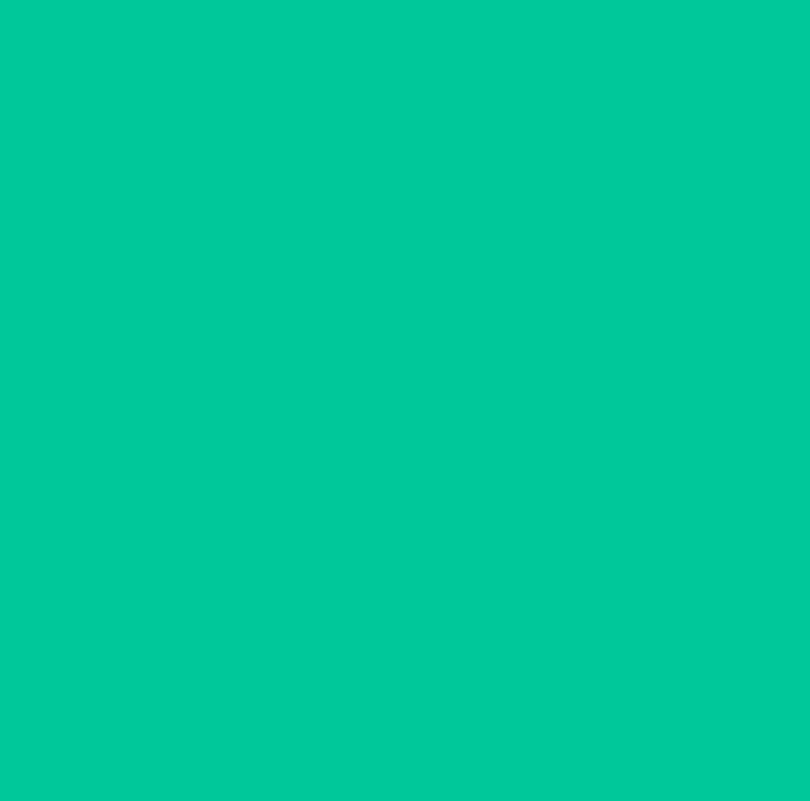 scroll, scrollTop: 0, scrollLeft: 0, axis: both 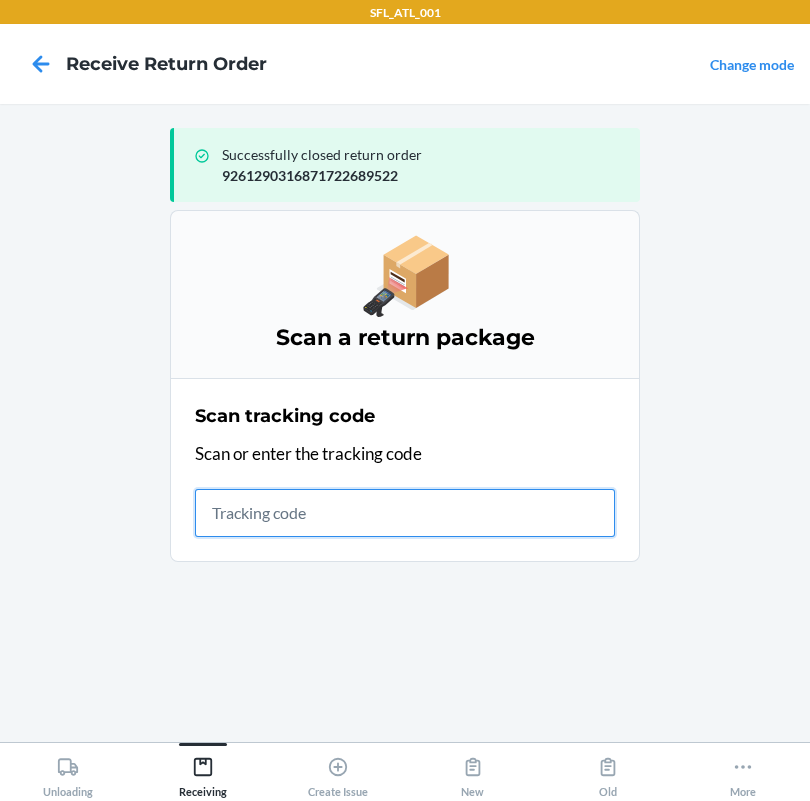click at bounding box center (405, 513) 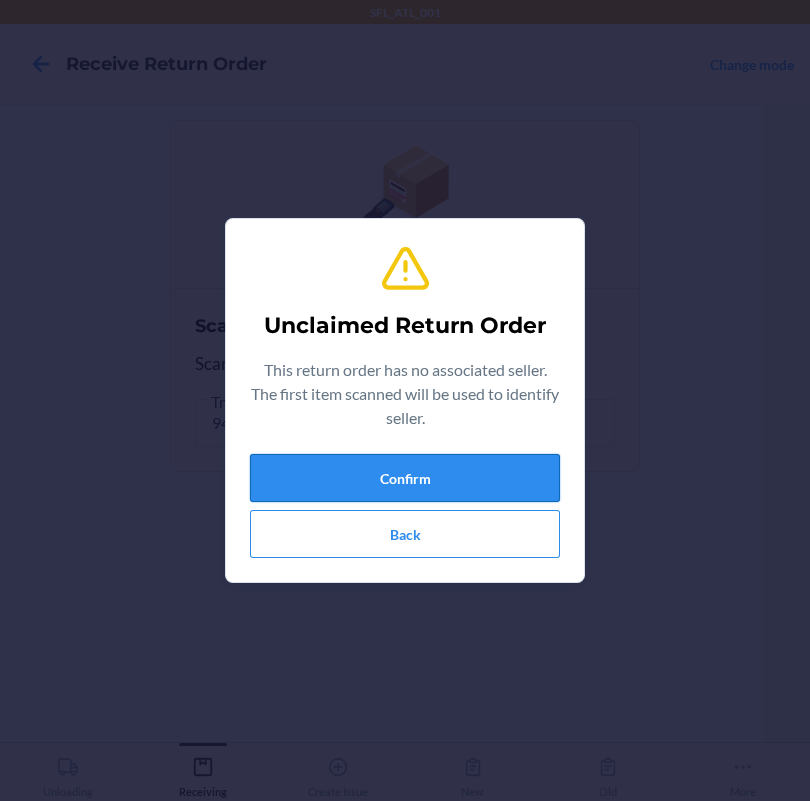 click on "Confirm" at bounding box center (405, 478) 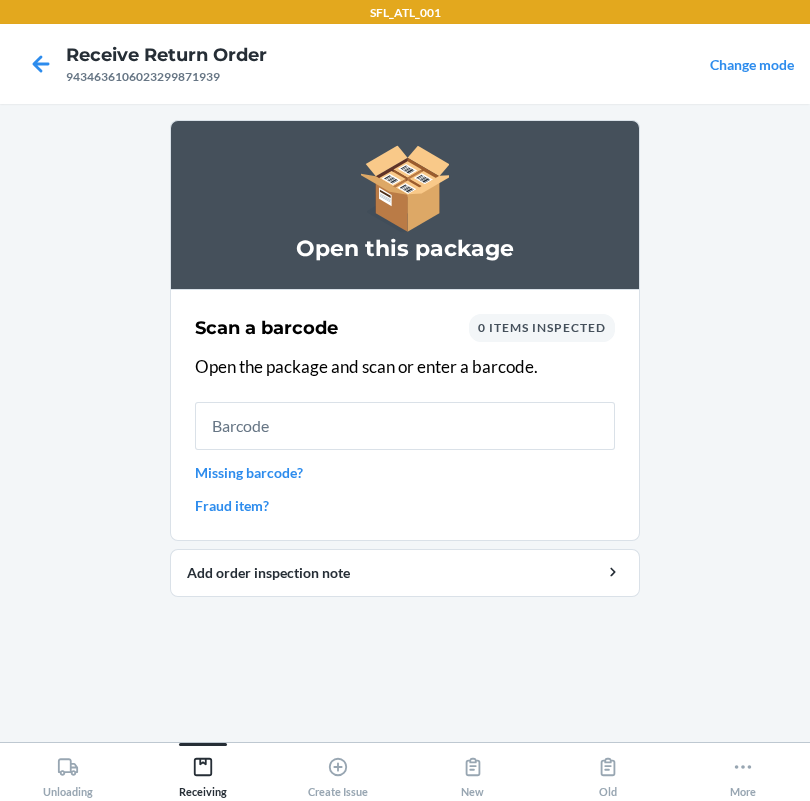 click at bounding box center [405, 426] 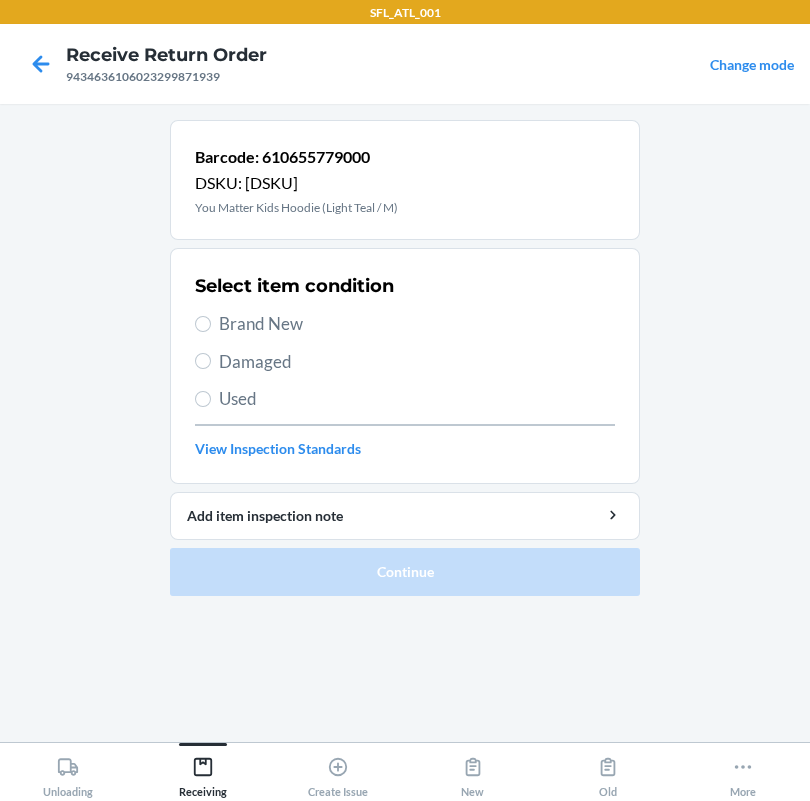 click on "Brand New" at bounding box center [417, 324] 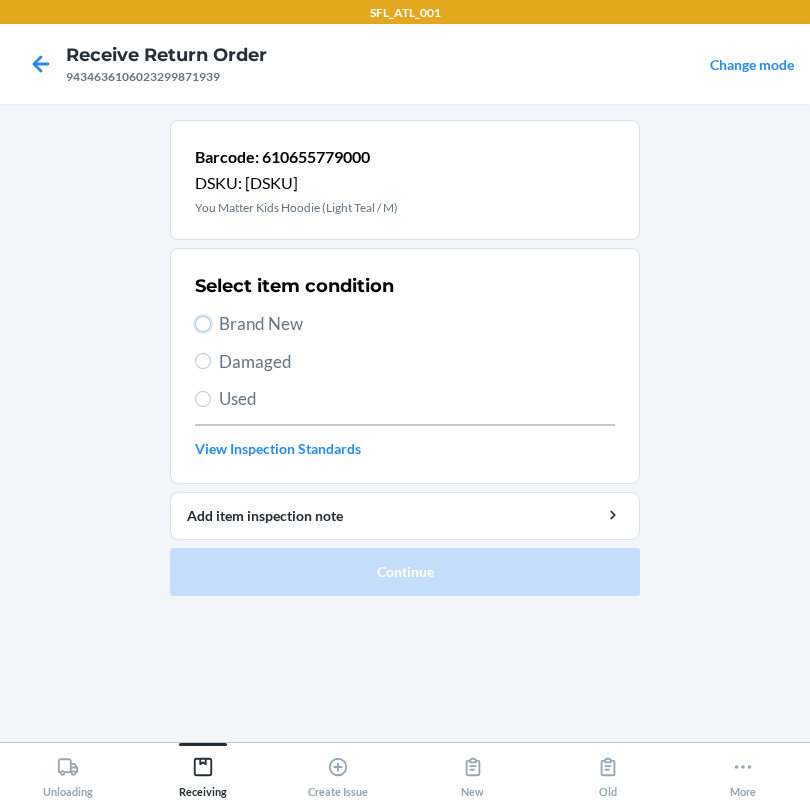 click on "Brand New" at bounding box center (203, 324) 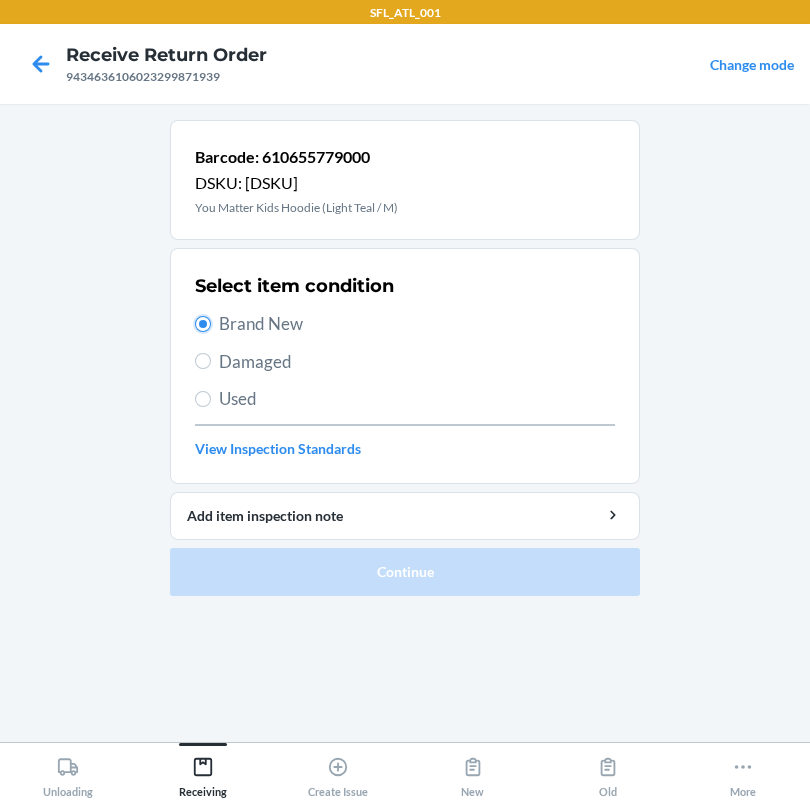 radio on "true" 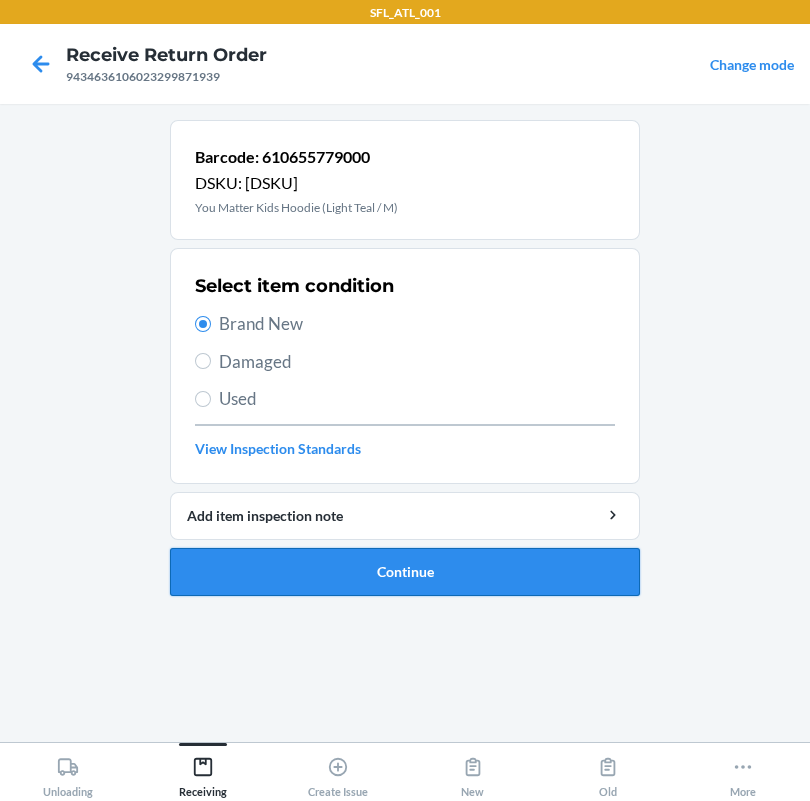 click on "Continue" at bounding box center (405, 572) 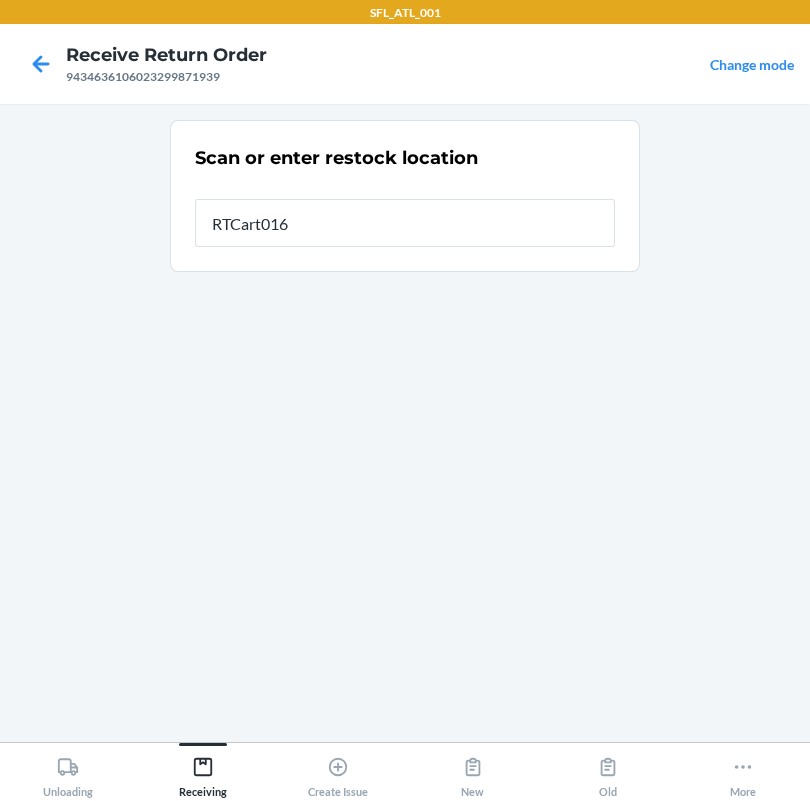 type on "RTCart016" 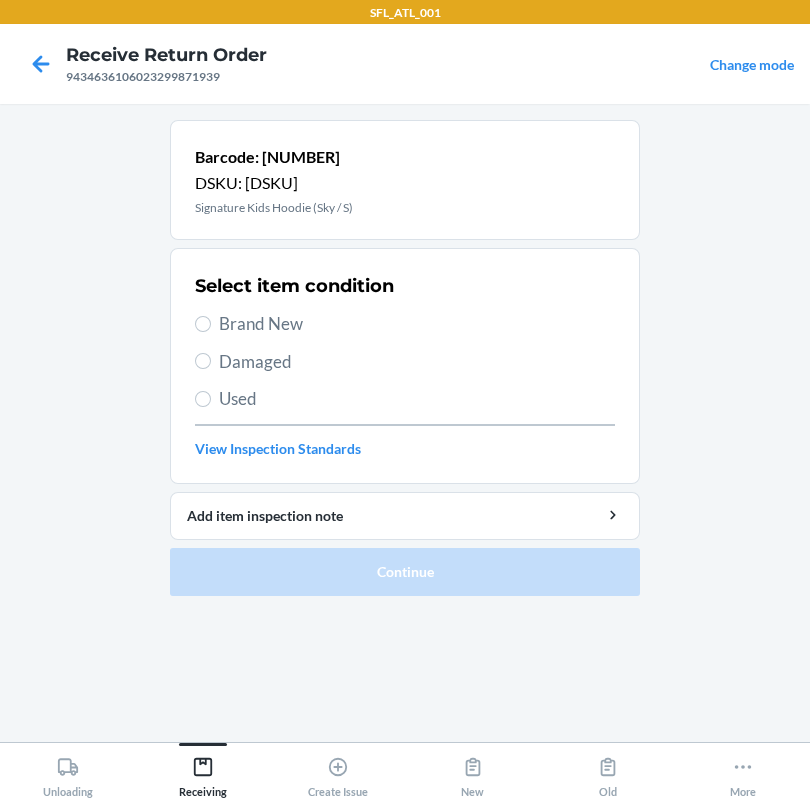 click on "Brand New" at bounding box center (417, 324) 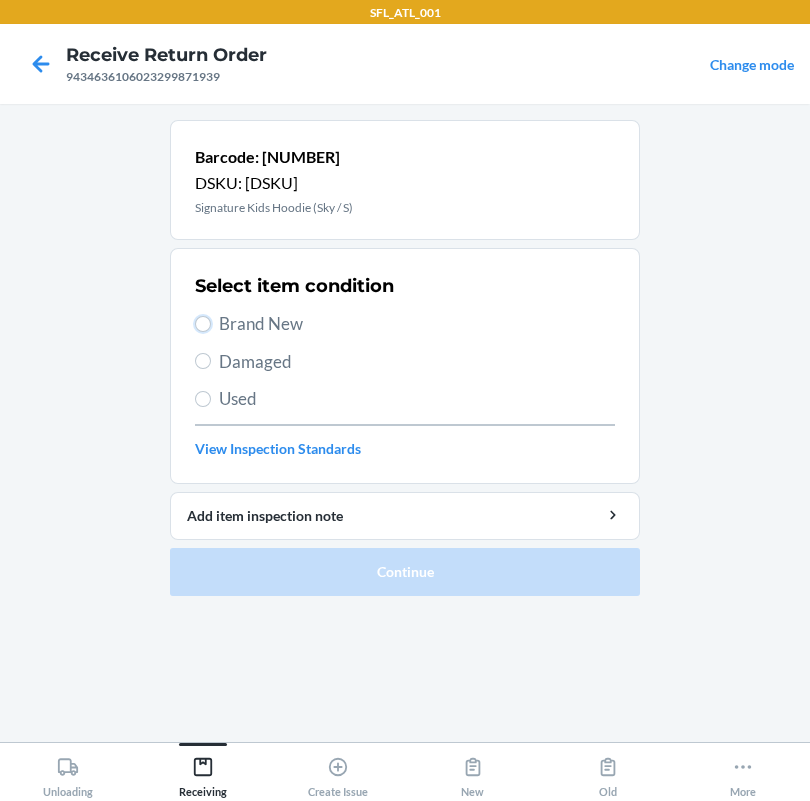 click on "Brand New" at bounding box center (203, 324) 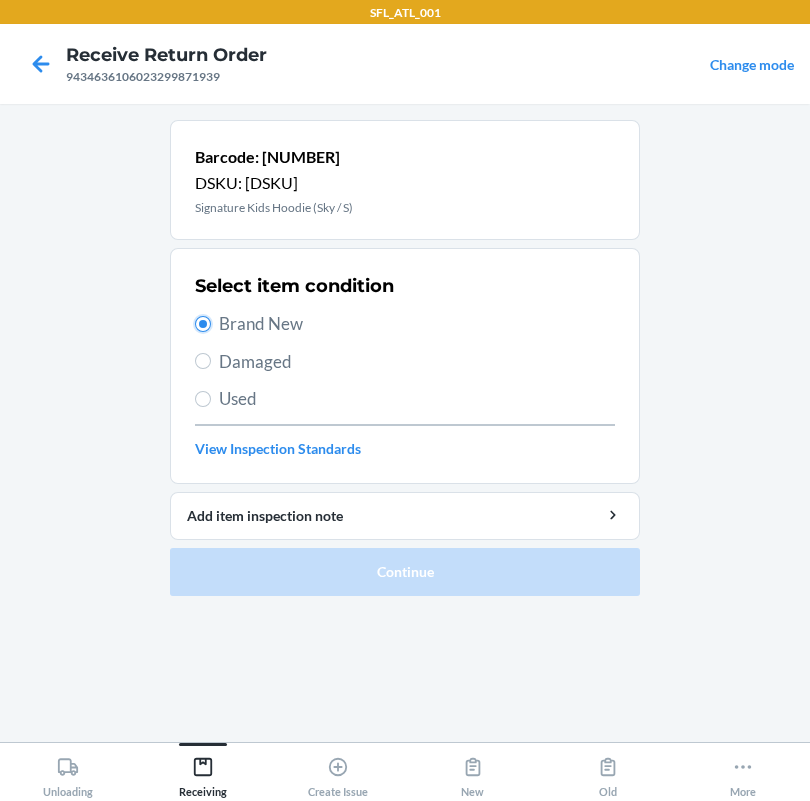 radio on "true" 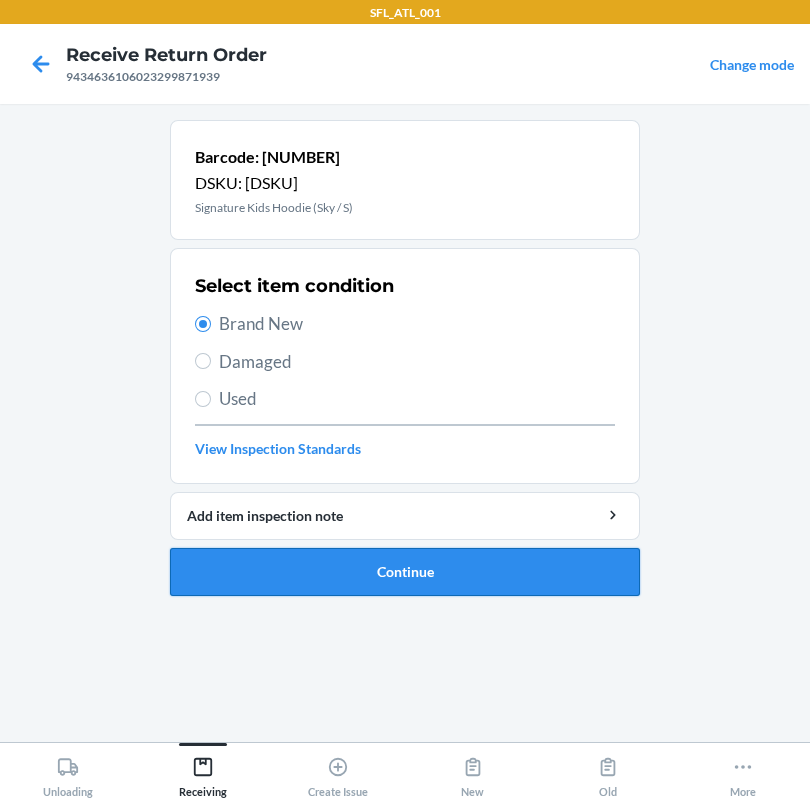 click on "Continue" at bounding box center (405, 572) 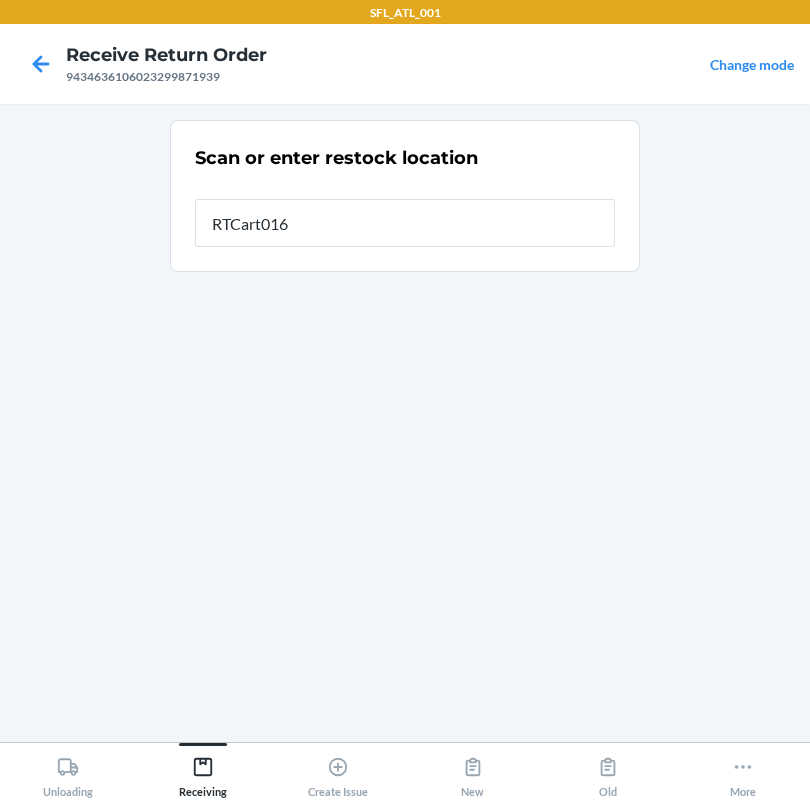type on "RTCart016" 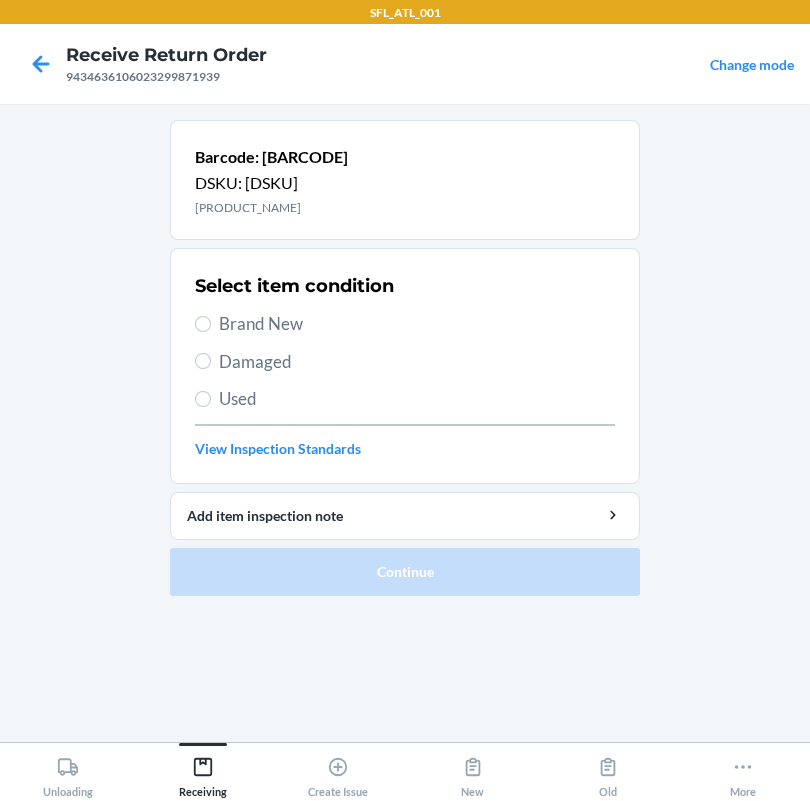 click on "Brand New" at bounding box center (417, 324) 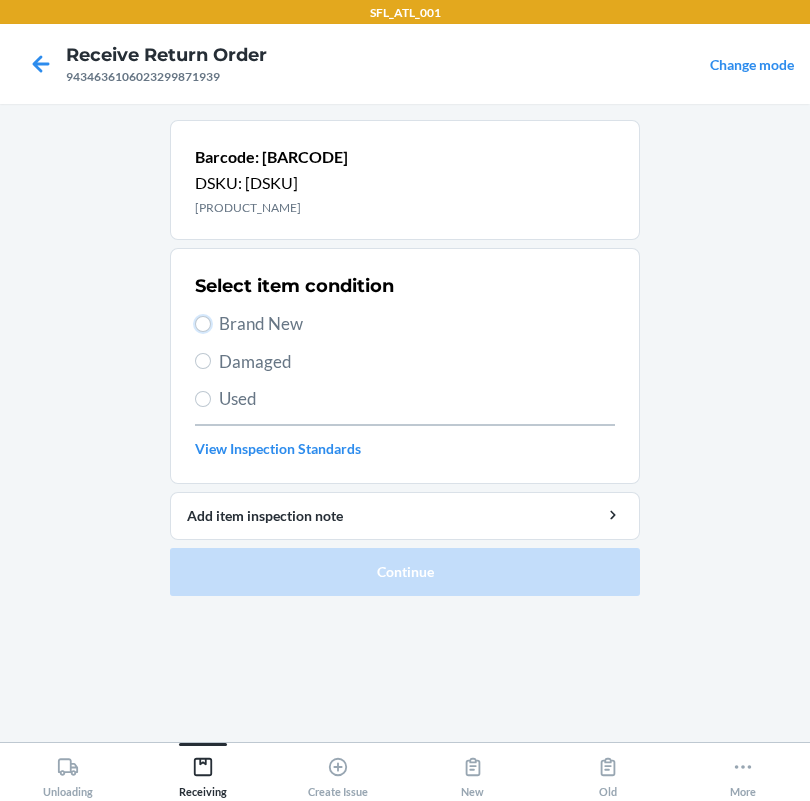 click on "Brand New" at bounding box center (203, 324) 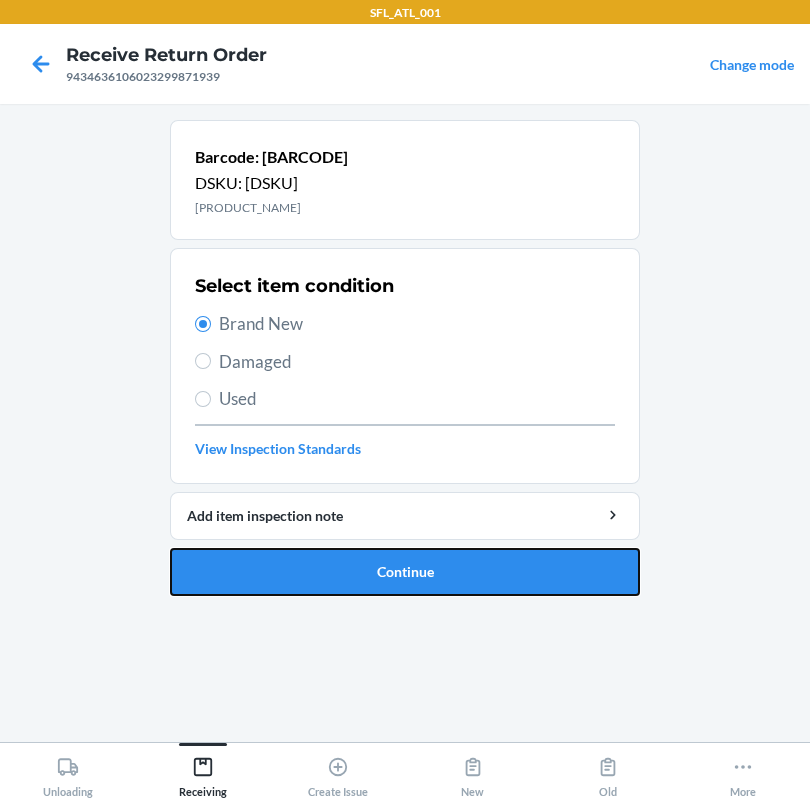 click on "Continue" at bounding box center (405, 572) 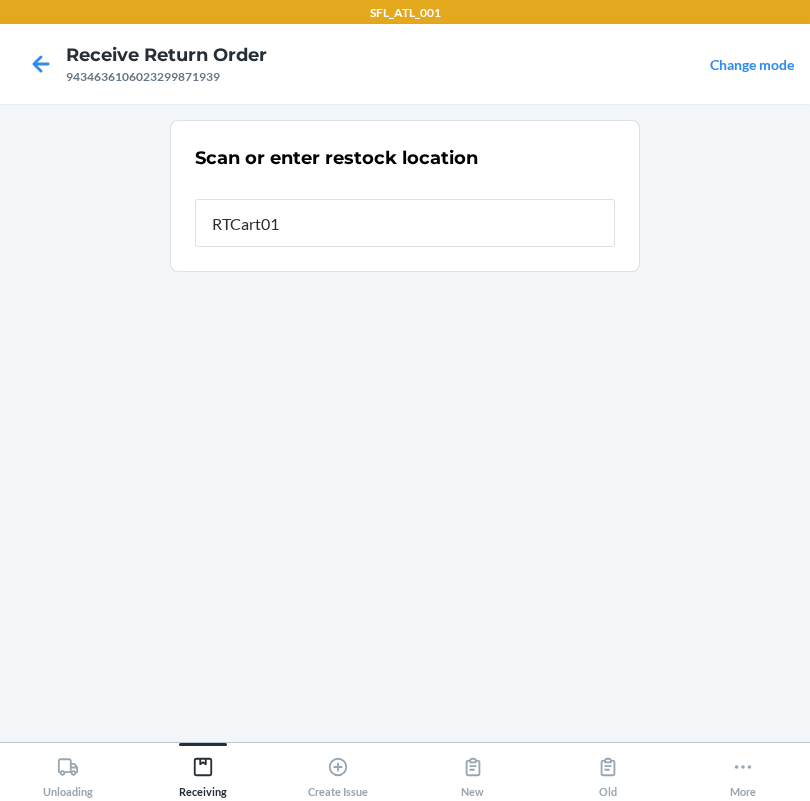 type on "RTCart016" 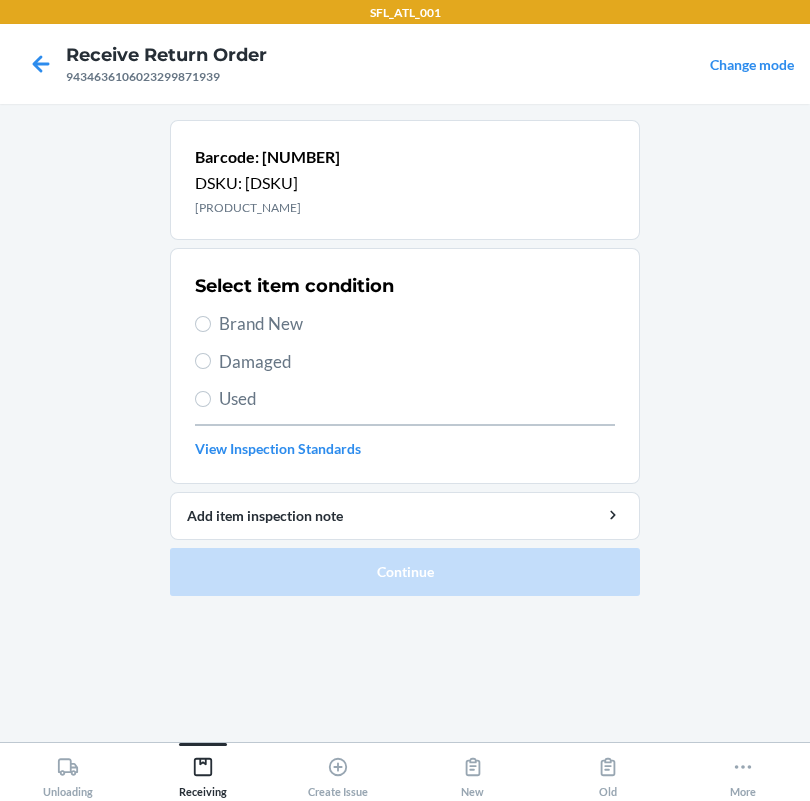 click on "Brand New" at bounding box center [417, 324] 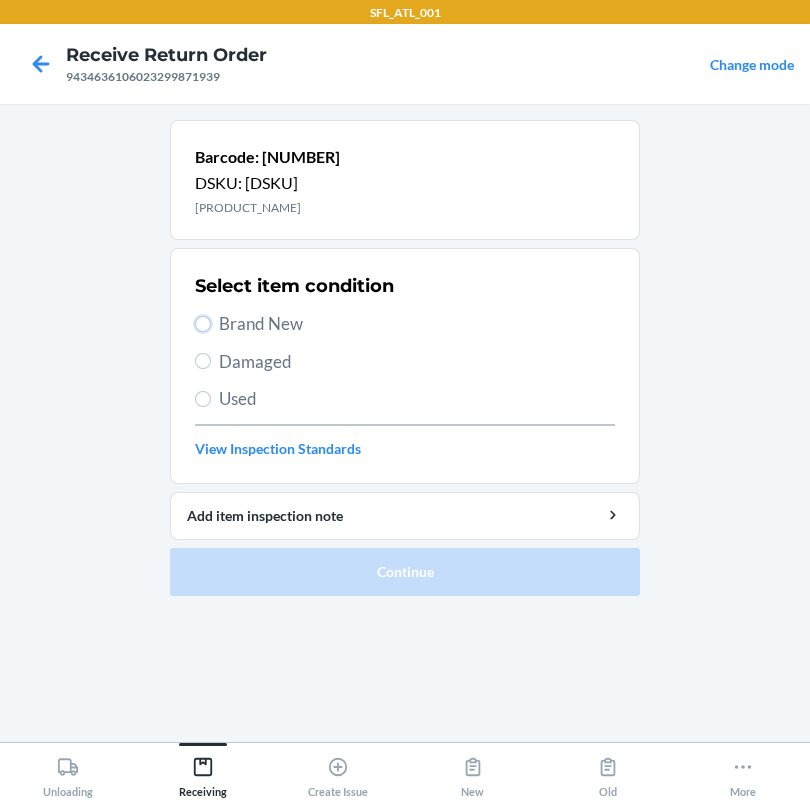 click on "Brand New" at bounding box center (203, 324) 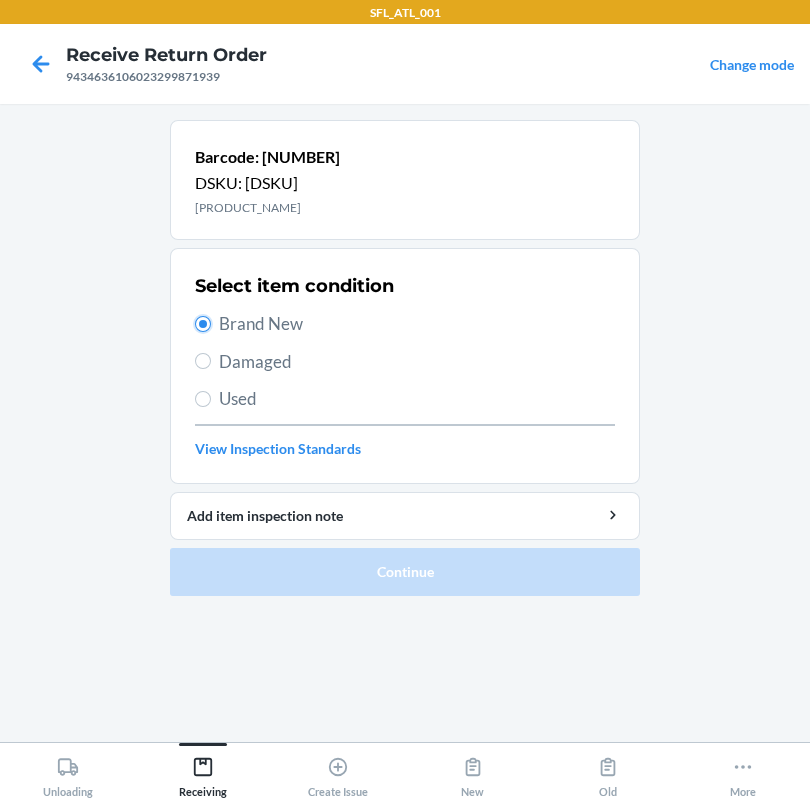 radio on "true" 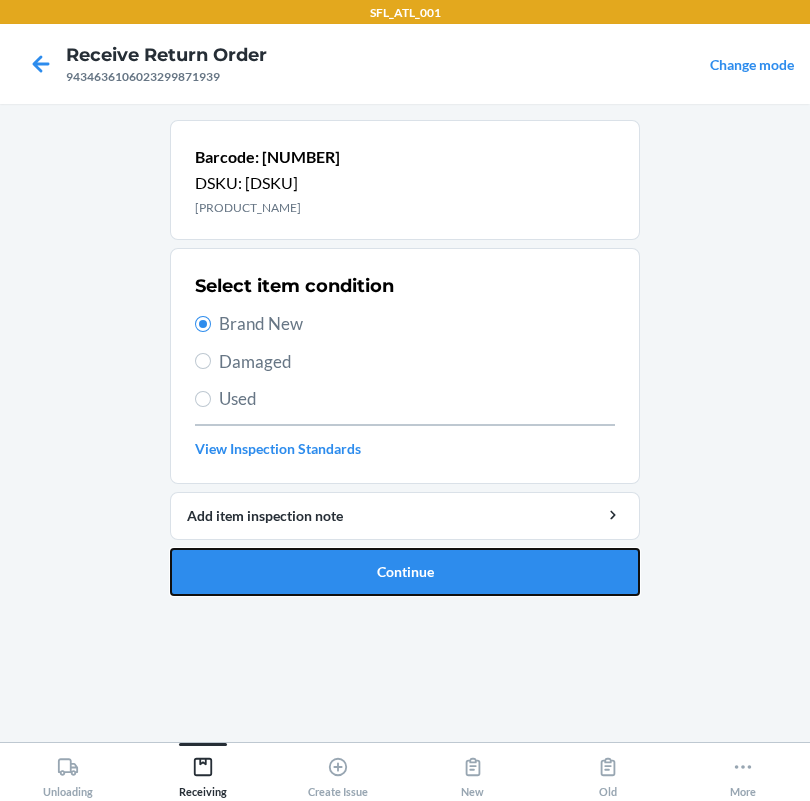 drag, startPoint x: 457, startPoint y: 575, endPoint x: 402, endPoint y: 471, distance: 117.64778 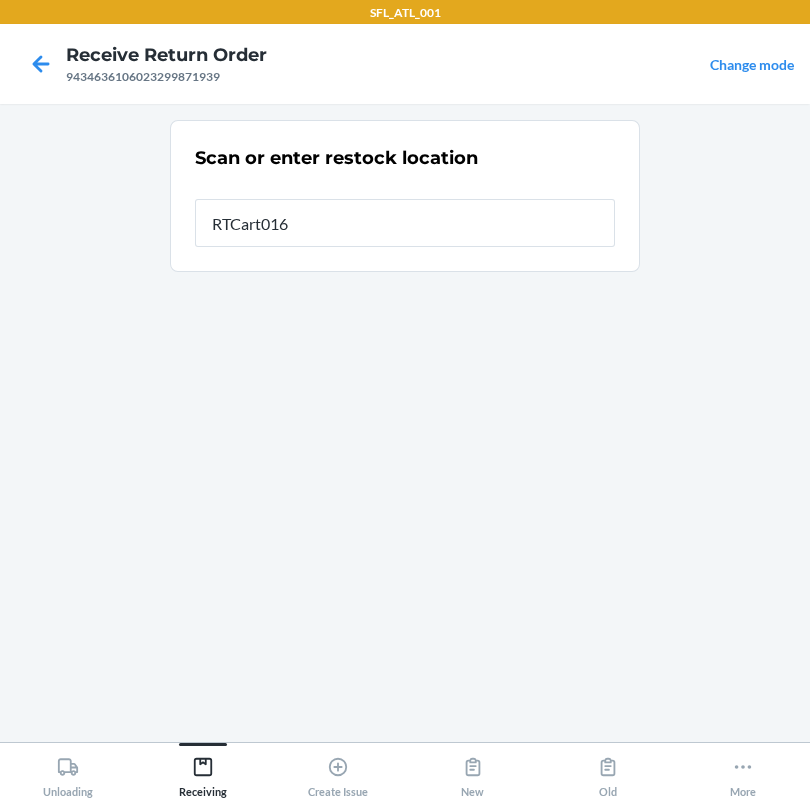 type on "RTCart016" 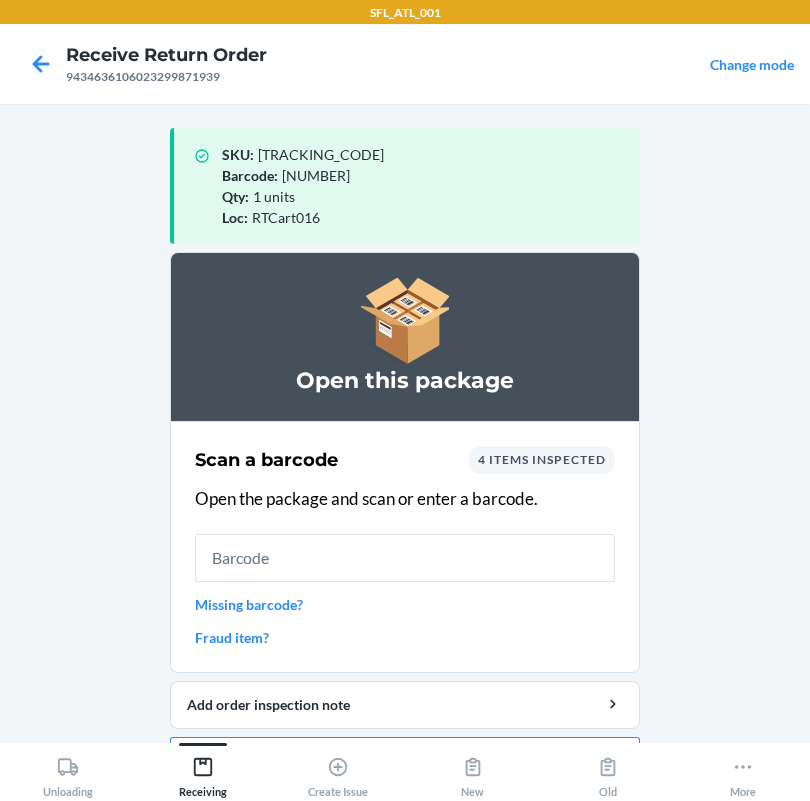 scroll, scrollTop: 57, scrollLeft: 0, axis: vertical 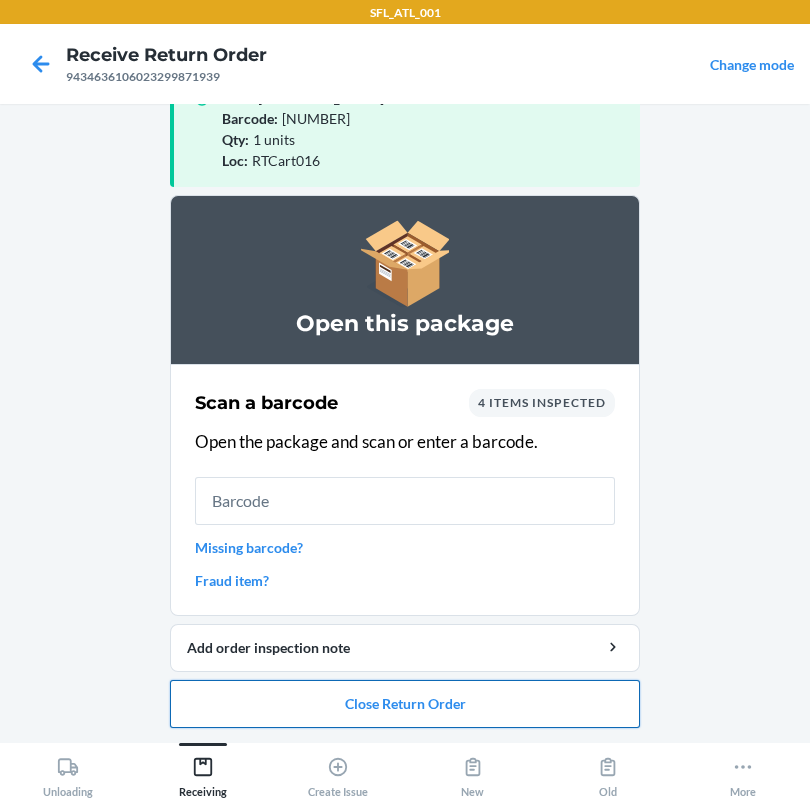 click on "Close Return Order" at bounding box center (405, 704) 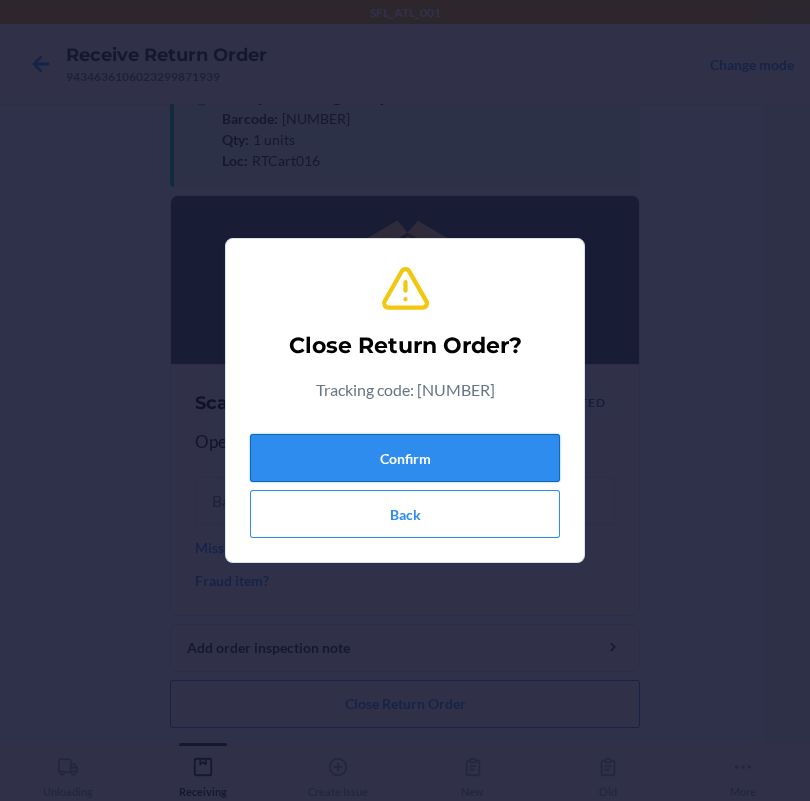 click on "Confirm" at bounding box center (405, 458) 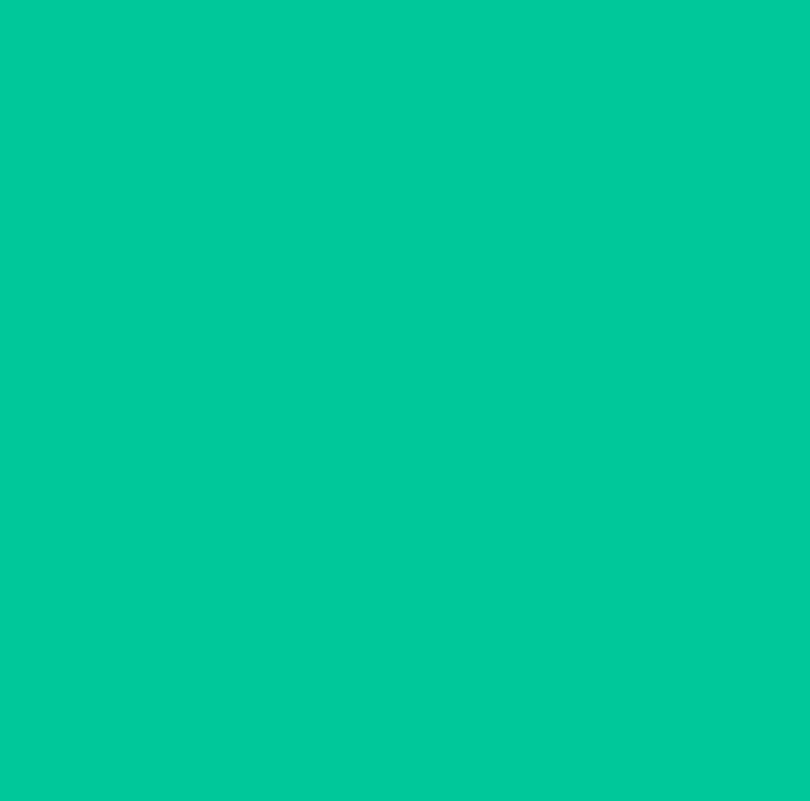 scroll, scrollTop: 0, scrollLeft: 0, axis: both 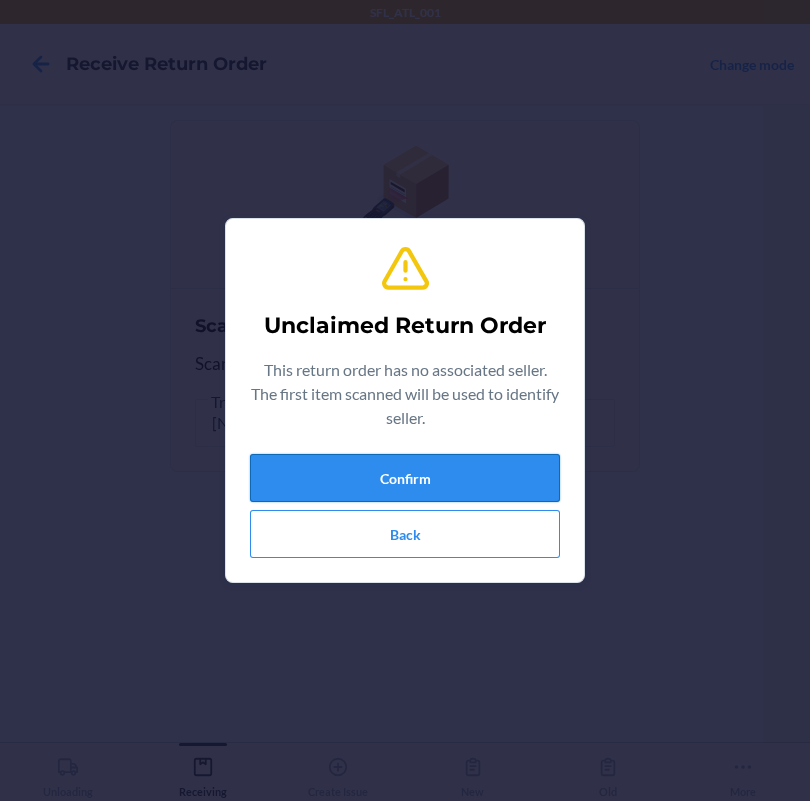 click on "Confirm" at bounding box center [405, 478] 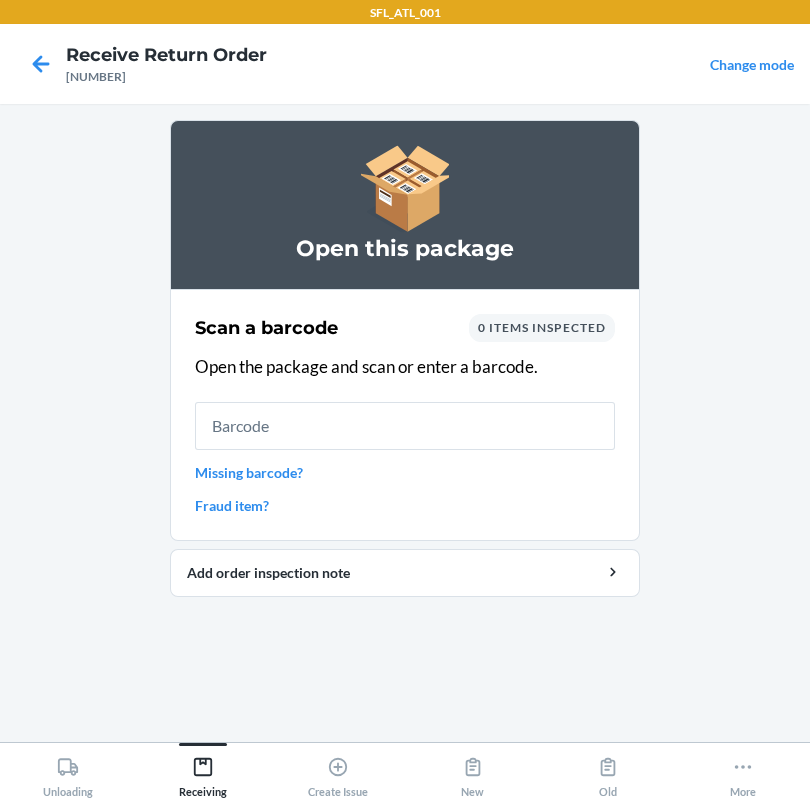 click on "Missing barcode?" at bounding box center [405, 472] 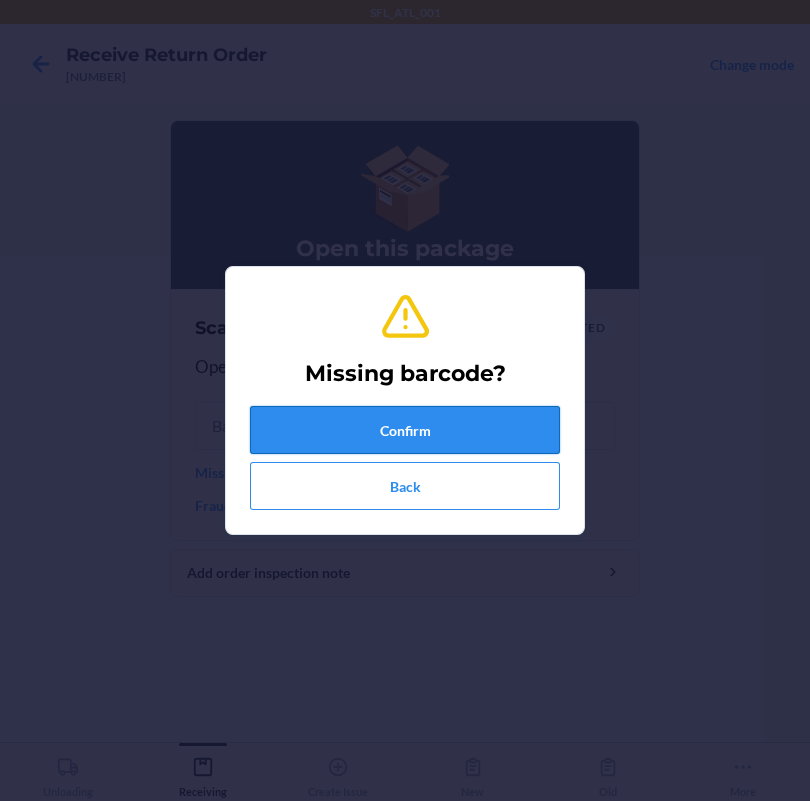 click on "Confirm" at bounding box center [405, 430] 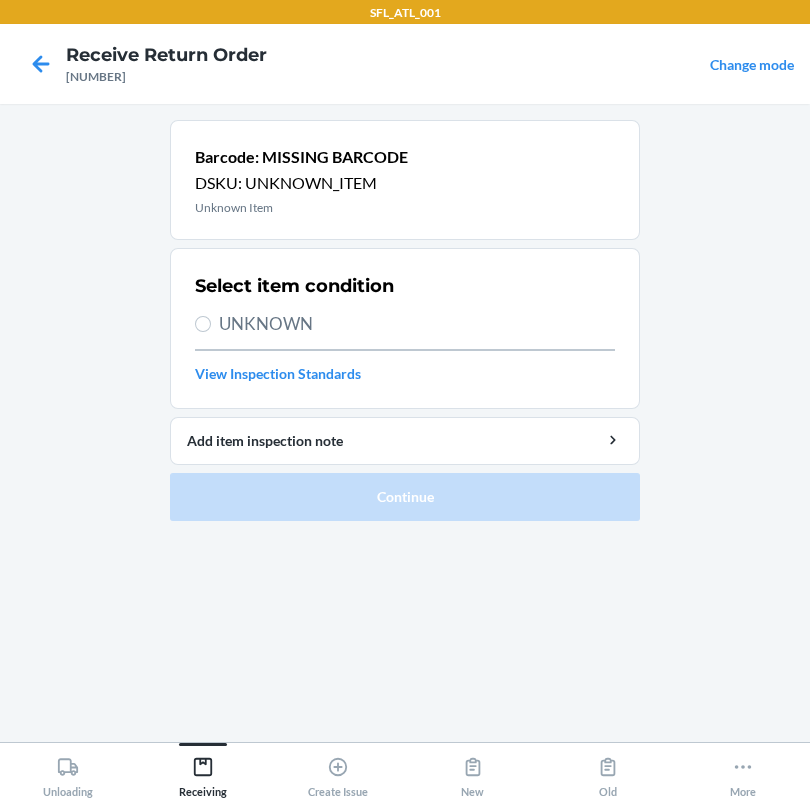 click on "UNKNOWN" at bounding box center (417, 324) 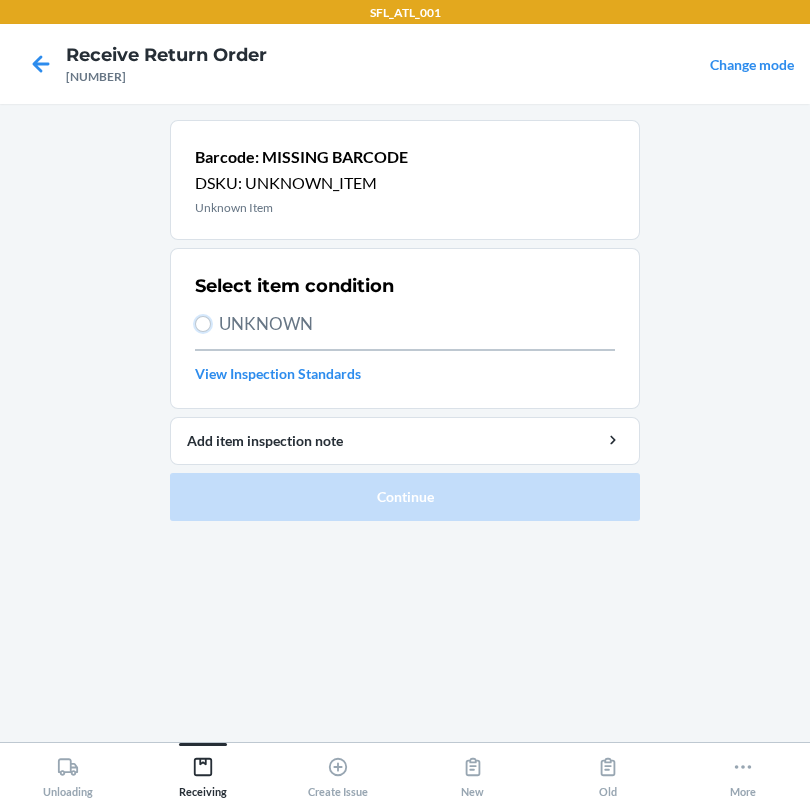 click on "UNKNOWN" at bounding box center (203, 324) 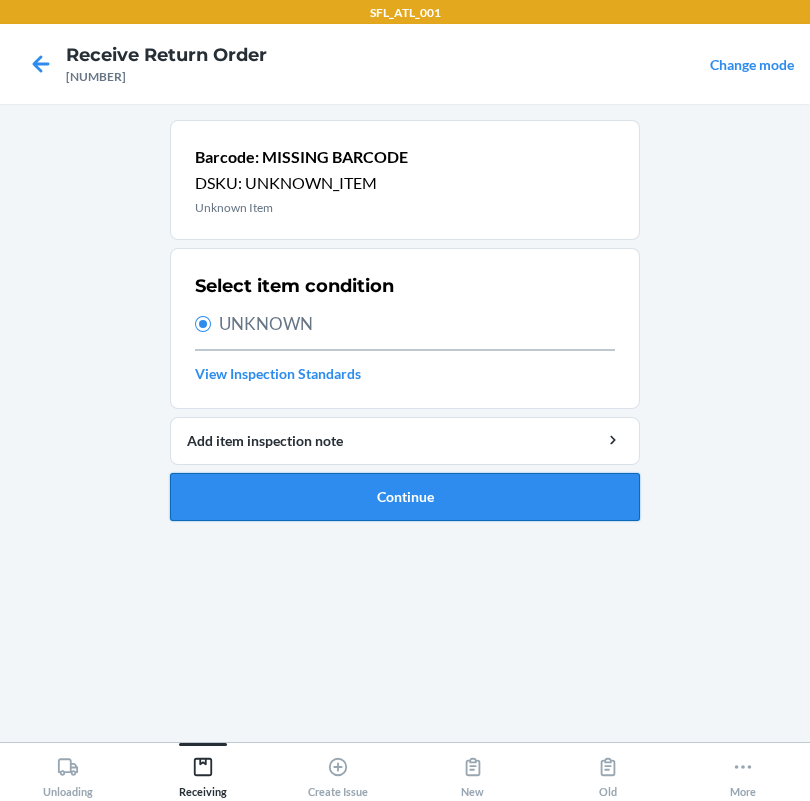 click on "Continue" at bounding box center (405, 497) 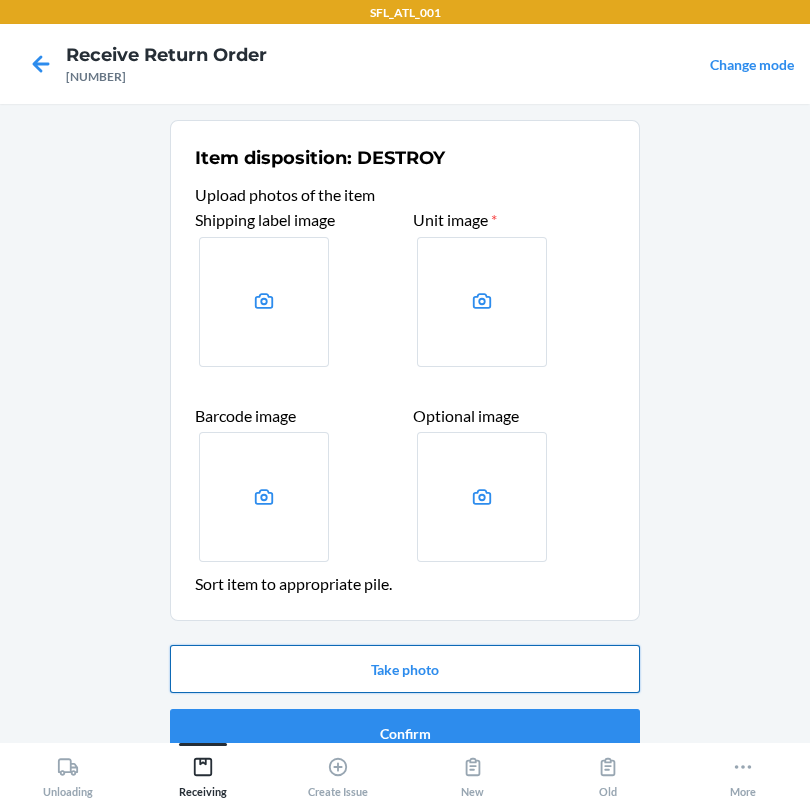 click on "Take photo" at bounding box center [405, 669] 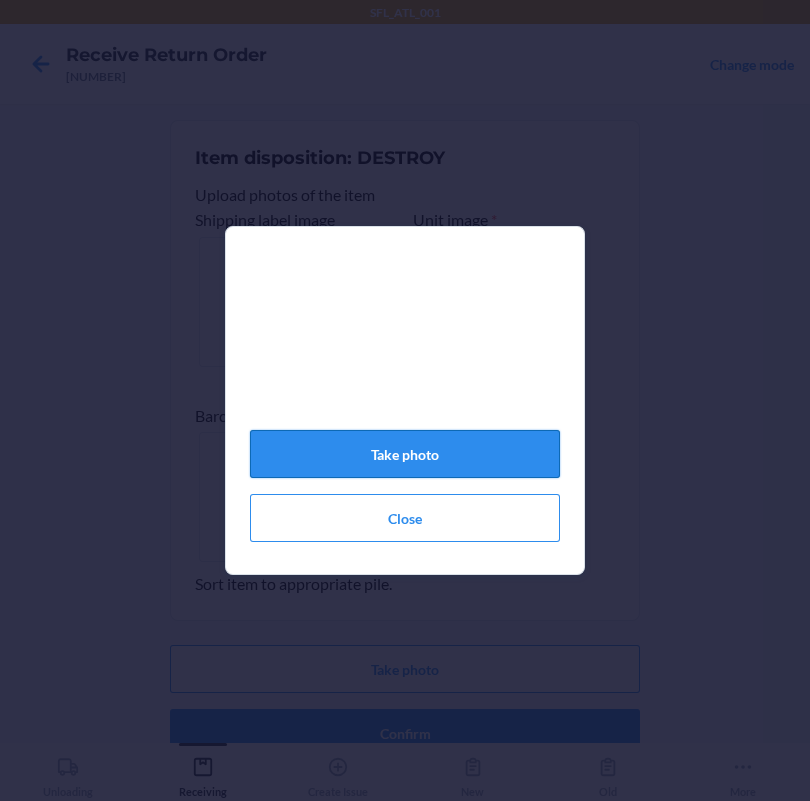 click on "Take photo" 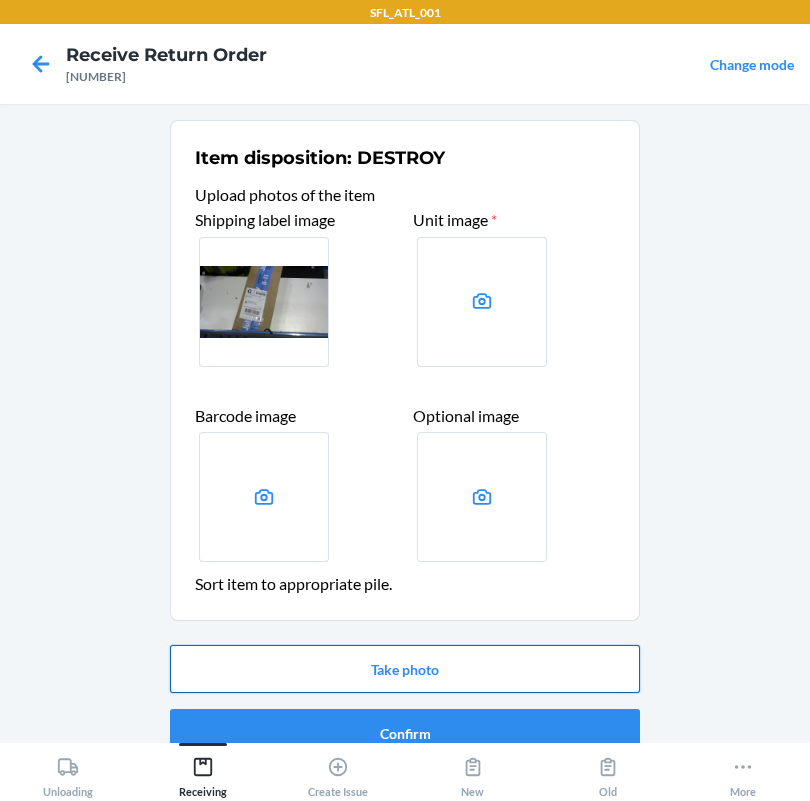 click on "Take photo" at bounding box center (405, 669) 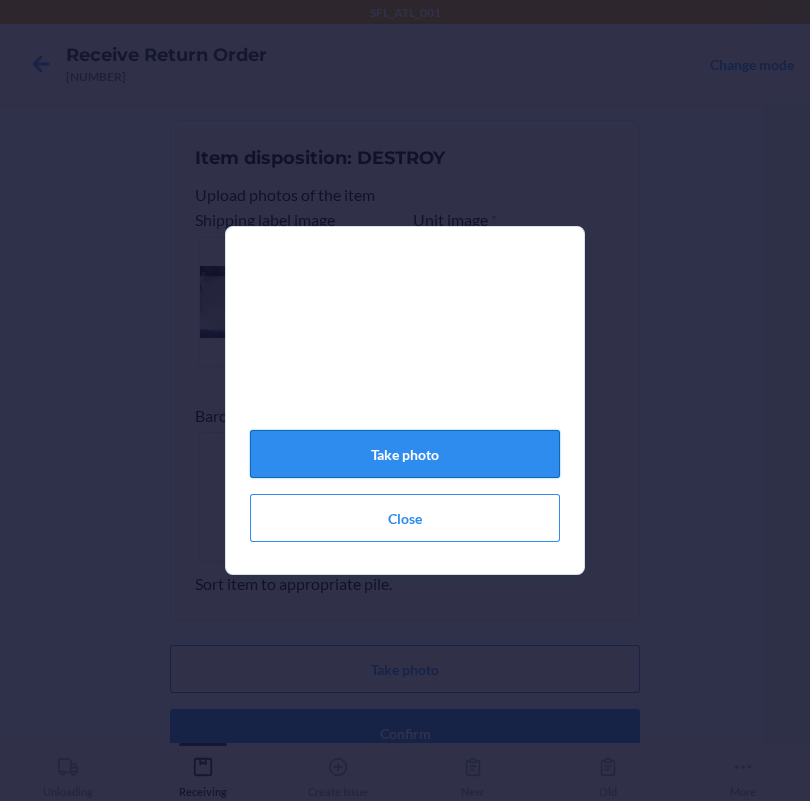 click on "Take photo" 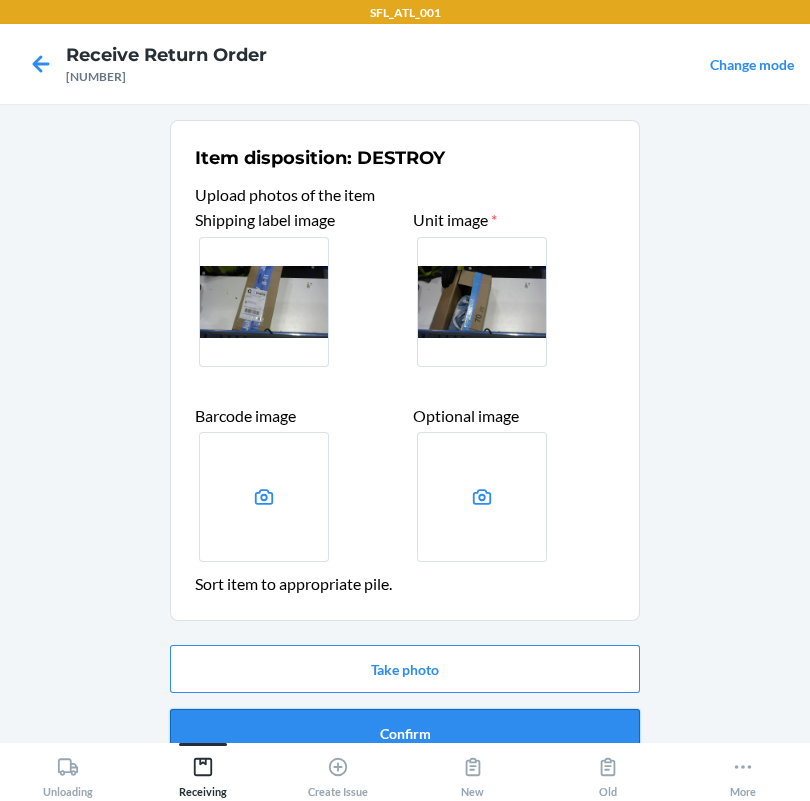 click on "Confirm" at bounding box center [405, 733] 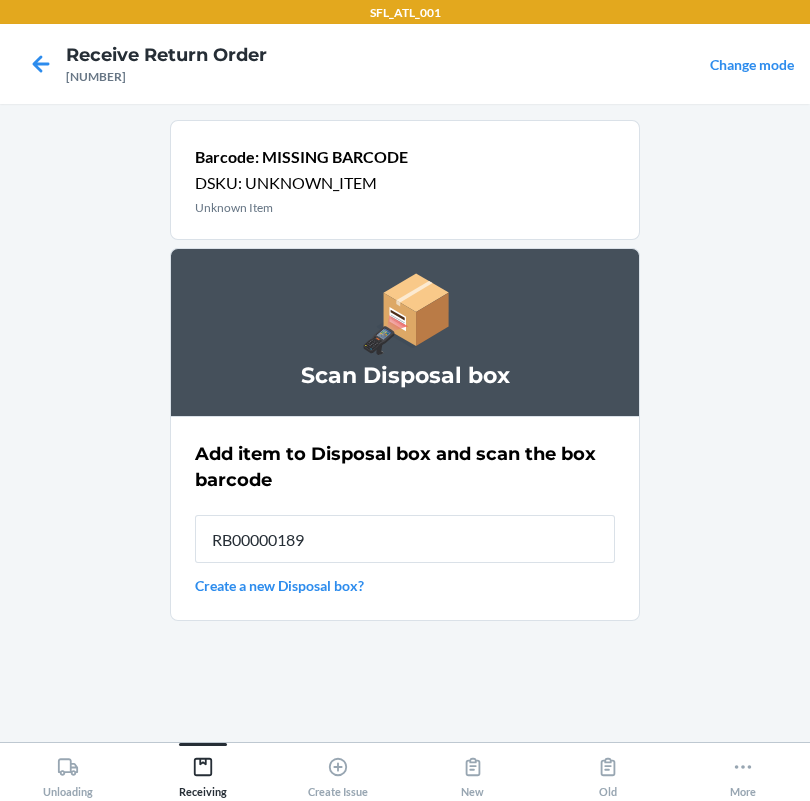 type on "[TRACKING_CODE]" 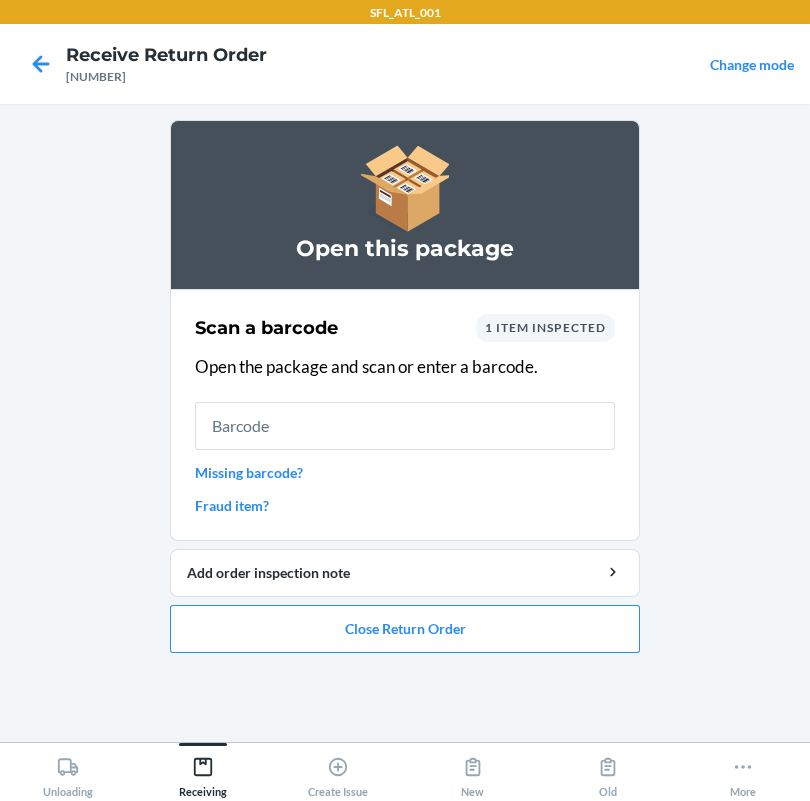 click on "Missing barcode?" at bounding box center (405, 472) 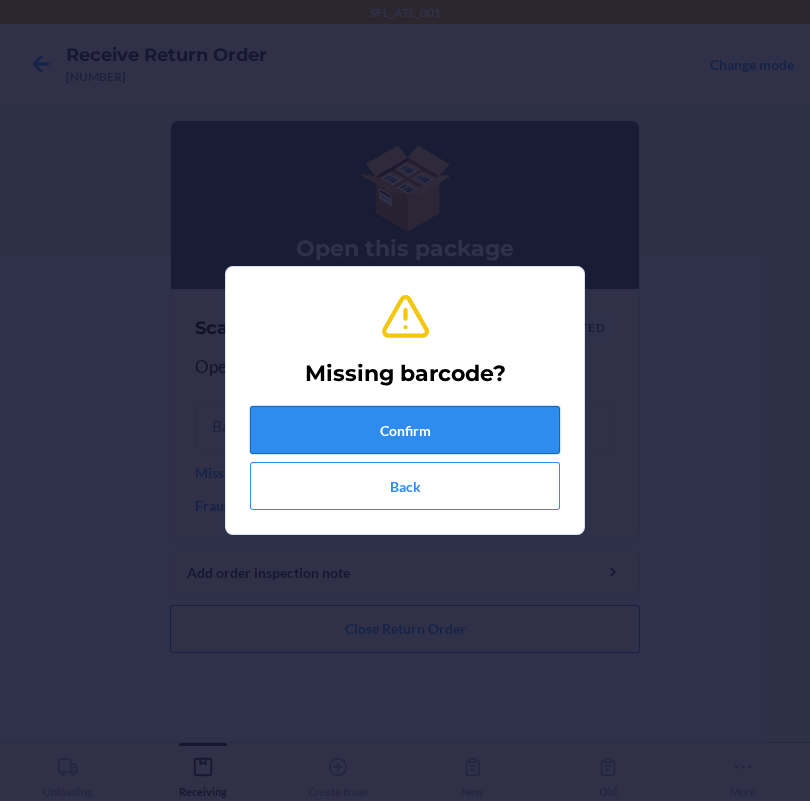 click on "Confirm" at bounding box center (405, 430) 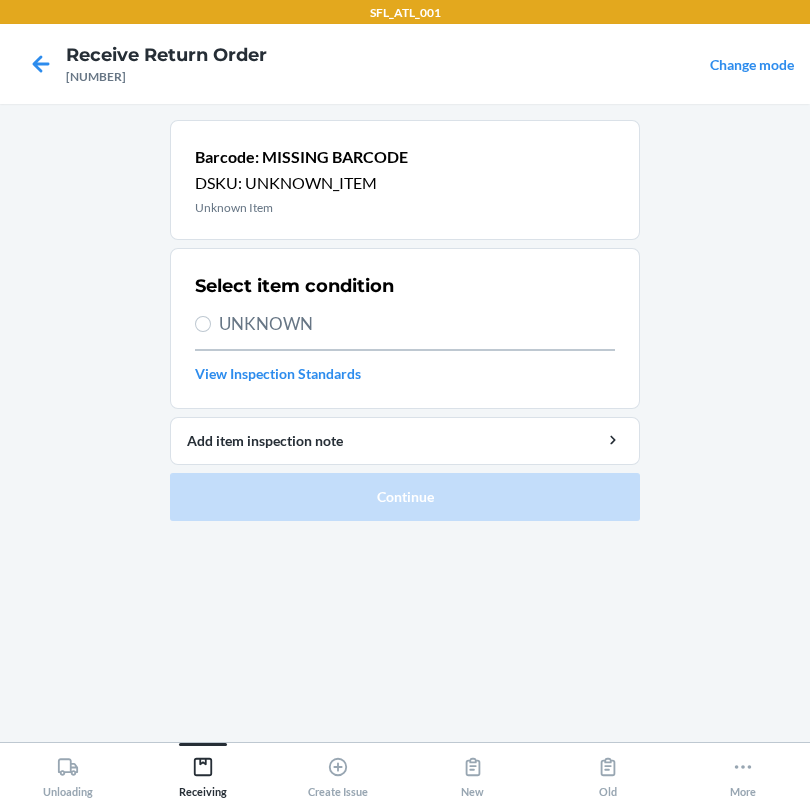 click on "UNKNOWN" at bounding box center (417, 324) 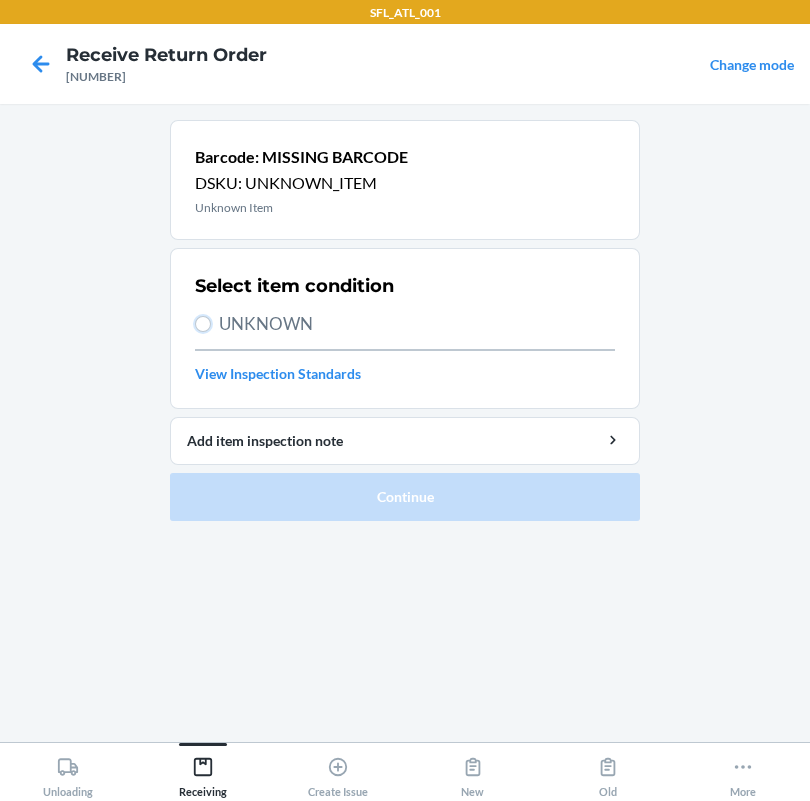 click on "UNKNOWN" at bounding box center (203, 324) 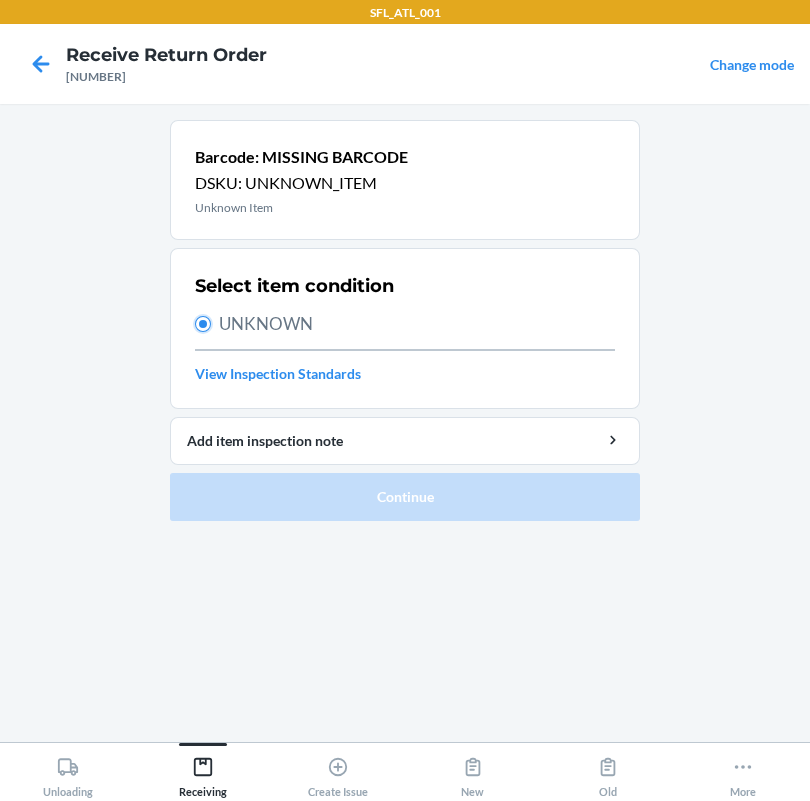radio on "true" 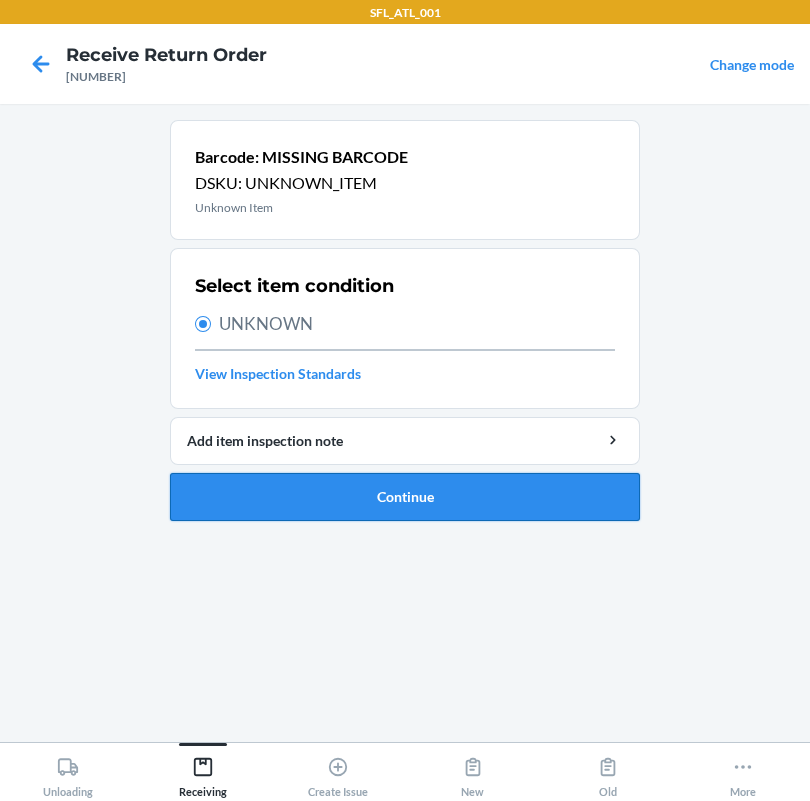 click on "Continue" at bounding box center (405, 497) 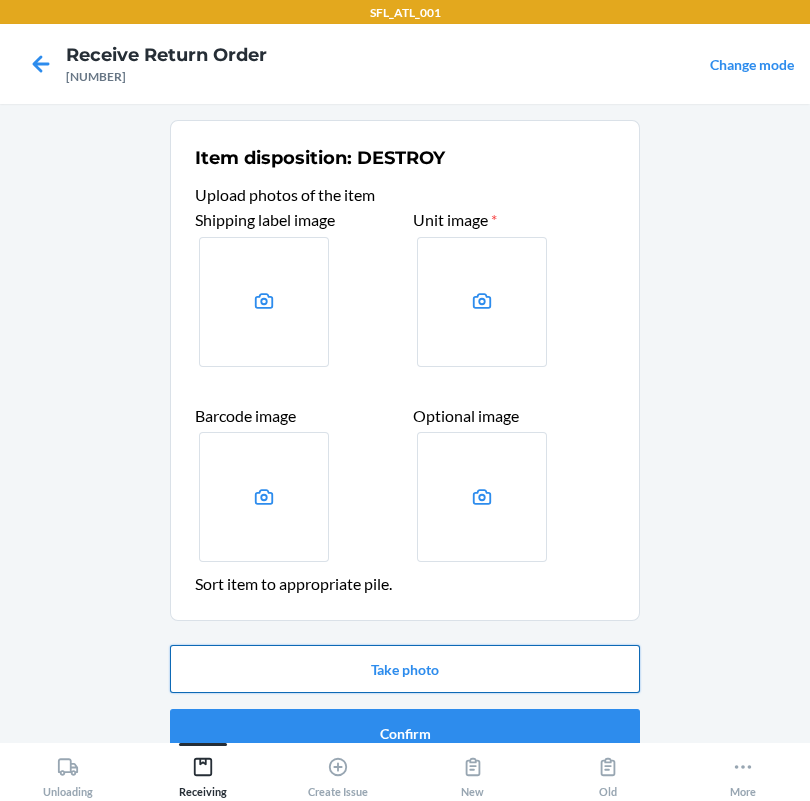 click on "Take photo" at bounding box center [405, 669] 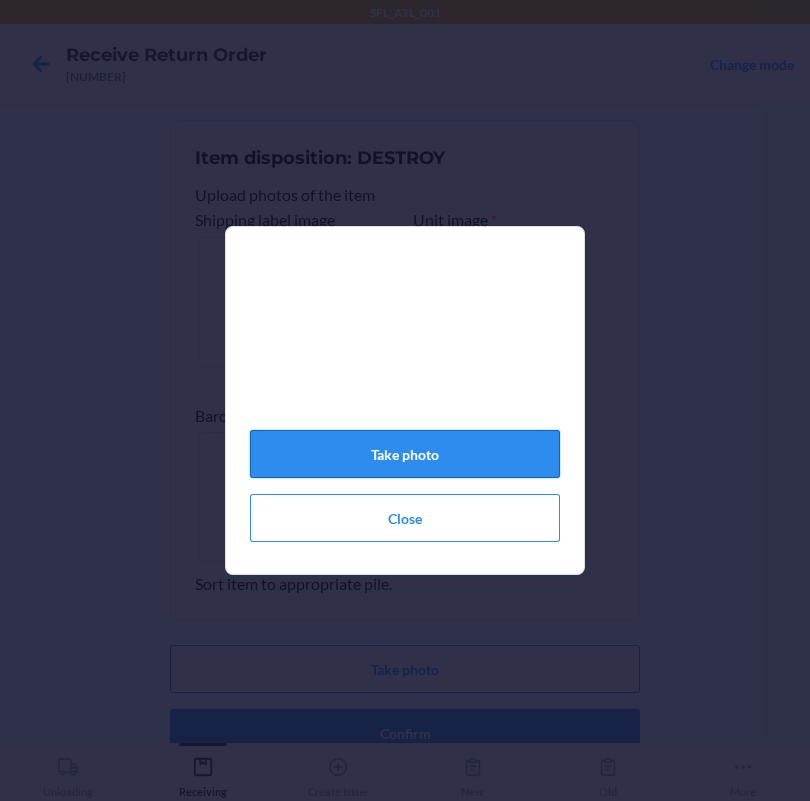 click on "Take photo" 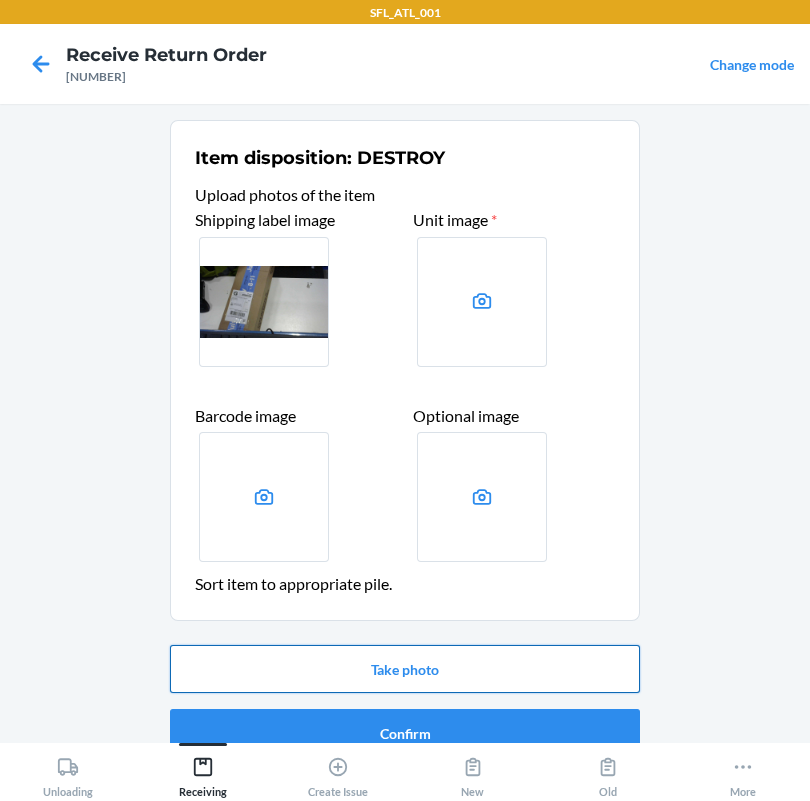 click on "Take photo" at bounding box center [405, 669] 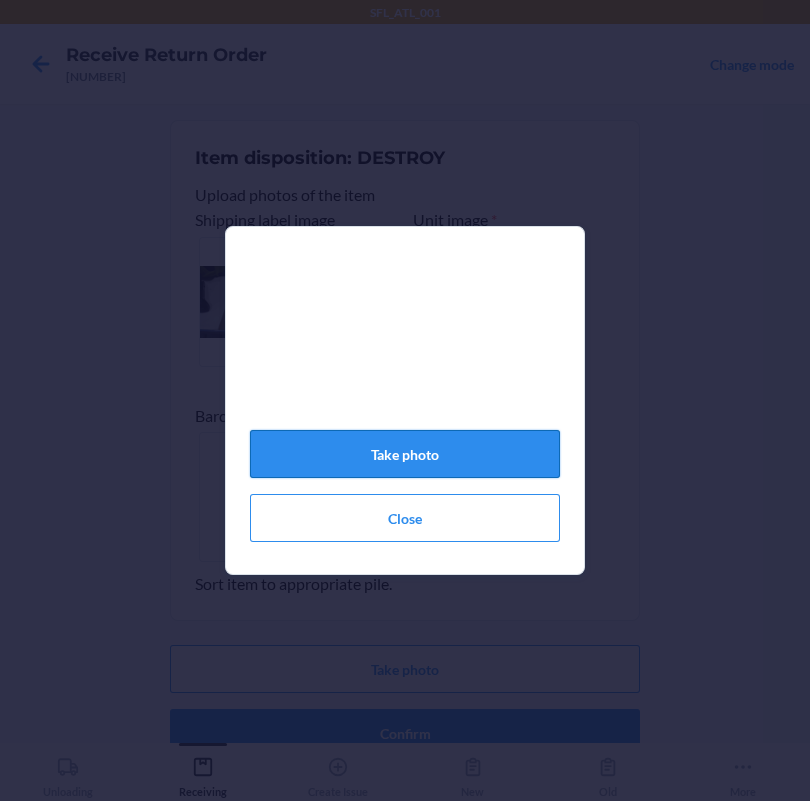 click on "Take photo" 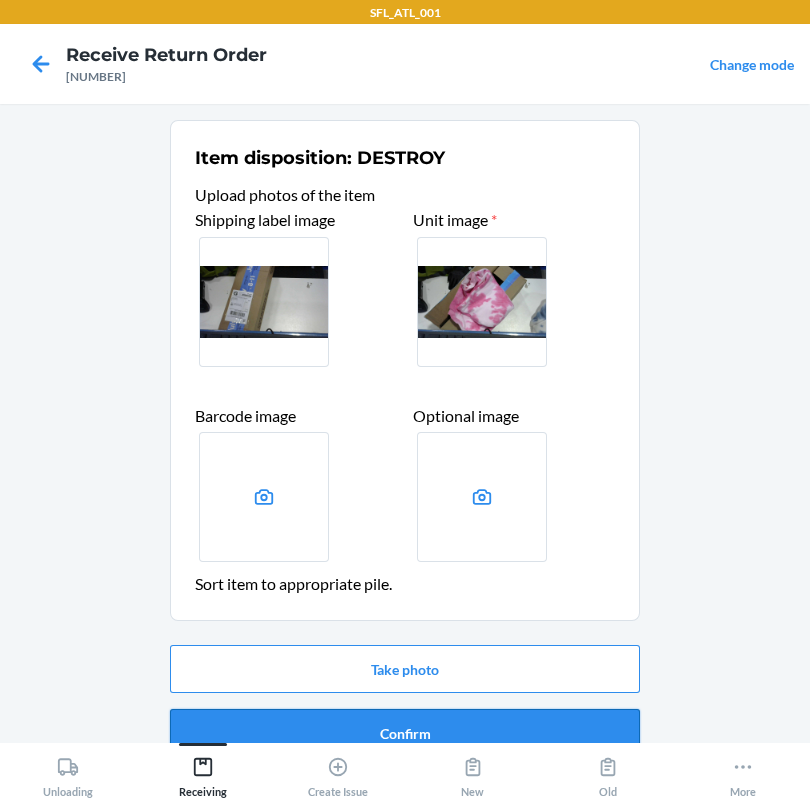 click on "Confirm" at bounding box center [405, 733] 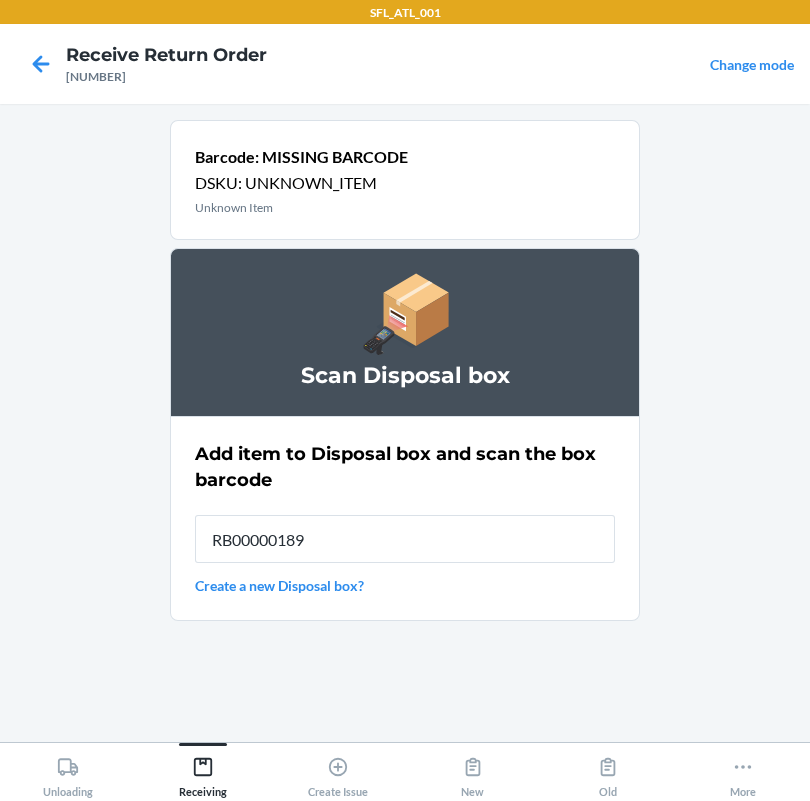type on "[TRACKING_CODE]" 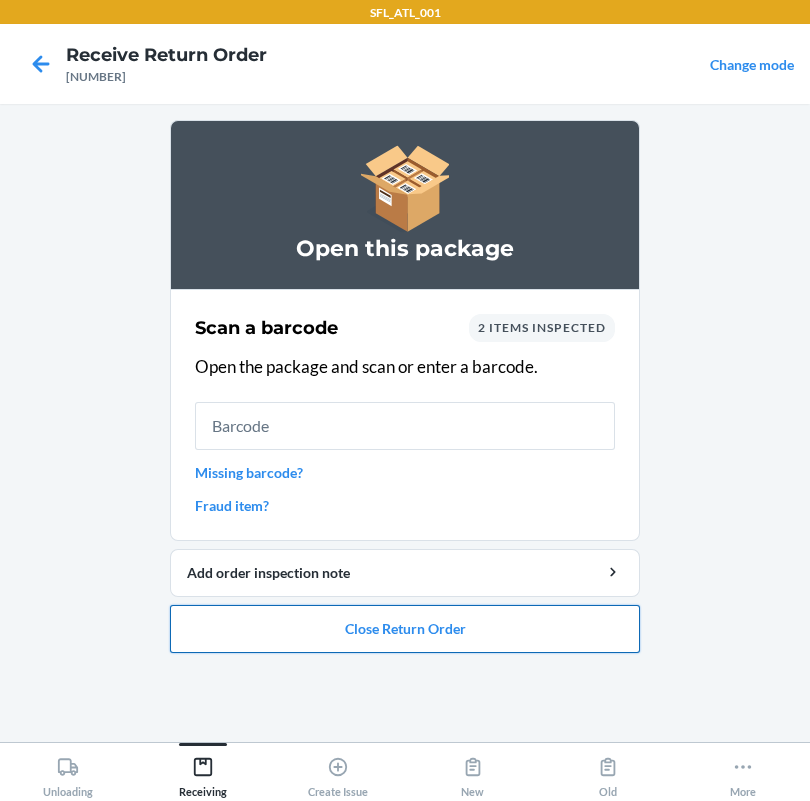 click on "Close Return Order" at bounding box center (405, 629) 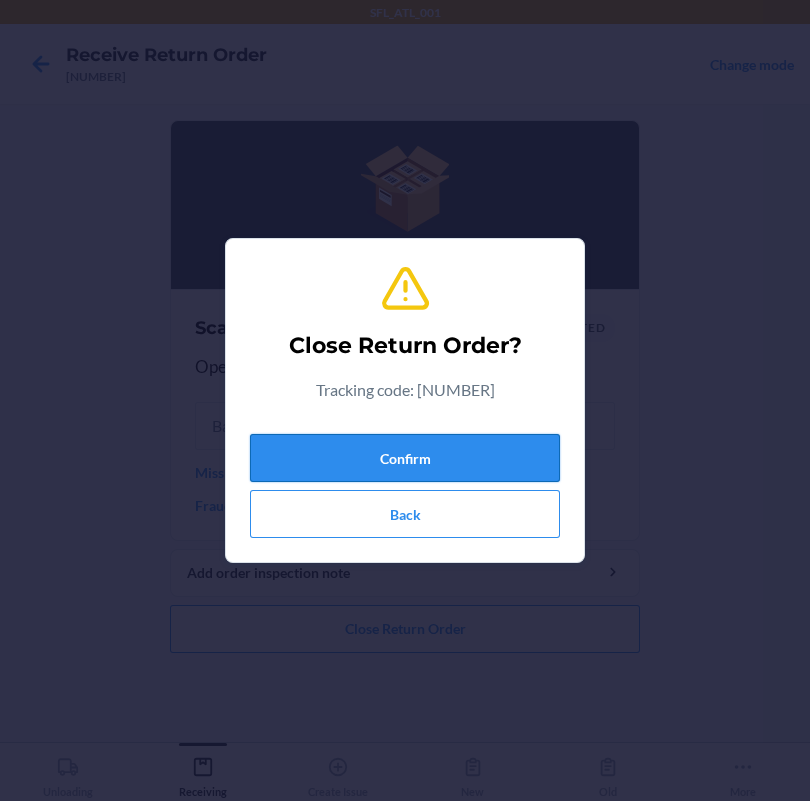 click on "Confirm" at bounding box center (405, 458) 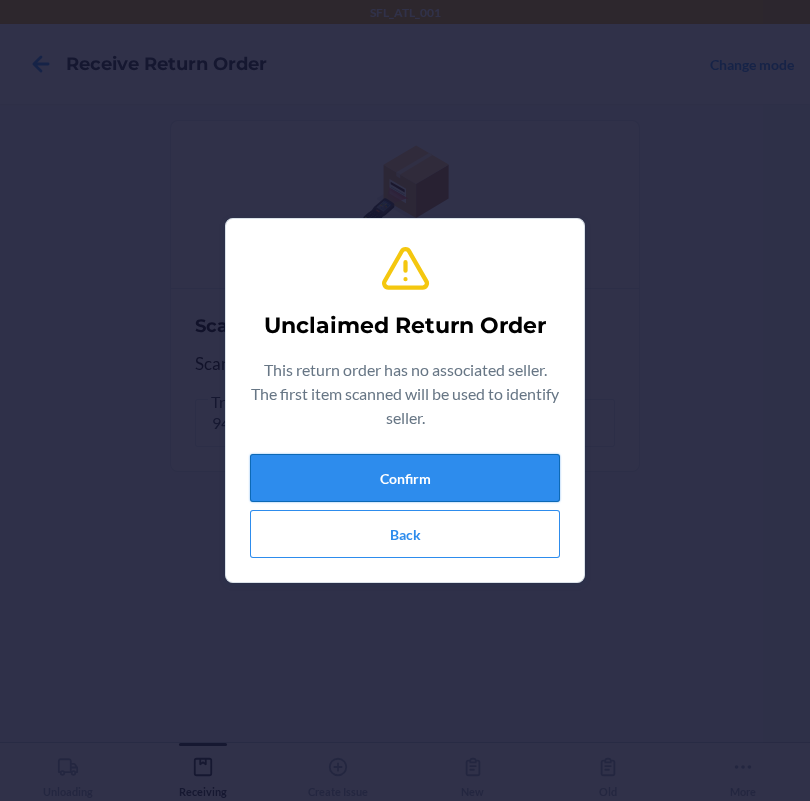 click on "Confirm" at bounding box center [405, 478] 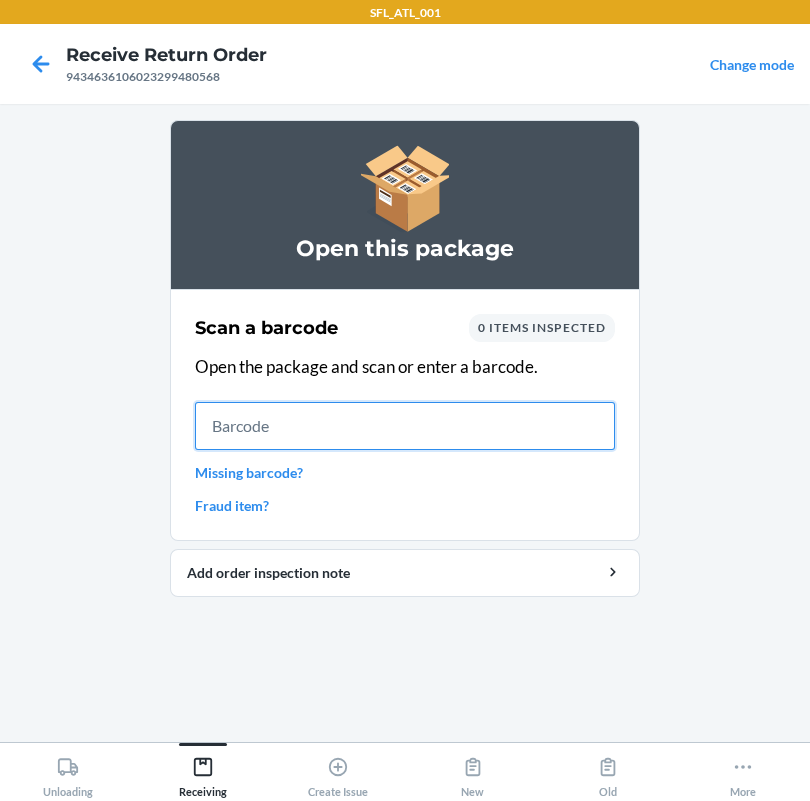 click at bounding box center (405, 426) 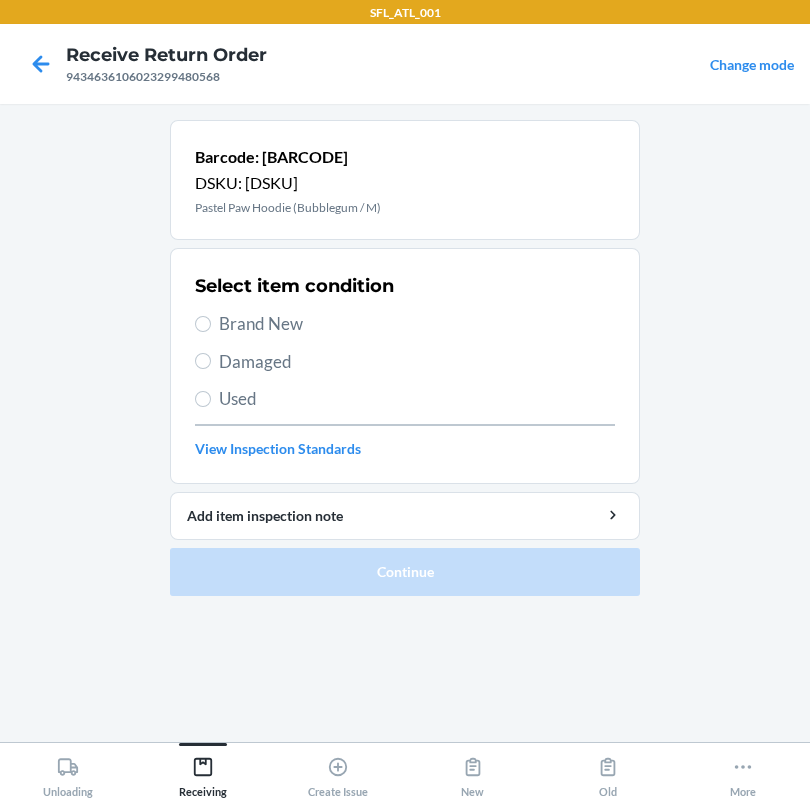 click on "Brand New" at bounding box center (417, 324) 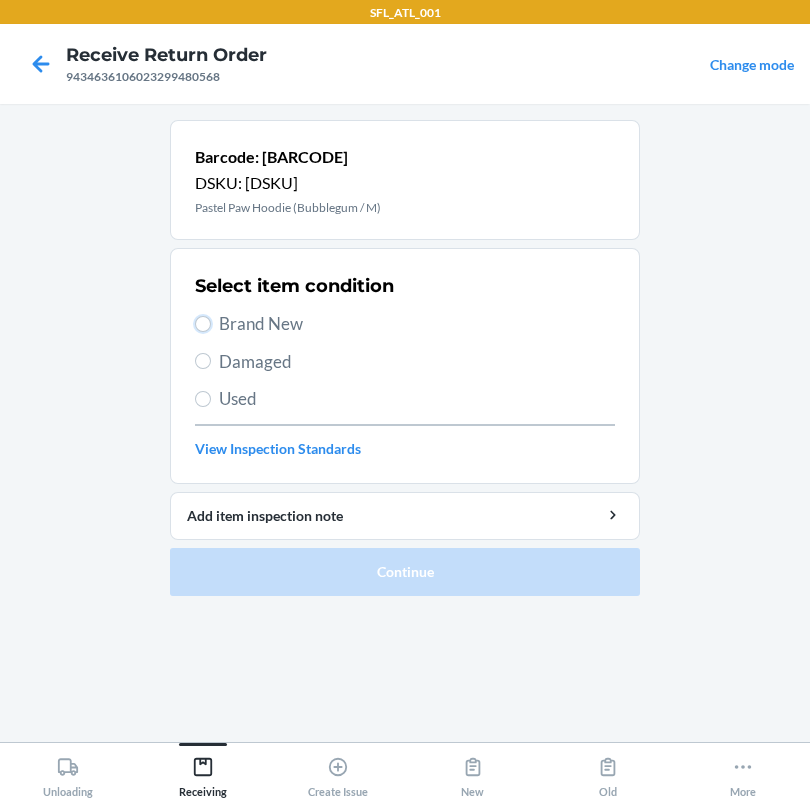 click on "Brand New" at bounding box center (203, 324) 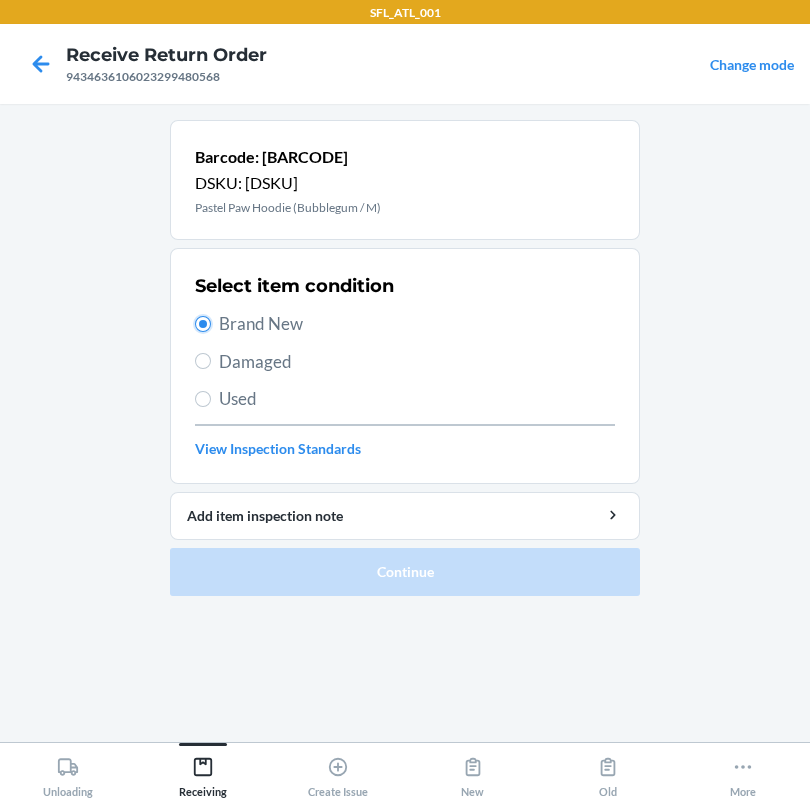 radio on "true" 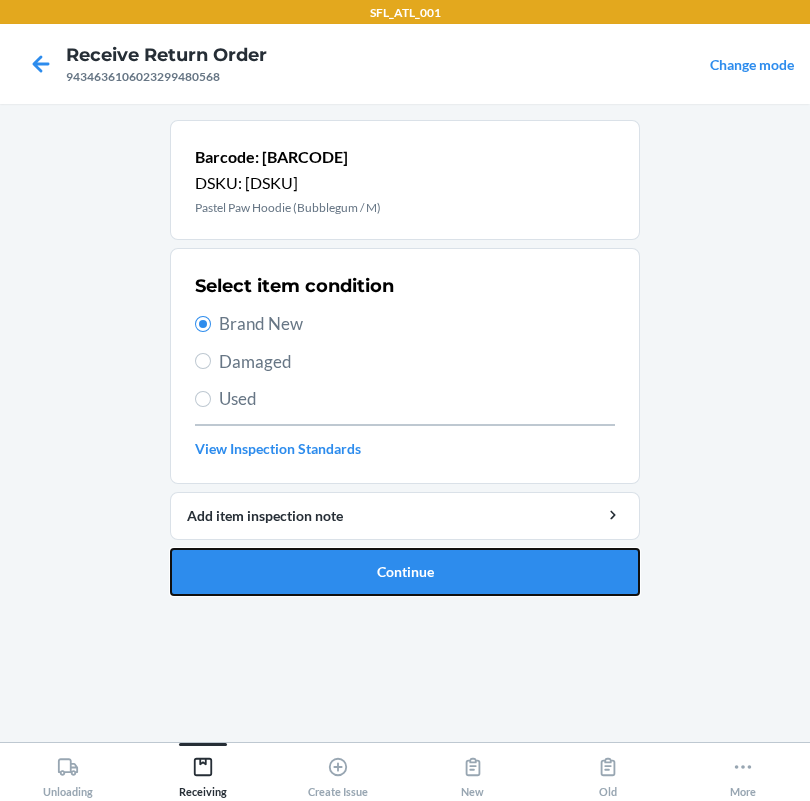 click on "Continue" at bounding box center (405, 572) 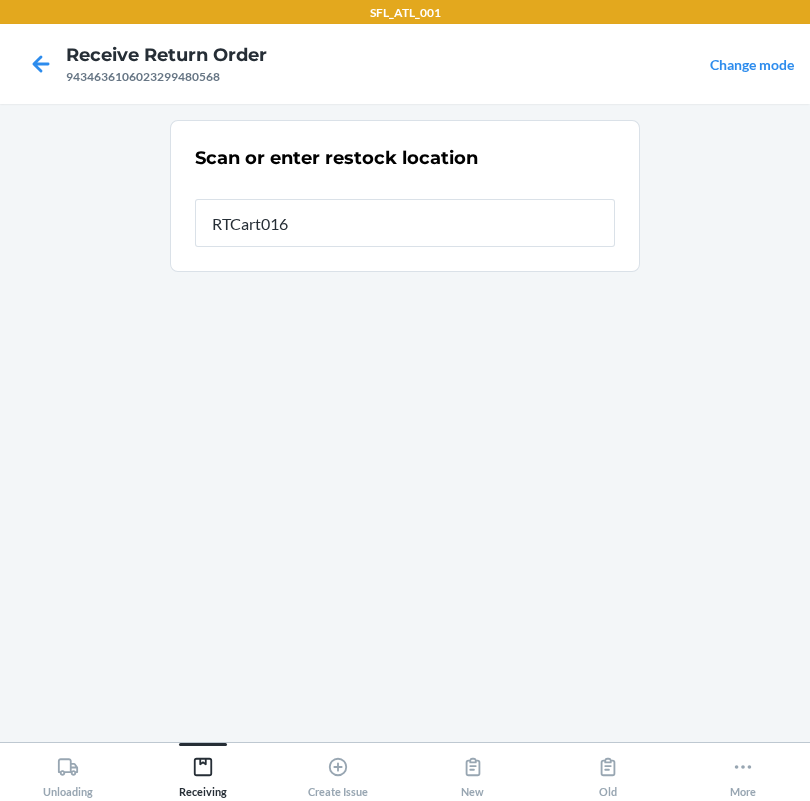 type on "RTCart016" 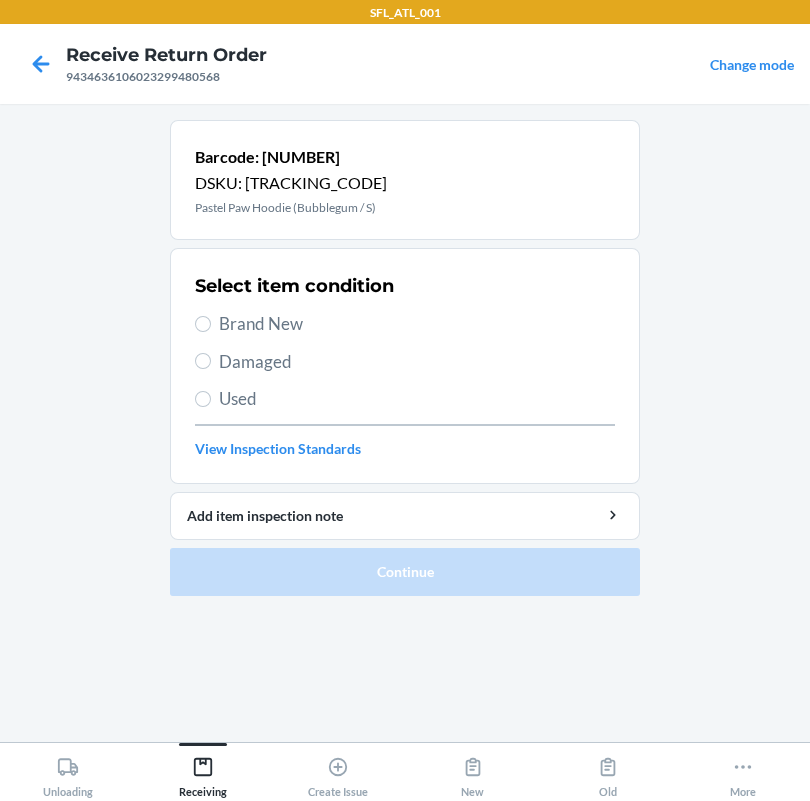 click on "Brand New" at bounding box center [417, 324] 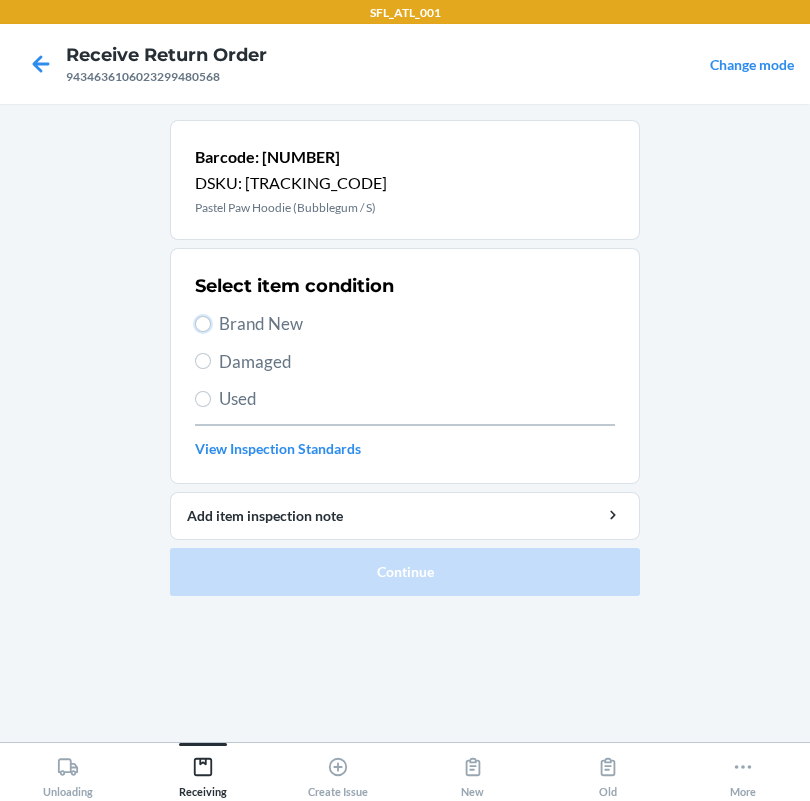 click on "Brand New" at bounding box center [203, 324] 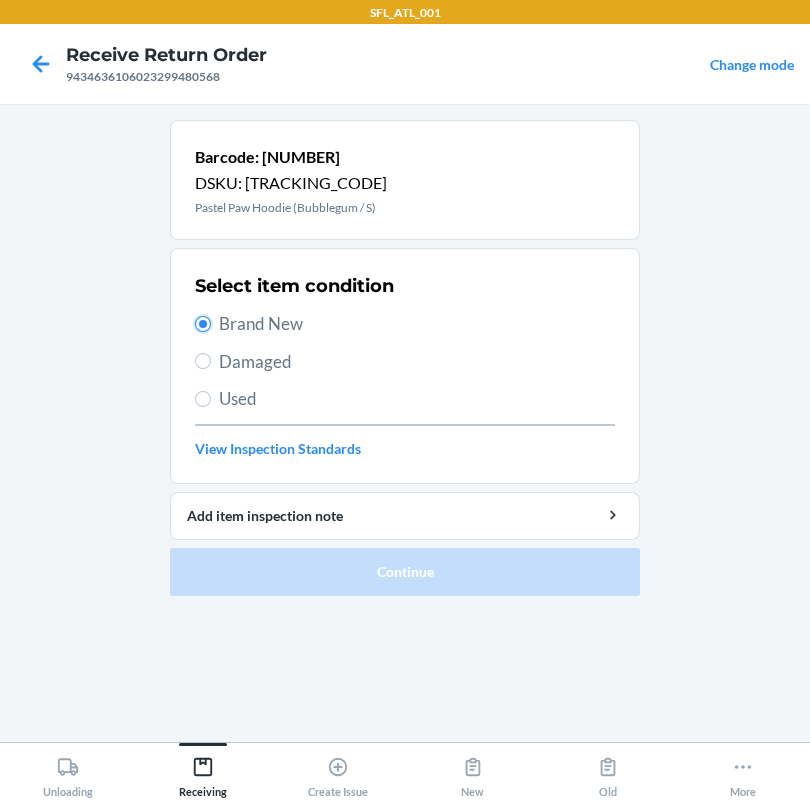 radio on "true" 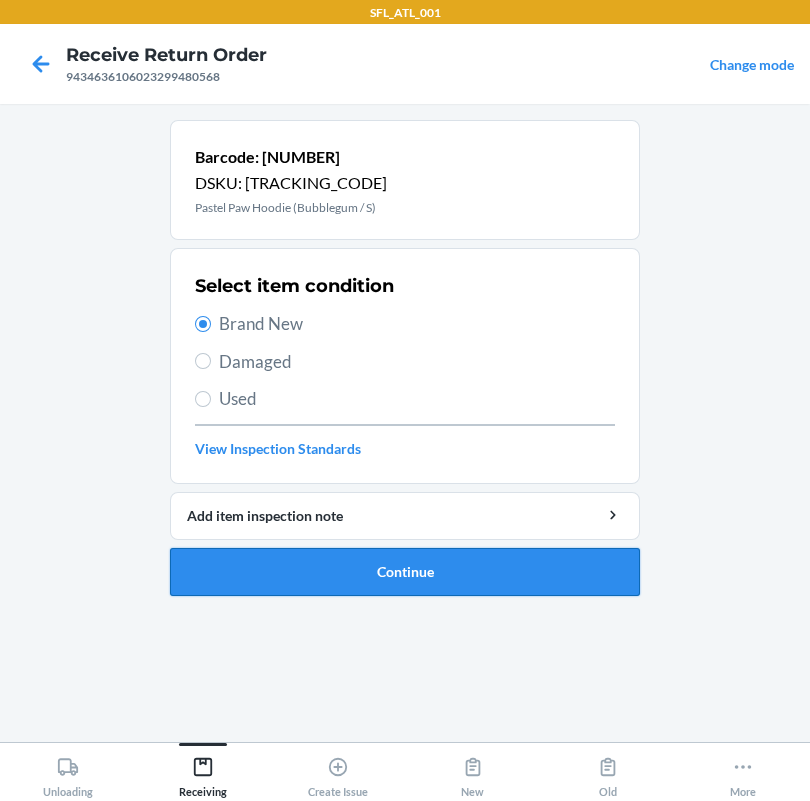 click on "Continue" at bounding box center (405, 572) 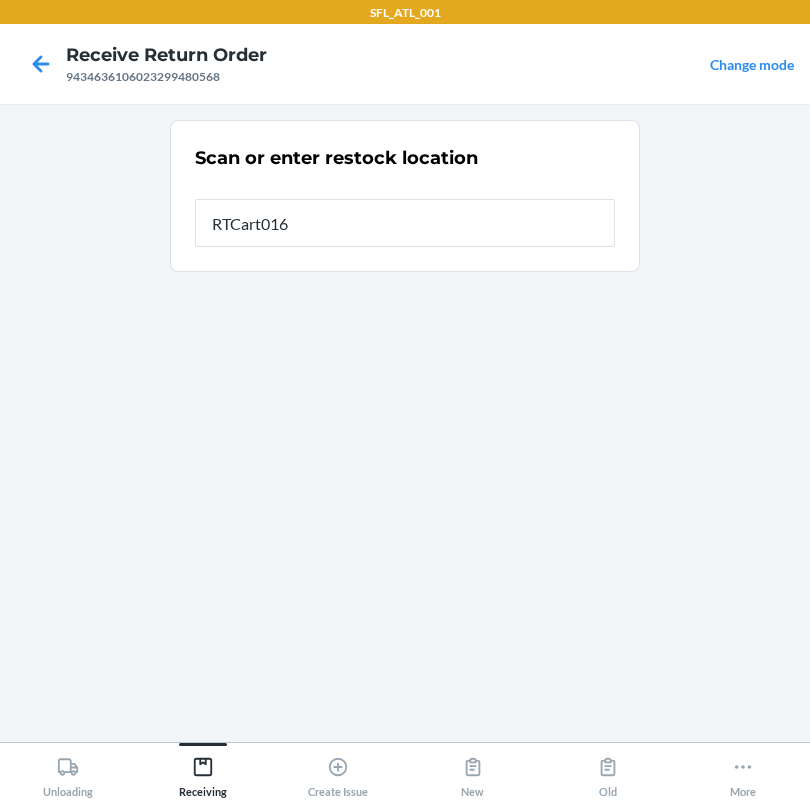 type on "RTCart016" 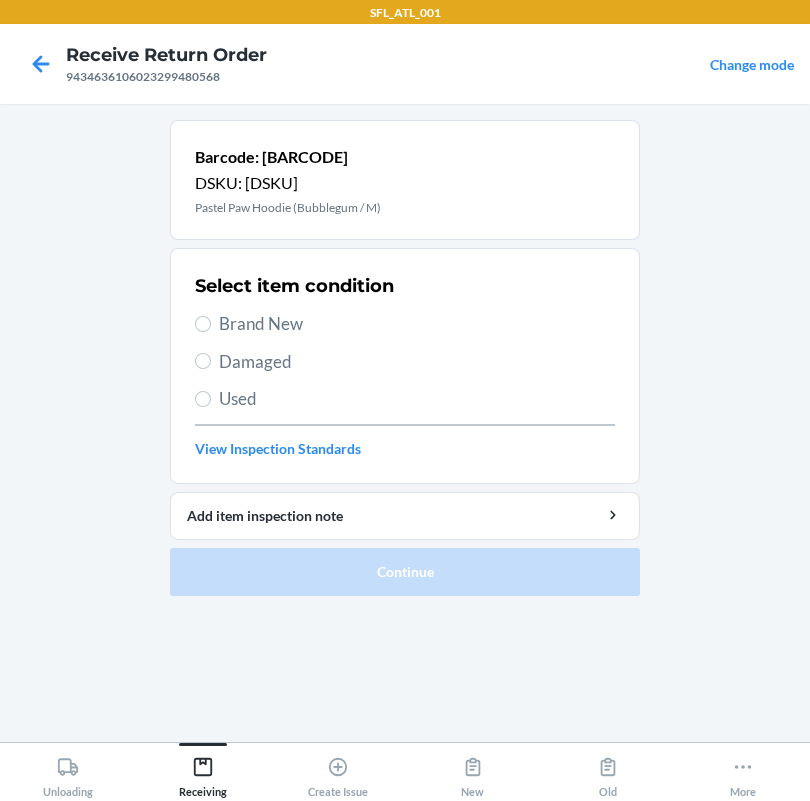 click on "Brand New" at bounding box center [417, 324] 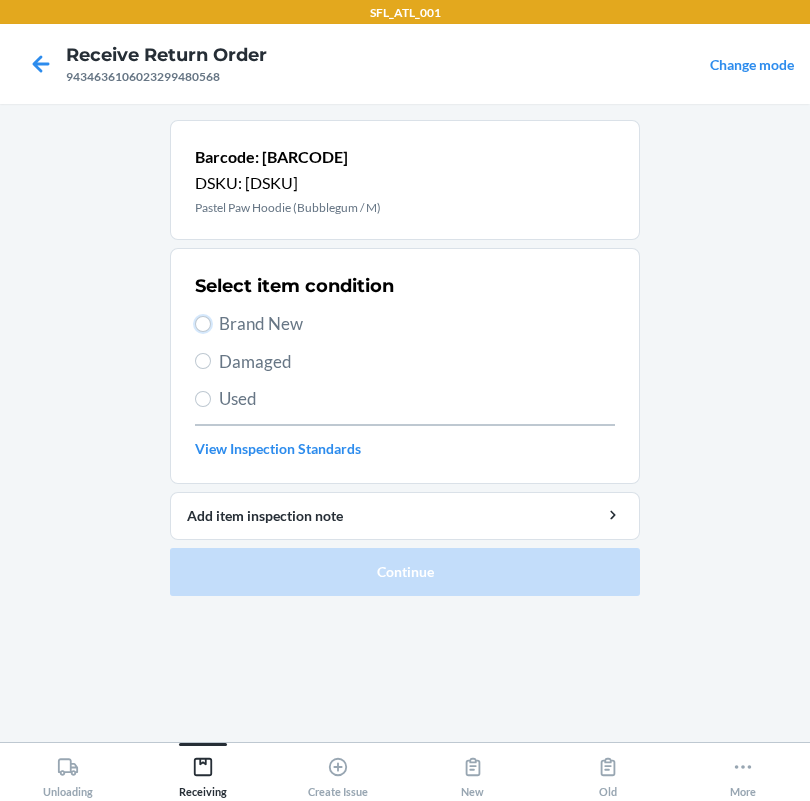 click on "Brand New" at bounding box center [203, 324] 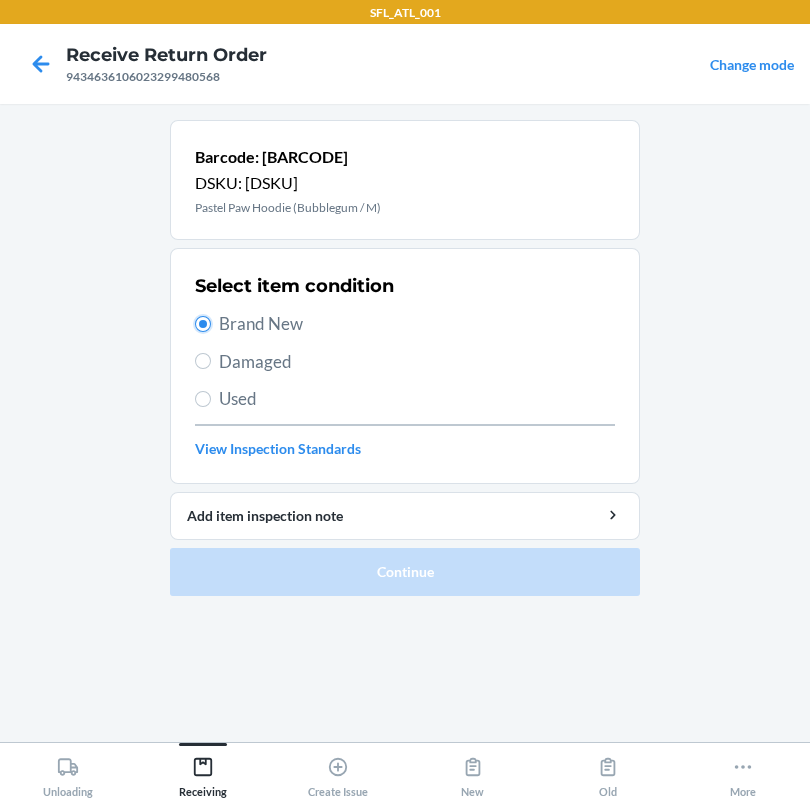 radio on "true" 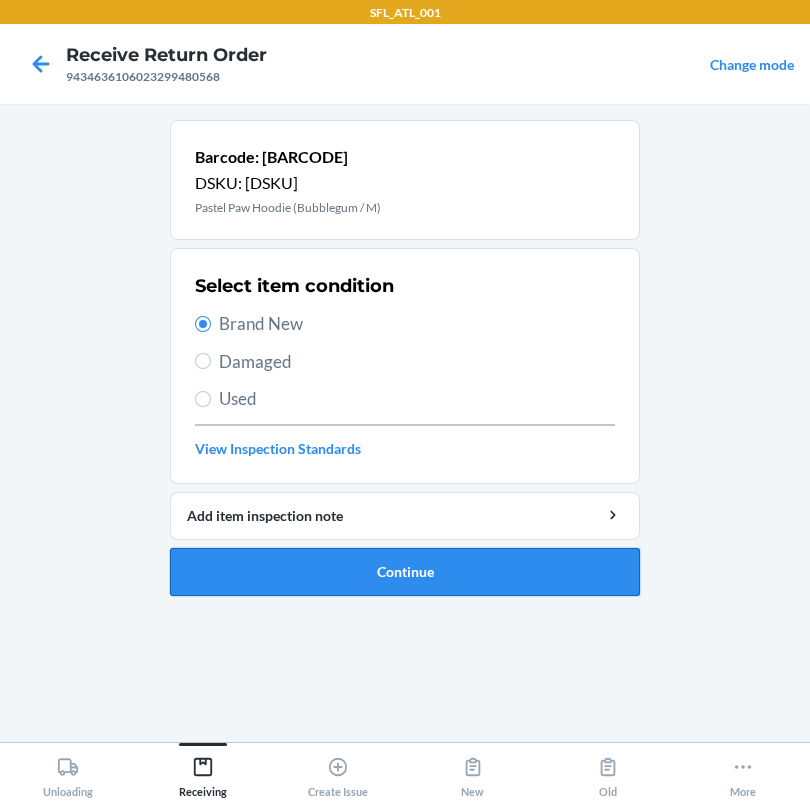 click on "Continue" at bounding box center (405, 572) 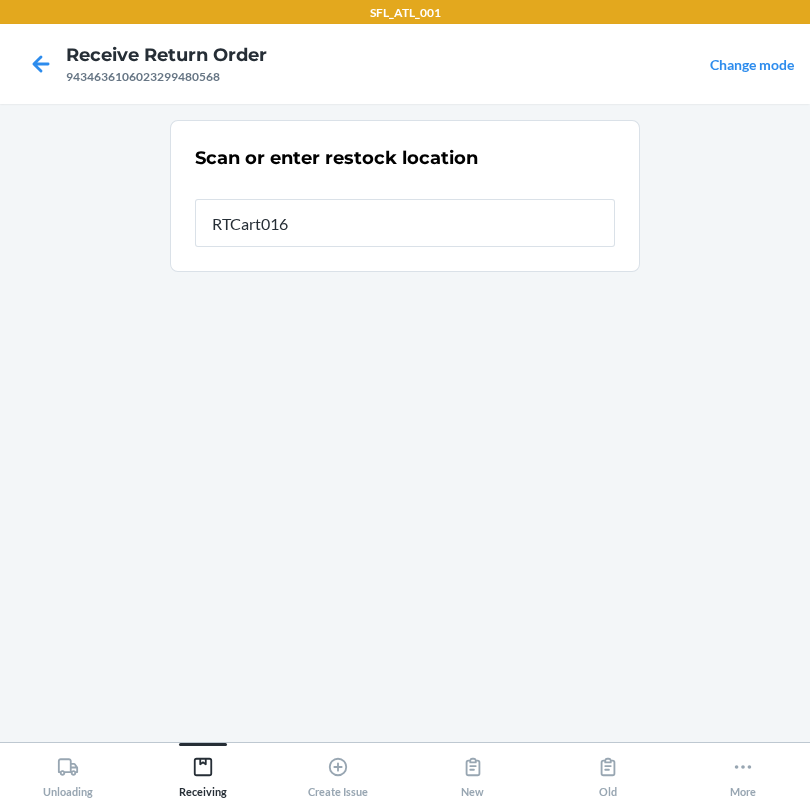 type on "RTCart016" 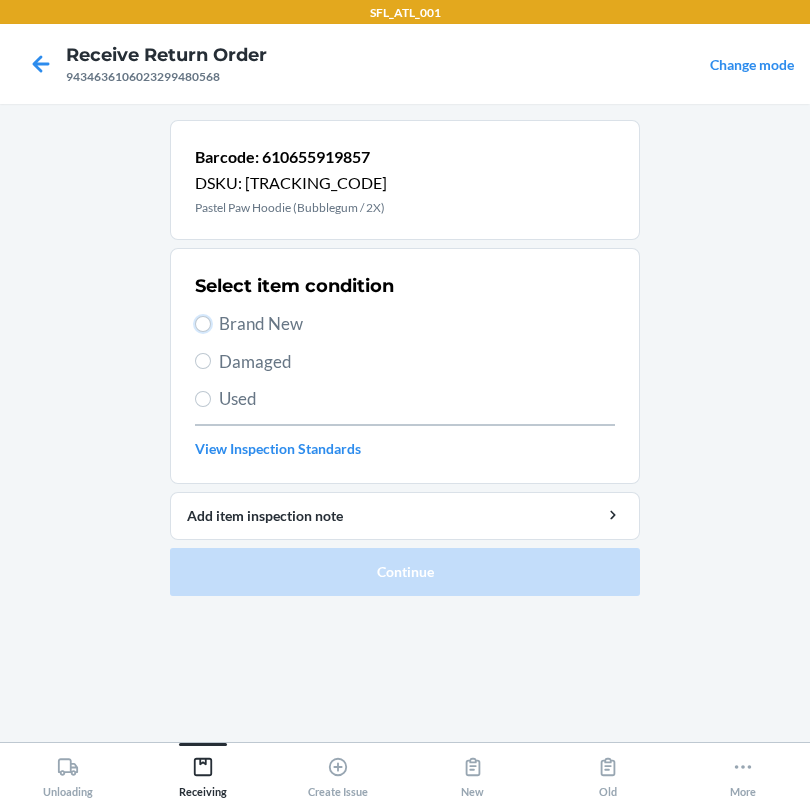 drag, startPoint x: 202, startPoint y: 328, endPoint x: 293, endPoint y: 390, distance: 110.11358 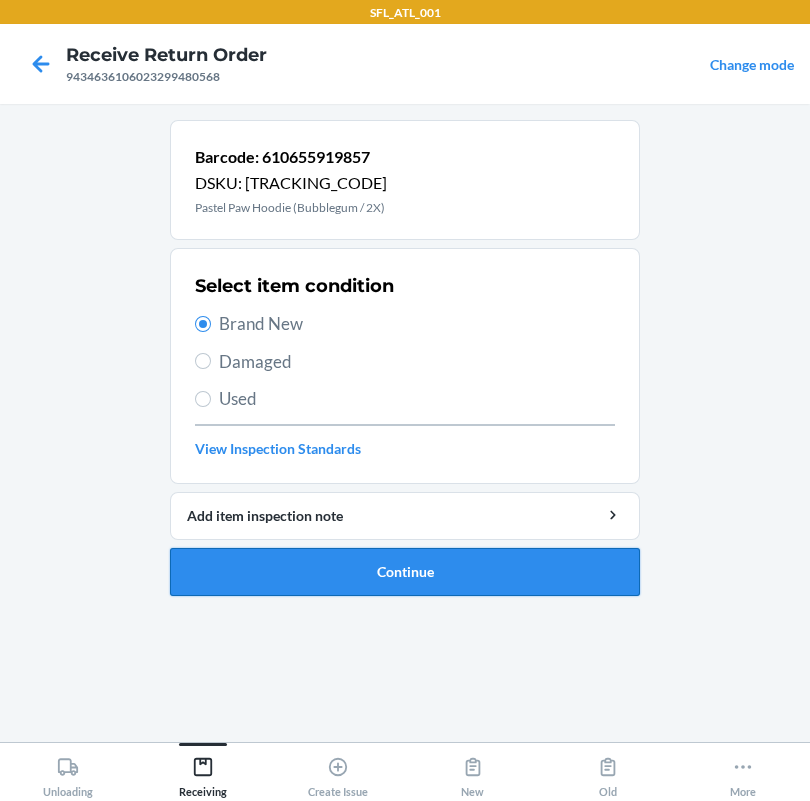 drag, startPoint x: 460, startPoint y: 560, endPoint x: 471, endPoint y: 549, distance: 15.556349 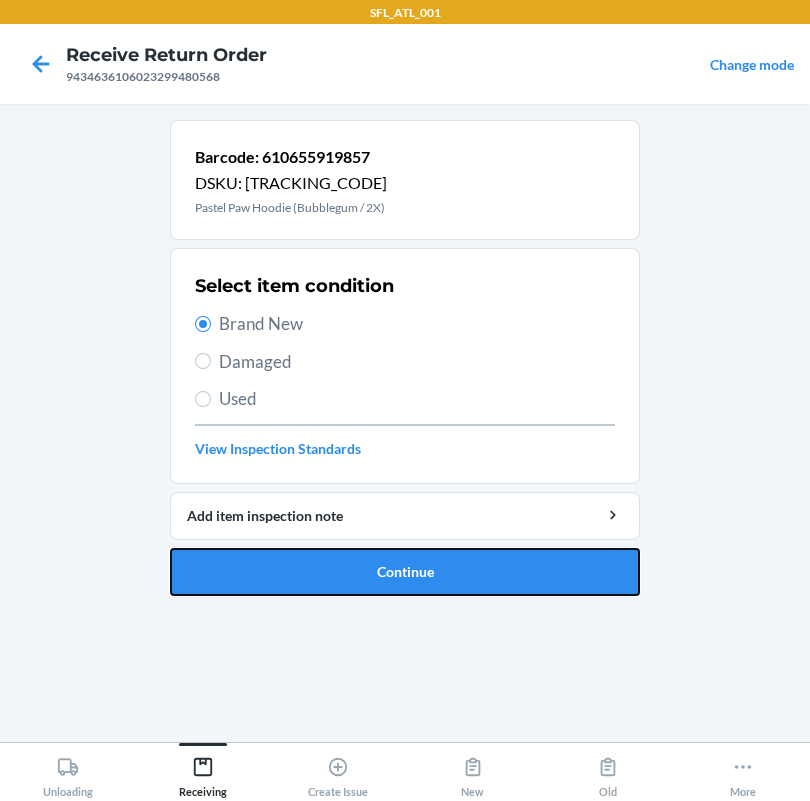 click on "Continue" at bounding box center (405, 572) 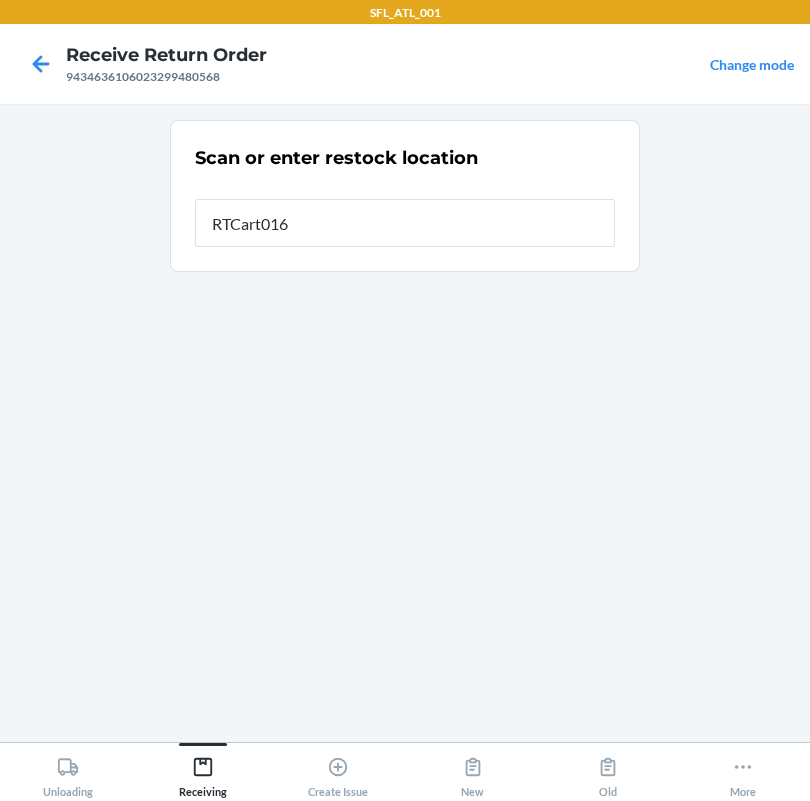 type on "RTCart016" 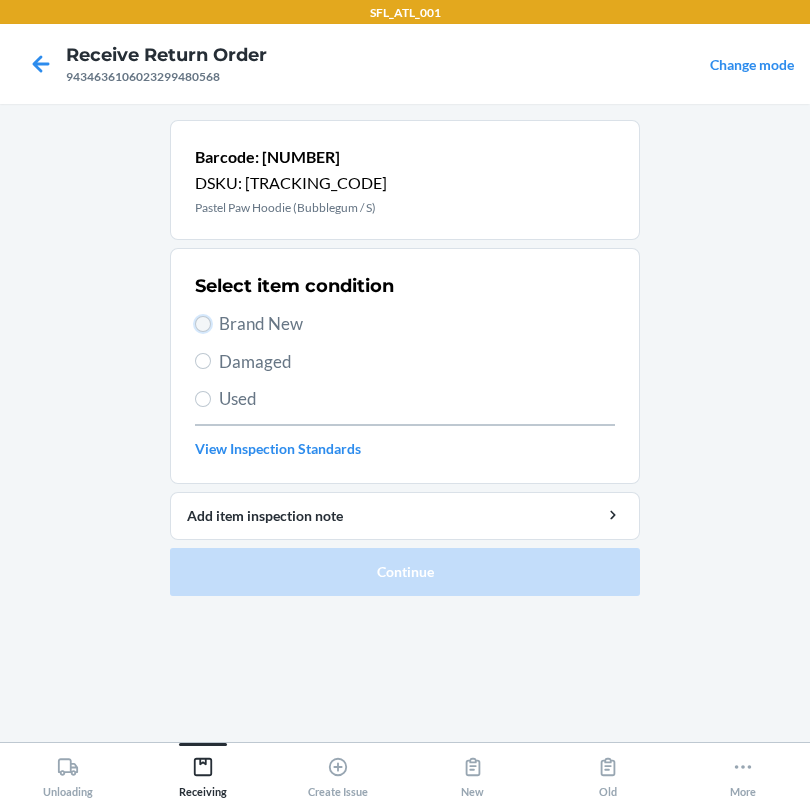 click on "Brand New" at bounding box center [203, 324] 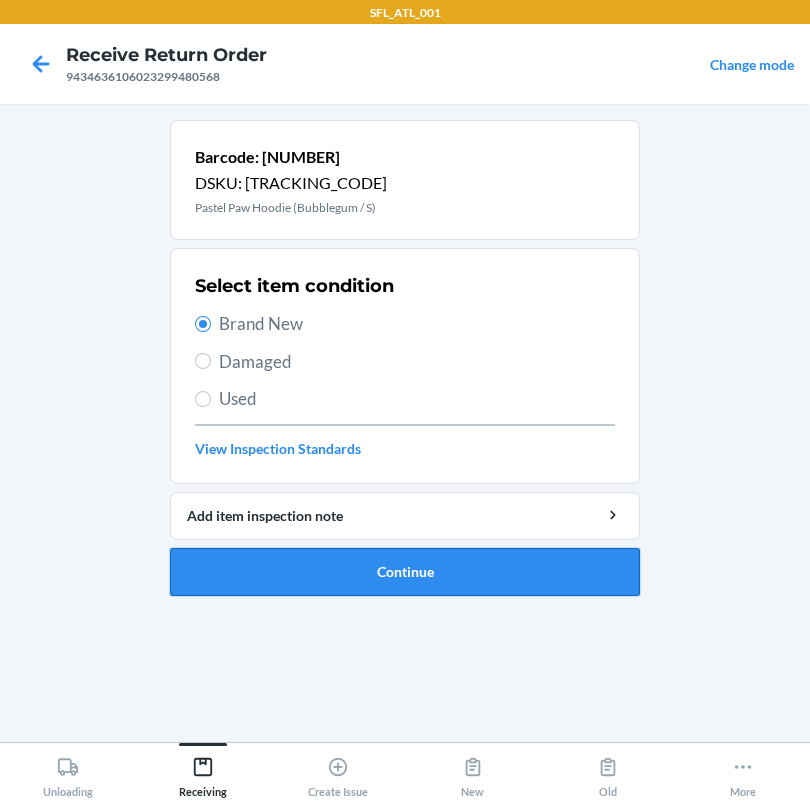 click on "Continue" at bounding box center [405, 572] 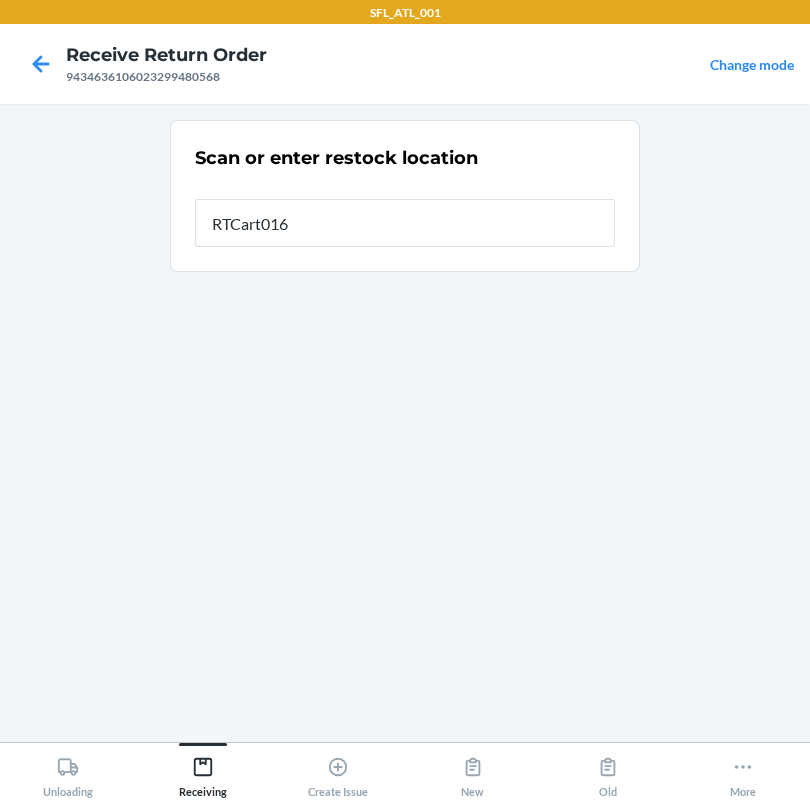 type on "RTCart016" 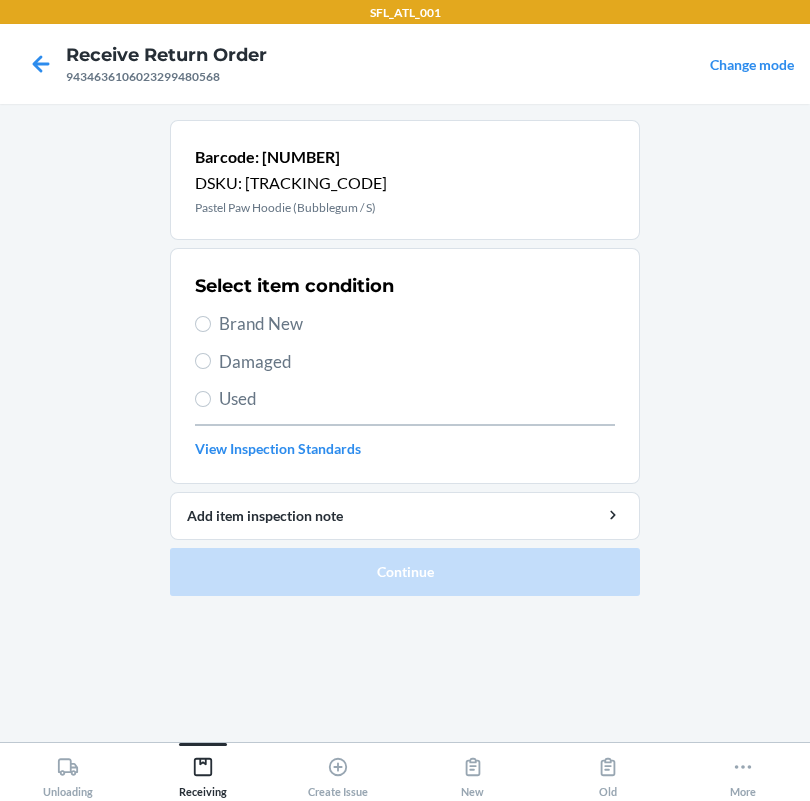 click on "Select item condition Brand New Damaged Used View Inspection Standards" at bounding box center [405, 366] 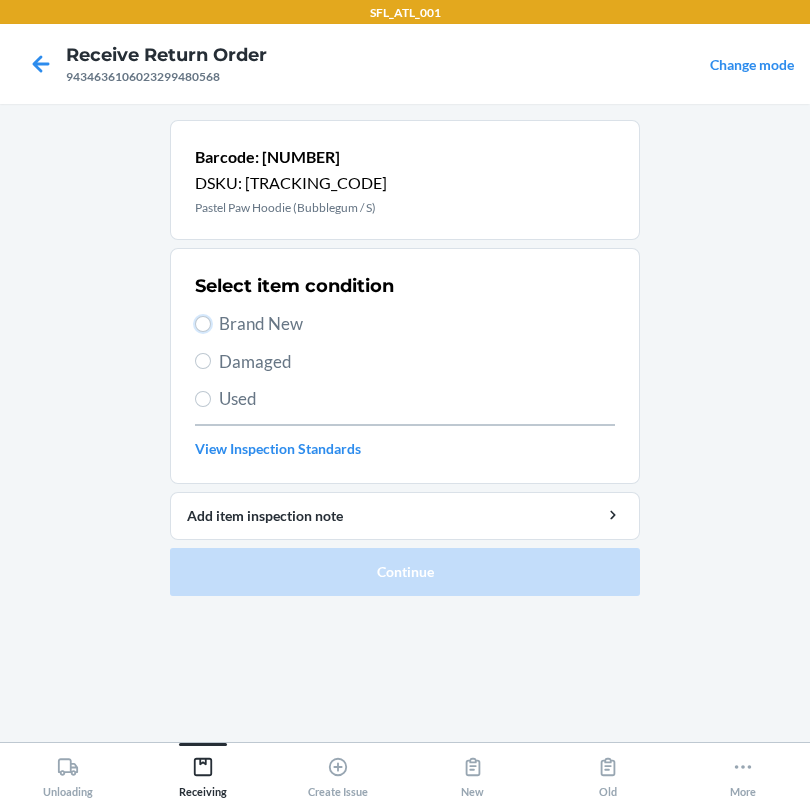 click on "Brand New" at bounding box center (203, 324) 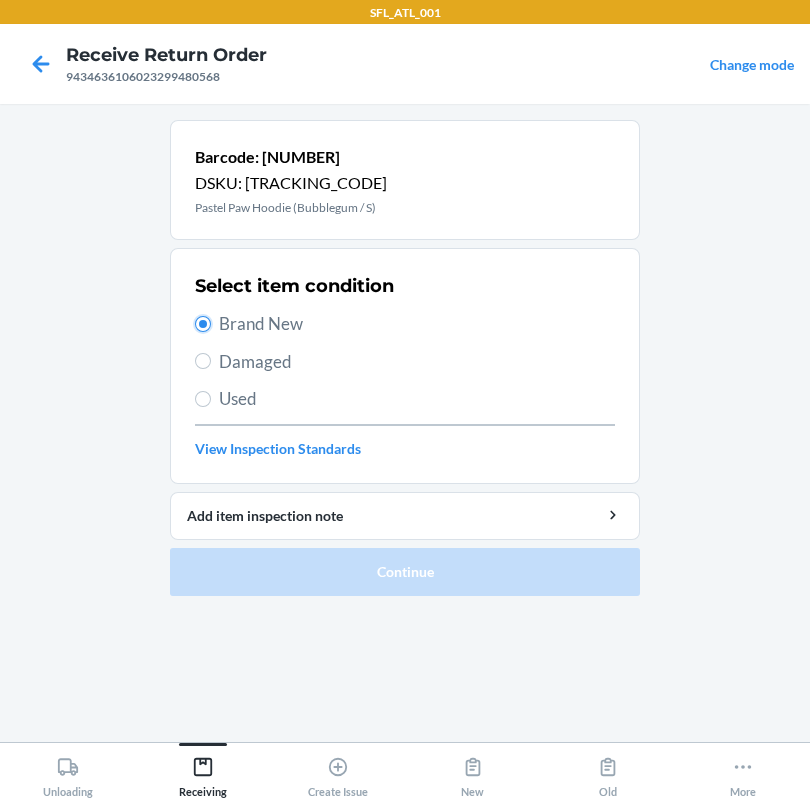 radio on "true" 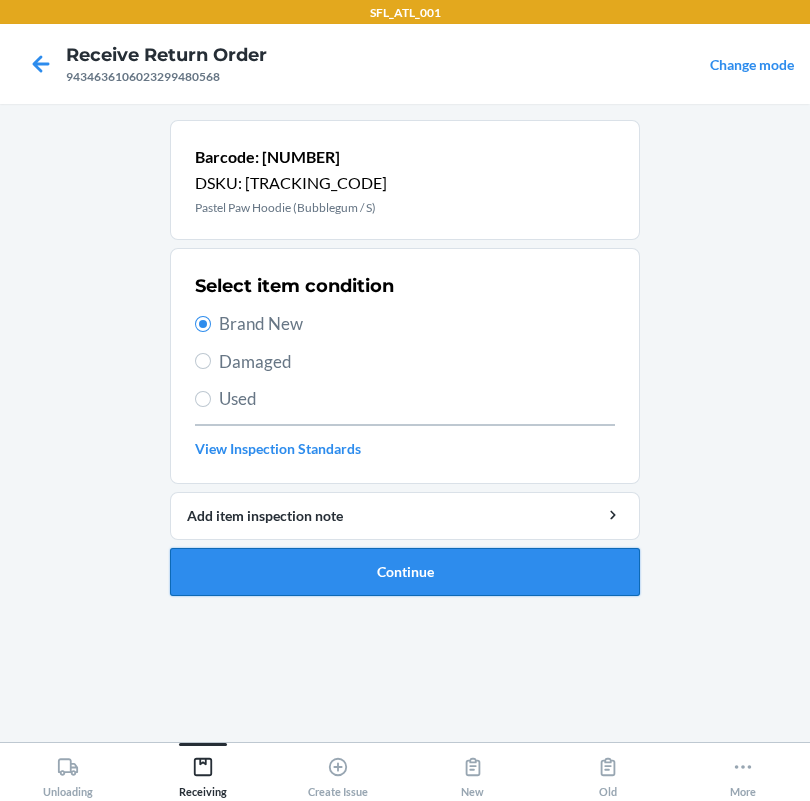 click on "Continue" at bounding box center [405, 572] 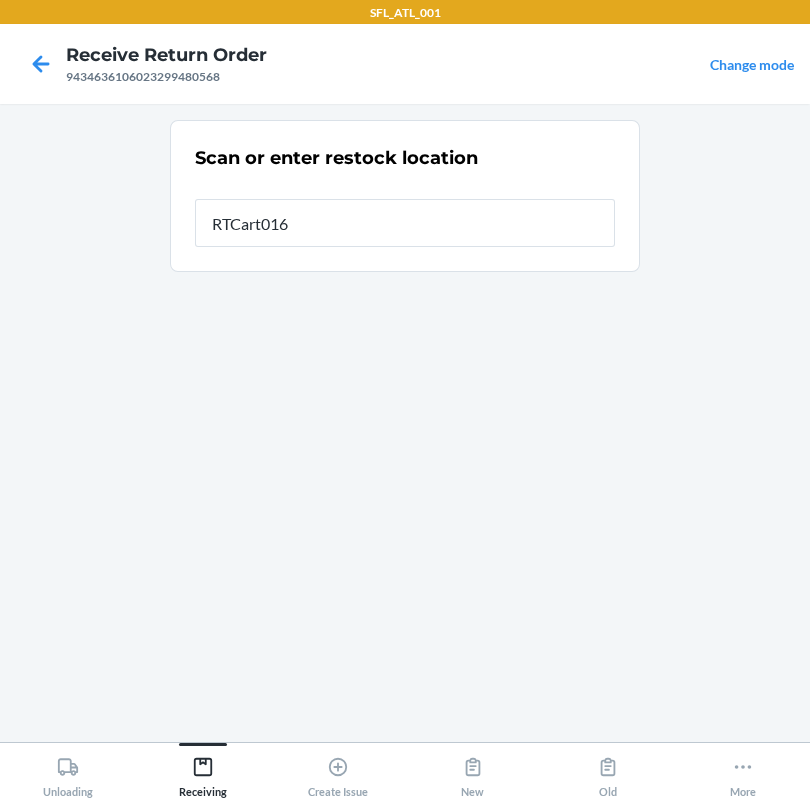 type on "RTCart016" 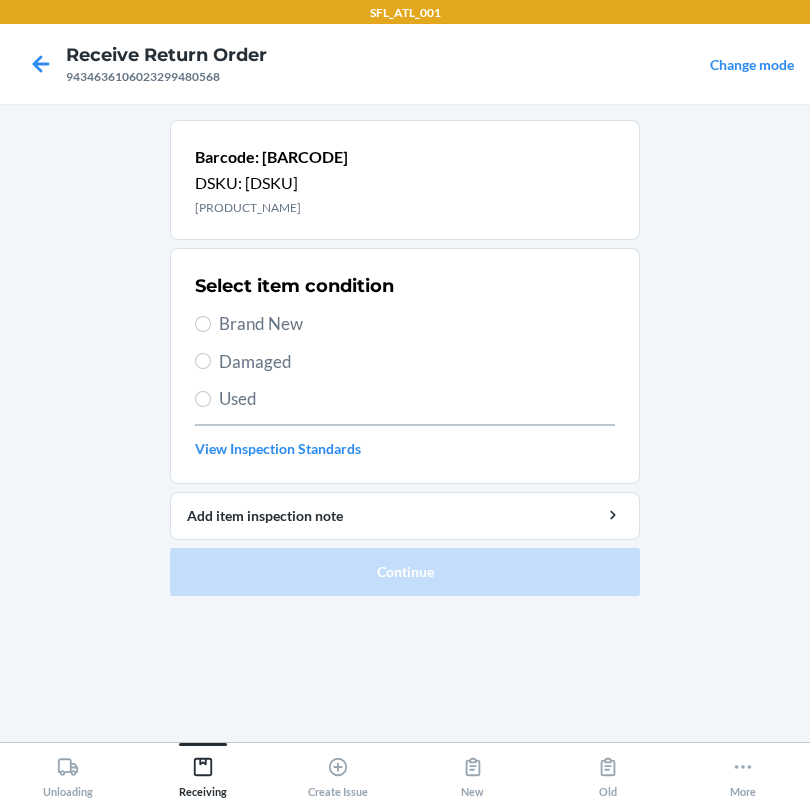 click on "Brand New" at bounding box center [405, 324] 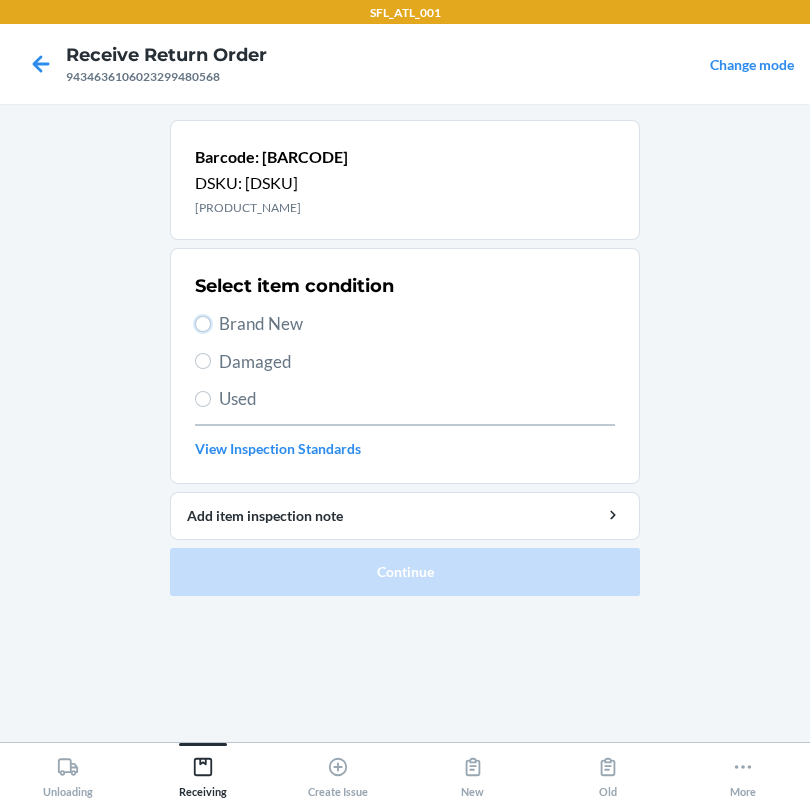 click on "Brand New" at bounding box center (203, 324) 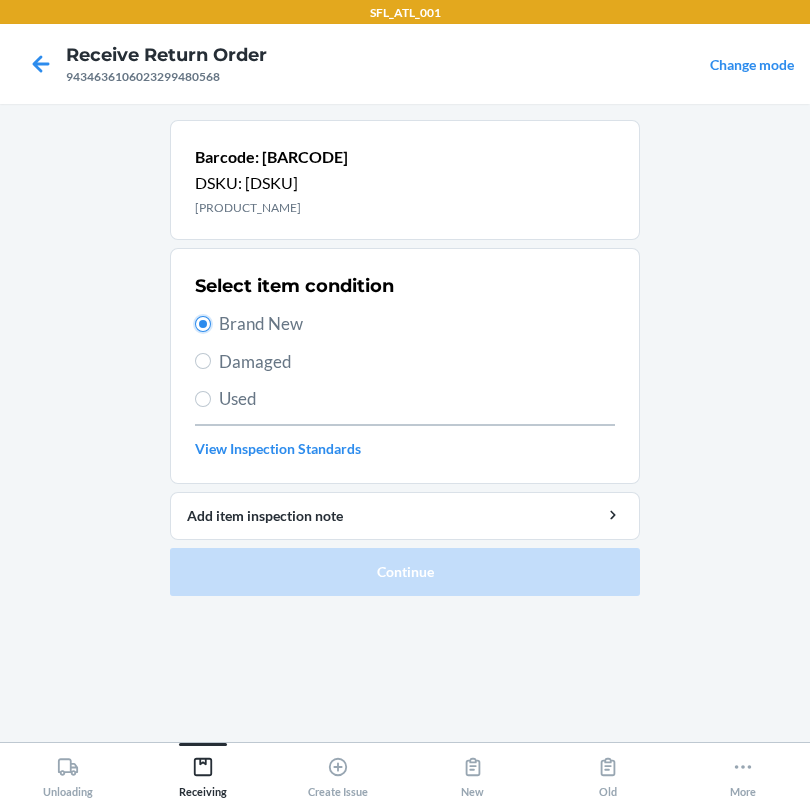 radio on "true" 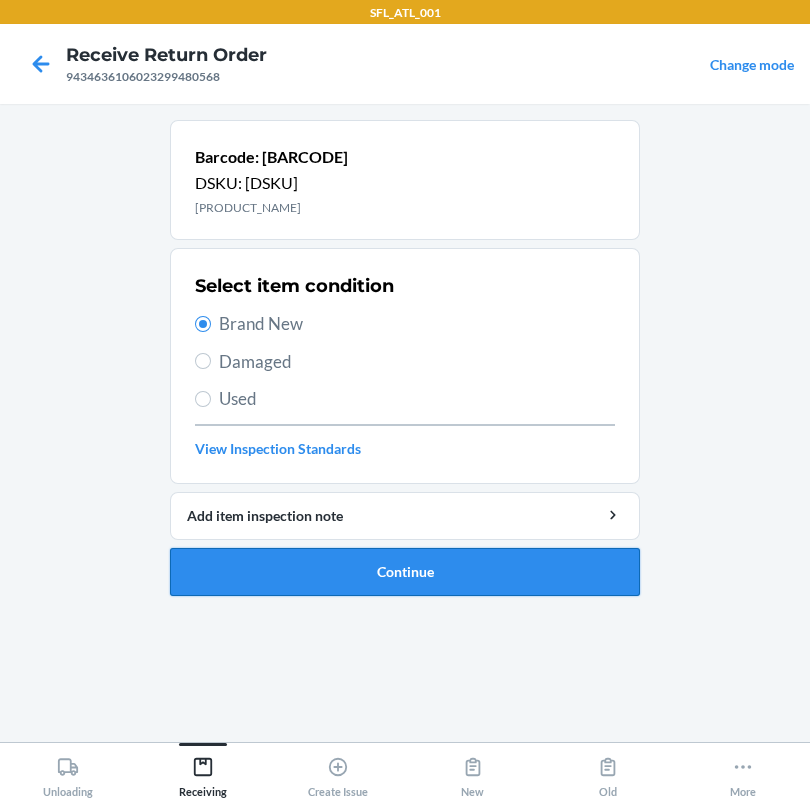 click on "Continue" at bounding box center (405, 572) 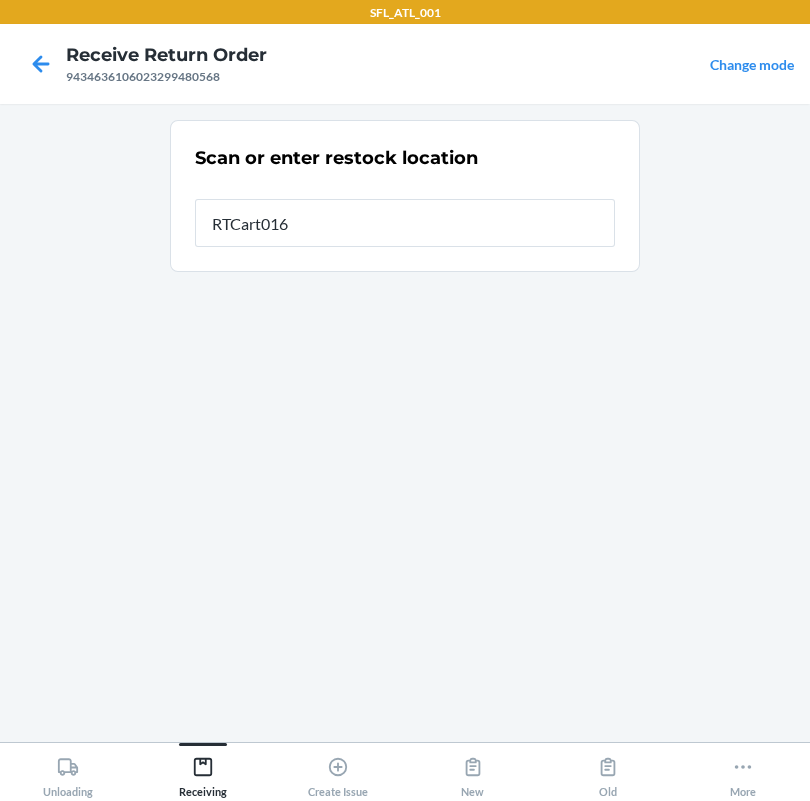 type on "RTCart016" 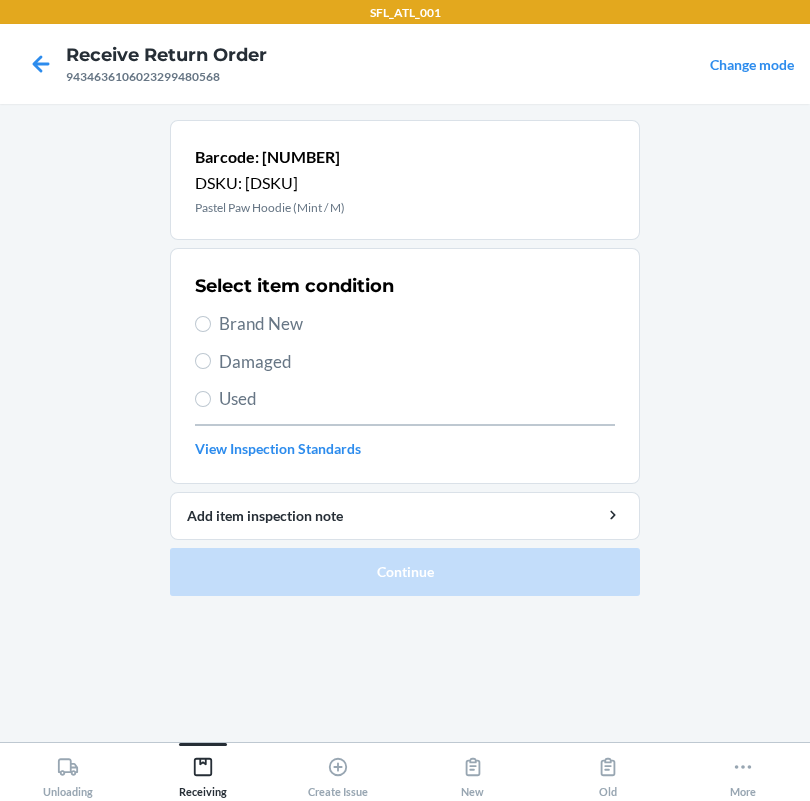 click on "Brand New" at bounding box center [417, 324] 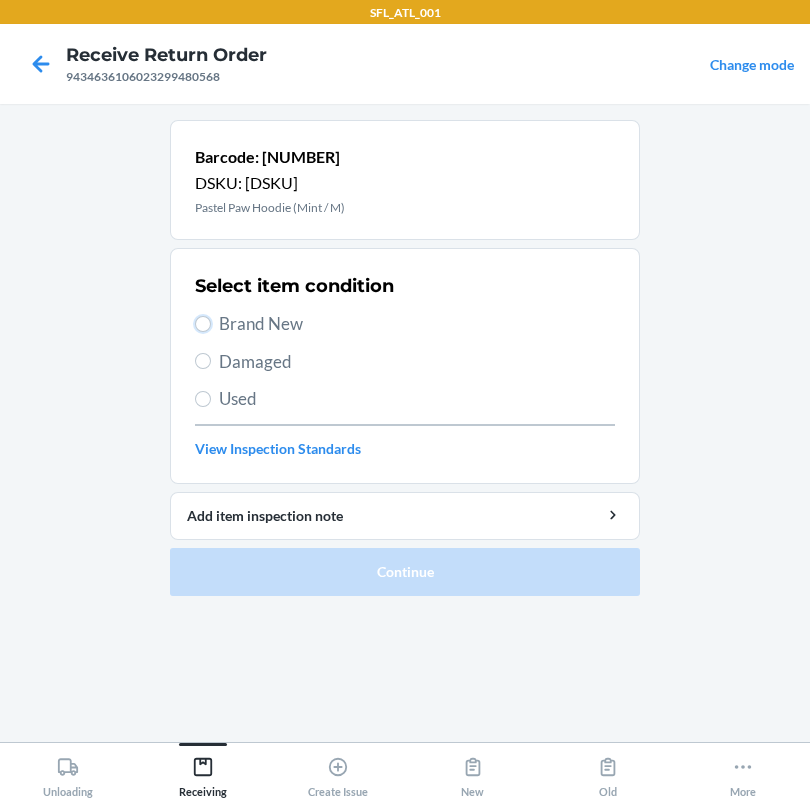 click on "Brand New" at bounding box center [203, 324] 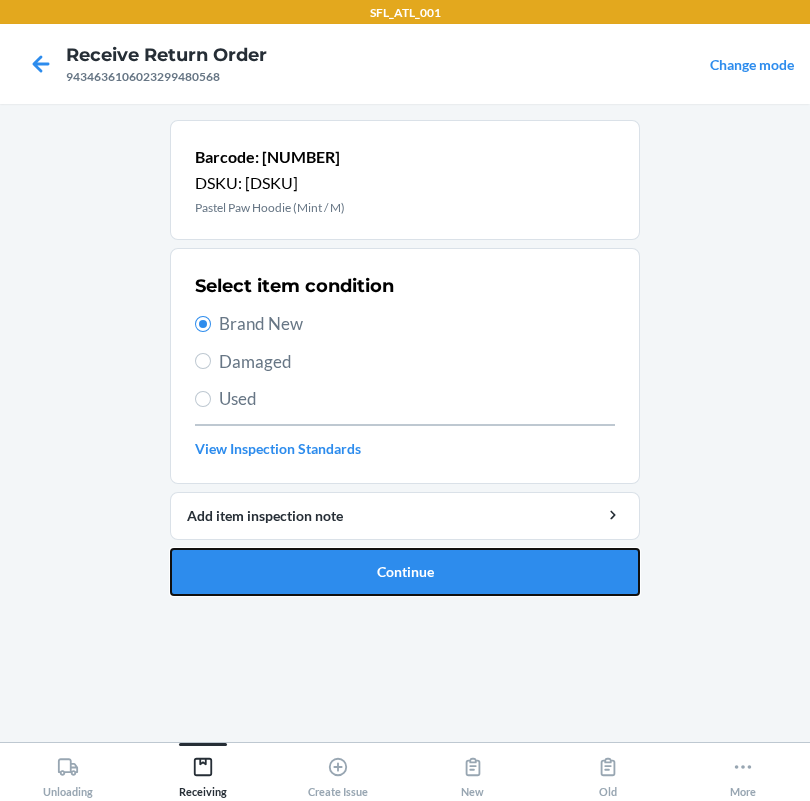 click on "Continue" at bounding box center [405, 572] 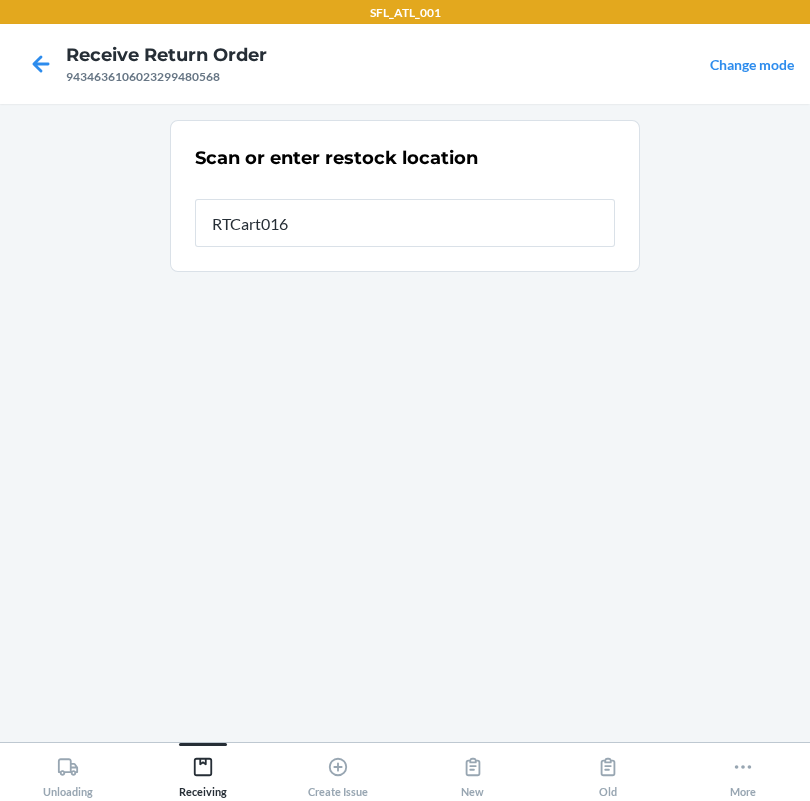 type on "RTCart016" 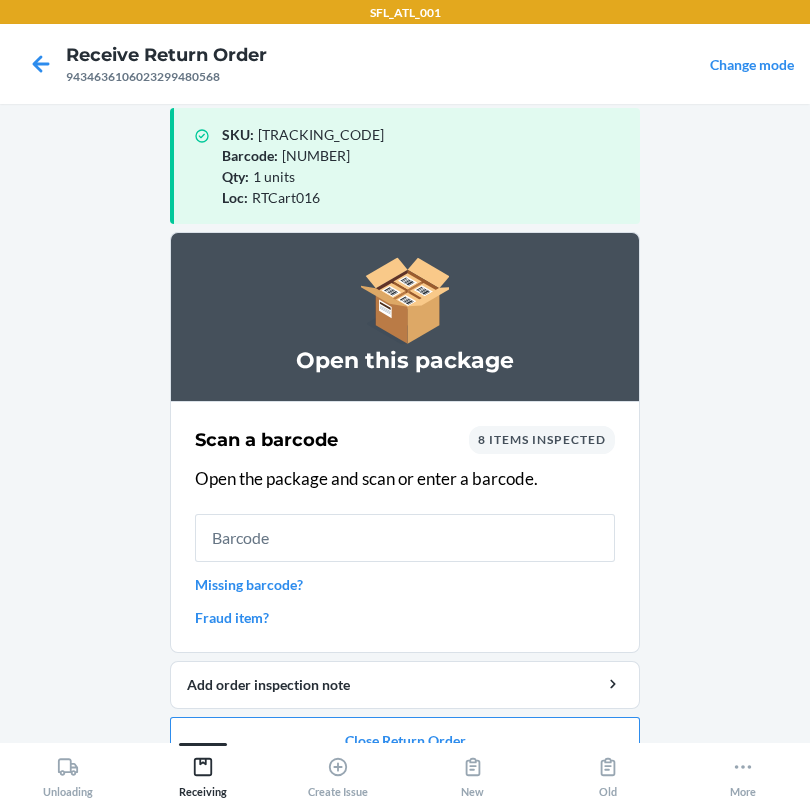 scroll, scrollTop: 0, scrollLeft: 0, axis: both 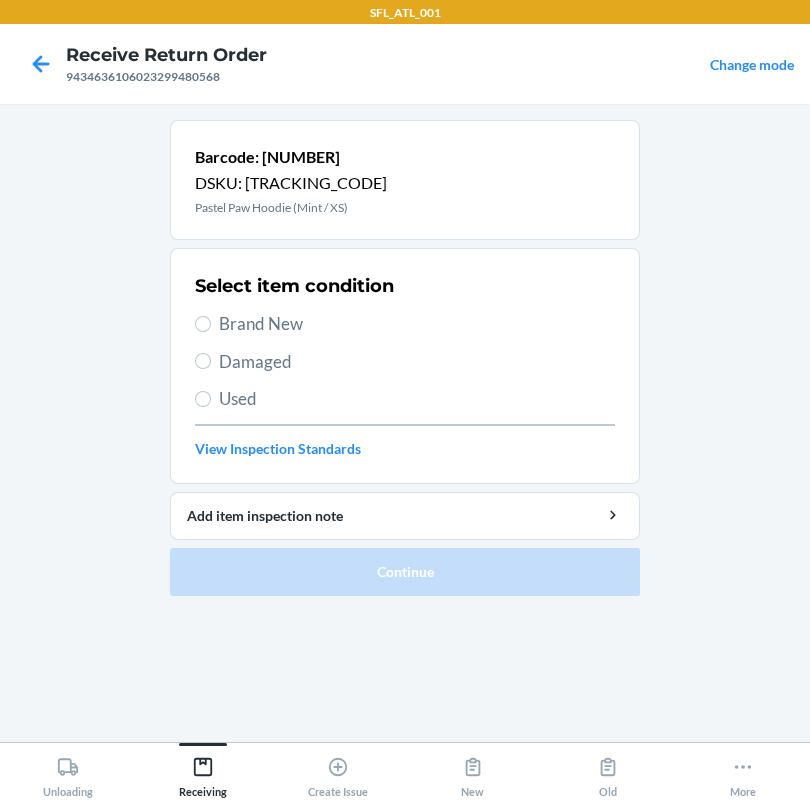 click on "Brand New" at bounding box center [417, 324] 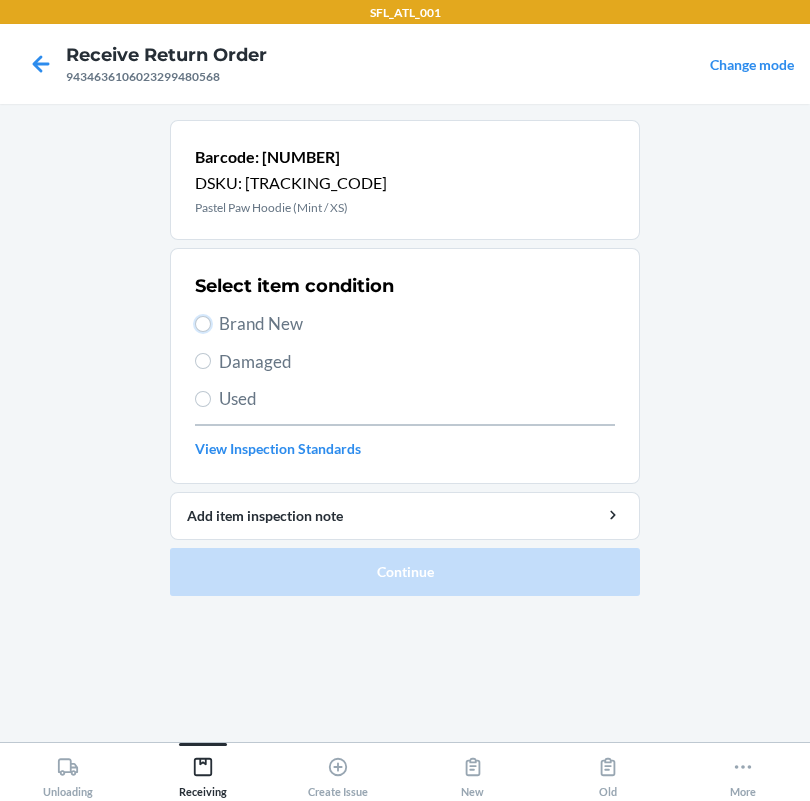 click on "Brand New" at bounding box center (203, 324) 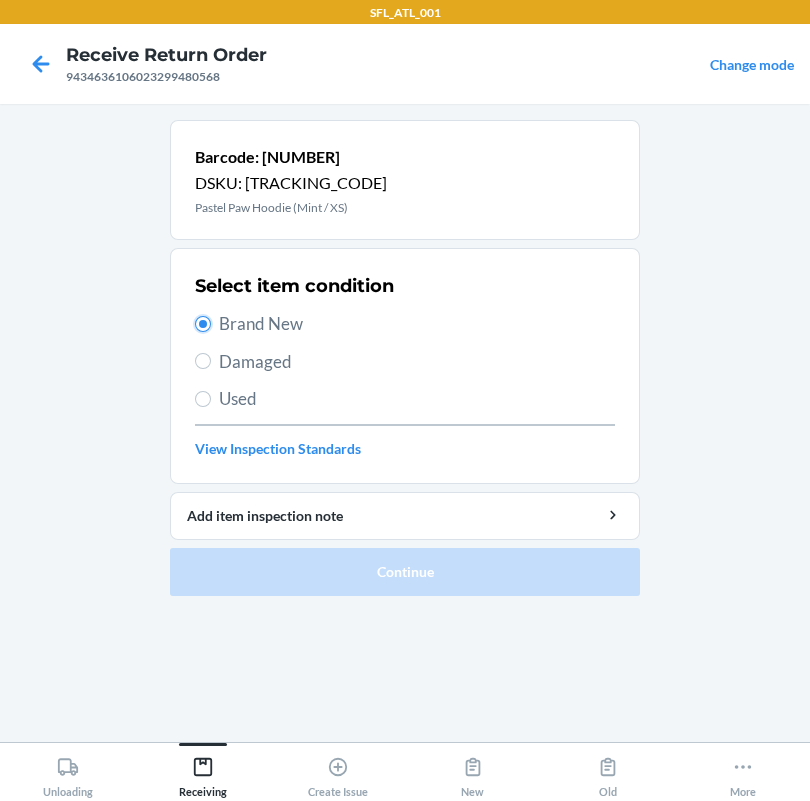 radio on "true" 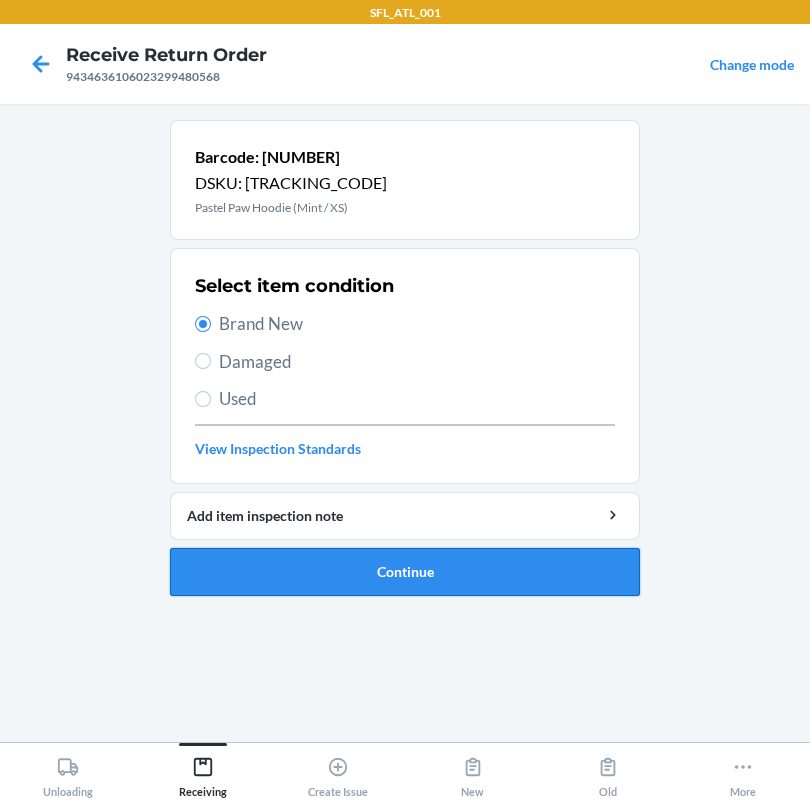 click on "Continue" at bounding box center (405, 572) 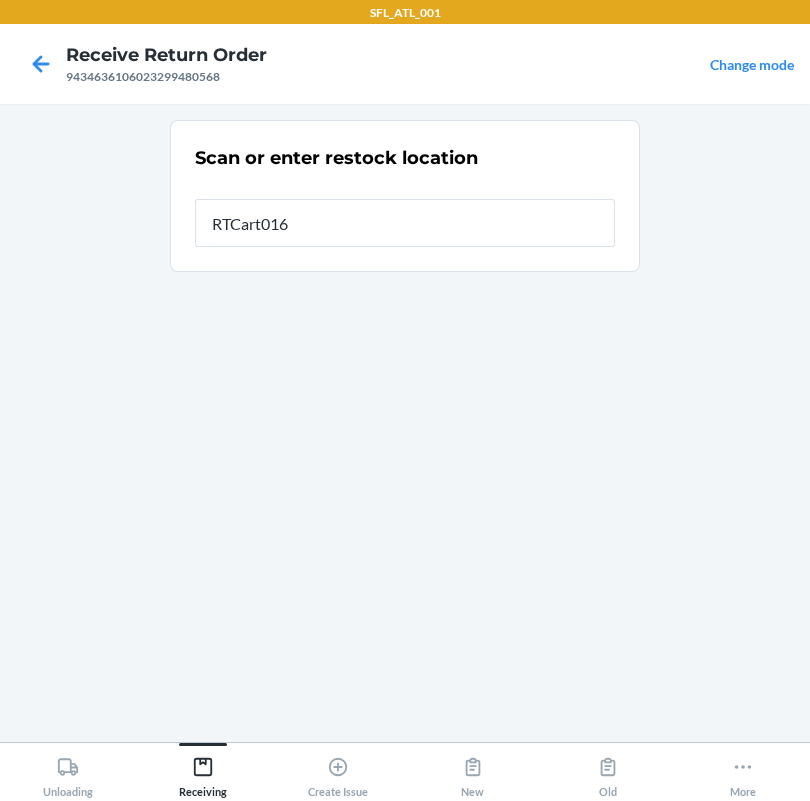 type on "RTCart016" 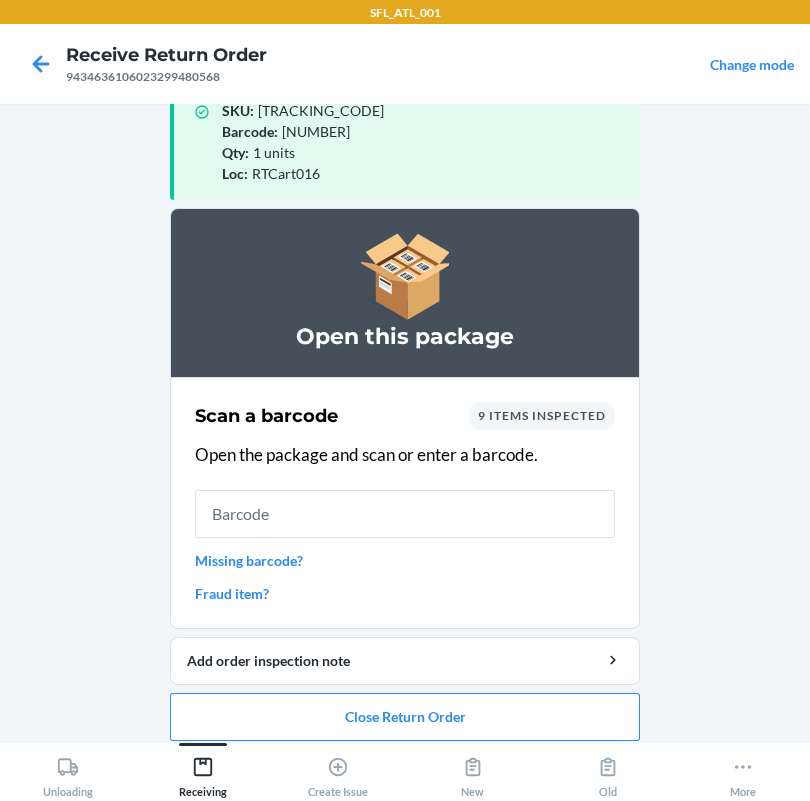 scroll, scrollTop: 57, scrollLeft: 0, axis: vertical 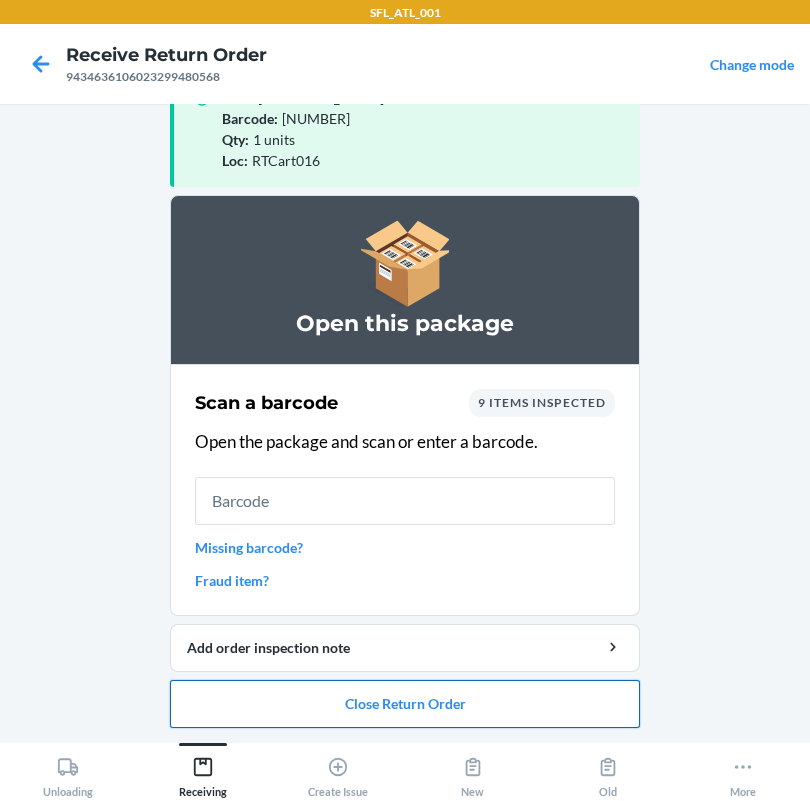 click on "Close Return Order" at bounding box center [405, 704] 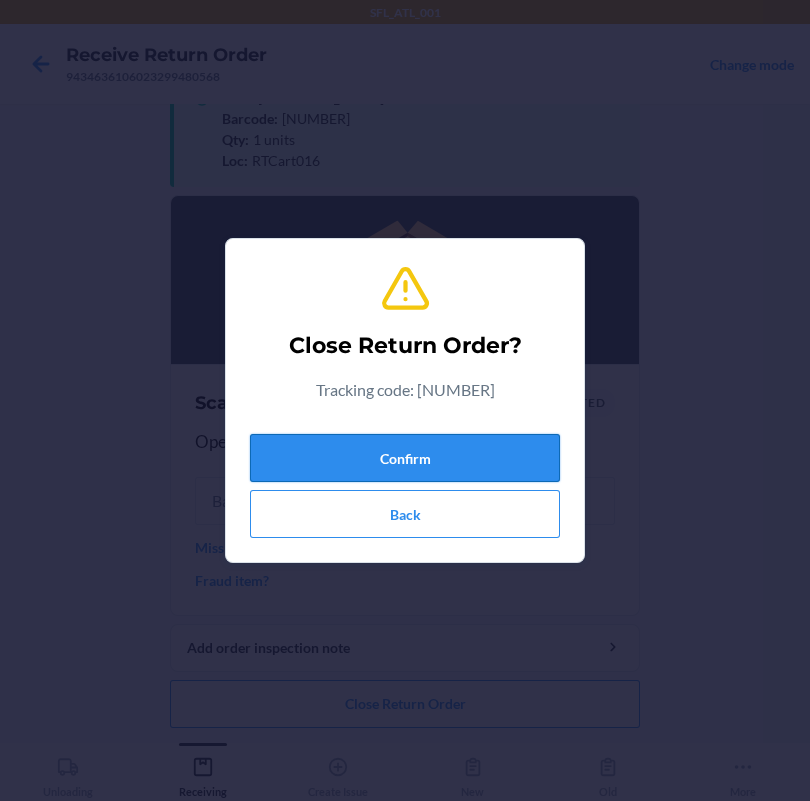 click on "Confirm" at bounding box center (405, 458) 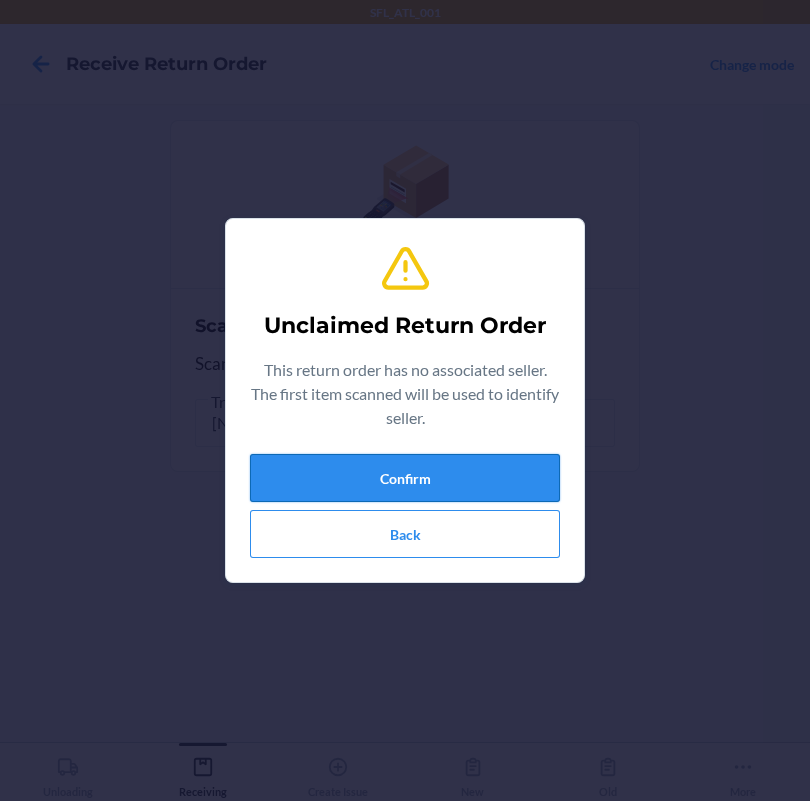 click on "Confirm" at bounding box center [405, 478] 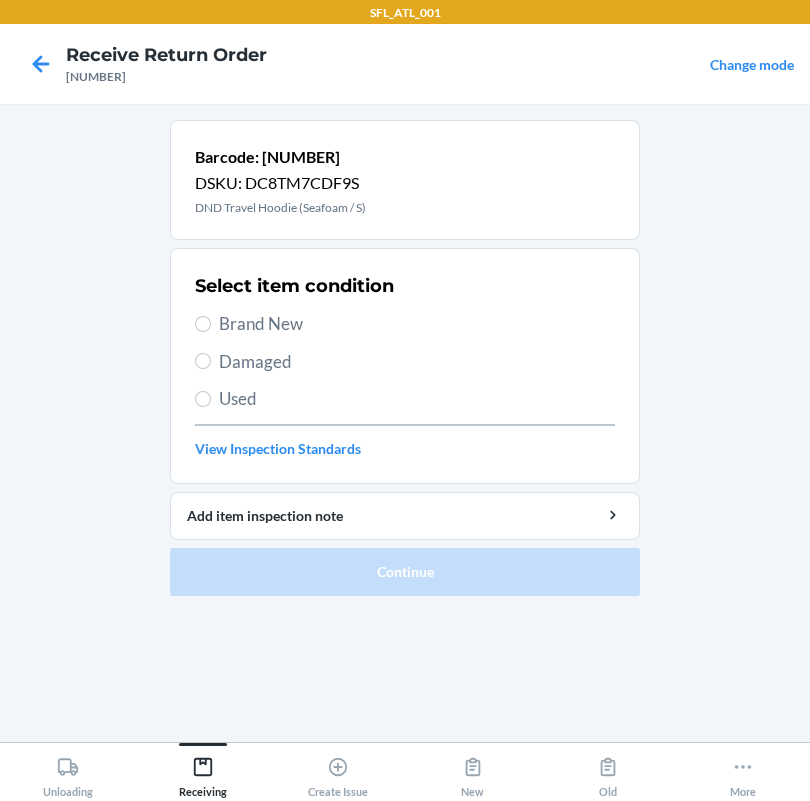 click on "Brand New" at bounding box center (417, 324) 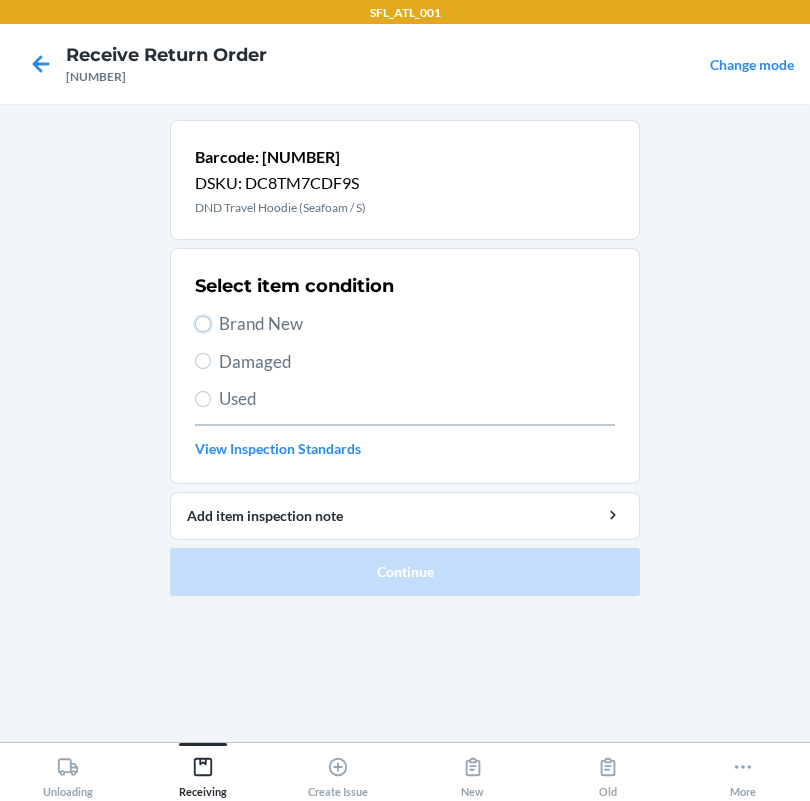 click on "Brand New" at bounding box center [203, 324] 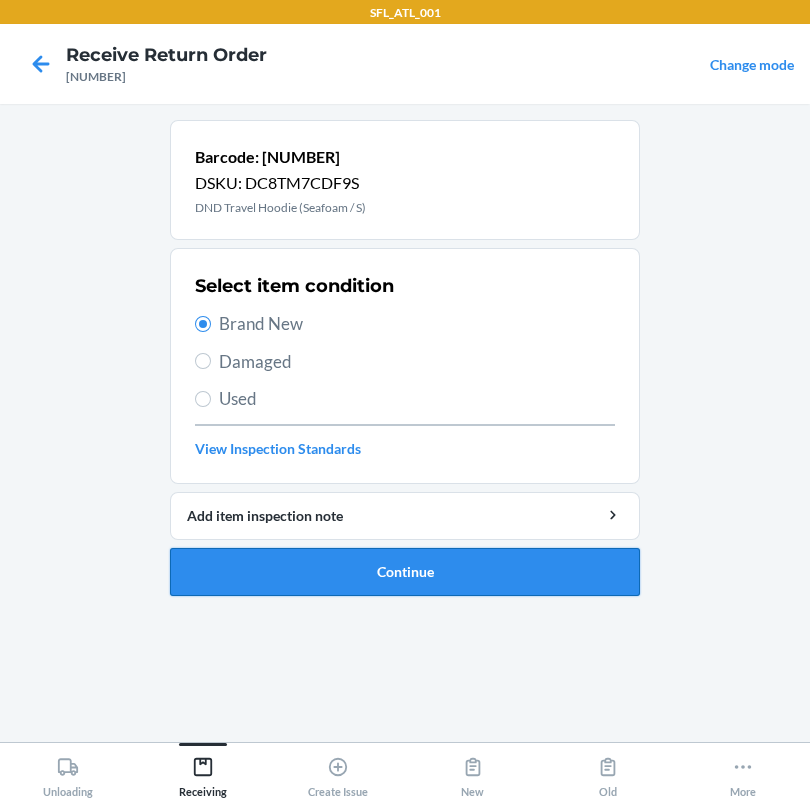 click on "Continue" at bounding box center [405, 572] 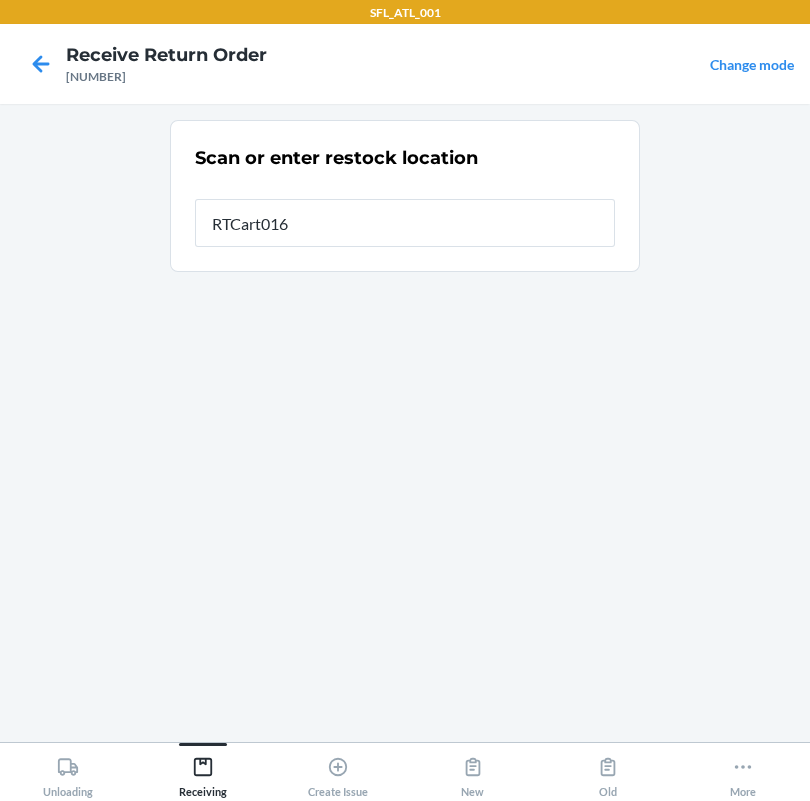 type on "RTCart016" 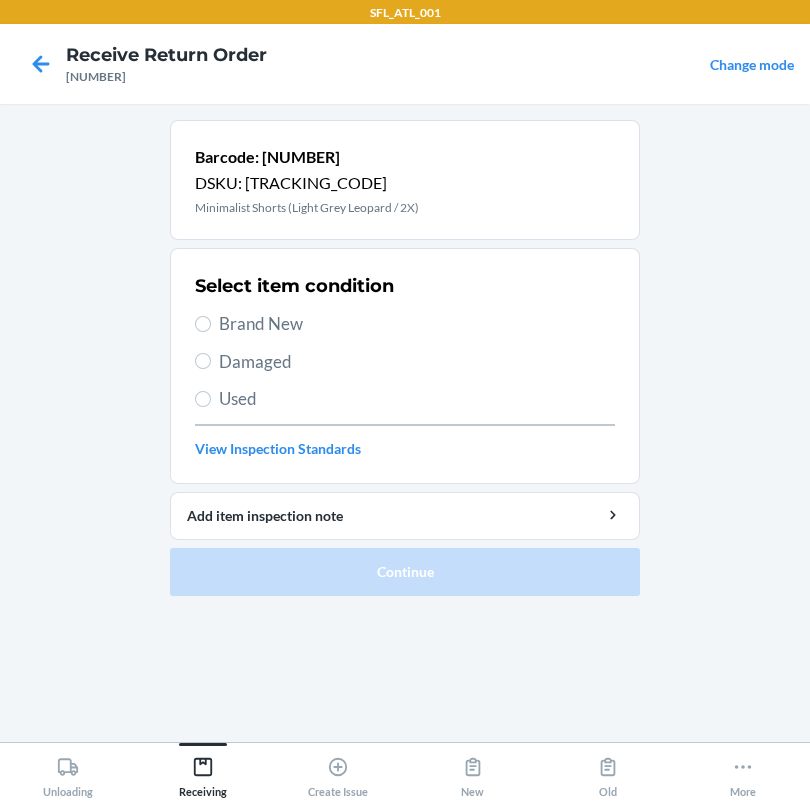click on "Brand New" at bounding box center (417, 324) 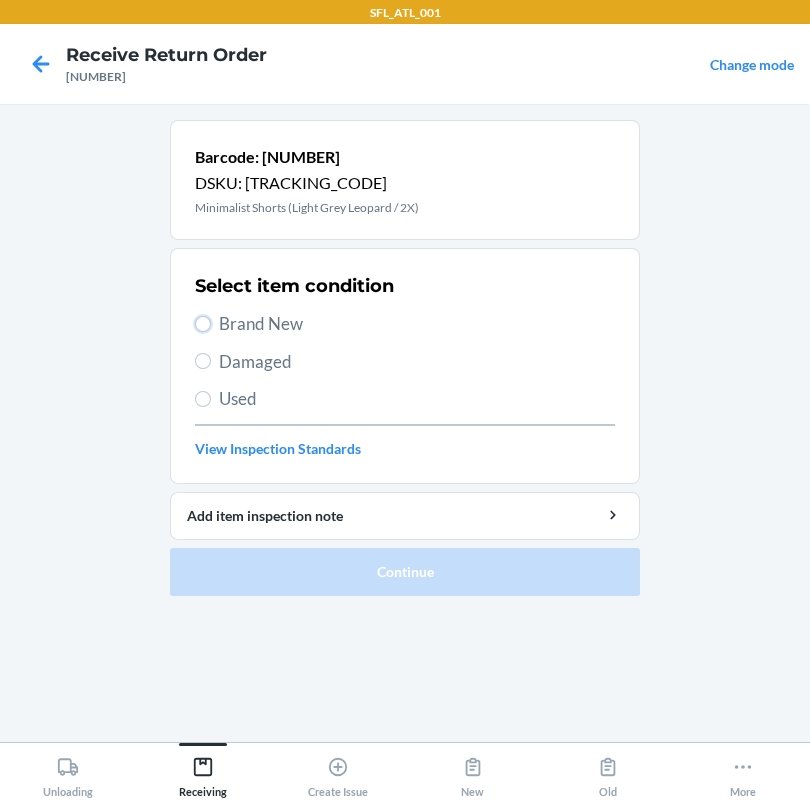 click on "Brand New" at bounding box center (203, 324) 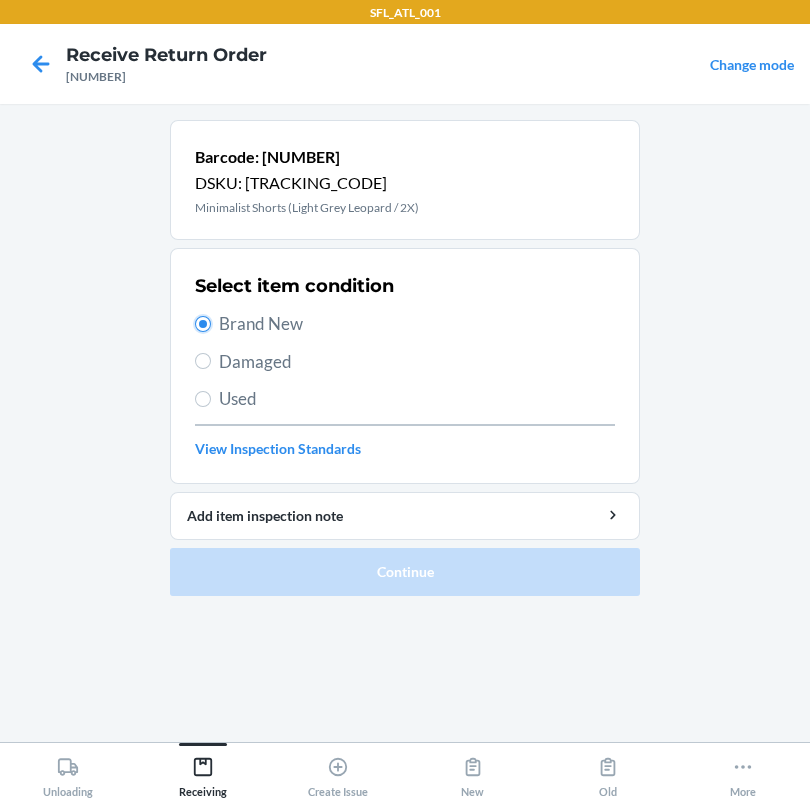 radio on "true" 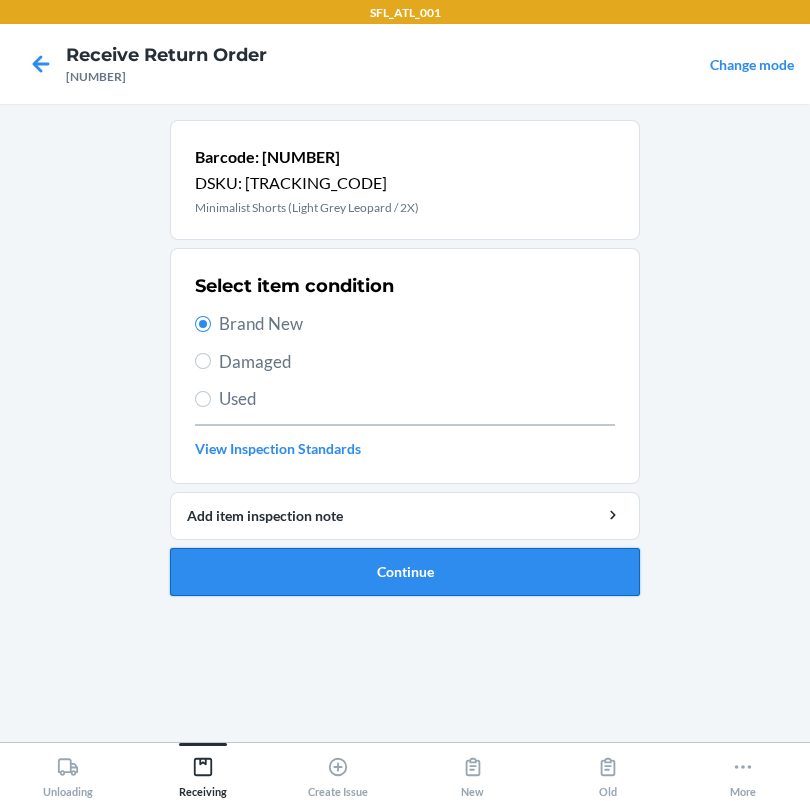 click on "Continue" at bounding box center (405, 572) 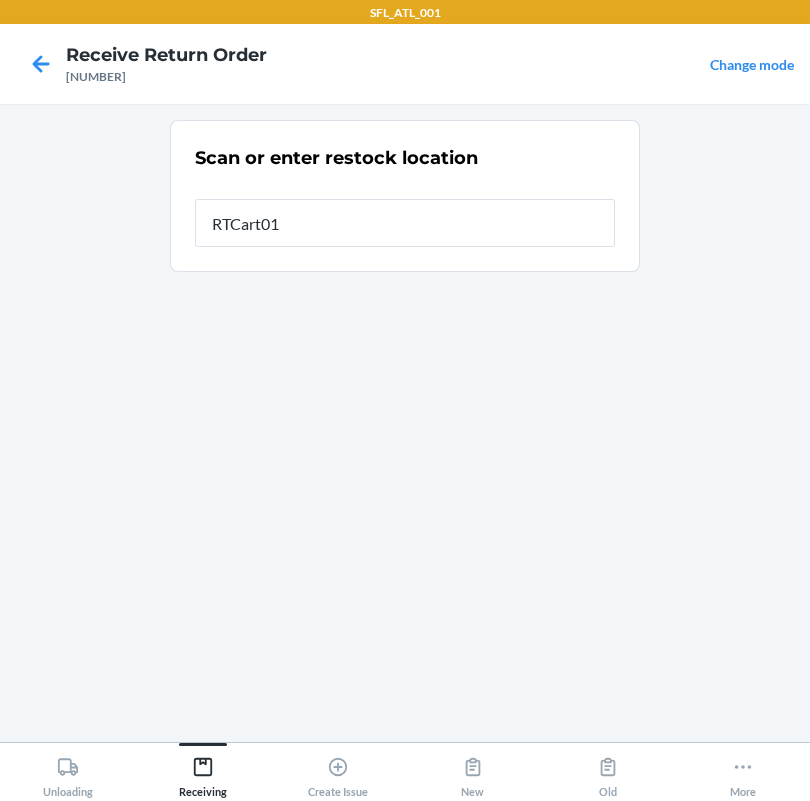 type on "RTCart016" 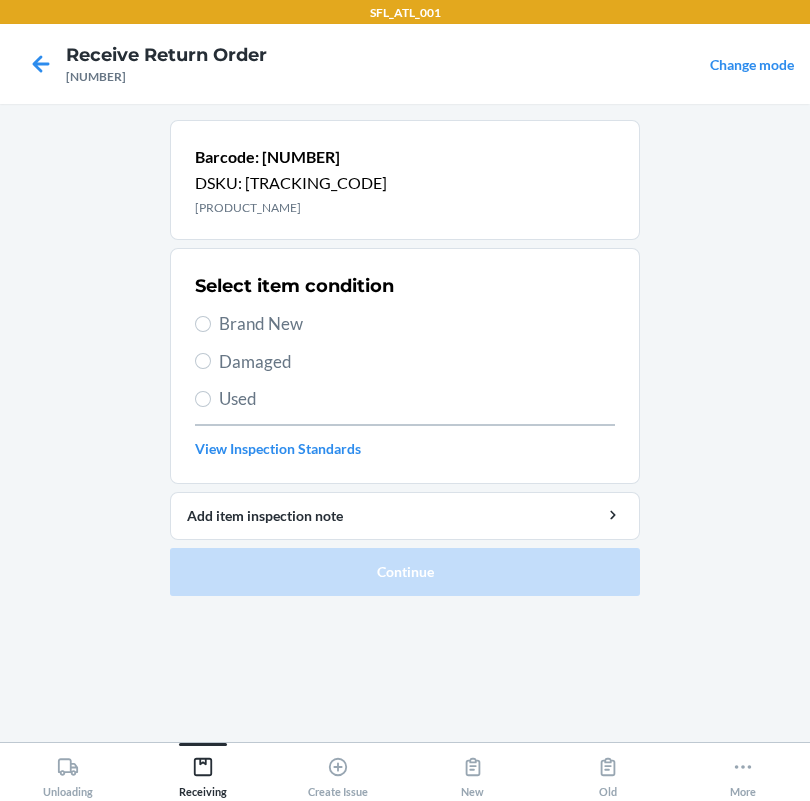 click on "Brand New" at bounding box center [417, 324] 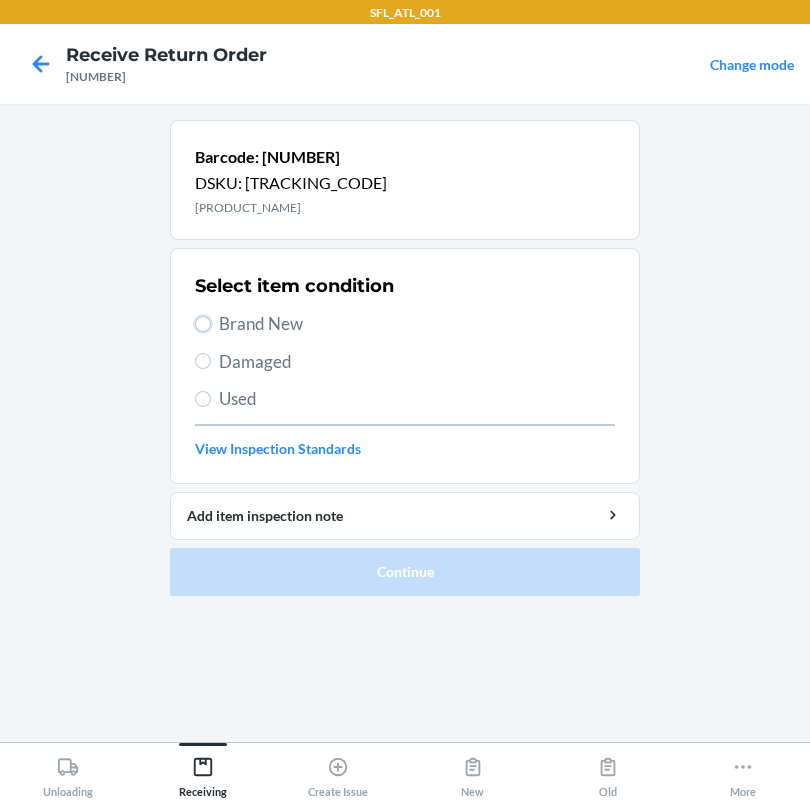 click on "Brand New" at bounding box center (203, 324) 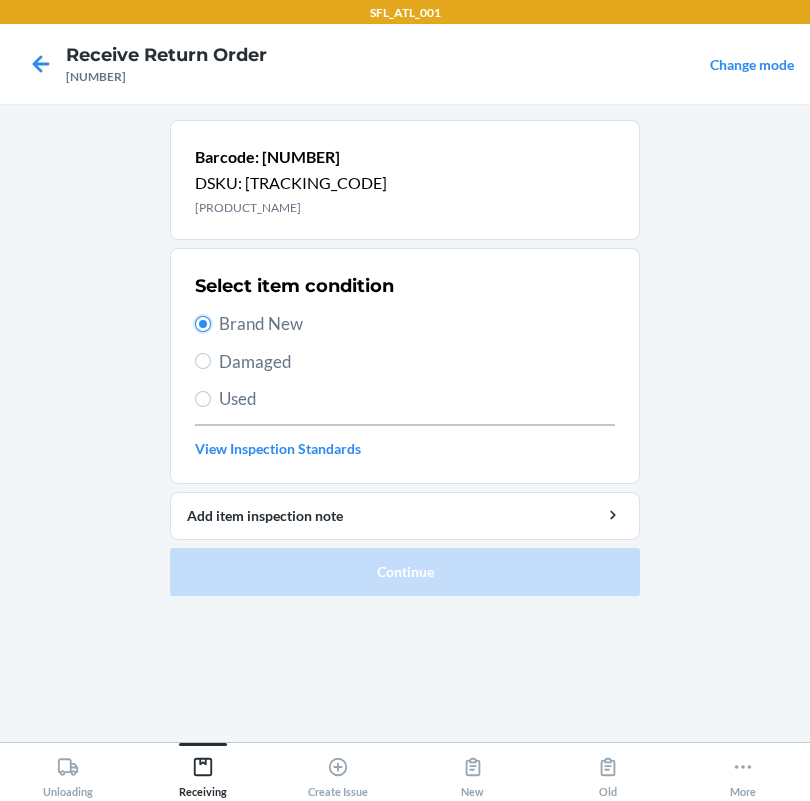 radio on "true" 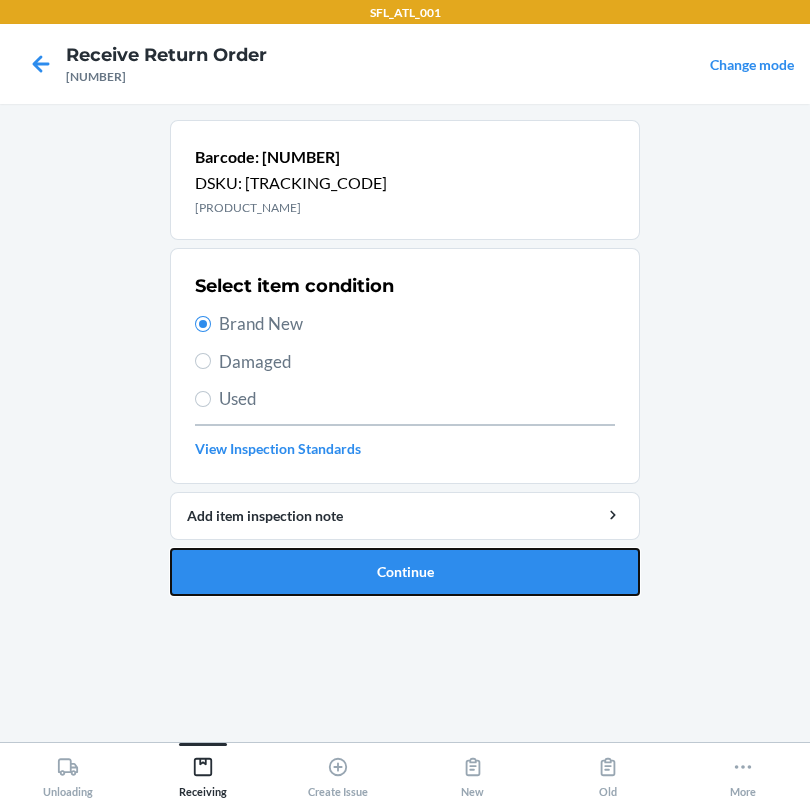 click on "Continue" at bounding box center (405, 572) 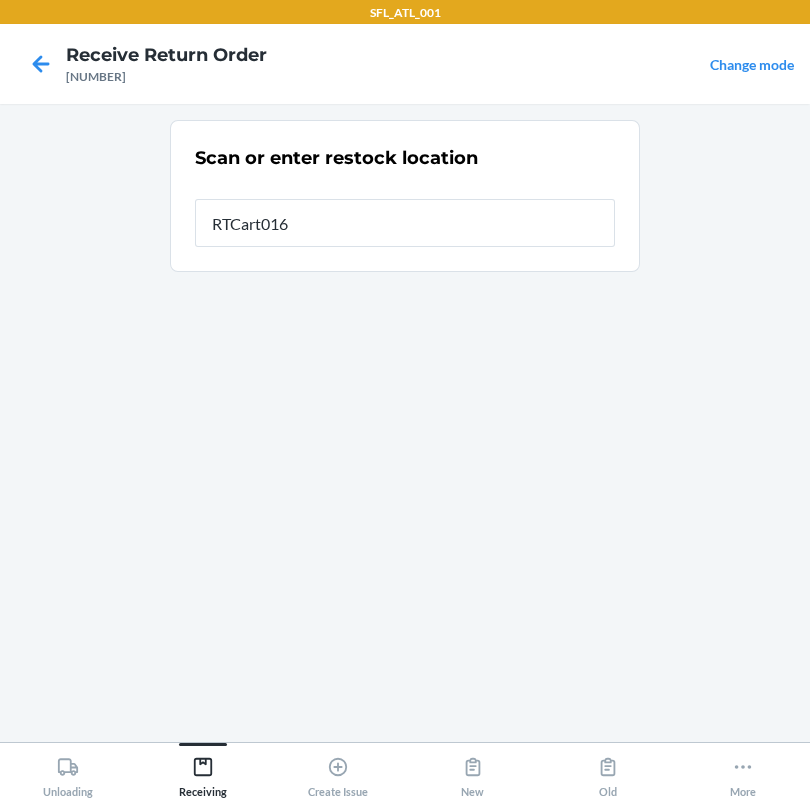 type on "RTCart016" 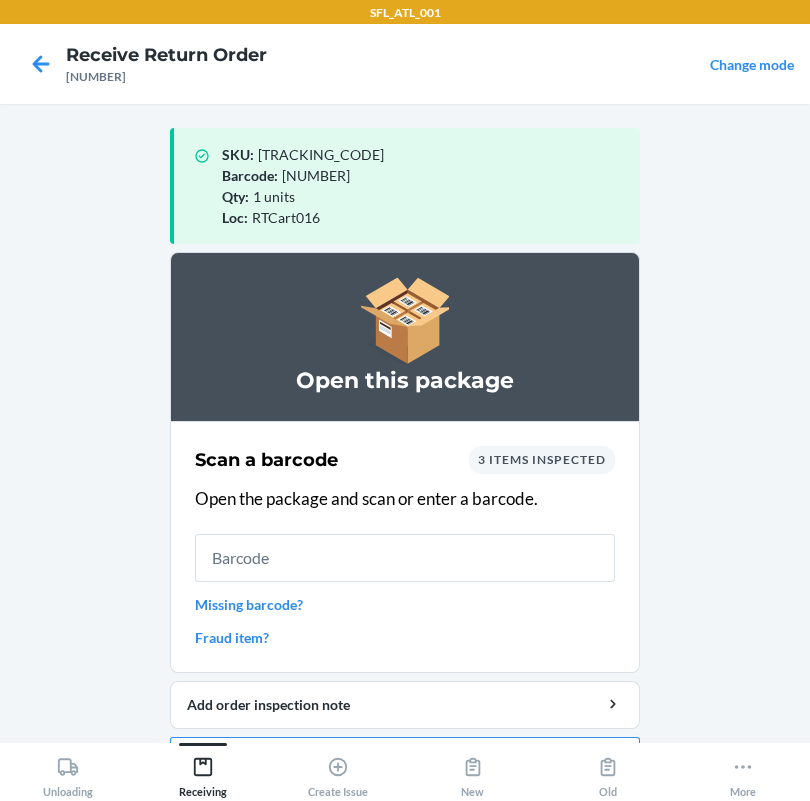 drag, startPoint x: 380, startPoint y: 547, endPoint x: 228, endPoint y: 555, distance: 152.21039 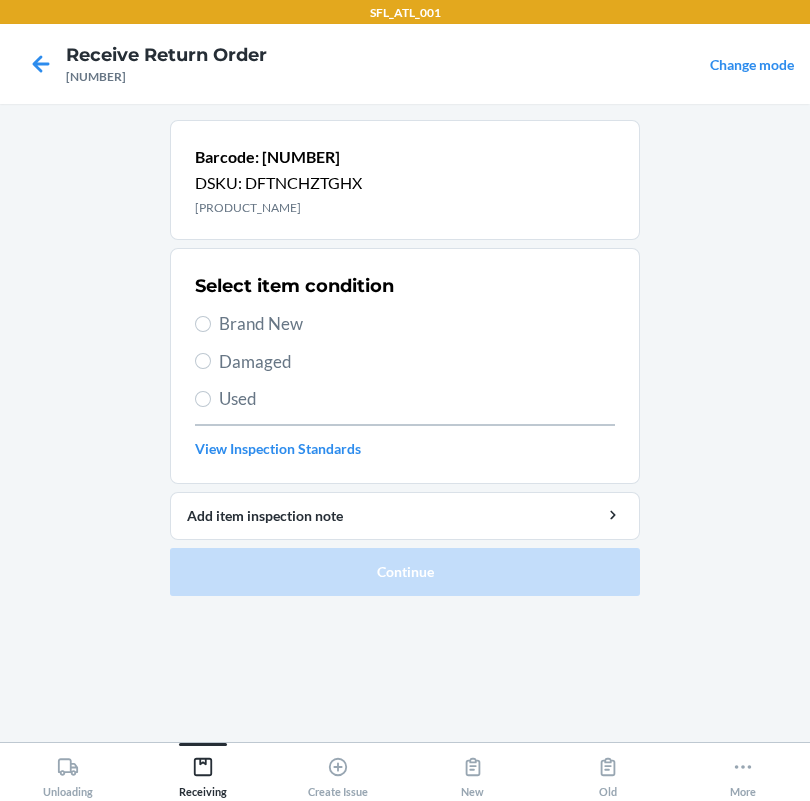 click on "Brand New" at bounding box center (417, 324) 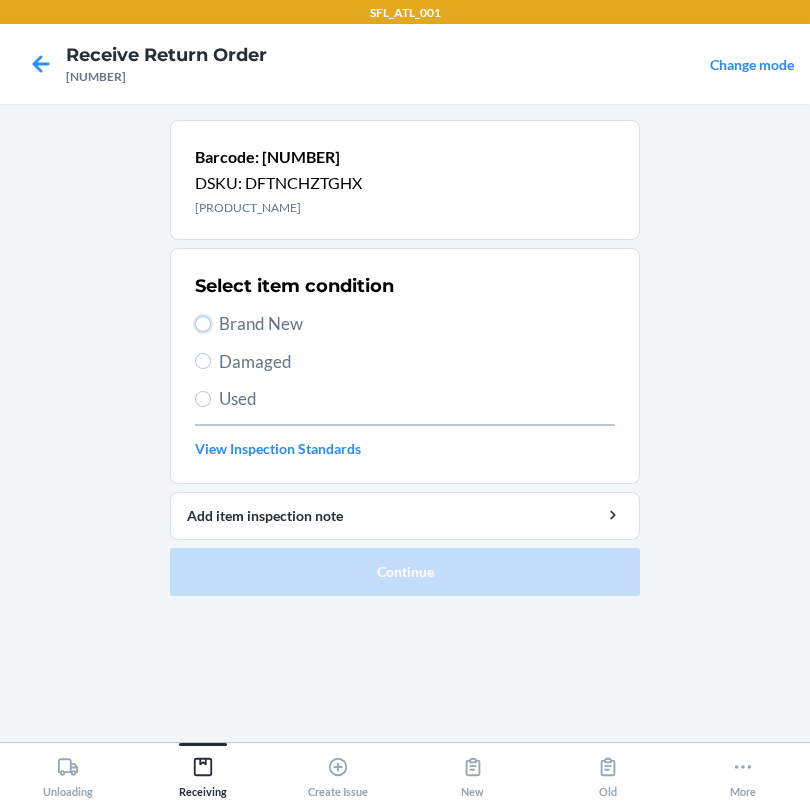 click on "Brand New" at bounding box center [203, 324] 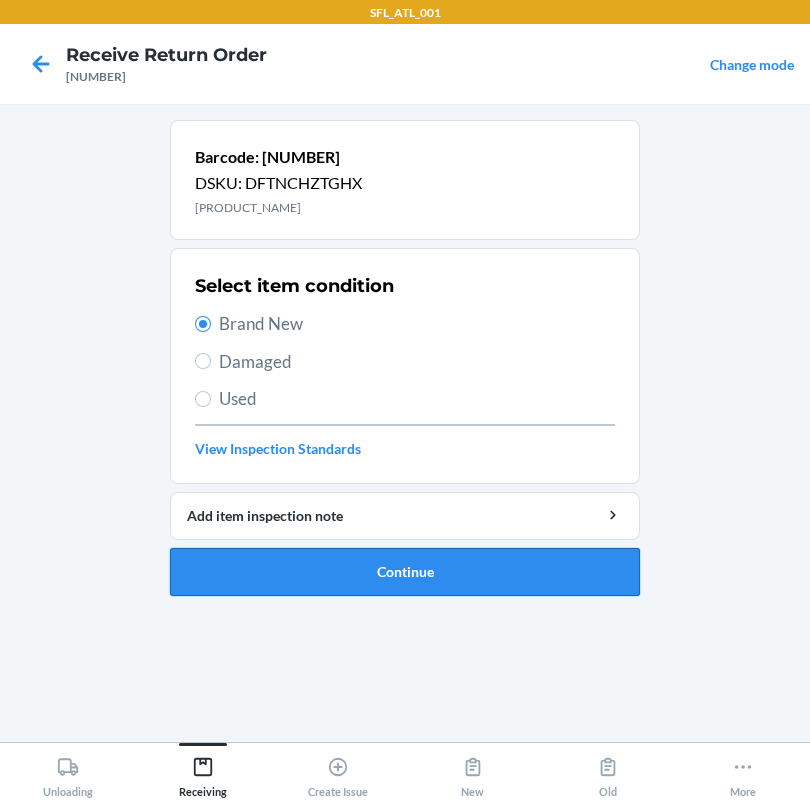 click on "Continue" at bounding box center [405, 572] 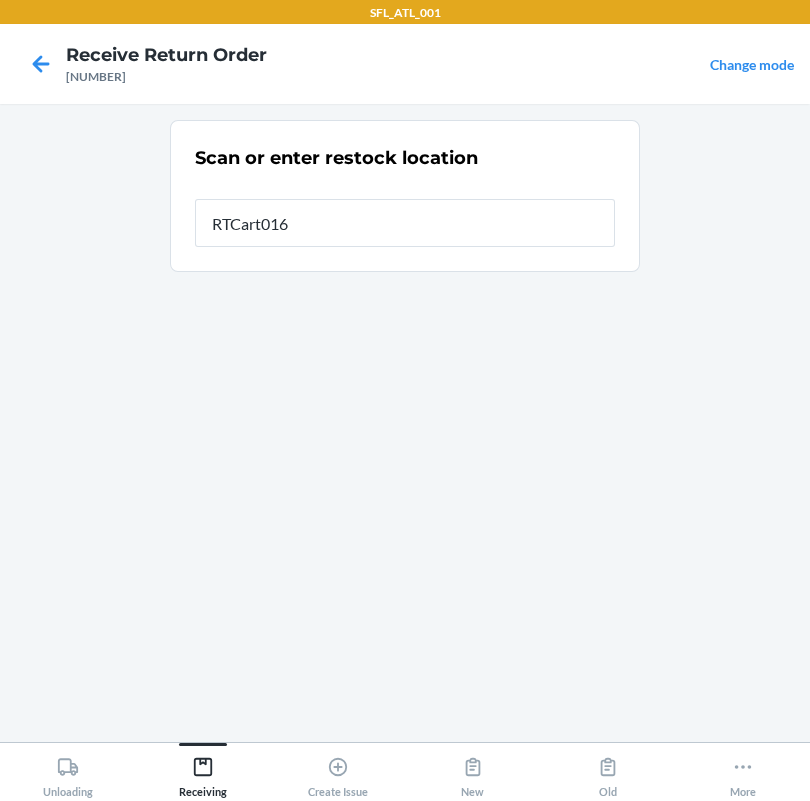 type on "RTCart016" 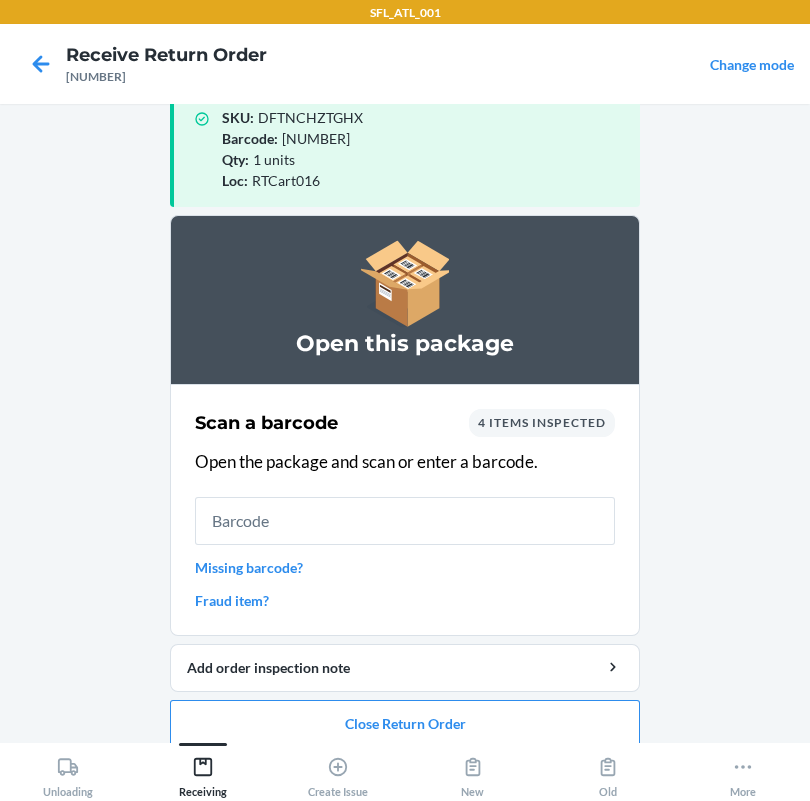 scroll, scrollTop: 57, scrollLeft: 0, axis: vertical 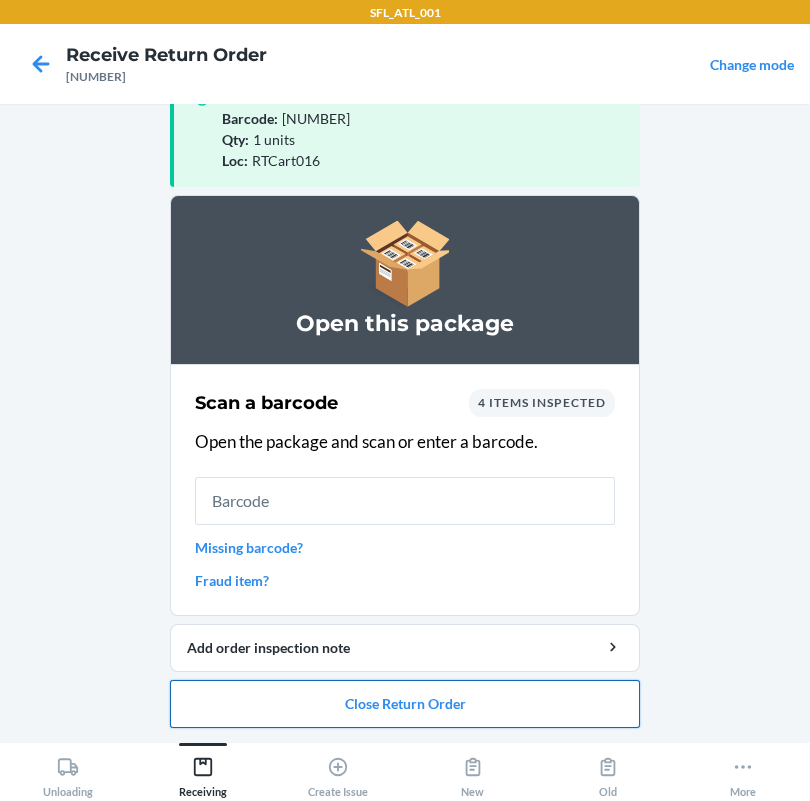 click on "Close Return Order" at bounding box center [405, 704] 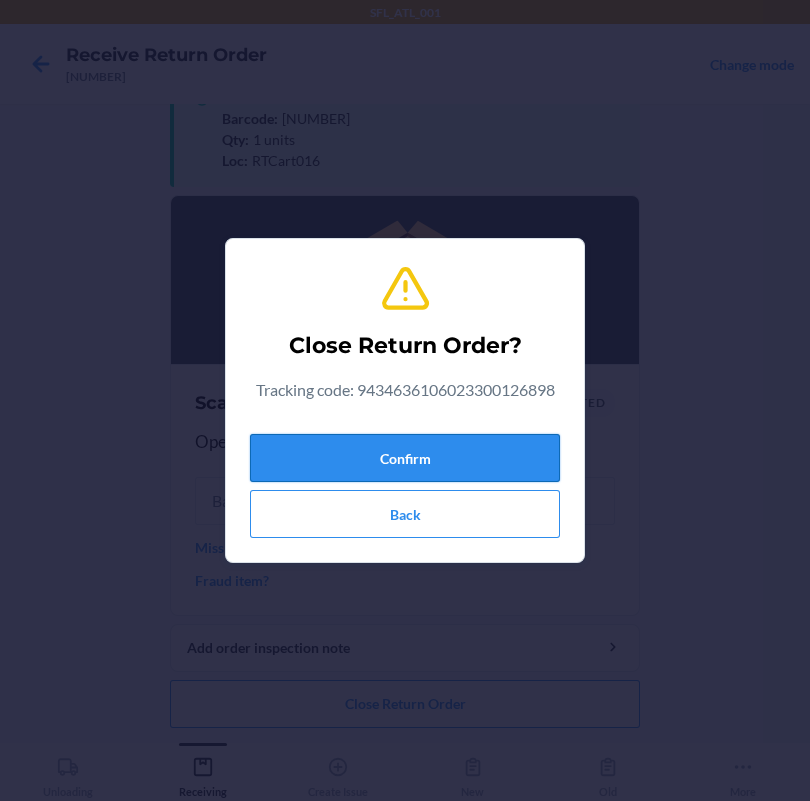 click on "Confirm" at bounding box center (405, 458) 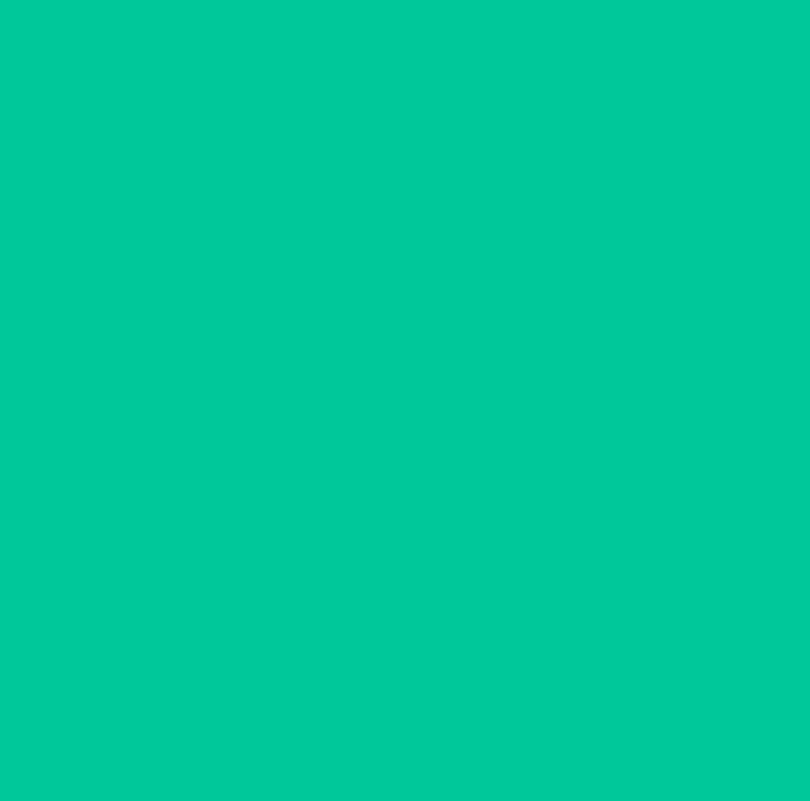 scroll, scrollTop: 0, scrollLeft: 0, axis: both 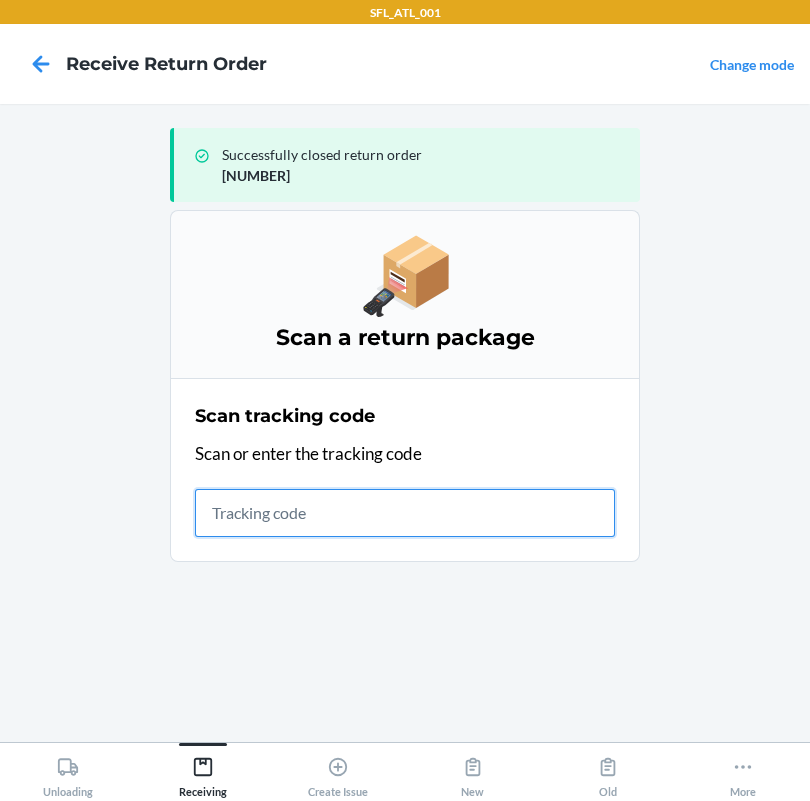 click at bounding box center (405, 513) 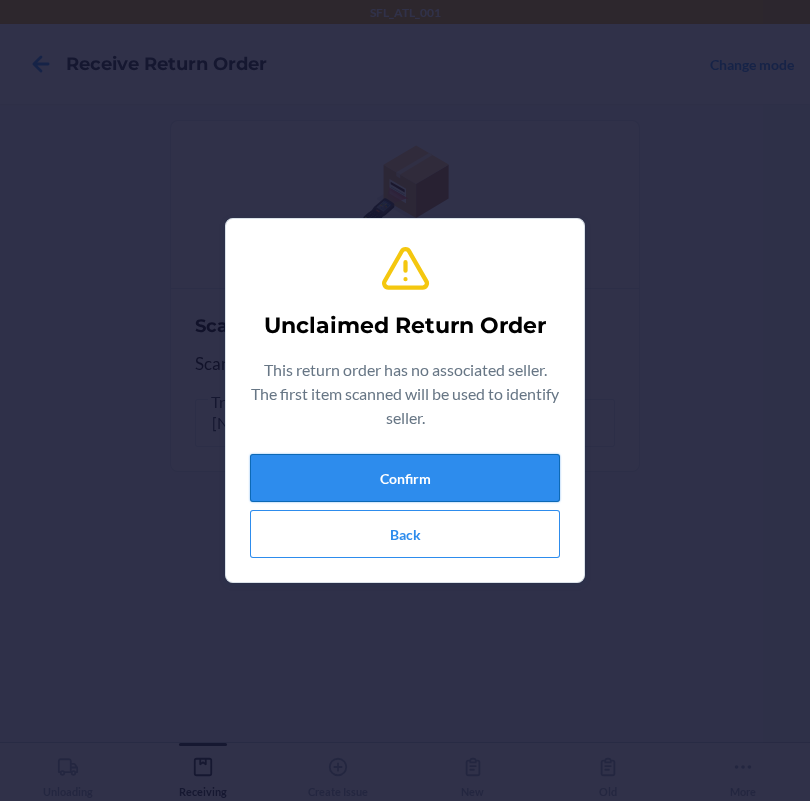 click on "Confirm" at bounding box center (405, 478) 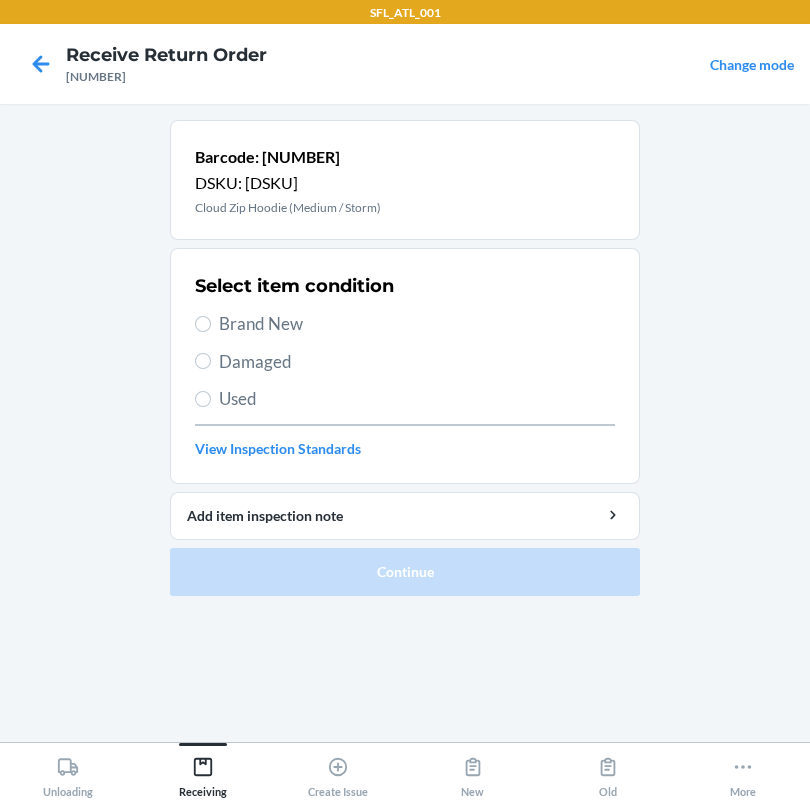 click on "Brand New" at bounding box center (417, 324) 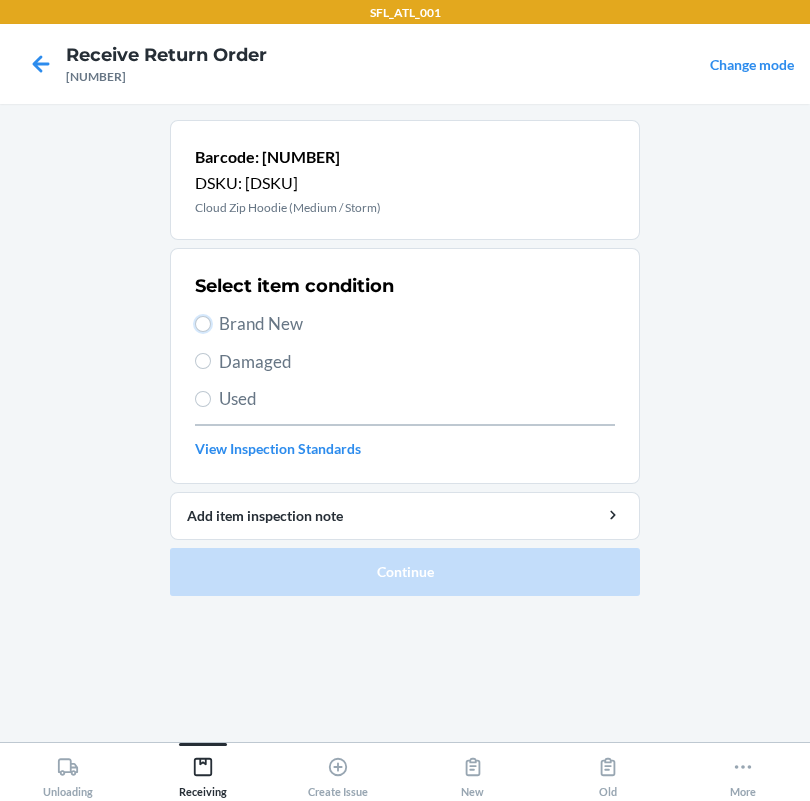 click on "Brand New" at bounding box center [203, 324] 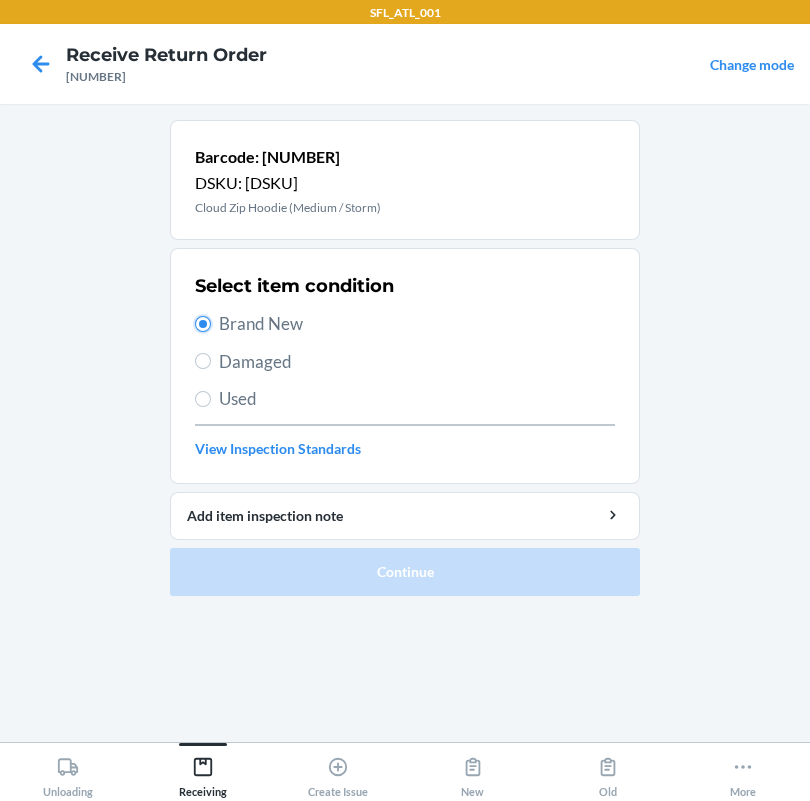 radio on "true" 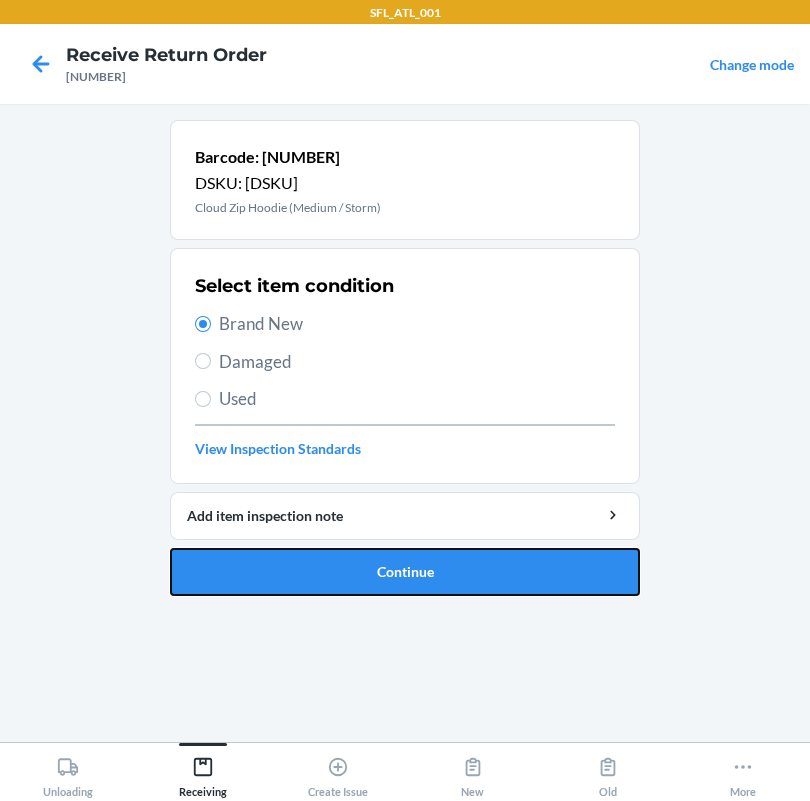drag, startPoint x: 342, startPoint y: 570, endPoint x: 350, endPoint y: 549, distance: 22.472204 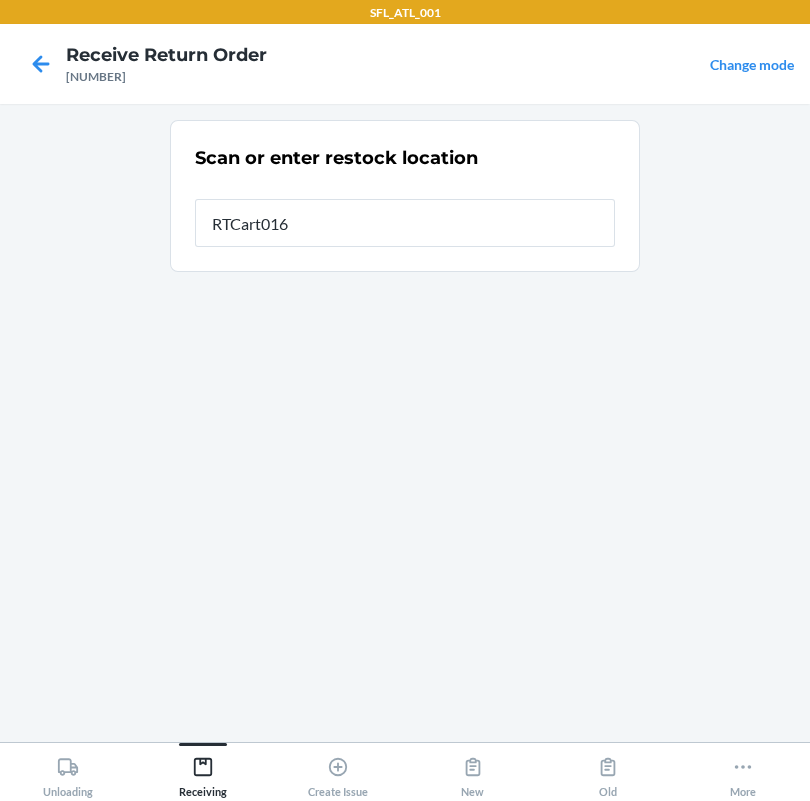 type on "RTCart016" 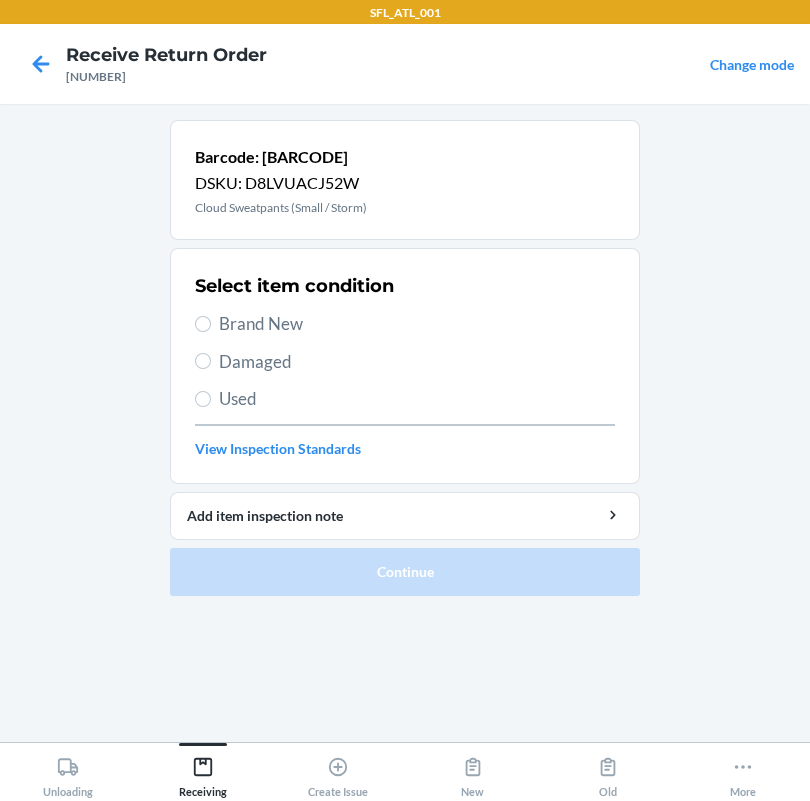 click on "Brand New" at bounding box center (417, 324) 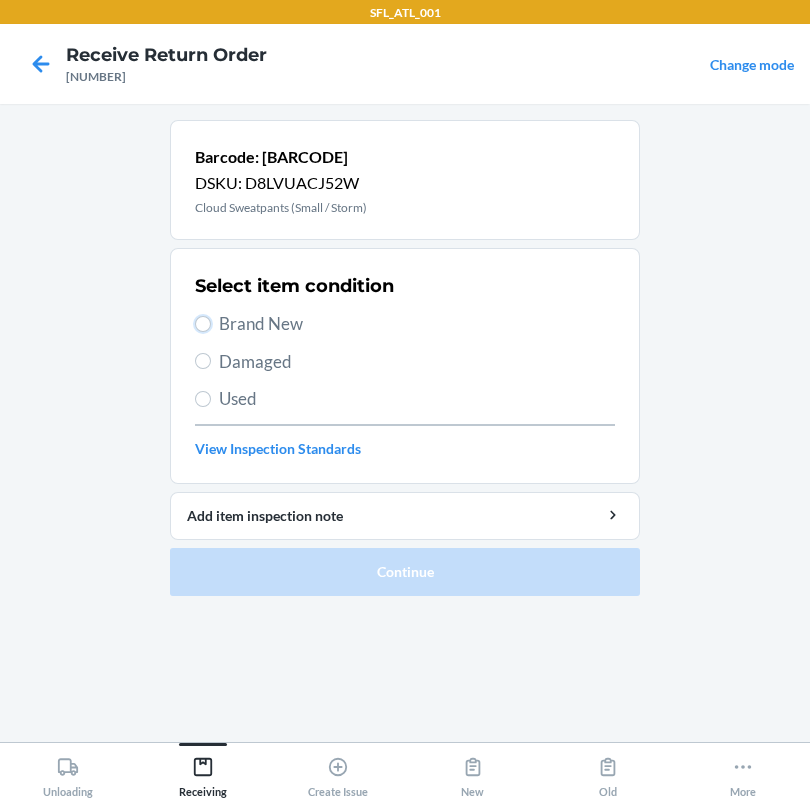 click on "Brand New" at bounding box center (203, 324) 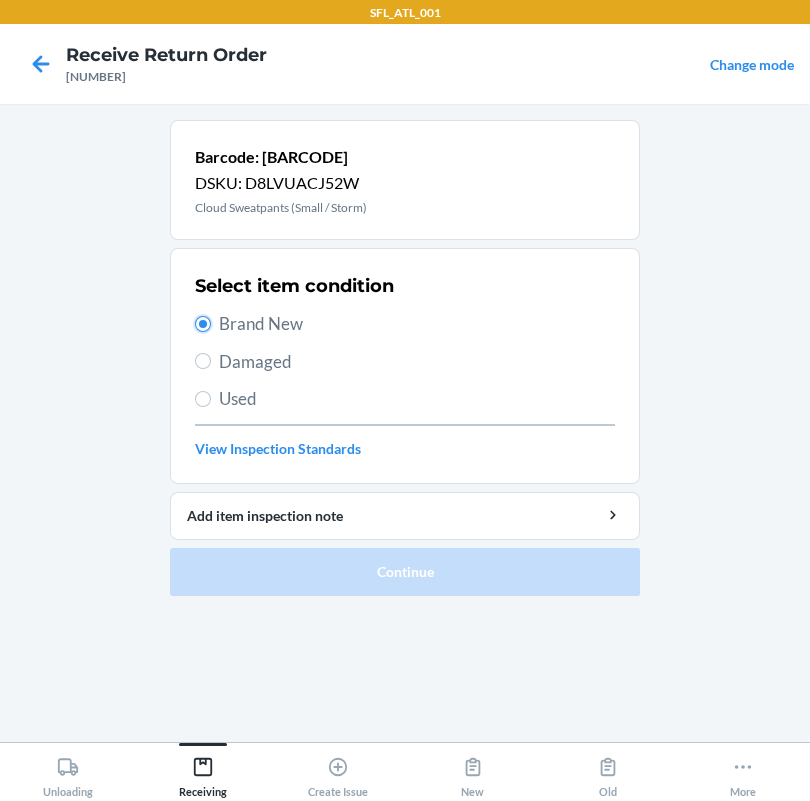 radio on "true" 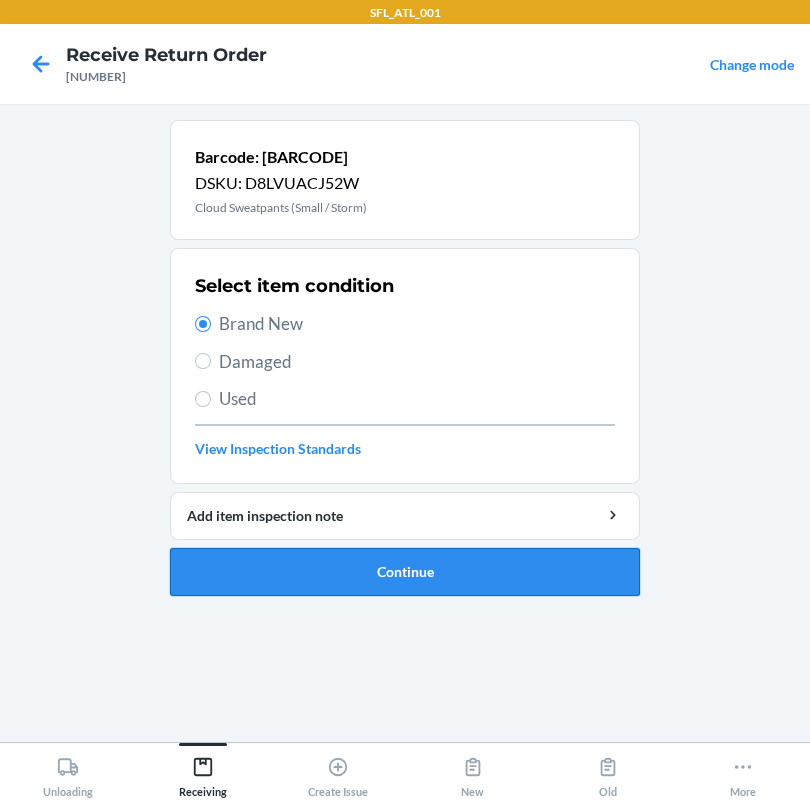 click on "Continue" at bounding box center (405, 572) 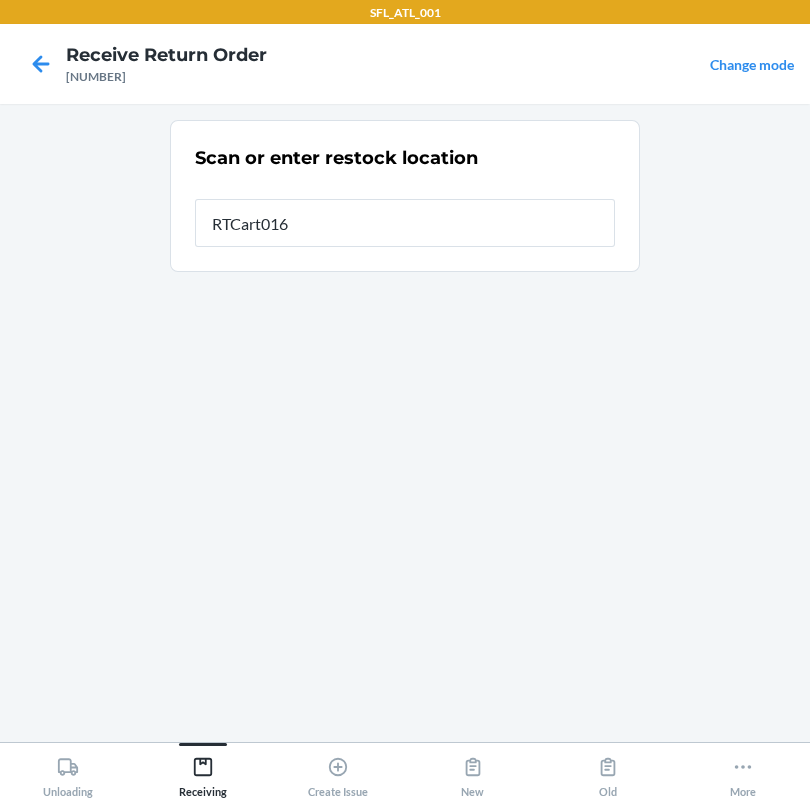 type on "RTCart016" 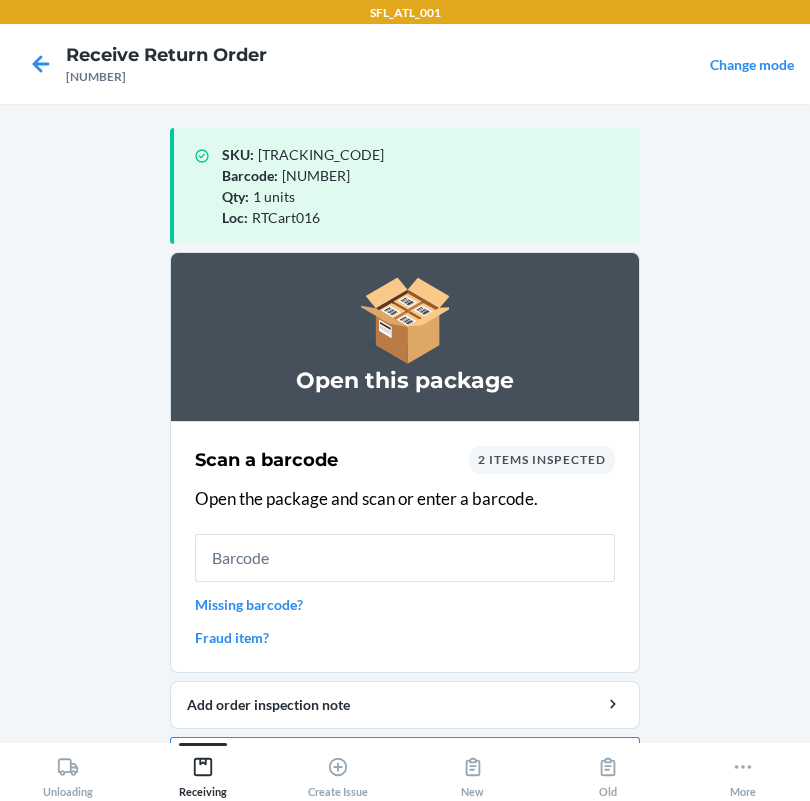 scroll, scrollTop: 57, scrollLeft: 0, axis: vertical 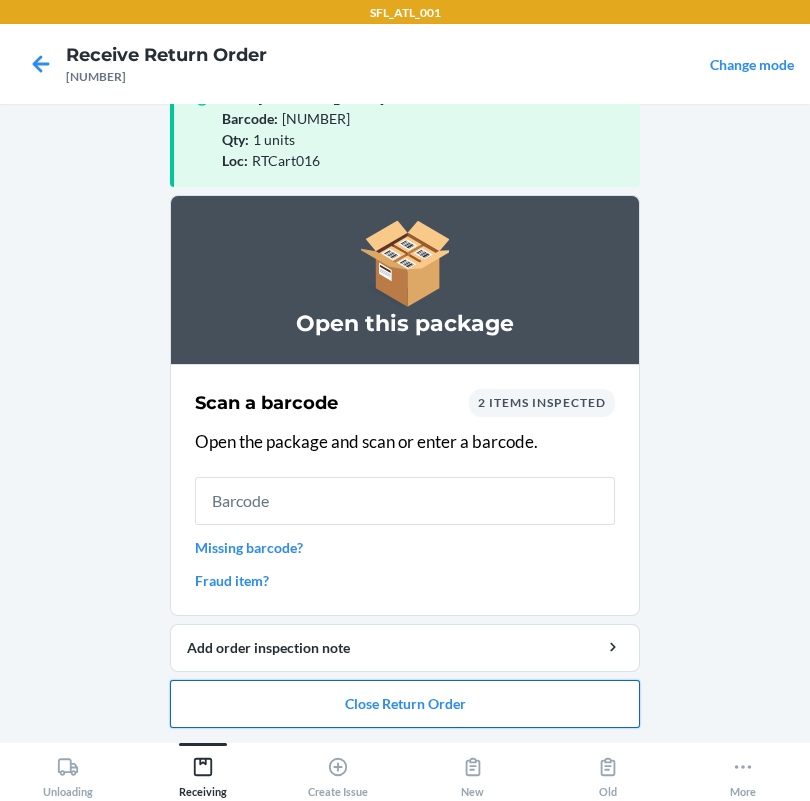 click on "Close Return Order" at bounding box center [405, 704] 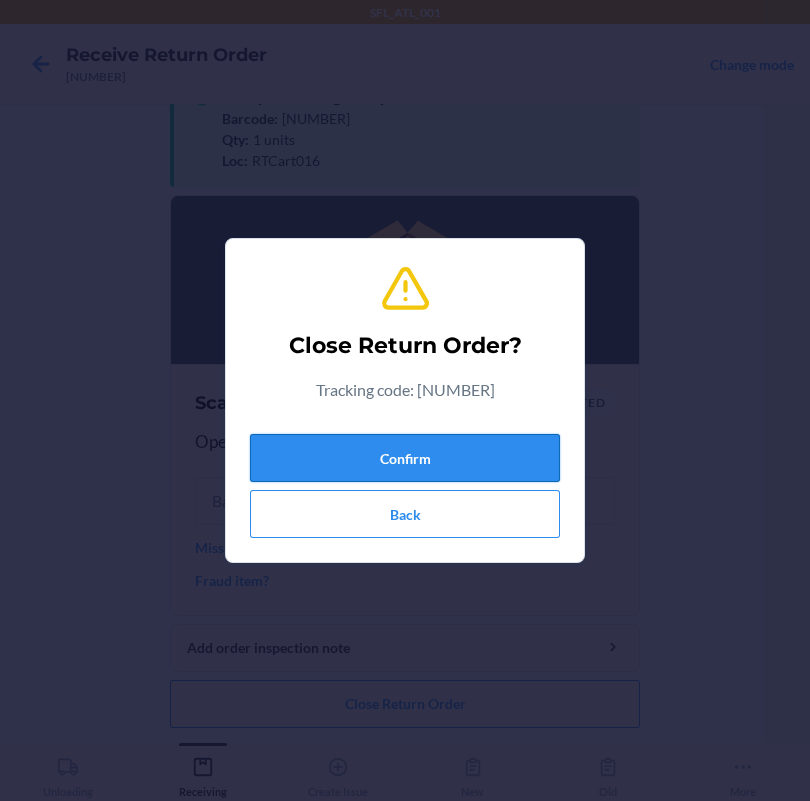 click on "Confirm" at bounding box center [405, 458] 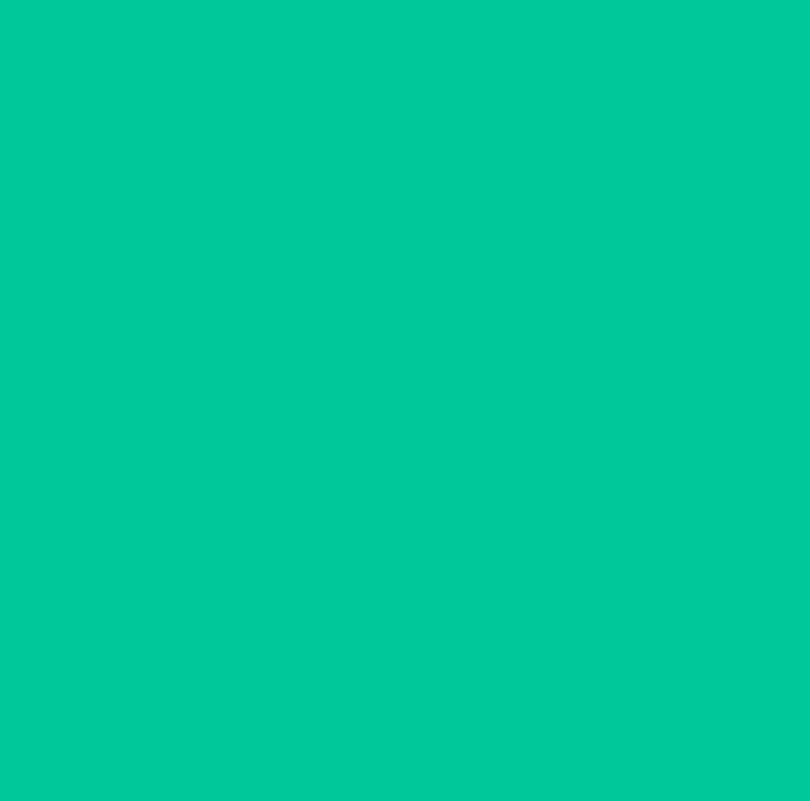 scroll, scrollTop: 0, scrollLeft: 0, axis: both 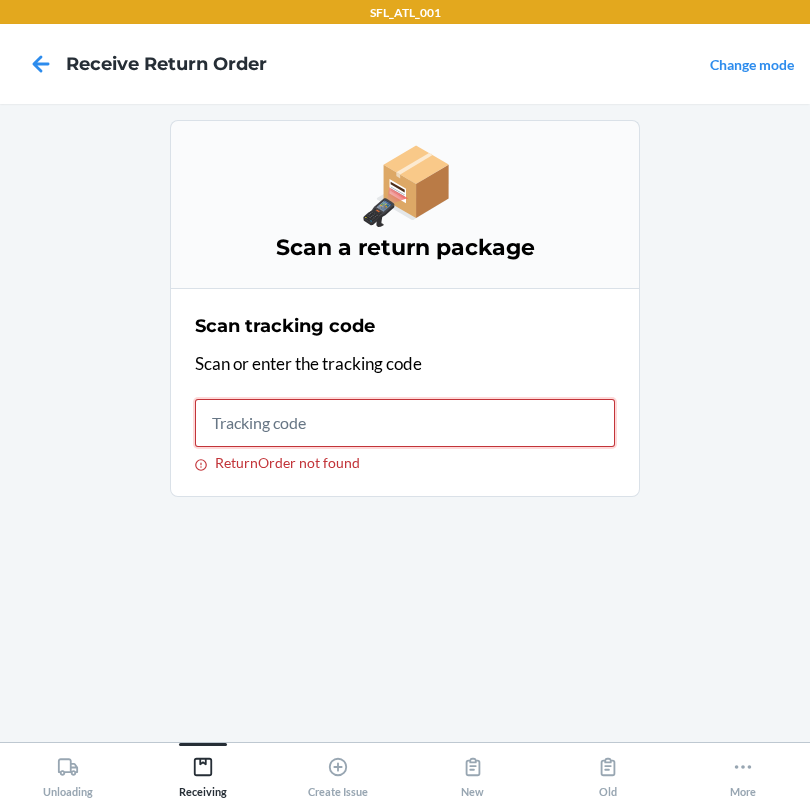 click on "ReturnOrder not found" at bounding box center (405, 423) 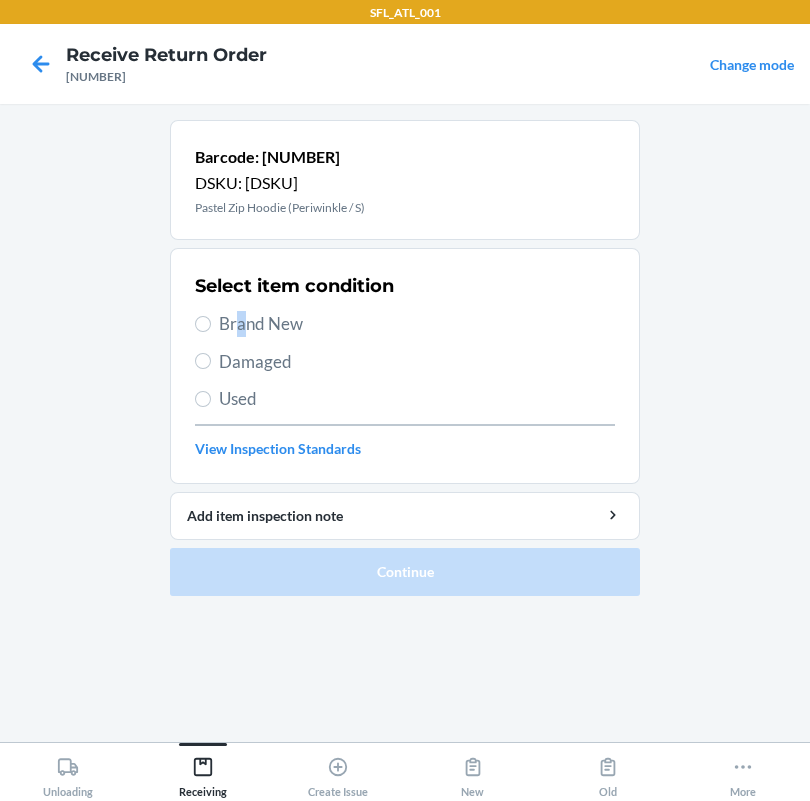 click on "Brand New" at bounding box center [417, 324] 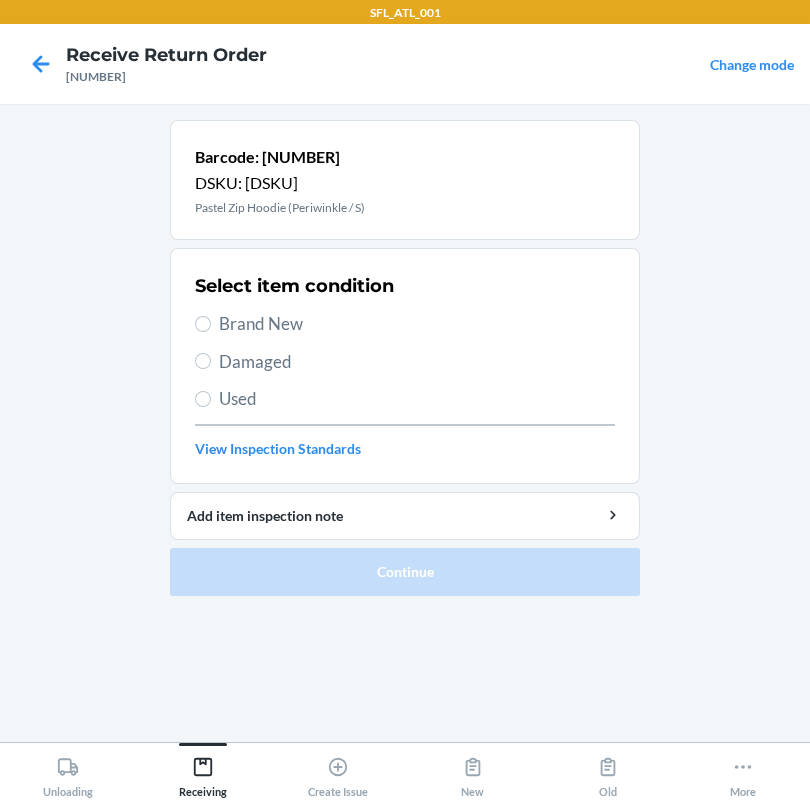 click on "Select item condition Brand New Damaged Used View Inspection Standards" at bounding box center [405, 366] 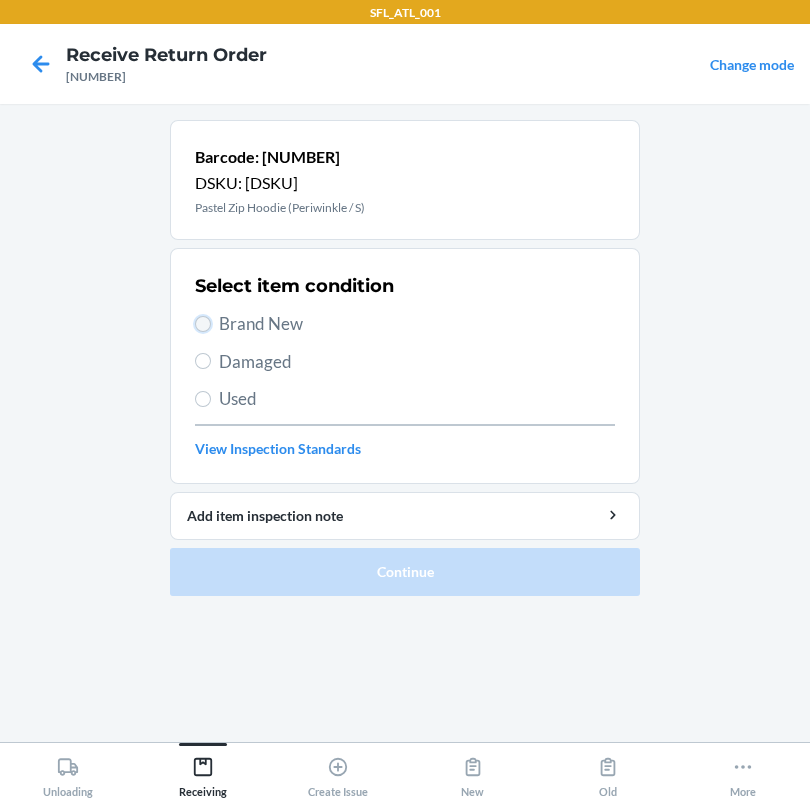 click on "Brand New" at bounding box center [203, 324] 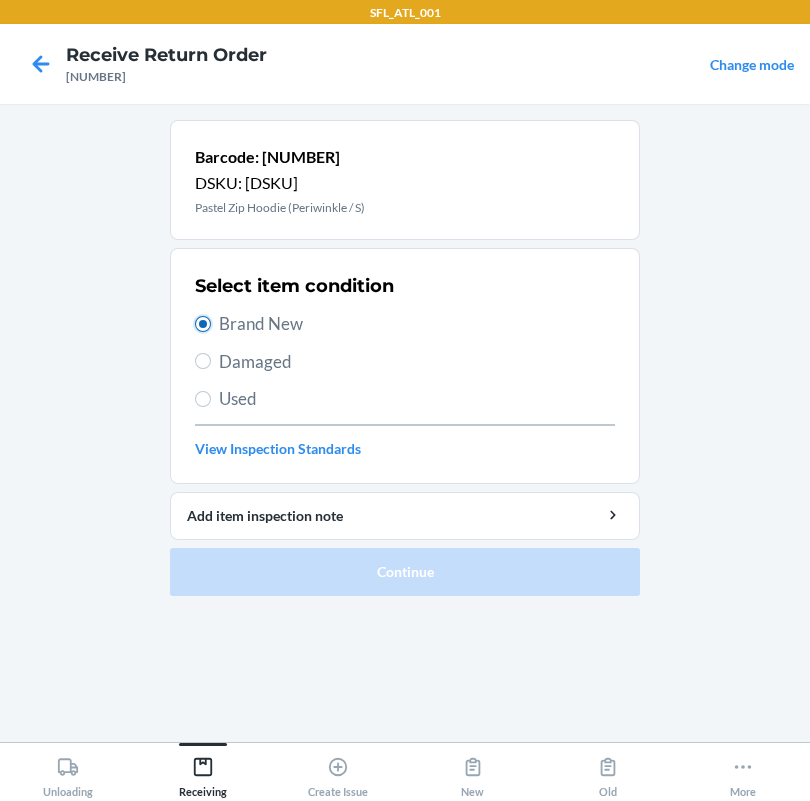 radio on "true" 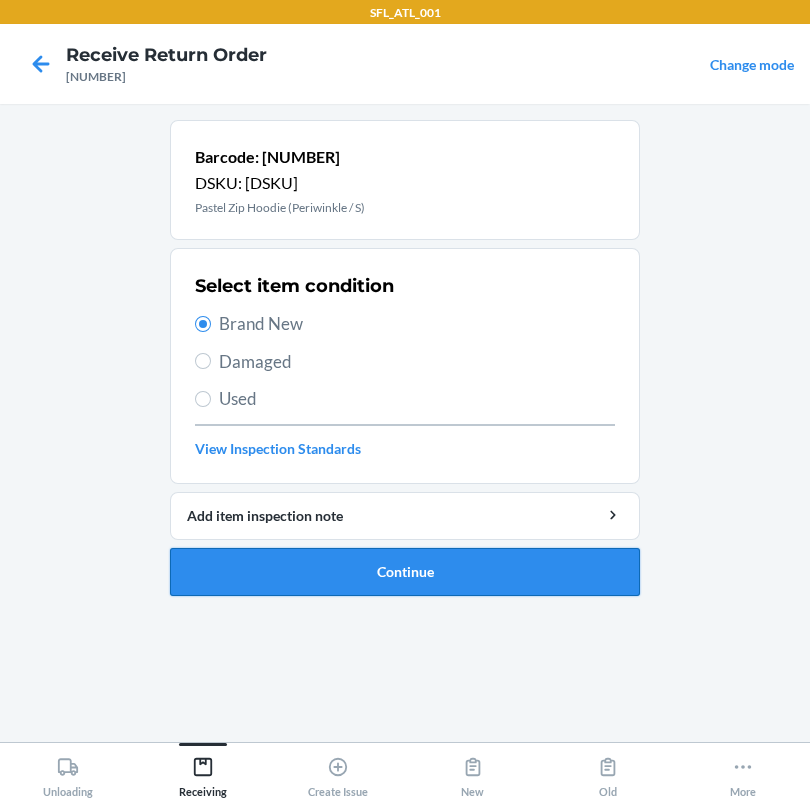 click on "Continue" at bounding box center [405, 572] 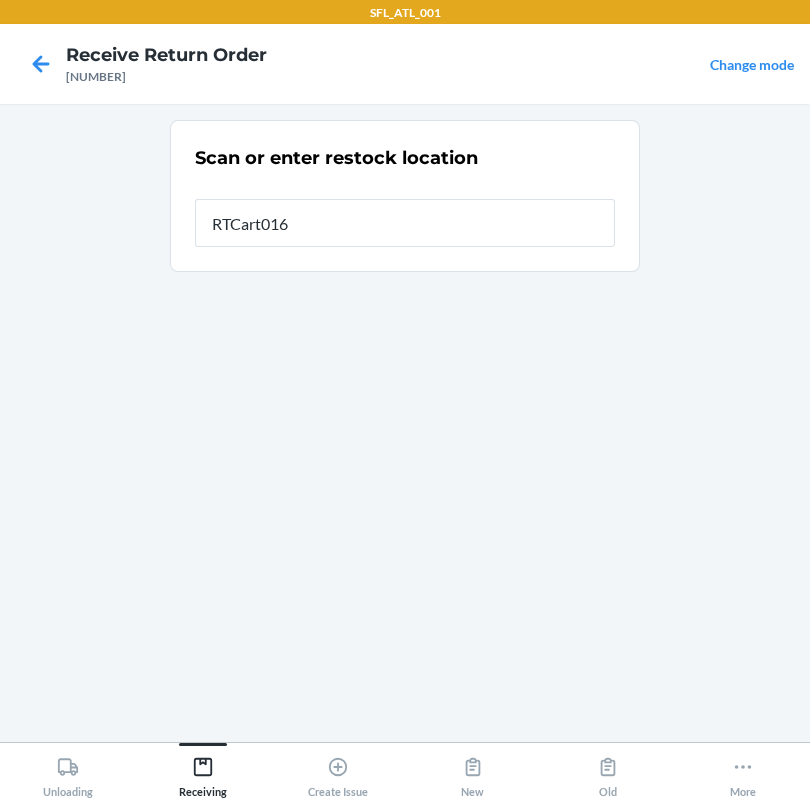 type on "RTCart016" 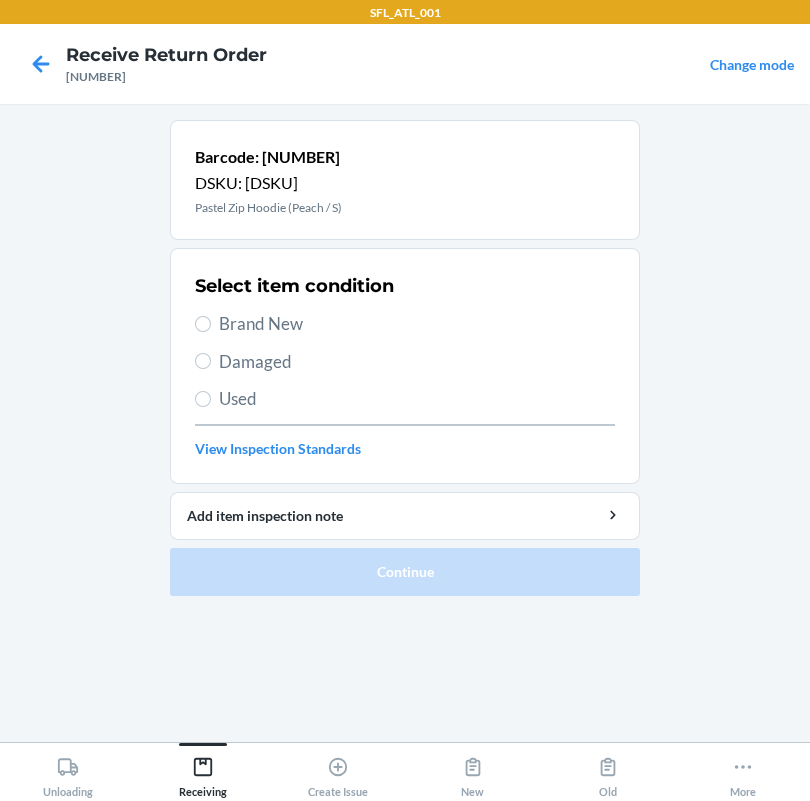 click on "Brand New" at bounding box center (417, 324) 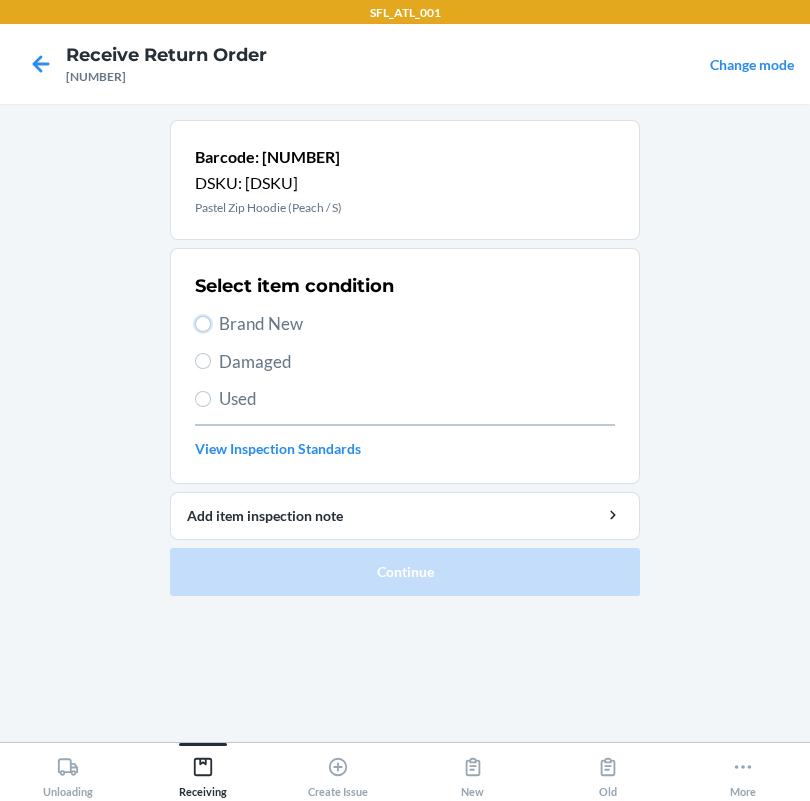 click on "Brand New" at bounding box center [203, 324] 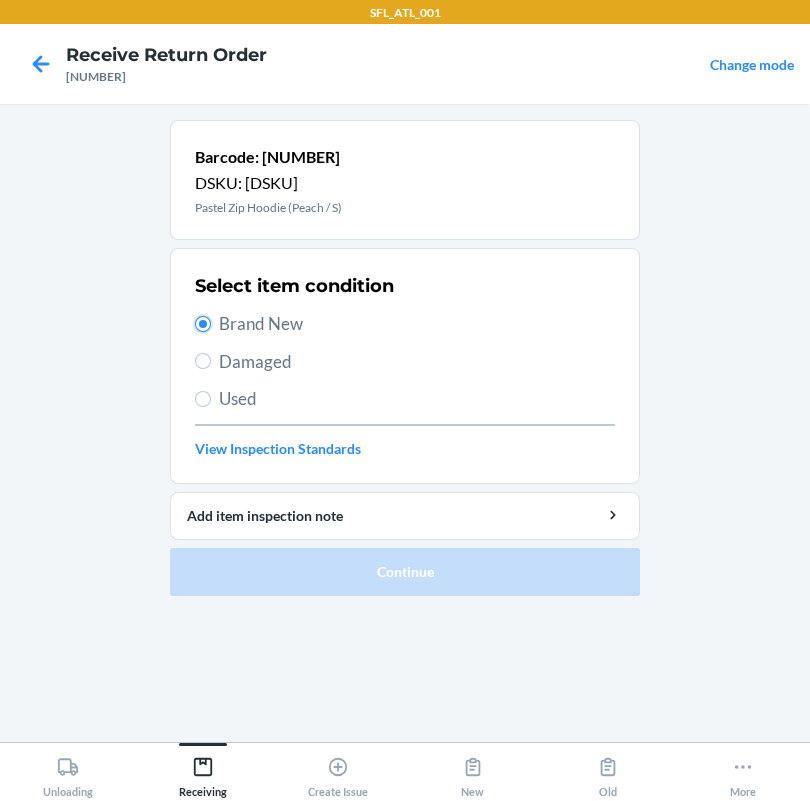 radio on "true" 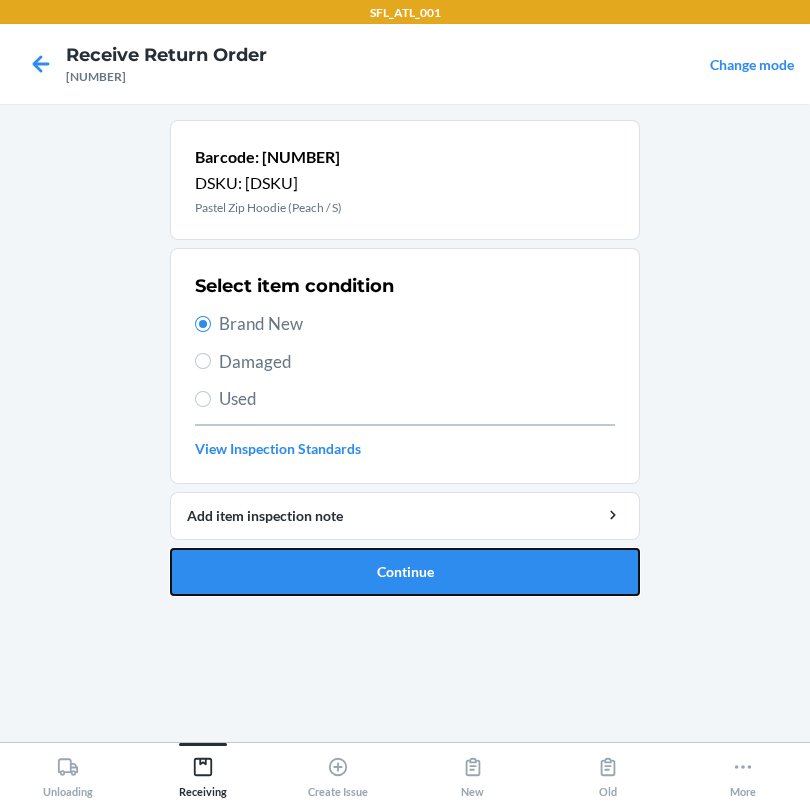 click on "Continue" at bounding box center [405, 572] 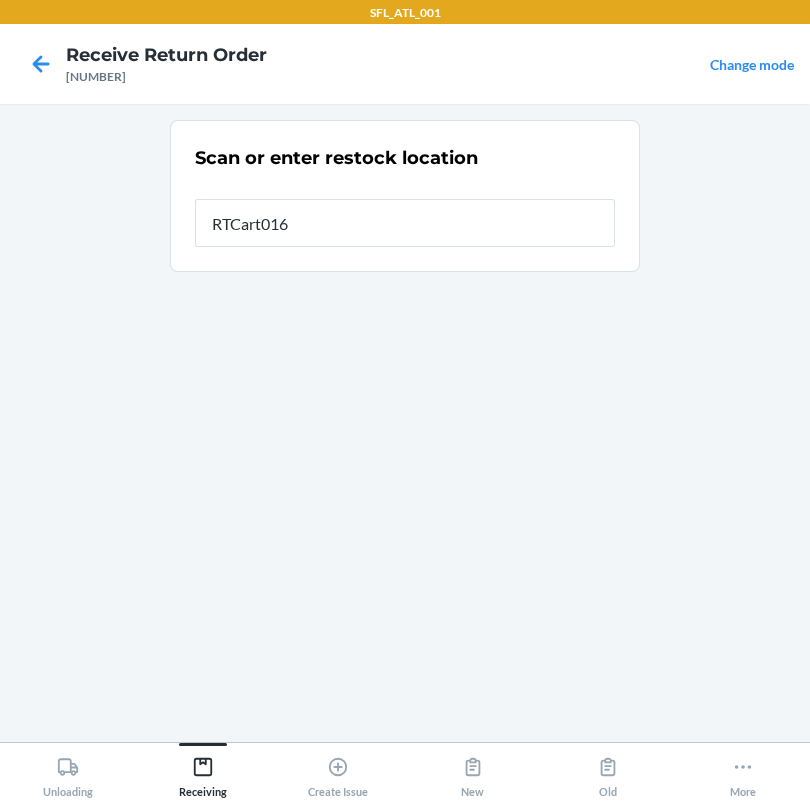 type on "RTCart016" 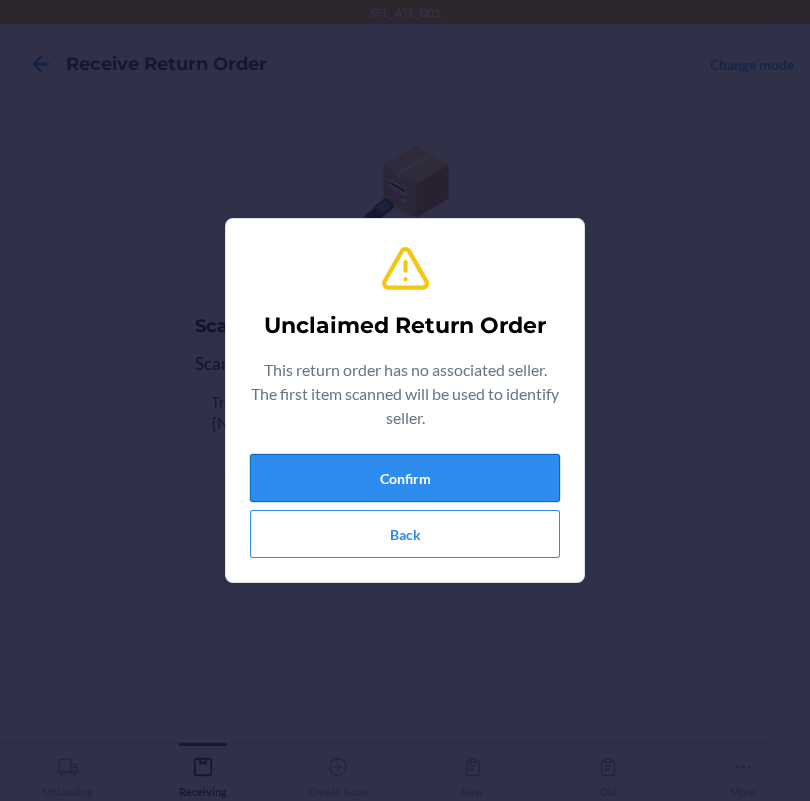 click on "Confirm" at bounding box center (405, 478) 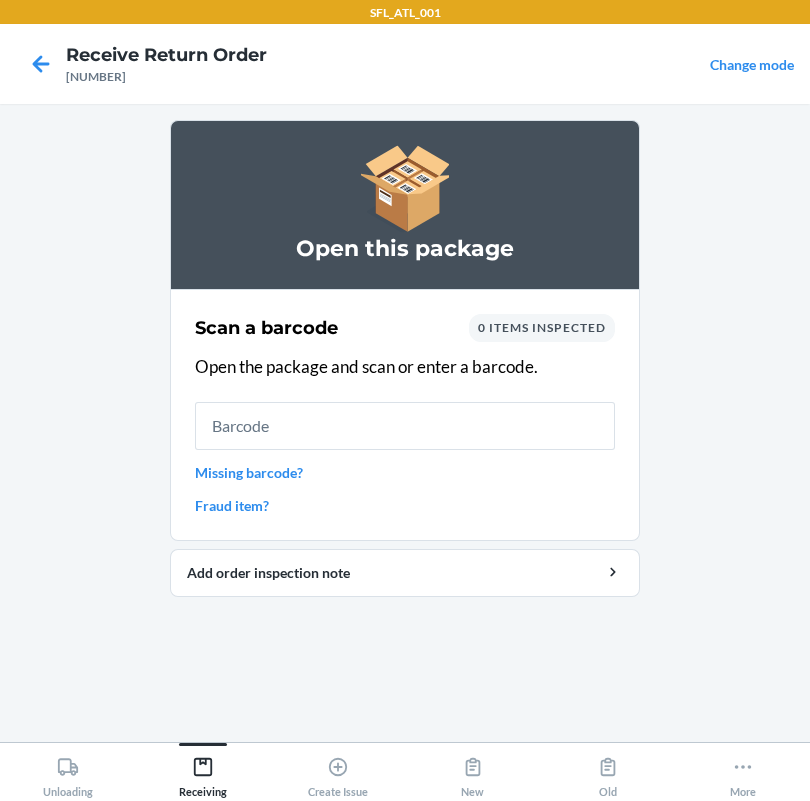 click at bounding box center (405, 426) 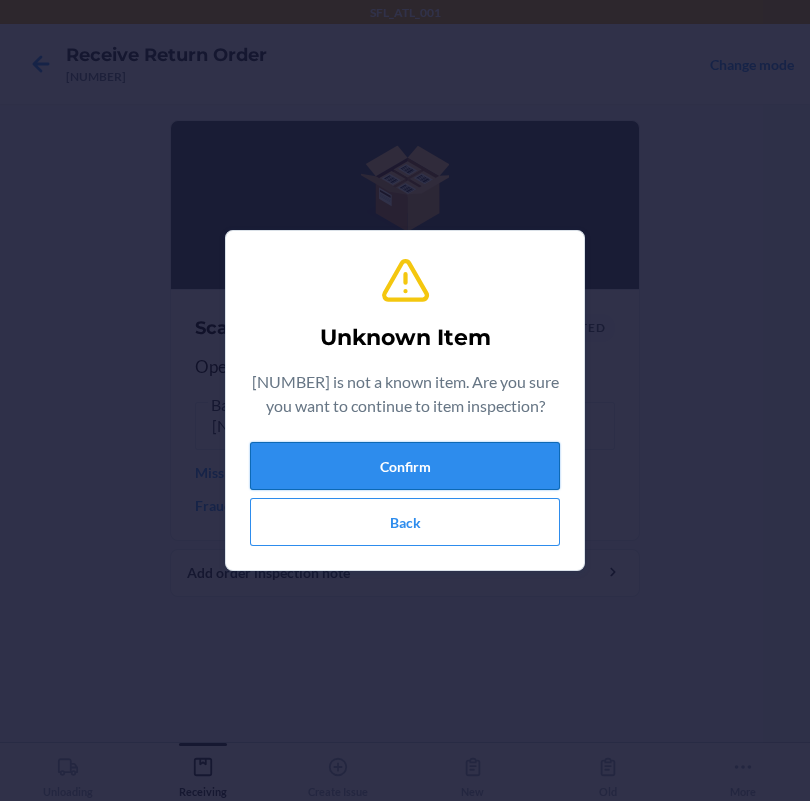 click on "Confirm" at bounding box center (405, 466) 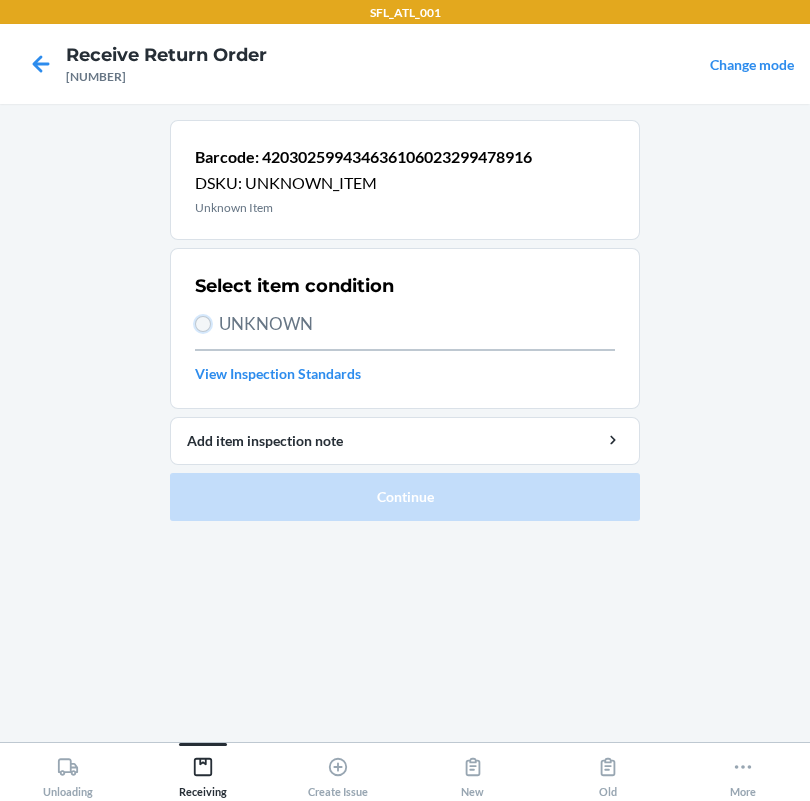 click on "UNKNOWN" at bounding box center [203, 324] 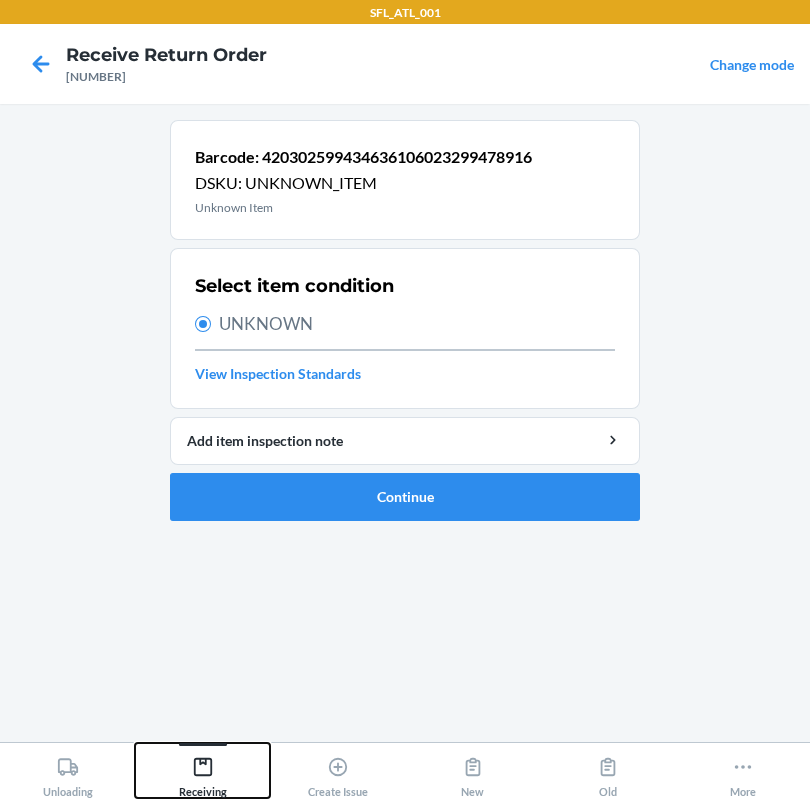 click 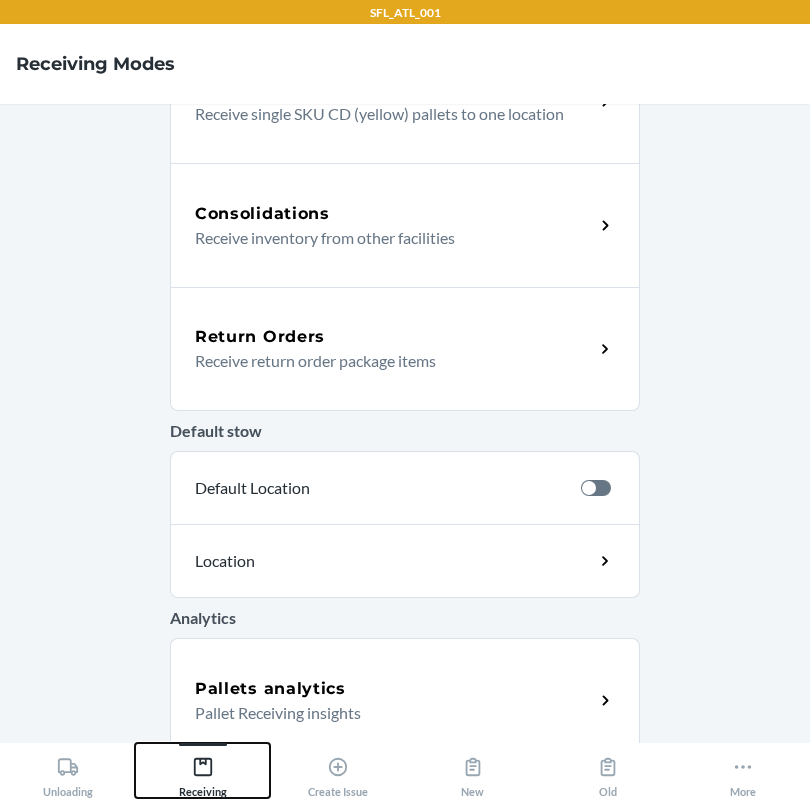 scroll, scrollTop: 149, scrollLeft: 0, axis: vertical 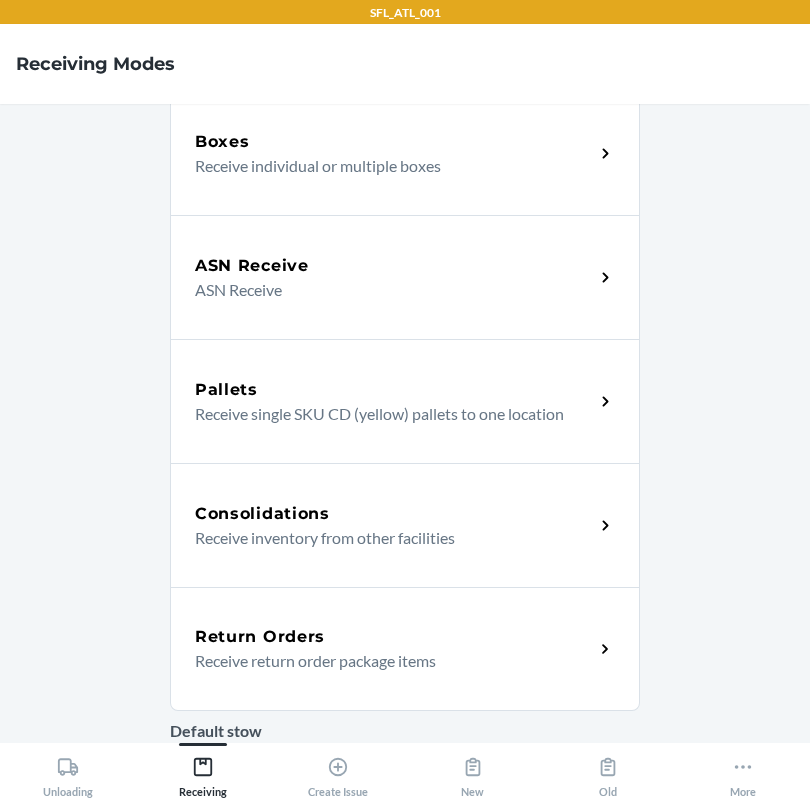 click on "Return Orders" at bounding box center [394, 637] 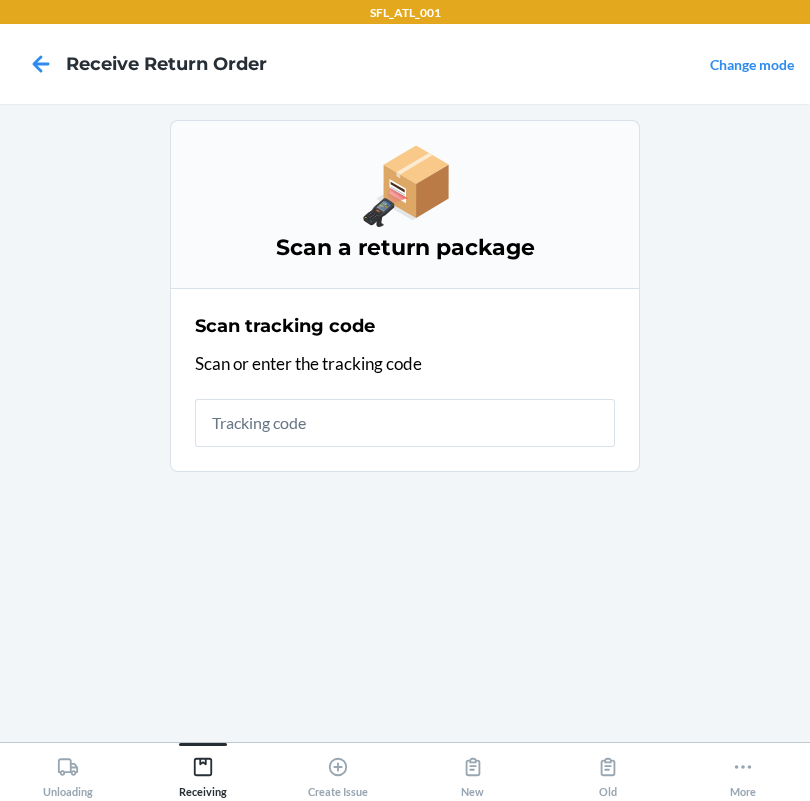 scroll, scrollTop: 0, scrollLeft: 0, axis: both 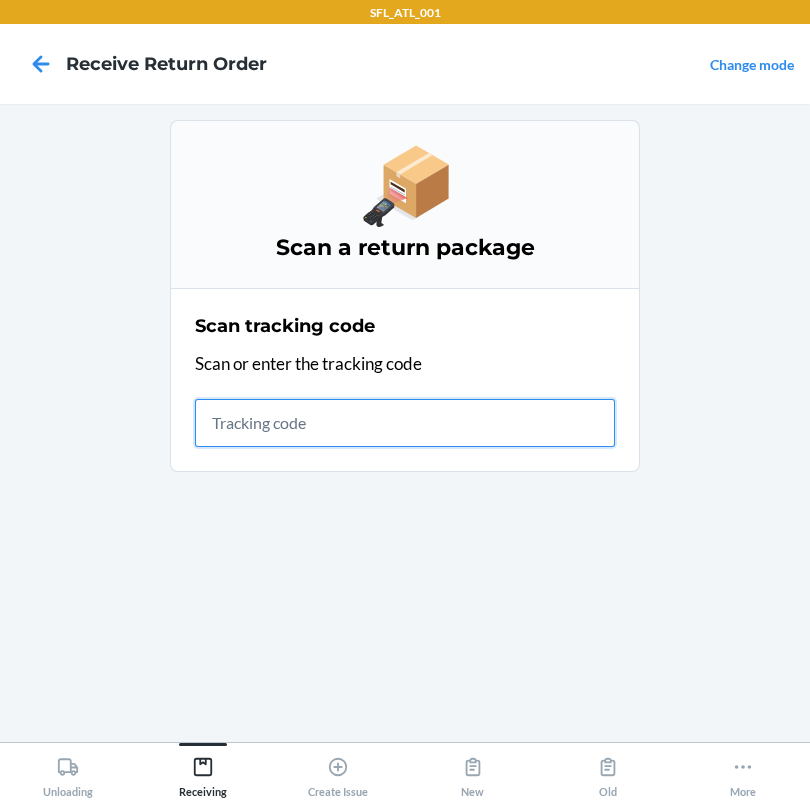 click at bounding box center (405, 423) 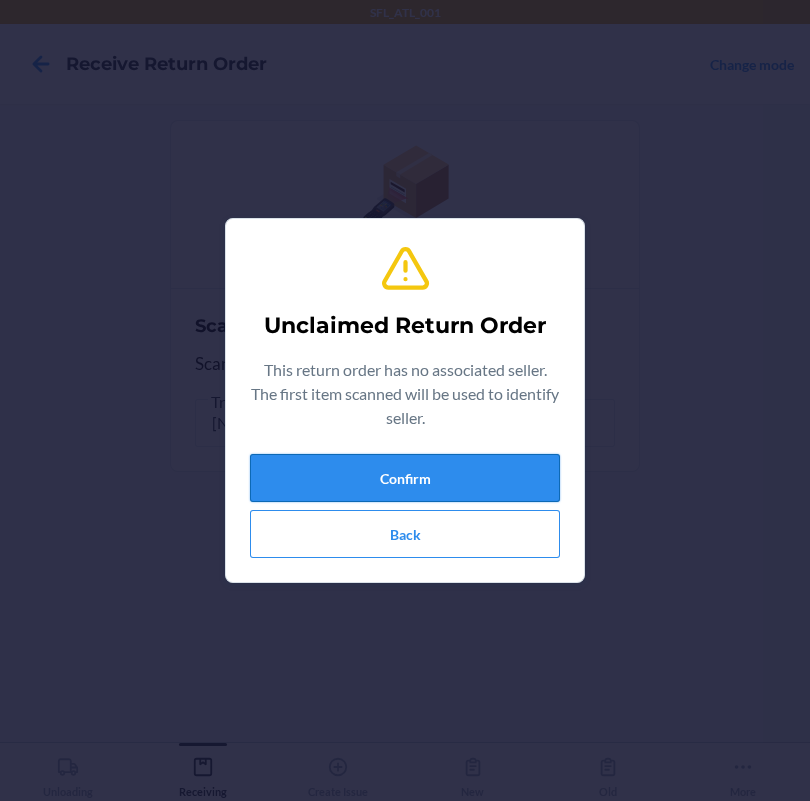 click on "Confirm" at bounding box center [405, 478] 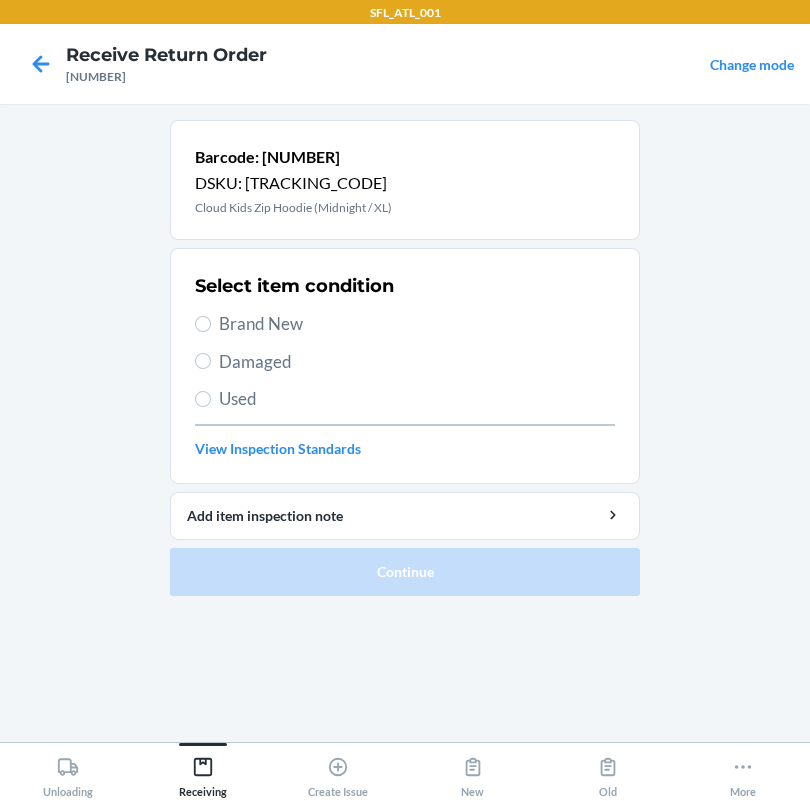 click on "Brand New" at bounding box center (417, 324) 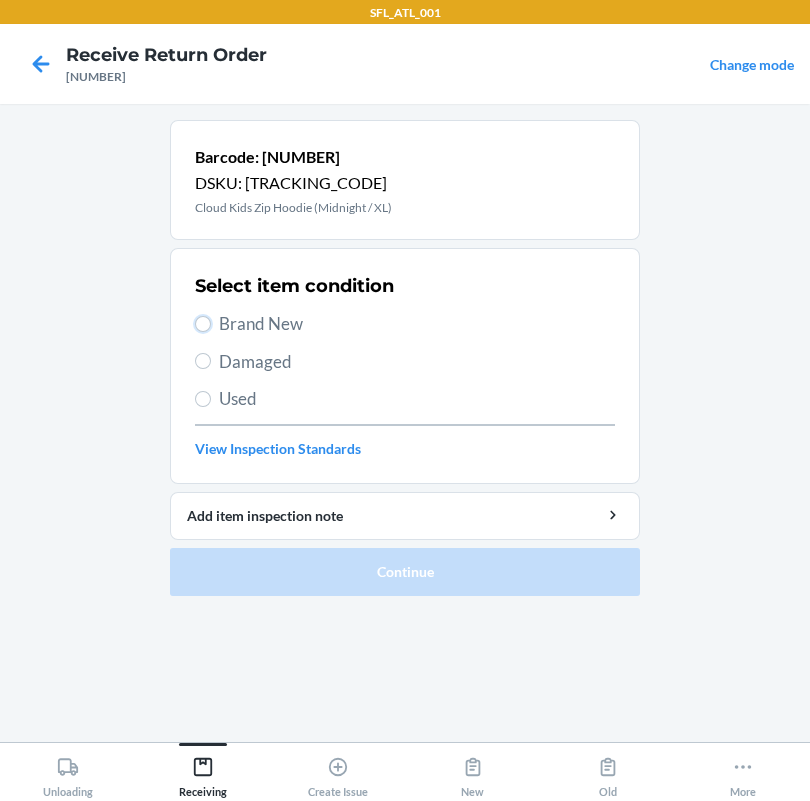 click on "Brand New" at bounding box center (203, 324) 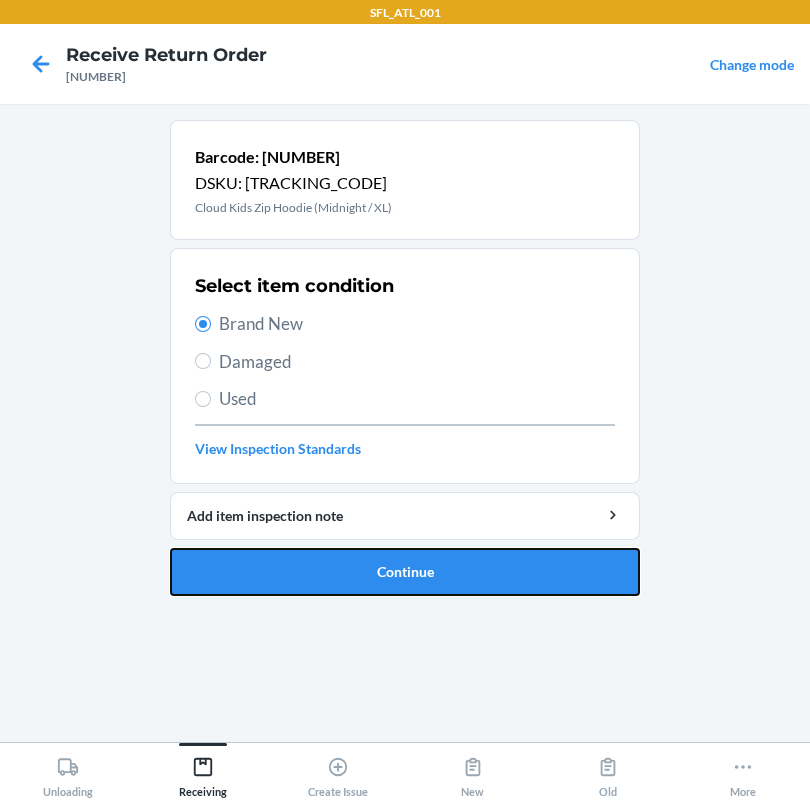 drag, startPoint x: 504, startPoint y: 576, endPoint x: 323, endPoint y: 502, distance: 195.54283 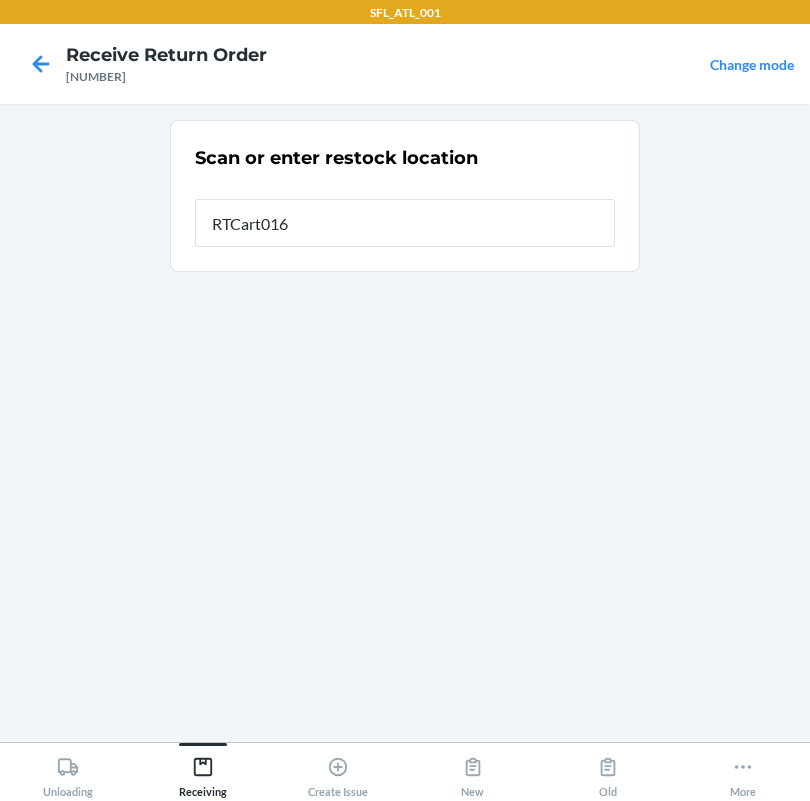 type on "RTCart016" 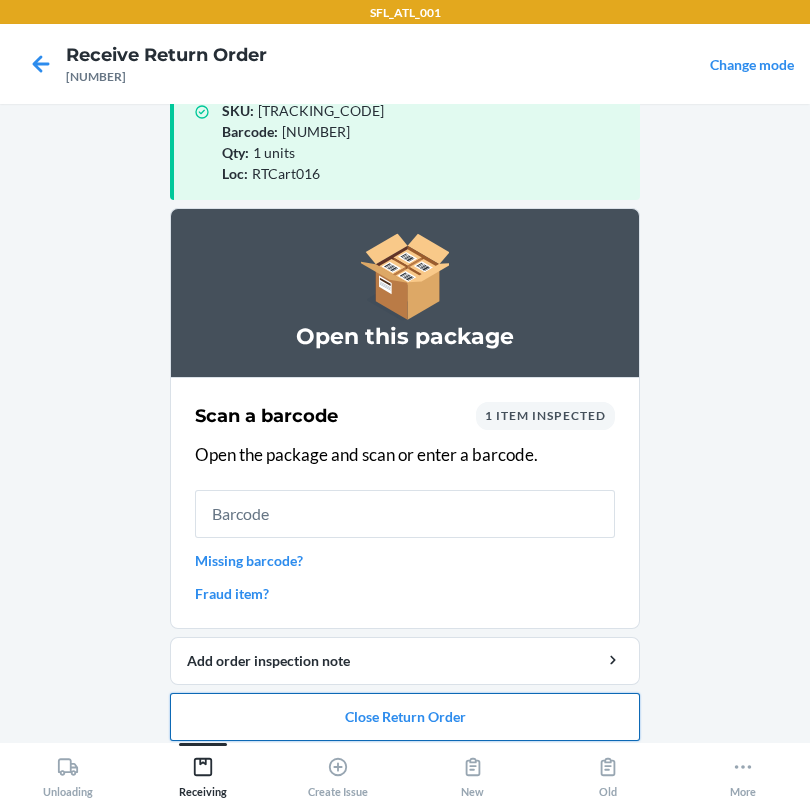 scroll, scrollTop: 57, scrollLeft: 0, axis: vertical 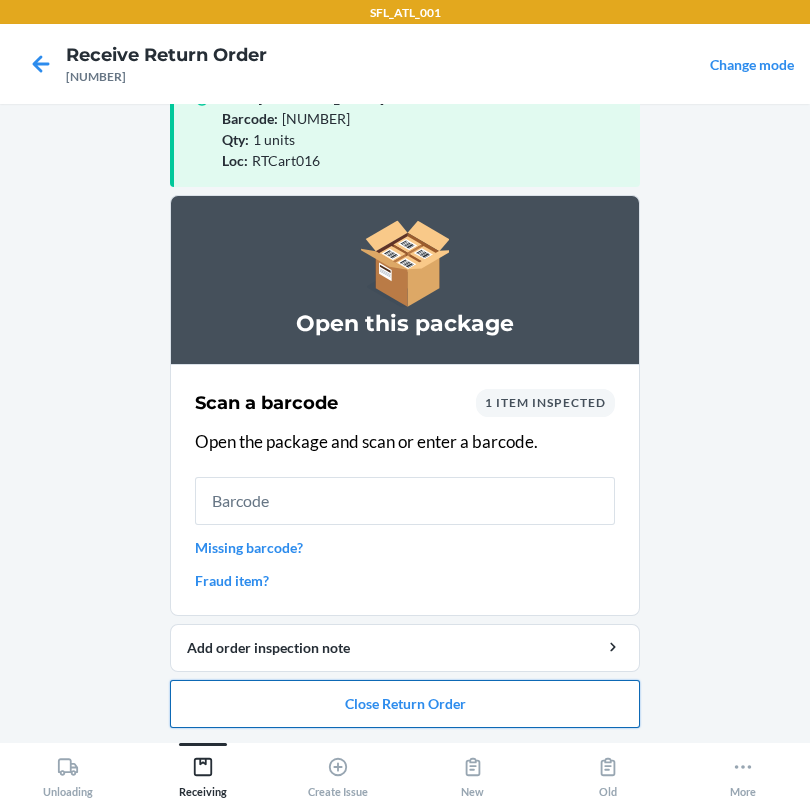 click on "Close Return Order" at bounding box center (405, 704) 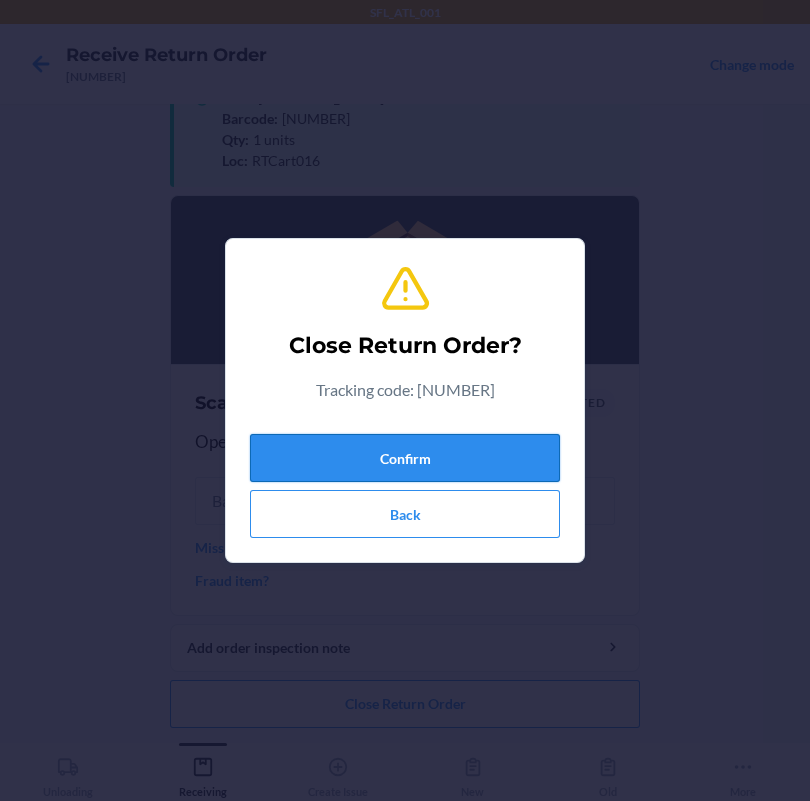 click on "Confirm" at bounding box center (405, 458) 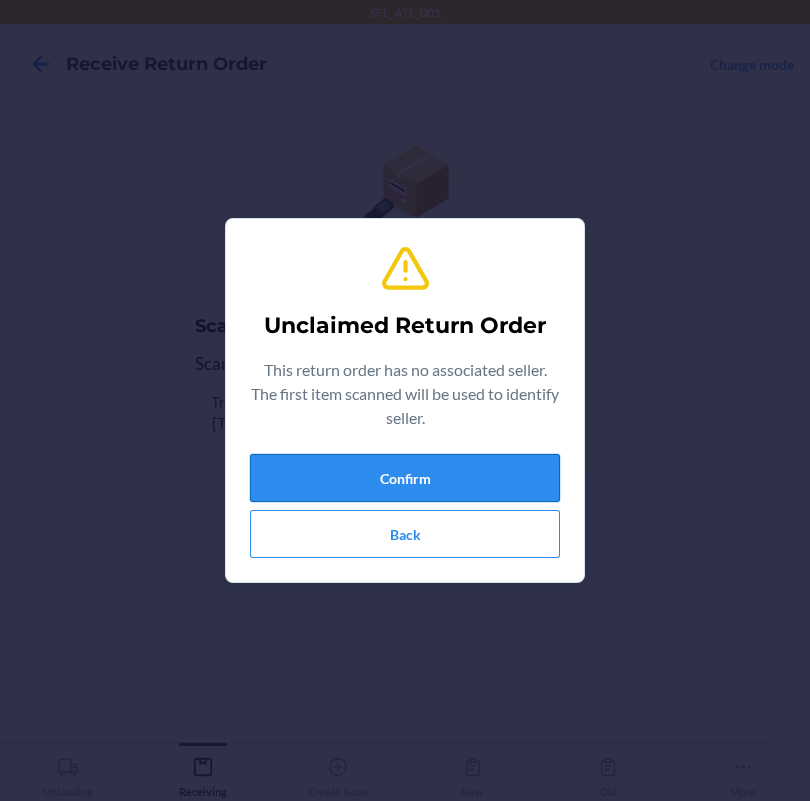 click on "Confirm" at bounding box center [405, 478] 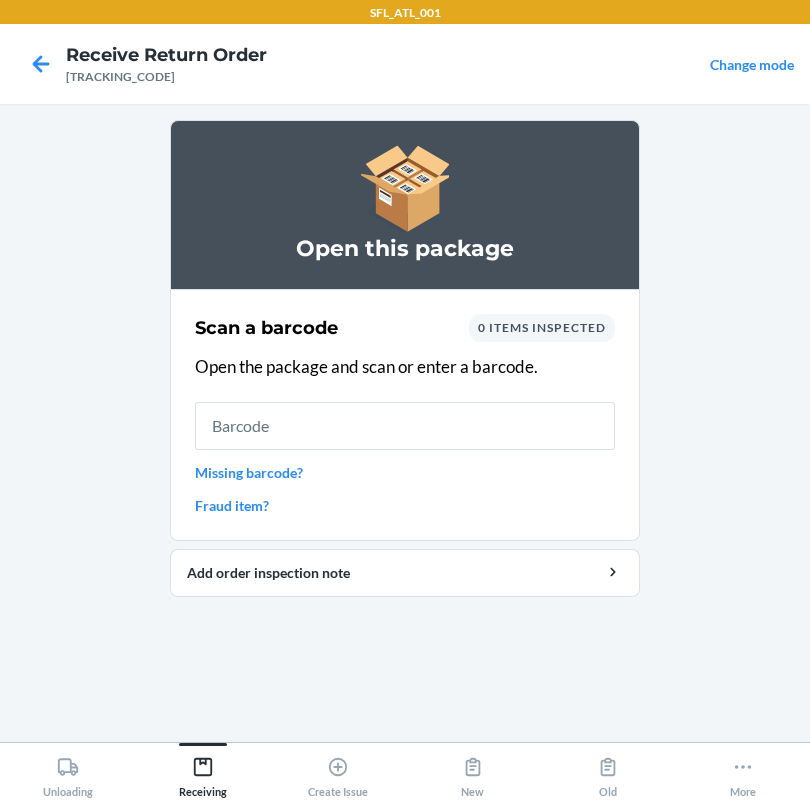 click on "Missing barcode?" at bounding box center (405, 472) 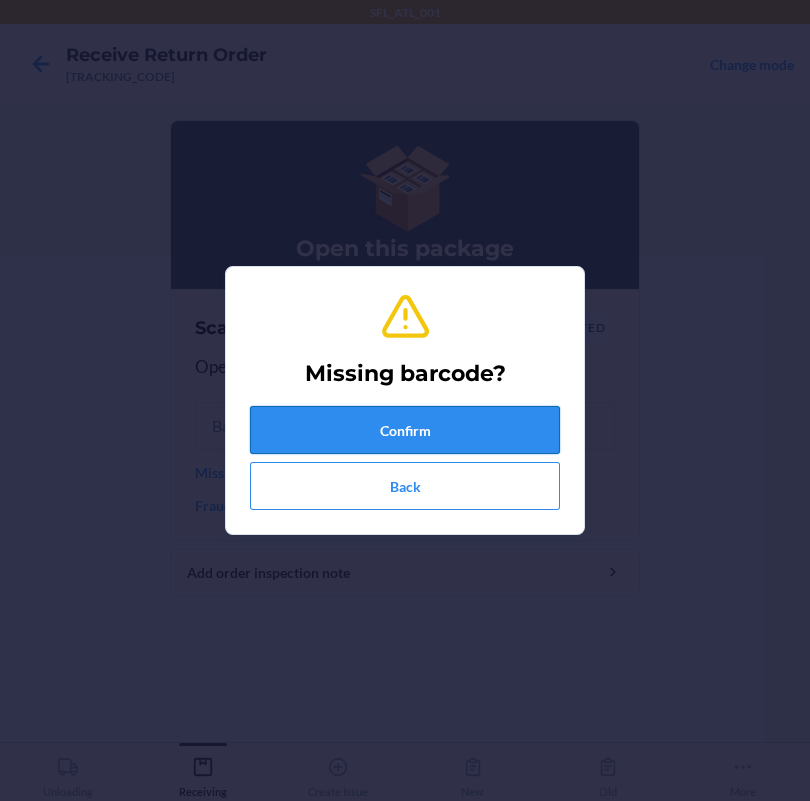 click on "Confirm" at bounding box center (405, 430) 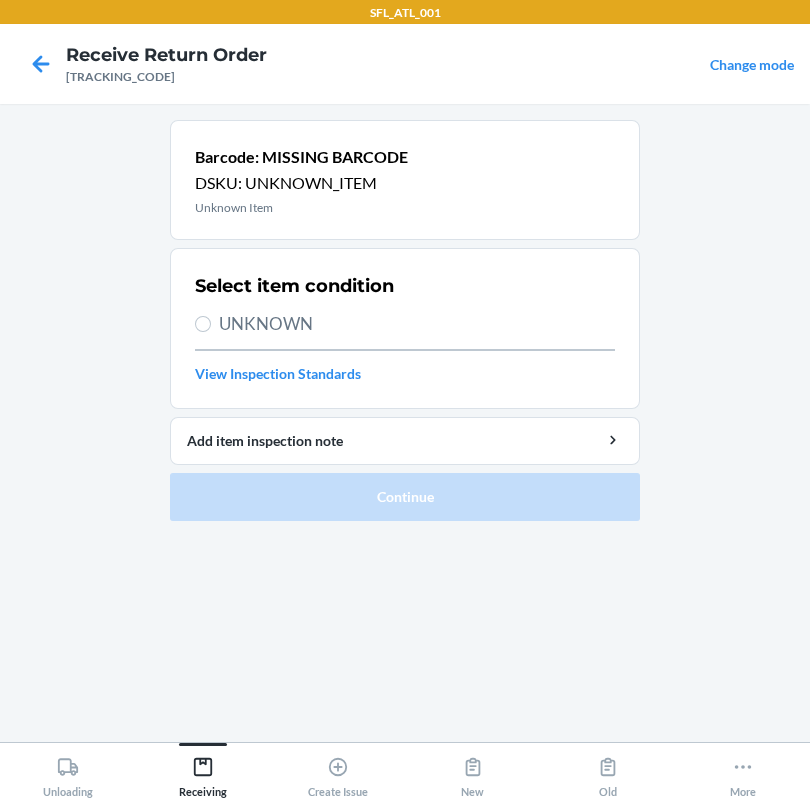click on "UNKNOWN" at bounding box center (417, 324) 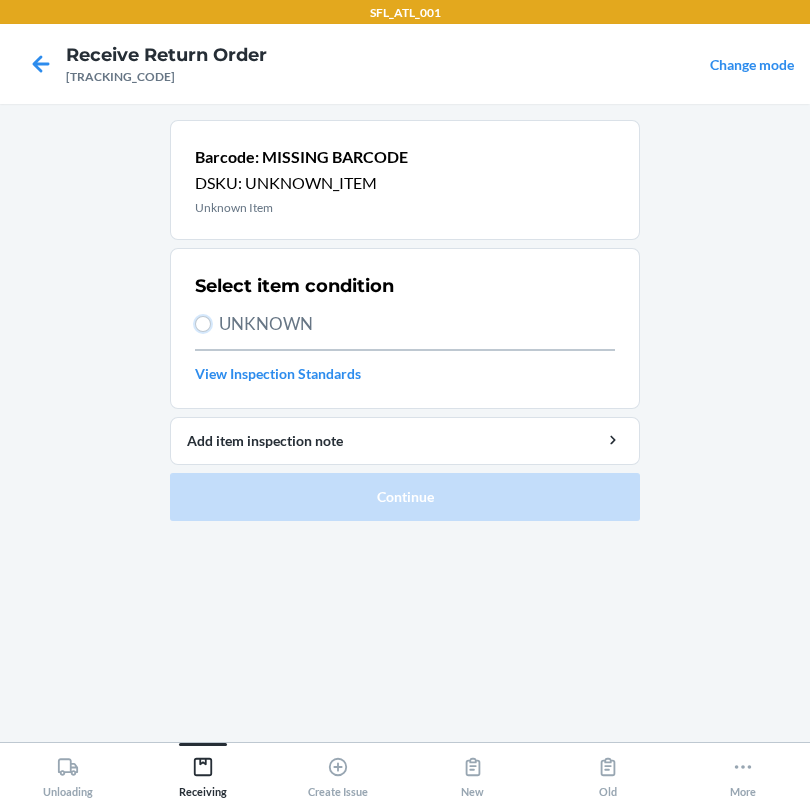 click on "UNKNOWN" at bounding box center [203, 324] 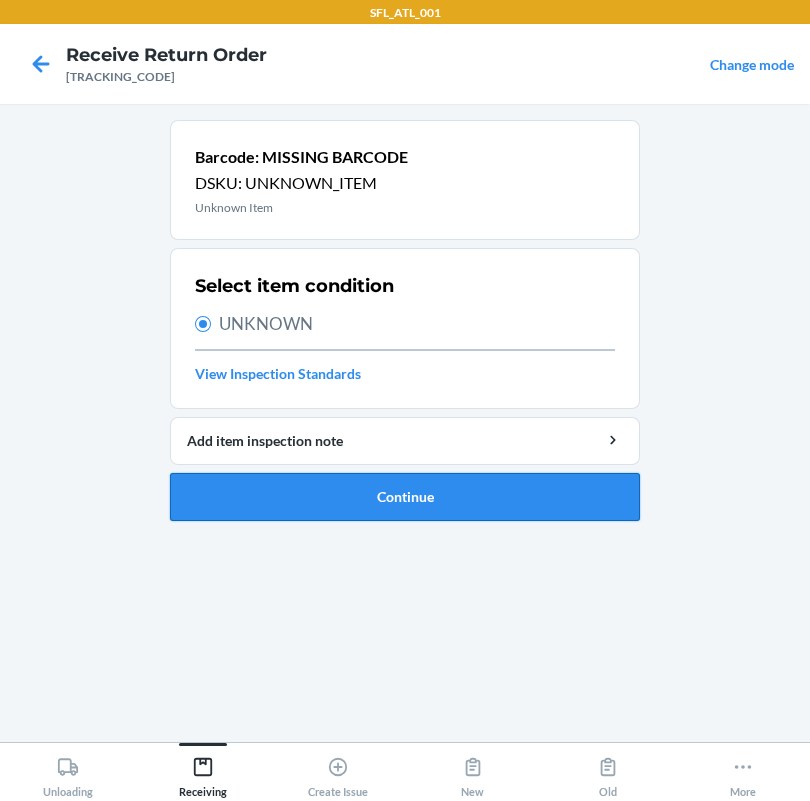 click on "Continue" at bounding box center [405, 497] 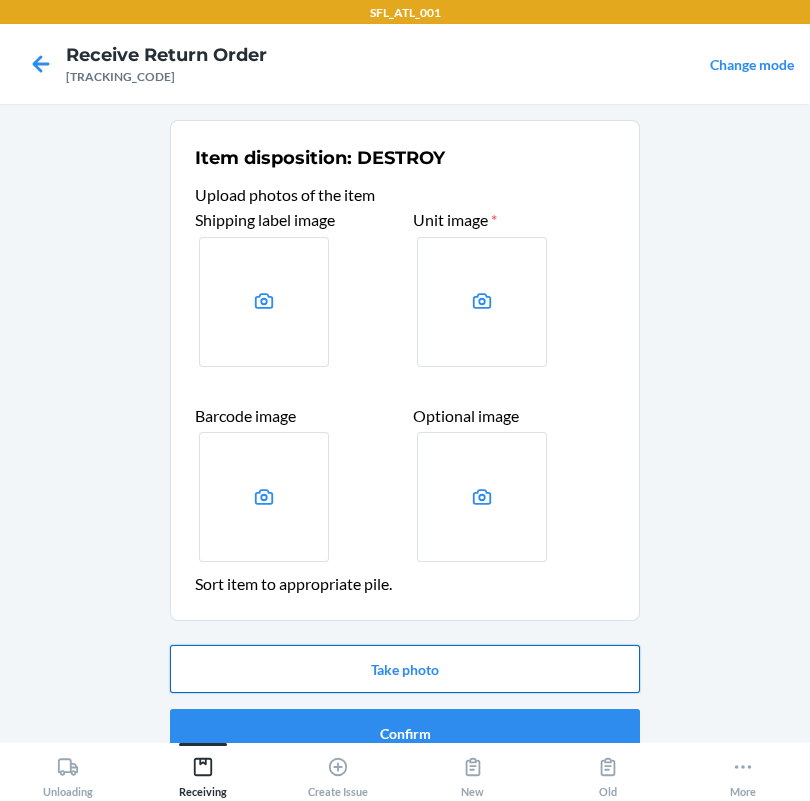 click on "Take photo" at bounding box center [405, 669] 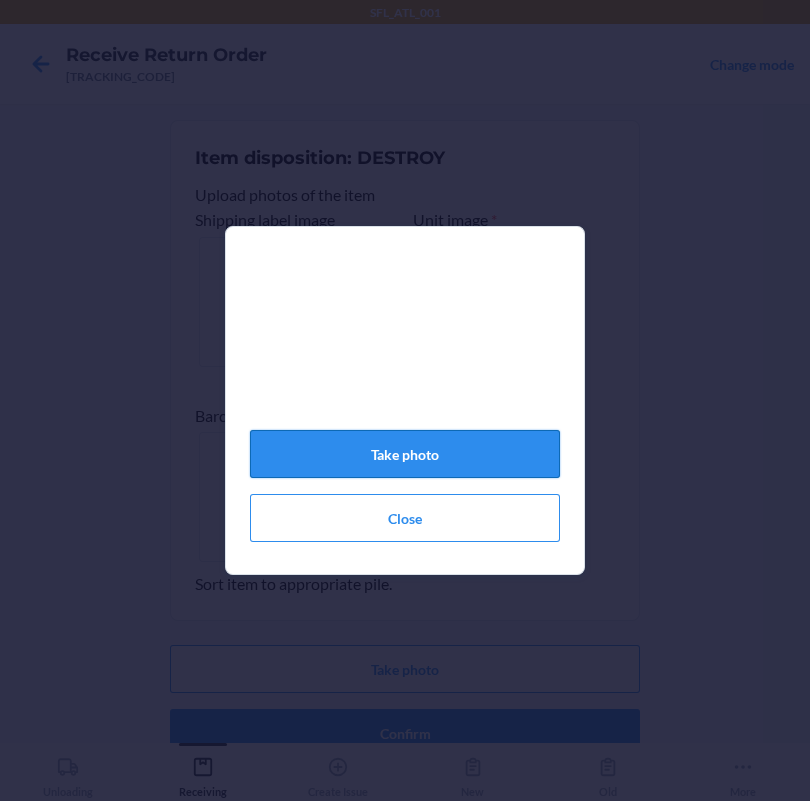 click on "Take photo" 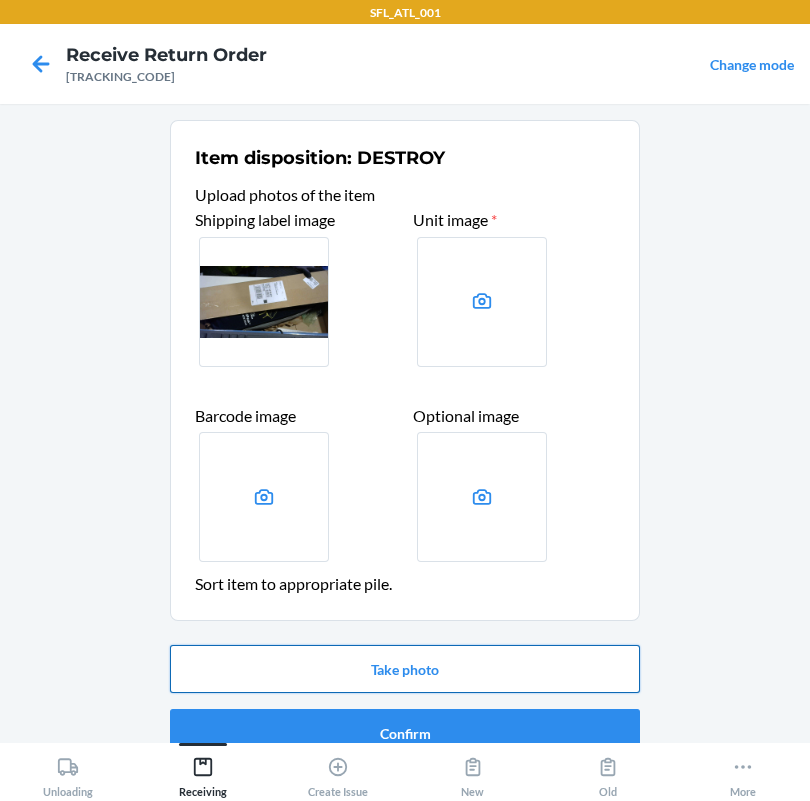 click on "Take photo" at bounding box center [405, 669] 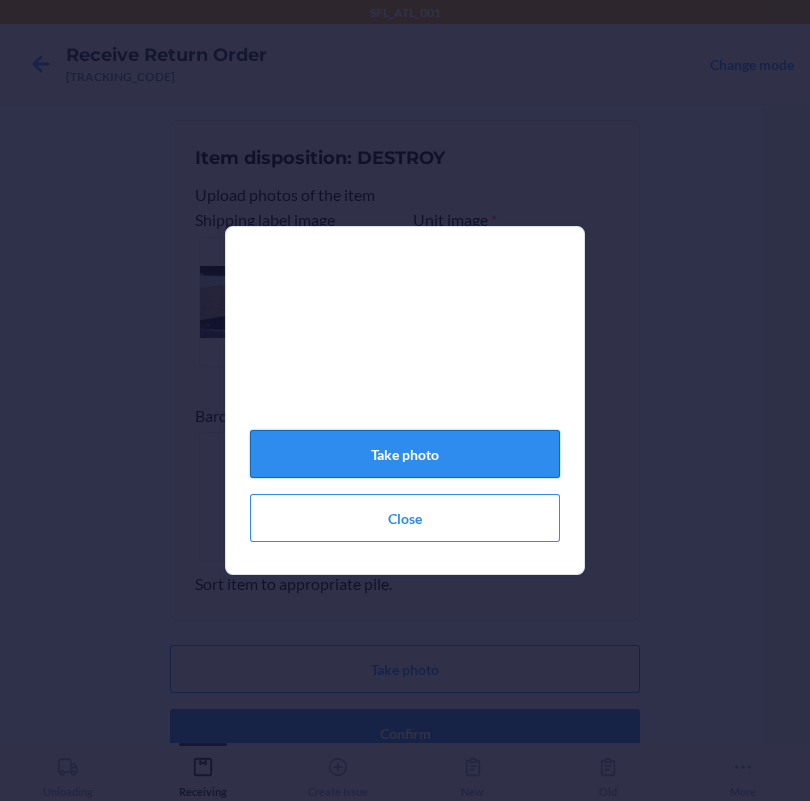 click on "Take photo" 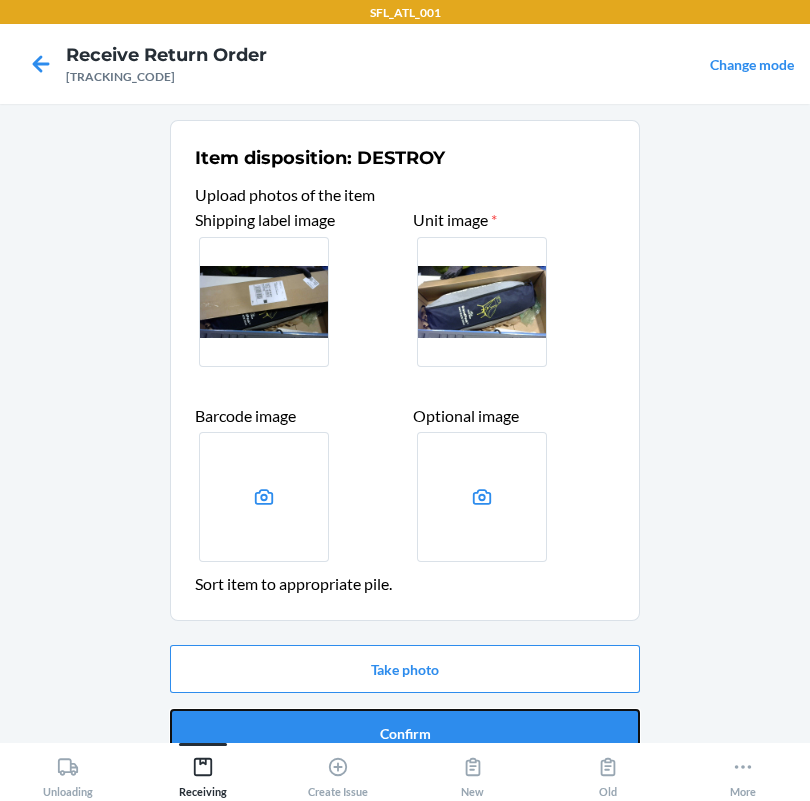 click on "Confirm" at bounding box center [405, 733] 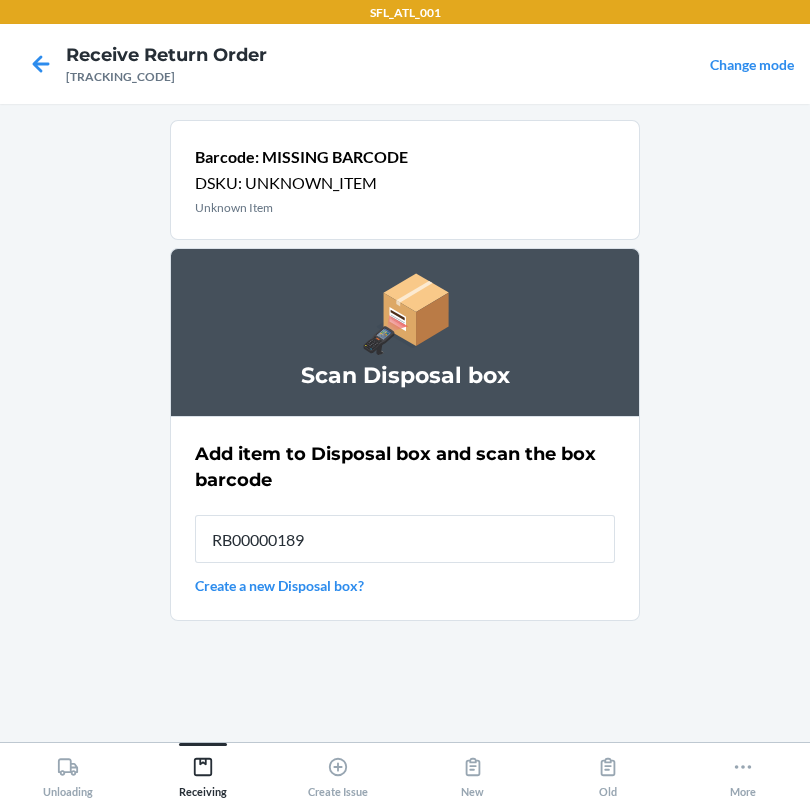 type on "[TRACKING_CODE]" 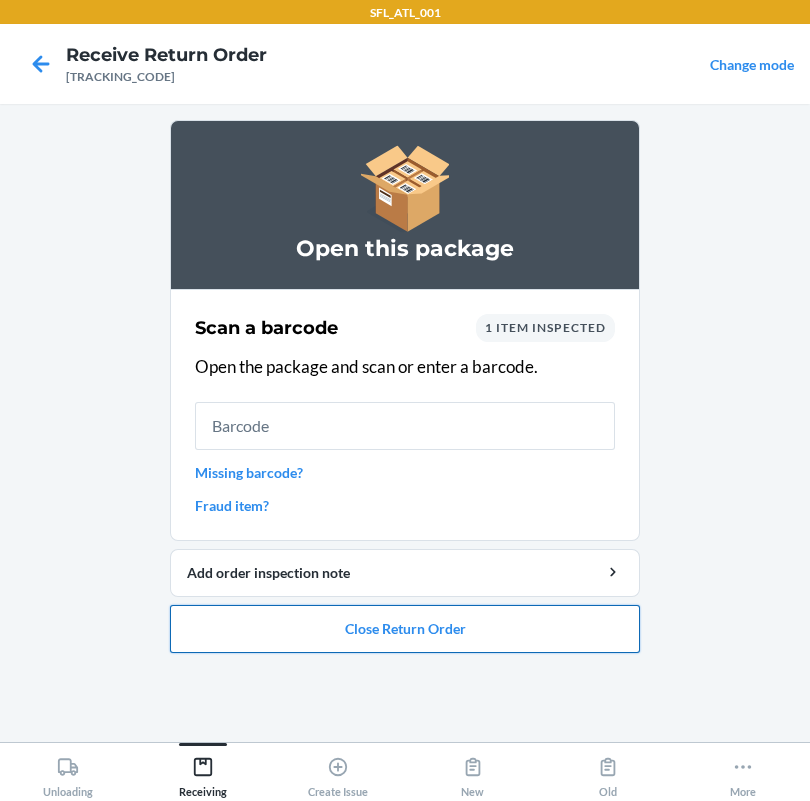 click on "Close Return Order" at bounding box center (405, 629) 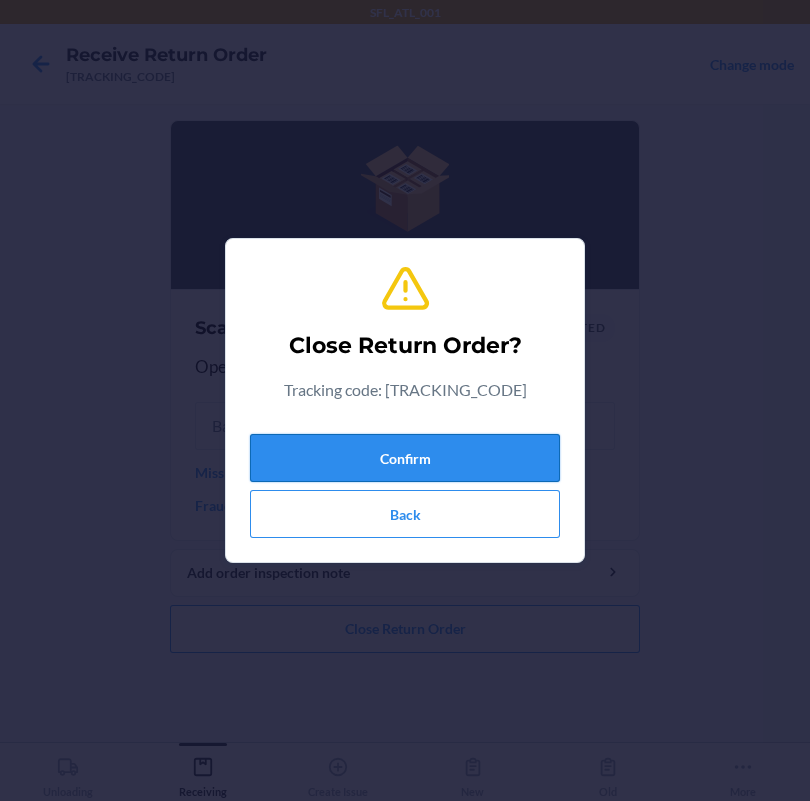 click on "Confirm" at bounding box center [405, 458] 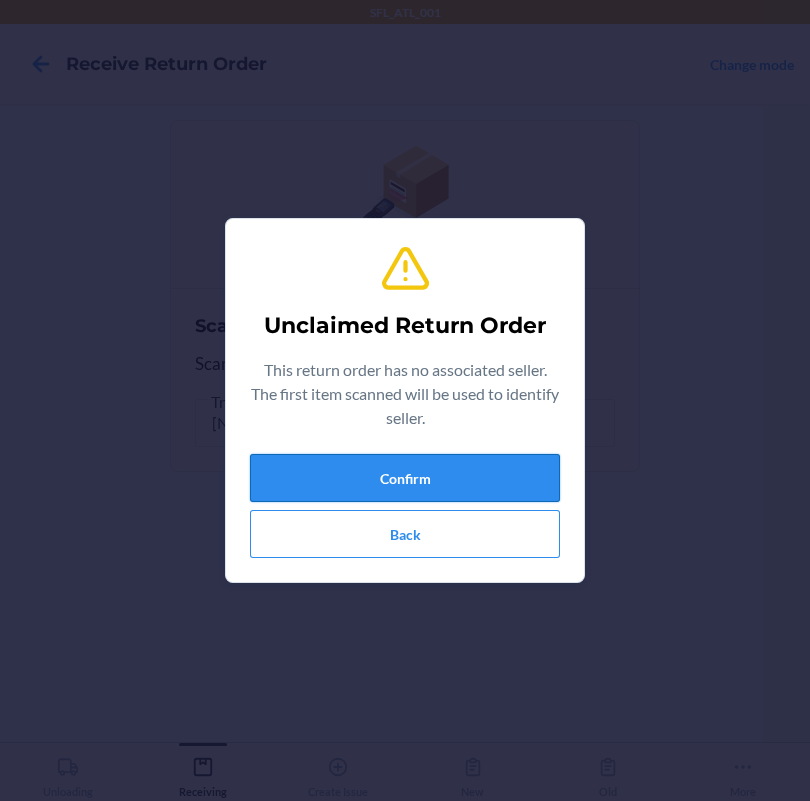 click on "Confirm" at bounding box center (405, 478) 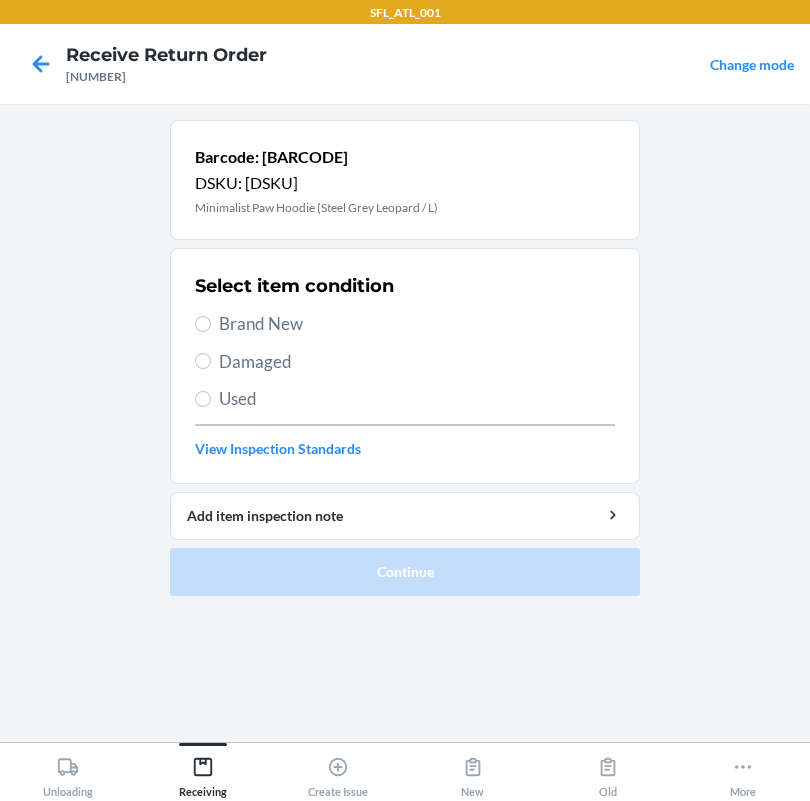 drag, startPoint x: 246, startPoint y: 310, endPoint x: 248, endPoint y: 335, distance: 25.079872 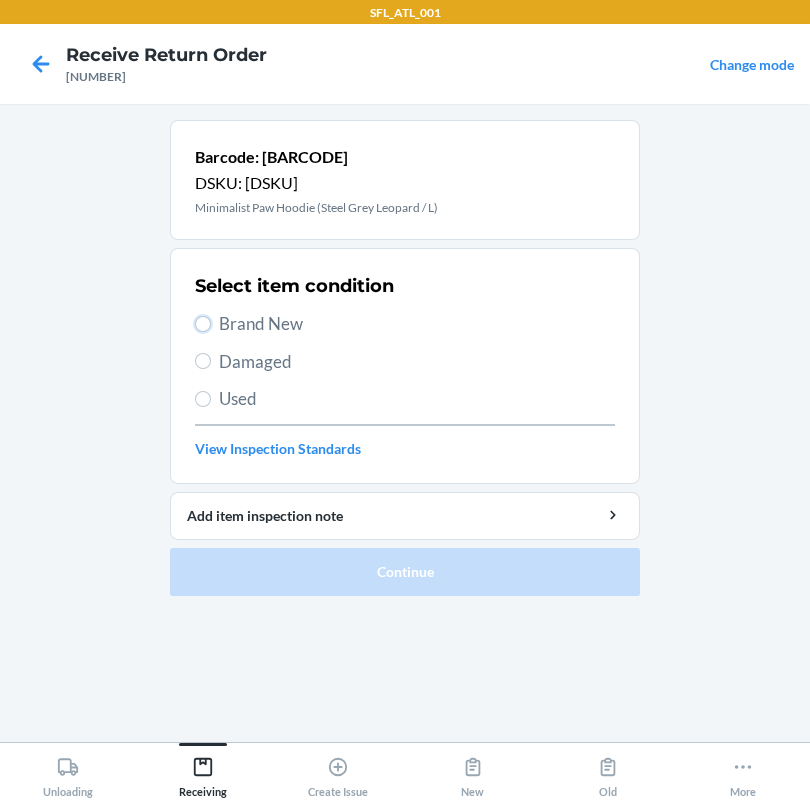 click on "Brand New" at bounding box center [203, 324] 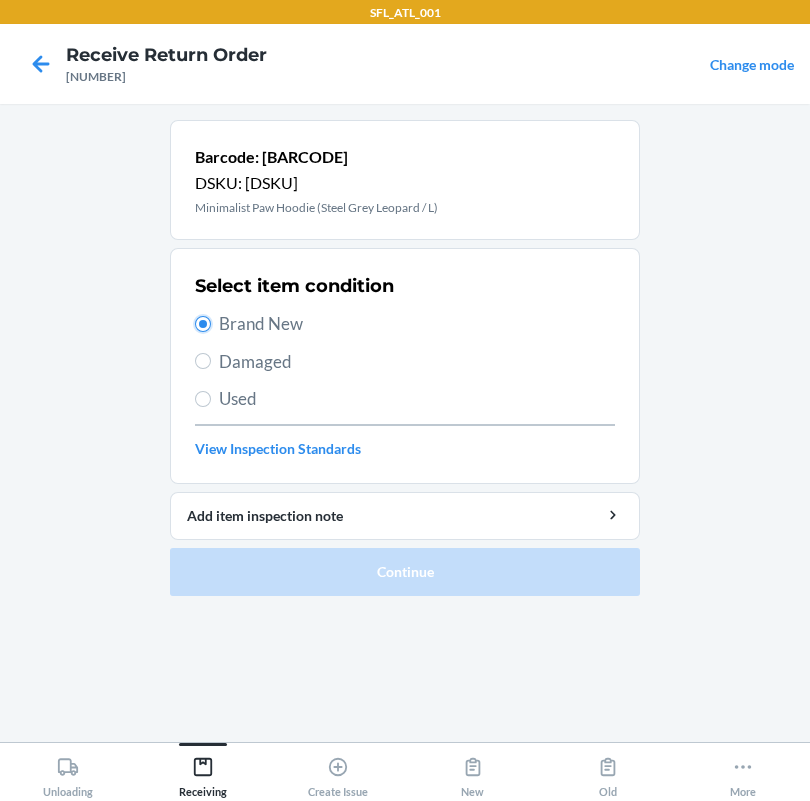 radio on "true" 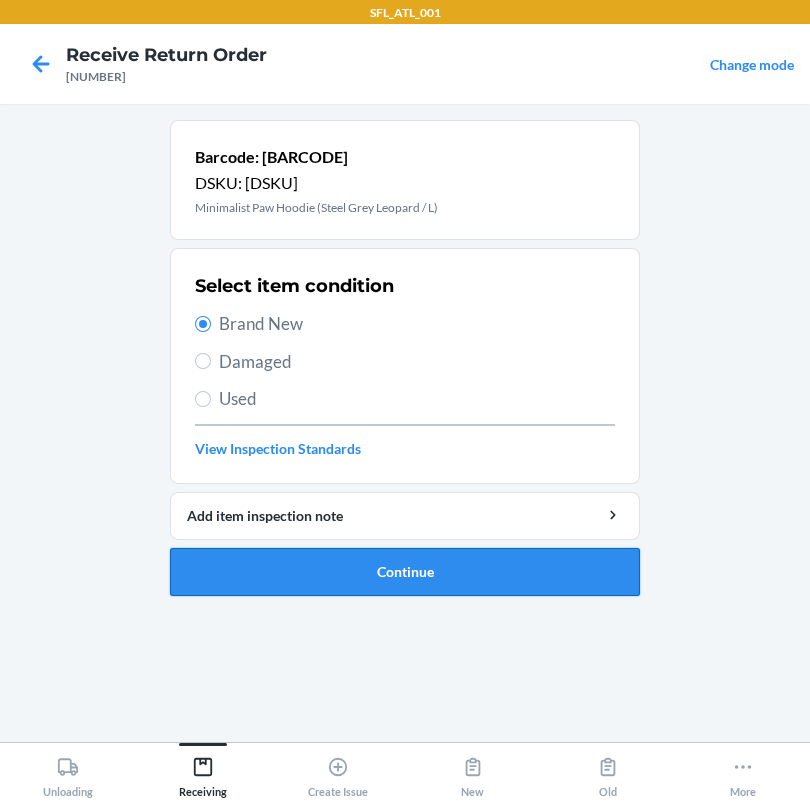 click on "Continue" at bounding box center [405, 572] 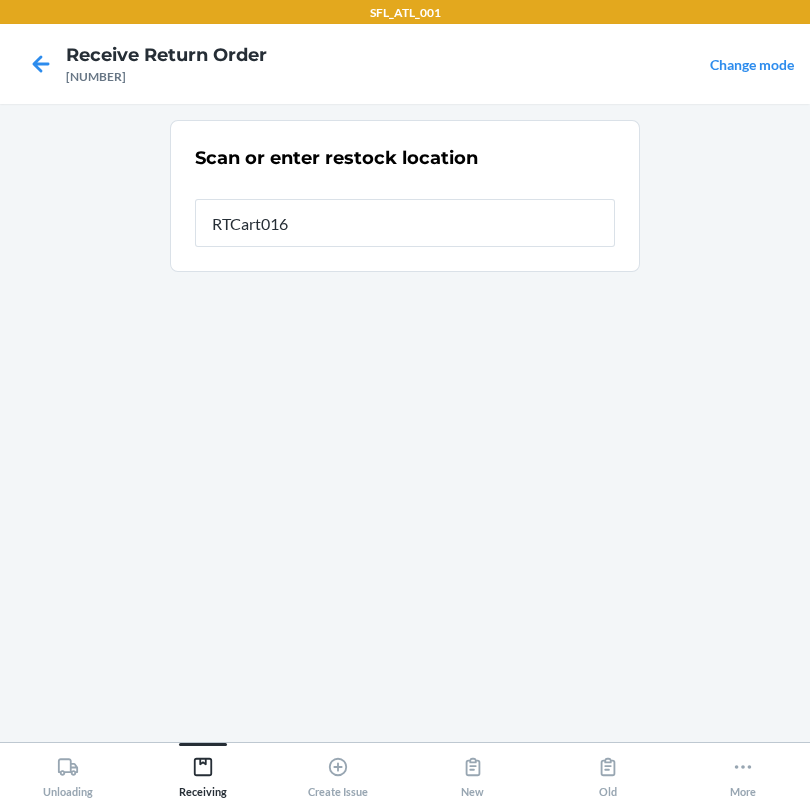 type on "RTCart016" 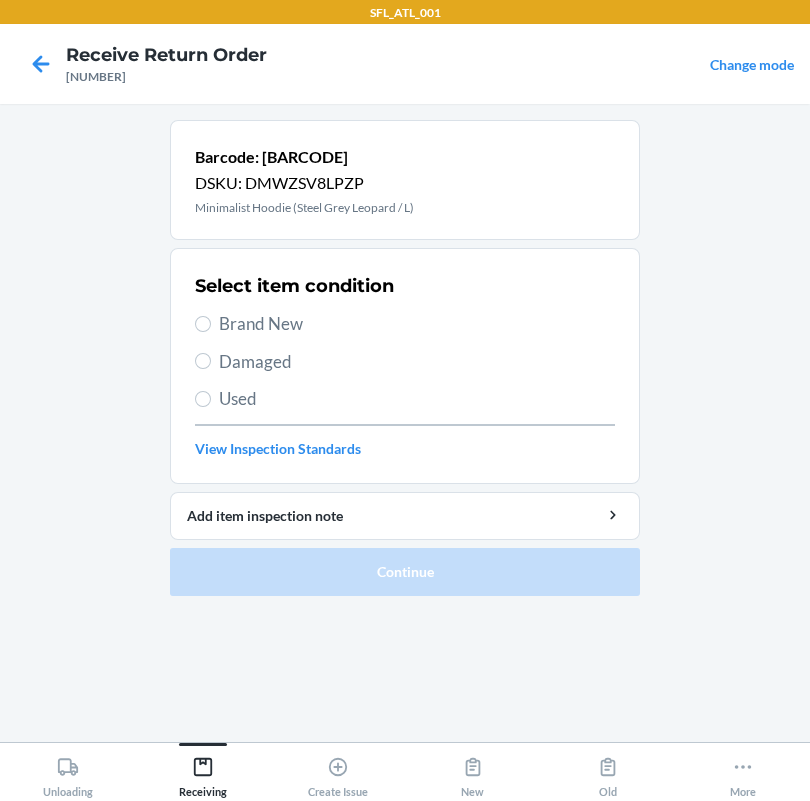 drag, startPoint x: 258, startPoint y: 329, endPoint x: 291, endPoint y: 382, distance: 62.433964 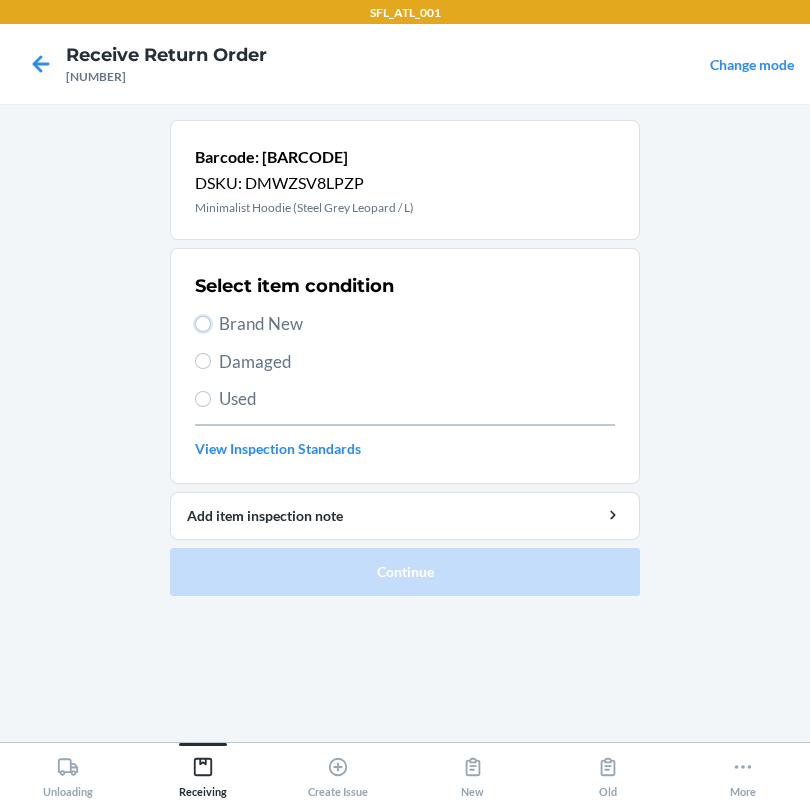 click on "Brand New" at bounding box center [203, 324] 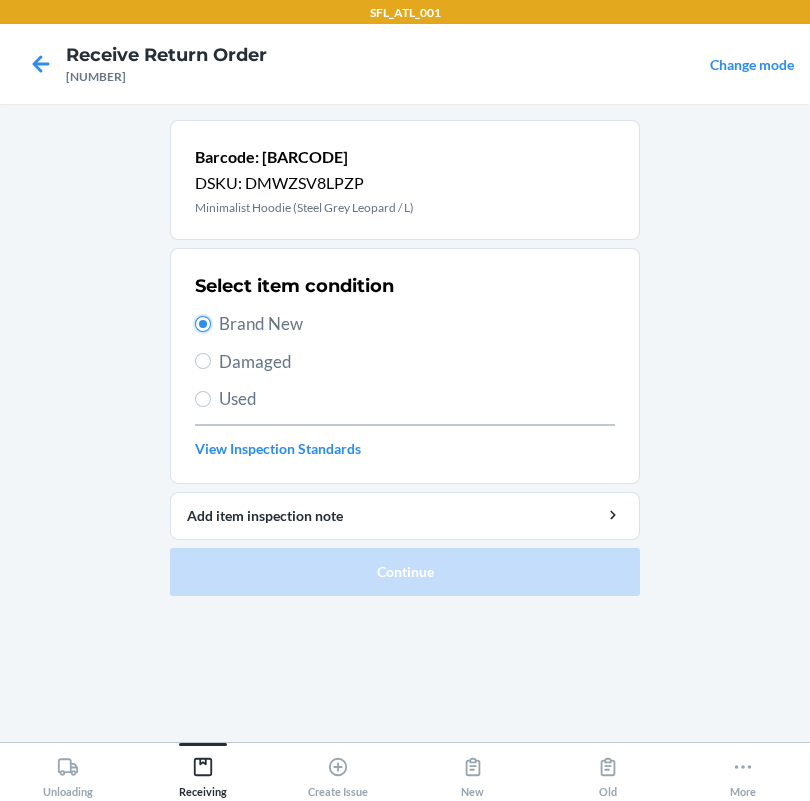 radio on "true" 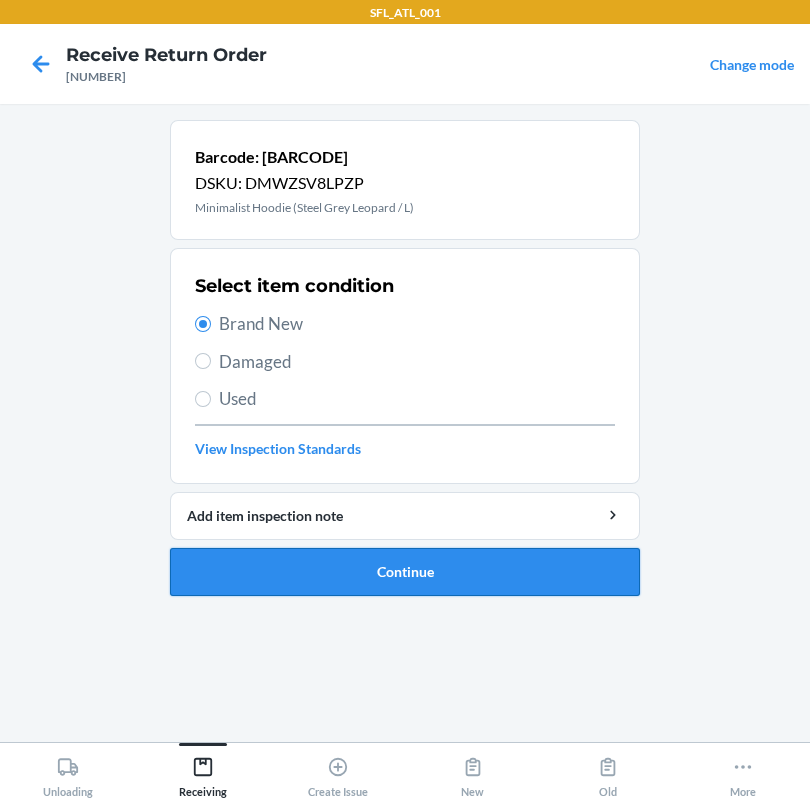 click on "Continue" at bounding box center [405, 572] 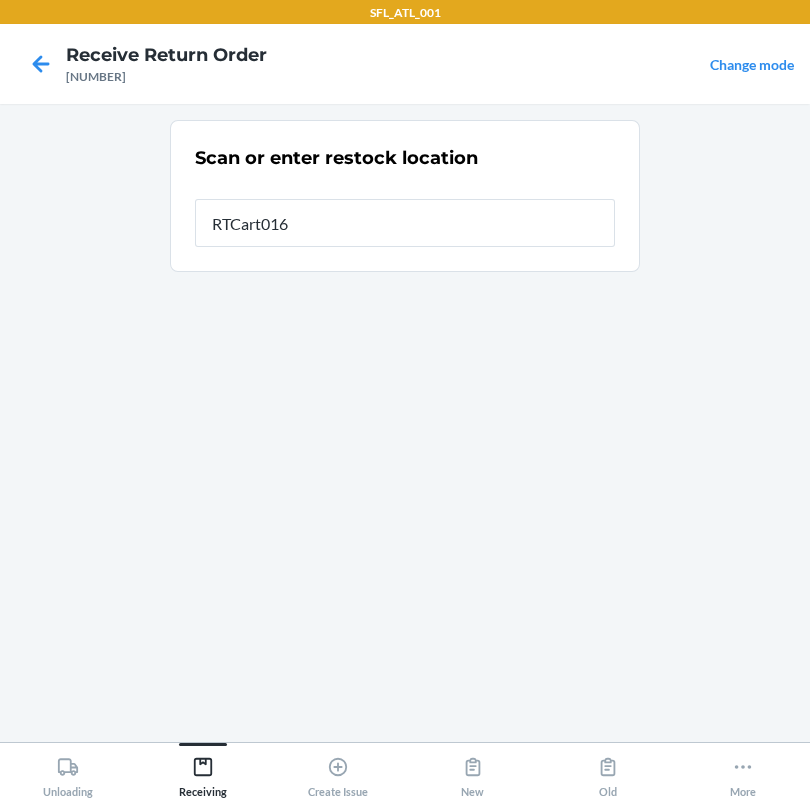 type on "RTCart016" 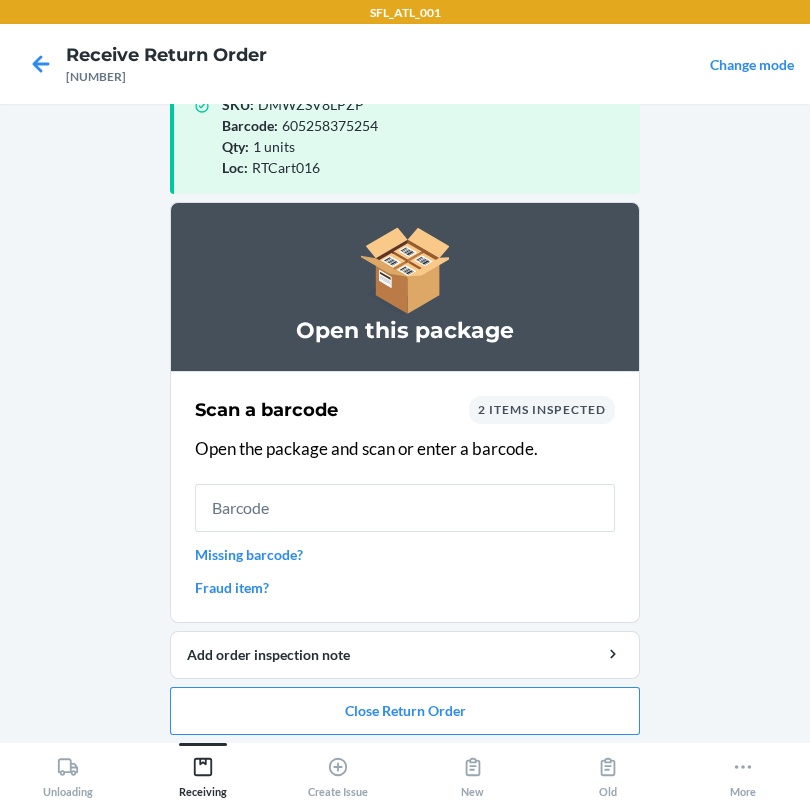 scroll, scrollTop: 57, scrollLeft: 0, axis: vertical 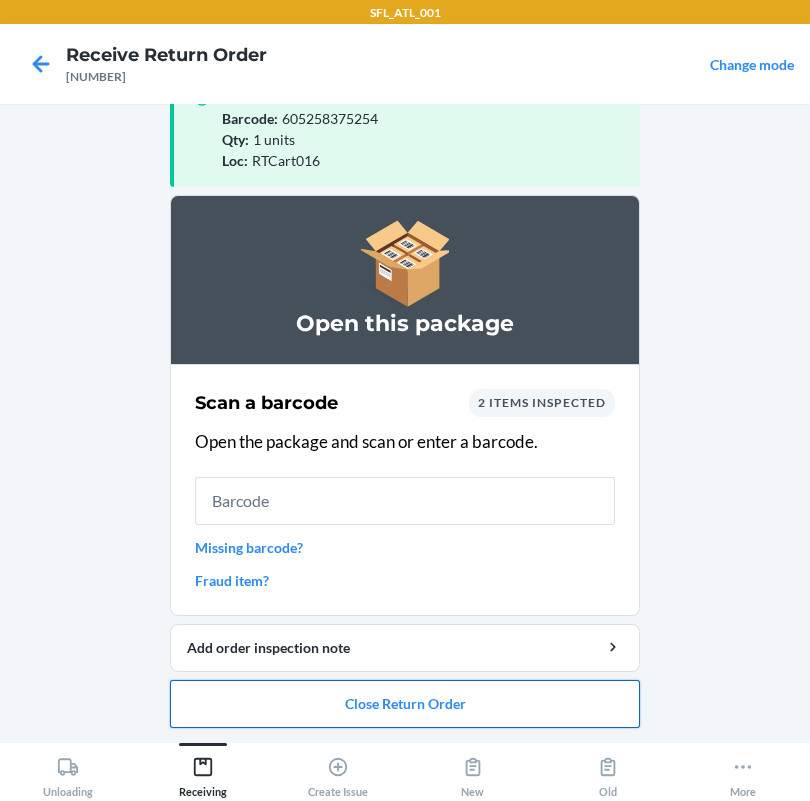 click on "Close Return Order" at bounding box center [405, 704] 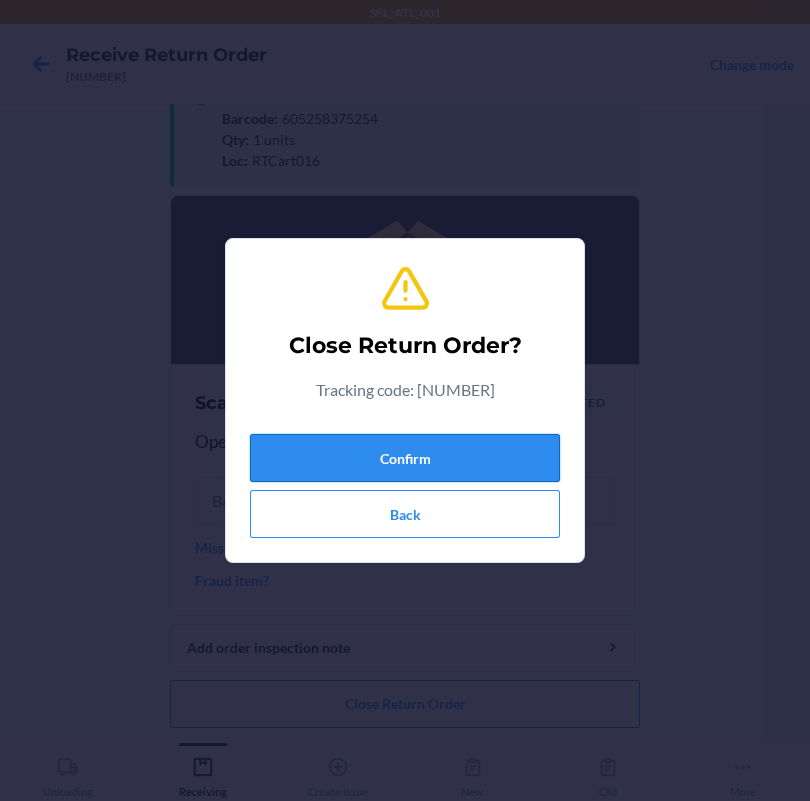 click on "Confirm" at bounding box center [405, 458] 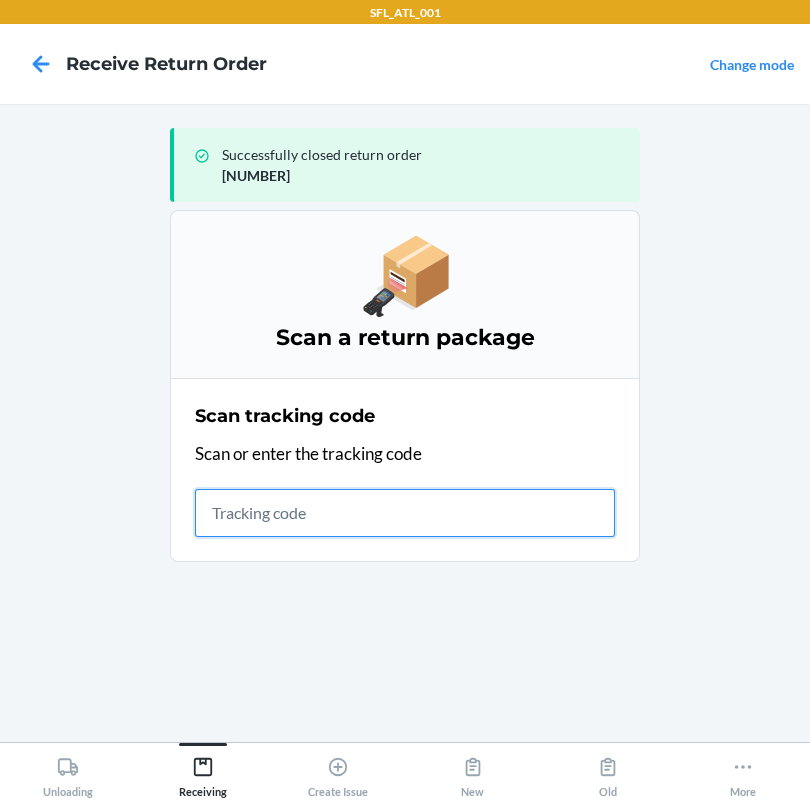 click at bounding box center (405, 513) 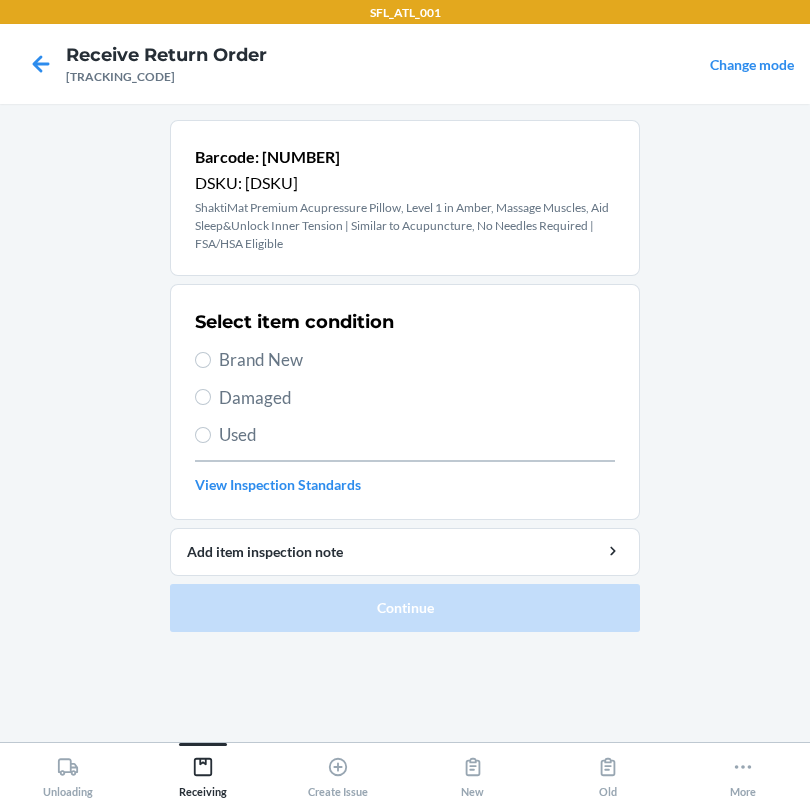 click on "Select item condition Brand New Damaged Used View Inspection Standards" at bounding box center [405, 402] 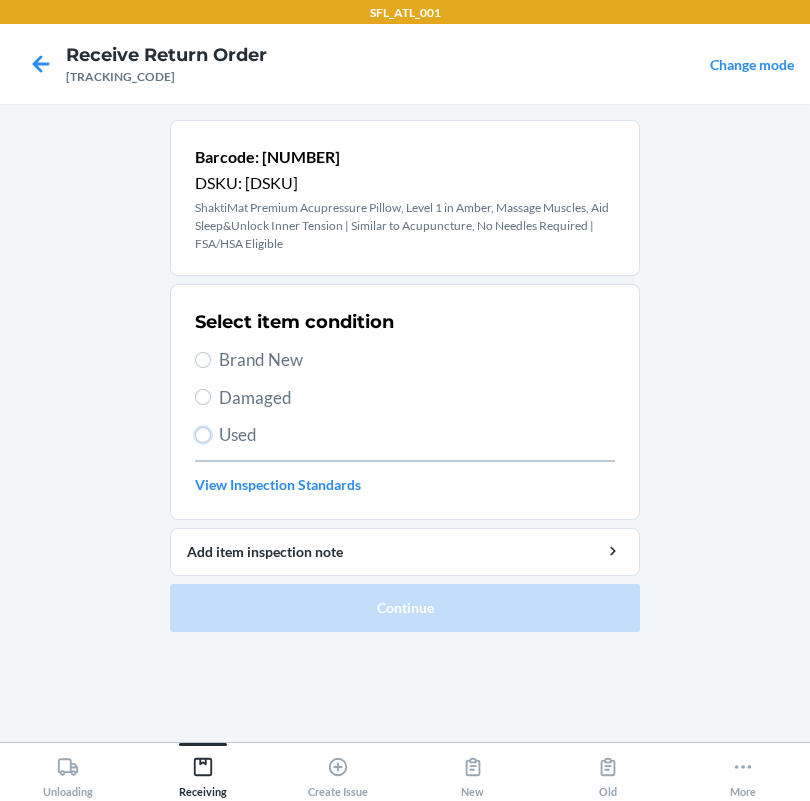 click on "Used" at bounding box center (203, 435) 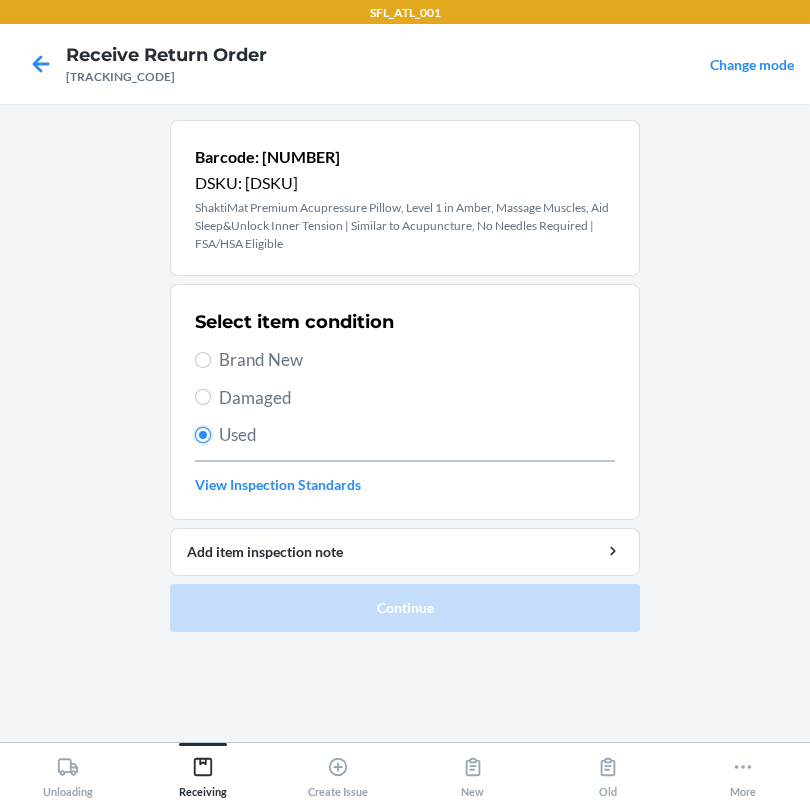 radio on "true" 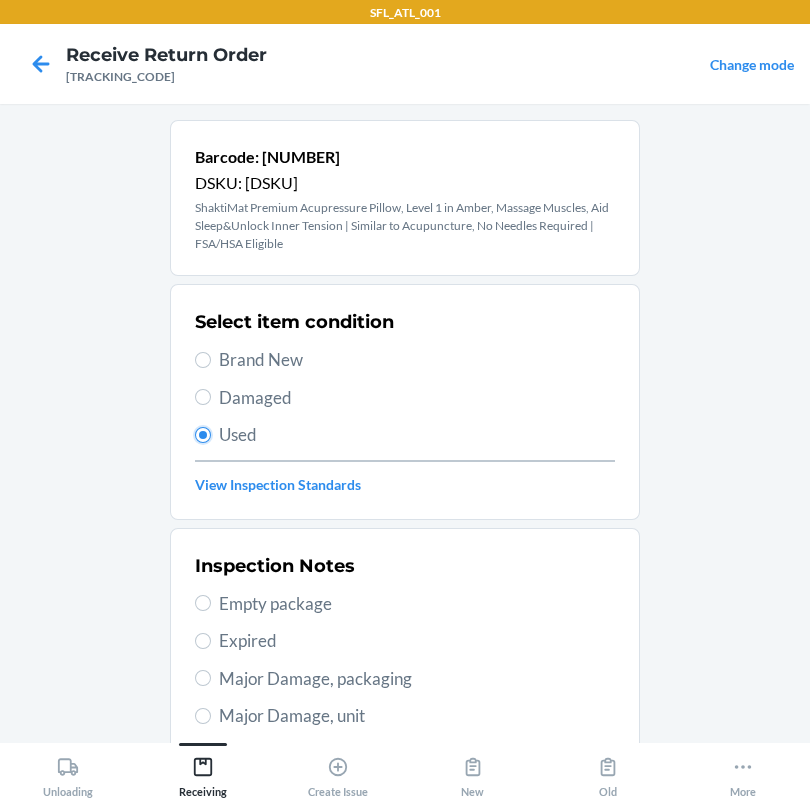 scroll, scrollTop: 438, scrollLeft: 0, axis: vertical 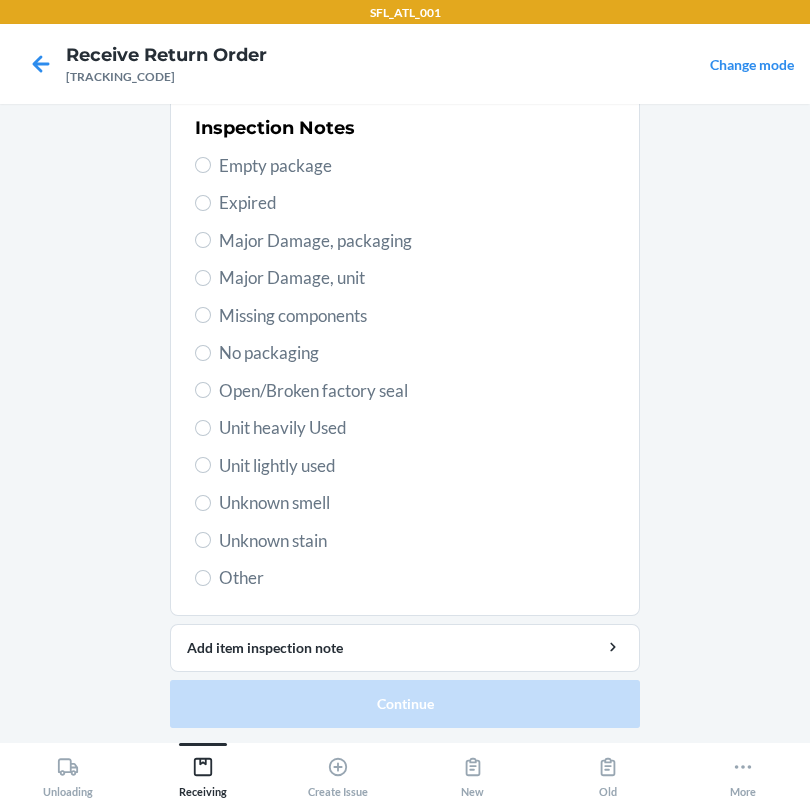 click on "Unit heavily Used" at bounding box center (417, 428) 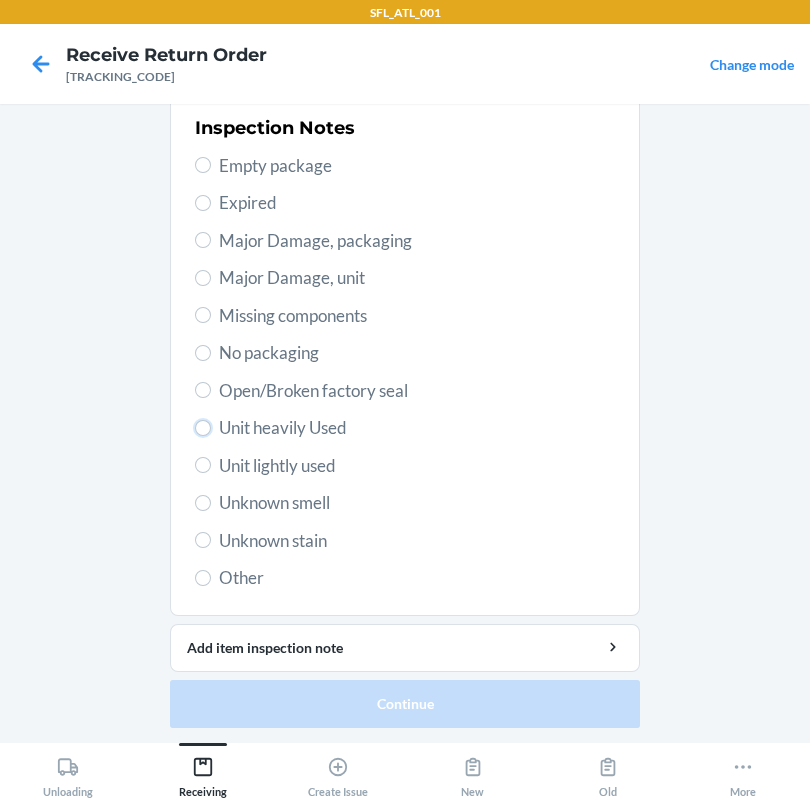 click on "Unit heavily Used" at bounding box center (203, 428) 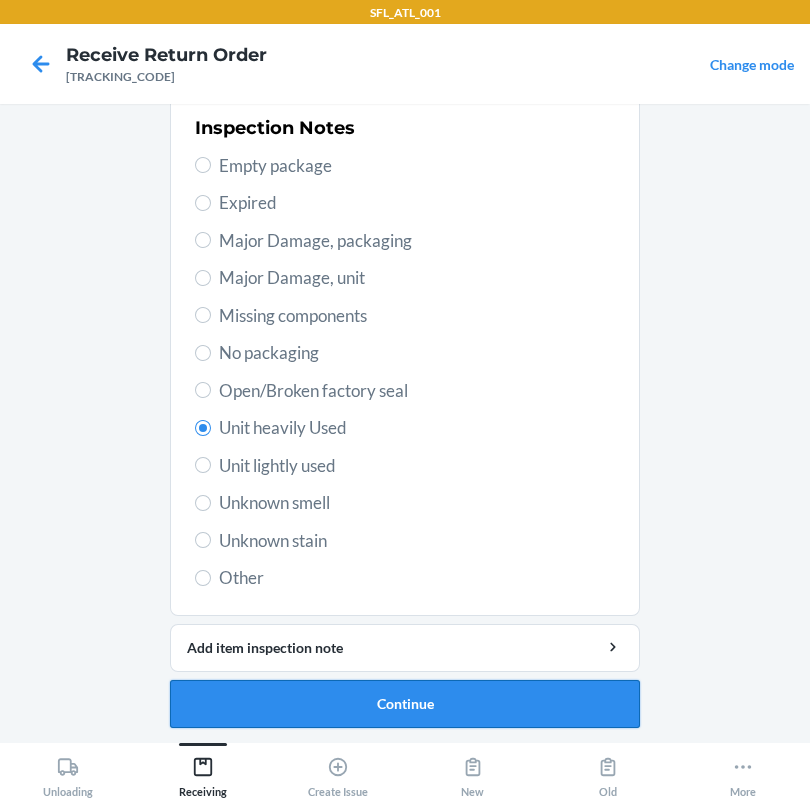 click on "Continue" at bounding box center [405, 704] 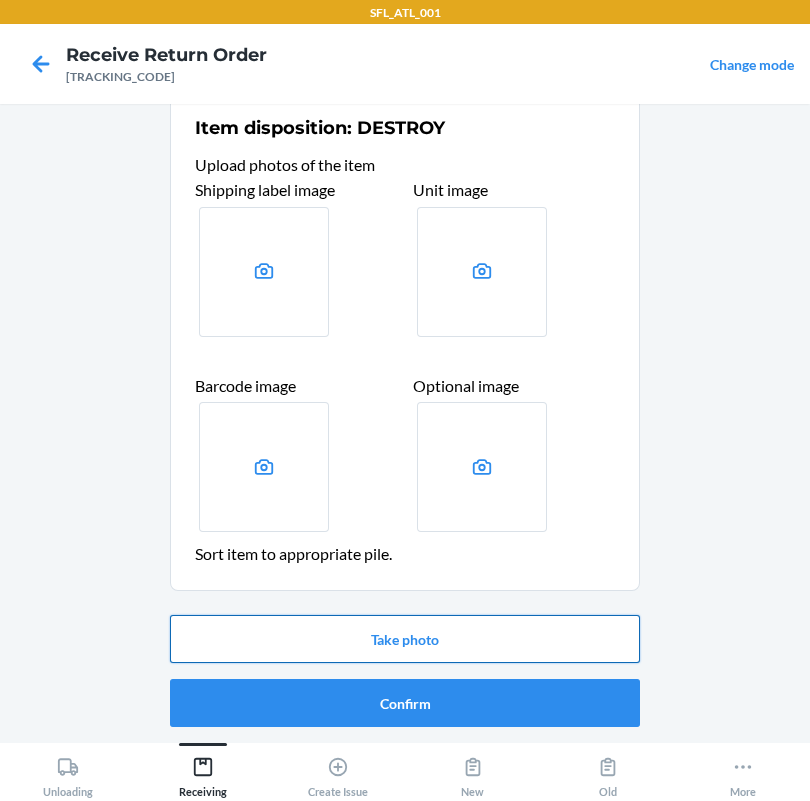 click on "Take photo" at bounding box center [405, 639] 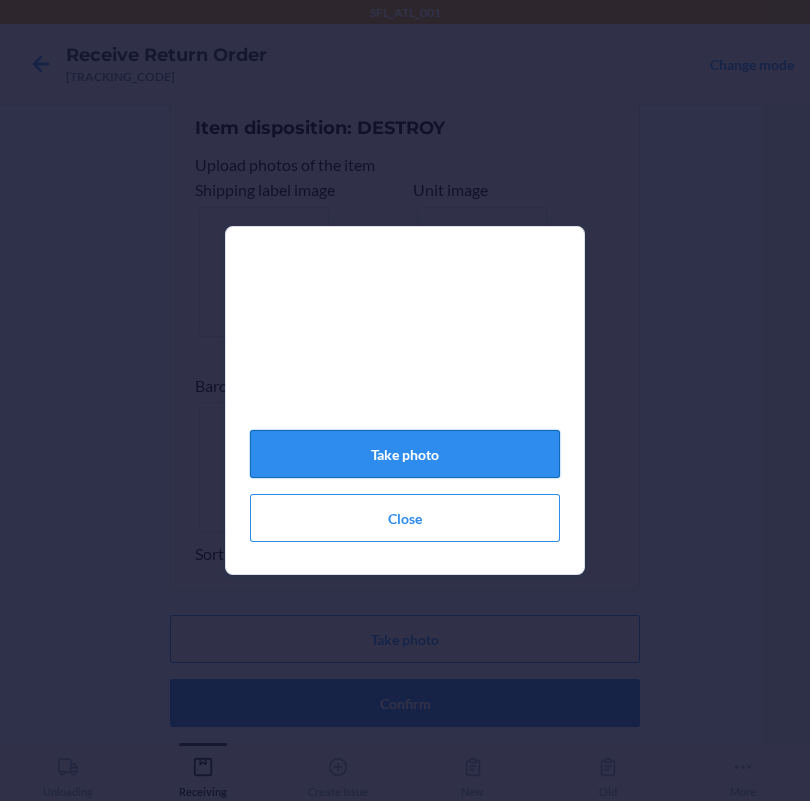 click on "Take photo" 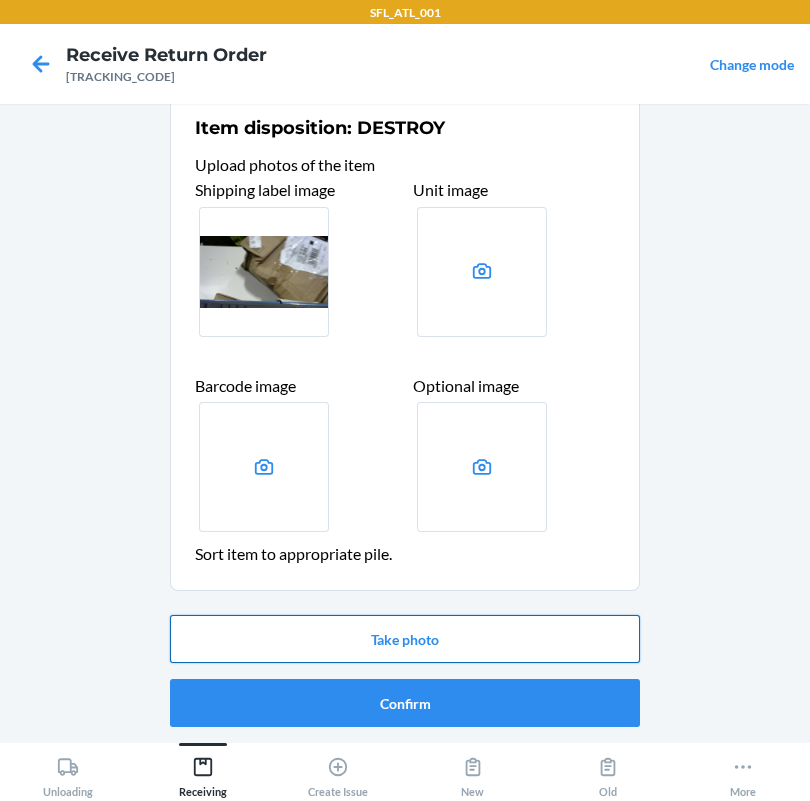 click on "Take photo" at bounding box center [405, 639] 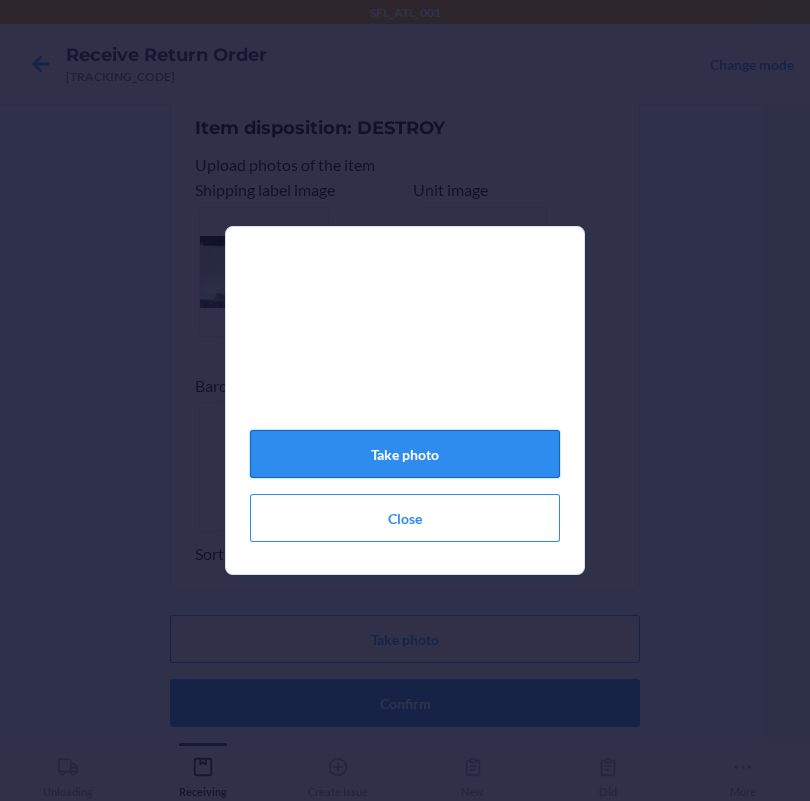 click on "Take photo" 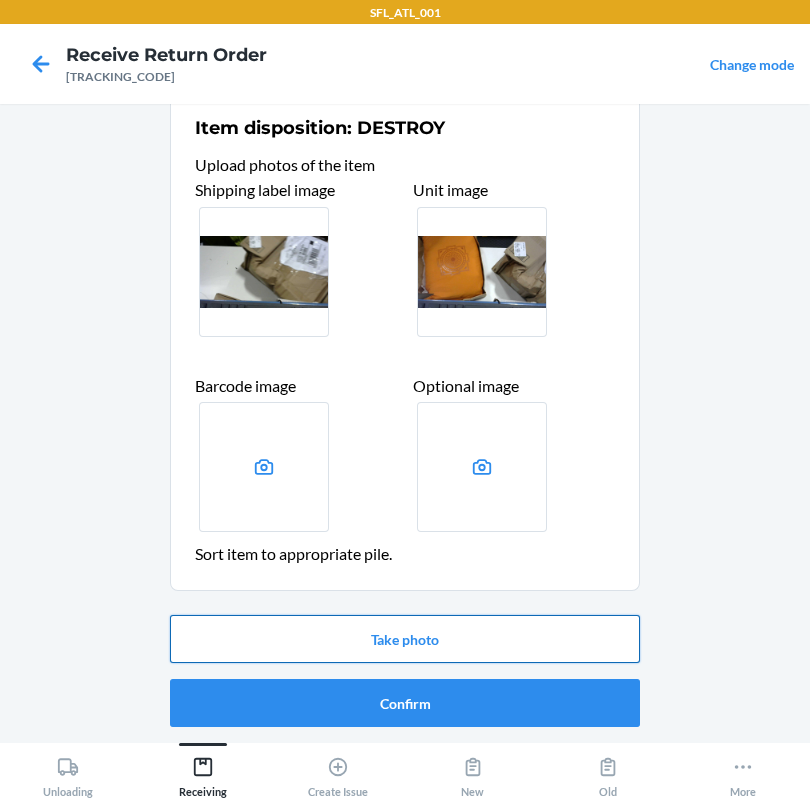 click on "Take photo" at bounding box center (405, 639) 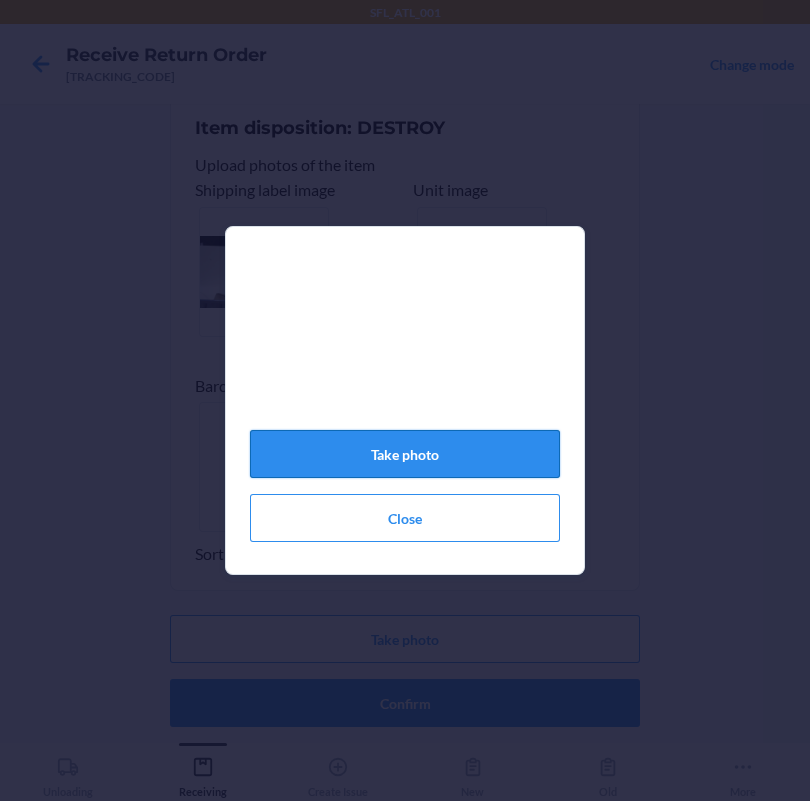 click on "Take photo" 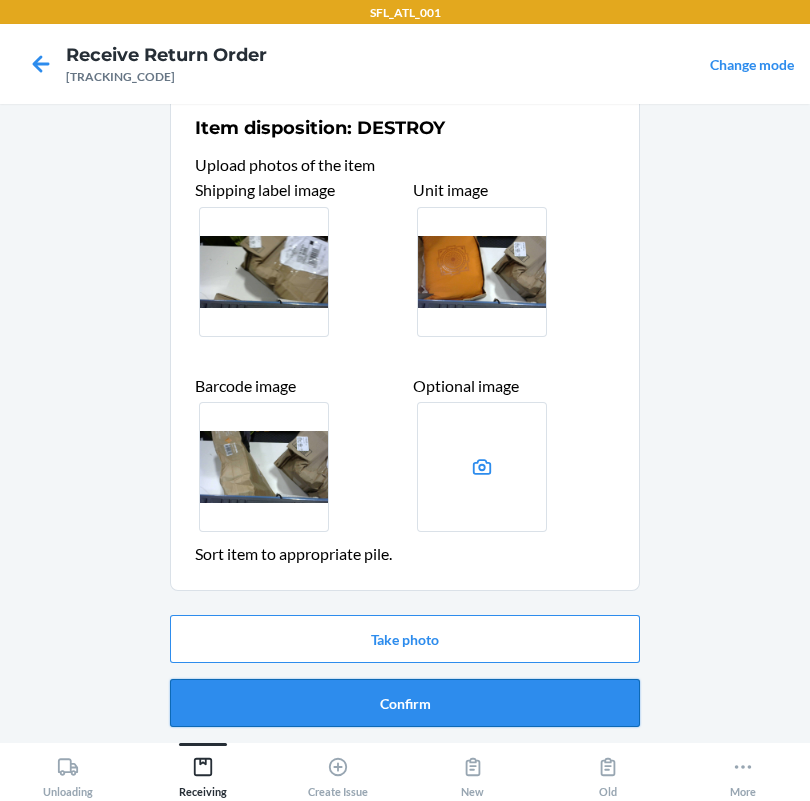 click on "Confirm" at bounding box center [405, 703] 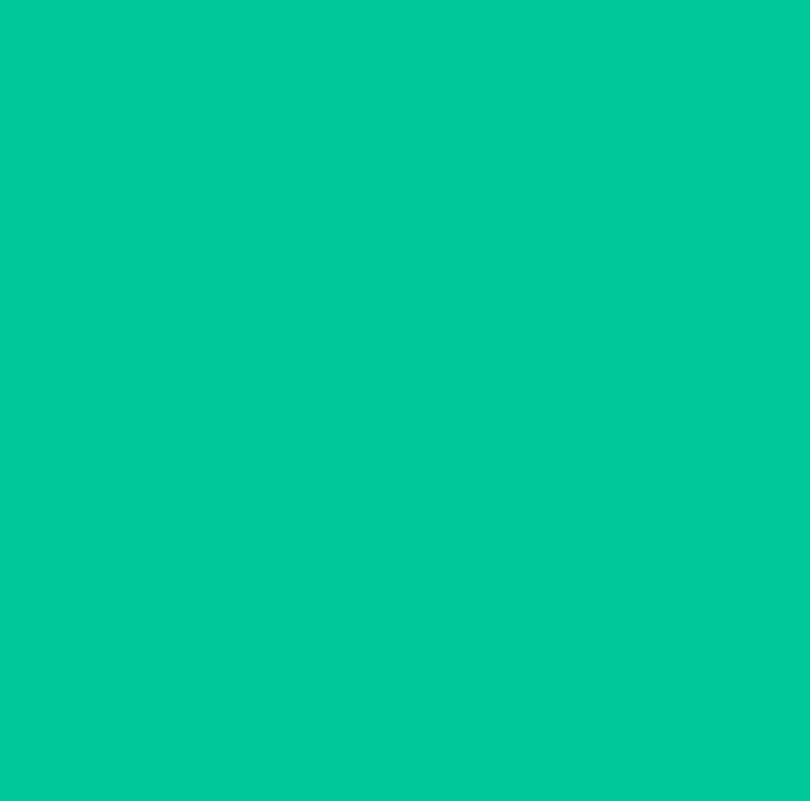 scroll, scrollTop: 0, scrollLeft: 0, axis: both 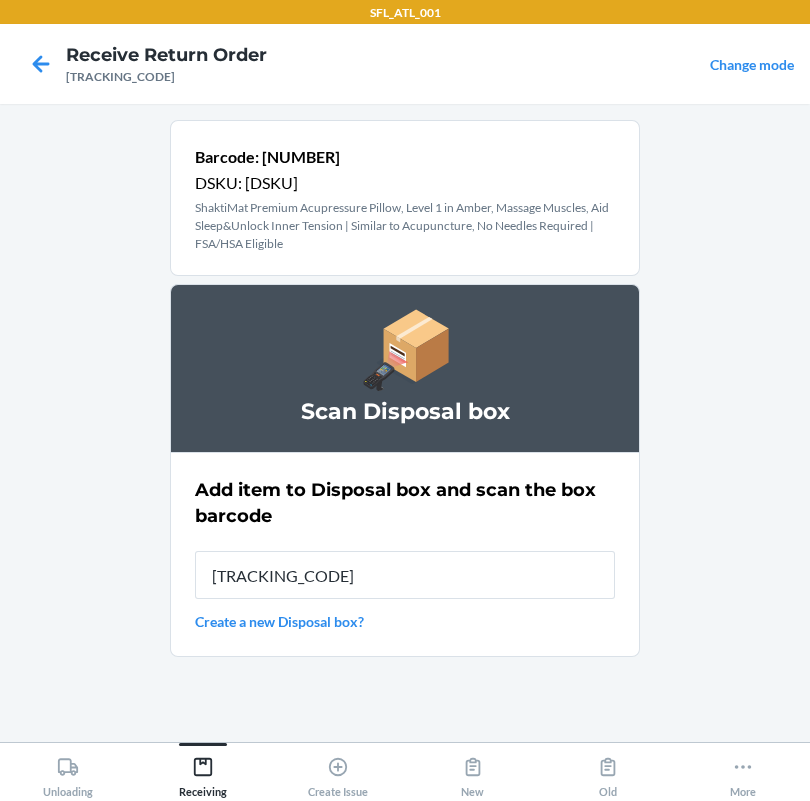type on "[TRACKING_CODE]" 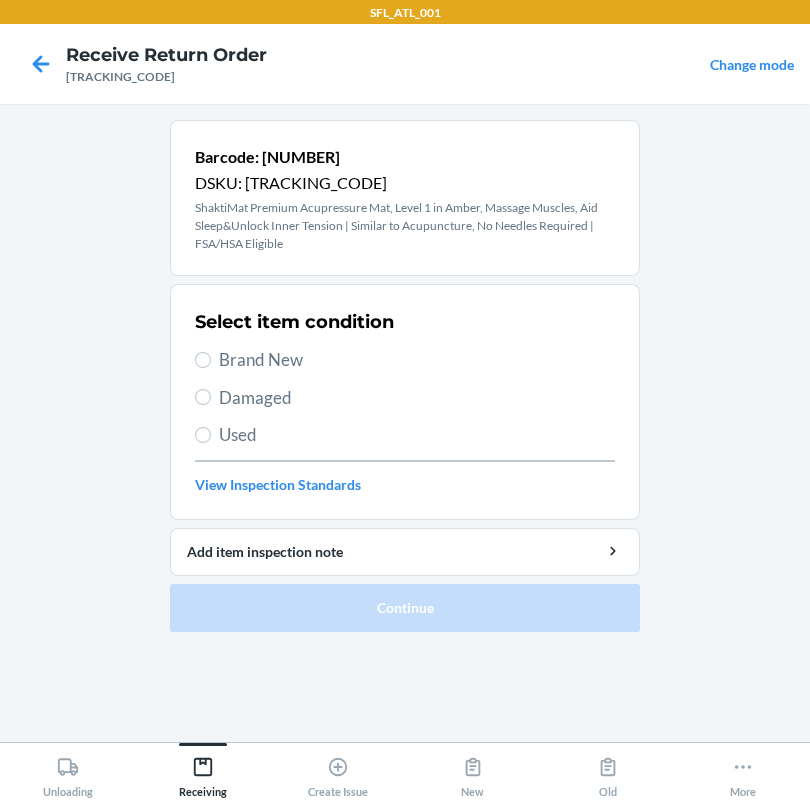 click on "Used" at bounding box center [405, 435] 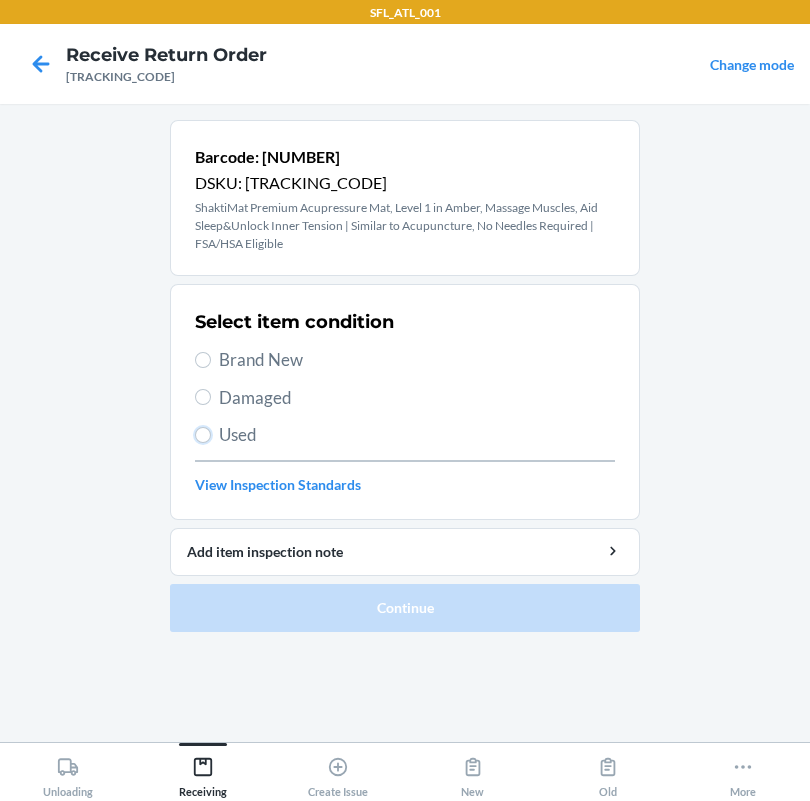 click on "Used" at bounding box center [203, 435] 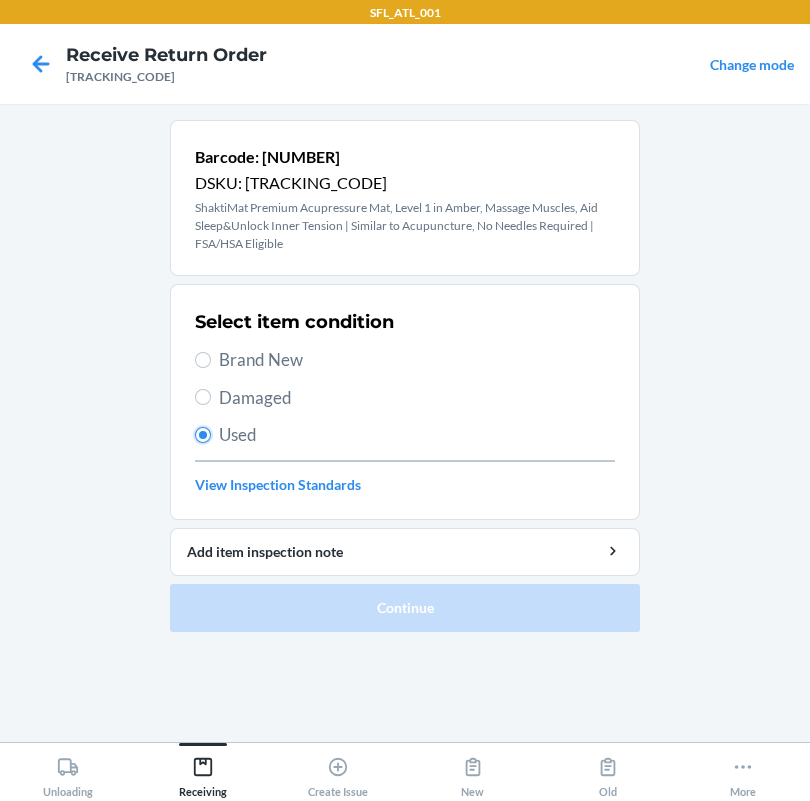 radio on "true" 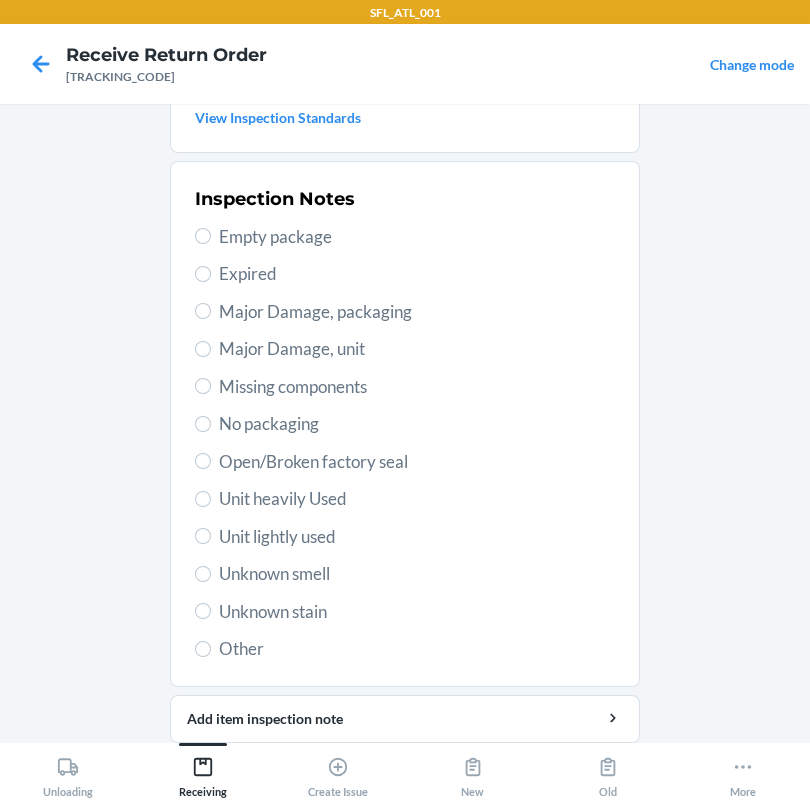 scroll, scrollTop: 438, scrollLeft: 0, axis: vertical 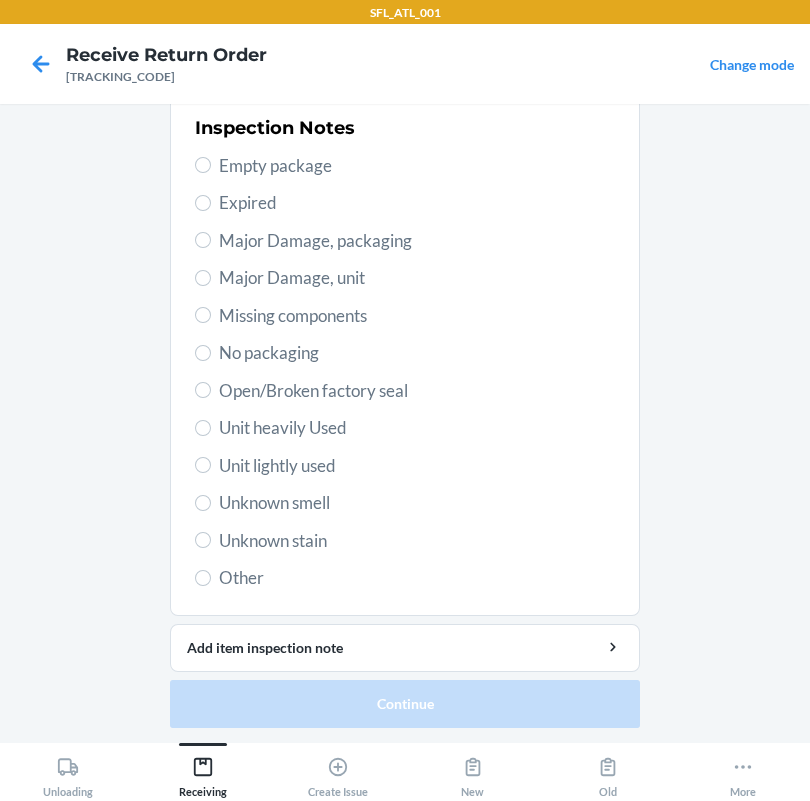 click on "Unit heavily Used" at bounding box center (417, 428) 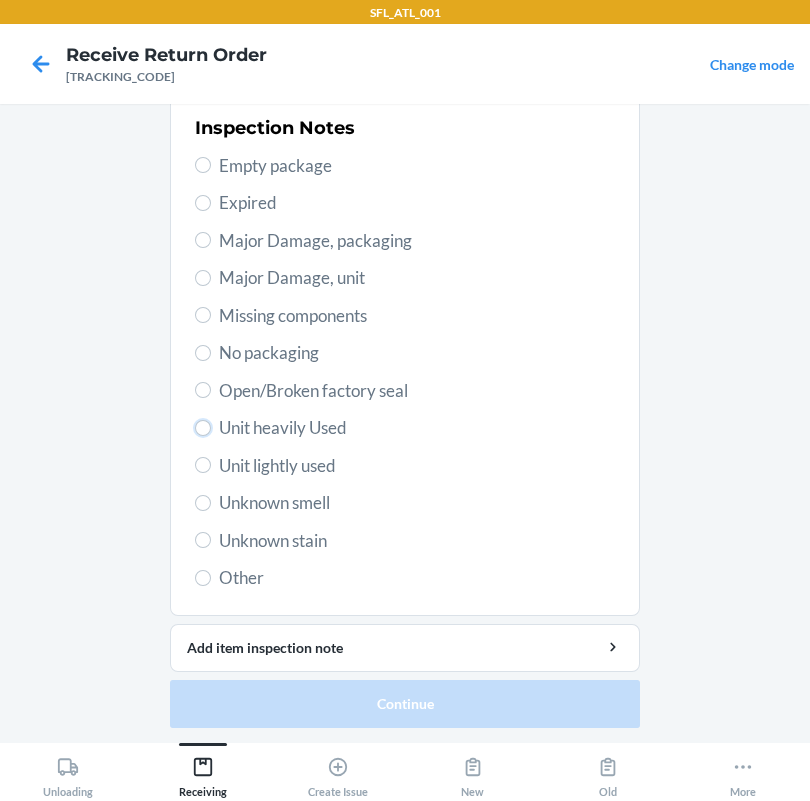 click on "Unit heavily Used" at bounding box center (203, 428) 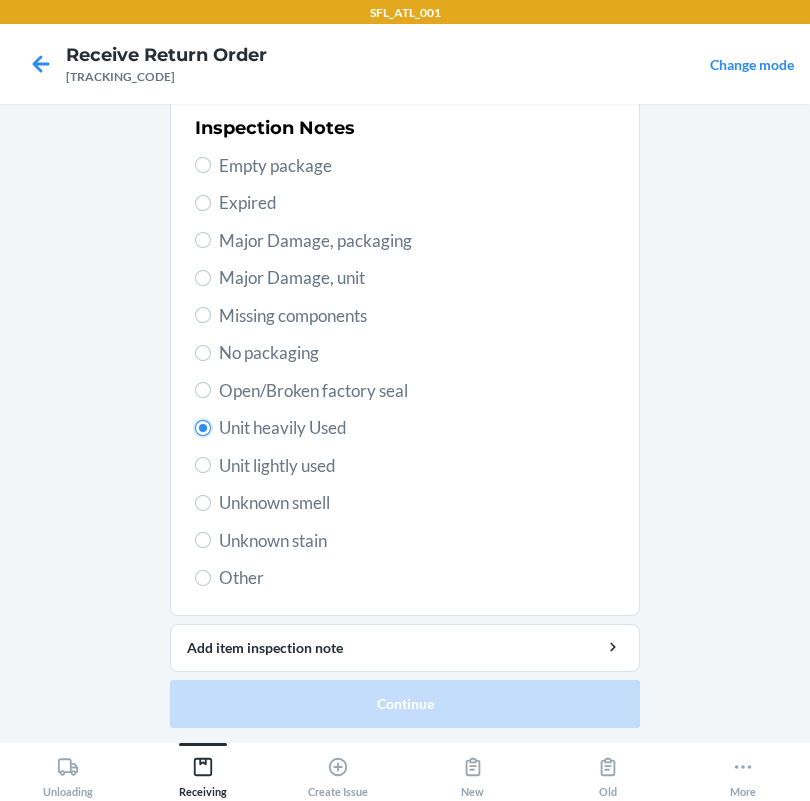 radio on "true" 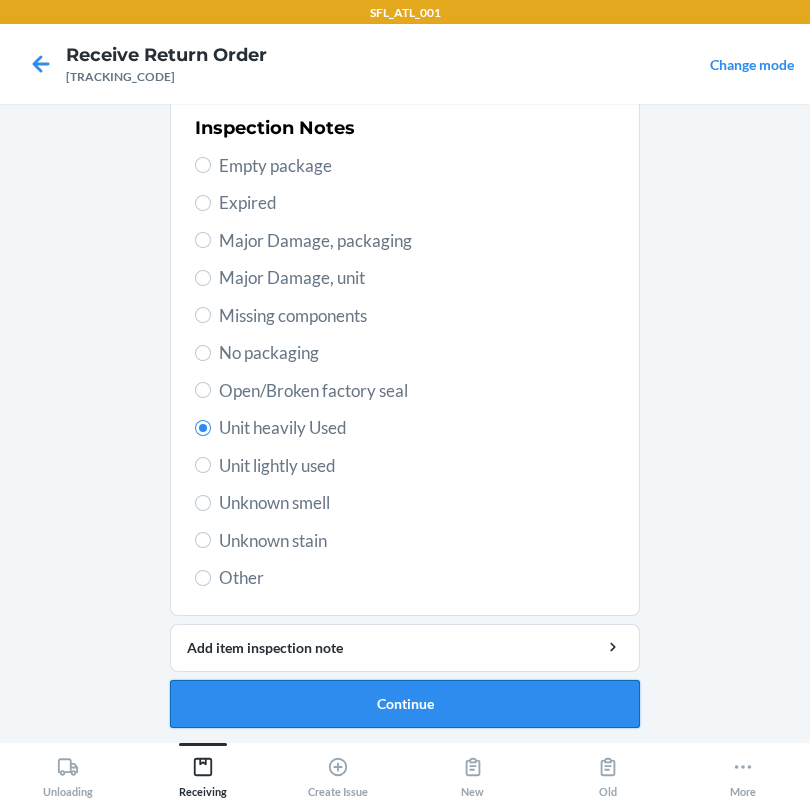 click on "Continue" at bounding box center [405, 704] 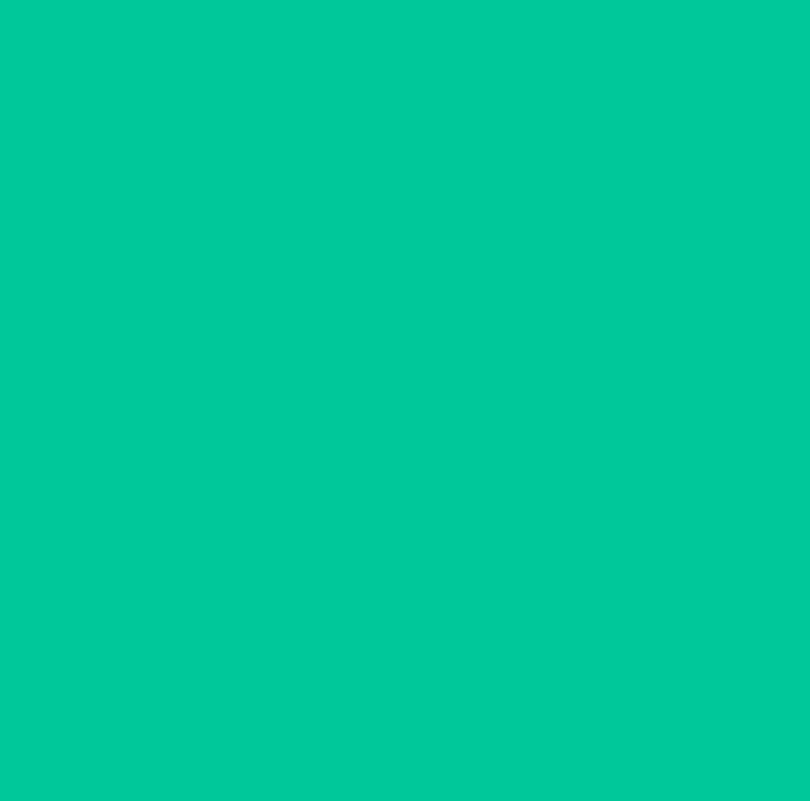 scroll, scrollTop: 30, scrollLeft: 0, axis: vertical 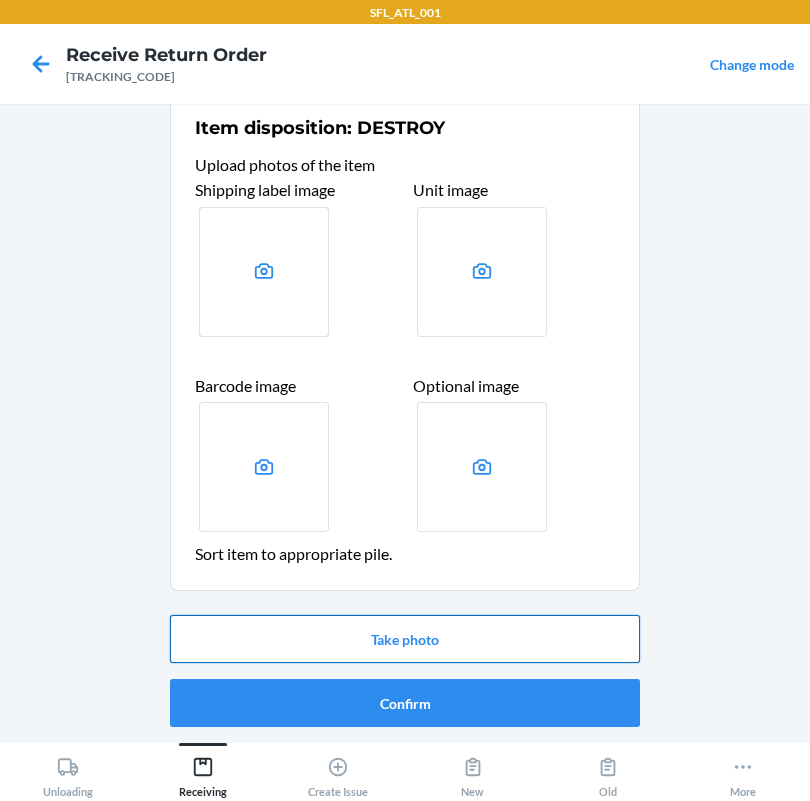 click on "Take photo" at bounding box center [405, 639] 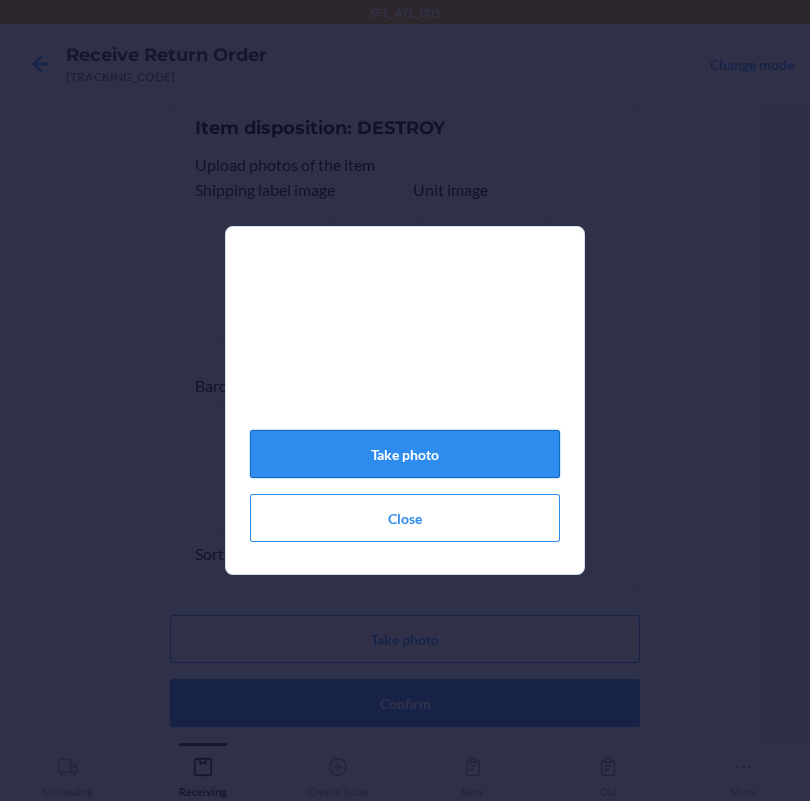 click on "Take photo" 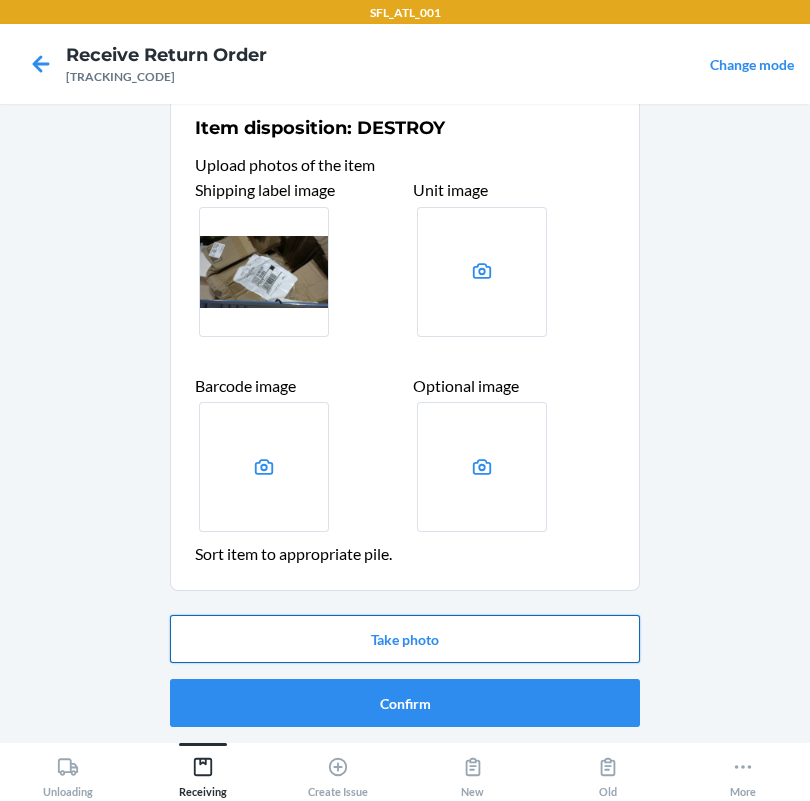 click on "Take photo" at bounding box center (405, 639) 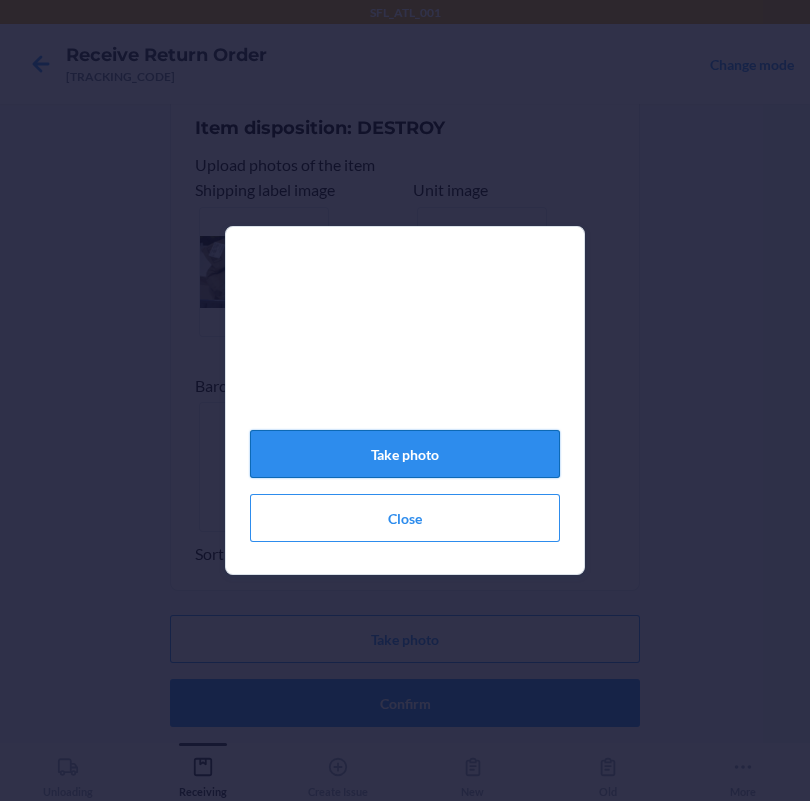 click on "Take photo" 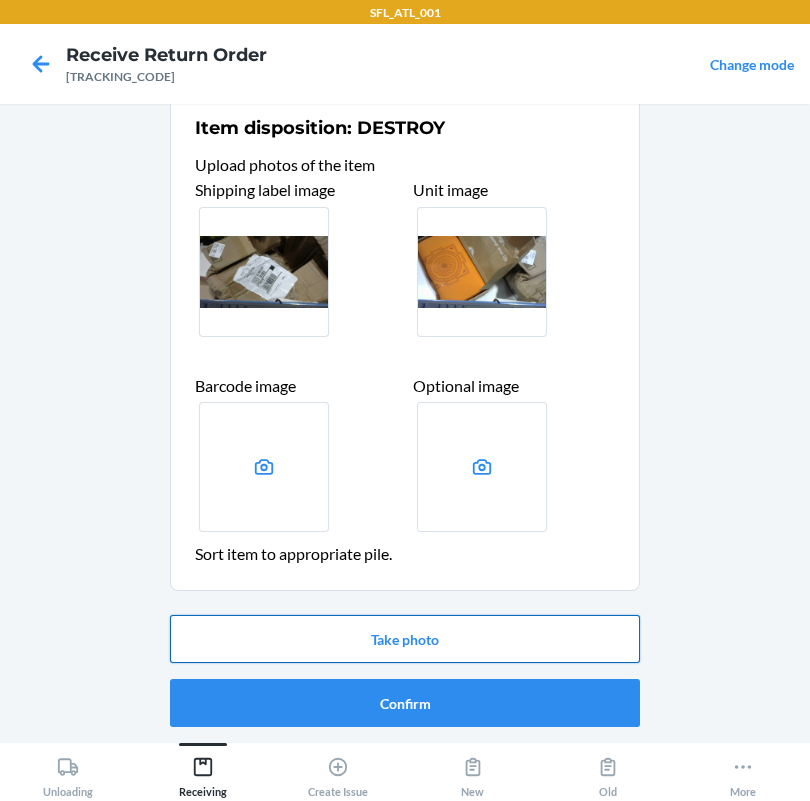 click on "Take photo" at bounding box center (405, 639) 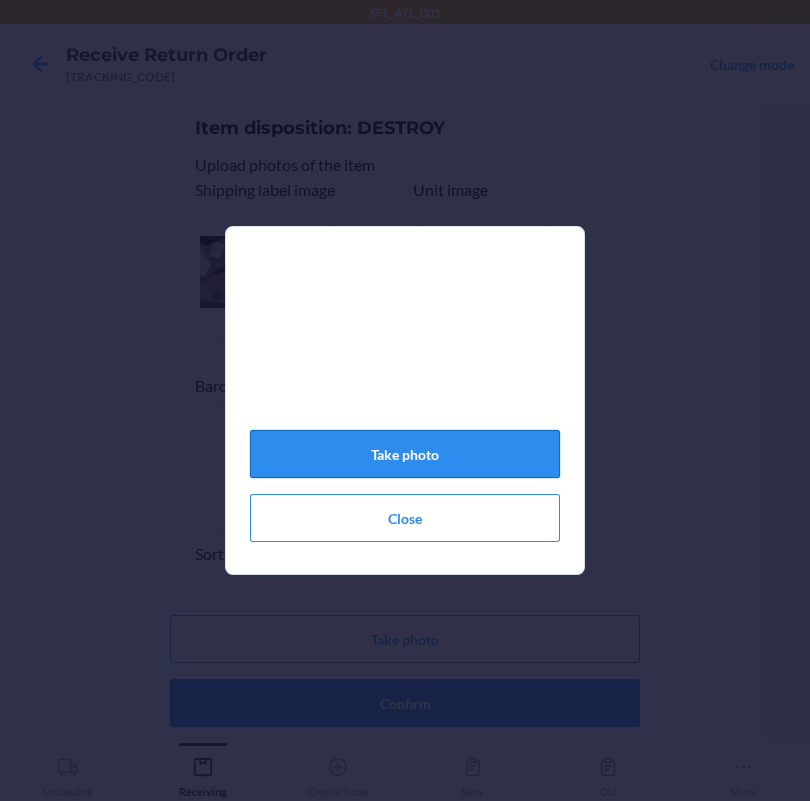 click on "Take photo" 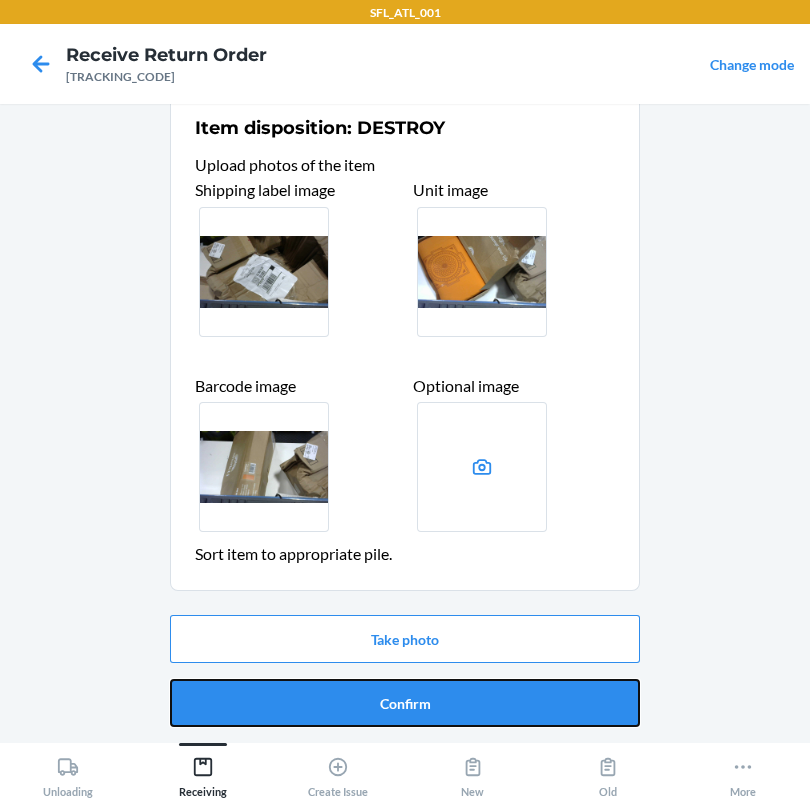 click on "Confirm" at bounding box center [405, 703] 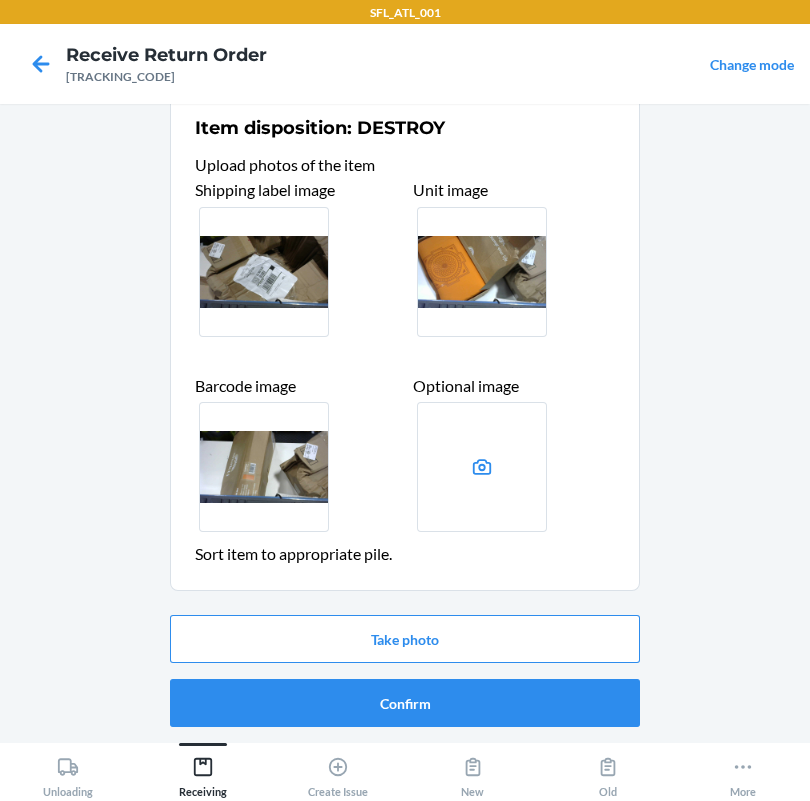 scroll, scrollTop: 0, scrollLeft: 0, axis: both 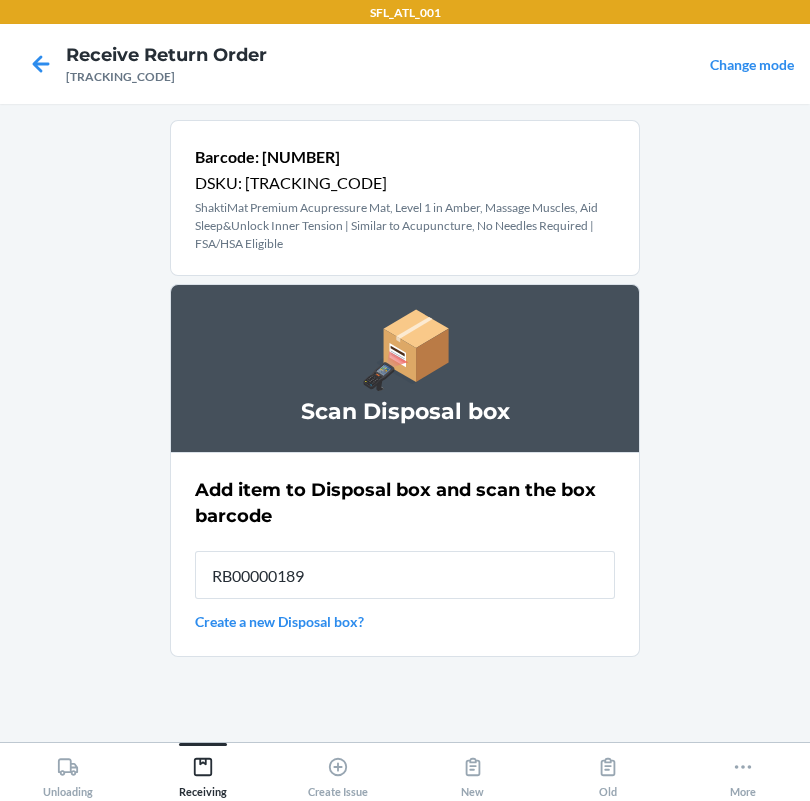 type on "[TRACKING_CODE]" 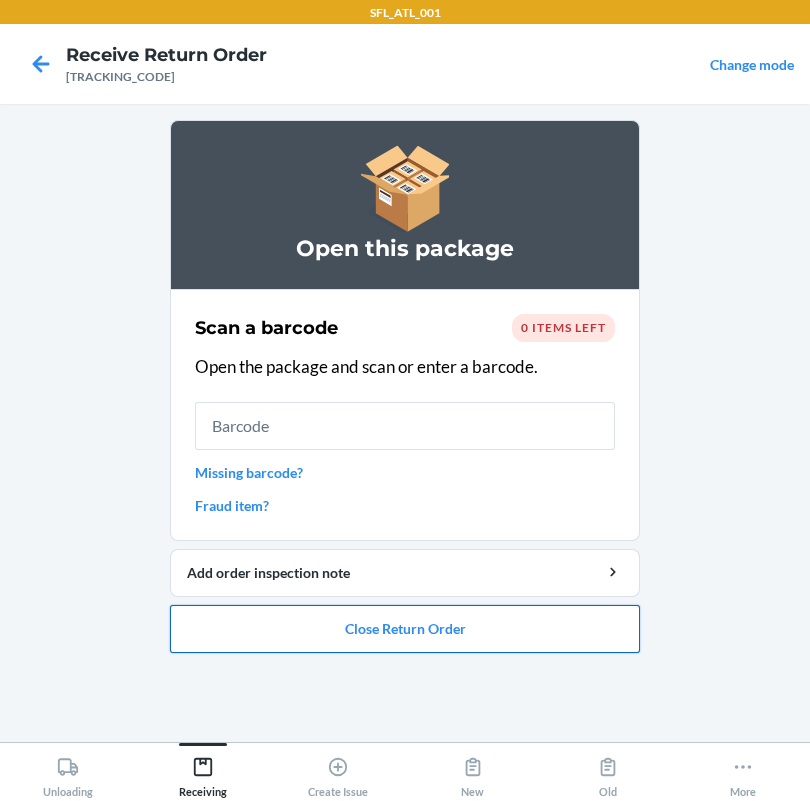 click on "Close Return Order" at bounding box center (405, 629) 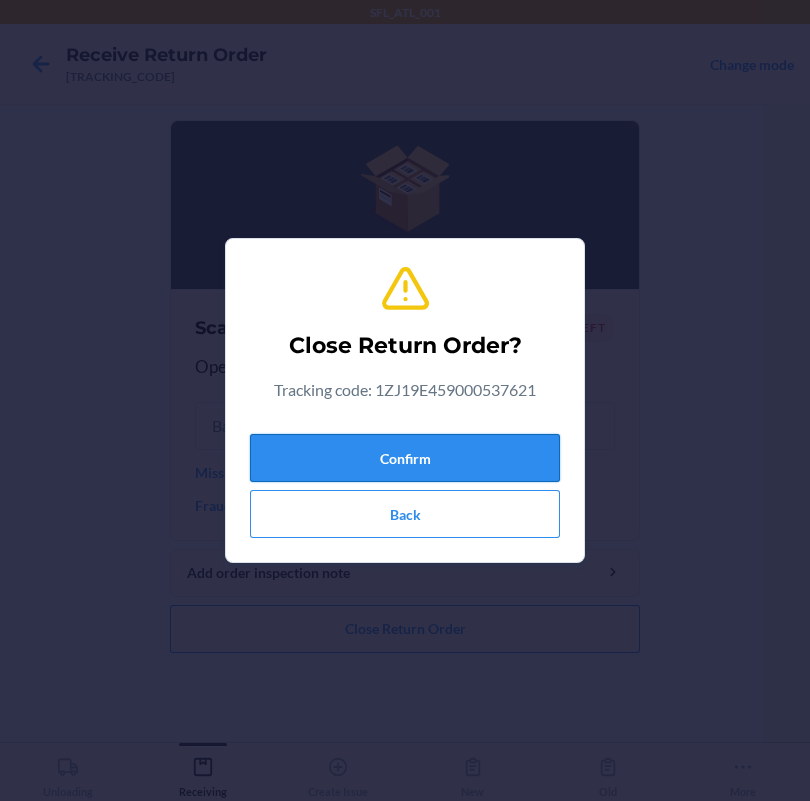 click on "Confirm" at bounding box center (405, 458) 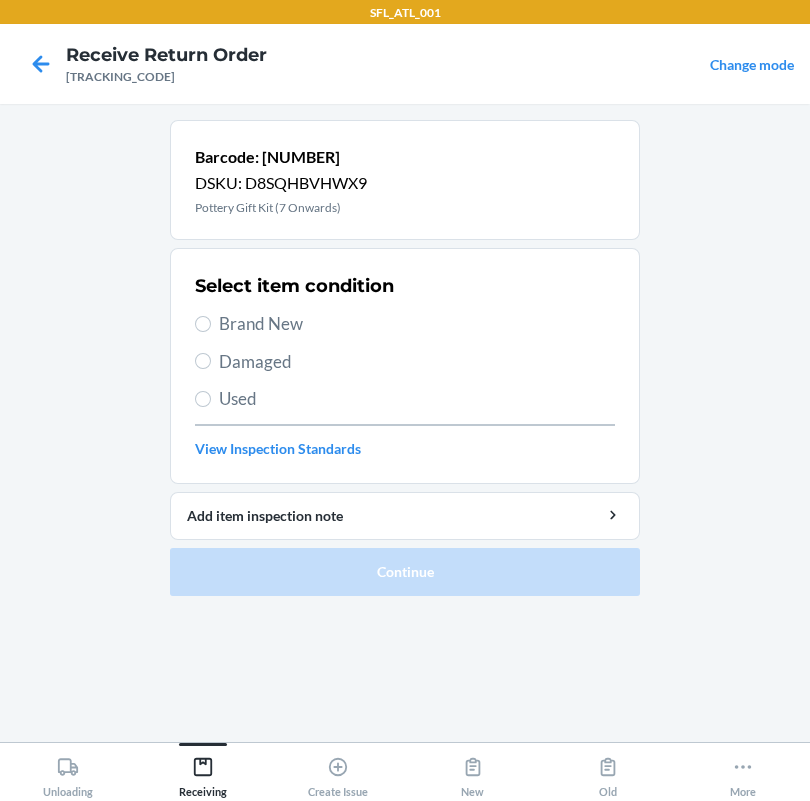 click on "Brand New" at bounding box center [417, 324] 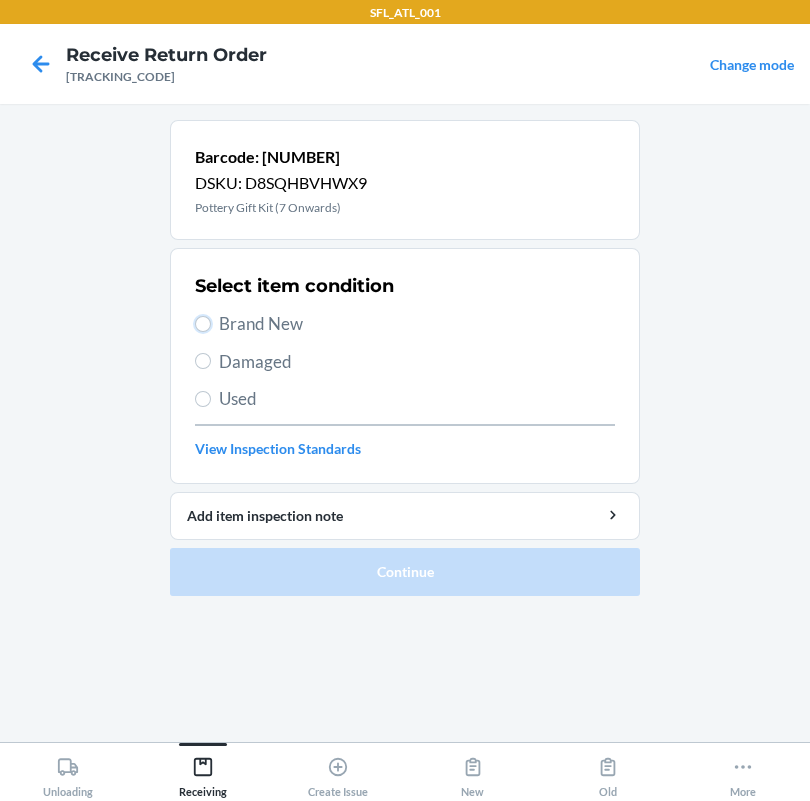 click on "Brand New" at bounding box center [203, 324] 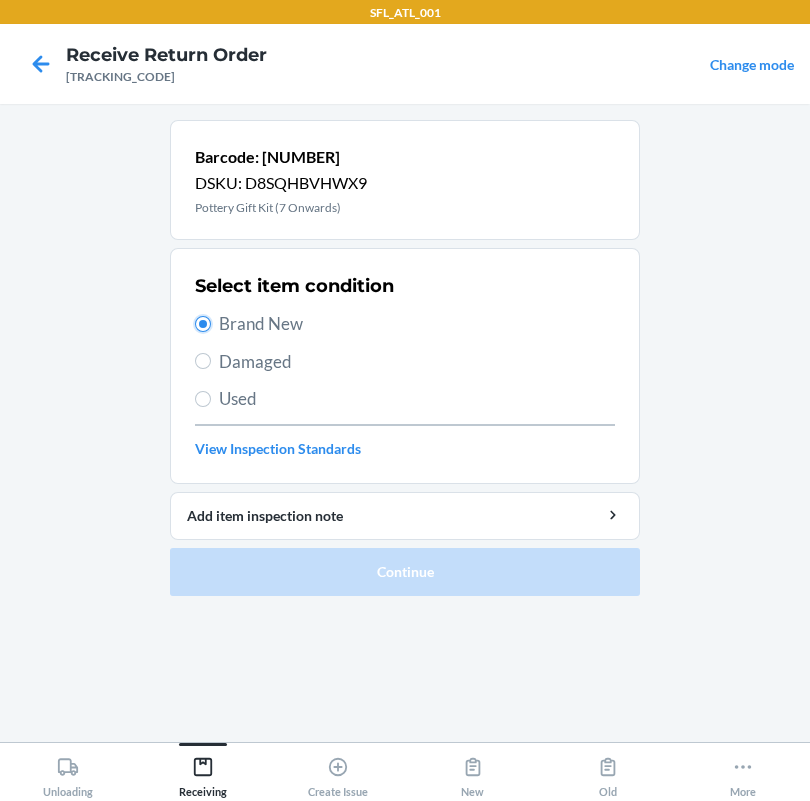 radio on "true" 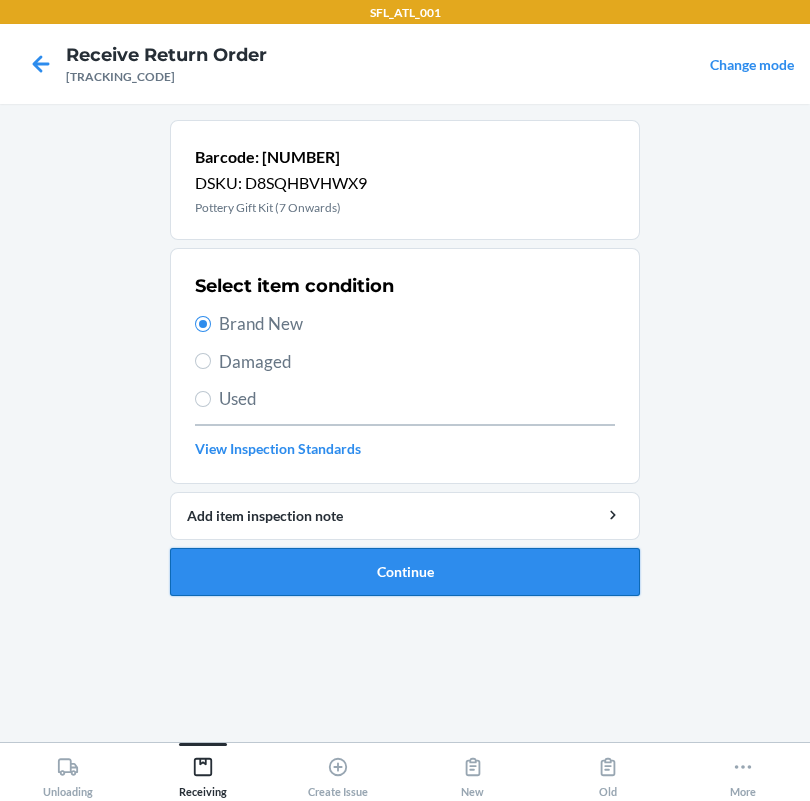 click on "Continue" at bounding box center [405, 572] 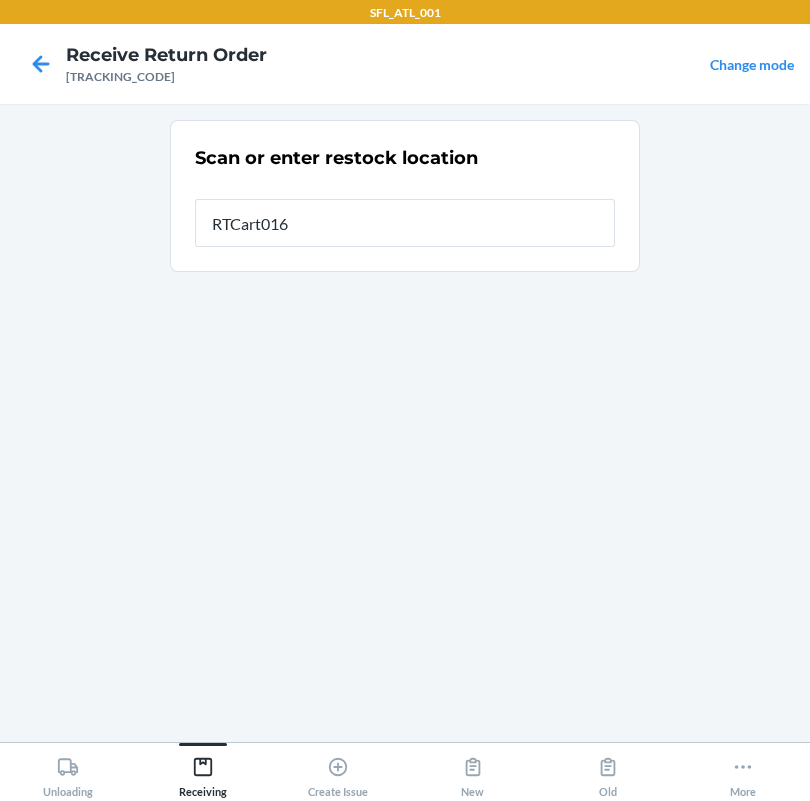 type on "RTCart016" 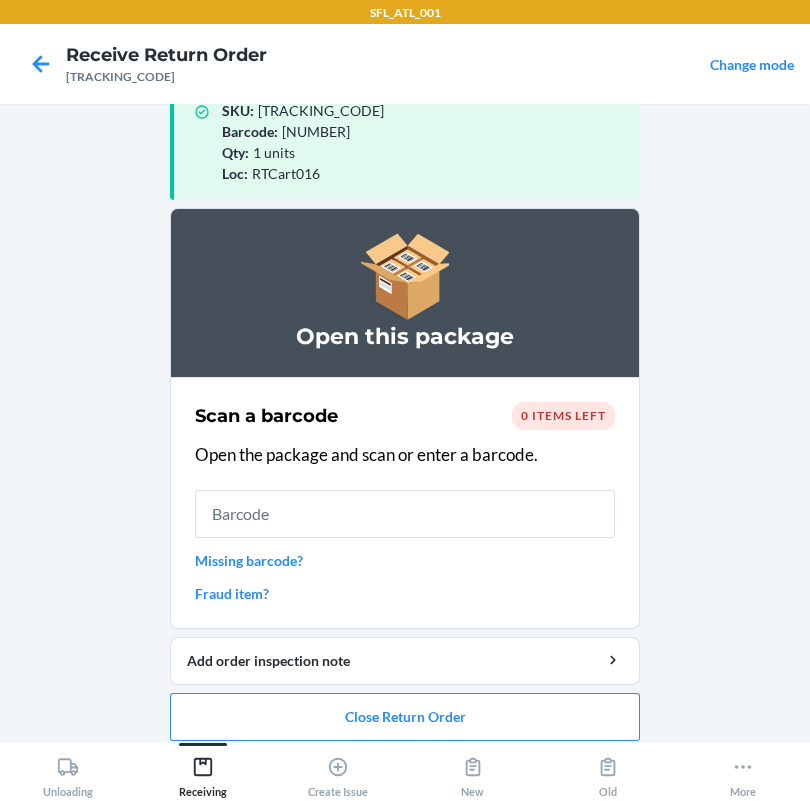 scroll, scrollTop: 57, scrollLeft: 0, axis: vertical 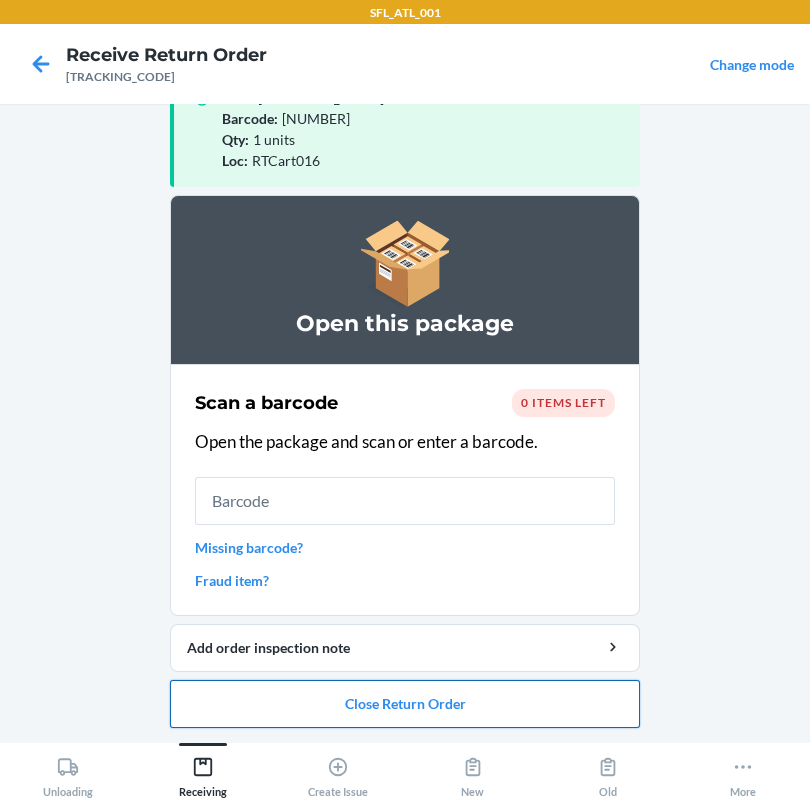 click on "Close Return Order" at bounding box center (405, 704) 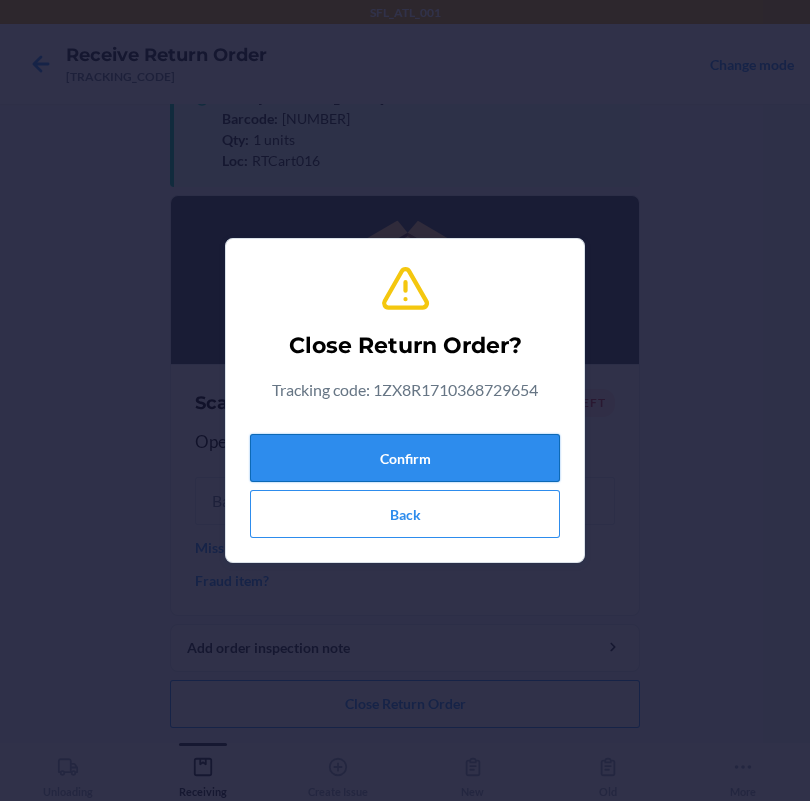click on "Confirm" at bounding box center (405, 458) 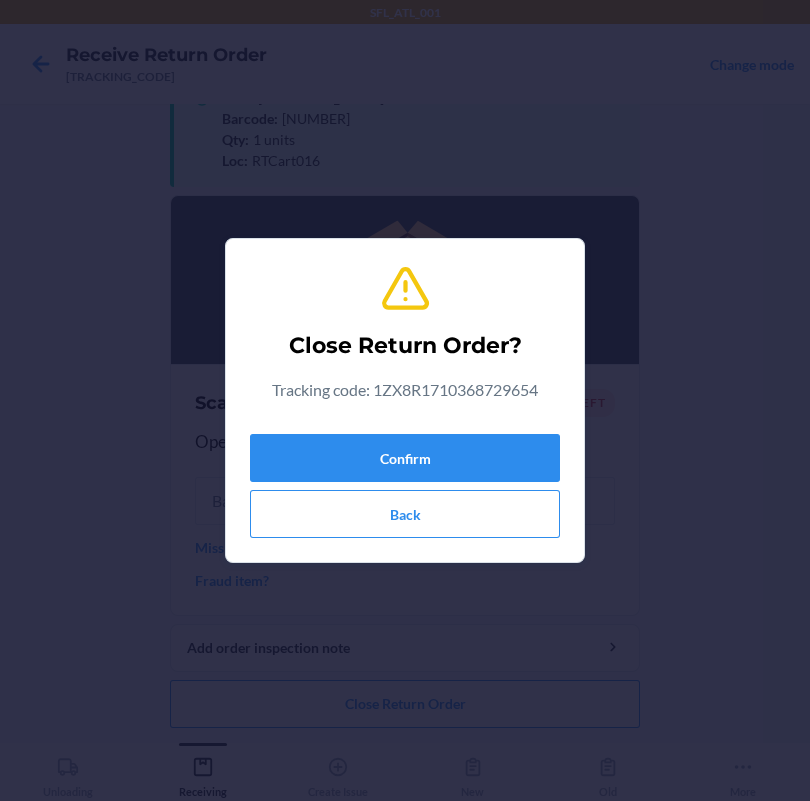 scroll, scrollTop: 0, scrollLeft: 0, axis: both 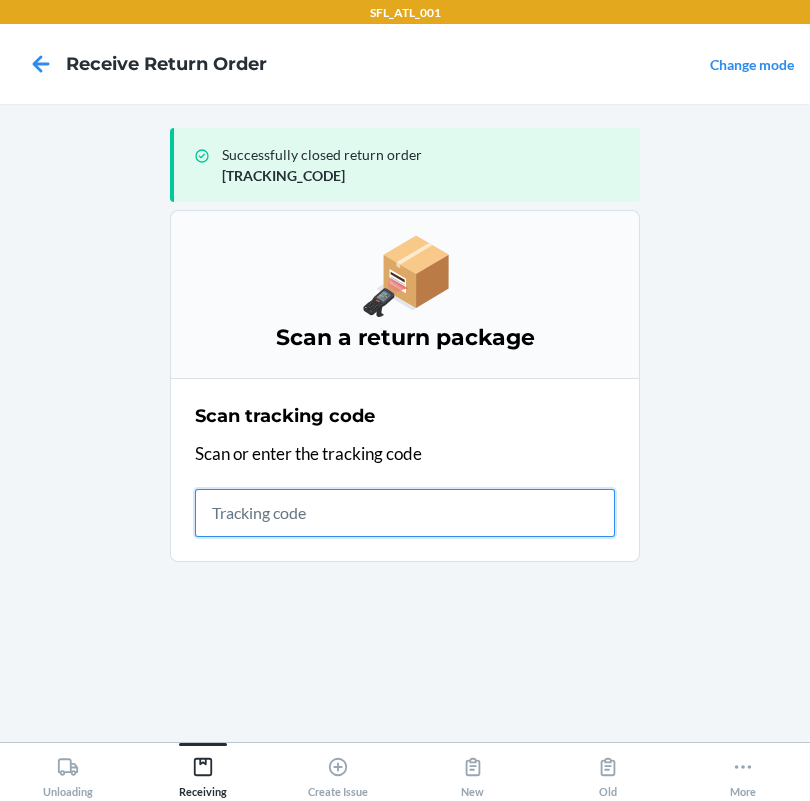 click at bounding box center [405, 513] 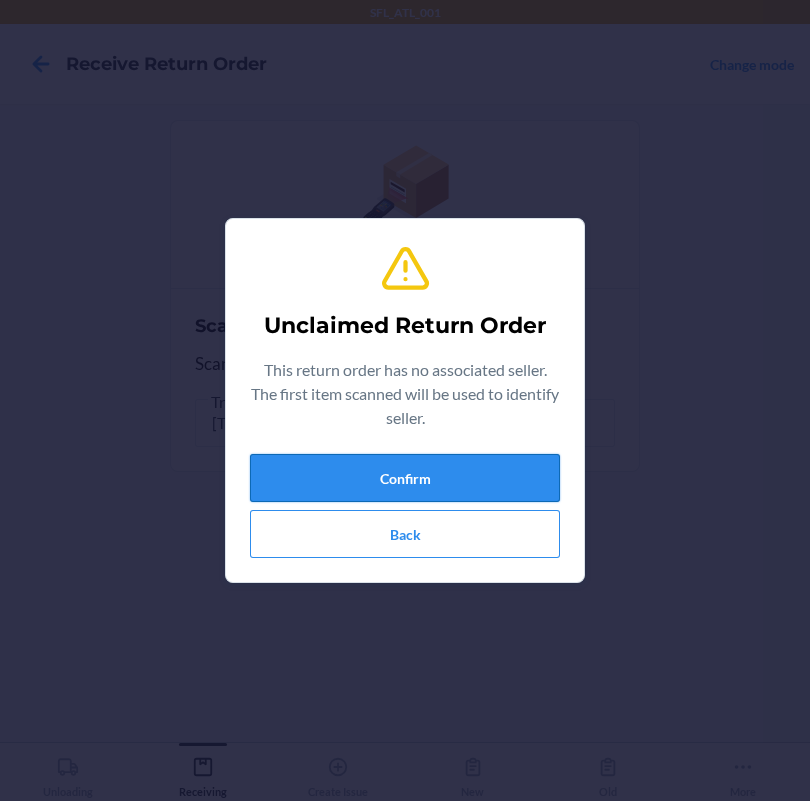 click on "Confirm" at bounding box center [405, 478] 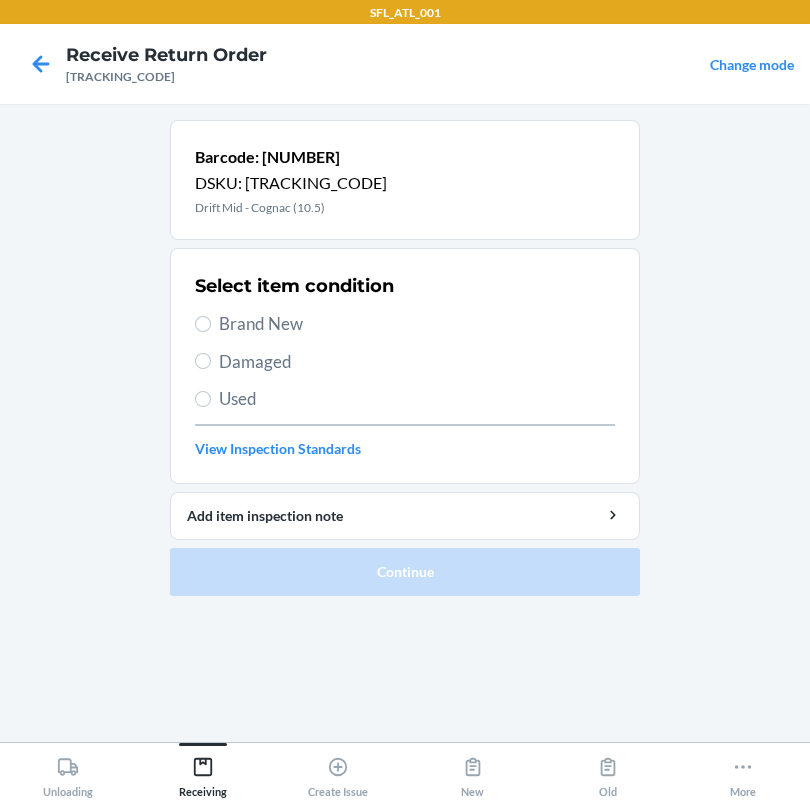 click on "Damaged" at bounding box center (417, 362) 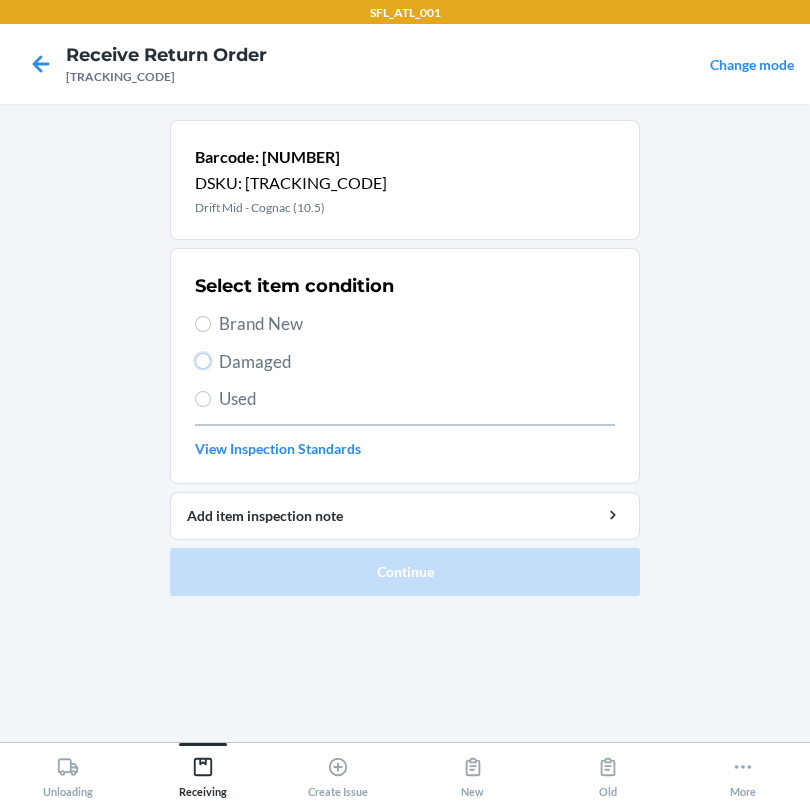 click on "Damaged" at bounding box center [203, 361] 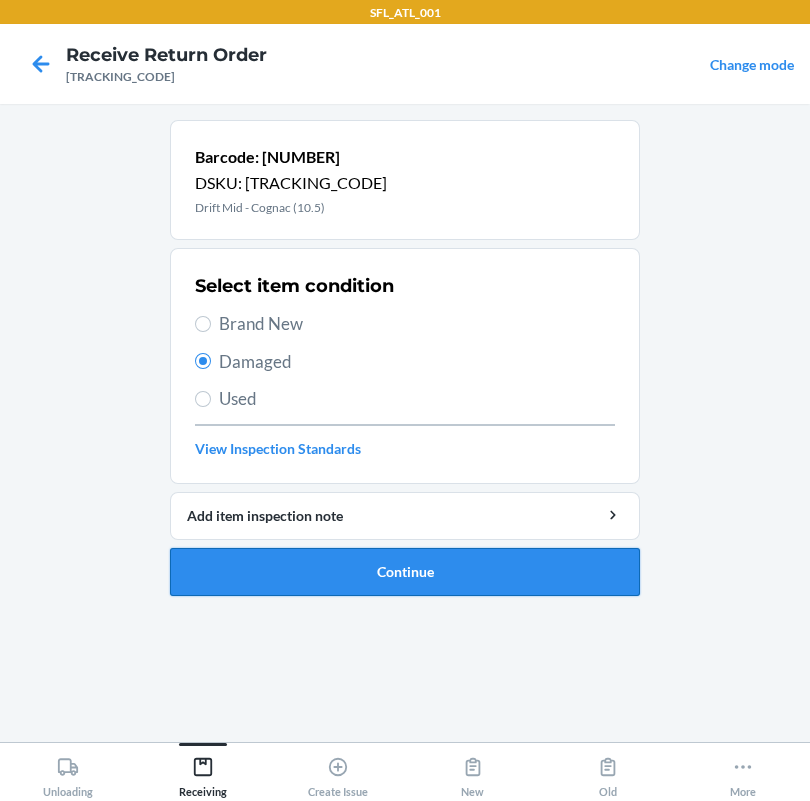 click on "Continue" at bounding box center [405, 572] 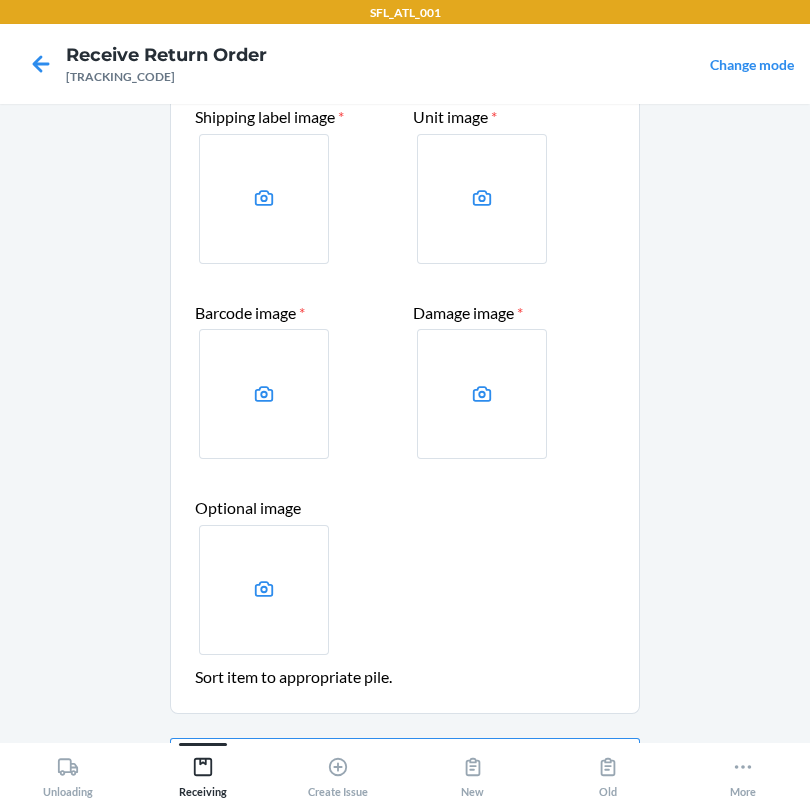 scroll, scrollTop: 225, scrollLeft: 0, axis: vertical 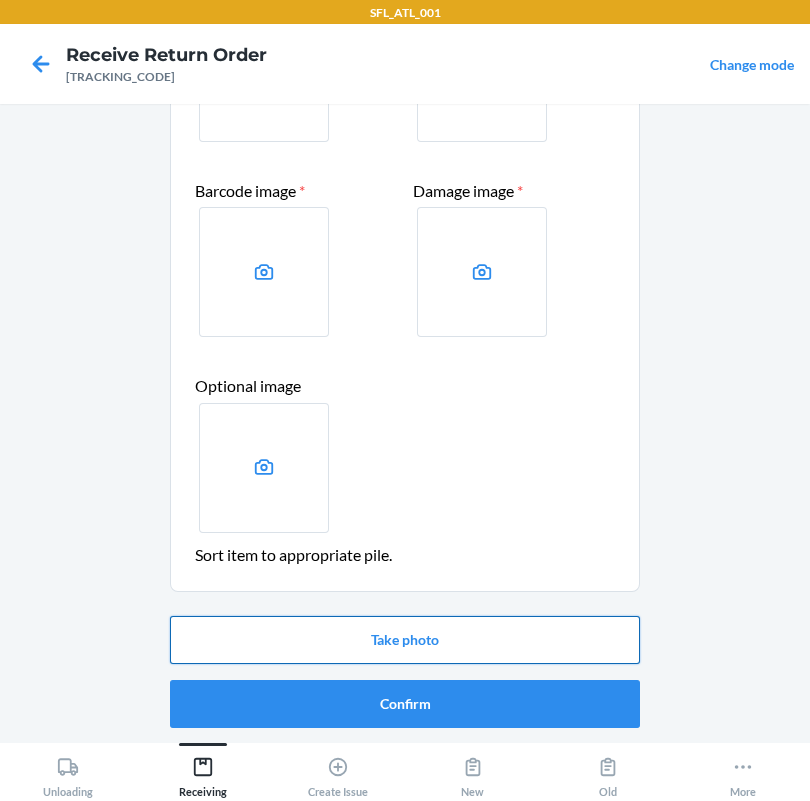 click on "Take photo" at bounding box center (405, 640) 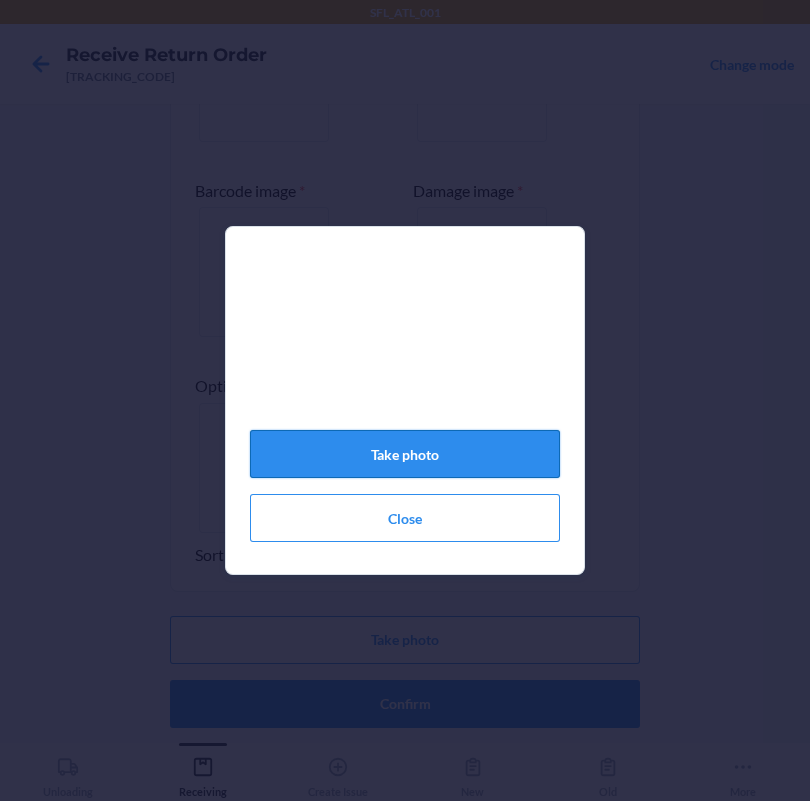 click on "Take photo" 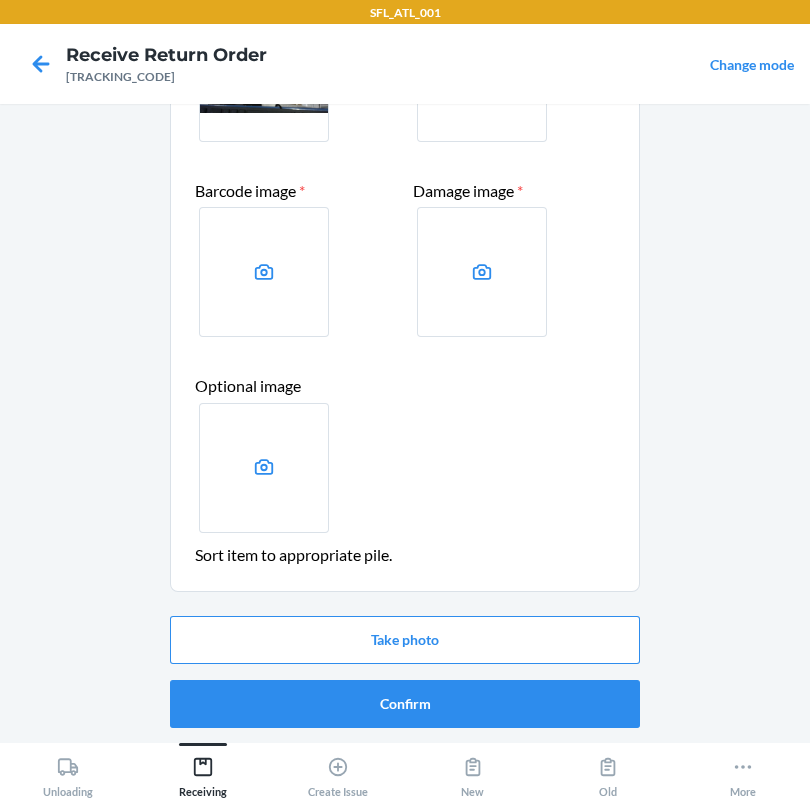 click at bounding box center (482, 77) 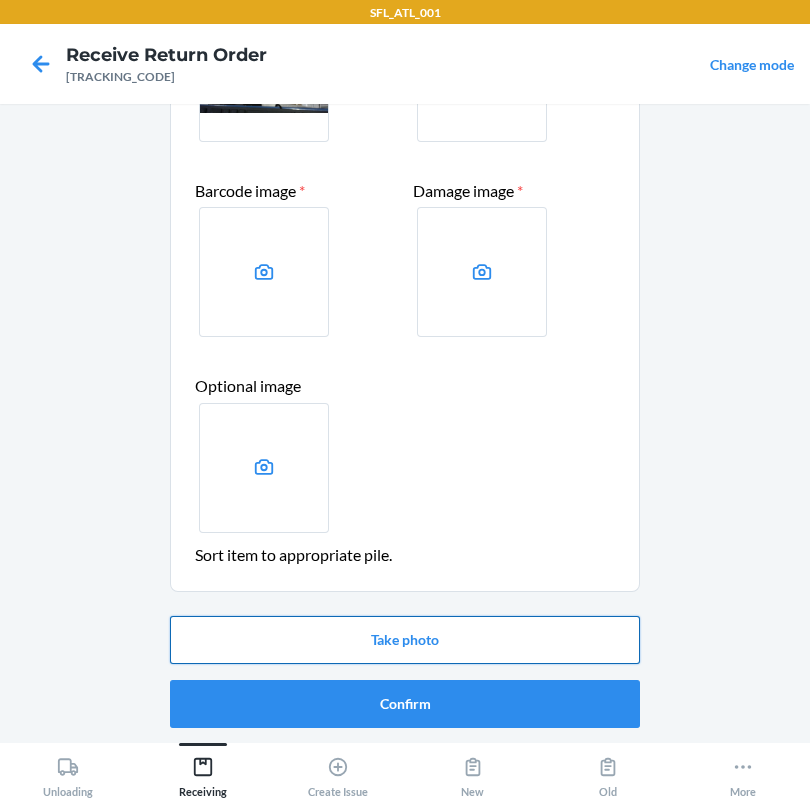 click on "Take photo" at bounding box center (405, 640) 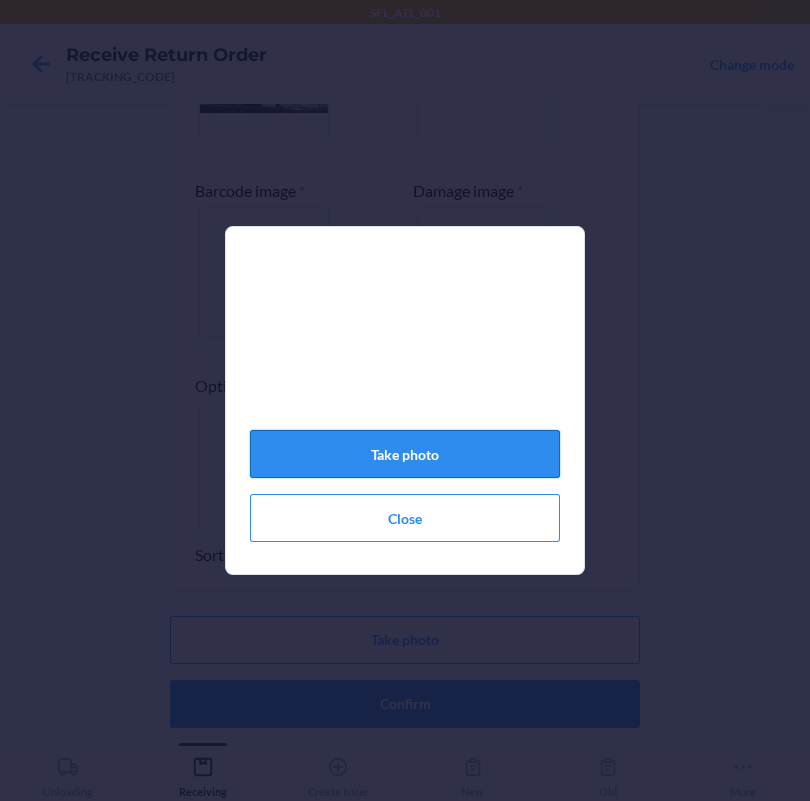 click on "Take photo" 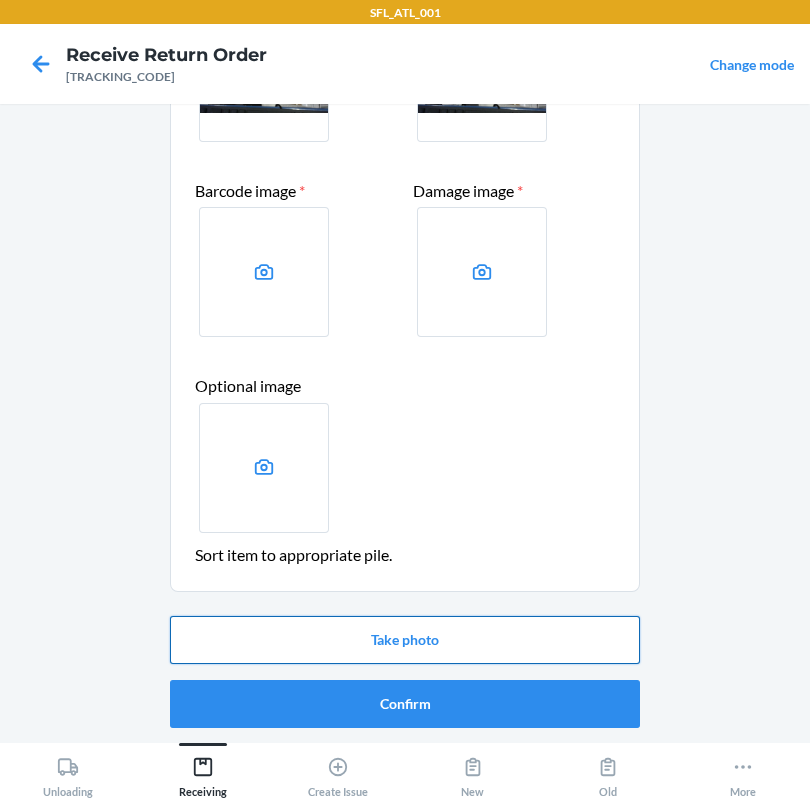 click on "Take photo" at bounding box center [405, 640] 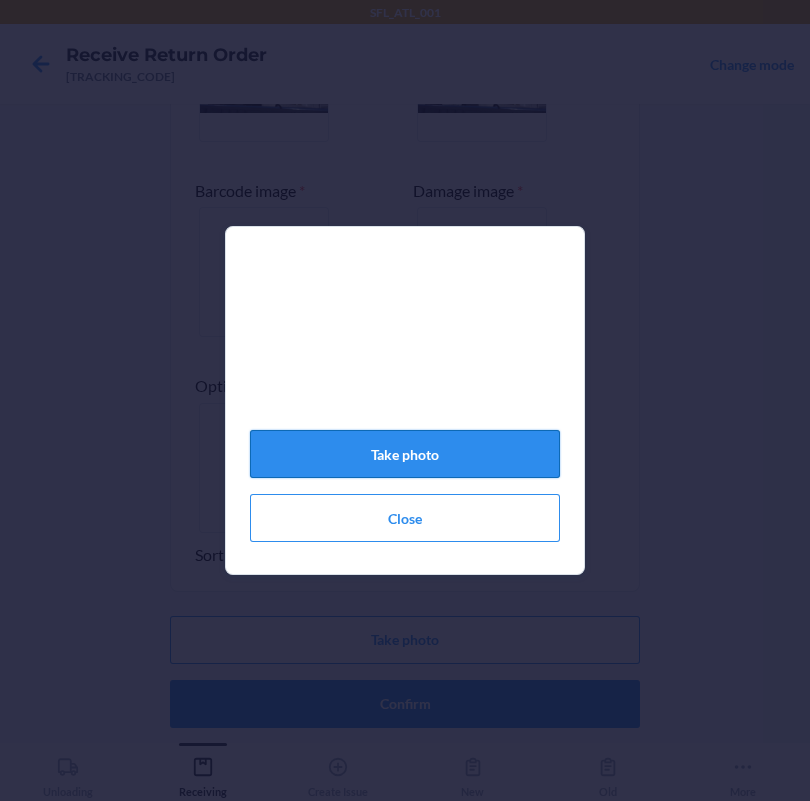 click on "Take photo" 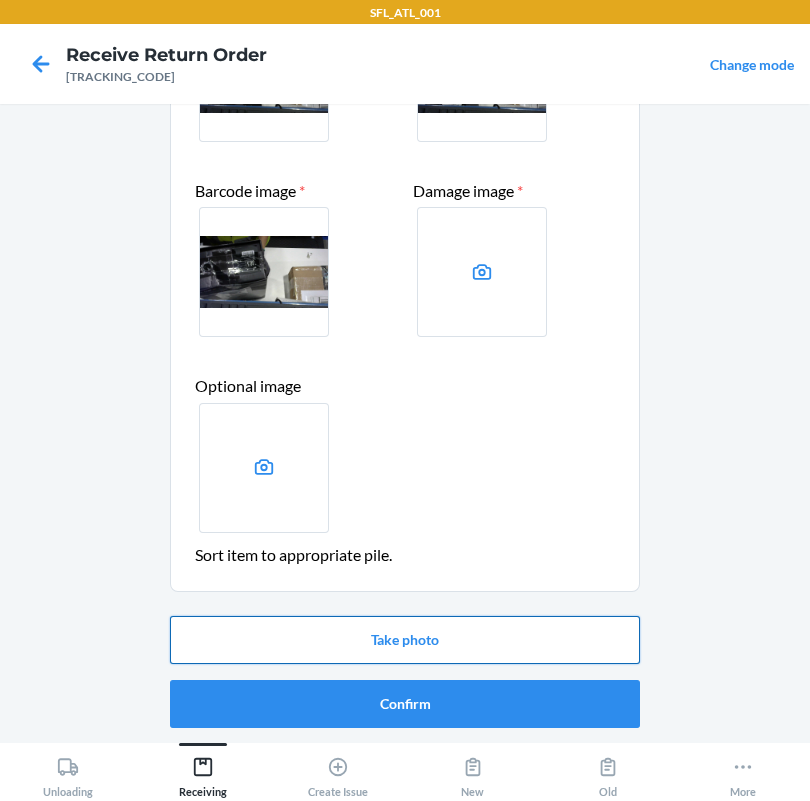 click on "Take photo" at bounding box center [405, 640] 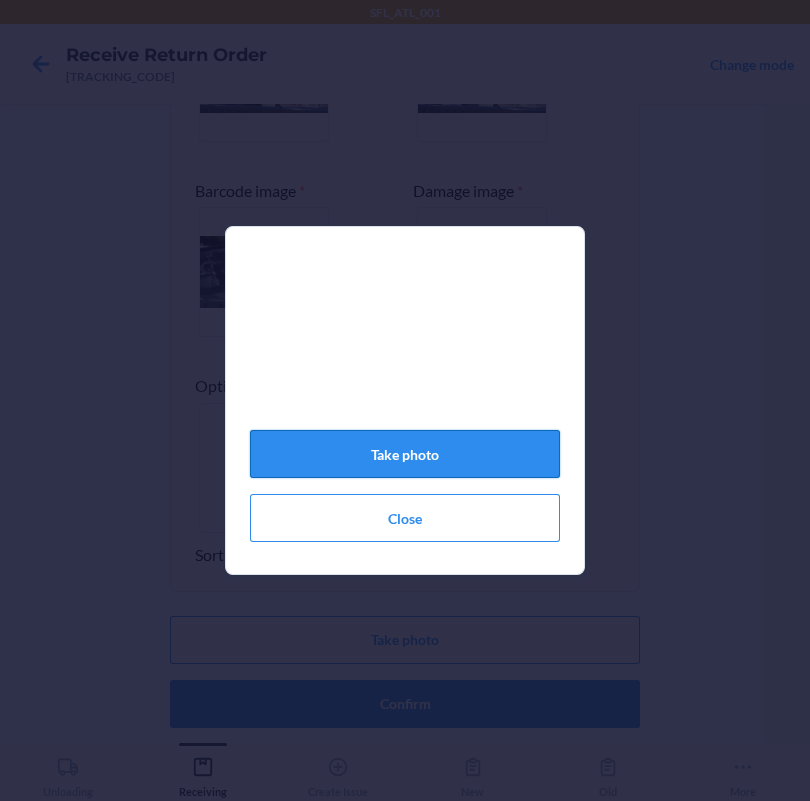 click on "Take photo" 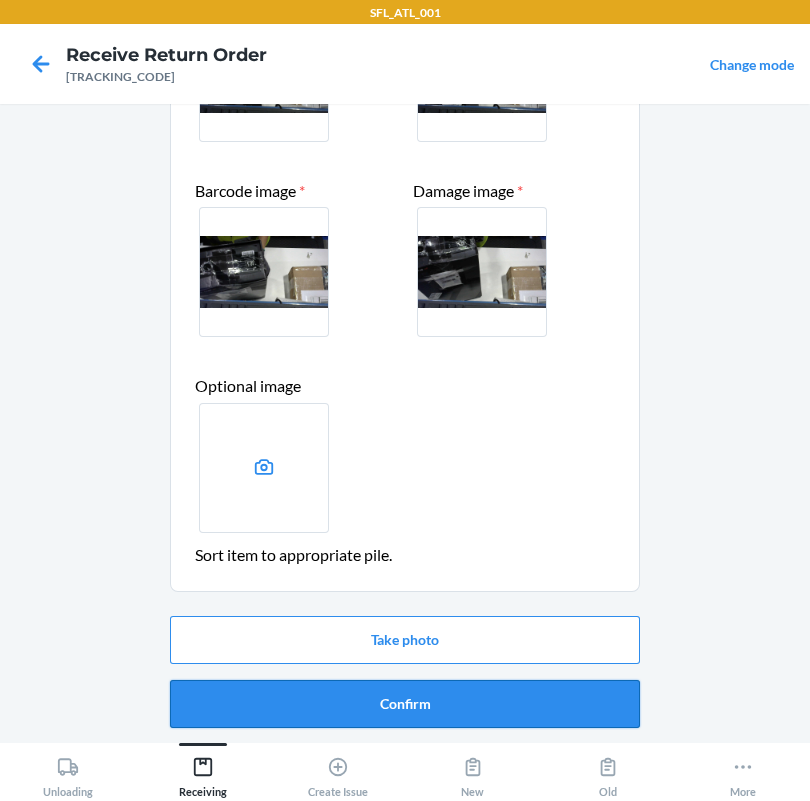 click on "Confirm" at bounding box center [405, 704] 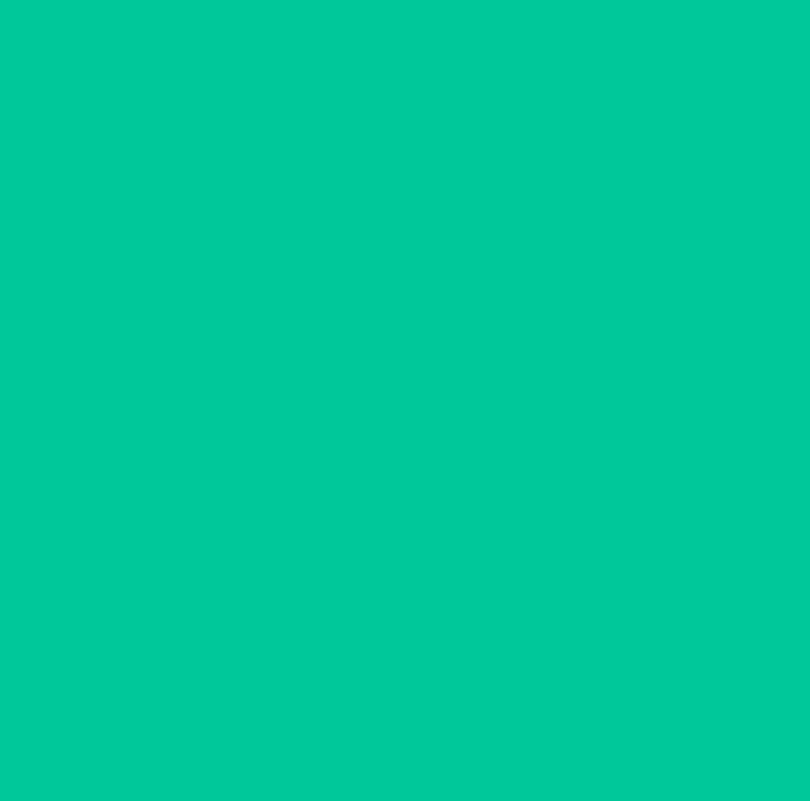 scroll, scrollTop: 0, scrollLeft: 0, axis: both 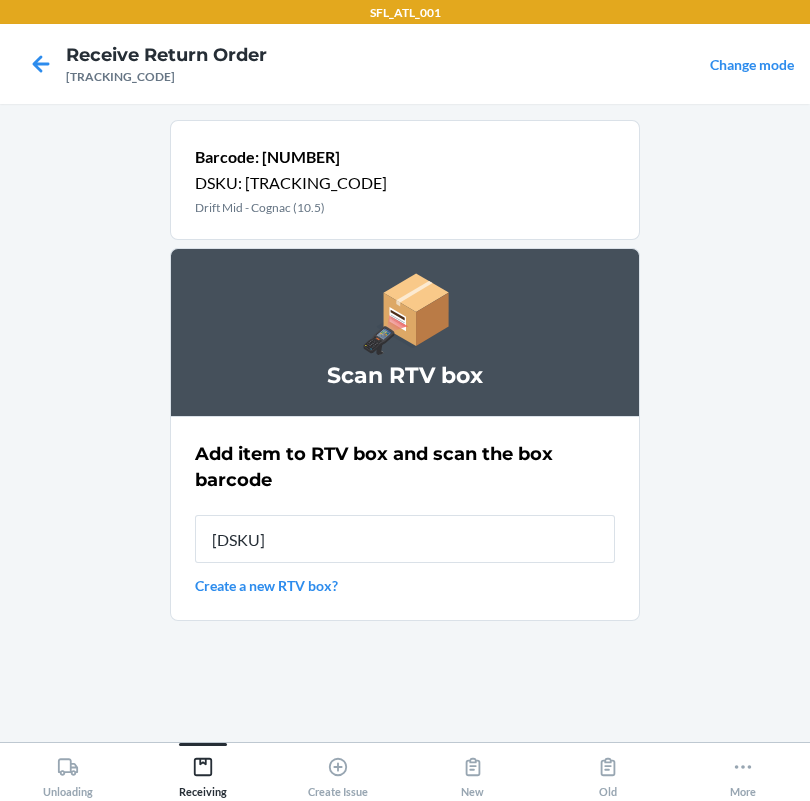 type on "[DSKU]" 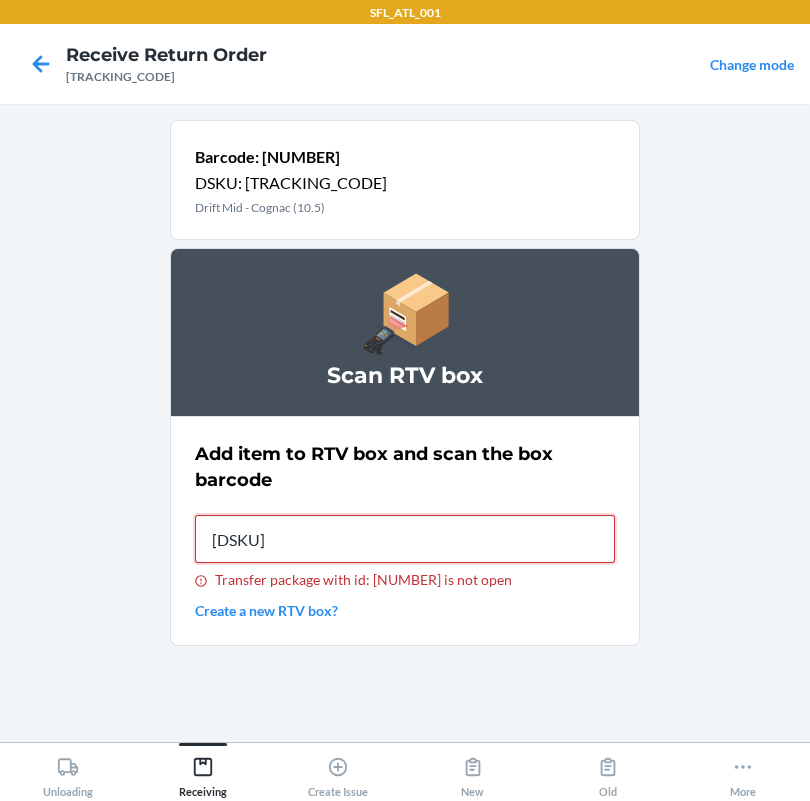 type on "[DSKU]" 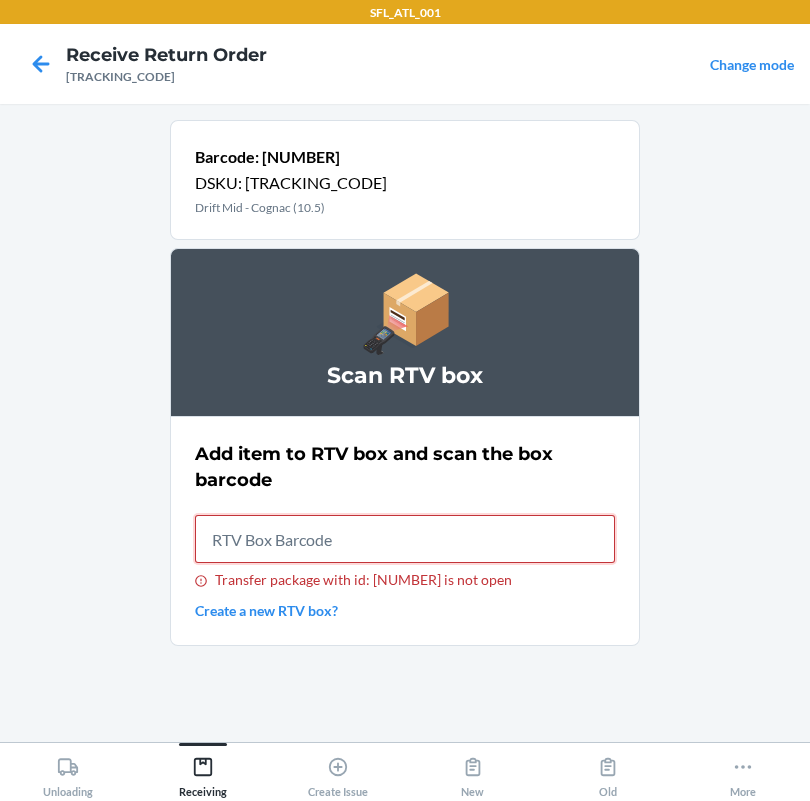 click on "Transfer package with id: [NUMBER] is not open" at bounding box center [405, 539] 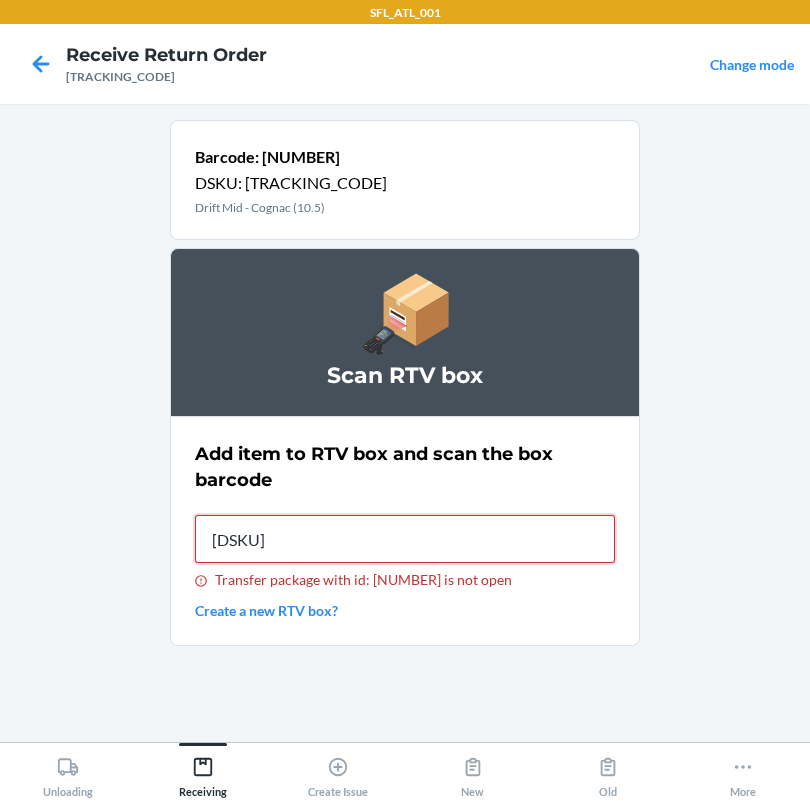 type on "[DSKU]" 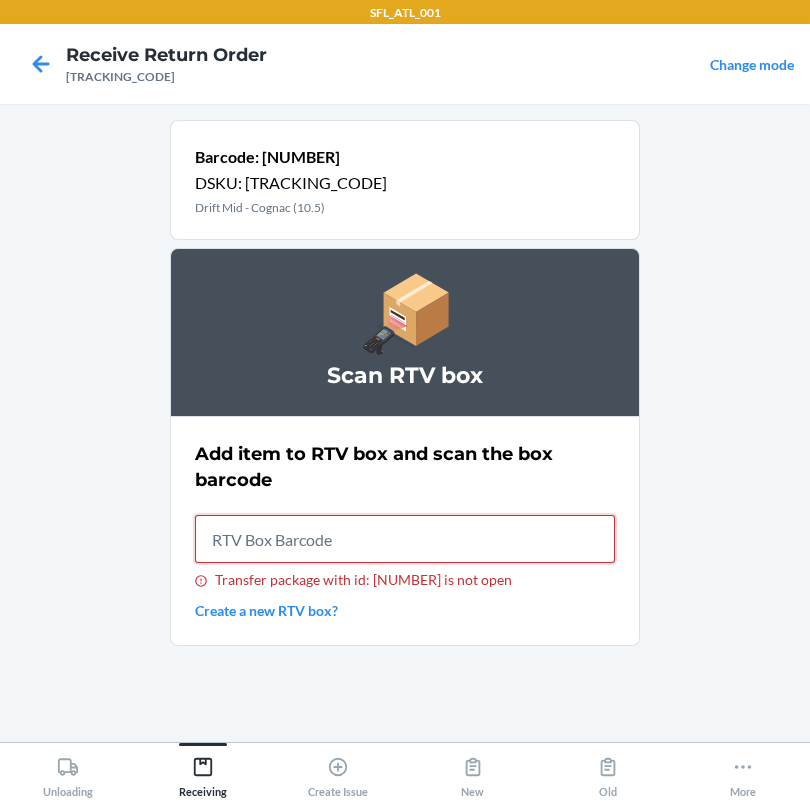 click on "Transfer package with id: [NUMBER] is not open" at bounding box center (405, 539) 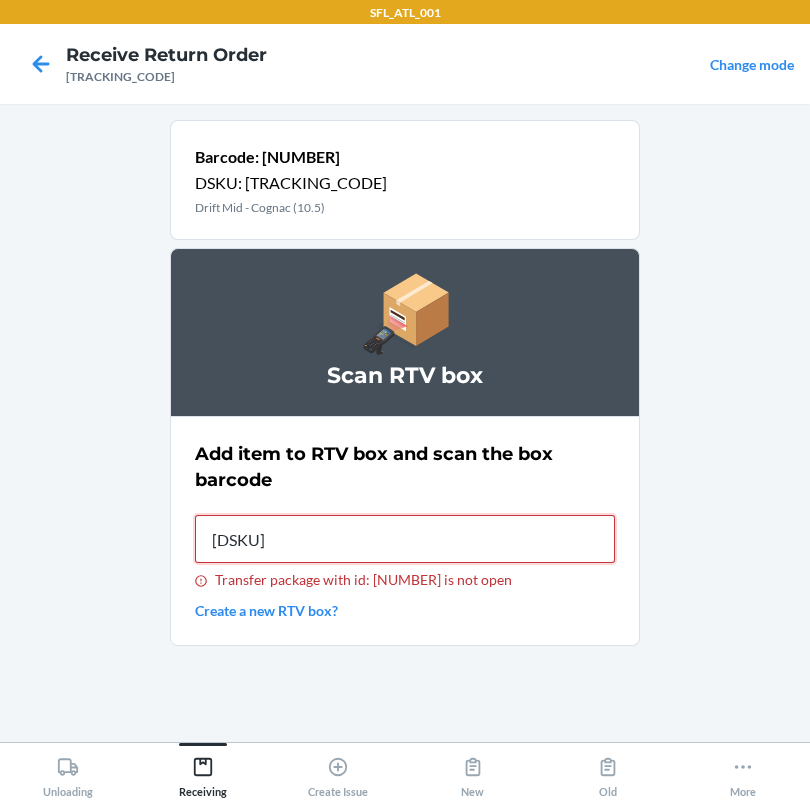 type on "[DSKU]" 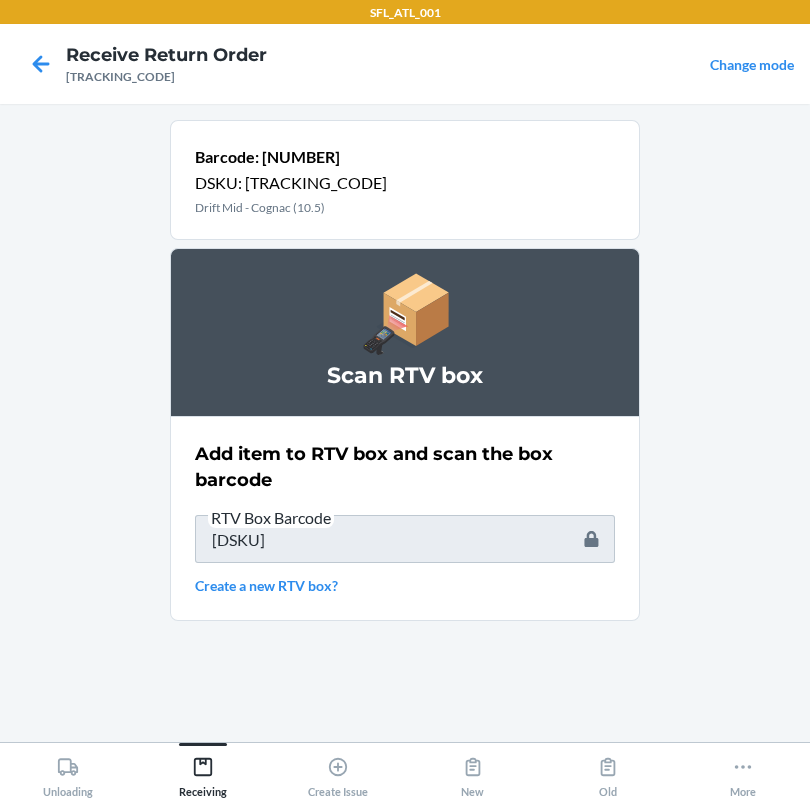 type 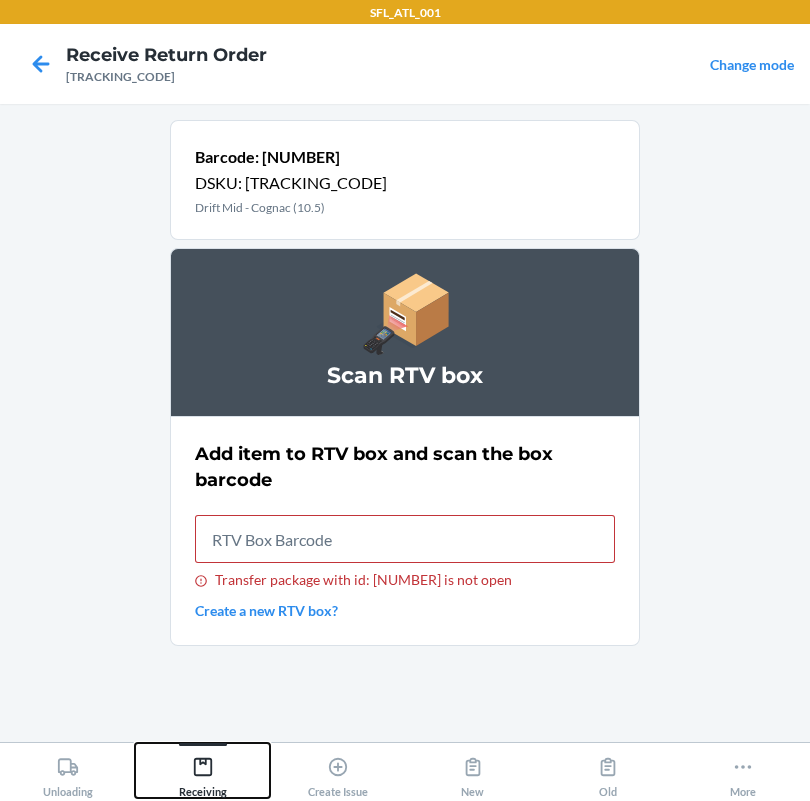 click 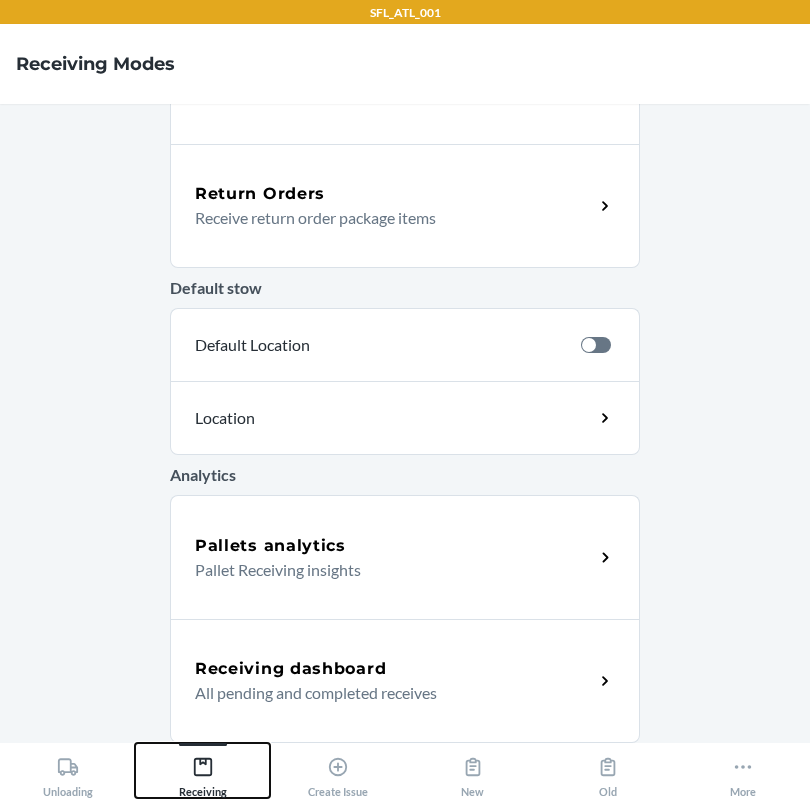 scroll, scrollTop: 442, scrollLeft: 0, axis: vertical 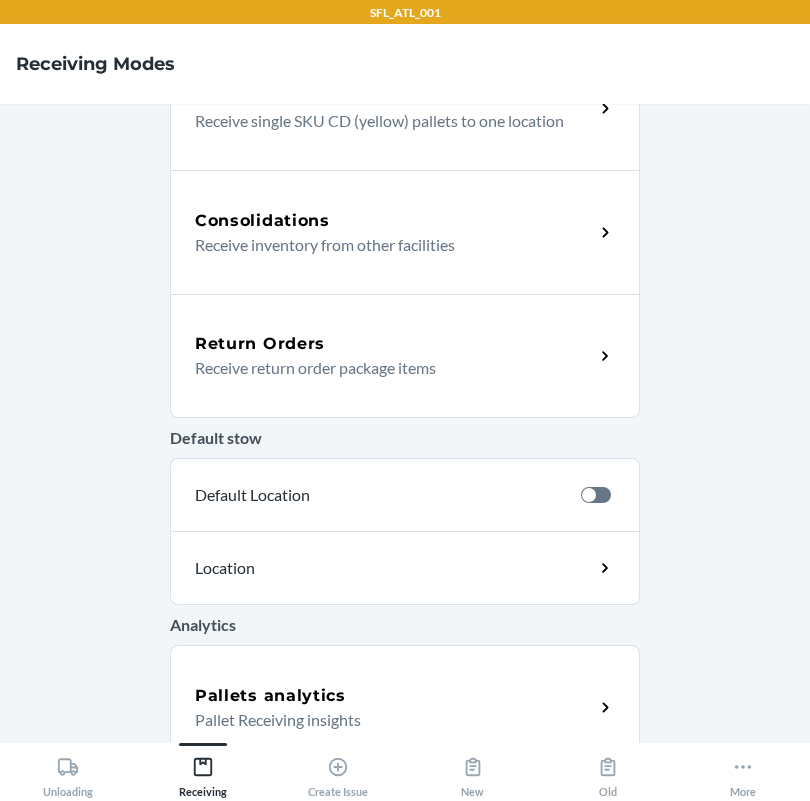 click on "Receive return order package items" at bounding box center [386, 368] 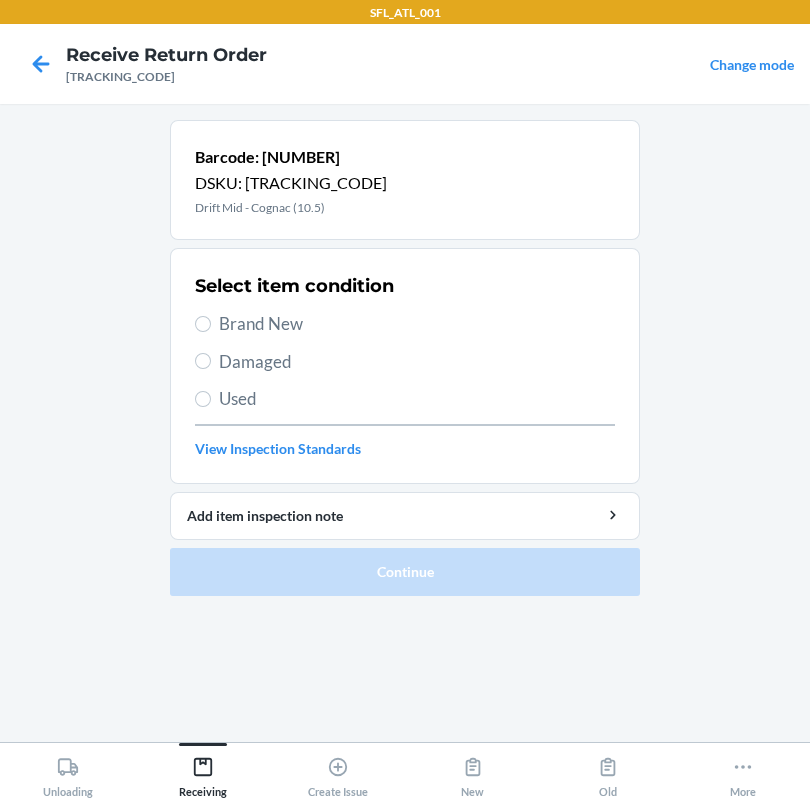 click on "Damaged" at bounding box center [417, 362] 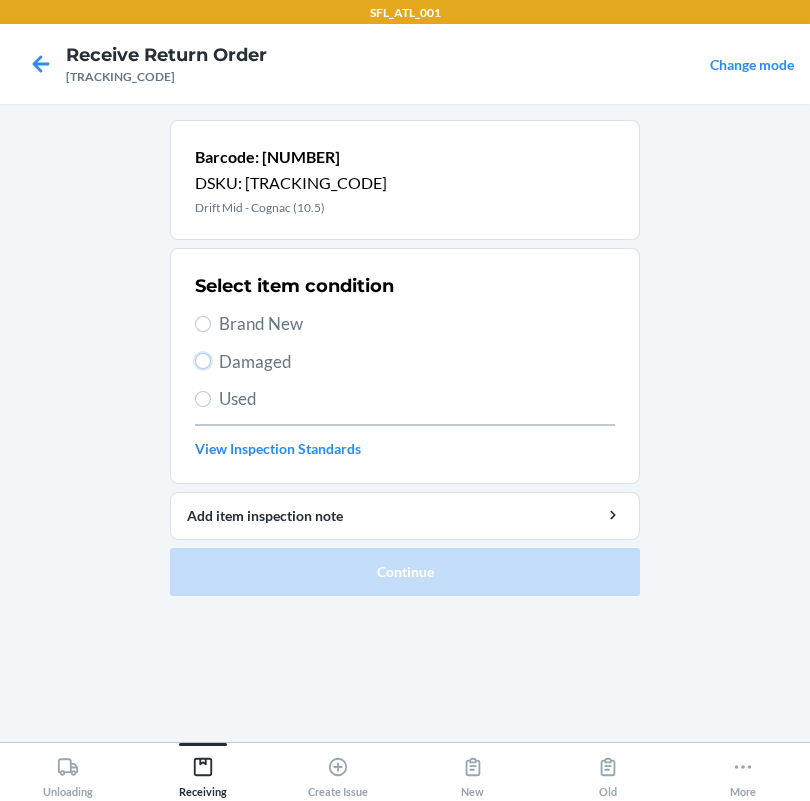 click on "Damaged" at bounding box center (203, 361) 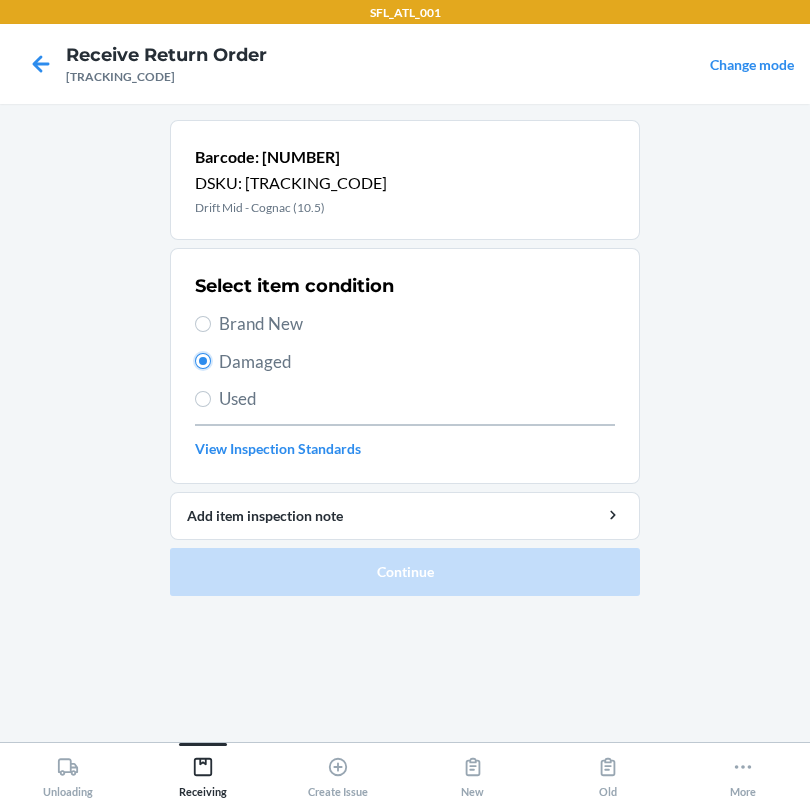 radio on "true" 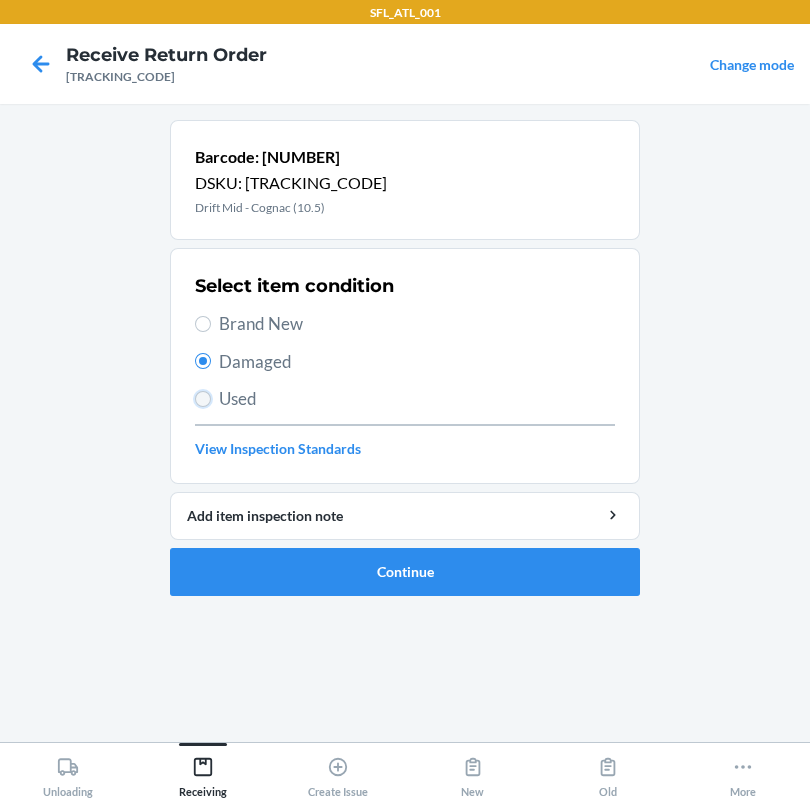 click on "Used" at bounding box center [203, 399] 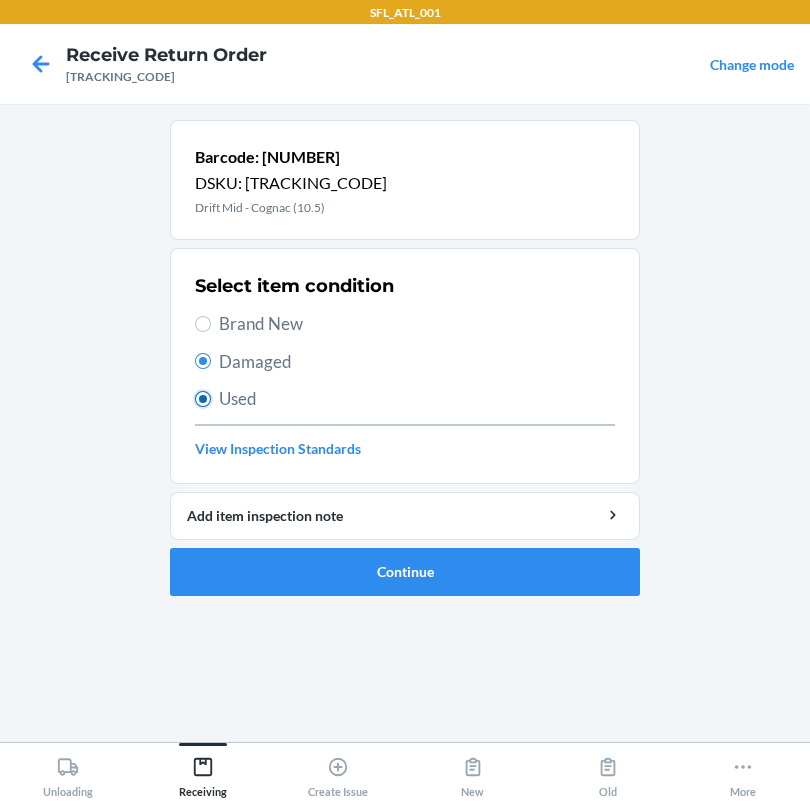 radio on "true" 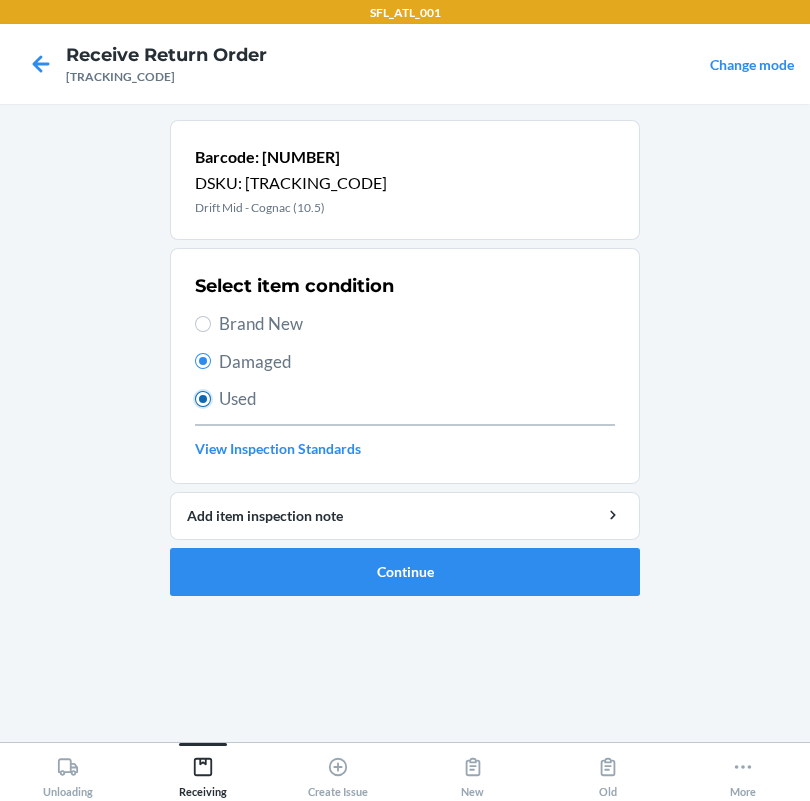 radio on "false" 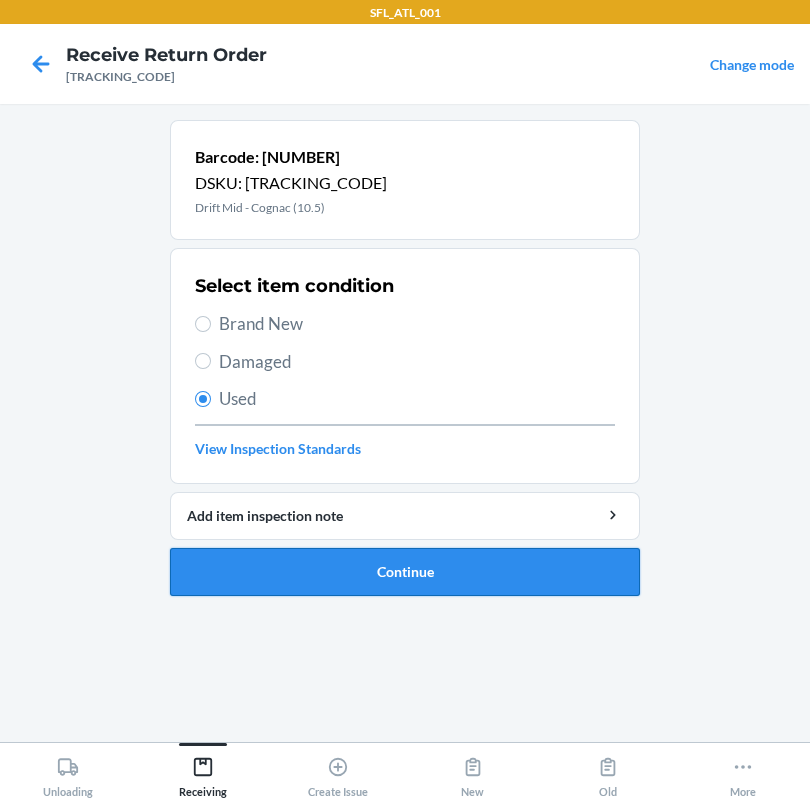 click on "Continue" at bounding box center [405, 572] 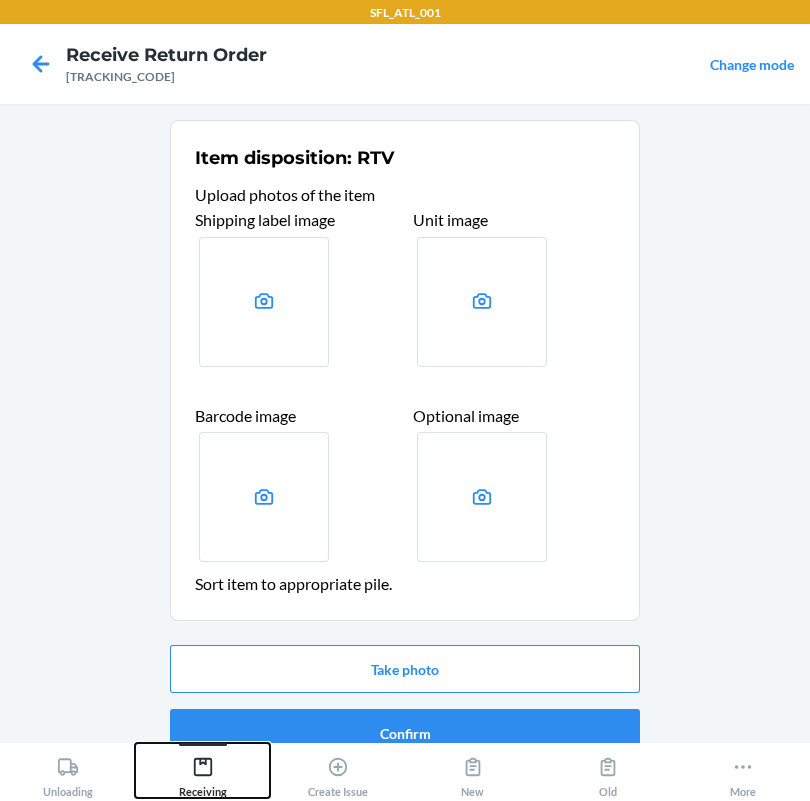 click 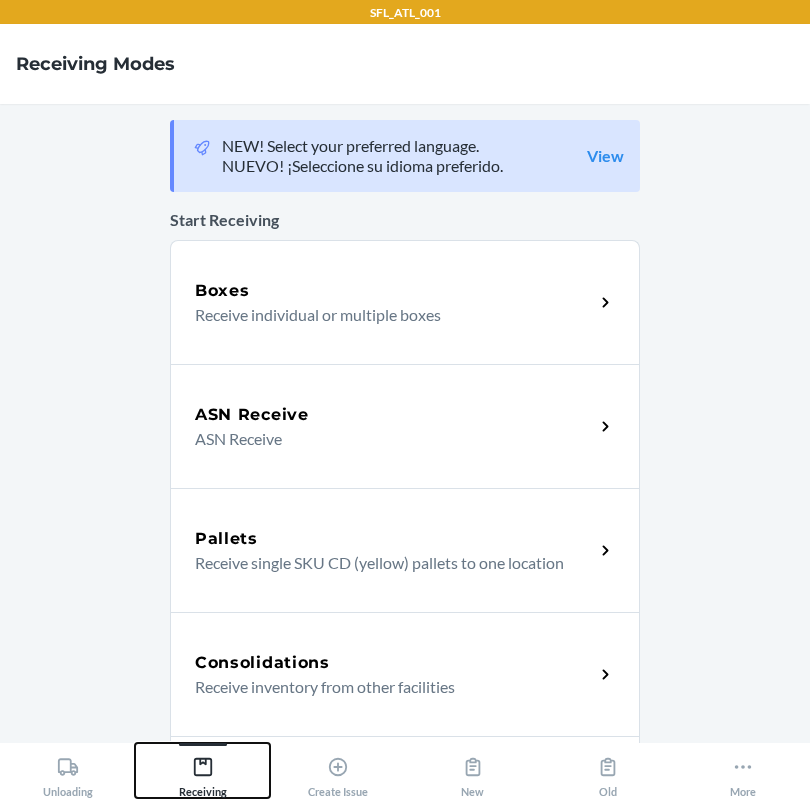 scroll, scrollTop: 149, scrollLeft: 0, axis: vertical 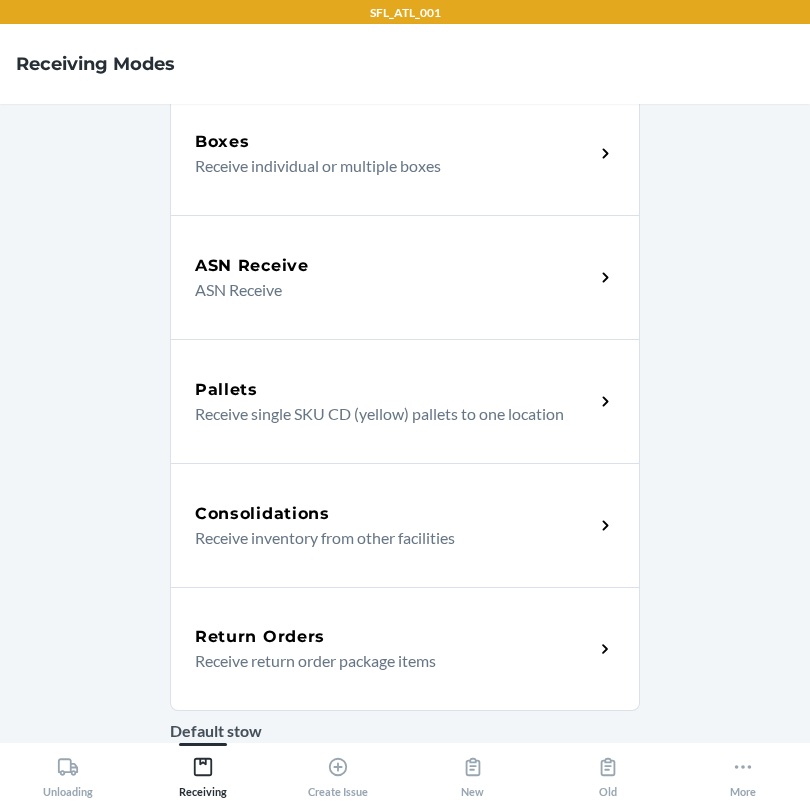 click on "Return Orders" at bounding box center (260, 637) 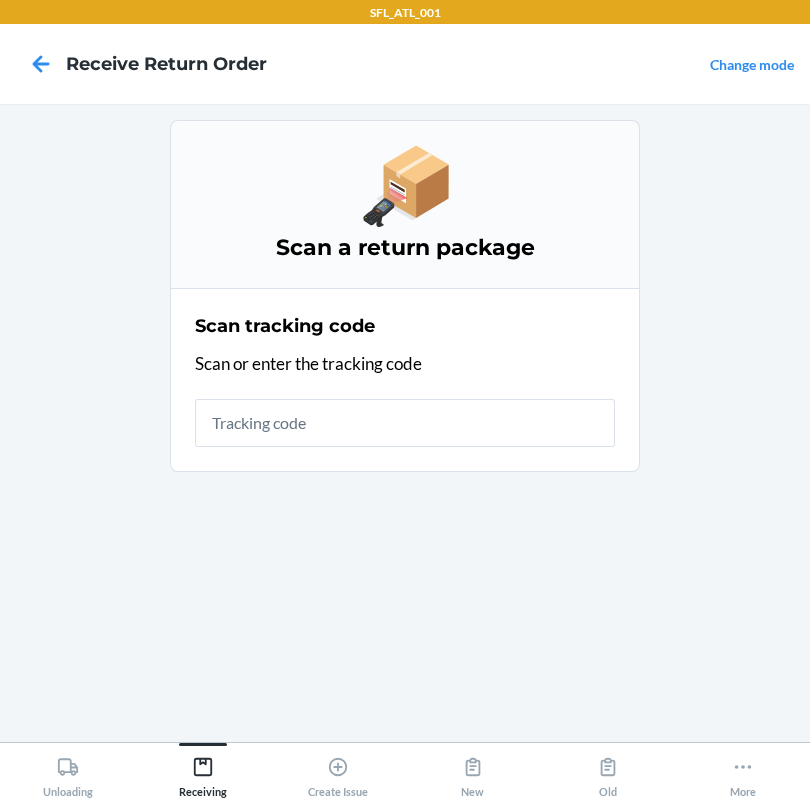 click at bounding box center (405, 423) 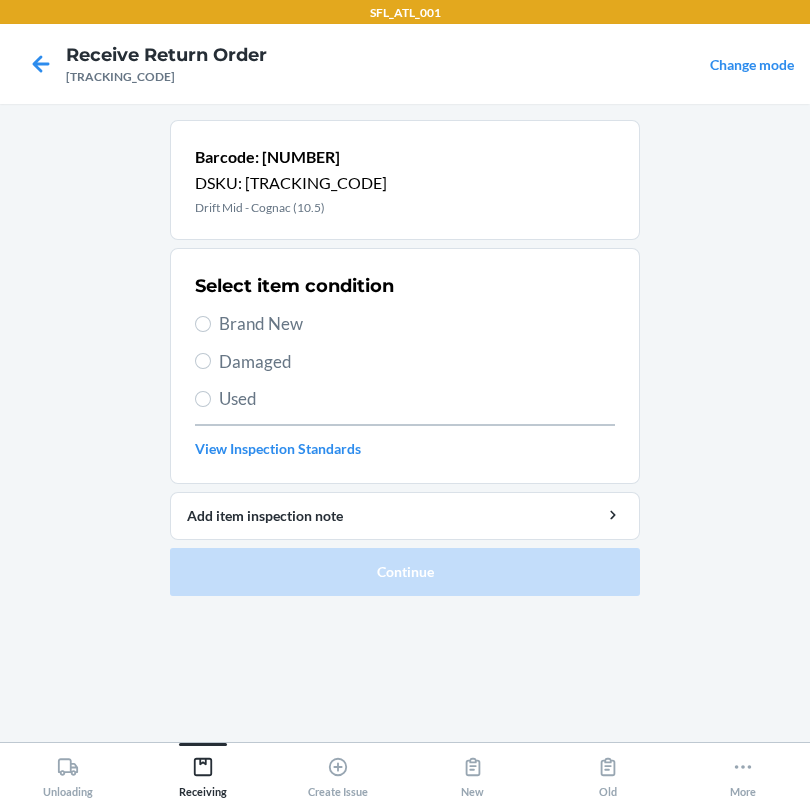 click on "Damaged" at bounding box center [405, 362] 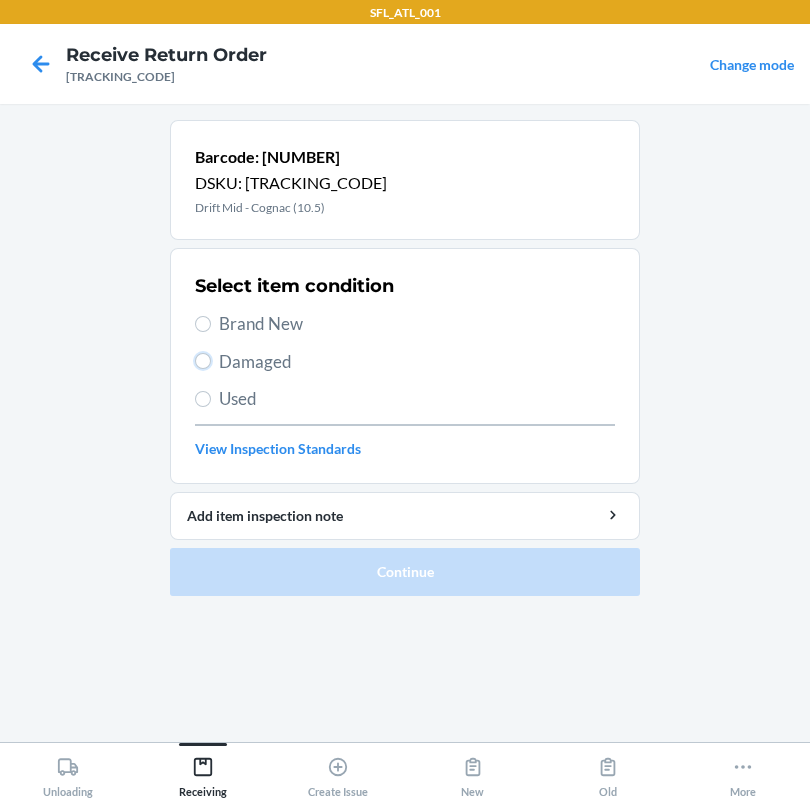 click on "Damaged" at bounding box center [203, 361] 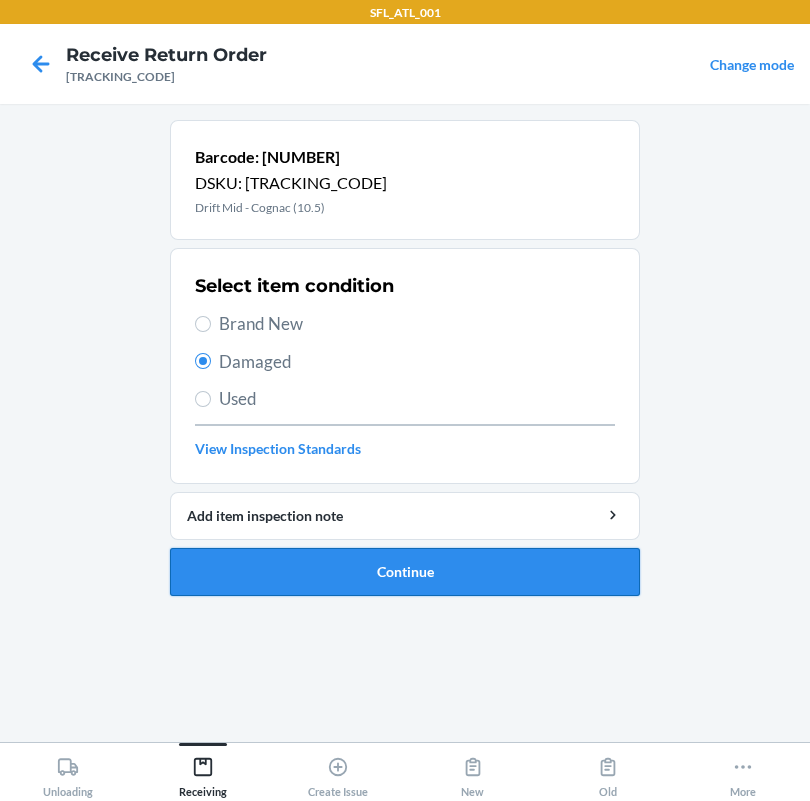 click on "Continue" at bounding box center [405, 572] 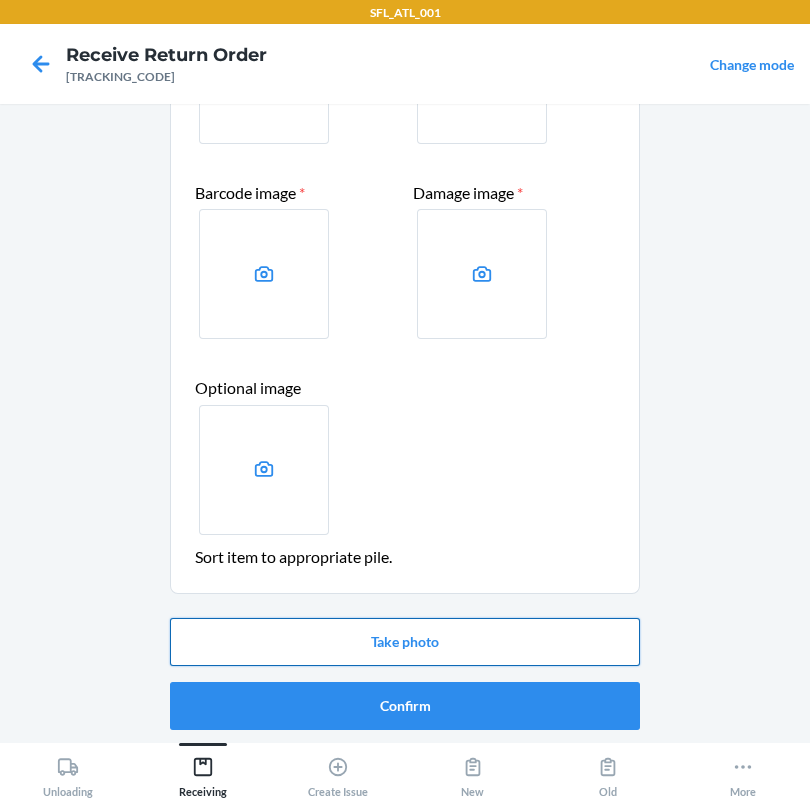 scroll, scrollTop: 225, scrollLeft: 0, axis: vertical 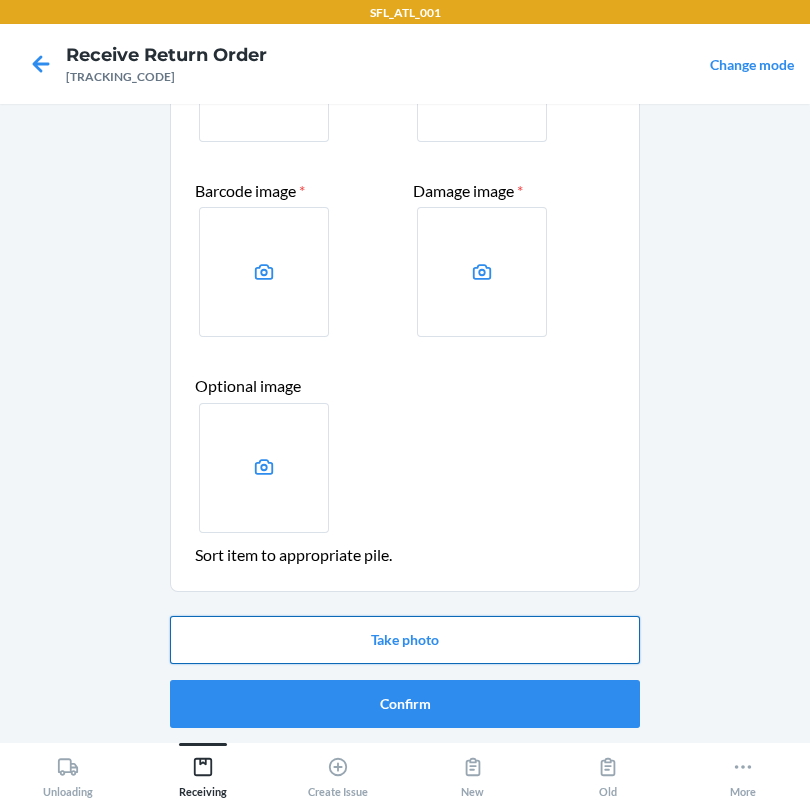 click on "Take photo" at bounding box center [405, 640] 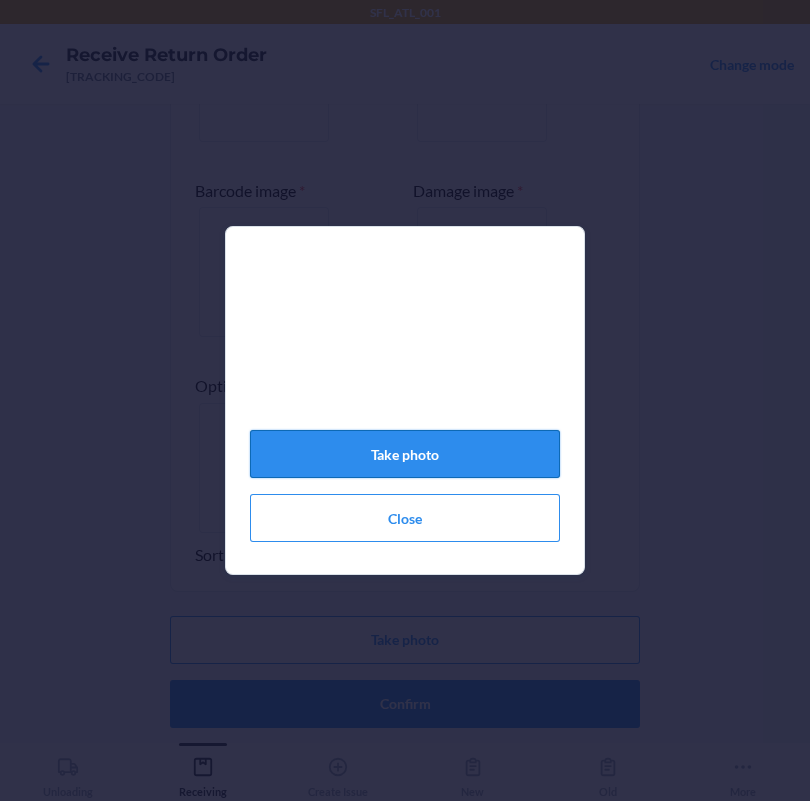 click on "Take photo" 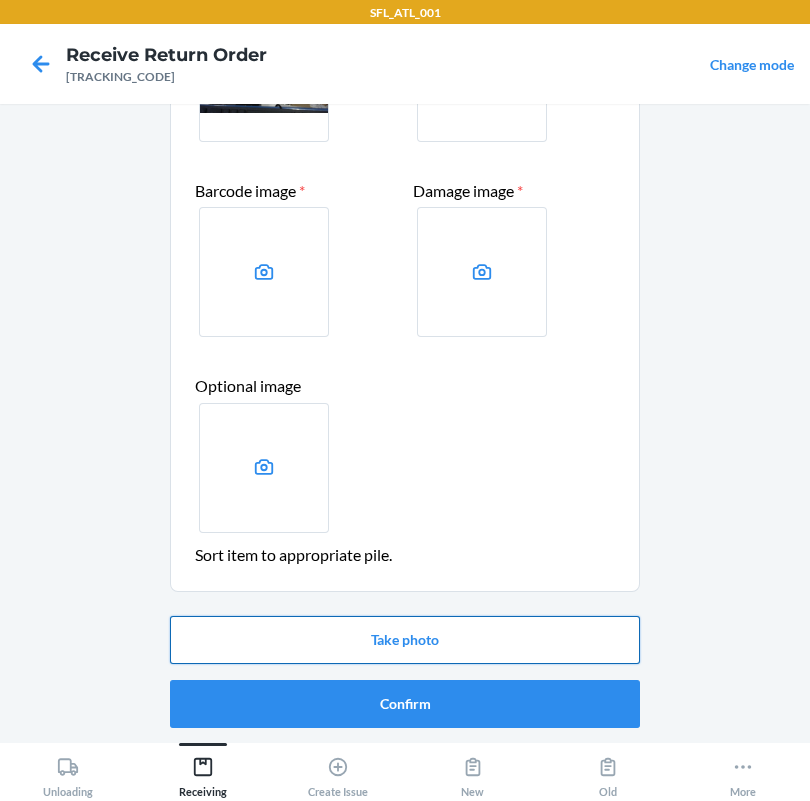 click on "Take photo" at bounding box center [405, 640] 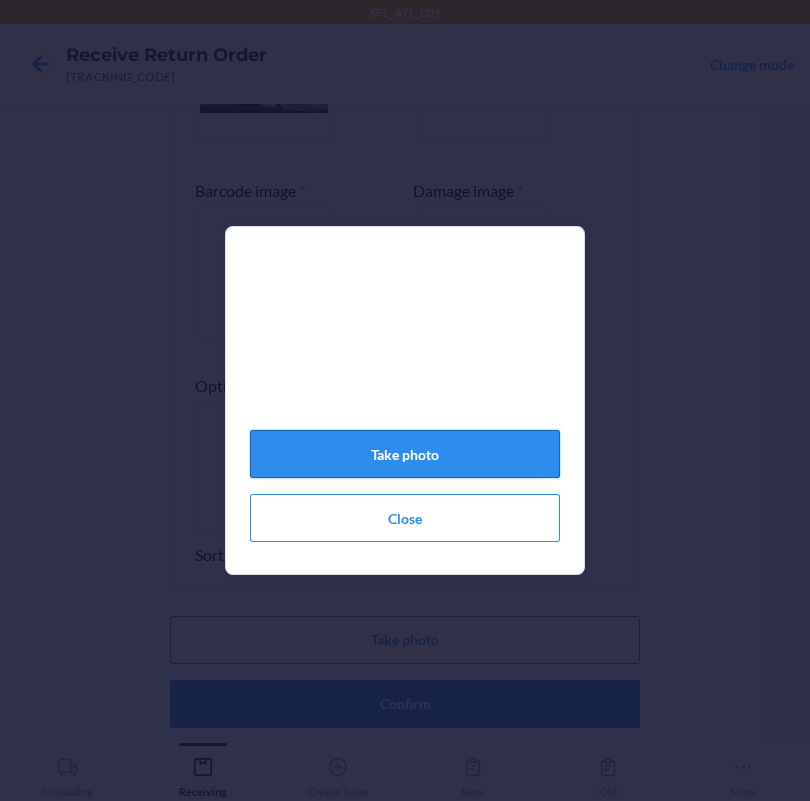 click on "Take photo" 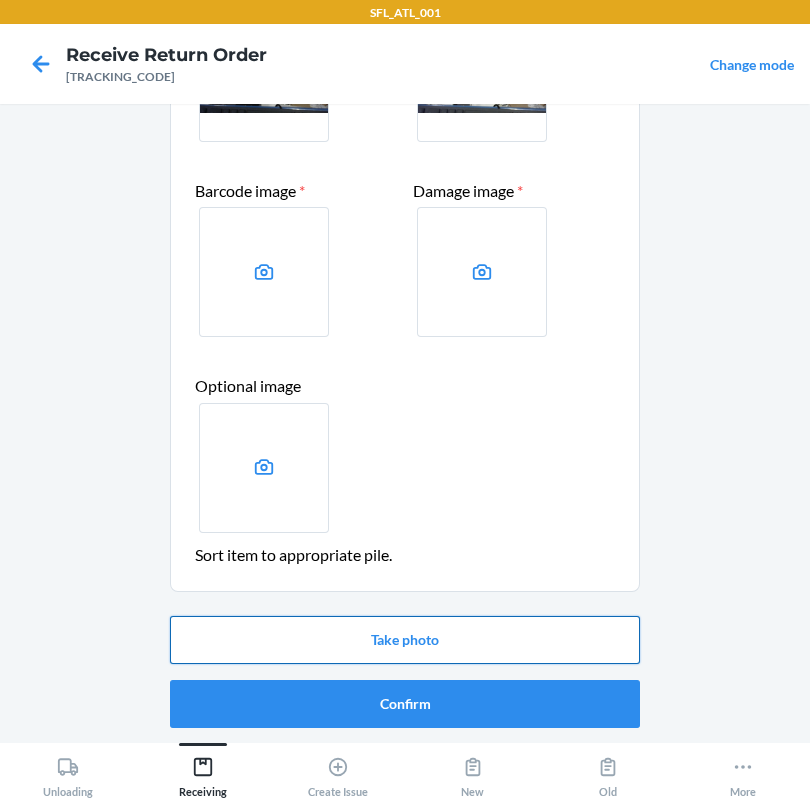 click on "Take photo" at bounding box center (405, 640) 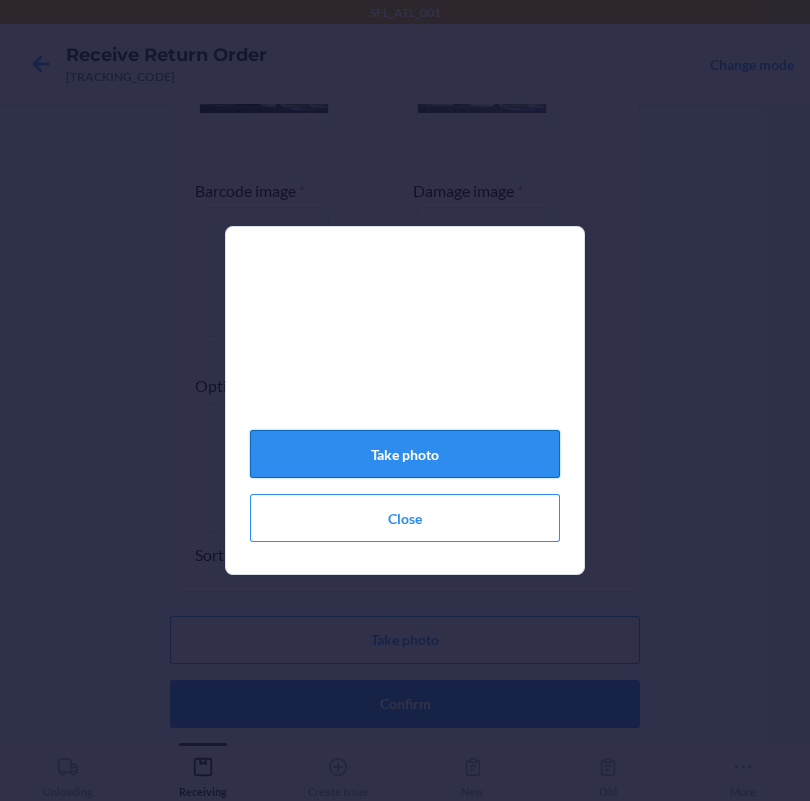 click on "Take photo" 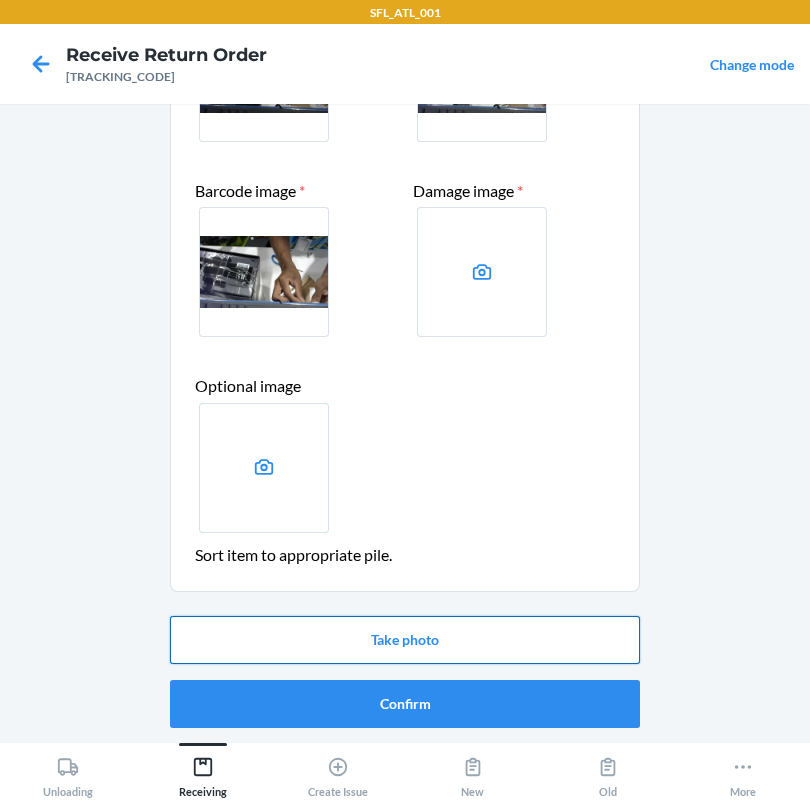 click on "Take photo" at bounding box center [405, 640] 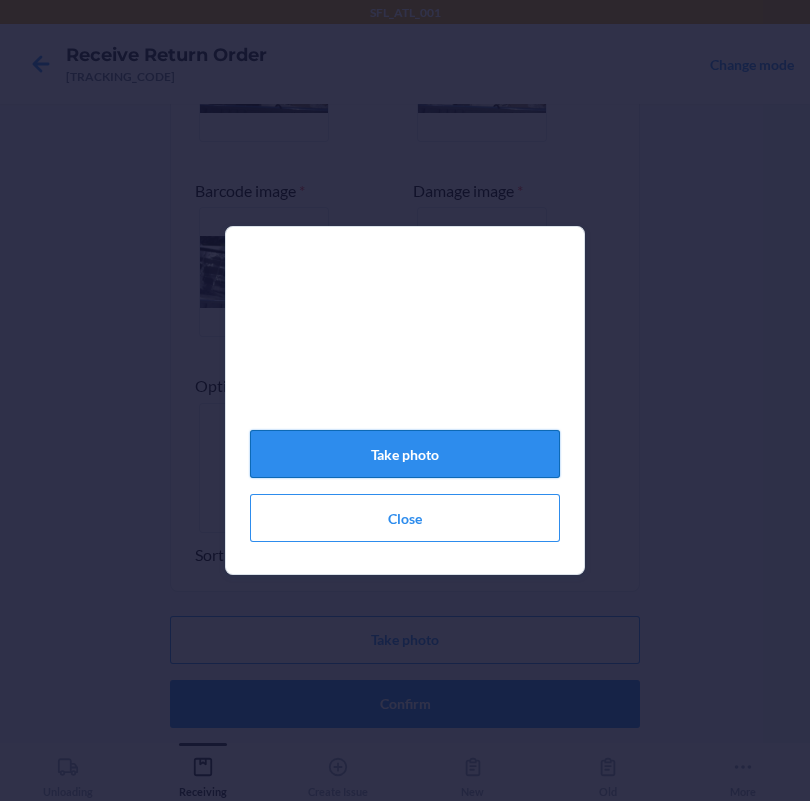 click on "Take photo" 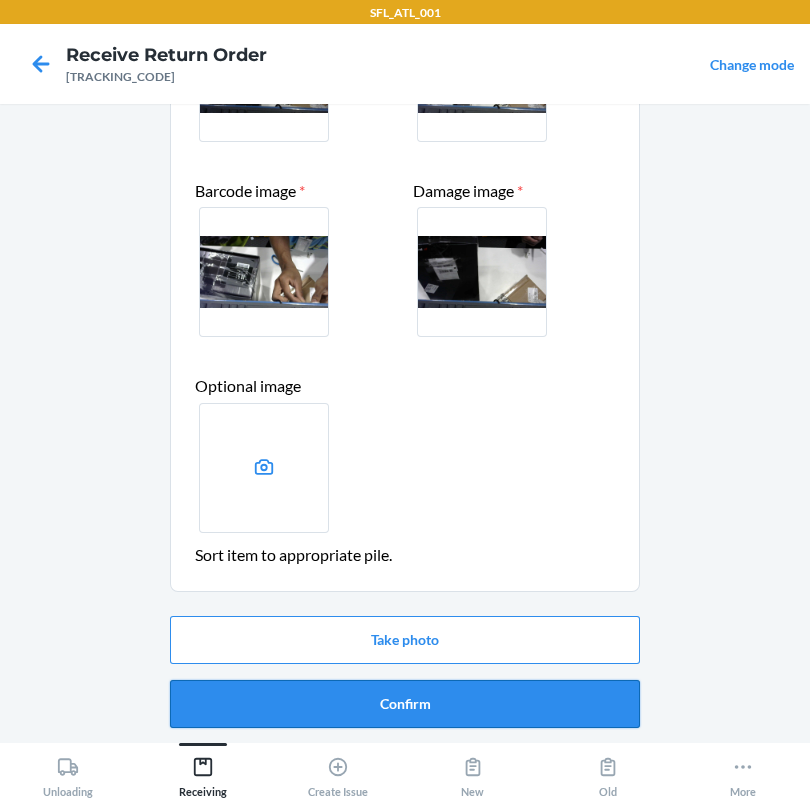 click on "Confirm" at bounding box center [405, 704] 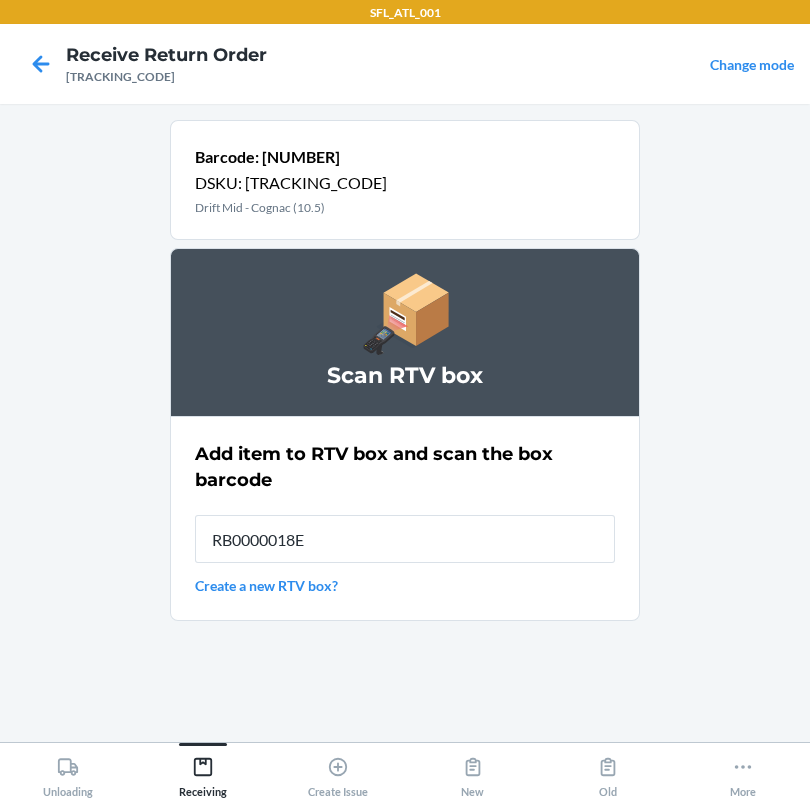 type on "[TRACKING_CODE]" 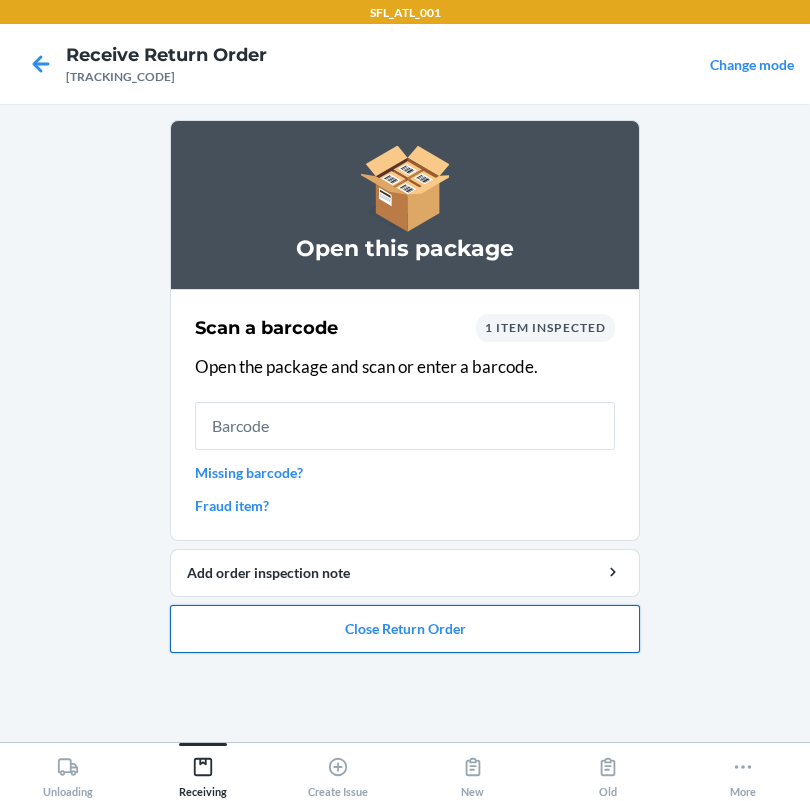 click on "Close Return Order" at bounding box center (405, 629) 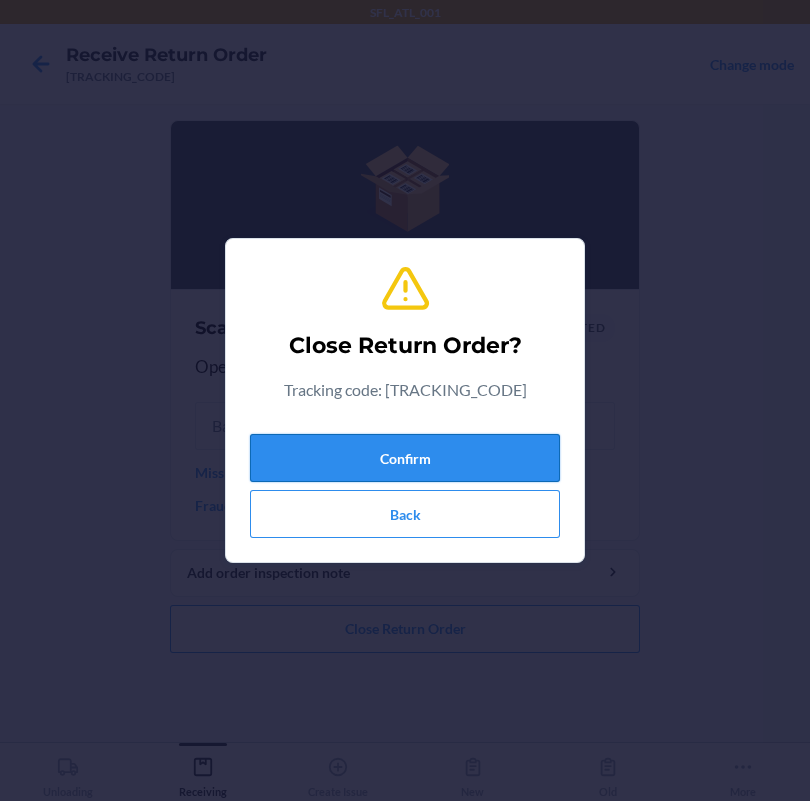 click on "Confirm" at bounding box center (405, 458) 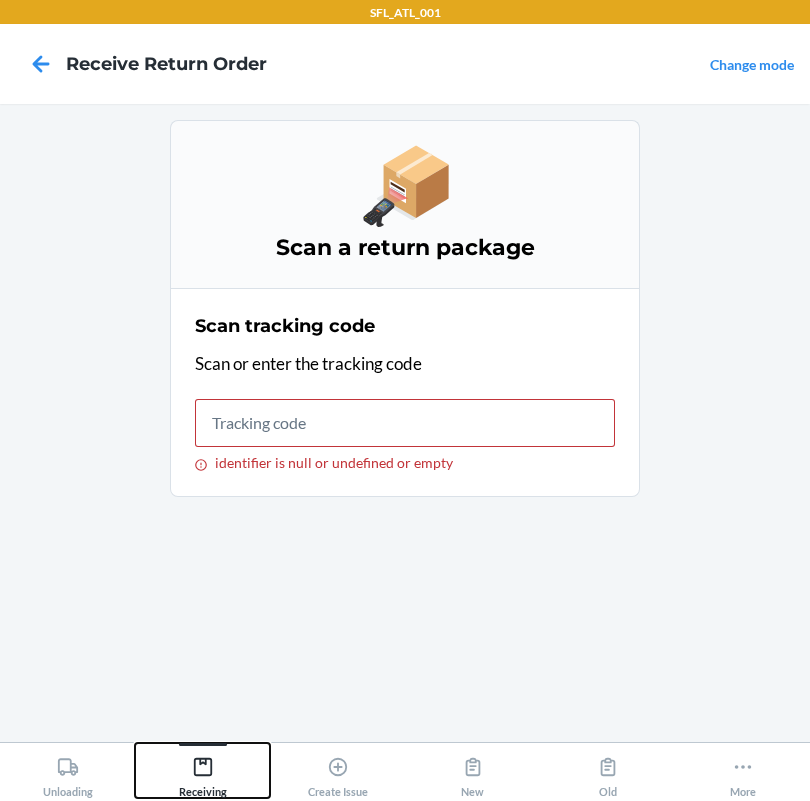click on "Receiving" at bounding box center [203, 773] 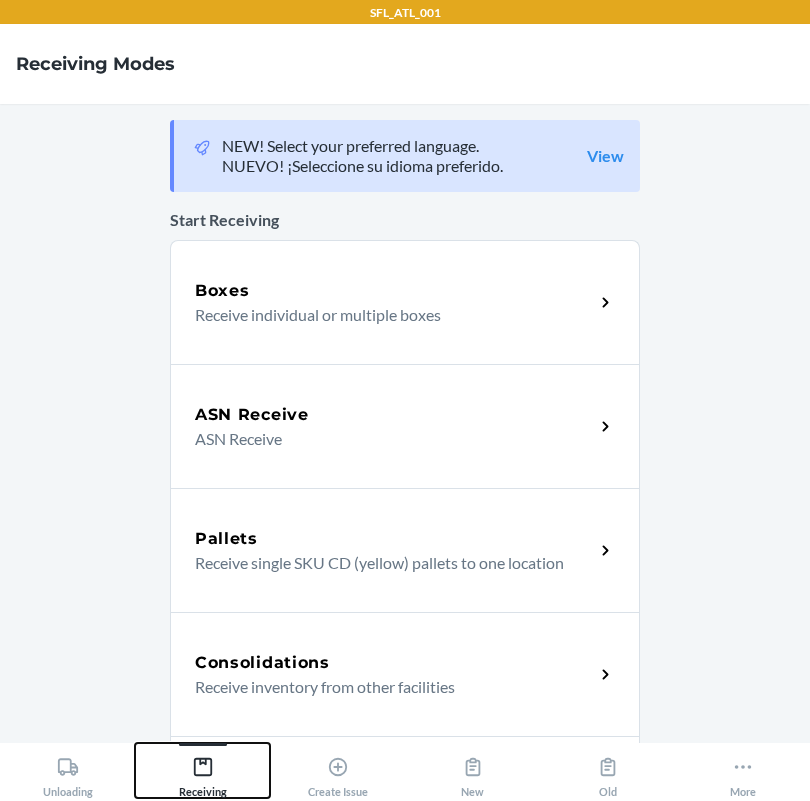 scroll, scrollTop: 449, scrollLeft: 0, axis: vertical 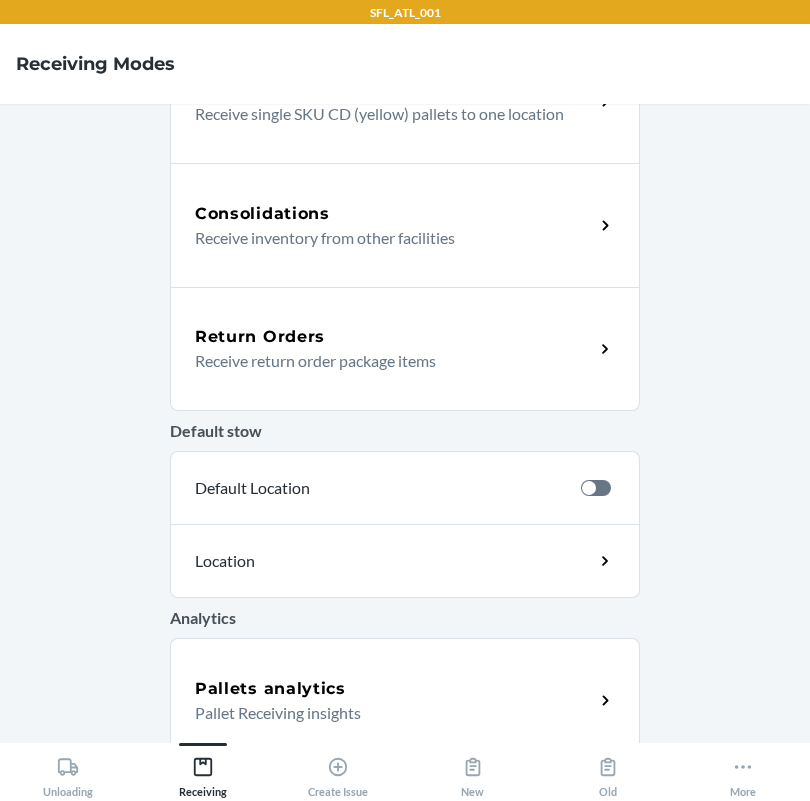 click on "Receive return order package items" at bounding box center [386, 361] 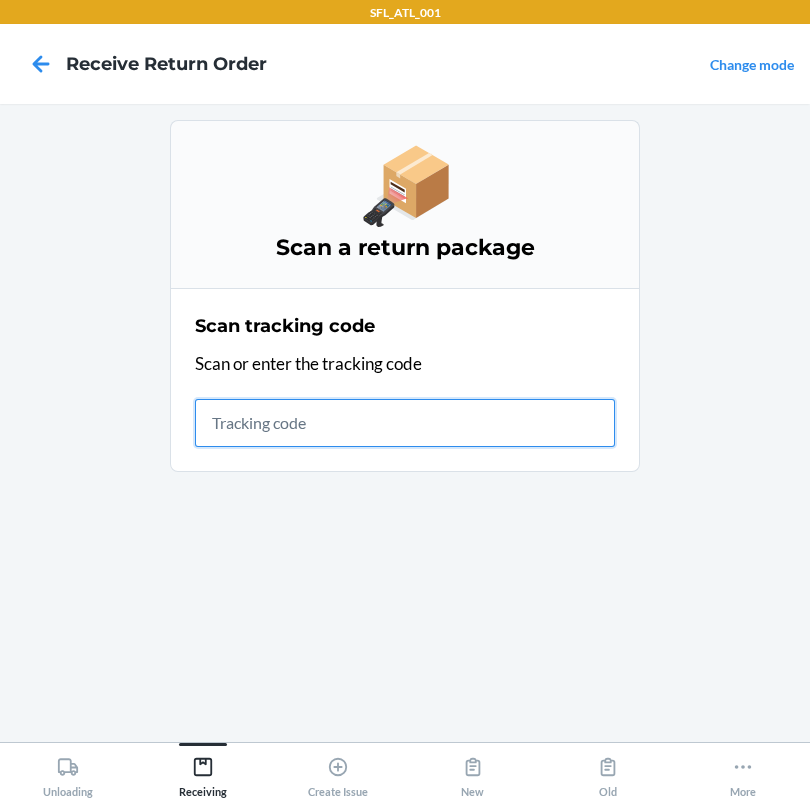 click at bounding box center [405, 423] 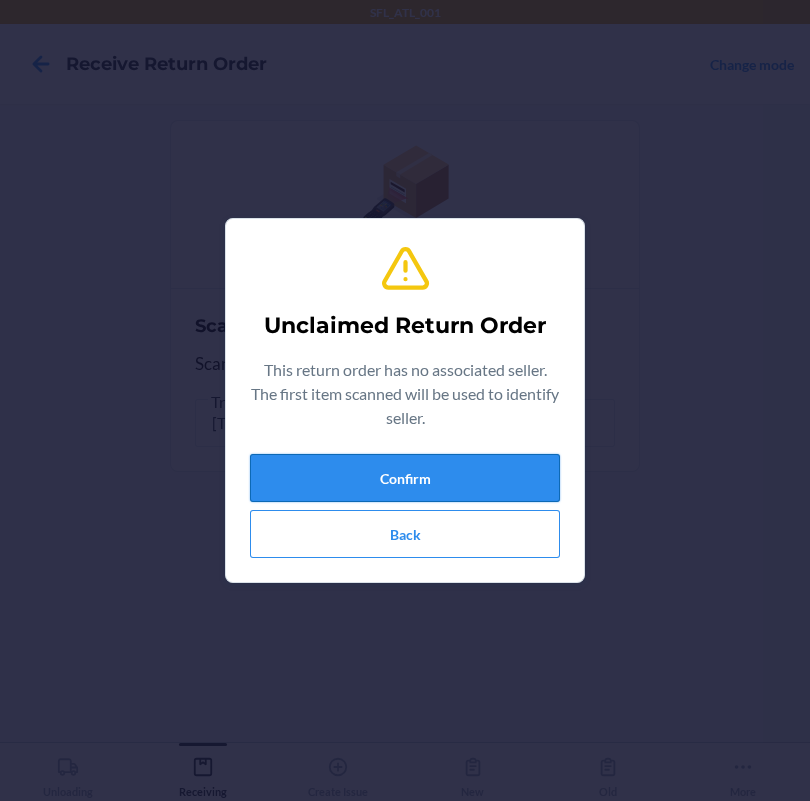 click on "Confirm" at bounding box center [405, 478] 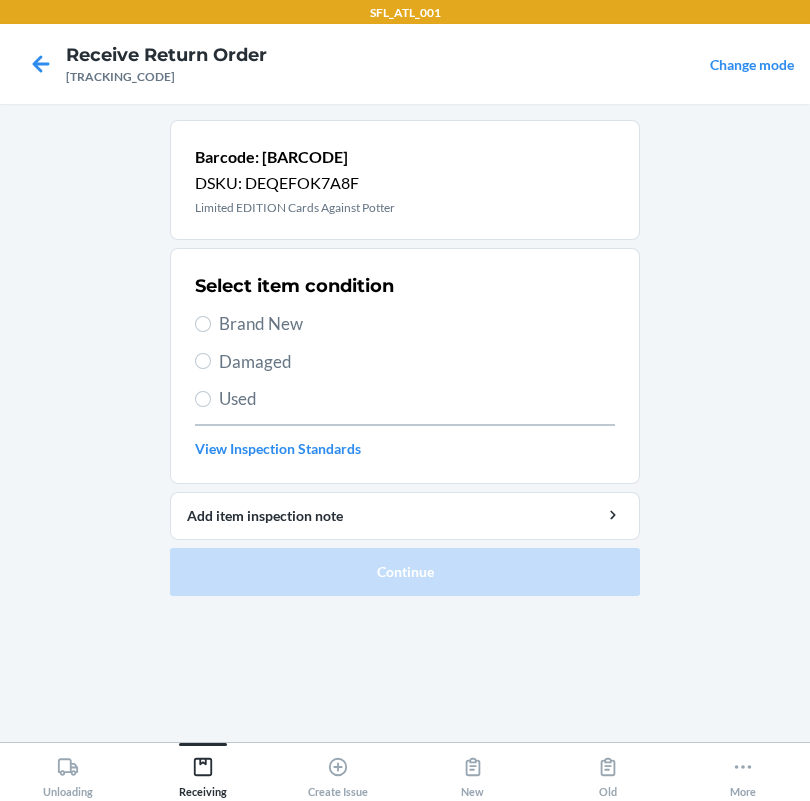 click on "Brand New" at bounding box center (417, 324) 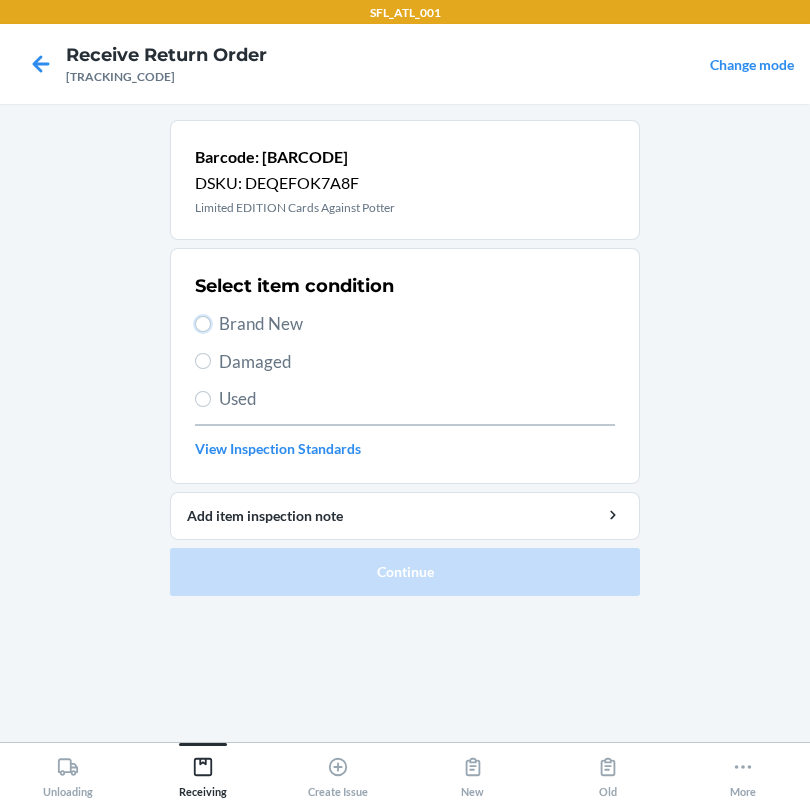 click on "Brand New" at bounding box center (203, 324) 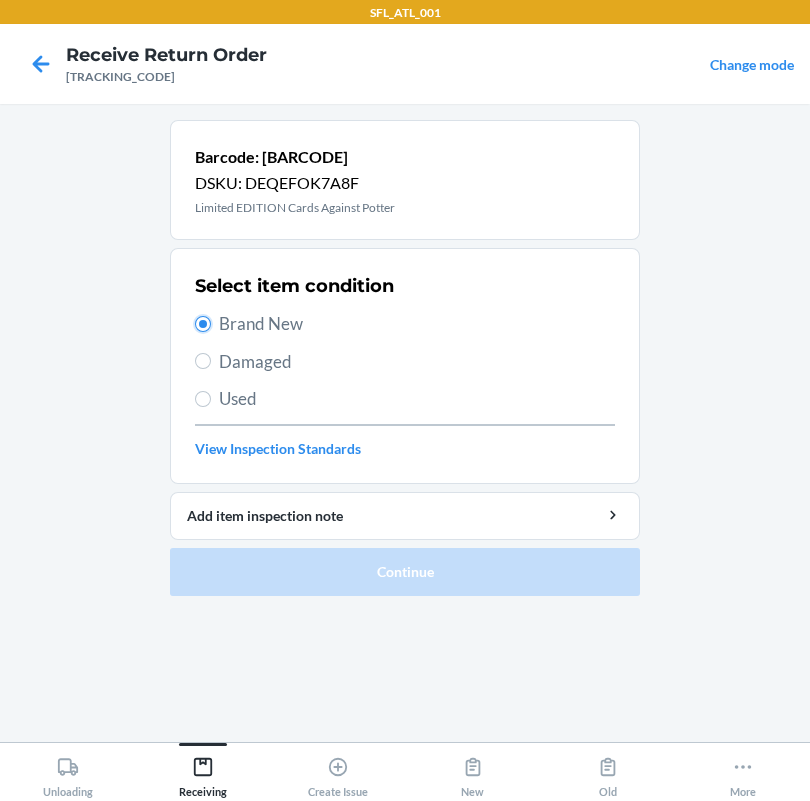 radio on "true" 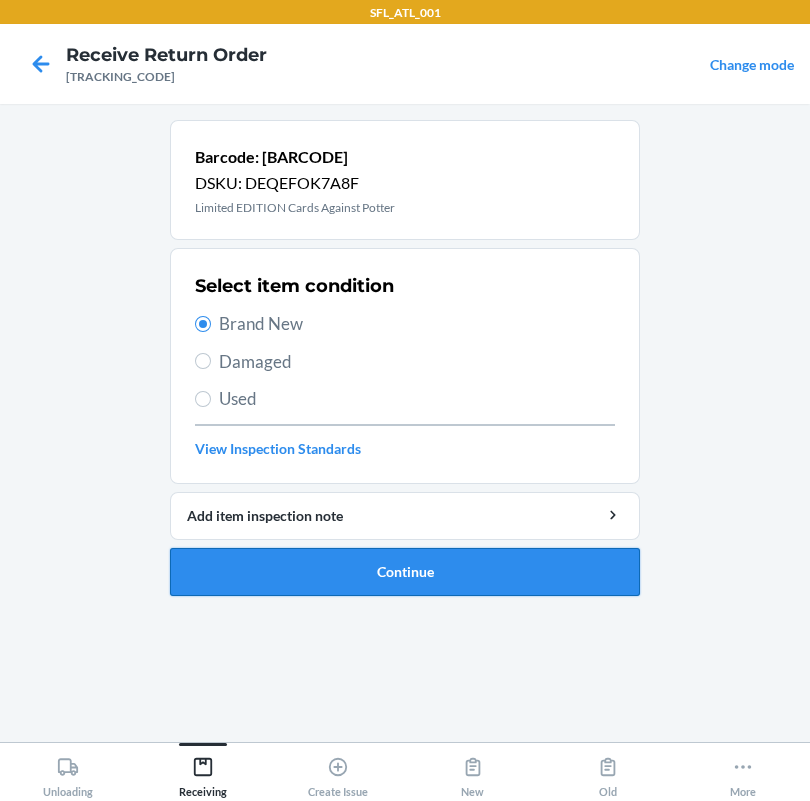 click on "Continue" at bounding box center (405, 572) 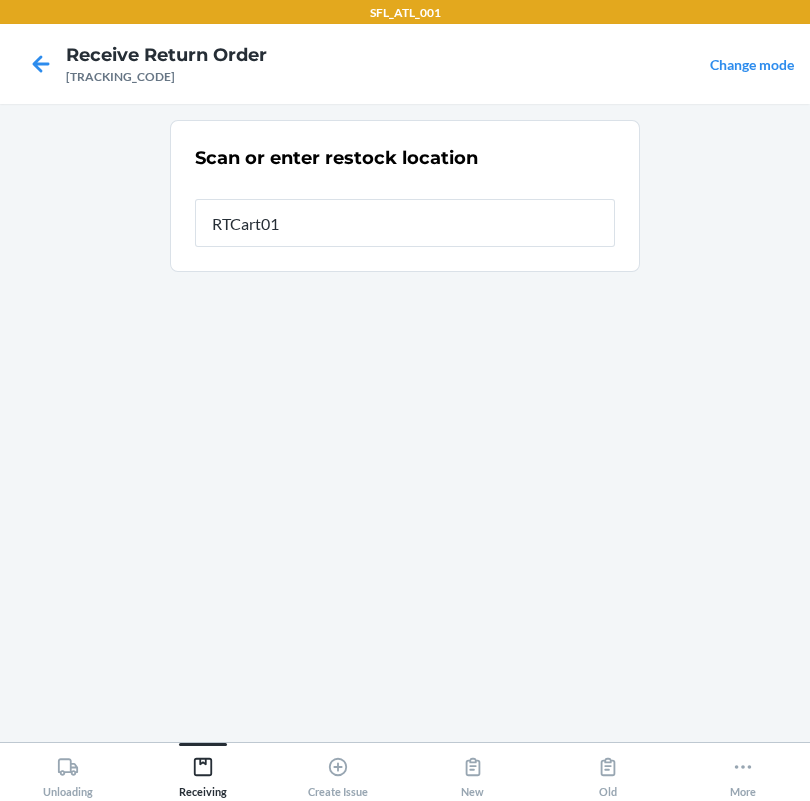 type on "RTCart016" 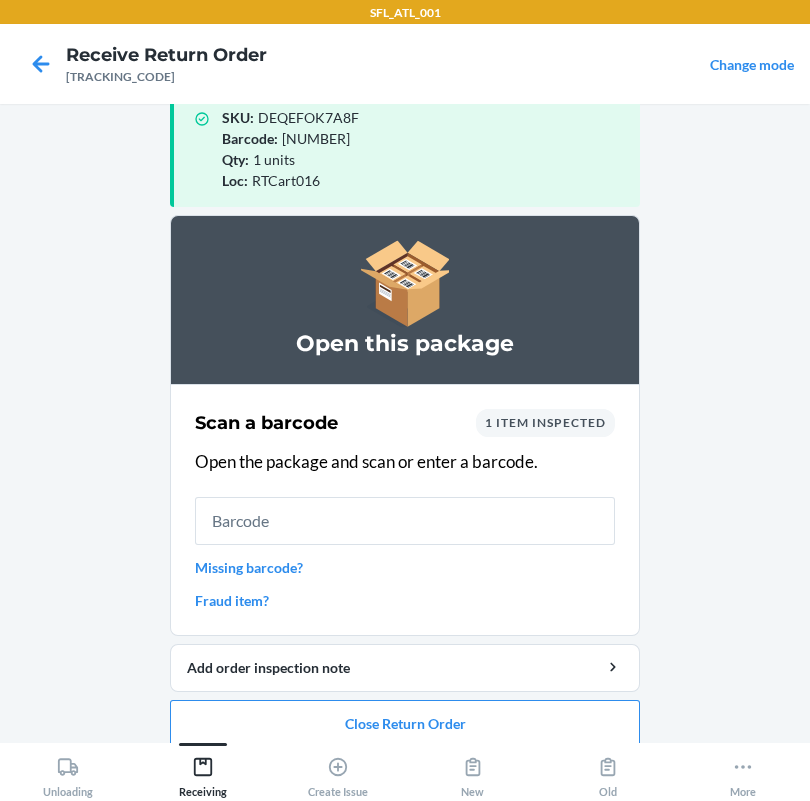 scroll, scrollTop: 57, scrollLeft: 0, axis: vertical 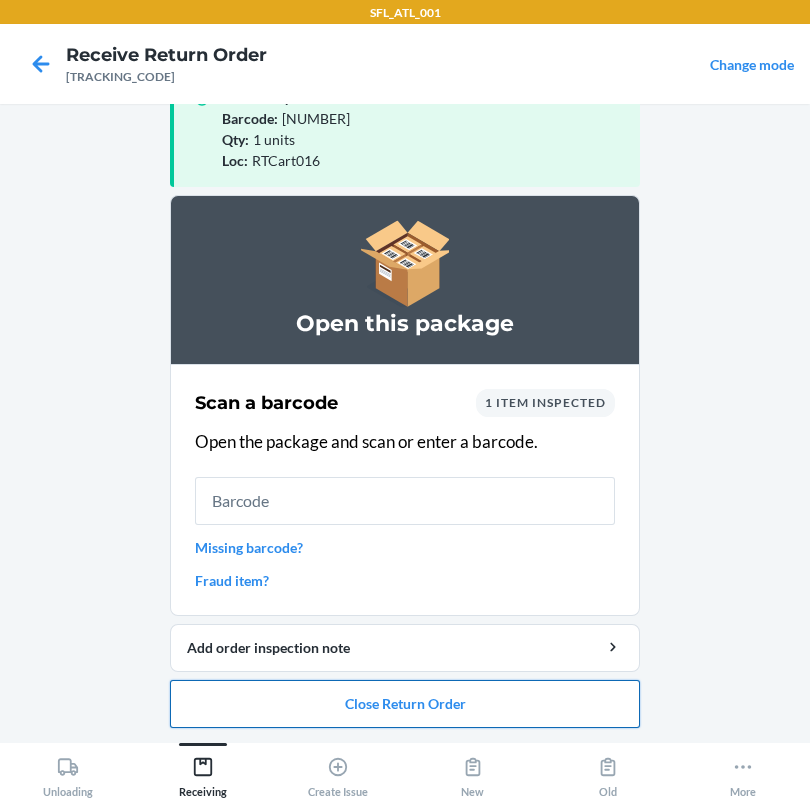 click on "Close Return Order" at bounding box center (405, 704) 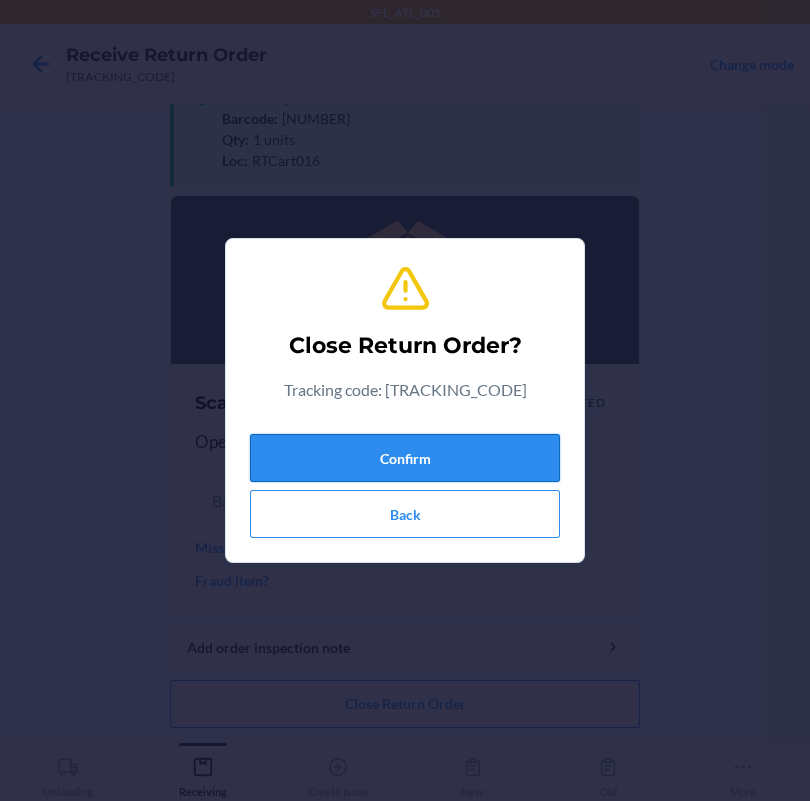click on "Confirm" at bounding box center [405, 458] 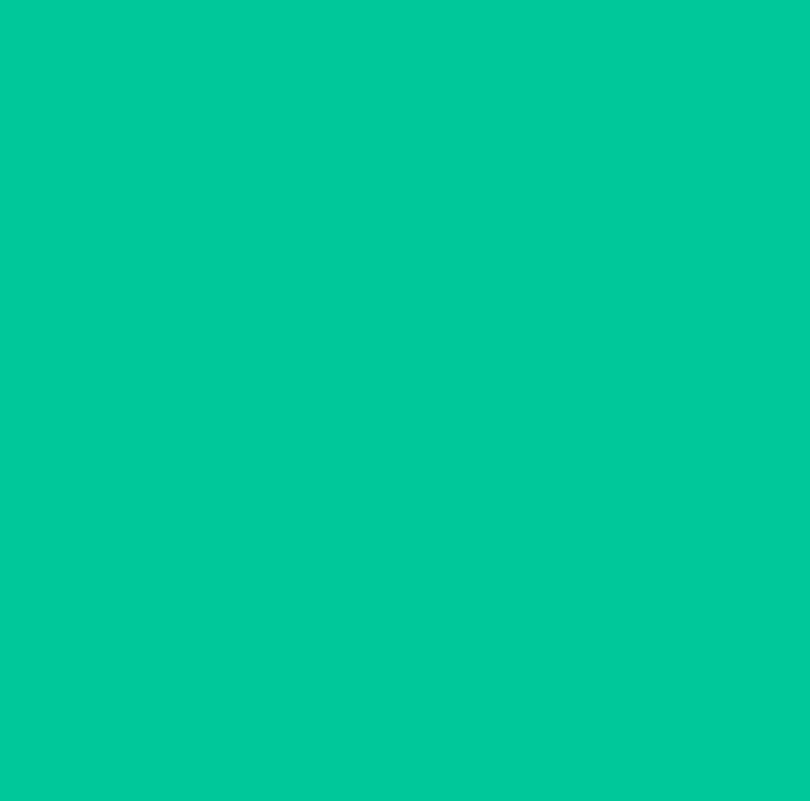 scroll, scrollTop: 0, scrollLeft: 0, axis: both 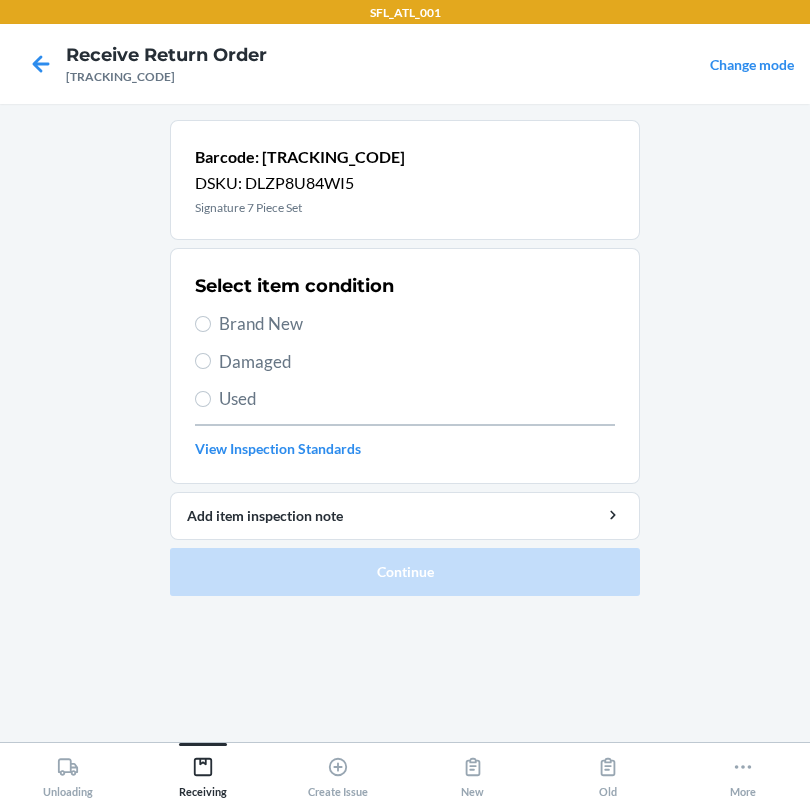 click on "Brand New" at bounding box center (417, 324) 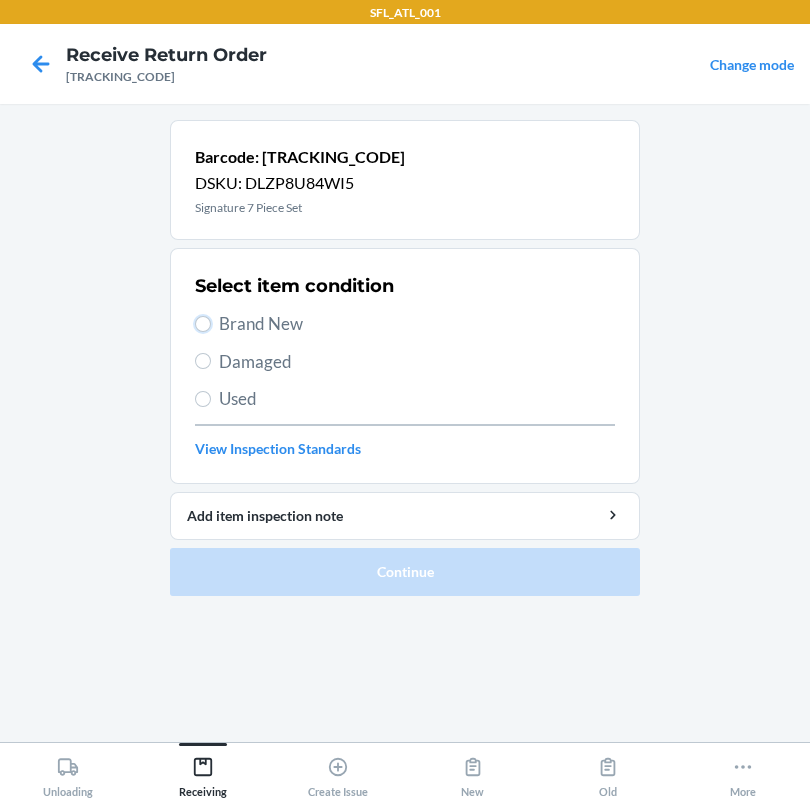 click on "Brand New" at bounding box center (203, 324) 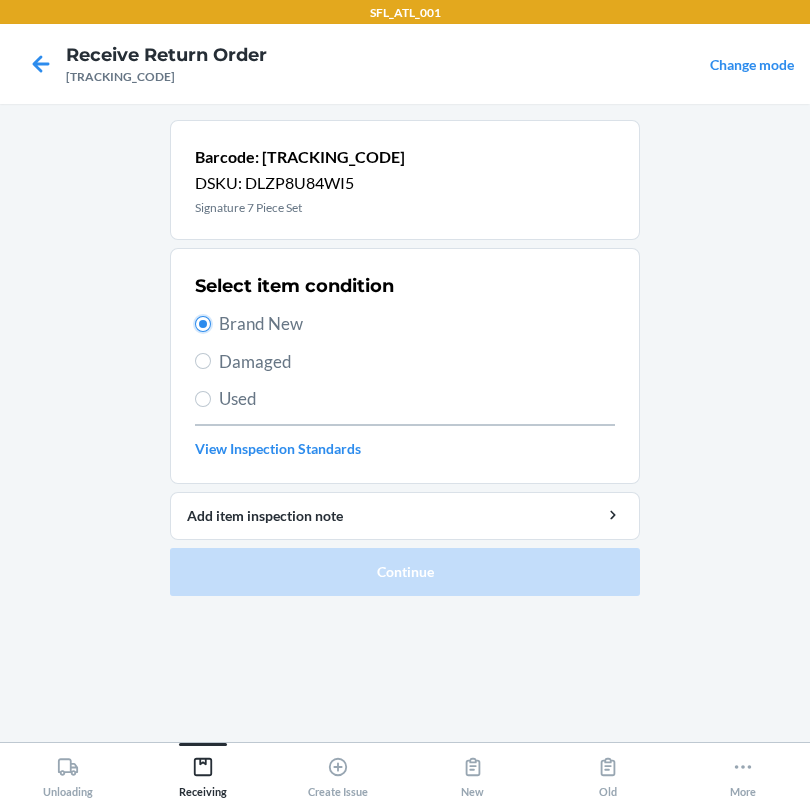 radio on "true" 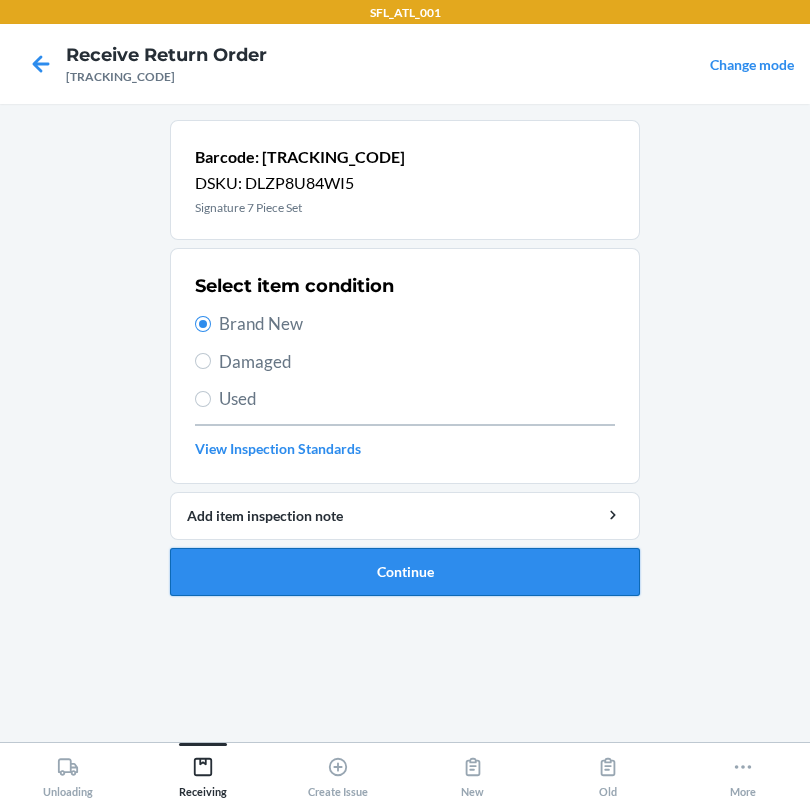 click on "Continue" at bounding box center [405, 572] 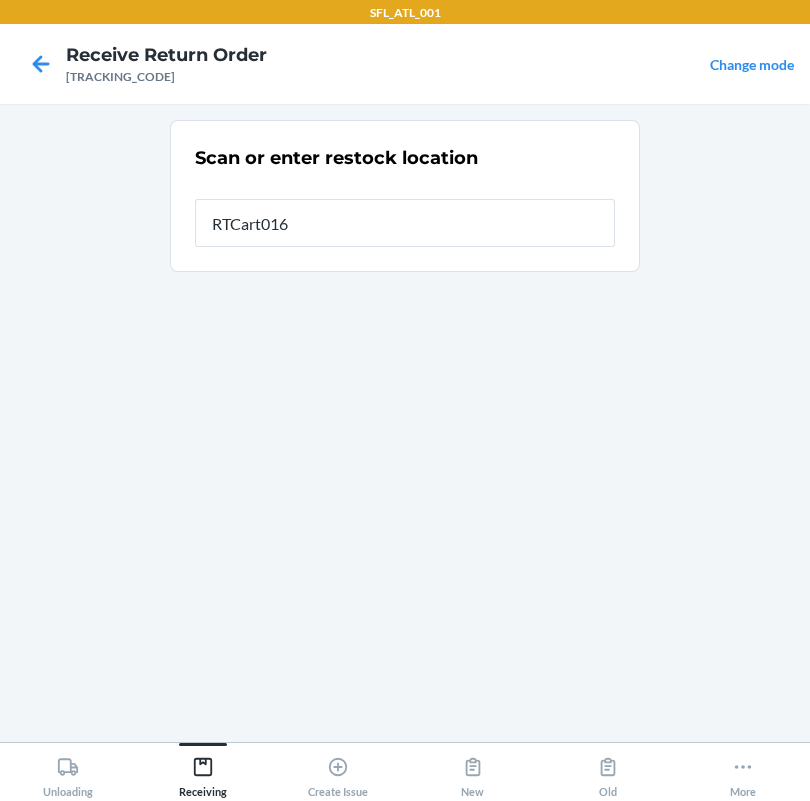 type on "RTCart016" 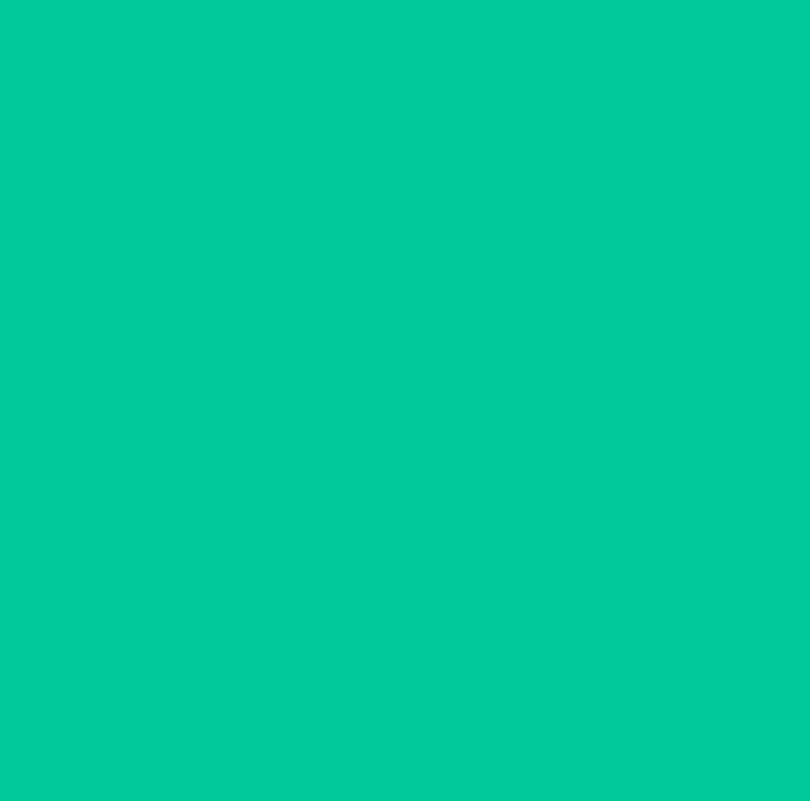 type 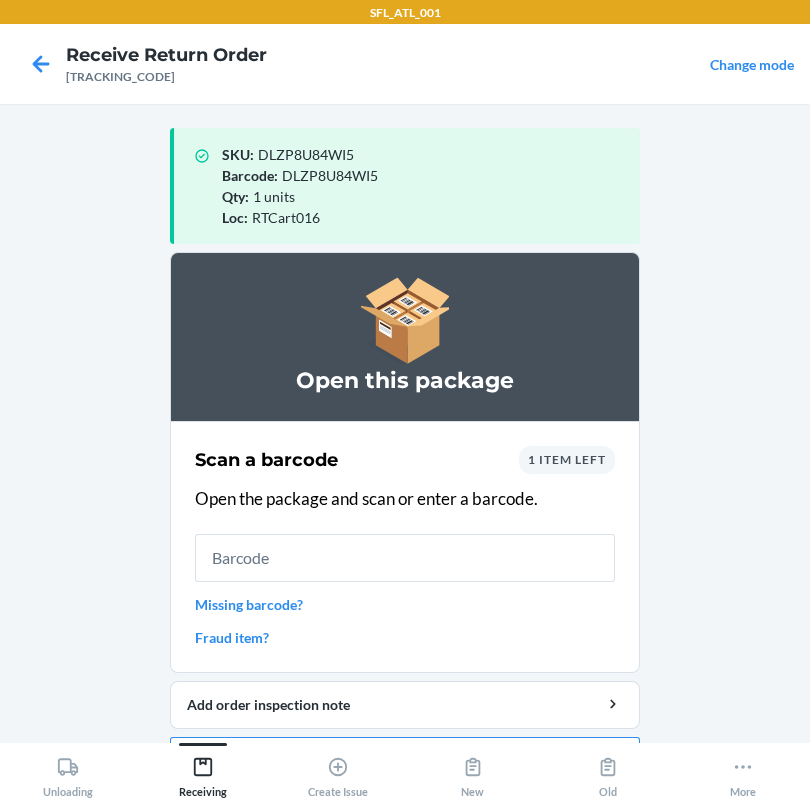 click on "Missing barcode?" at bounding box center [405, 604] 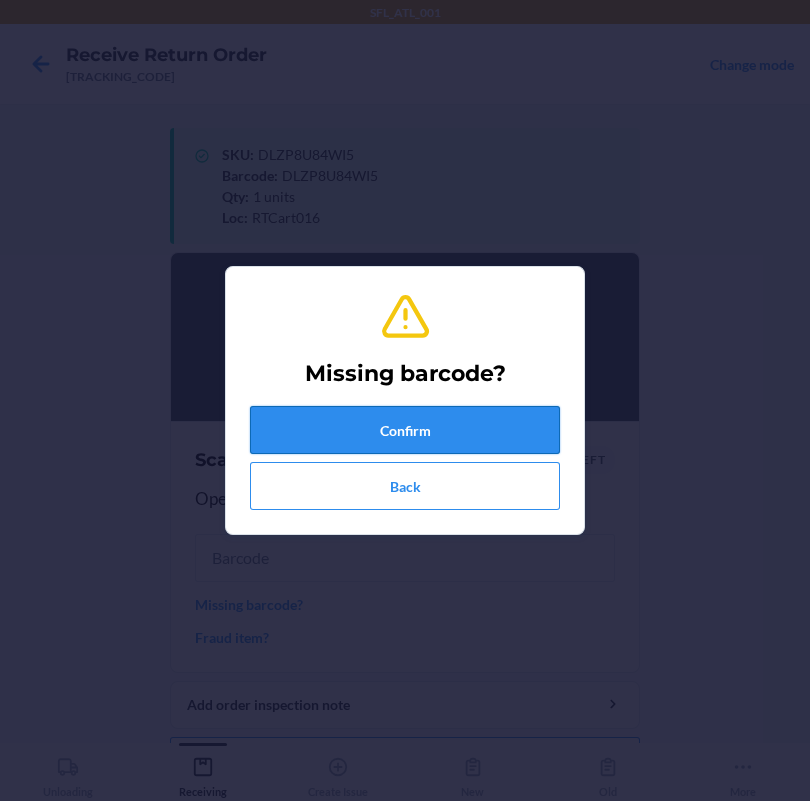 click on "Confirm" at bounding box center [405, 430] 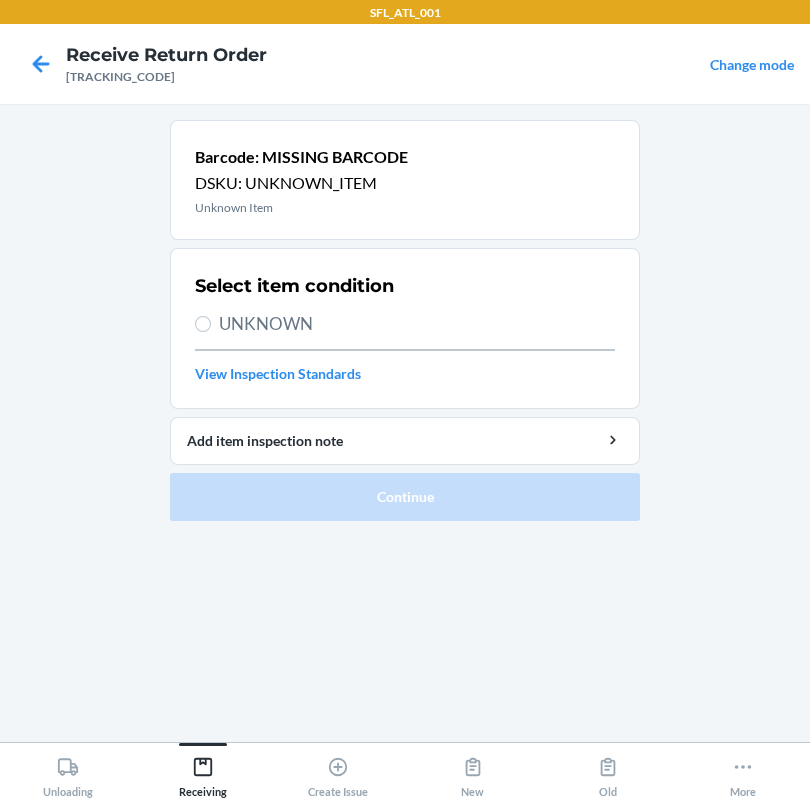 click on "UNKNOWN" at bounding box center (417, 324) 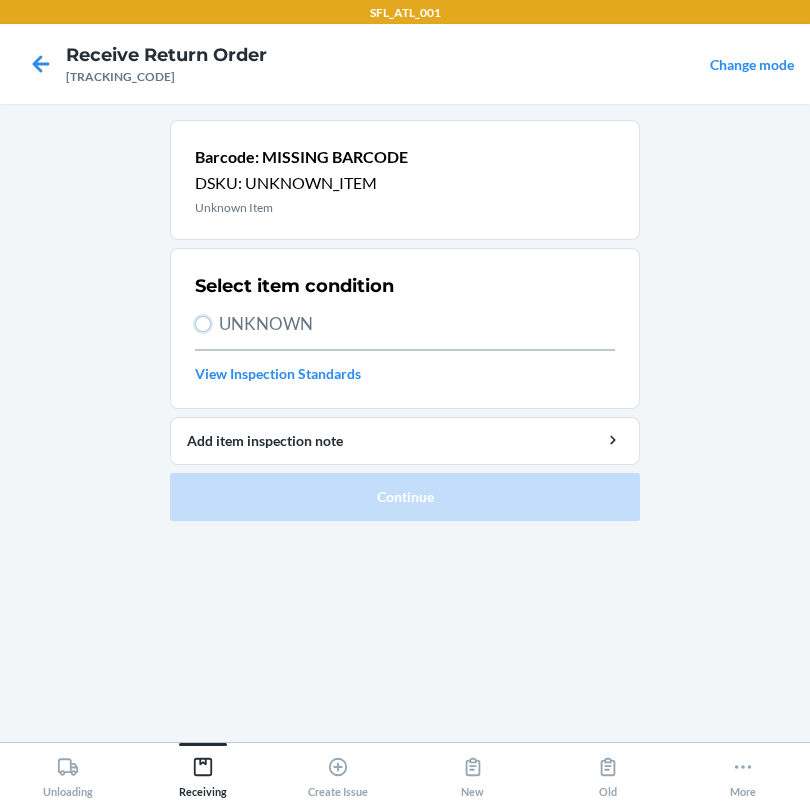 click on "UNKNOWN" at bounding box center (203, 324) 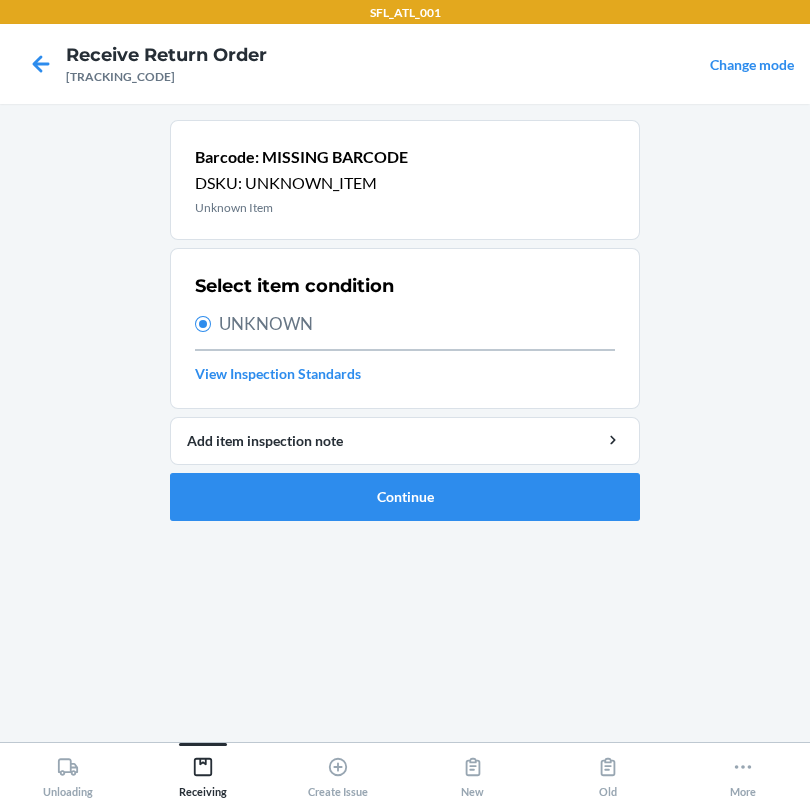 click on "Barcode: MISSING BARCODE DSKU: UNKNOWN_ITEM Unknown Item Select item condition UNKNOWN View Inspection Standards Add item inspection note Continue" at bounding box center (405, 328) 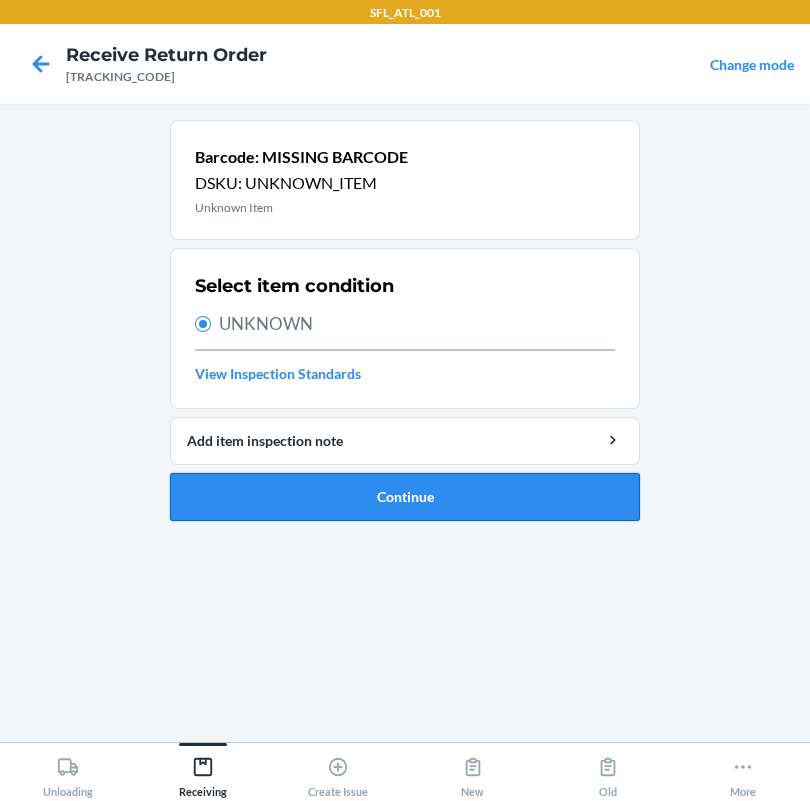 click on "Continue" at bounding box center (405, 497) 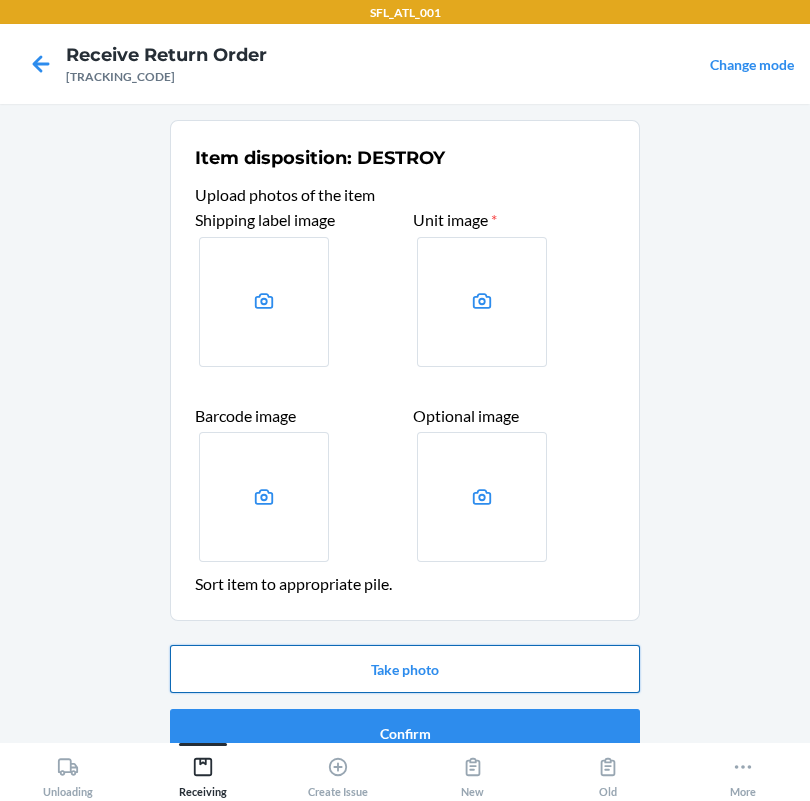 click on "Take photo" at bounding box center [405, 669] 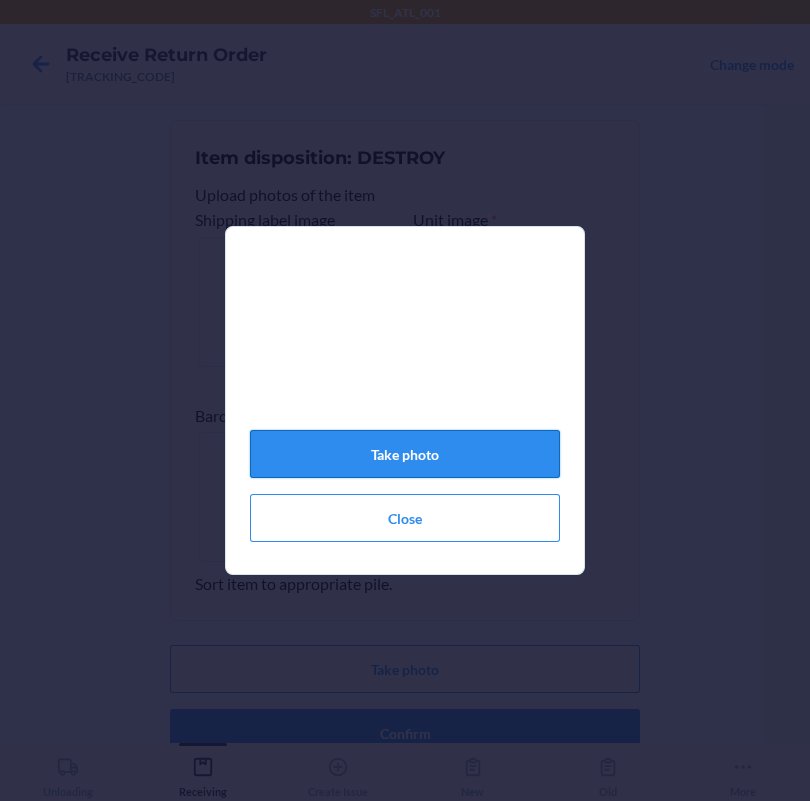 click on "Take photo" 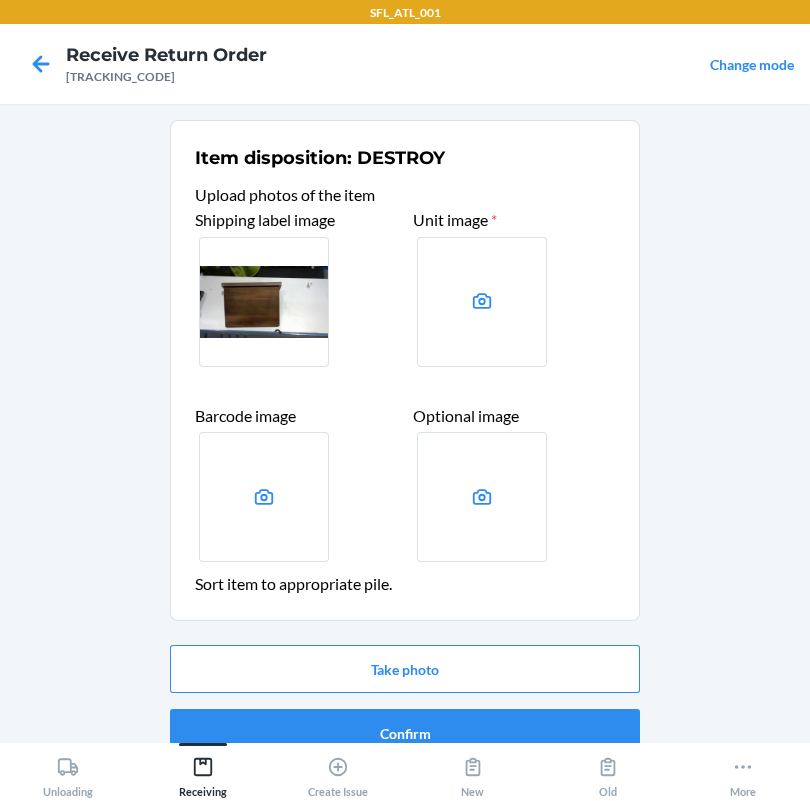 drag, startPoint x: 67, startPoint y: 71, endPoint x: 214, endPoint y: 85, distance: 147.66516 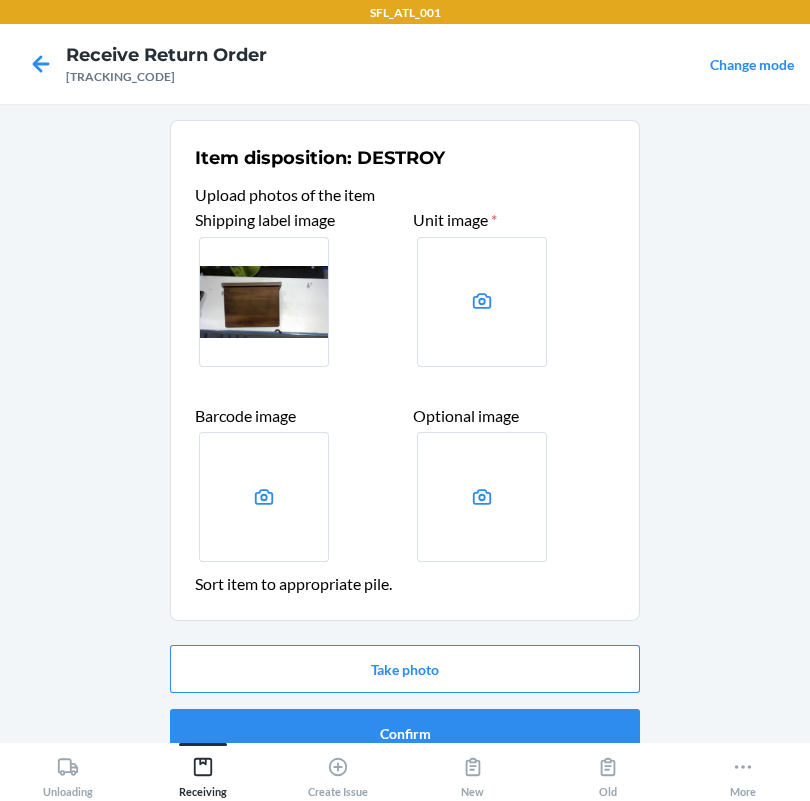 copy on "[TRACKING_CODE]" 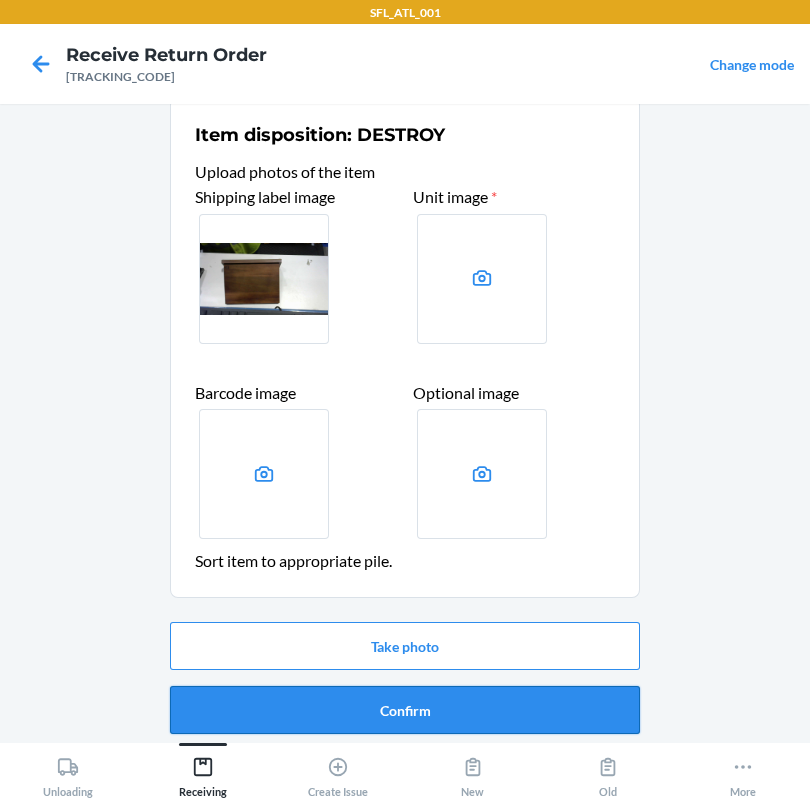 scroll, scrollTop: 30, scrollLeft: 0, axis: vertical 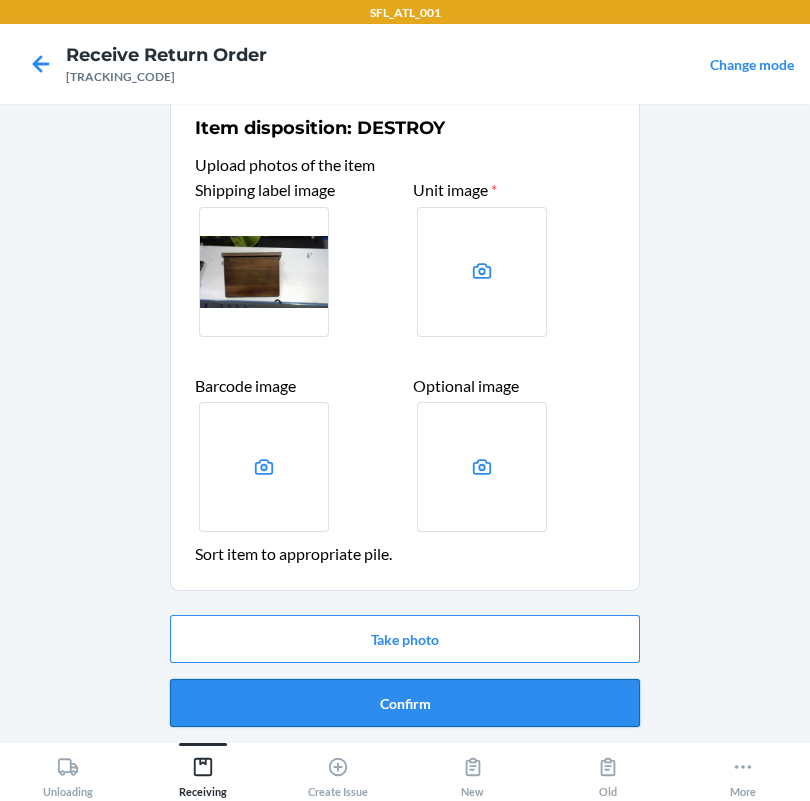 click on "Confirm" at bounding box center (405, 703) 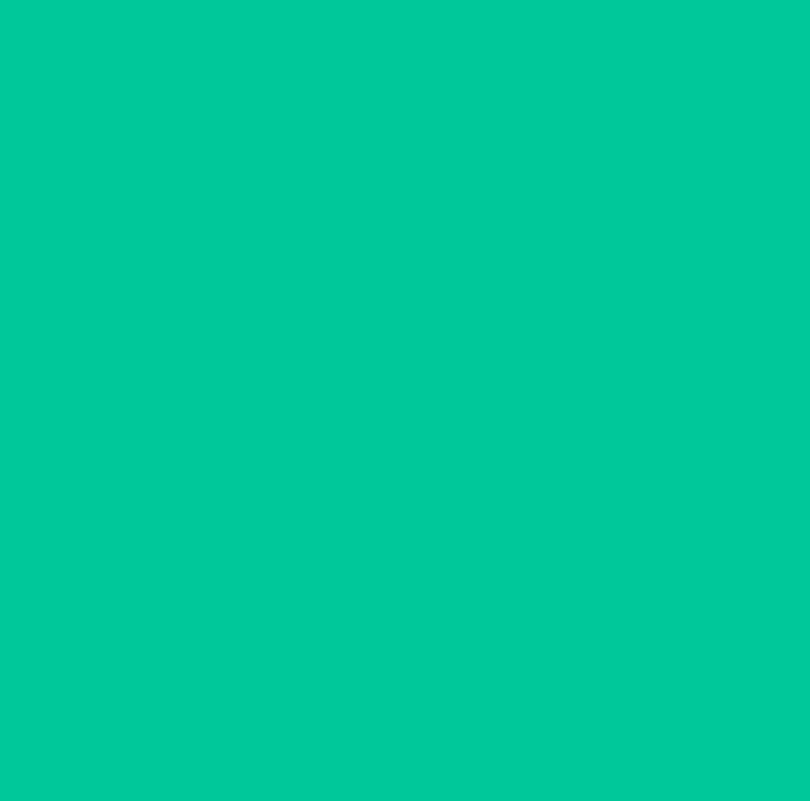 scroll, scrollTop: 0, scrollLeft: 0, axis: both 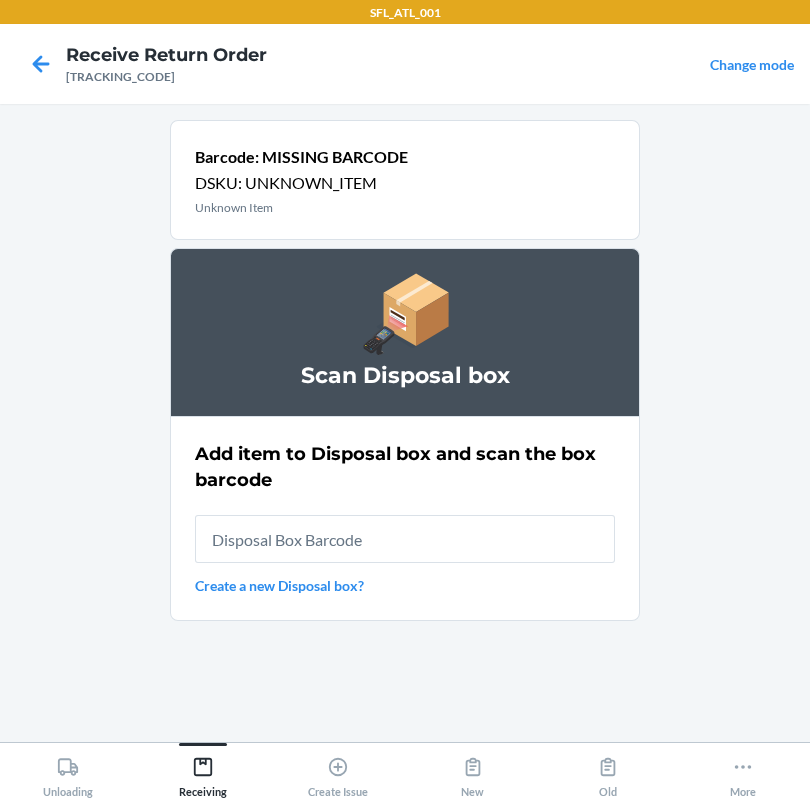 click at bounding box center [405, 539] 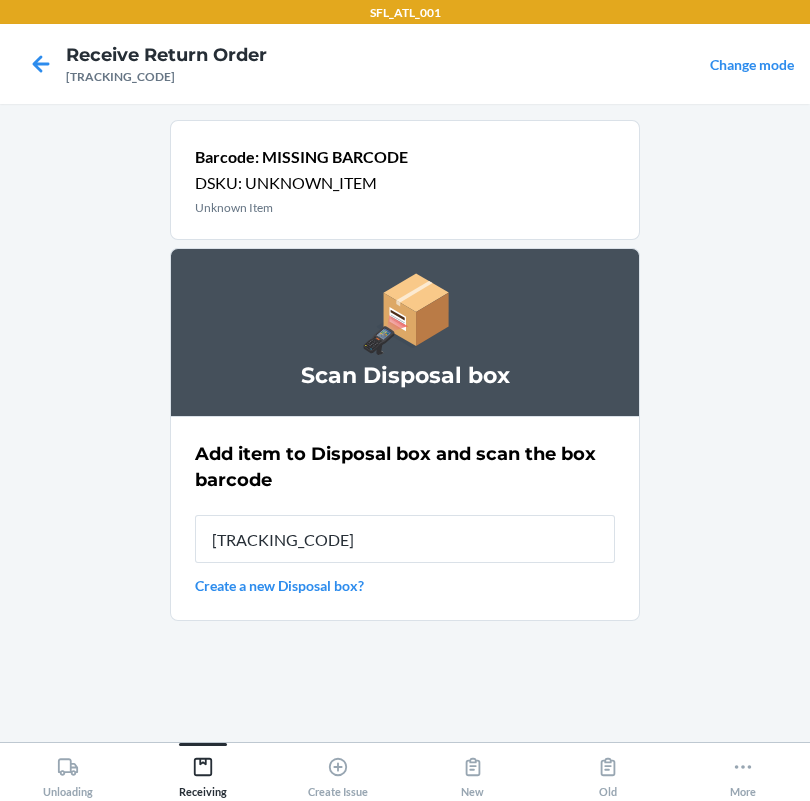 type on "[TRACKING_CODE]" 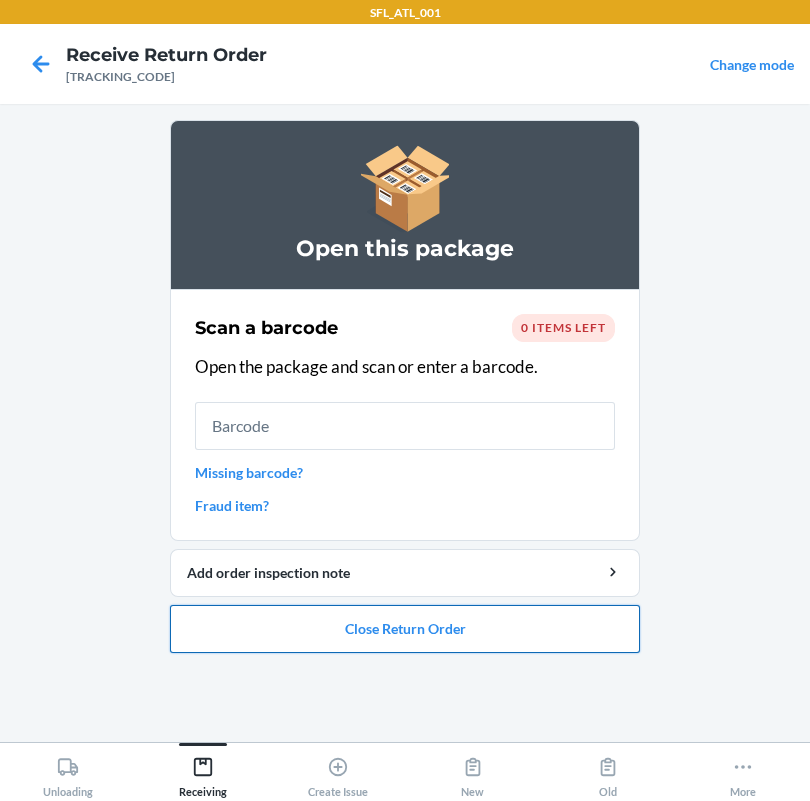 click on "Close Return Order" at bounding box center [405, 629] 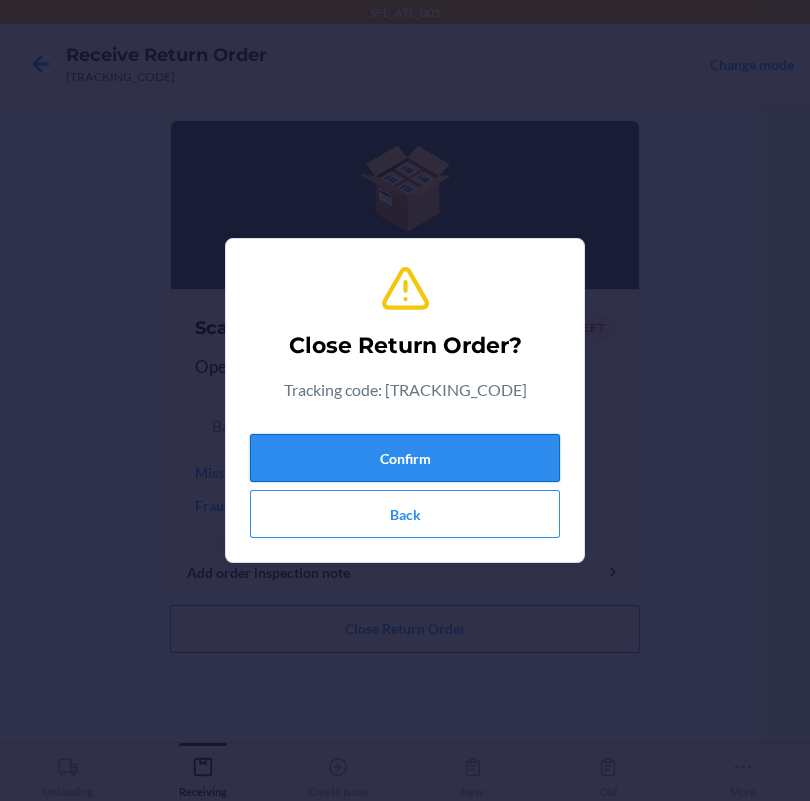 click on "Confirm" at bounding box center (405, 458) 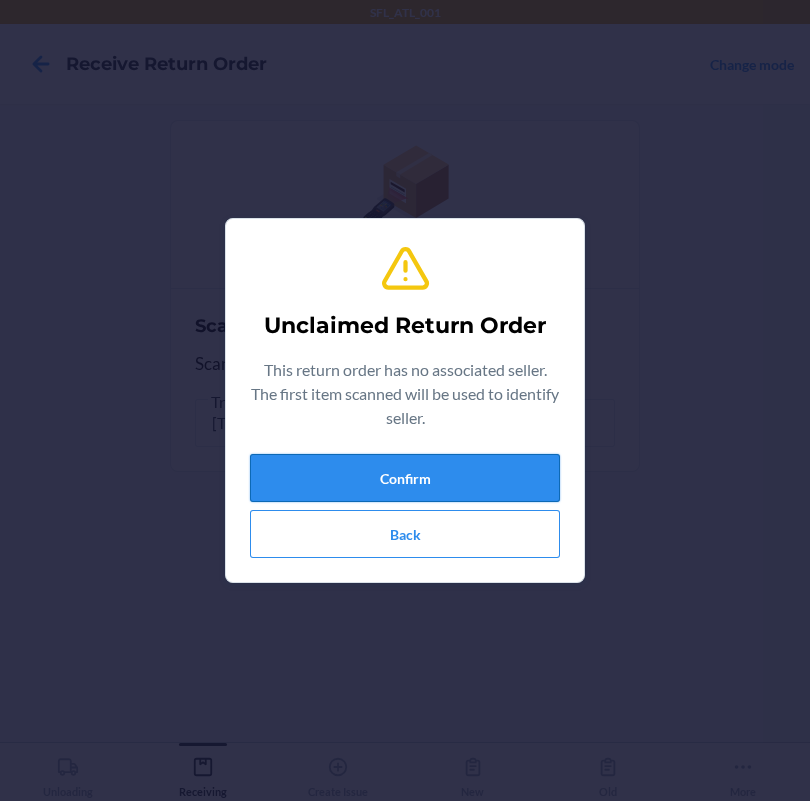click on "Confirm" at bounding box center (405, 478) 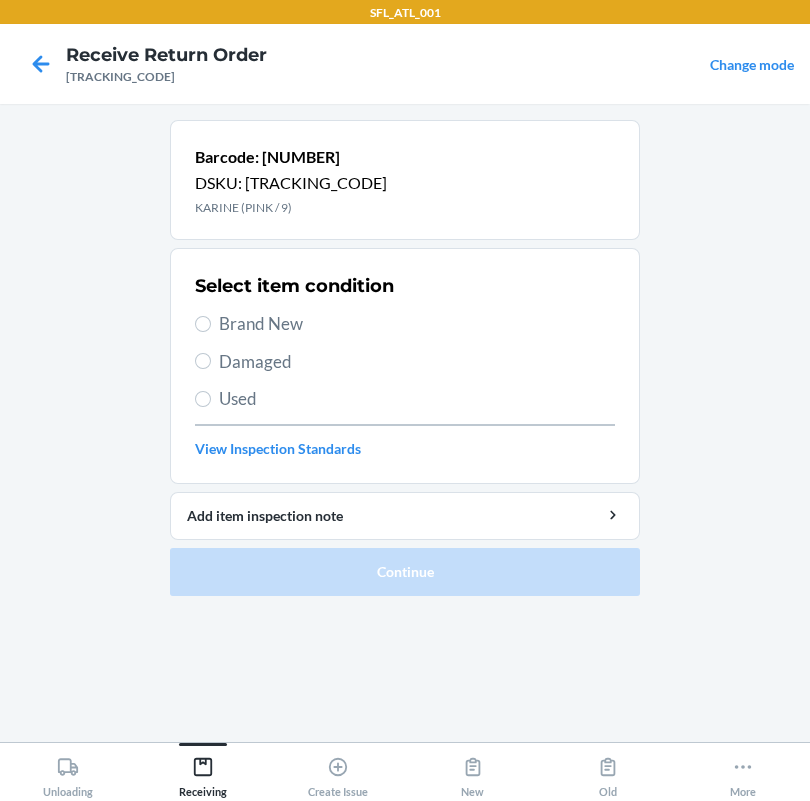 click on "Brand New" at bounding box center [405, 324] 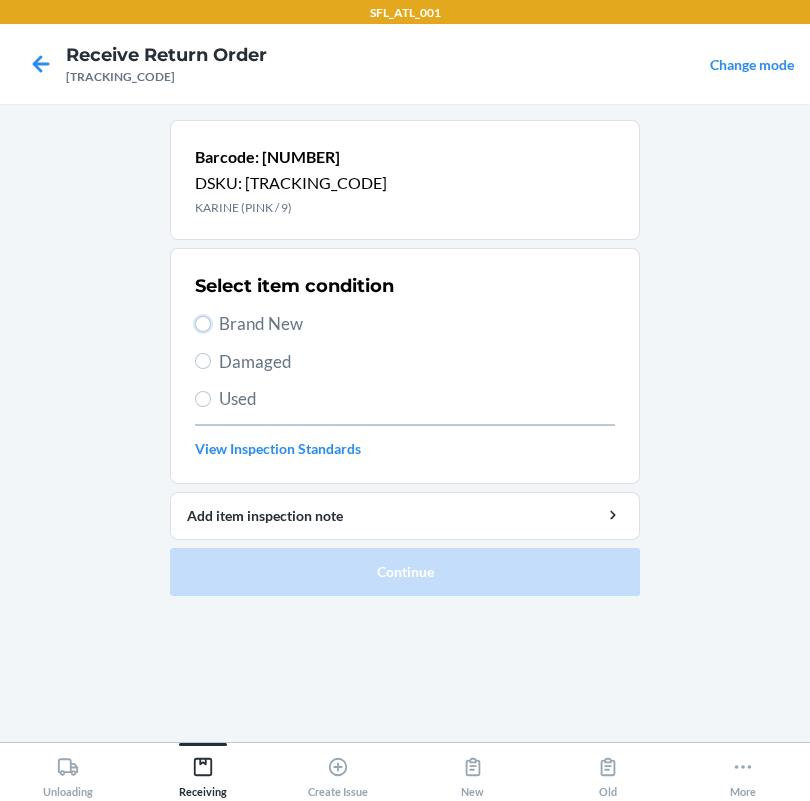 click on "Brand New" at bounding box center (203, 324) 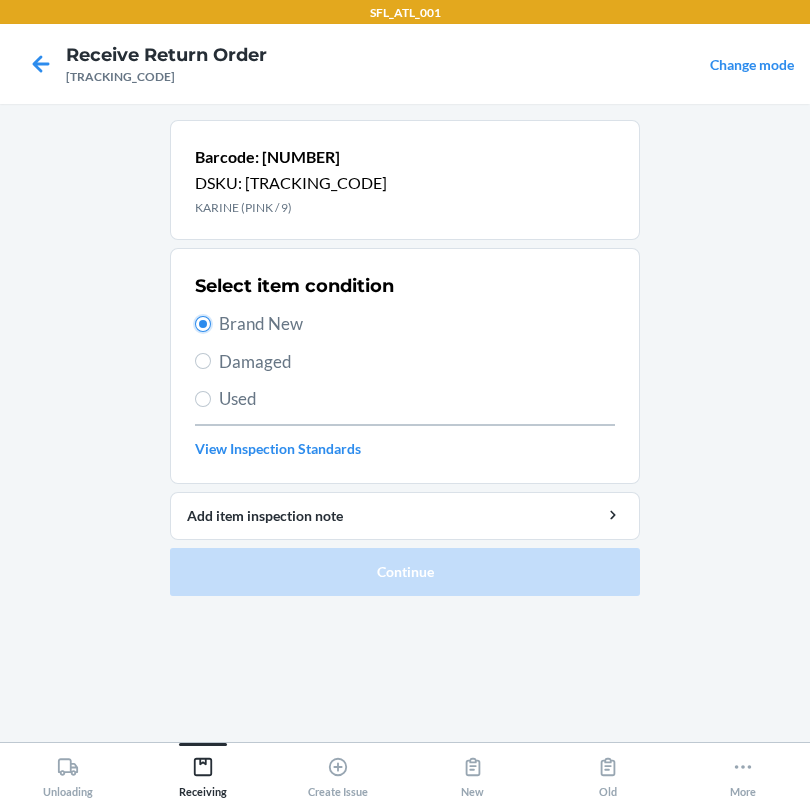 radio on "true" 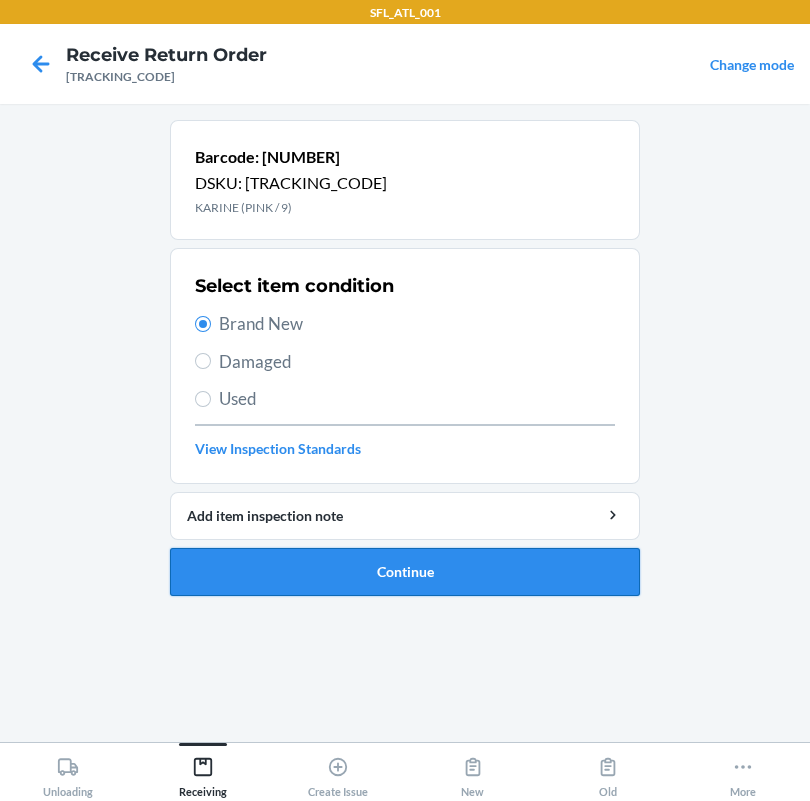 click on "Continue" at bounding box center [405, 572] 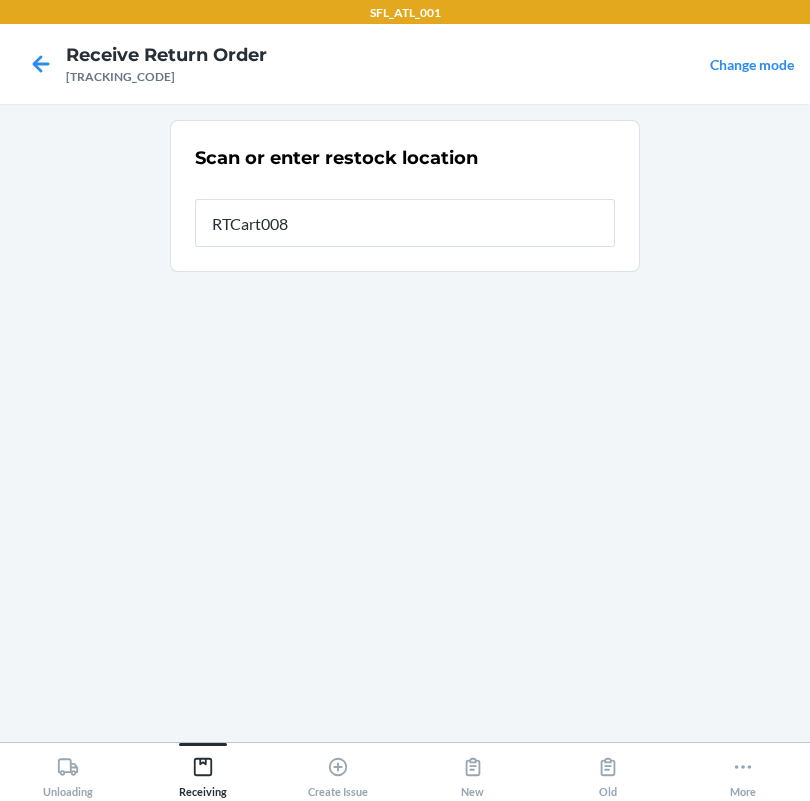 type on "RTCart008" 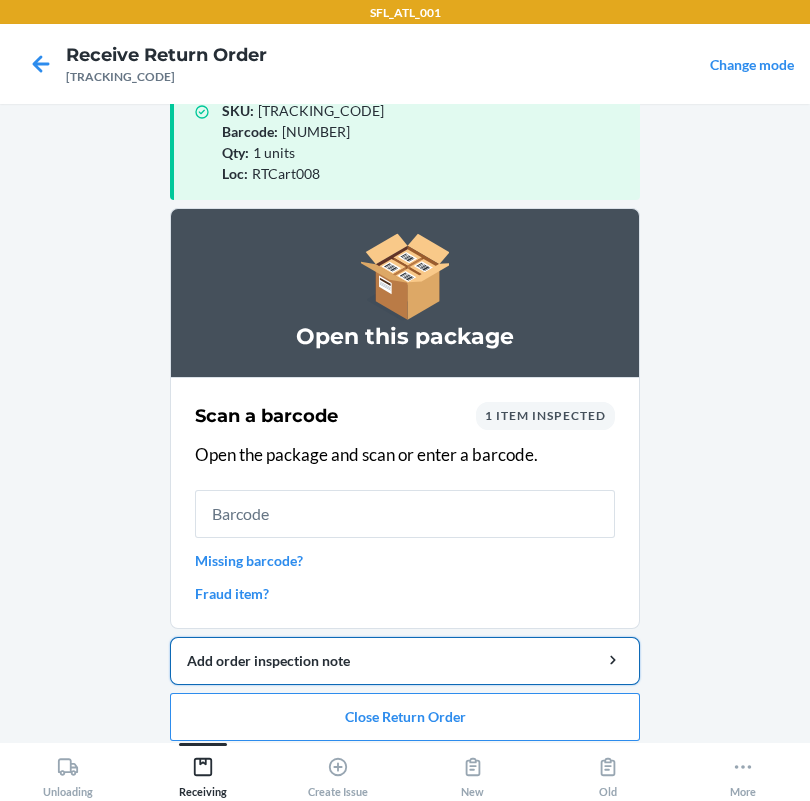 scroll, scrollTop: 57, scrollLeft: 0, axis: vertical 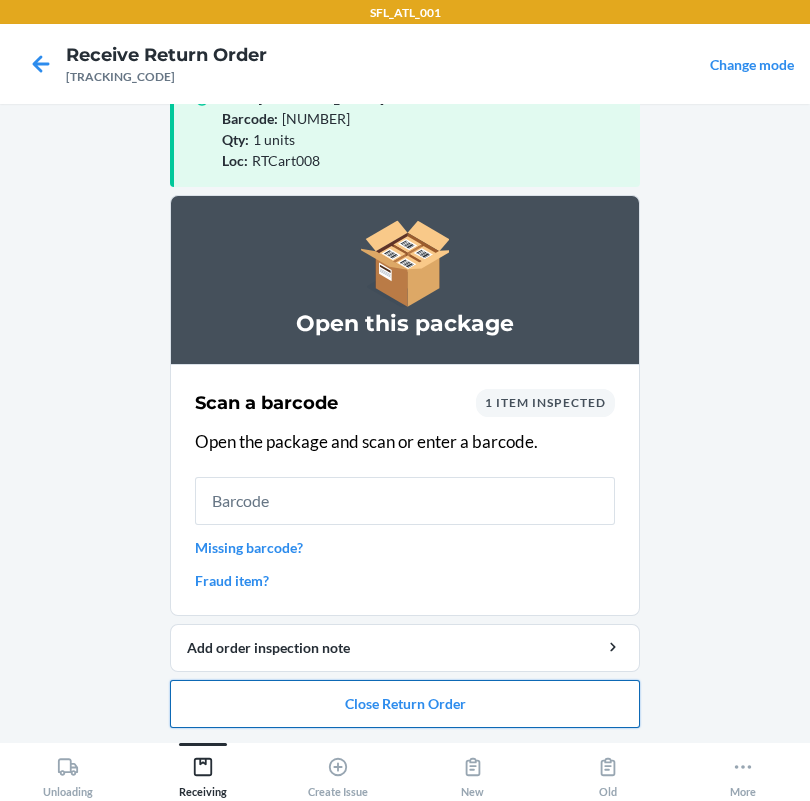 click on "Close Return Order" at bounding box center (405, 704) 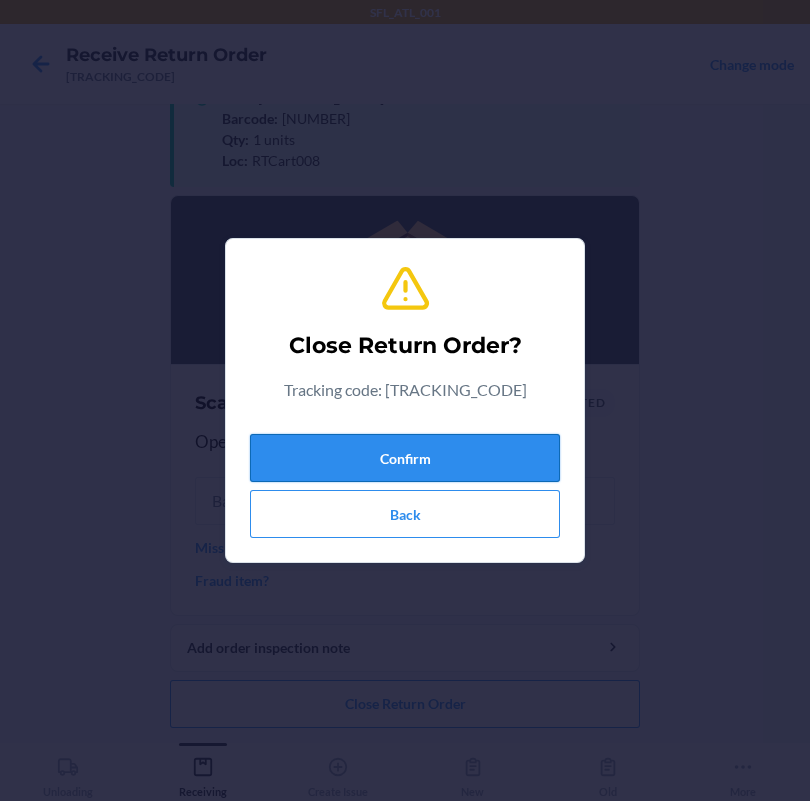 click on "Confirm" at bounding box center [405, 458] 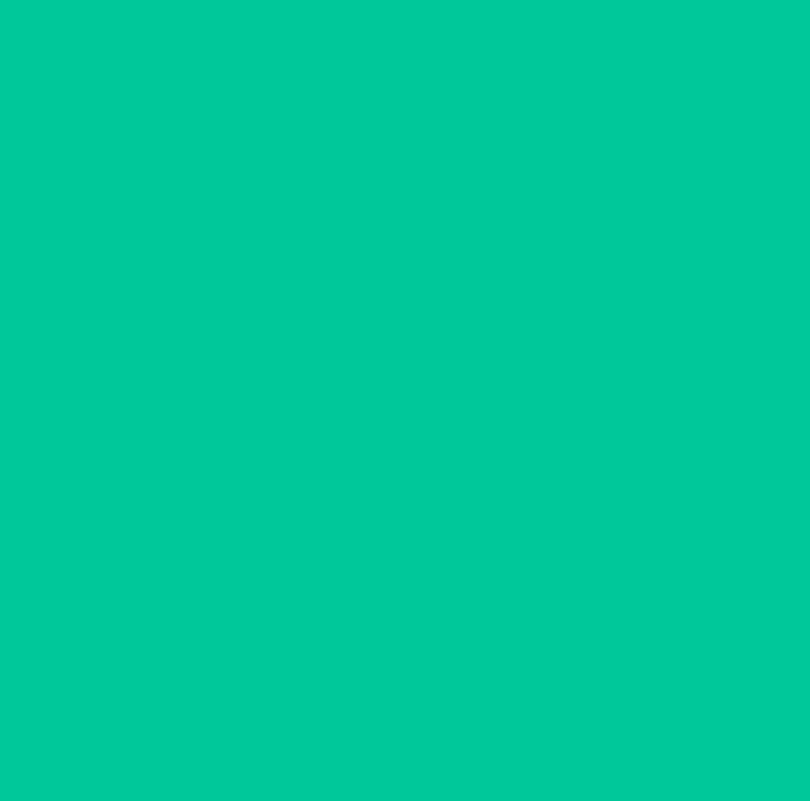 scroll, scrollTop: 0, scrollLeft: 0, axis: both 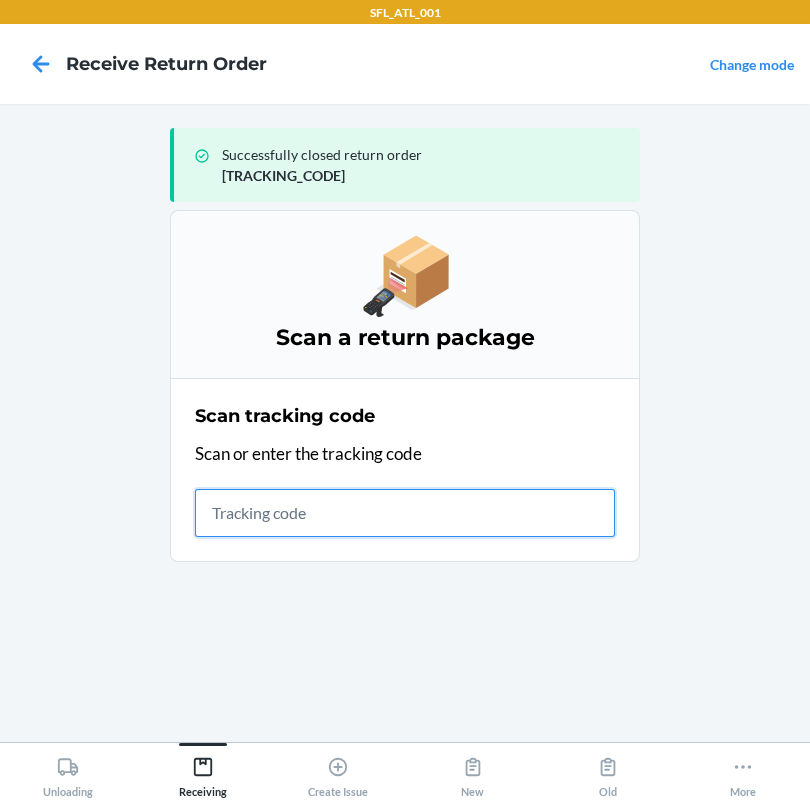 click at bounding box center [405, 513] 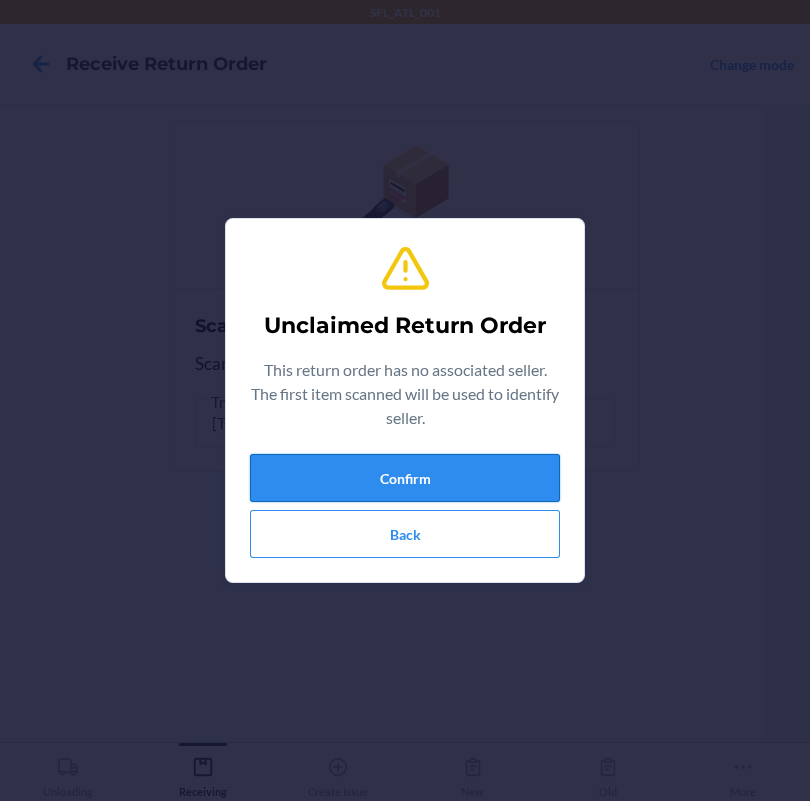 click on "Confirm" at bounding box center (405, 478) 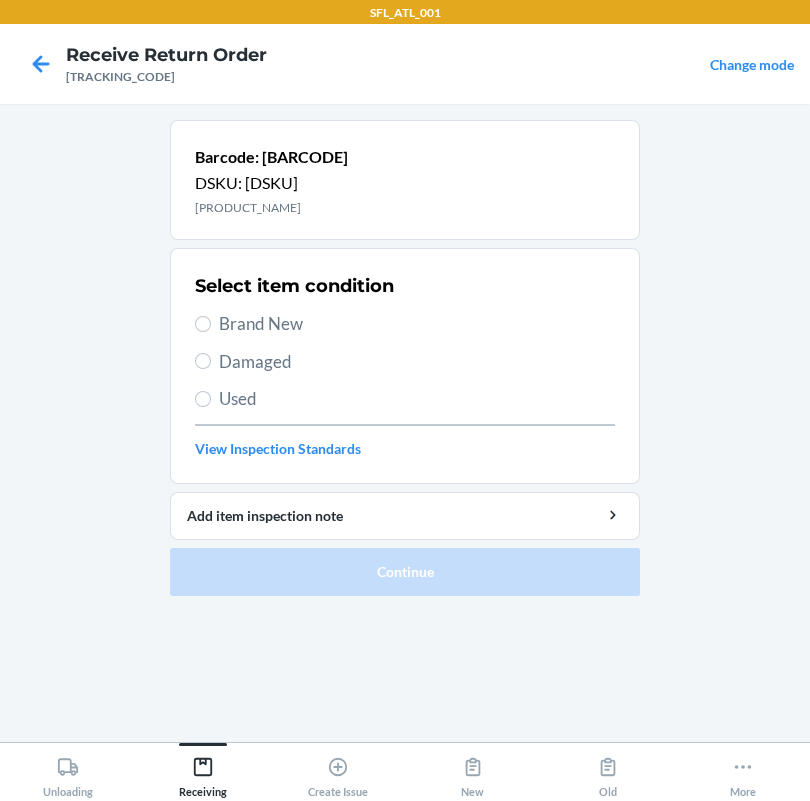 click on "Brand New" at bounding box center (417, 324) 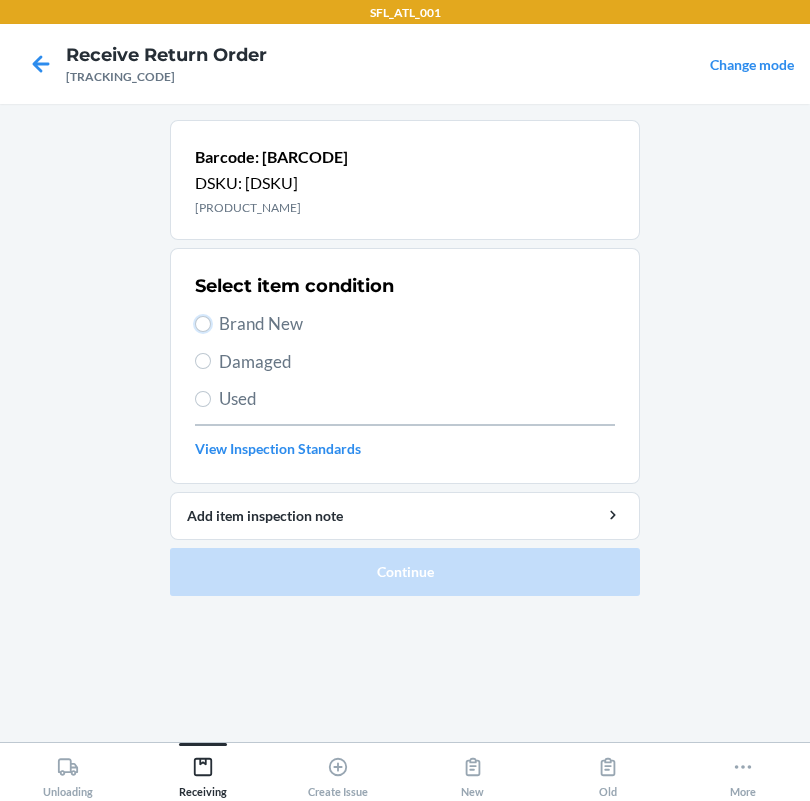 click on "Brand New" at bounding box center [203, 324] 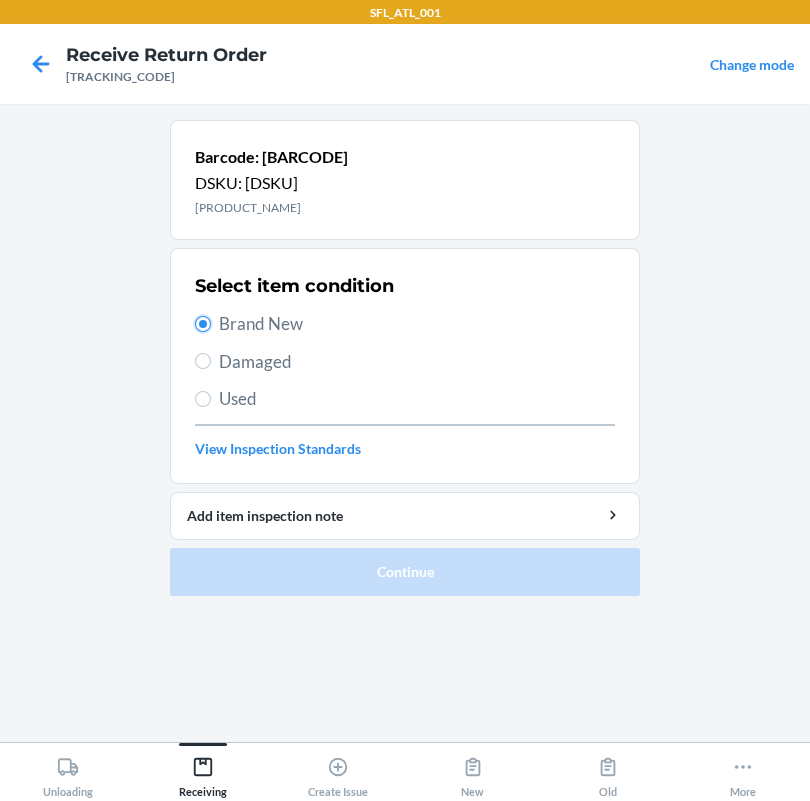 radio on "true" 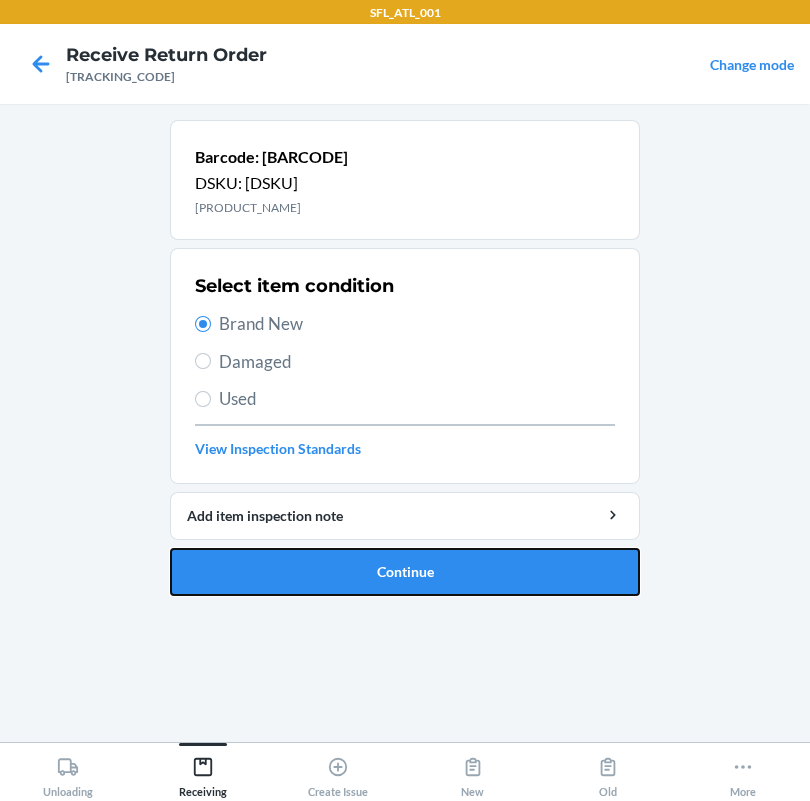 drag, startPoint x: 471, startPoint y: 584, endPoint x: 455, endPoint y: 578, distance: 17.088007 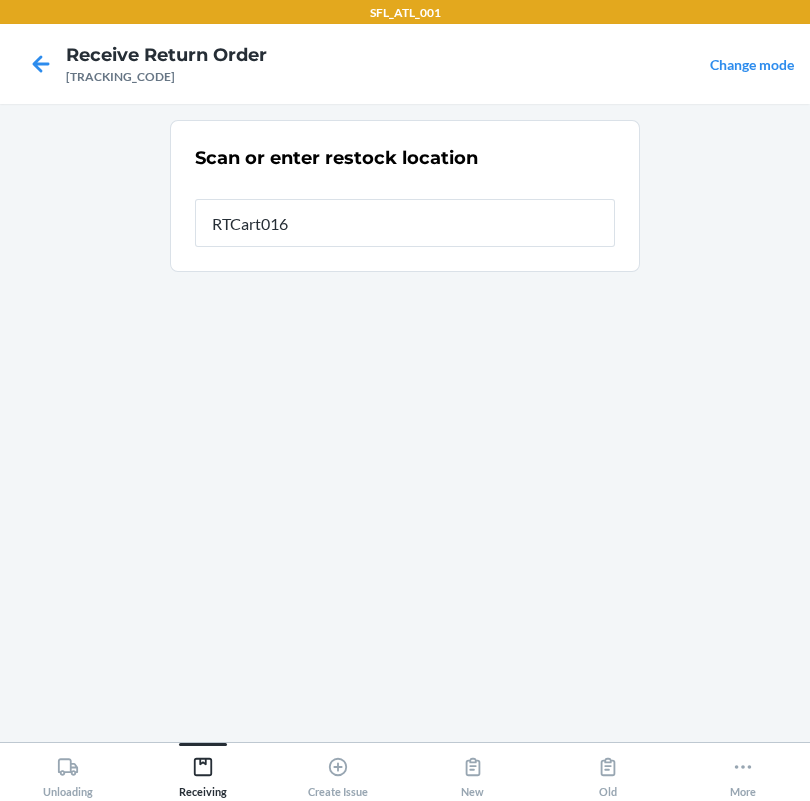 type on "RTCart016" 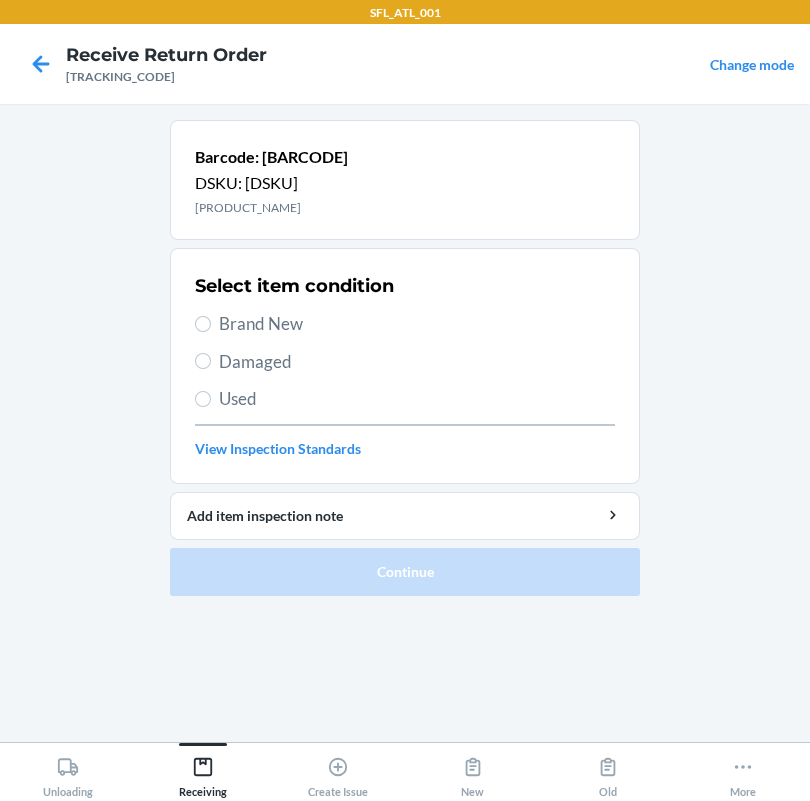 click on "Brand New" at bounding box center (417, 324) 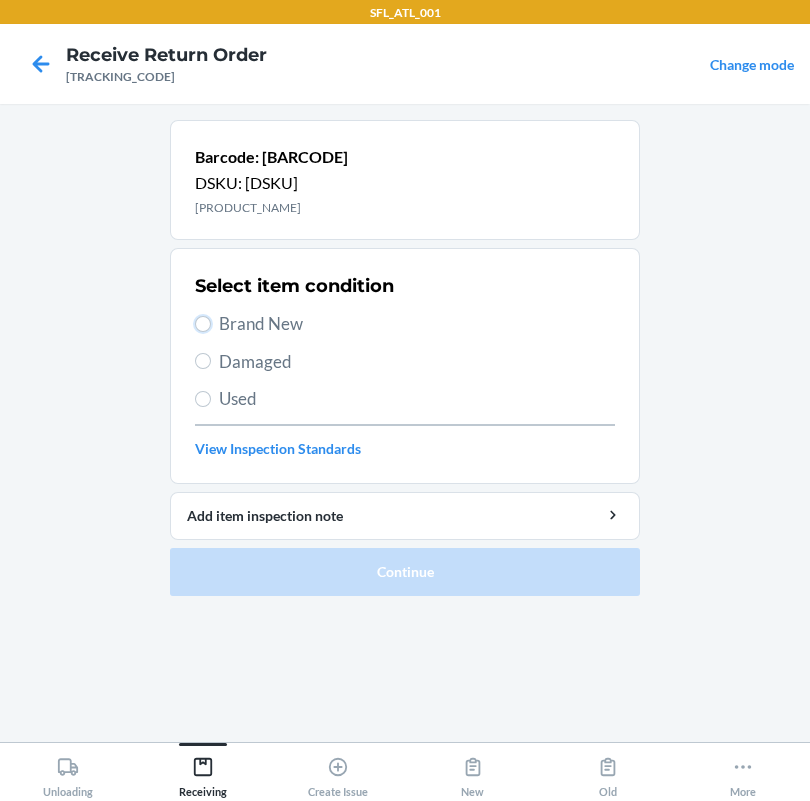 click on "Brand New" at bounding box center (203, 324) 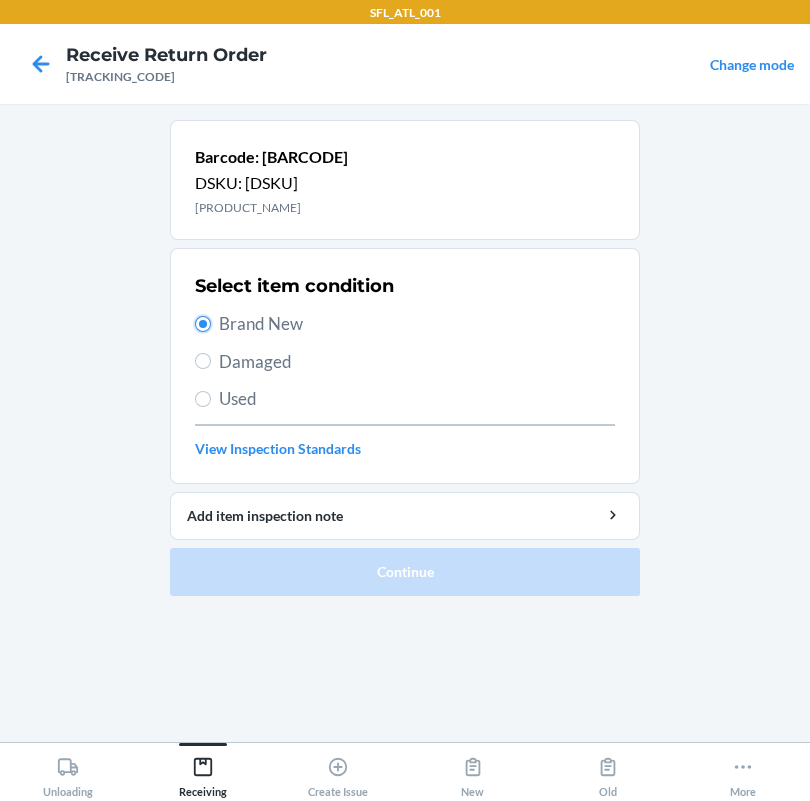 radio on "true" 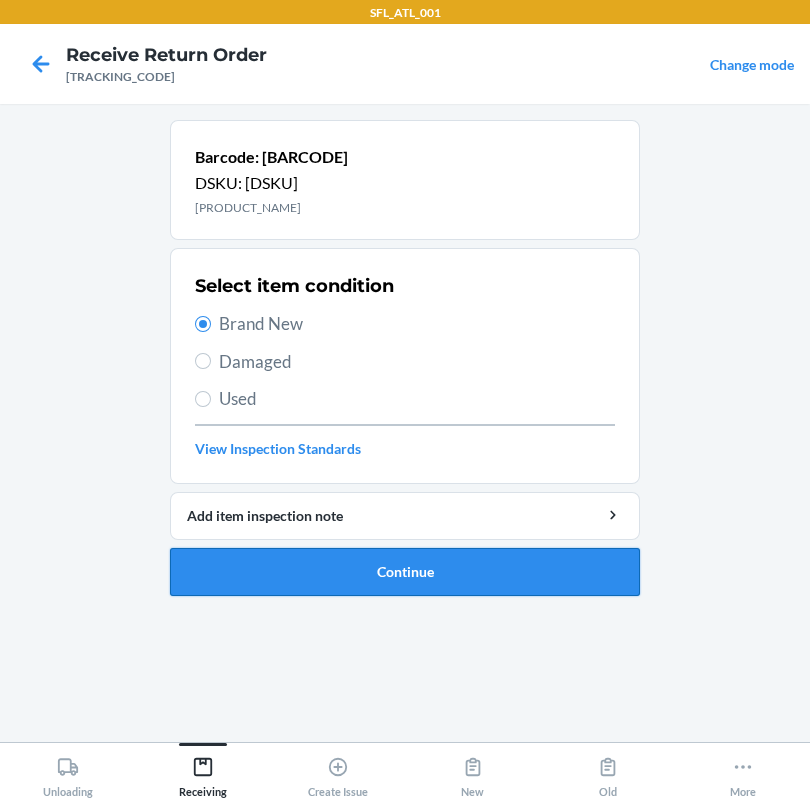 click on "Continue" at bounding box center [405, 572] 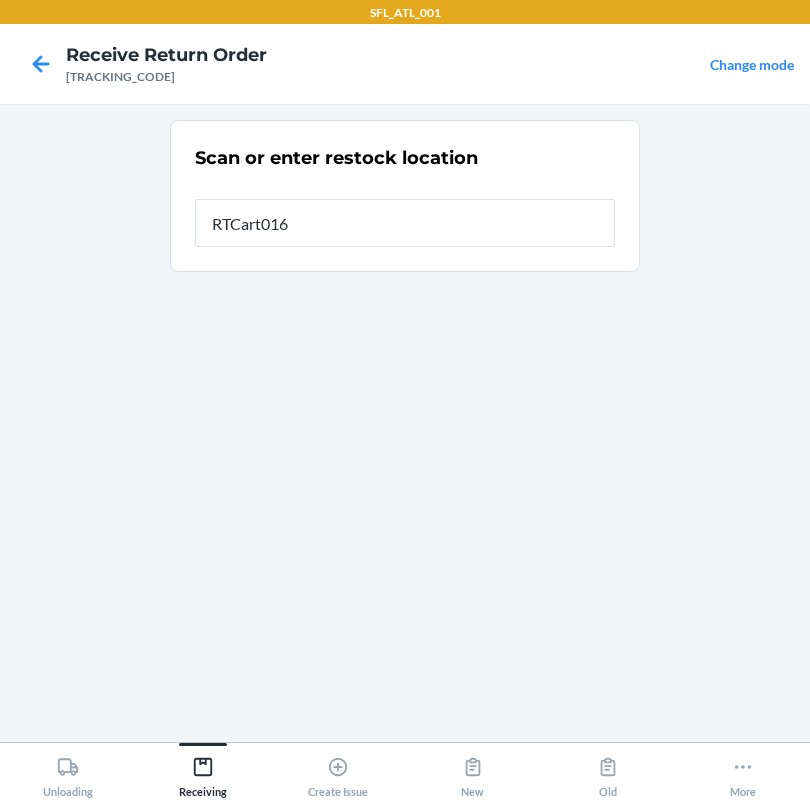 type on "RTCart016" 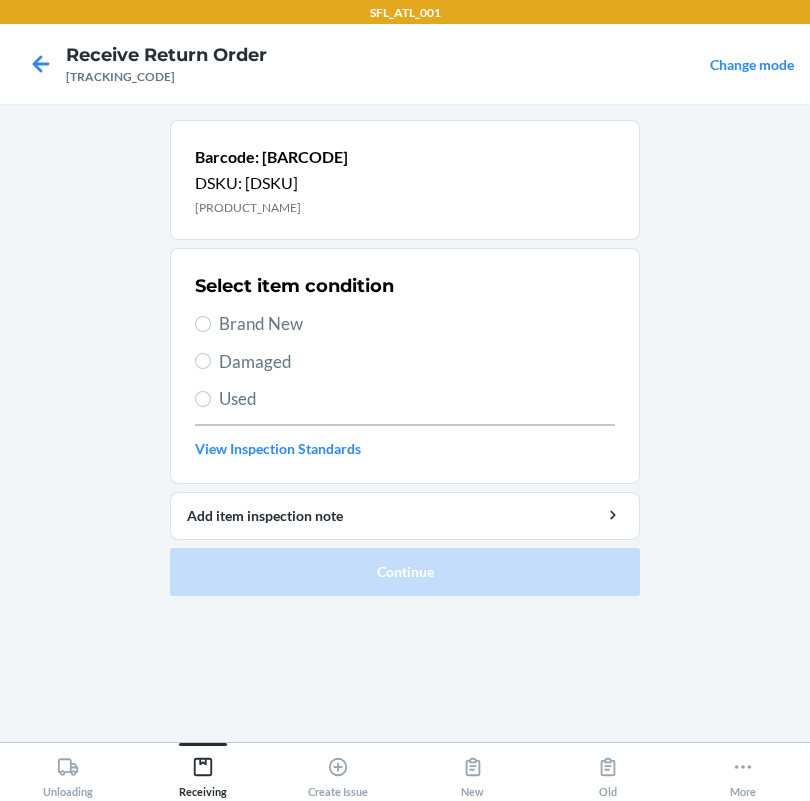 click on "Brand New" at bounding box center [417, 324] 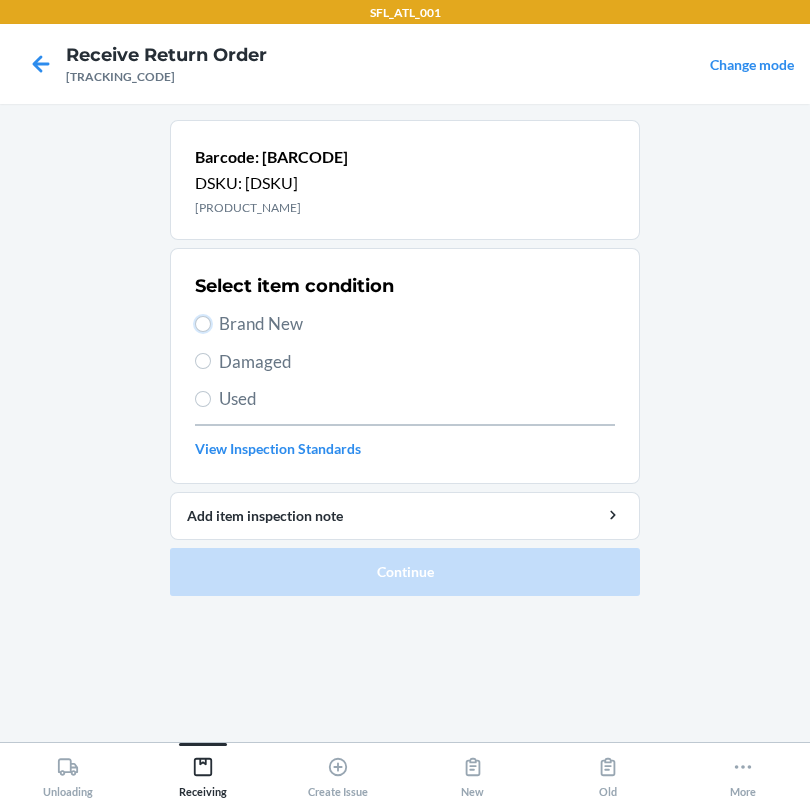 click on "Brand New" at bounding box center [203, 324] 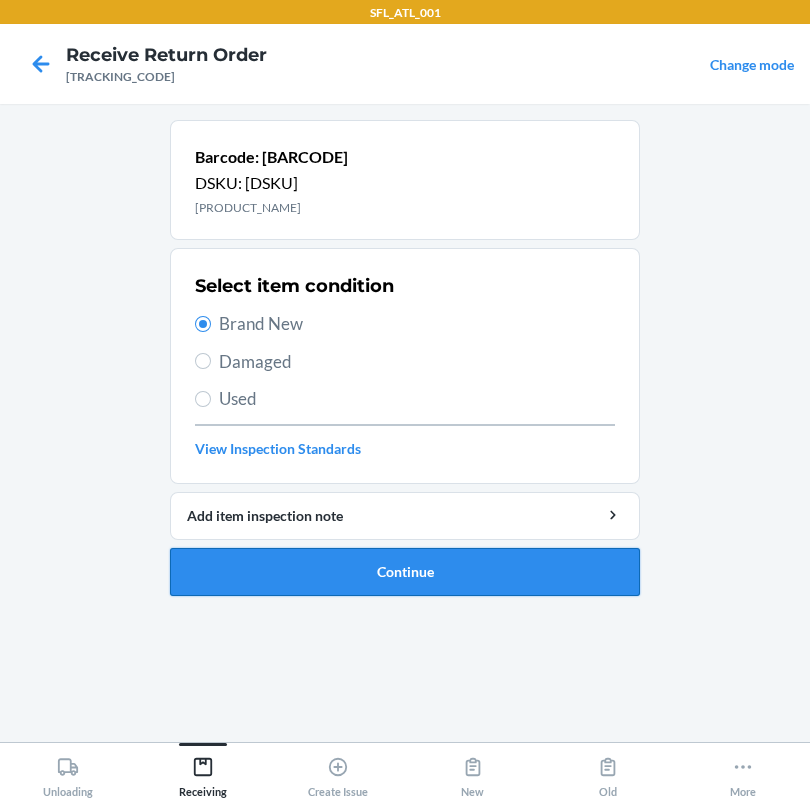 click on "Continue" at bounding box center [405, 572] 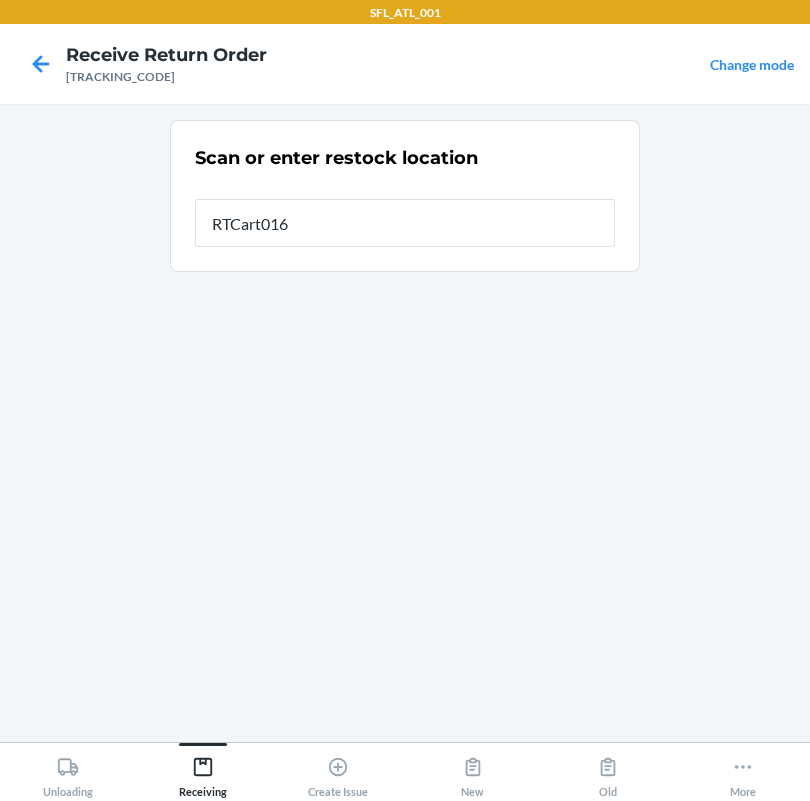 type on "RTCart016" 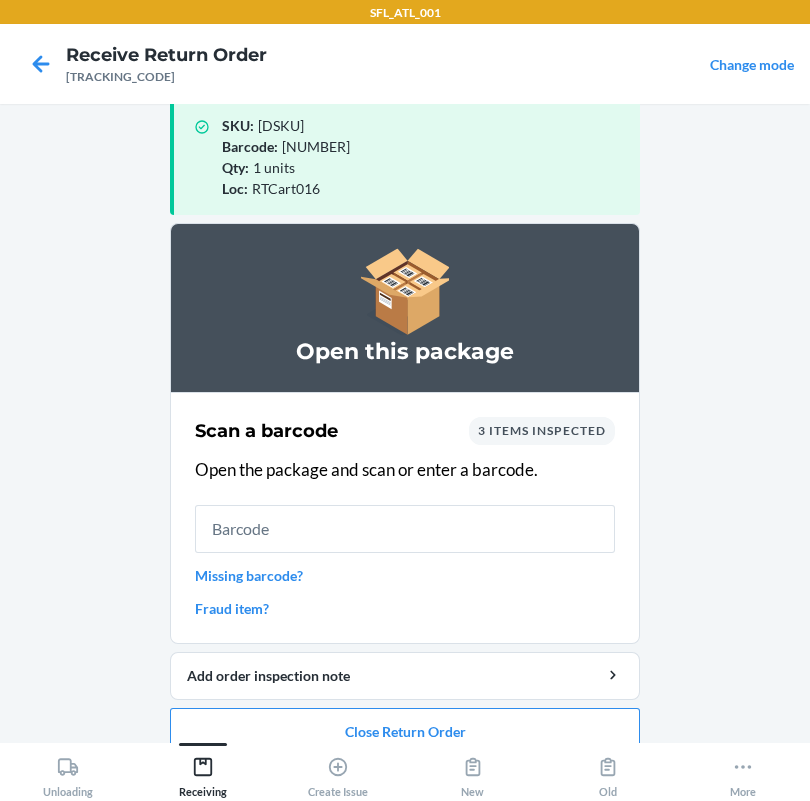 scroll, scrollTop: 57, scrollLeft: 0, axis: vertical 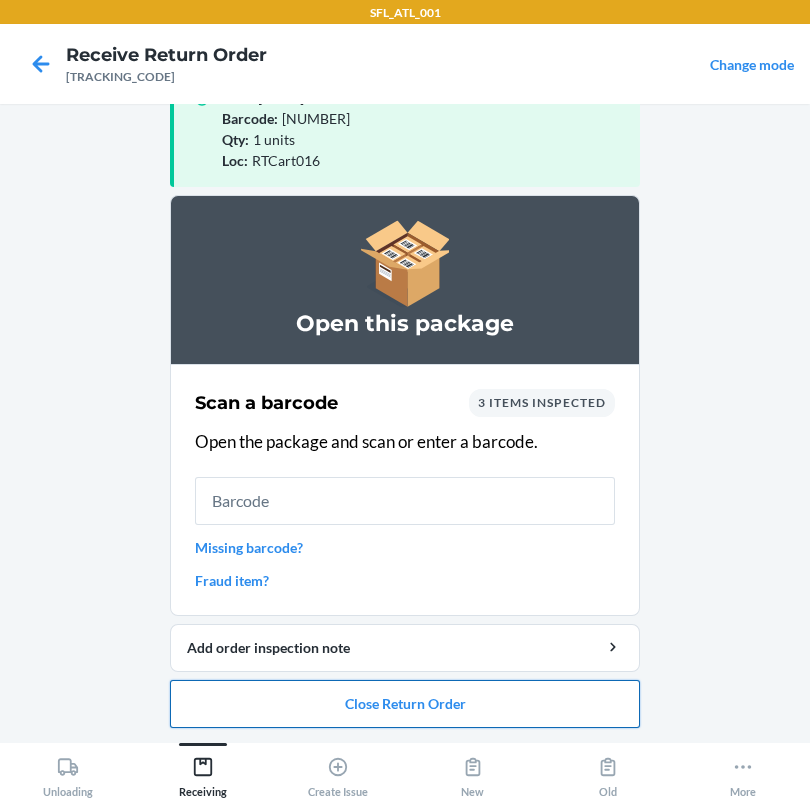 click on "Close Return Order" at bounding box center (405, 704) 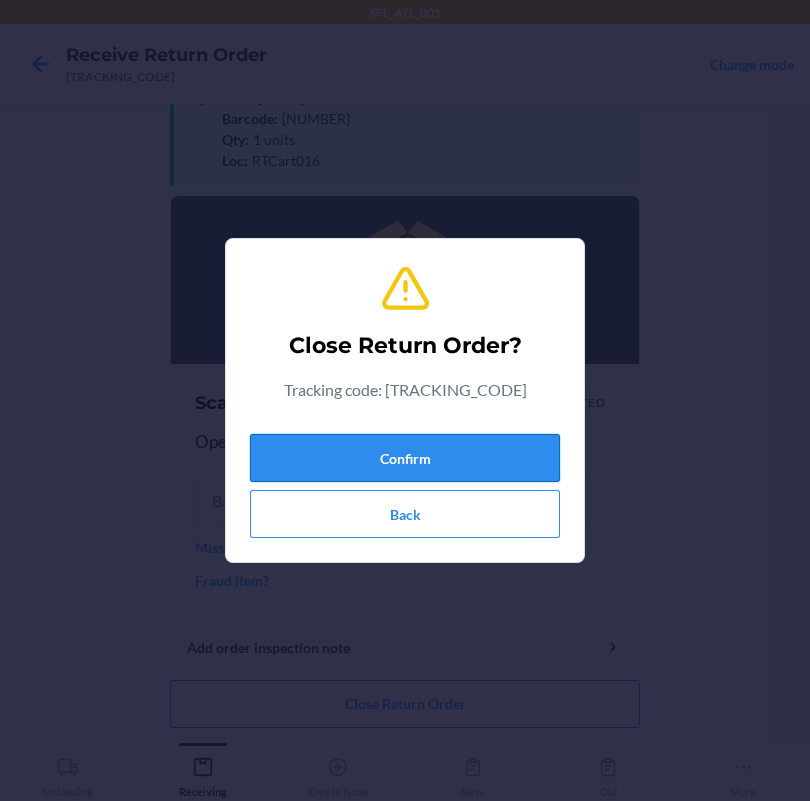 click on "Confirm" at bounding box center [405, 458] 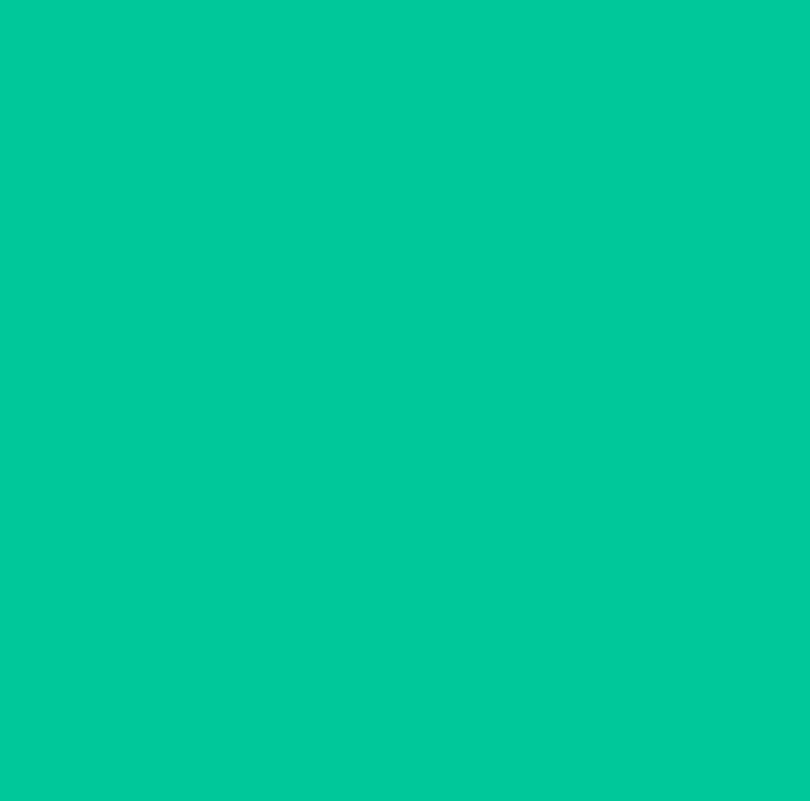 scroll, scrollTop: 0, scrollLeft: 0, axis: both 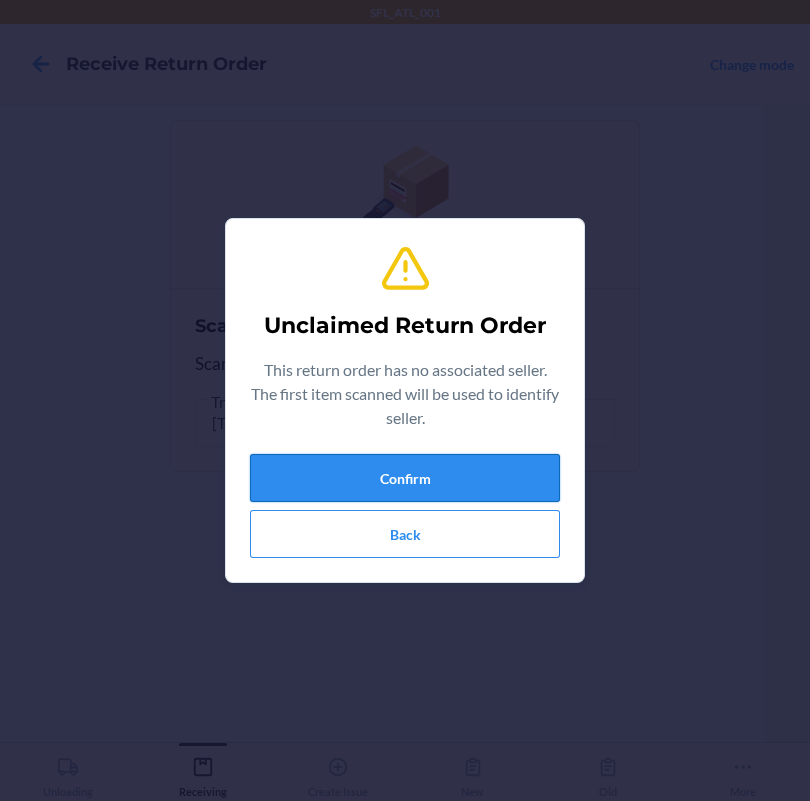 click on "Confirm" at bounding box center (405, 478) 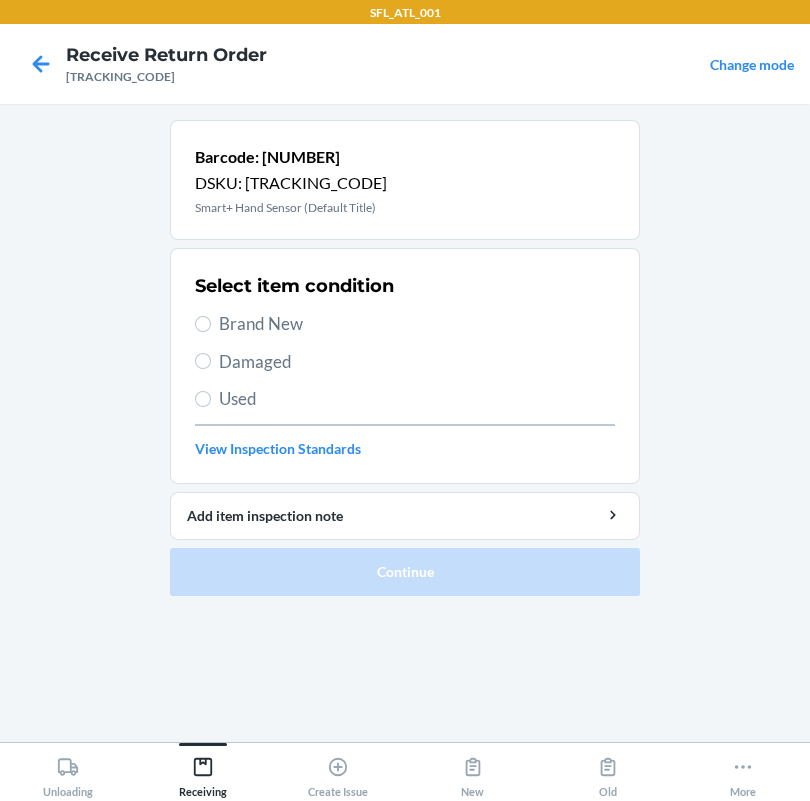 click on "Damaged" at bounding box center [417, 362] 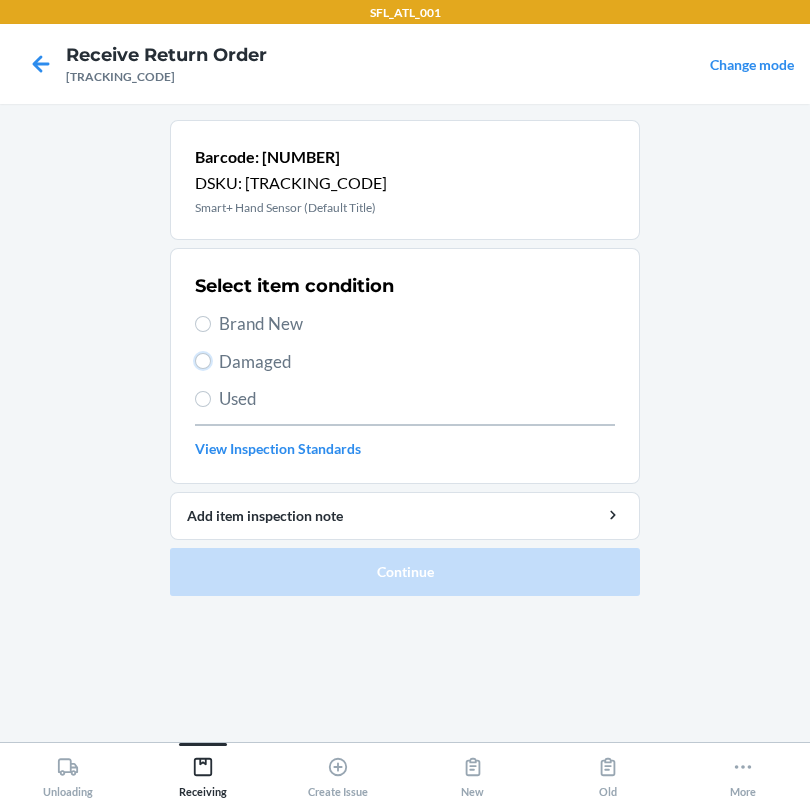 click on "Damaged" at bounding box center (203, 361) 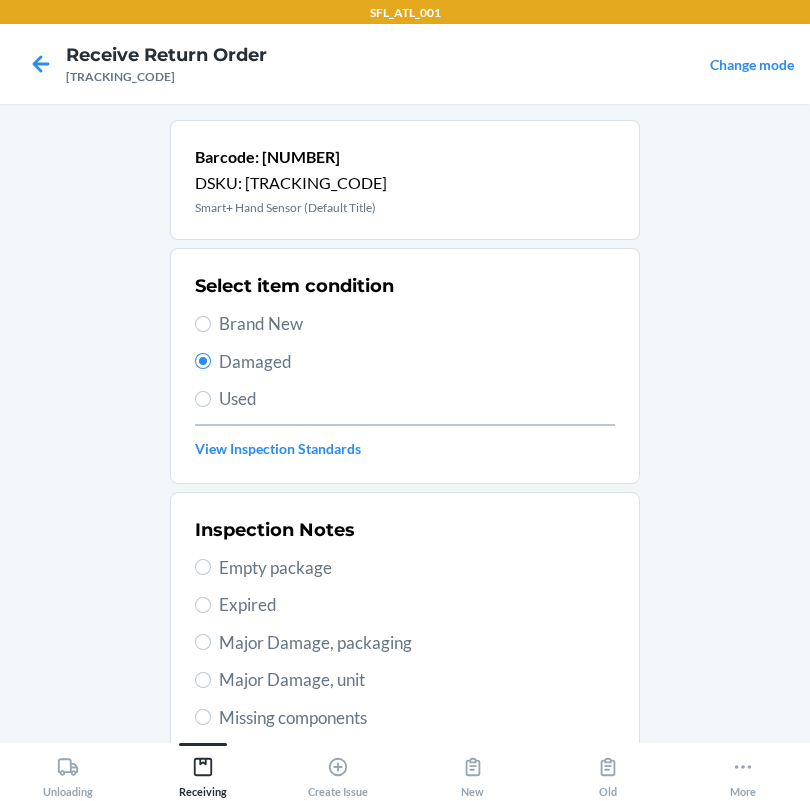 click on "Major Damage, packaging" at bounding box center (417, 643) 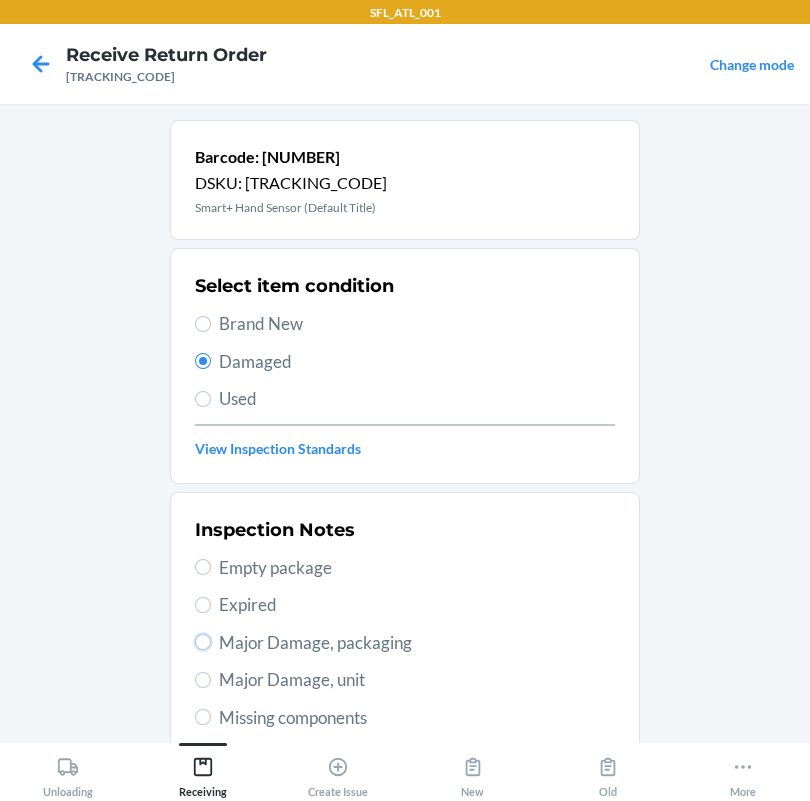 click on "Major Damage, packaging" at bounding box center (203, 642) 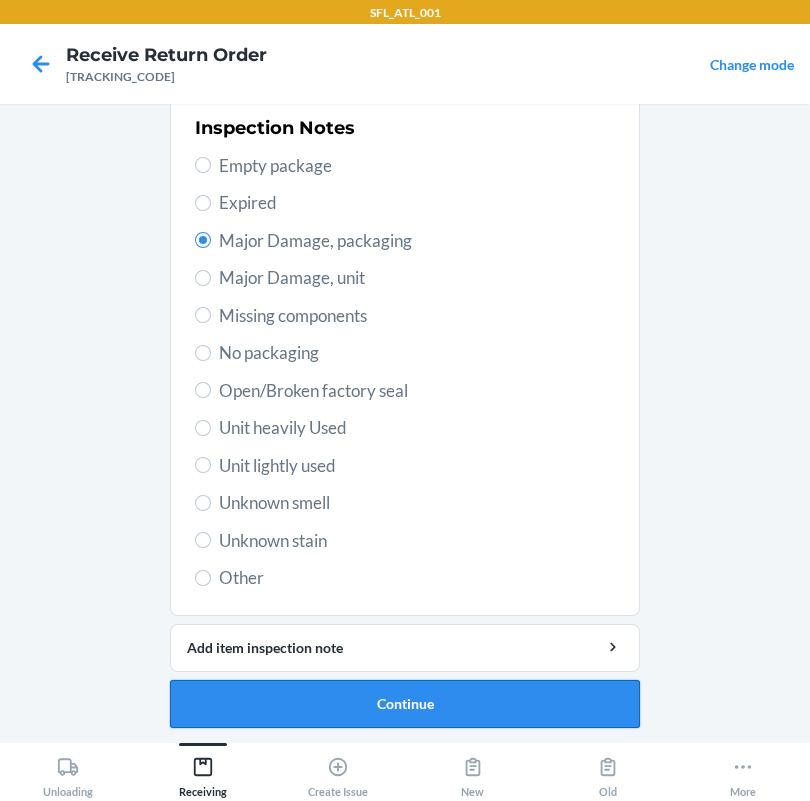 drag, startPoint x: 423, startPoint y: 728, endPoint x: 419, endPoint y: 703, distance: 25.317978 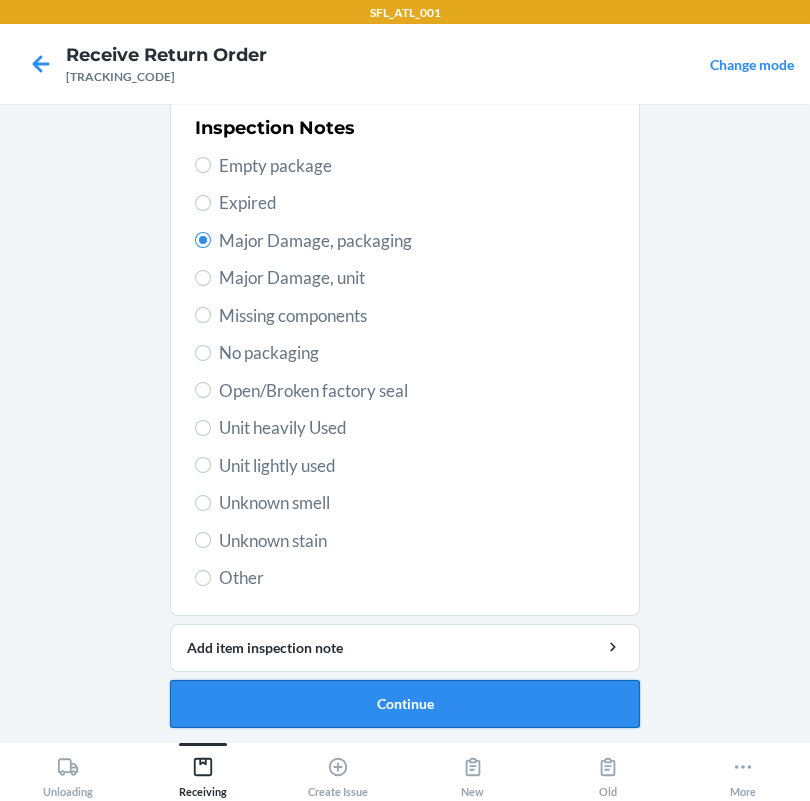 click on "Barcode: [BARCODE] DSKU: [DSKU] [PRODUCT_NAME] Select item condition Brand New Damaged Used View Inspection Standards Inspection Notes Empty package Expired Major Damage, packaging Major Damage, unit Missing components No packaging Open/Broken factory seal Unit heavily Used Unit lightly used Unknown smell Unknown stain Other Add item inspection note Continue" at bounding box center (405, 231) 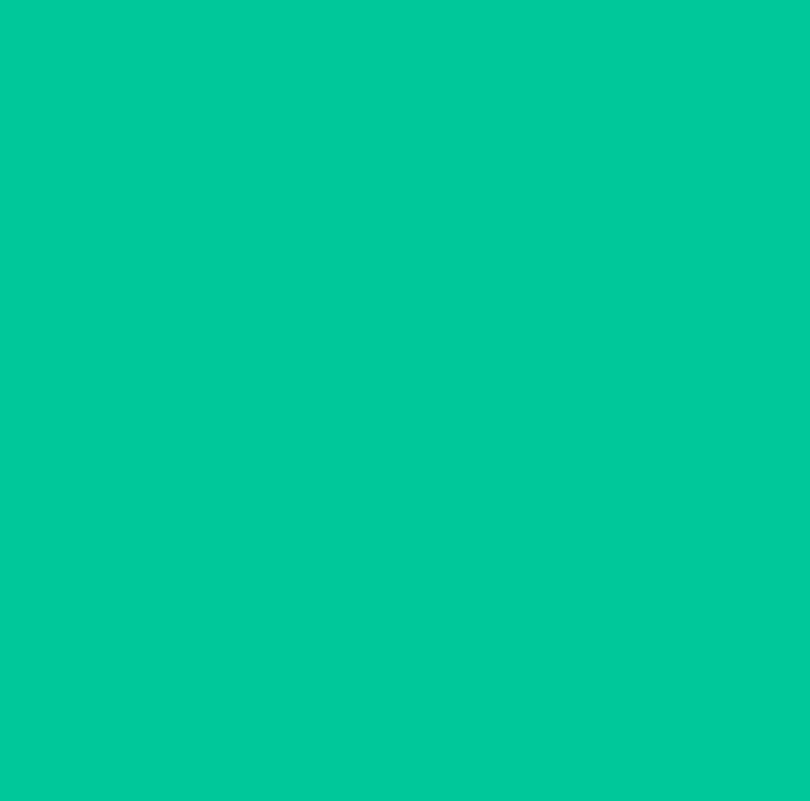 scroll, scrollTop: 225, scrollLeft: 0, axis: vertical 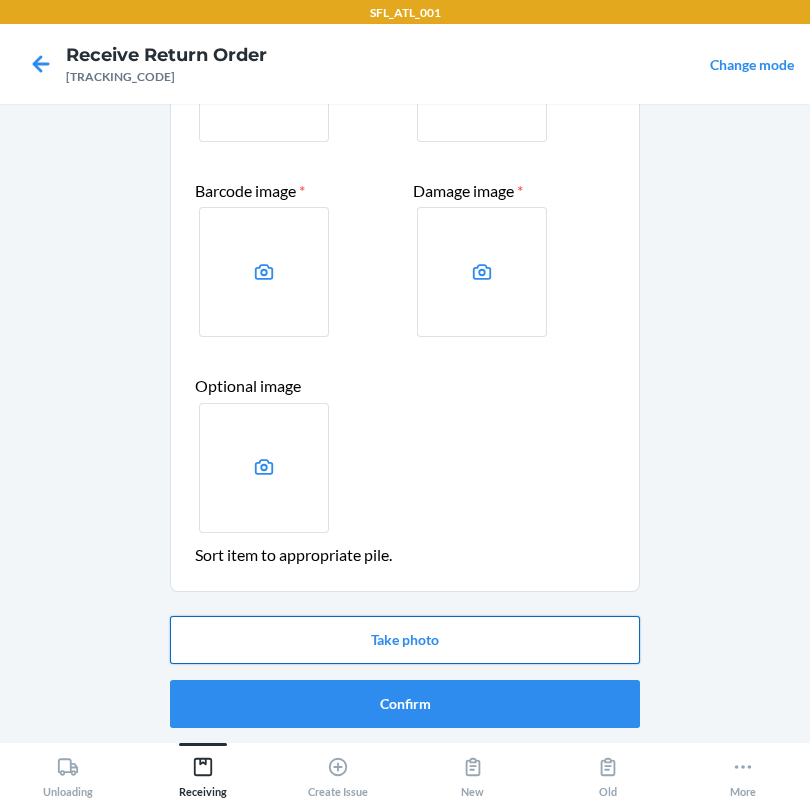 click on "Take photo" at bounding box center [405, 640] 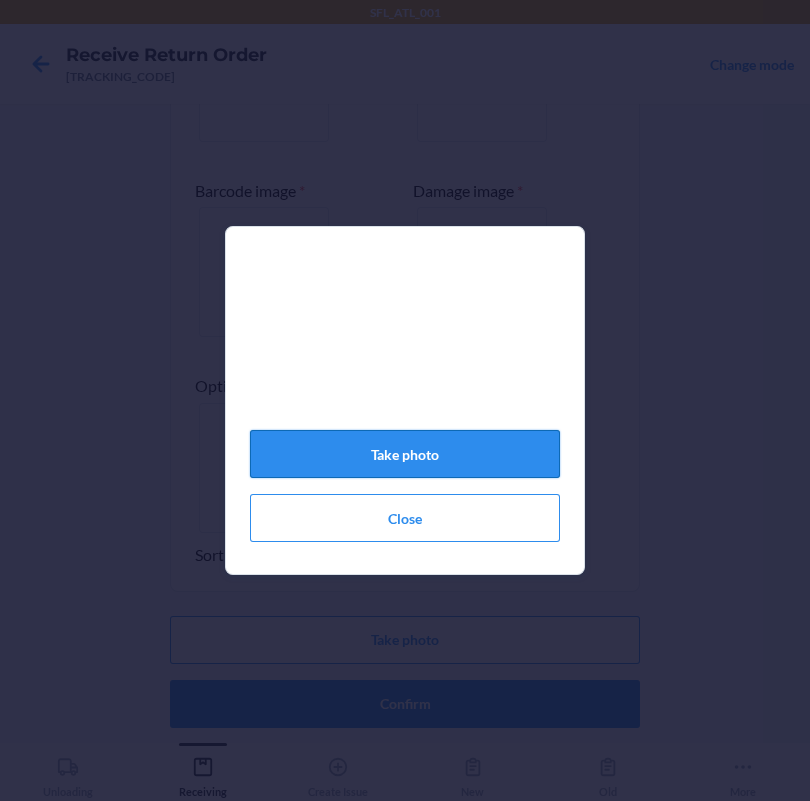 click on "Take photo" 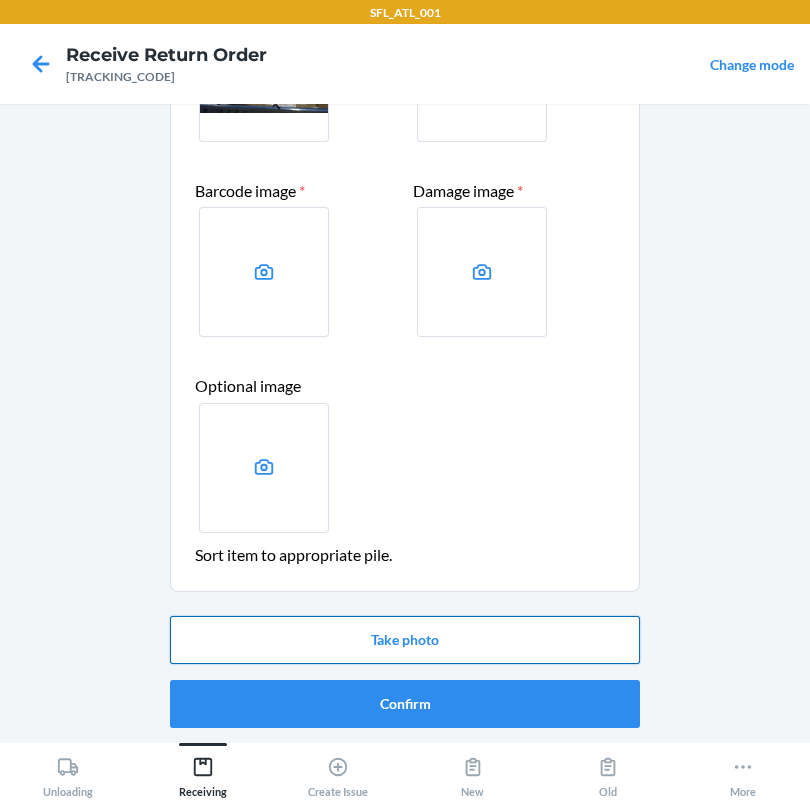 click on "Take photo" at bounding box center [405, 640] 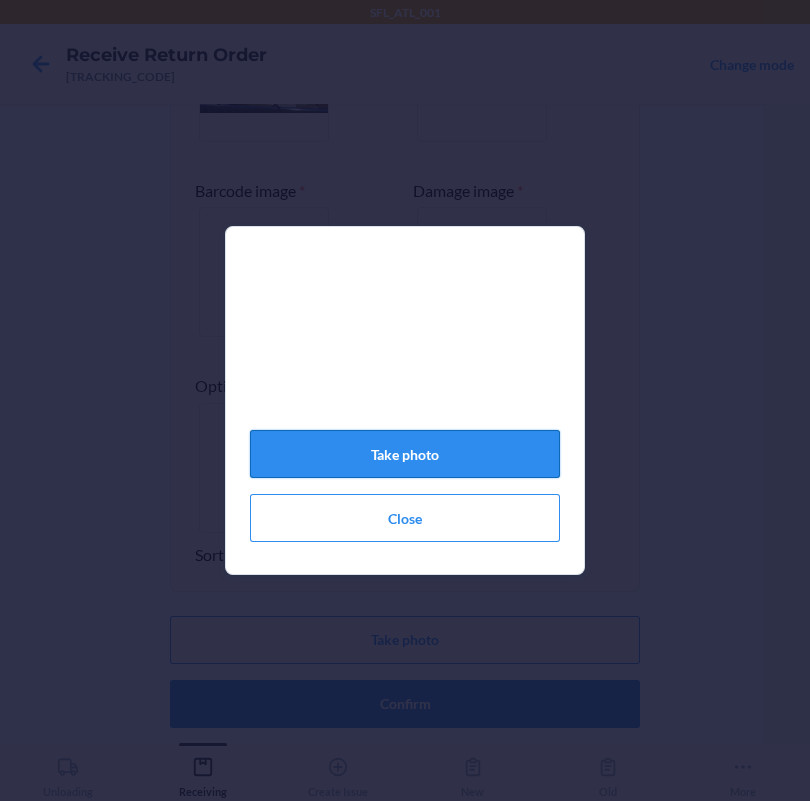 click on "Take photo" 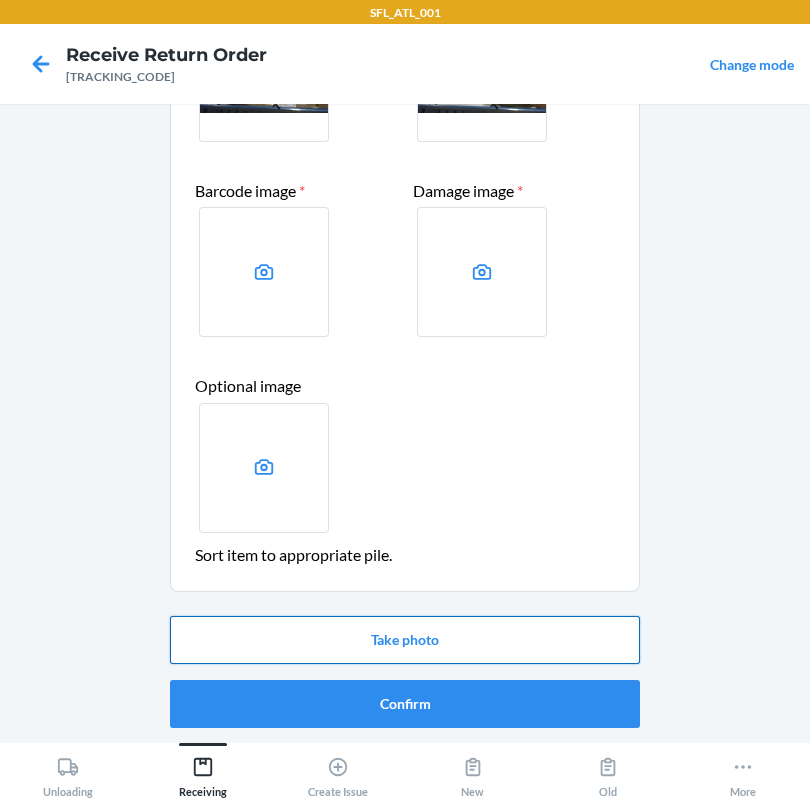click on "Take photo" at bounding box center (405, 640) 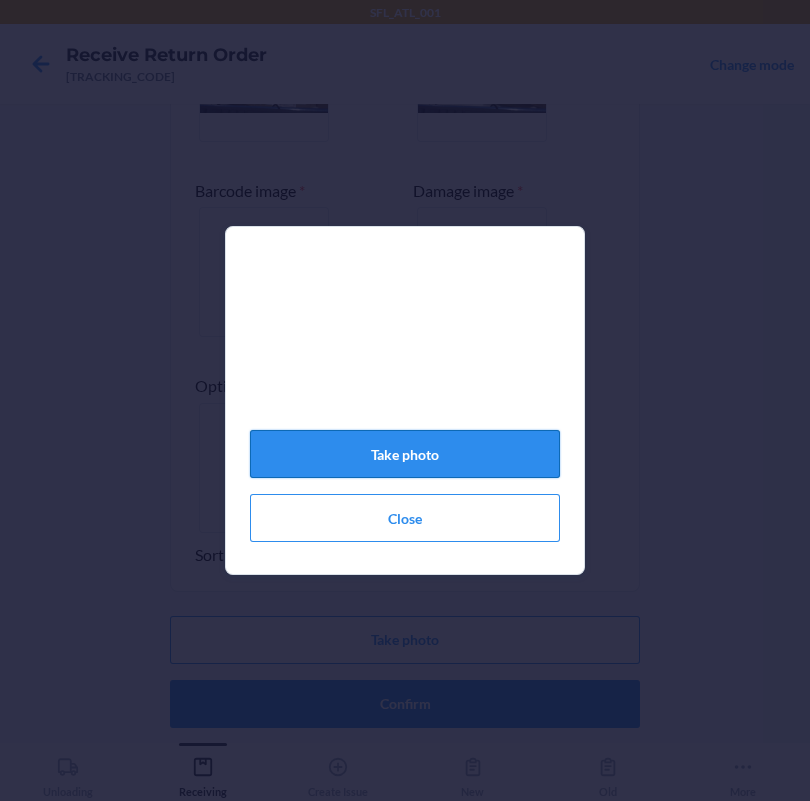 click on "Take photo" 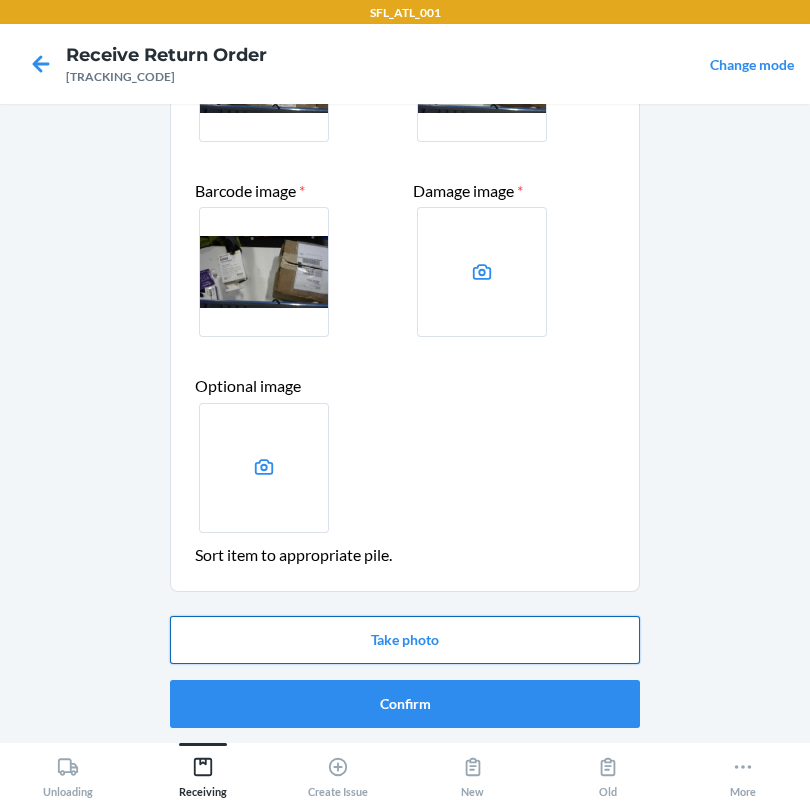 click on "Take photo" at bounding box center [405, 640] 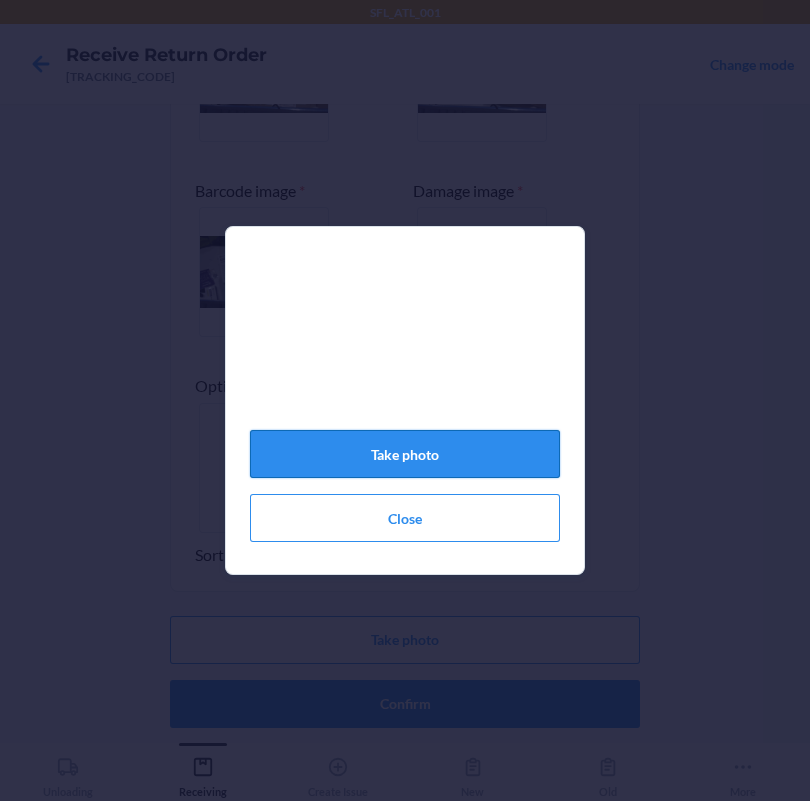 click on "Take photo" 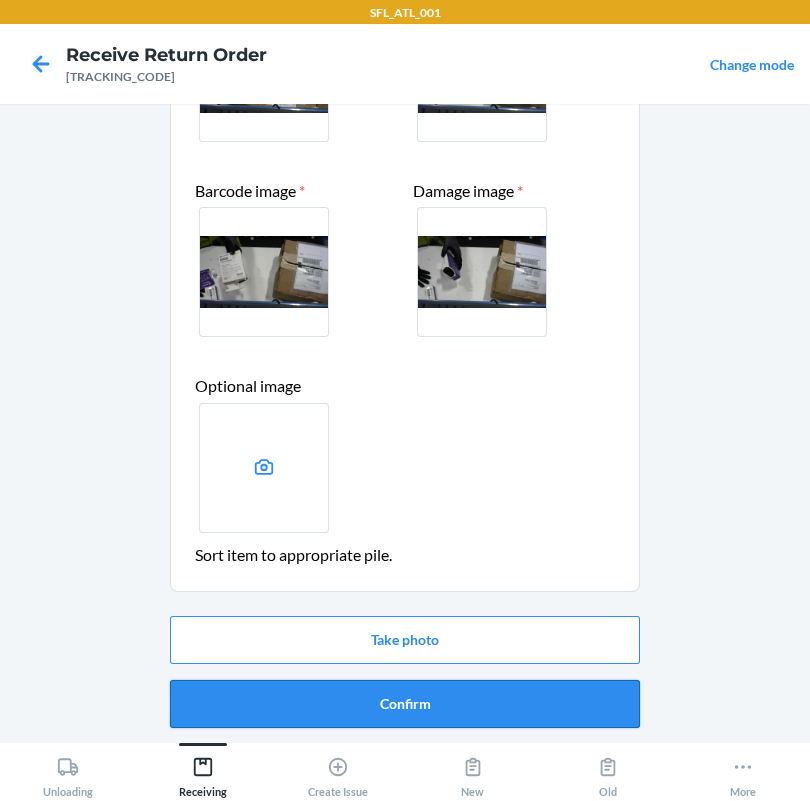click on "Confirm" at bounding box center [405, 704] 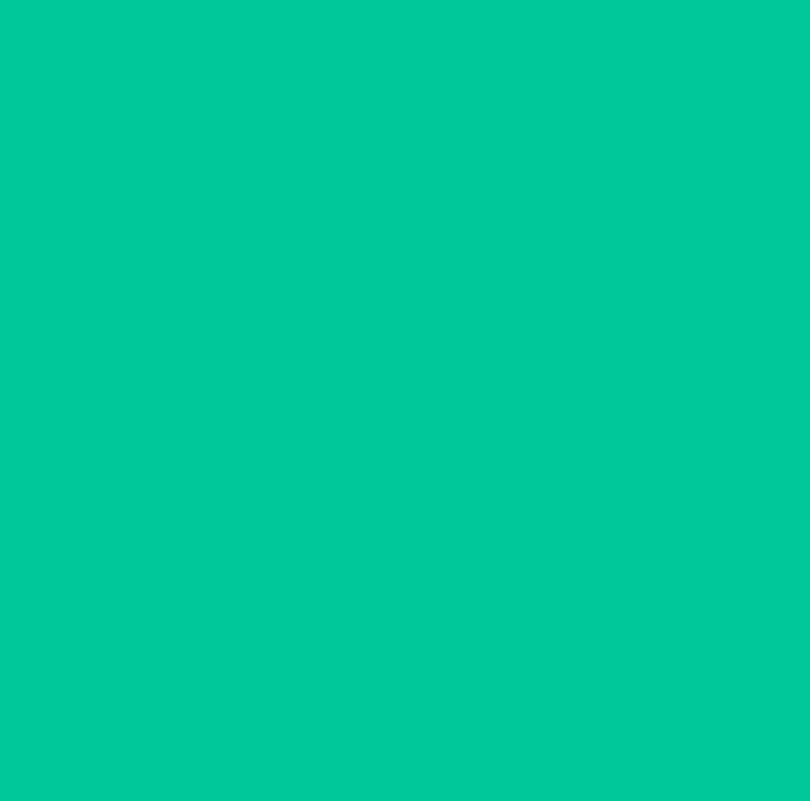 scroll, scrollTop: 0, scrollLeft: 0, axis: both 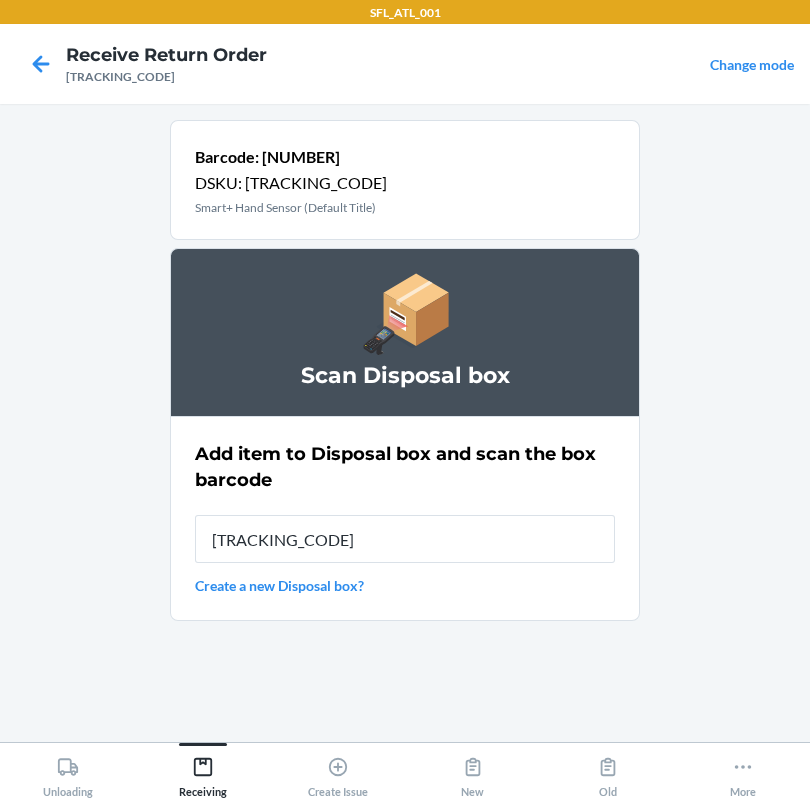 type on "[TRACKING_CODE]" 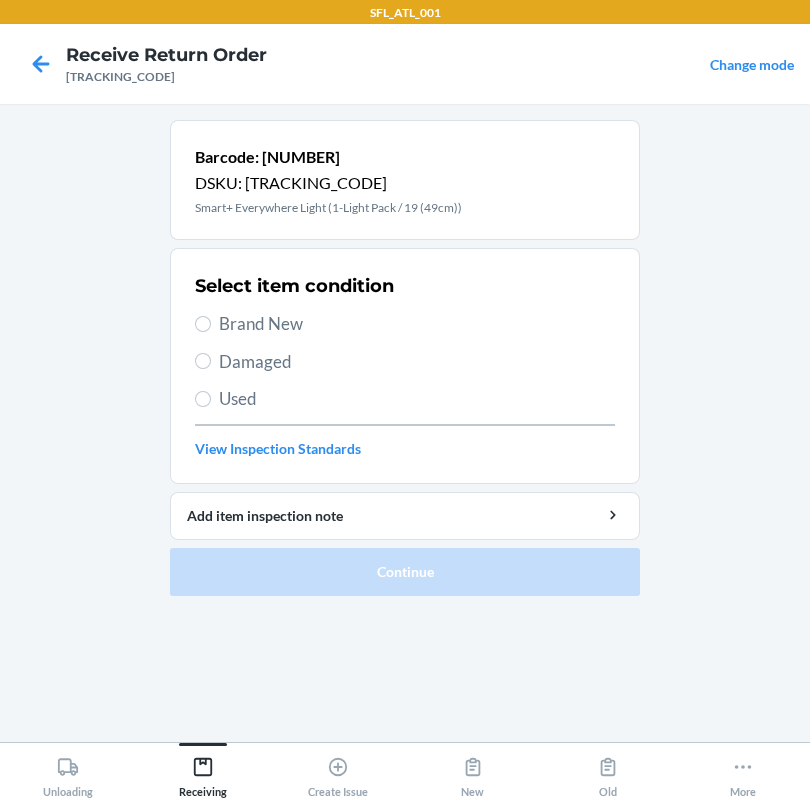 click on "Brand New" at bounding box center [417, 324] 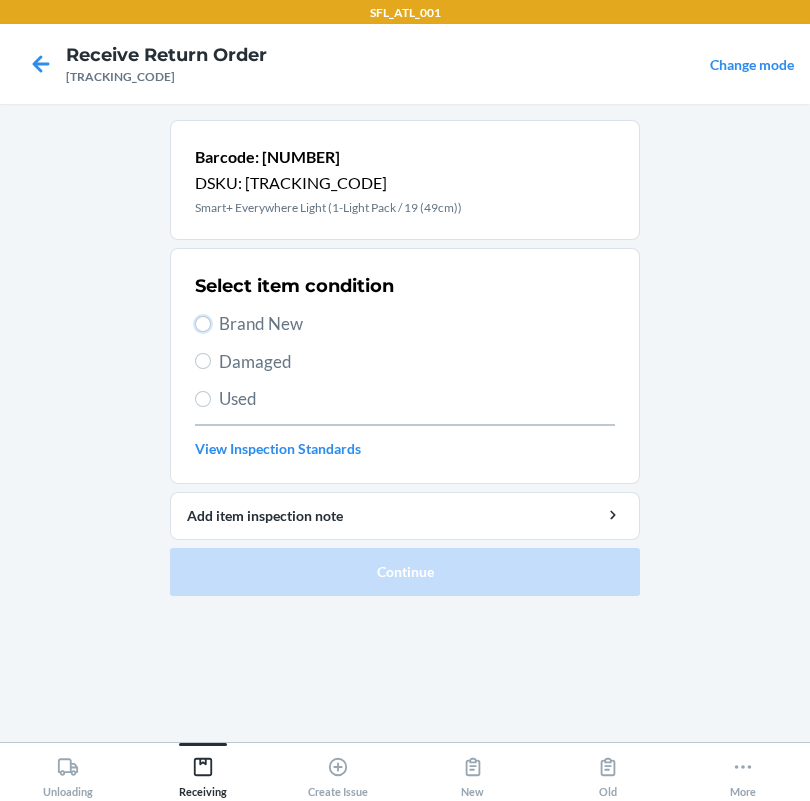 click on "Brand New" at bounding box center [203, 324] 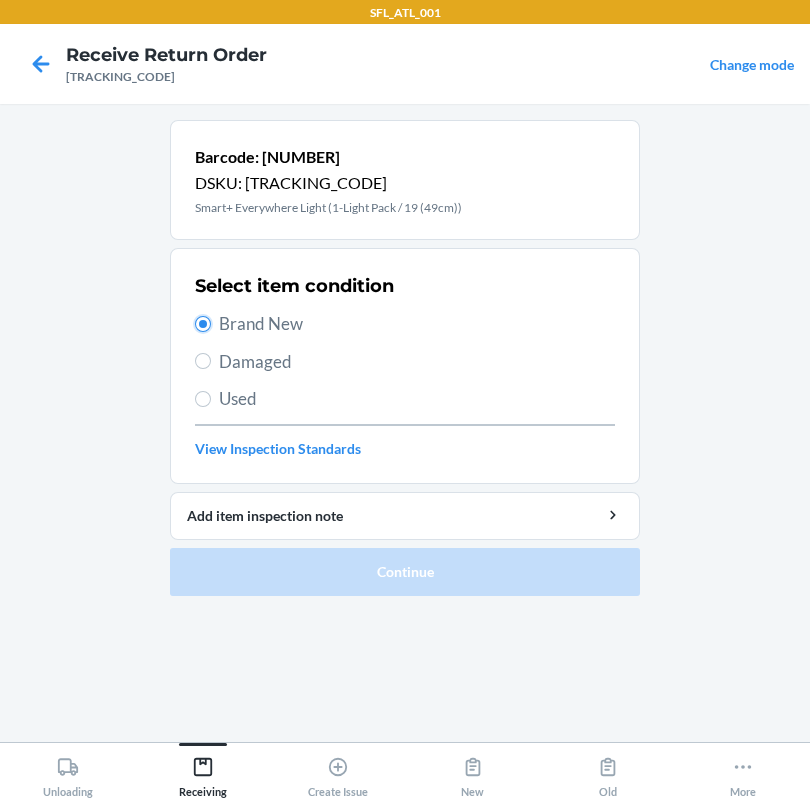 radio on "true" 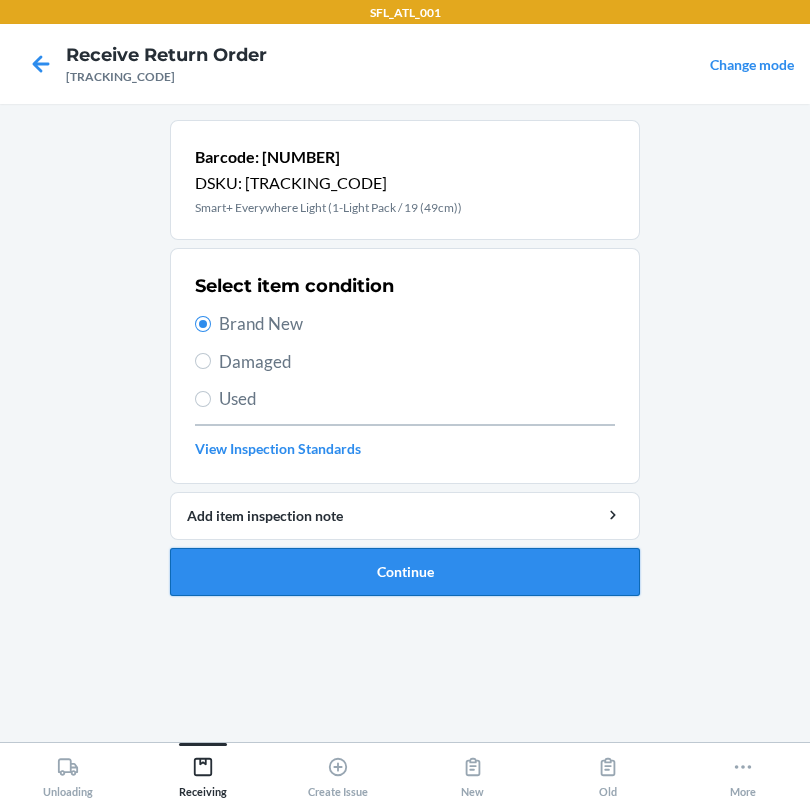 click on "Continue" at bounding box center [405, 572] 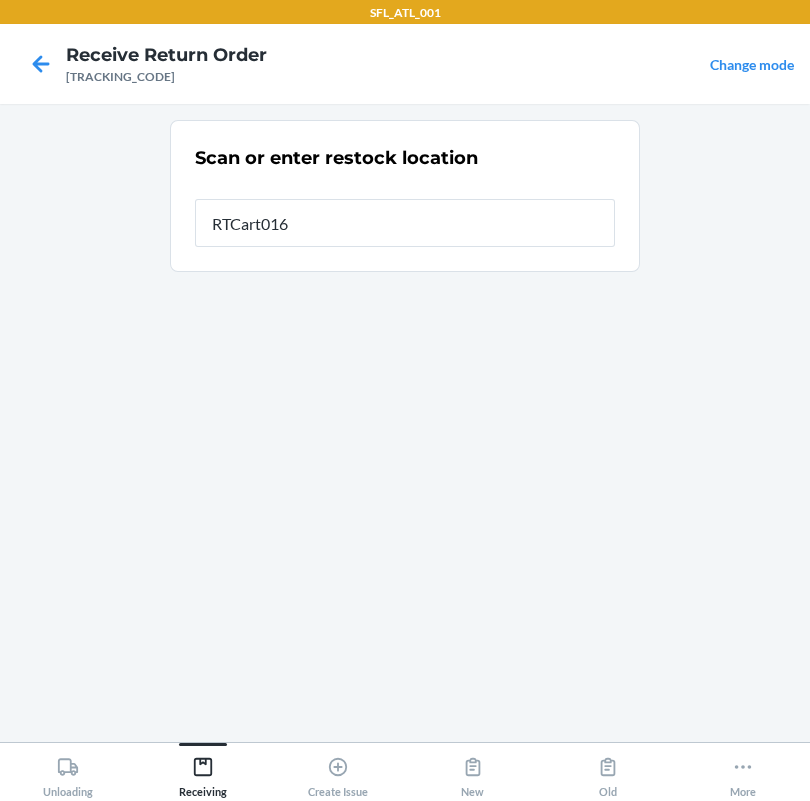 type on "RTCart016" 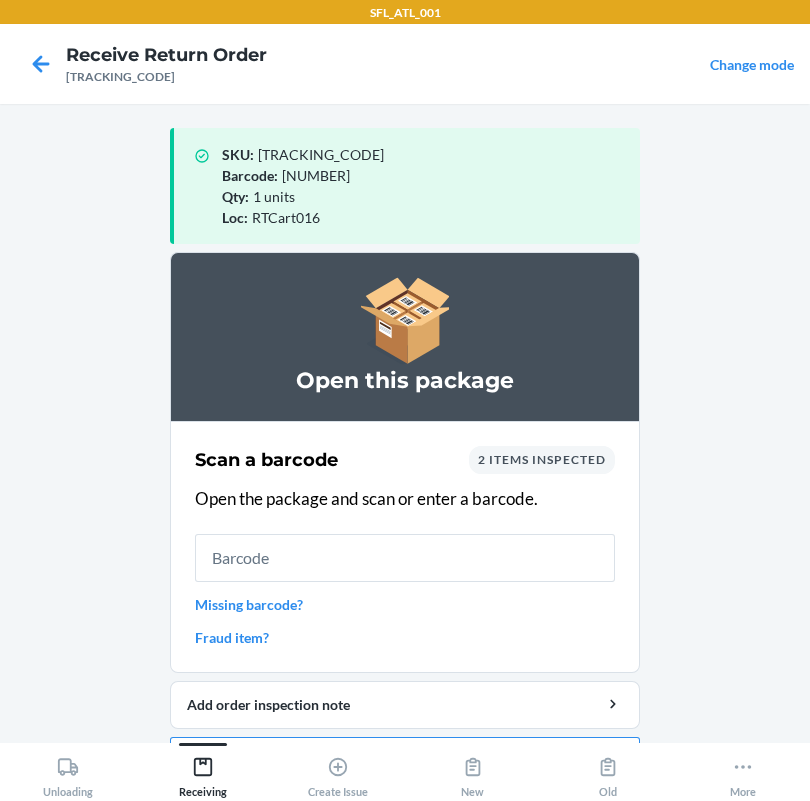 scroll, scrollTop: 57, scrollLeft: 0, axis: vertical 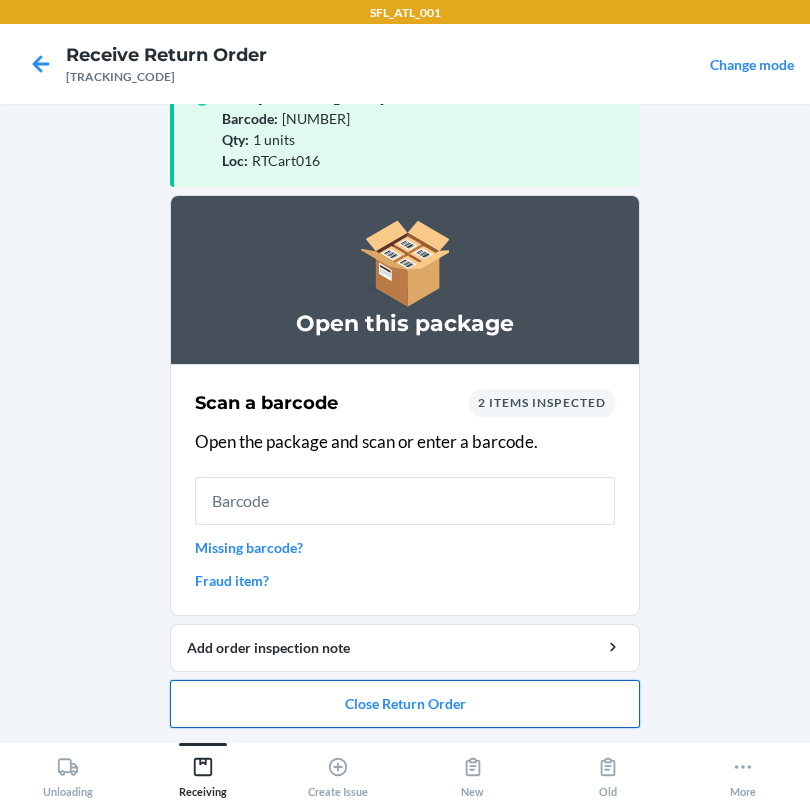 click on "Close Return Order" at bounding box center (405, 704) 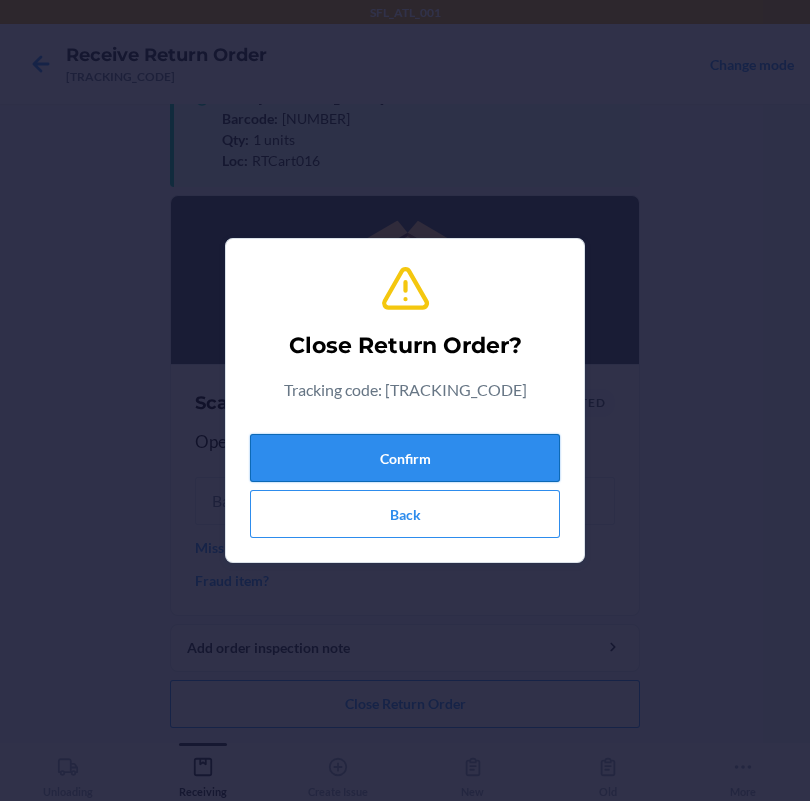 click on "Confirm" at bounding box center (405, 458) 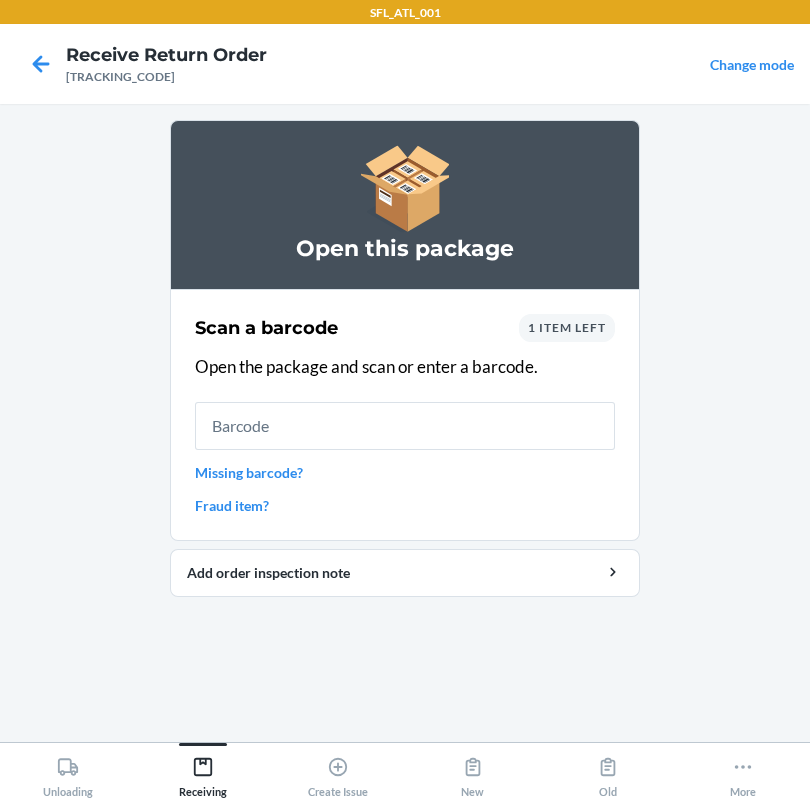 drag, startPoint x: 735, startPoint y: 385, endPoint x: 726, endPoint y: 402, distance: 19.235384 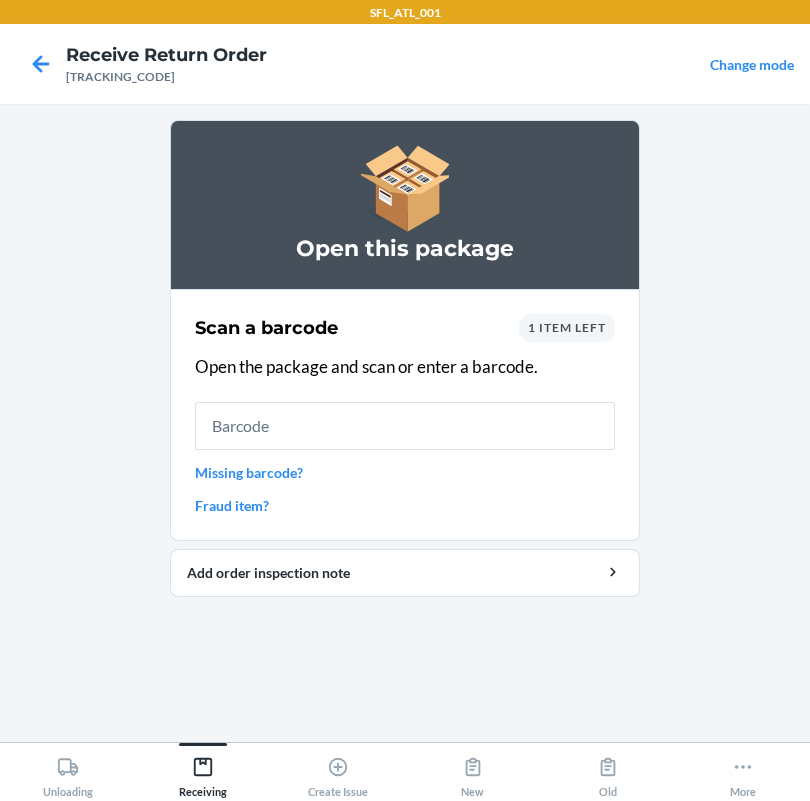 click on "Open this package Scan a barcode 1 item left Open the package and scan or enter a barcode. Missing barcode? Fraud item? Add order inspection note" at bounding box center [405, 423] 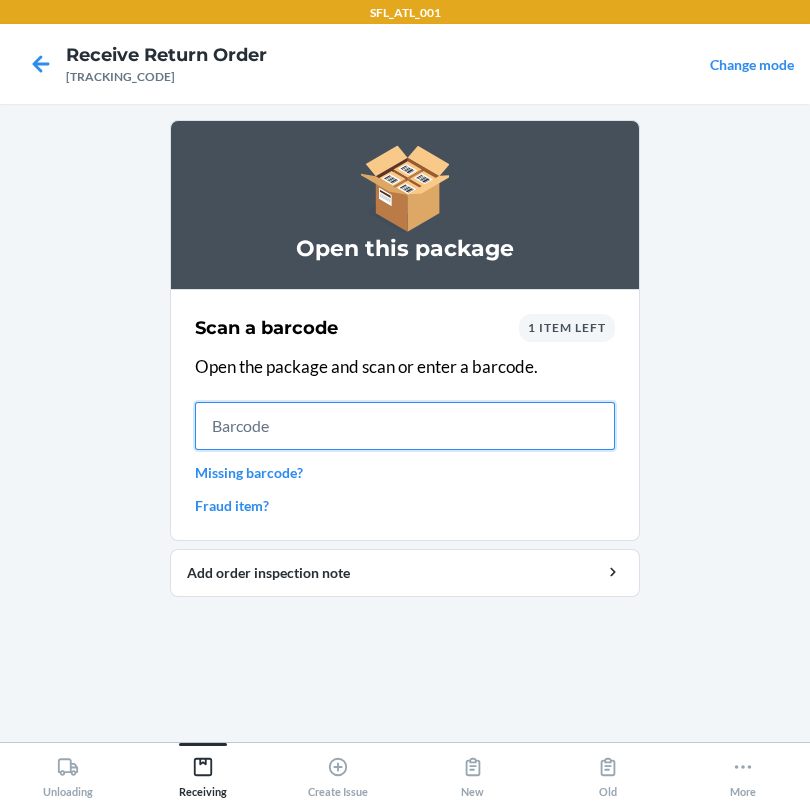 click at bounding box center [405, 426] 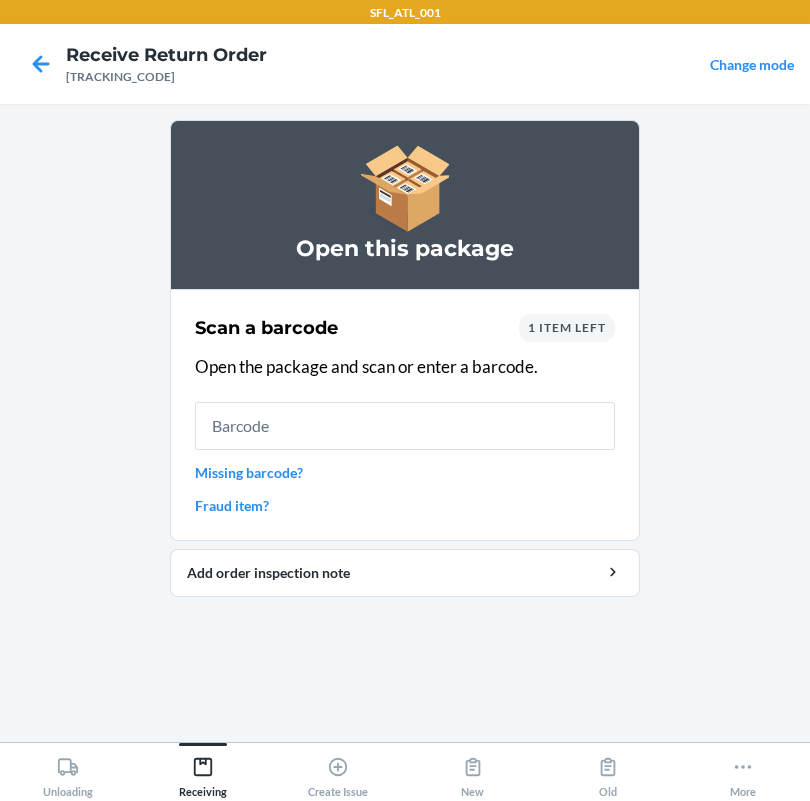 click on "1 item left" at bounding box center (567, 327) 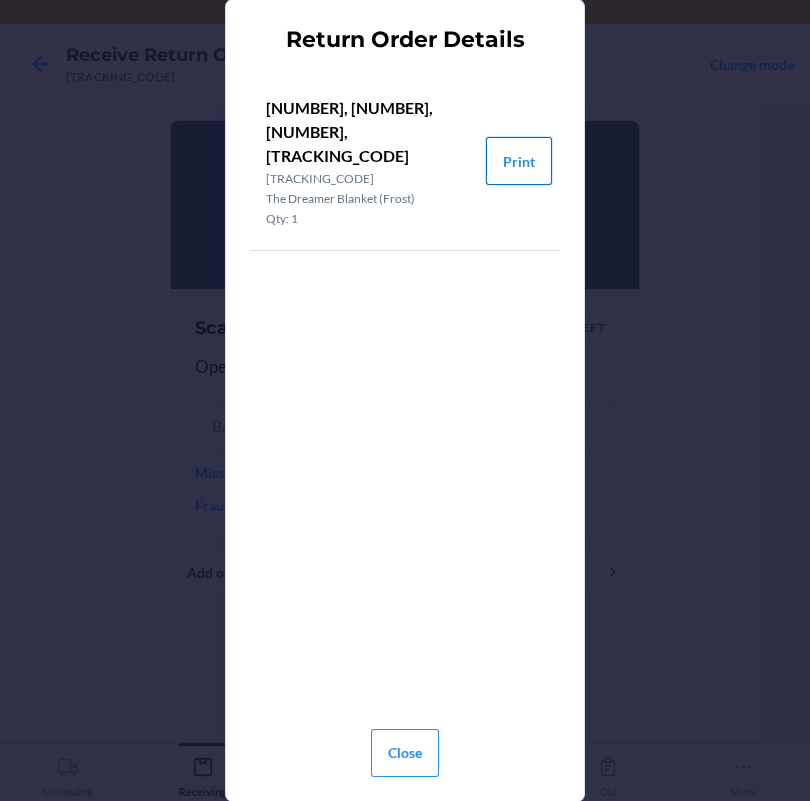click on "Print" at bounding box center [519, 161] 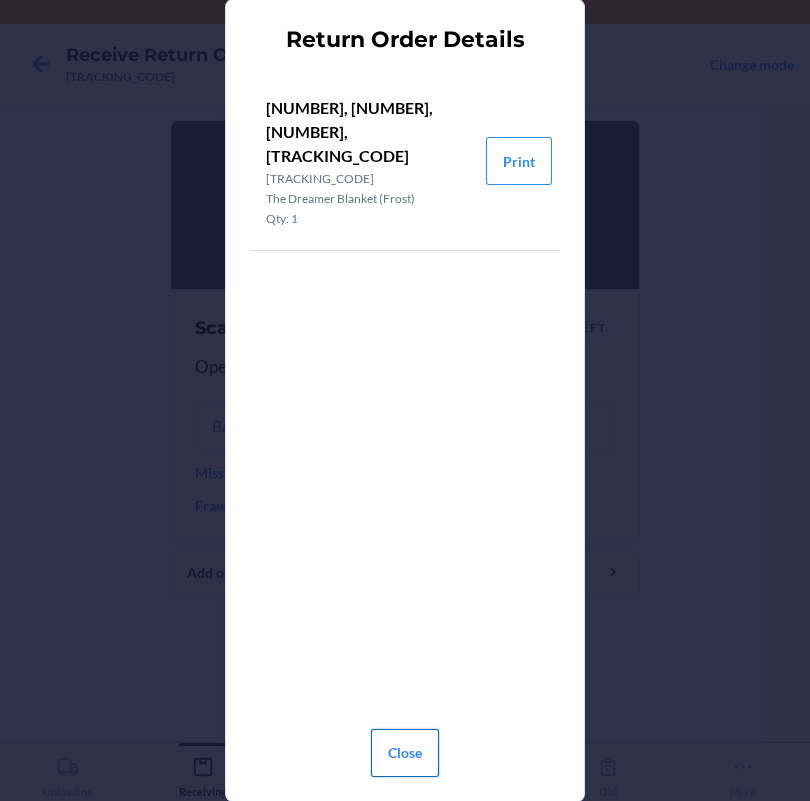 click on "Close" at bounding box center (405, 753) 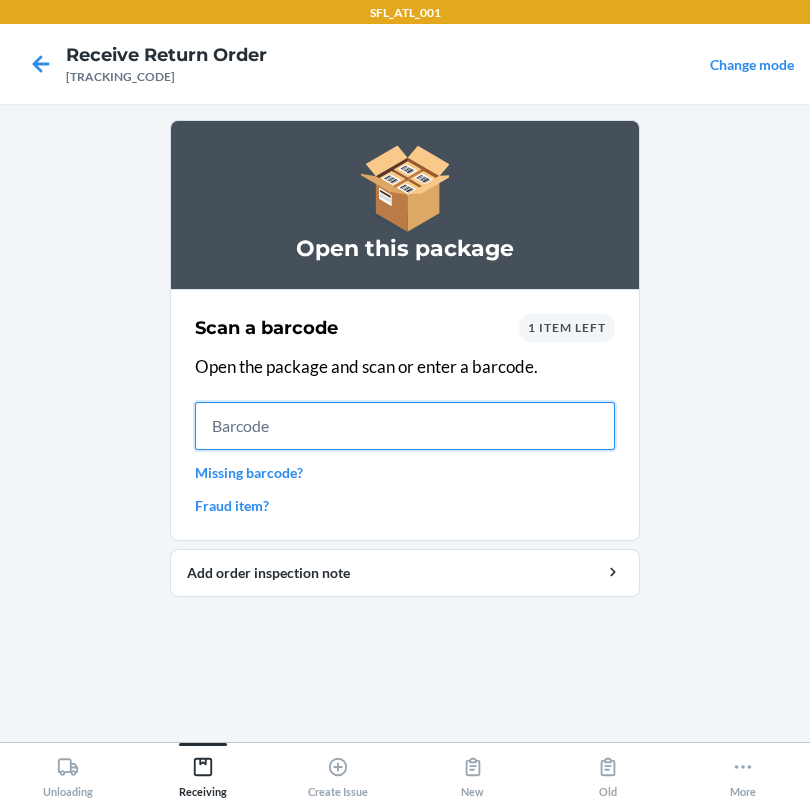click at bounding box center (405, 426) 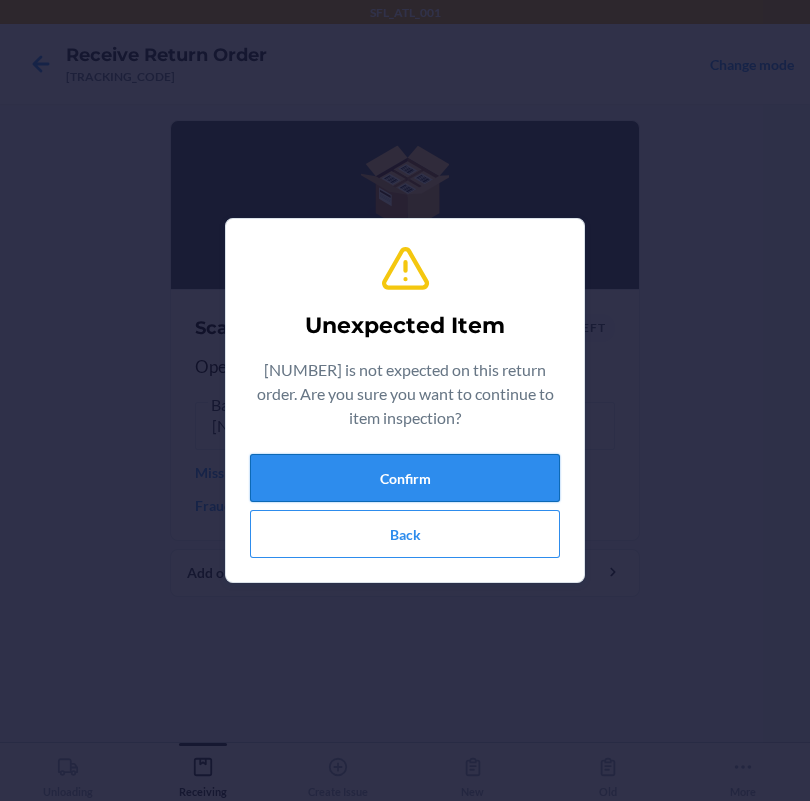 click on "Confirm" at bounding box center [405, 478] 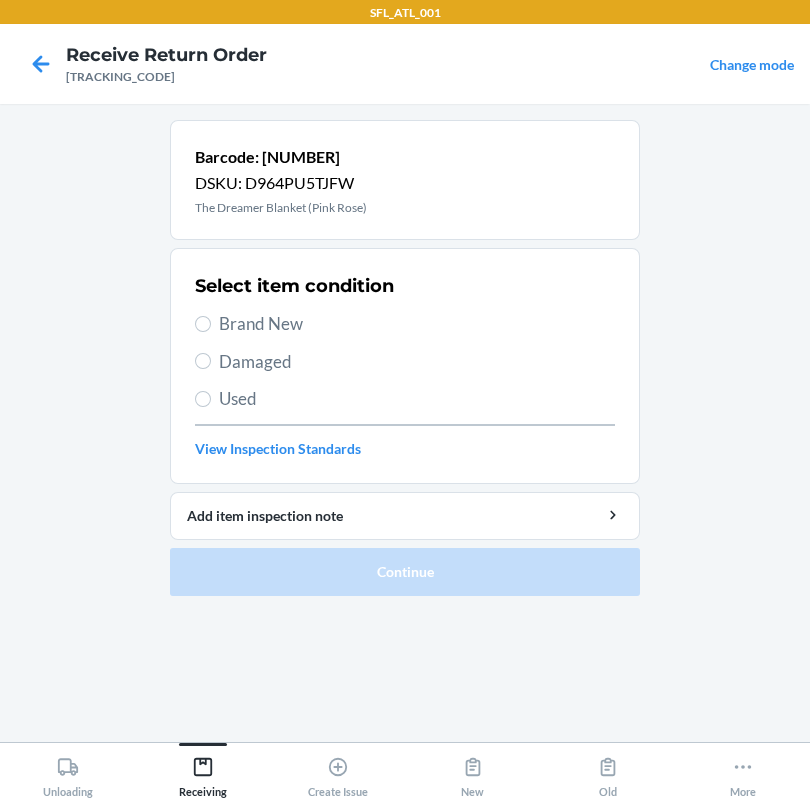click on "Brand New" at bounding box center [417, 324] 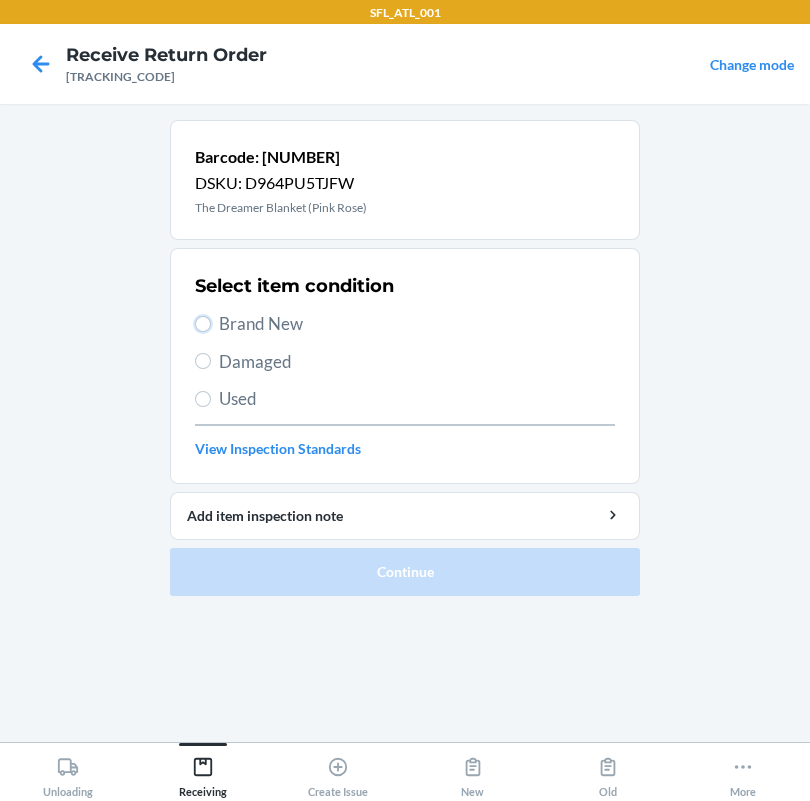 click on "Brand New" at bounding box center [203, 324] 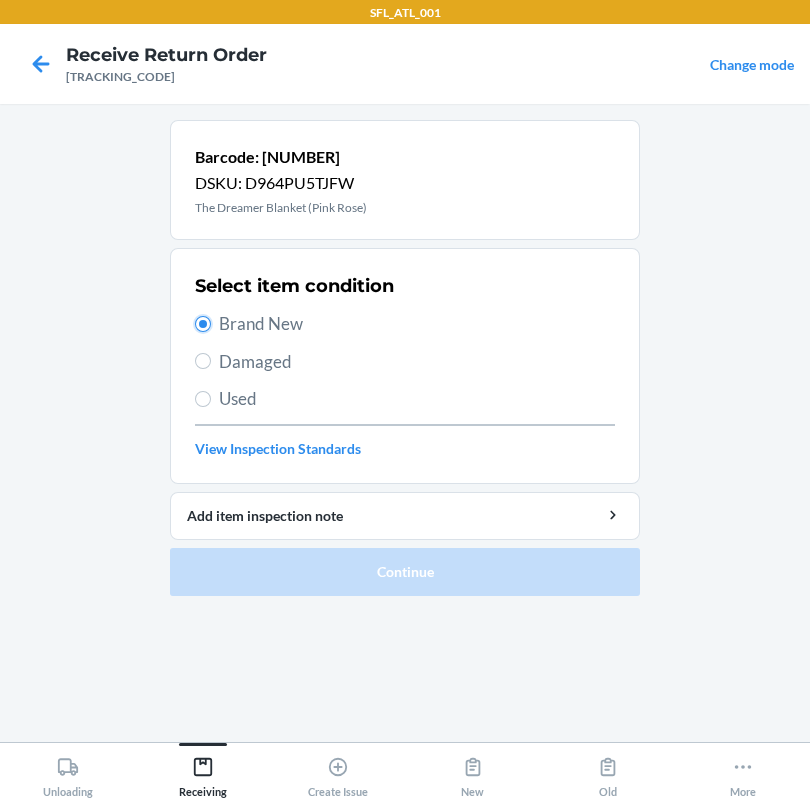 radio on "true" 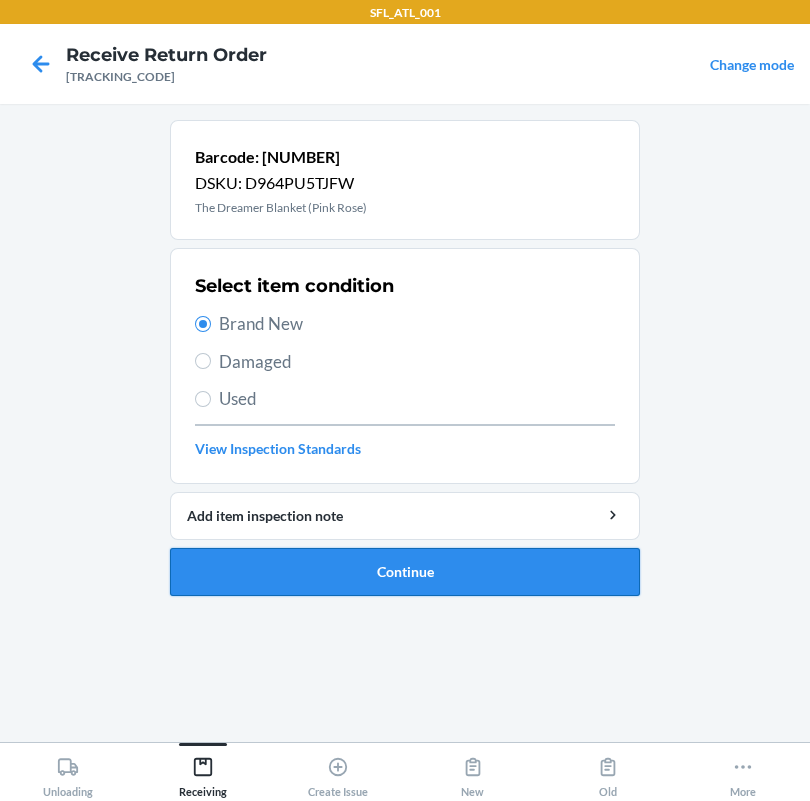 click on "Continue" at bounding box center (405, 572) 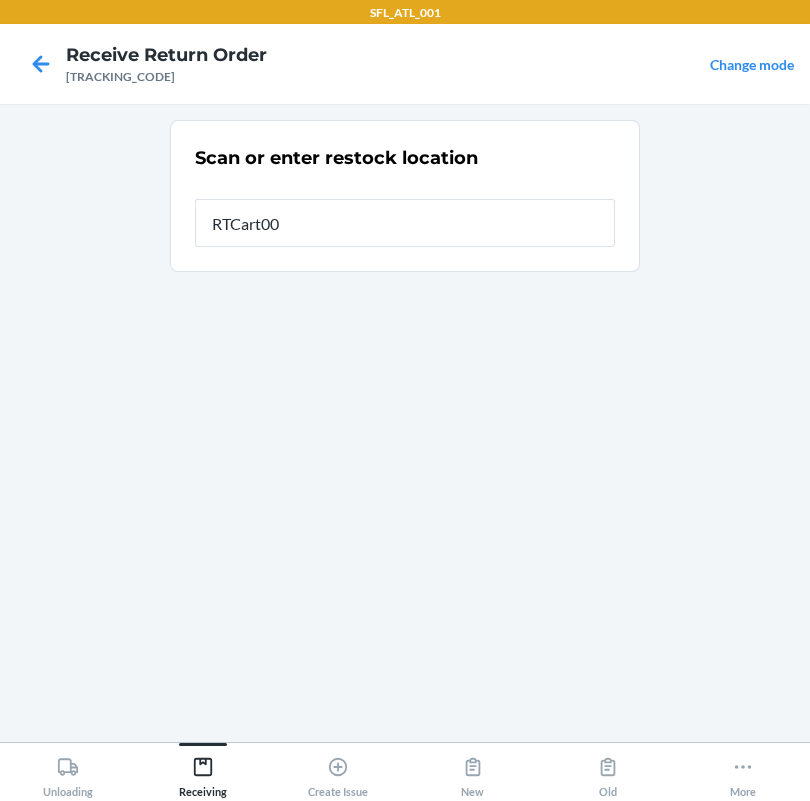 type on "RTCart007" 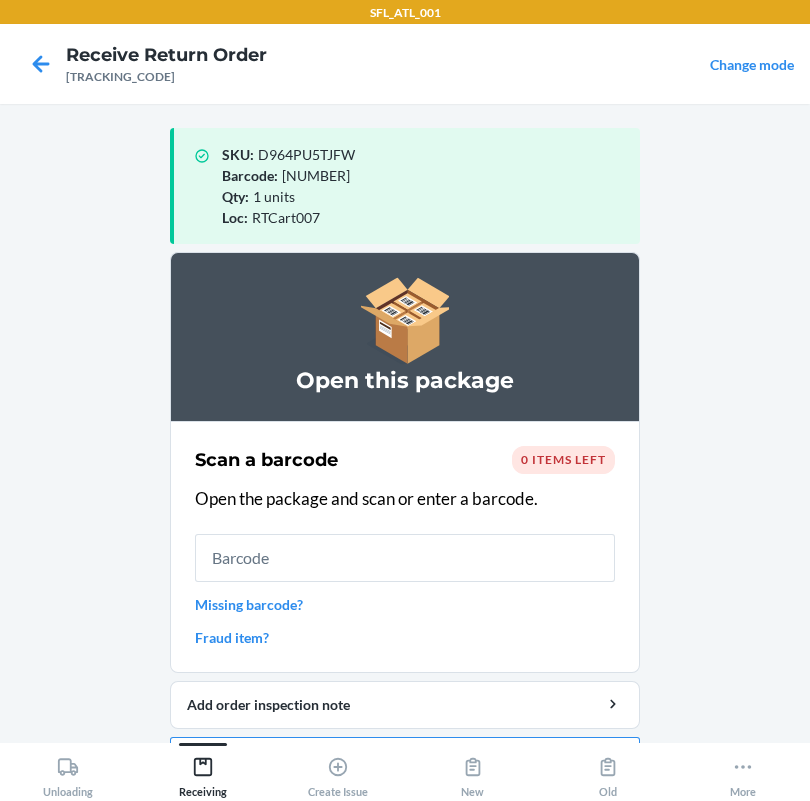drag, startPoint x: 808, startPoint y: 139, endPoint x: 90, endPoint y: 604, distance: 855.4233 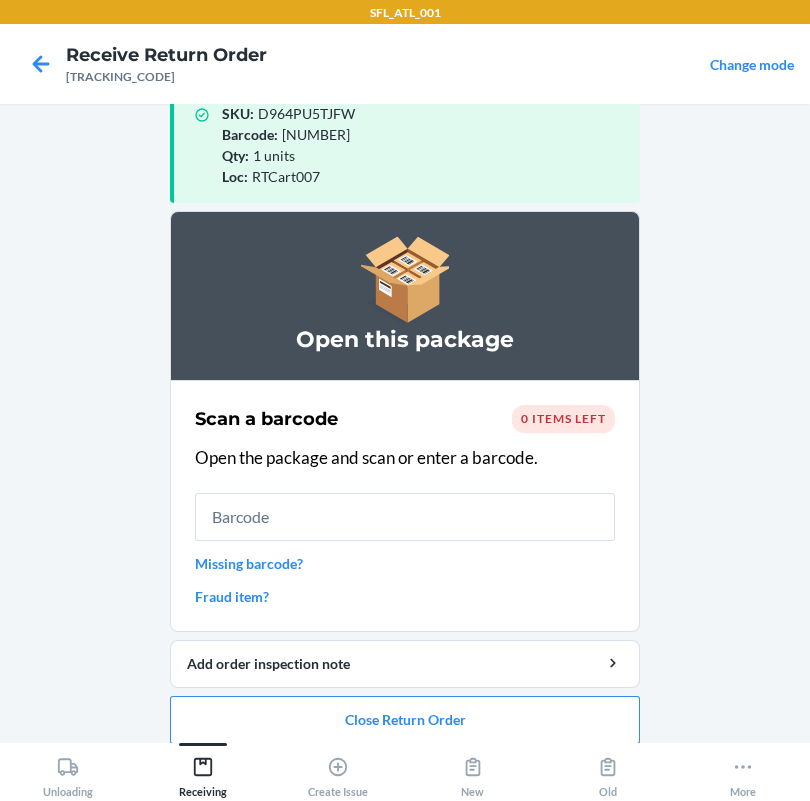 scroll, scrollTop: 57, scrollLeft: 0, axis: vertical 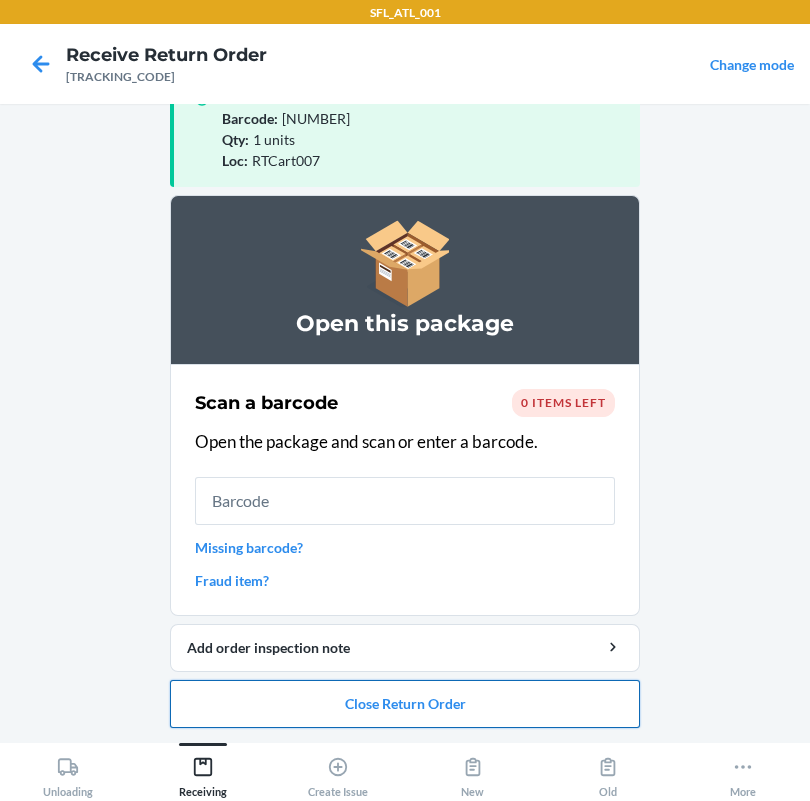 click on "Close Return Order" at bounding box center [405, 704] 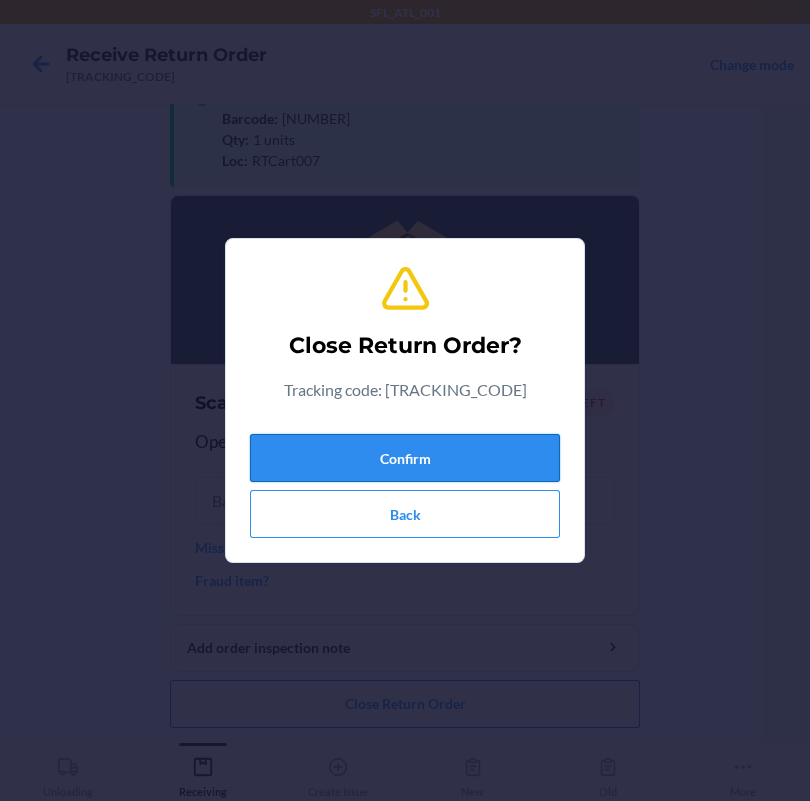 click on "Confirm" at bounding box center (405, 458) 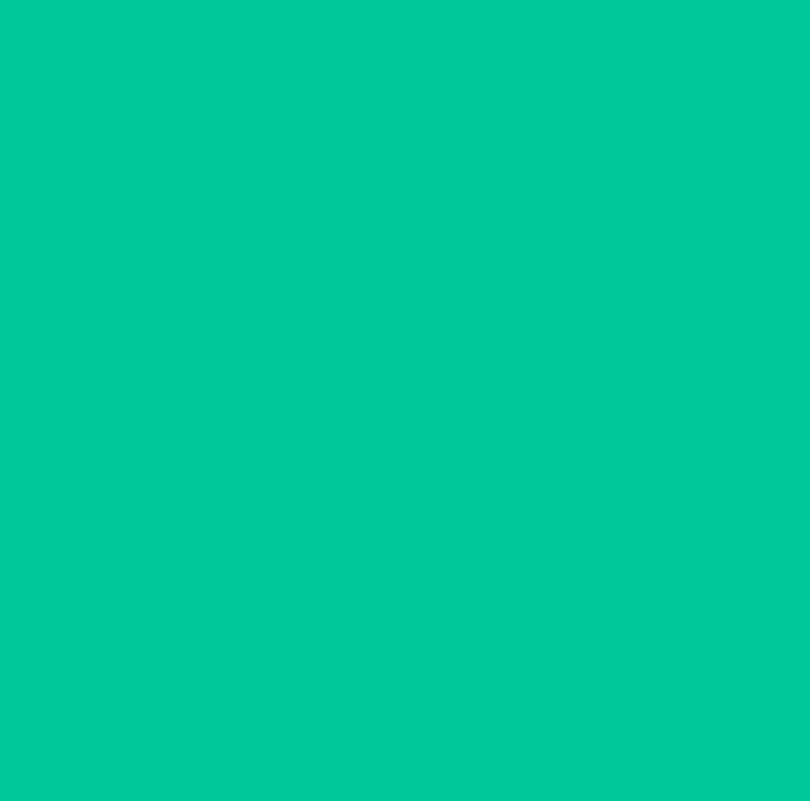 scroll, scrollTop: 0, scrollLeft: 0, axis: both 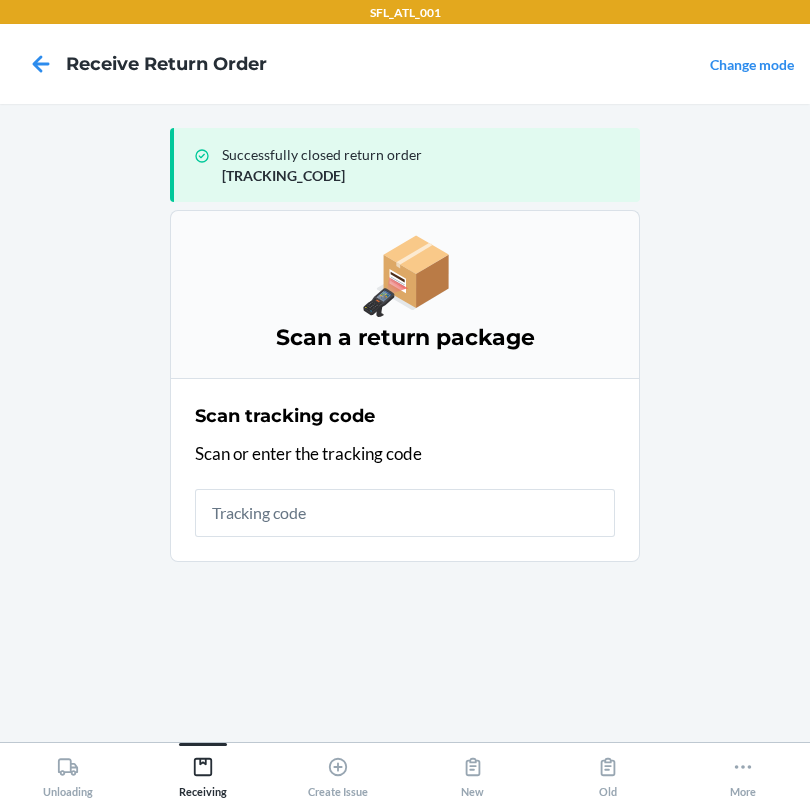click at bounding box center [405, 513] 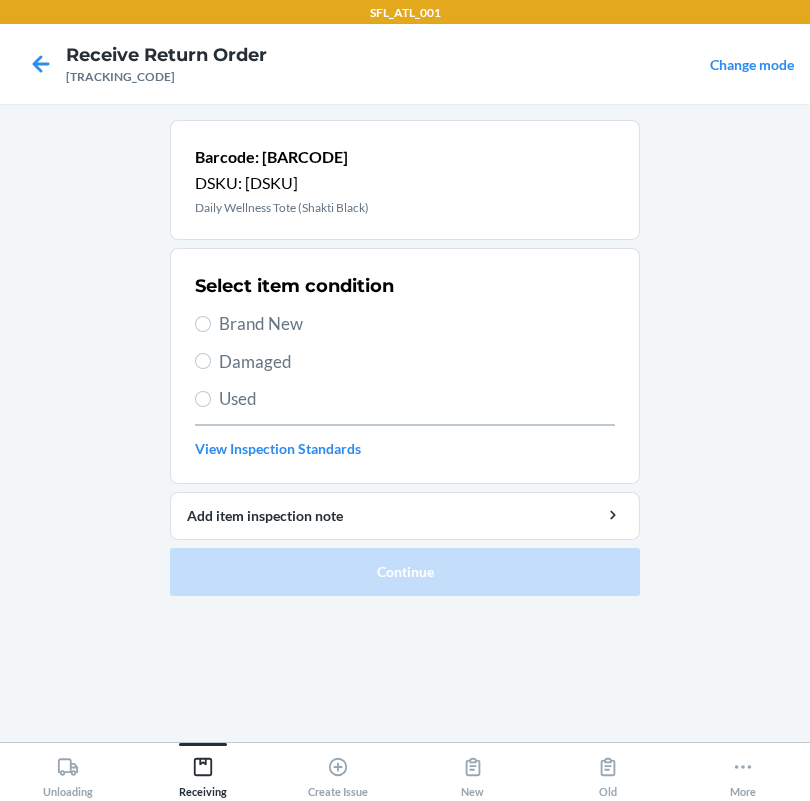 click on "Select item condition Brand New Damaged Used View Inspection Standards" at bounding box center [405, 366] 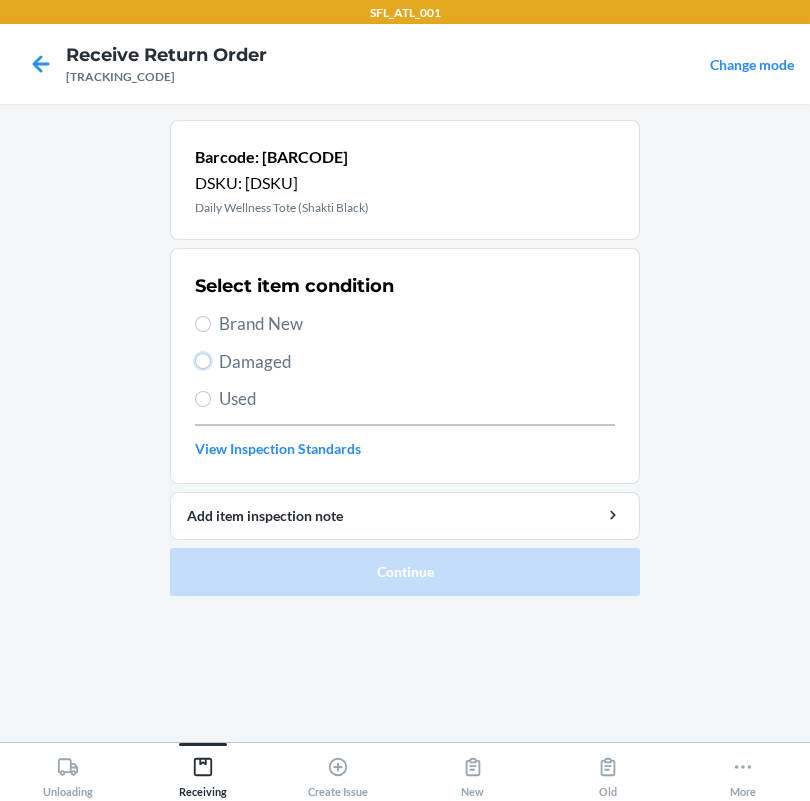 click on "Damaged" at bounding box center [203, 361] 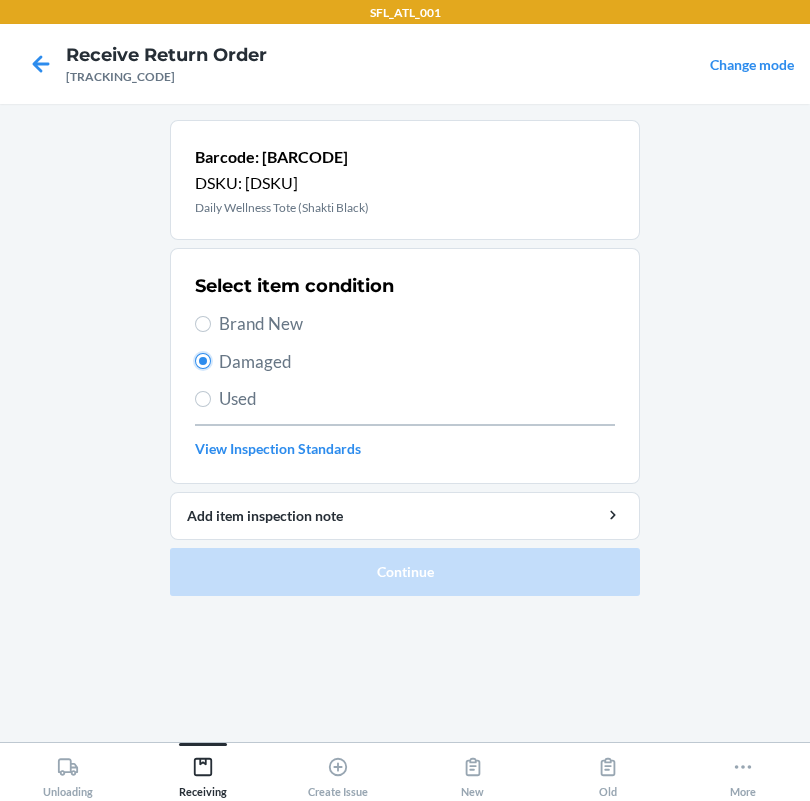 radio on "true" 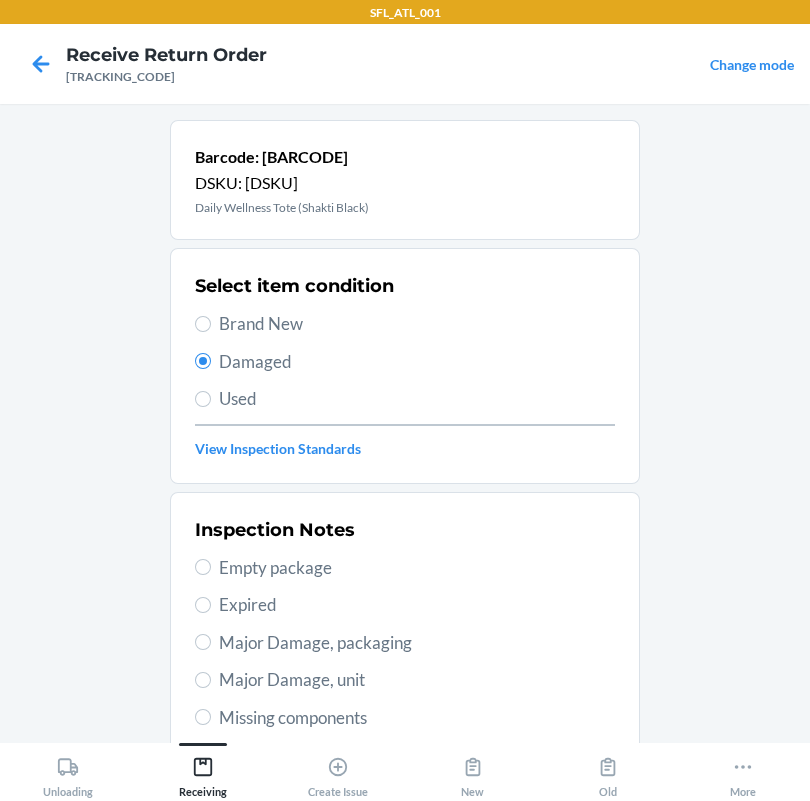 click on "Inspection Notes Empty package Expired Major Damage, packaging Major Damage, unit Missing components No packaging Open/Broken factory seal Unit heavily Used Unit lightly used Unknown smell Unknown stain Other" at bounding box center (405, 755) 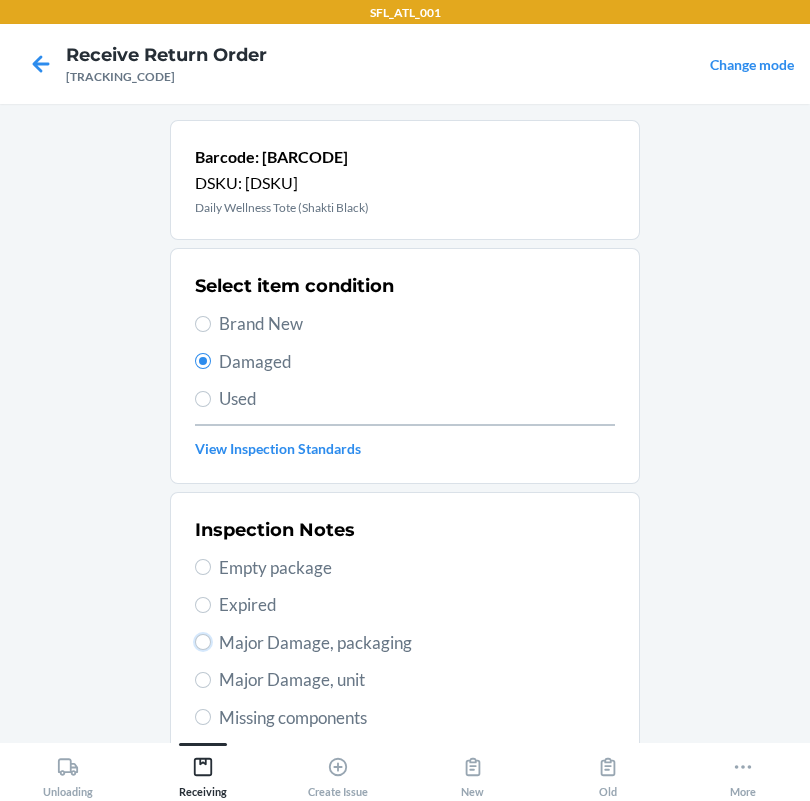 click on "Major Damage, packaging" at bounding box center [203, 642] 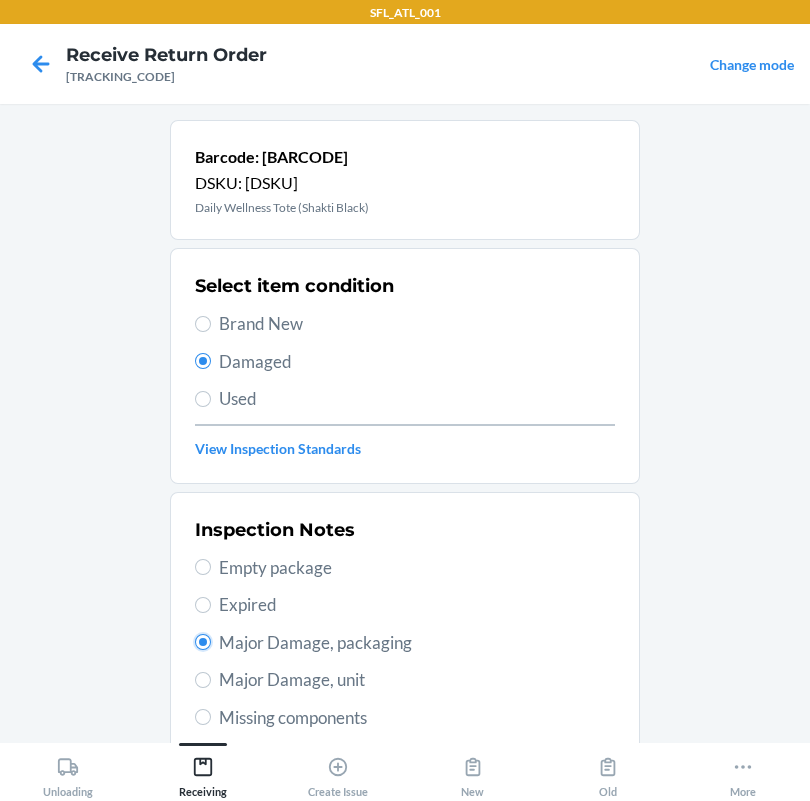 radio on "true" 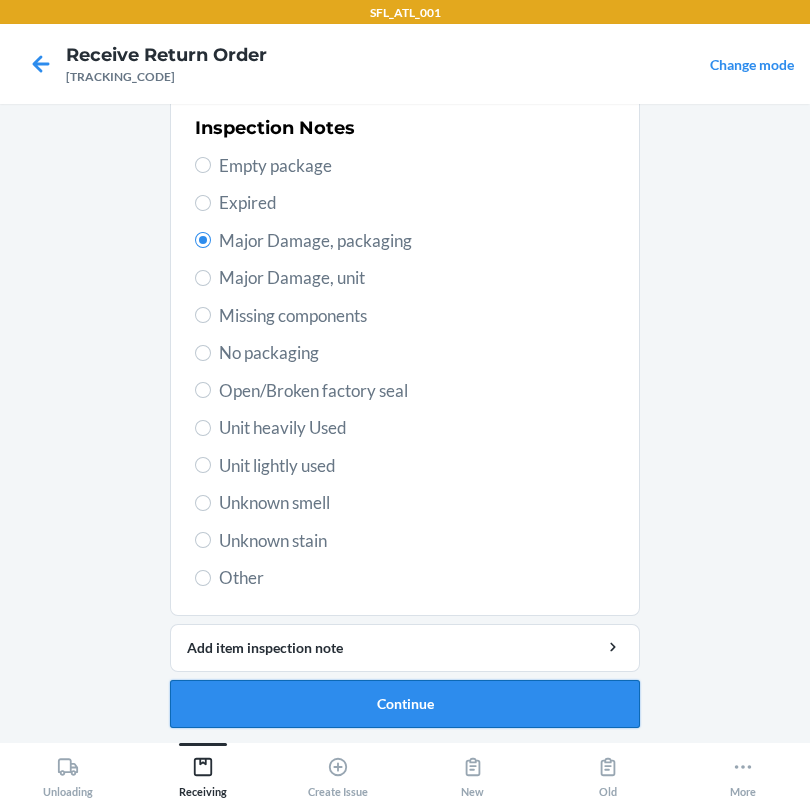 click on "Continue" at bounding box center (405, 704) 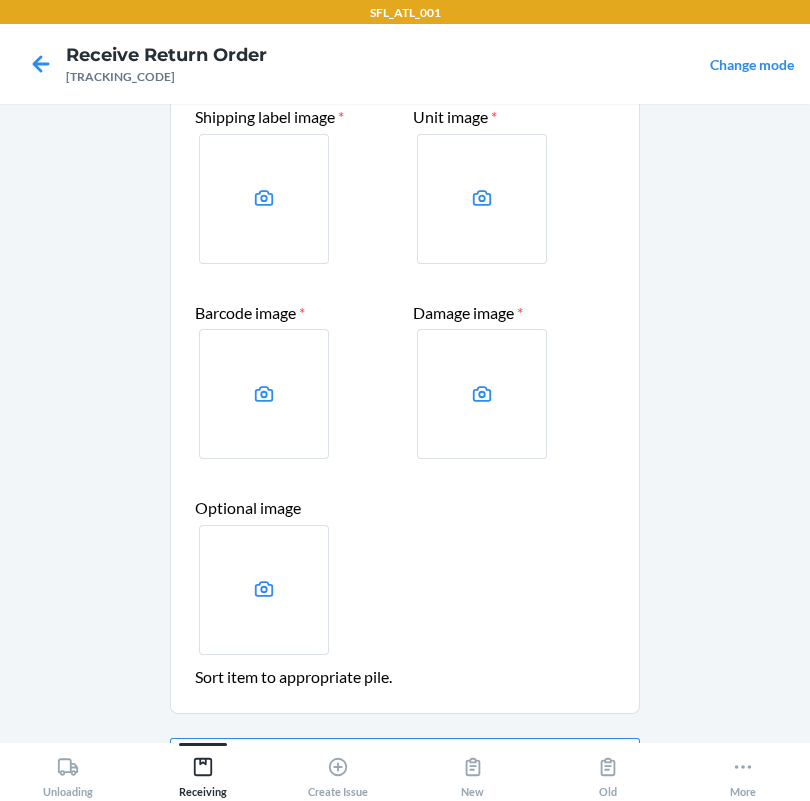 scroll, scrollTop: 225, scrollLeft: 0, axis: vertical 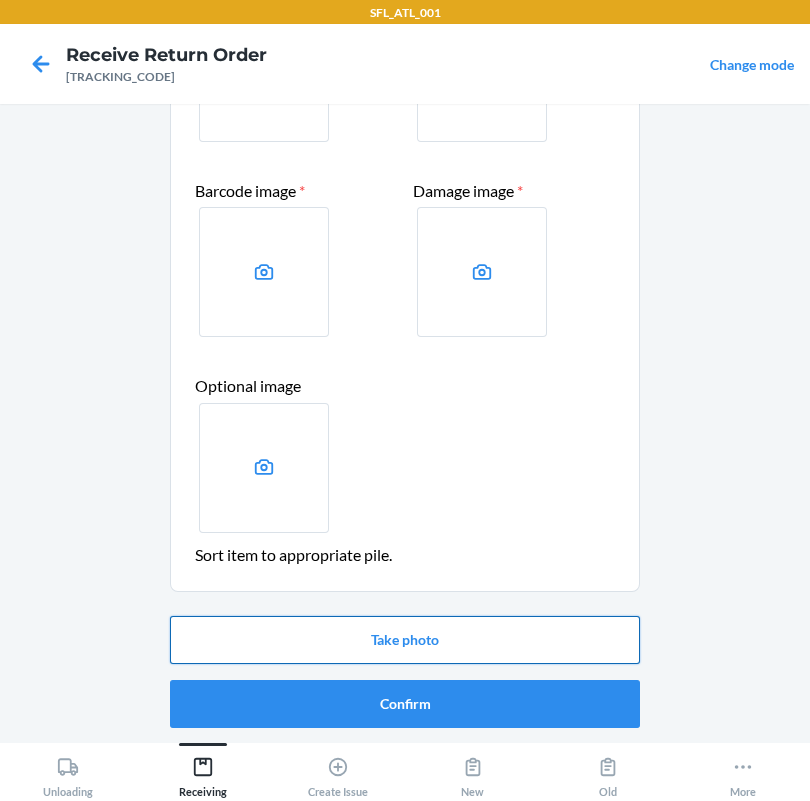 click on "Take photo" at bounding box center (405, 640) 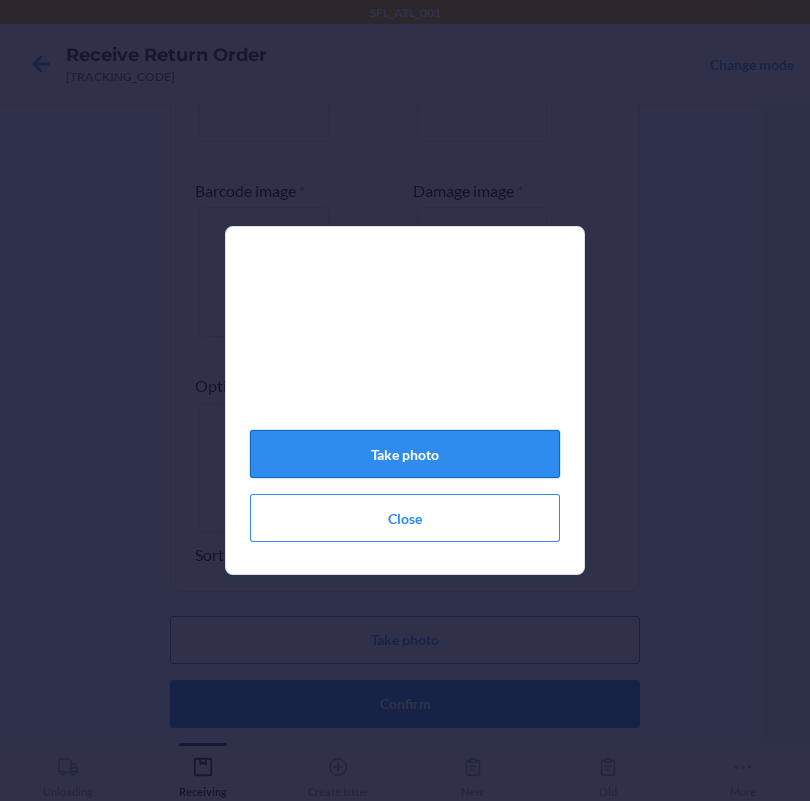 click on "Take photo" 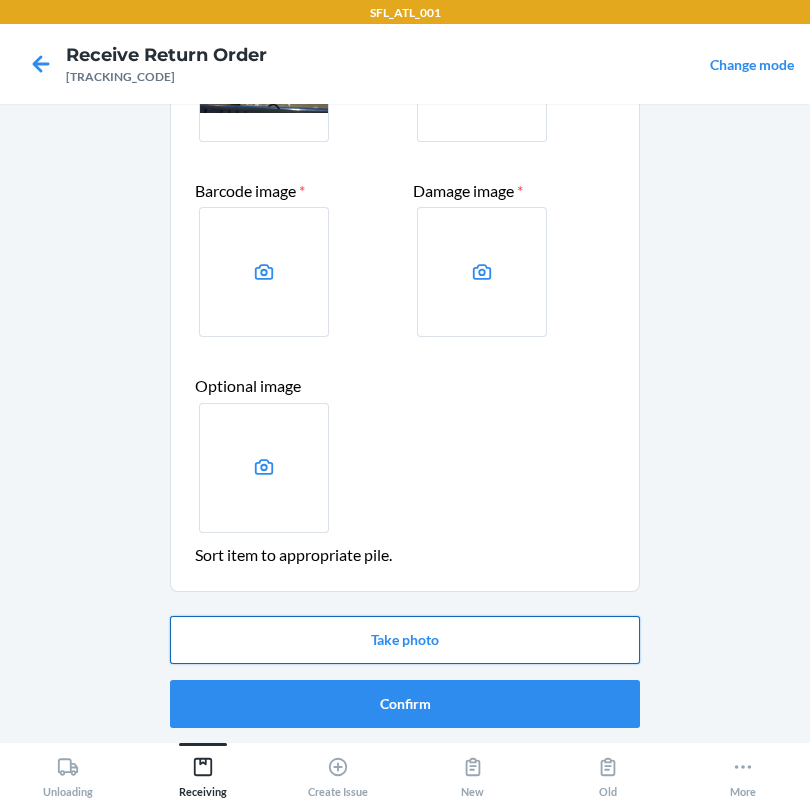 click on "Take photo" at bounding box center [405, 640] 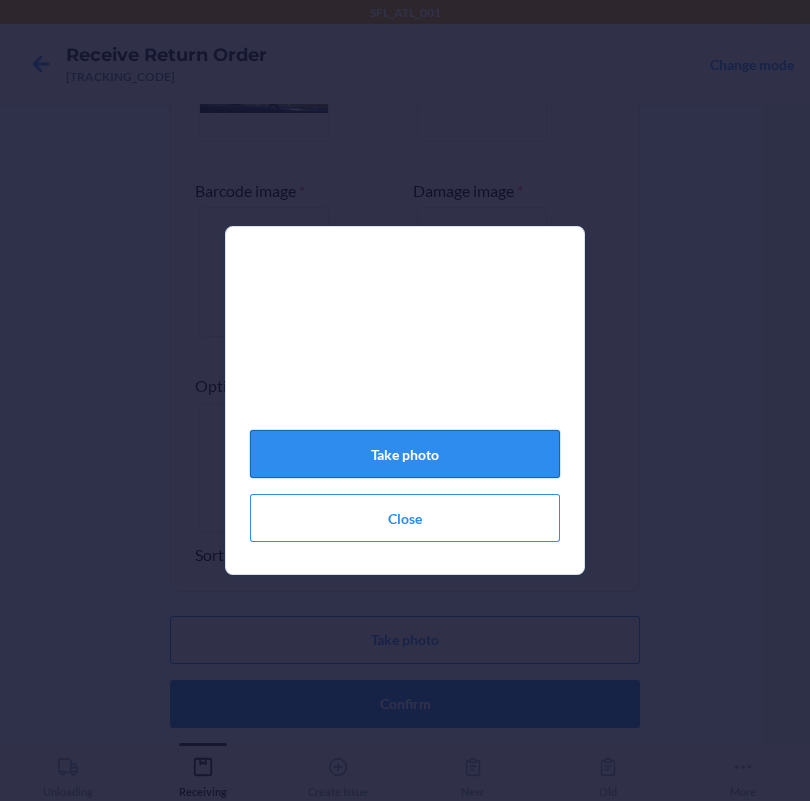 click on "Take photo" 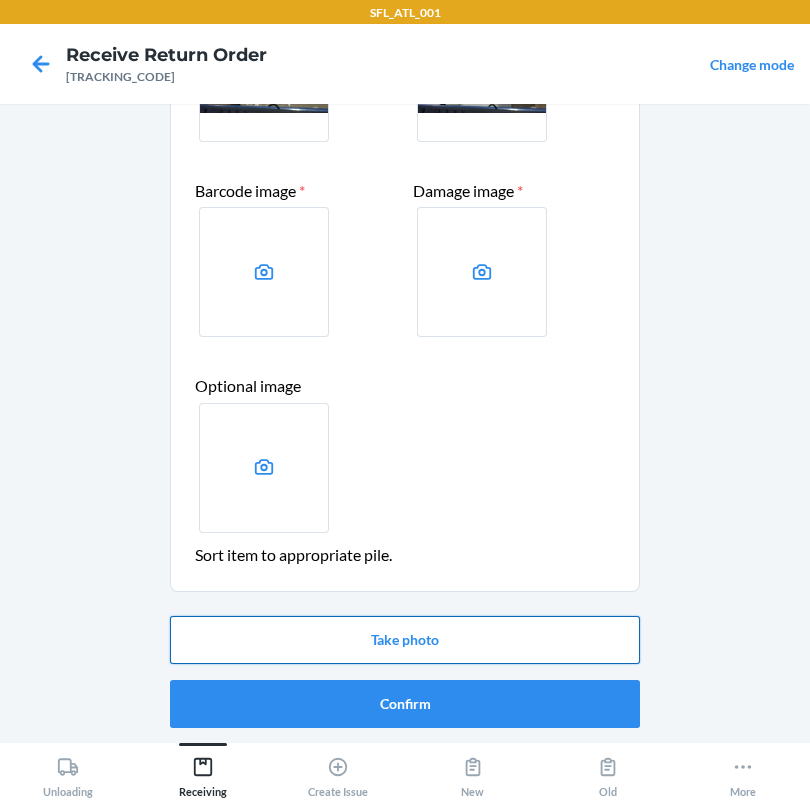 click on "Take photo" at bounding box center [405, 640] 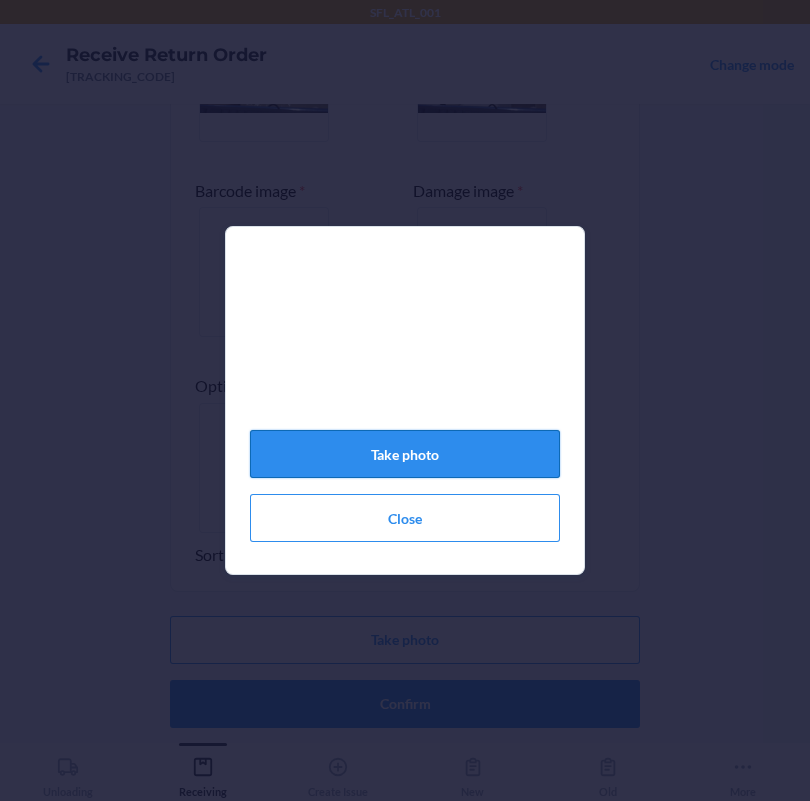 click on "Take photo" 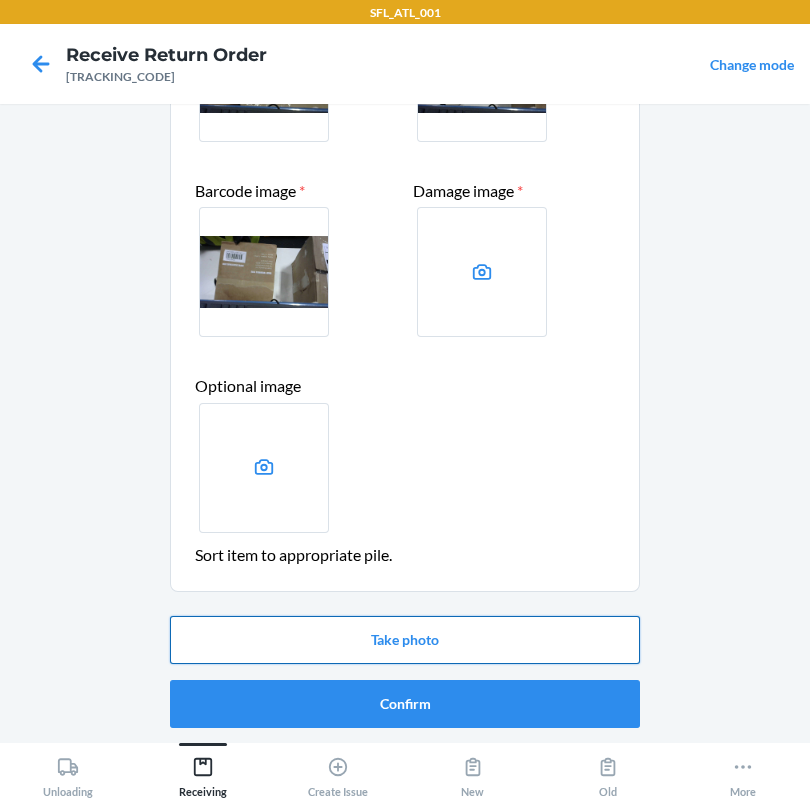 click on "Take photo" at bounding box center (405, 640) 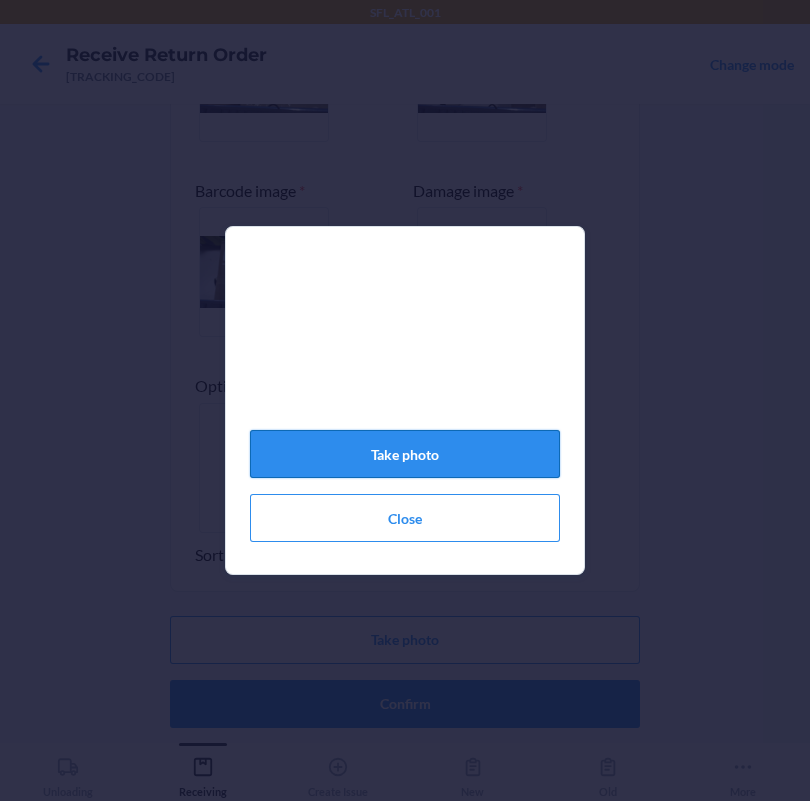 click on "Take photo" 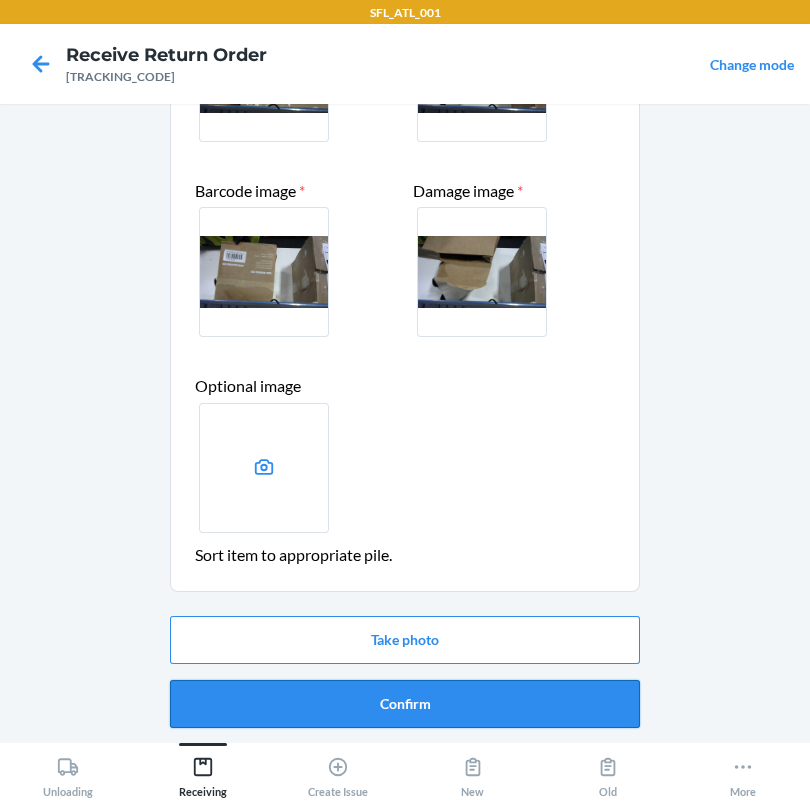 click on "Confirm" at bounding box center (405, 704) 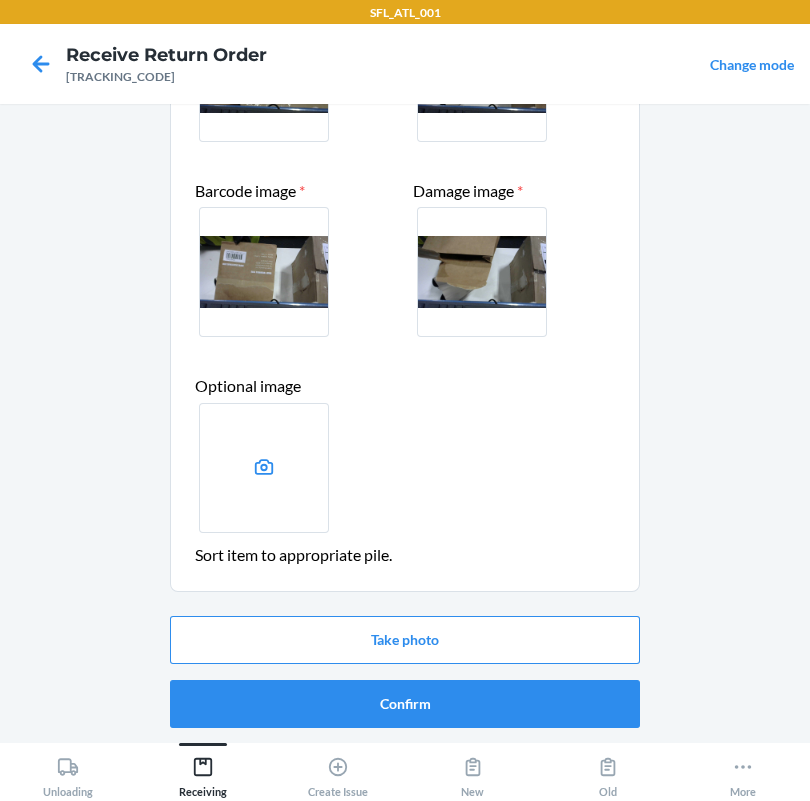scroll, scrollTop: 0, scrollLeft: 0, axis: both 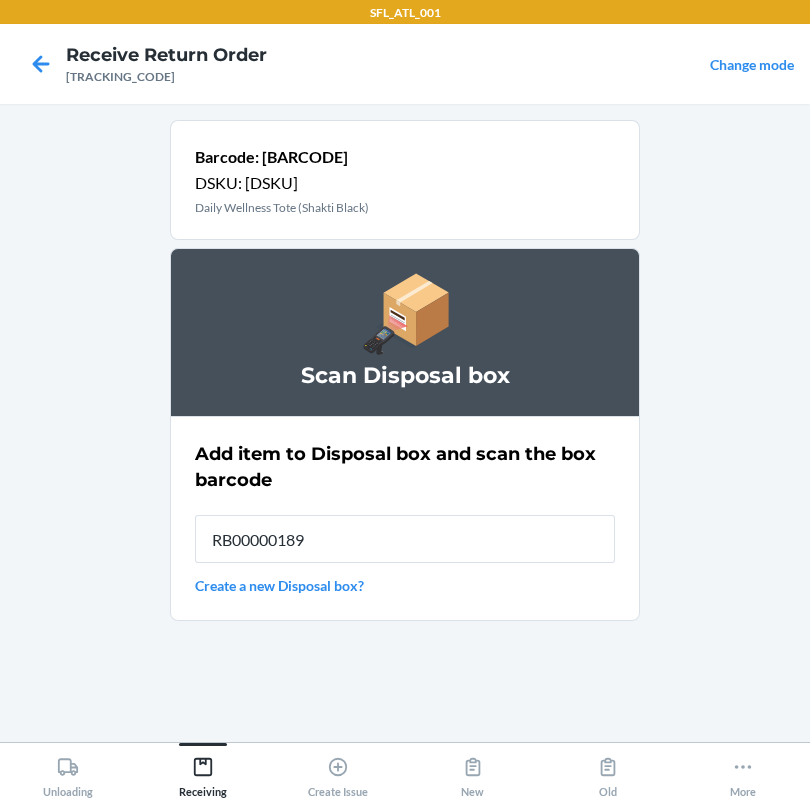 type on "[TRACKING_CODE]" 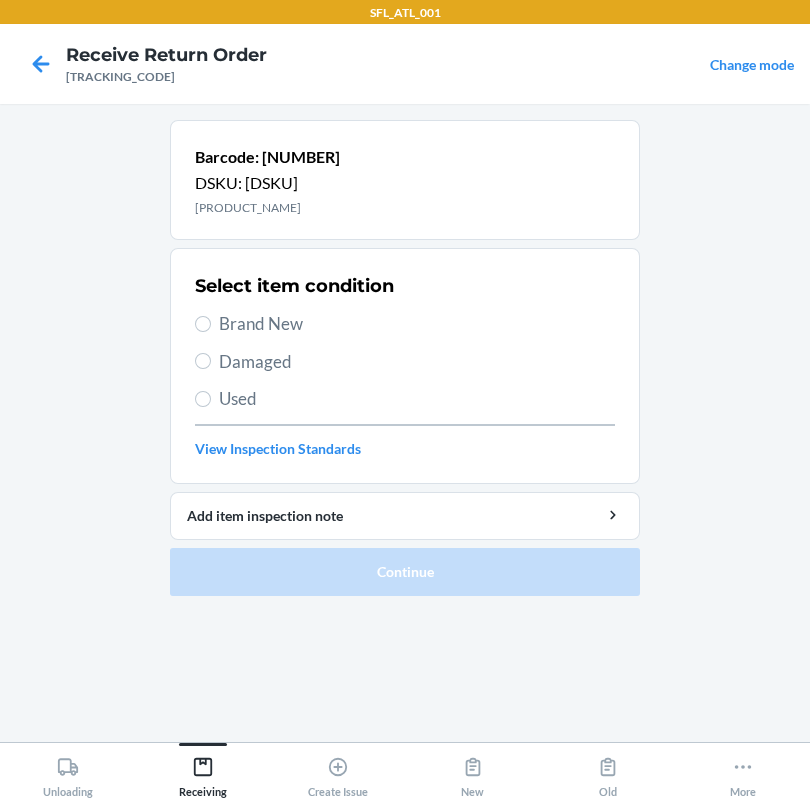 click on "Brand New" at bounding box center (417, 324) 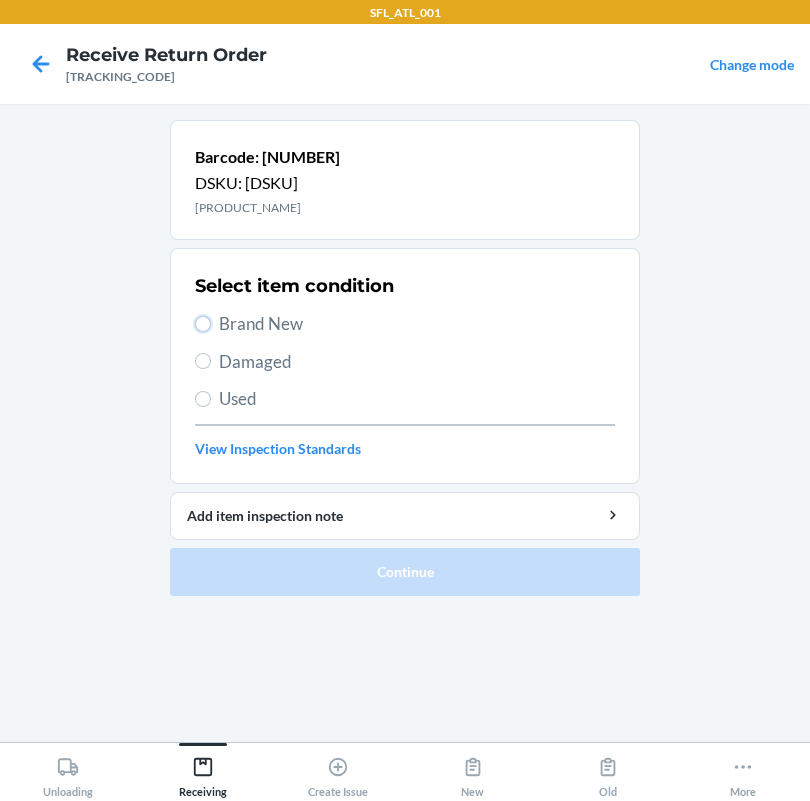 click on "Brand New" at bounding box center (203, 324) 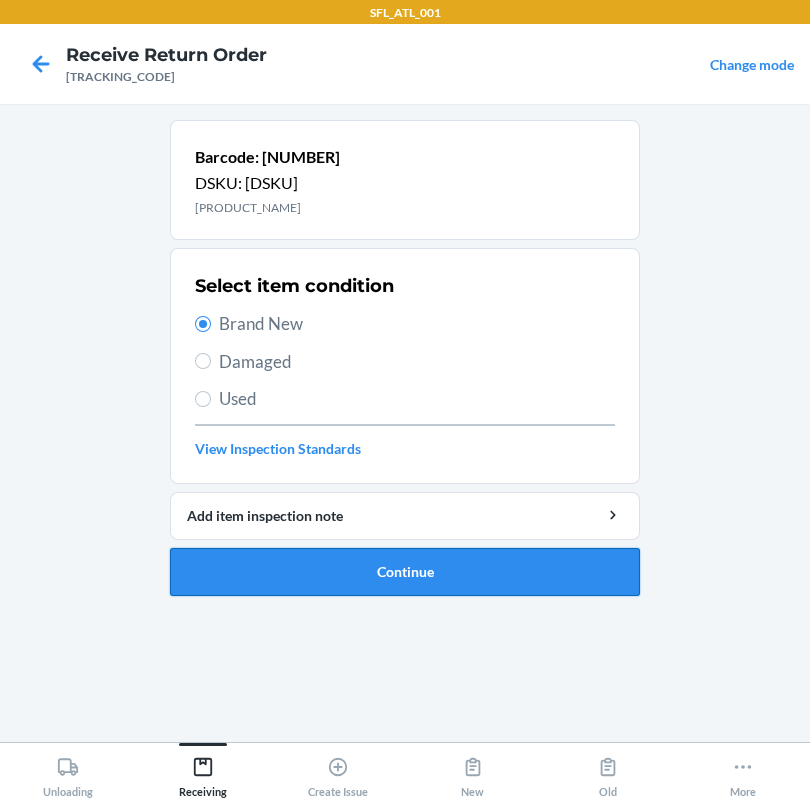 click on "Continue" at bounding box center [405, 572] 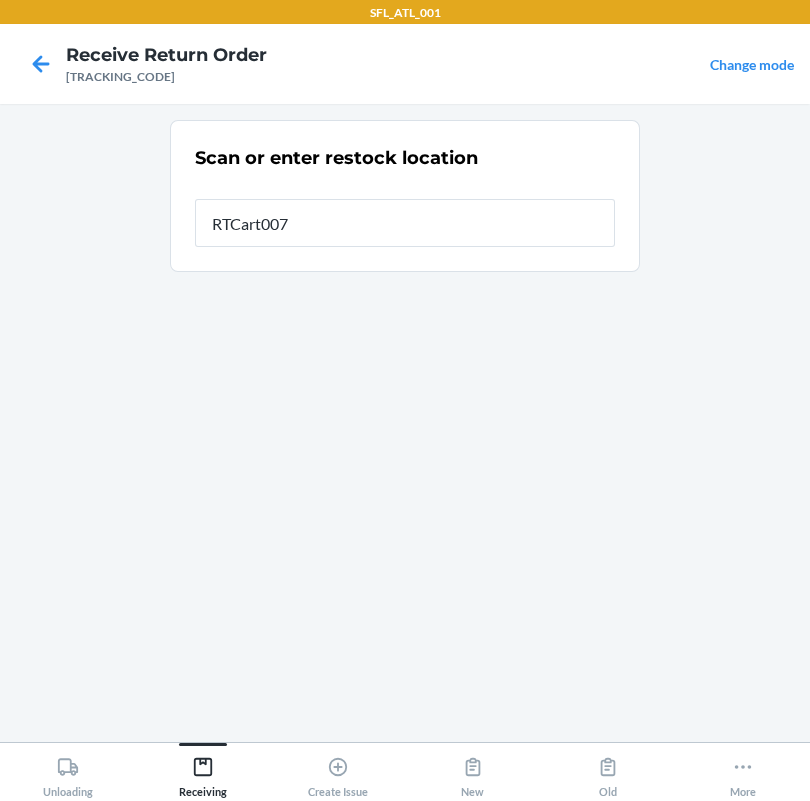type on "RTCart007" 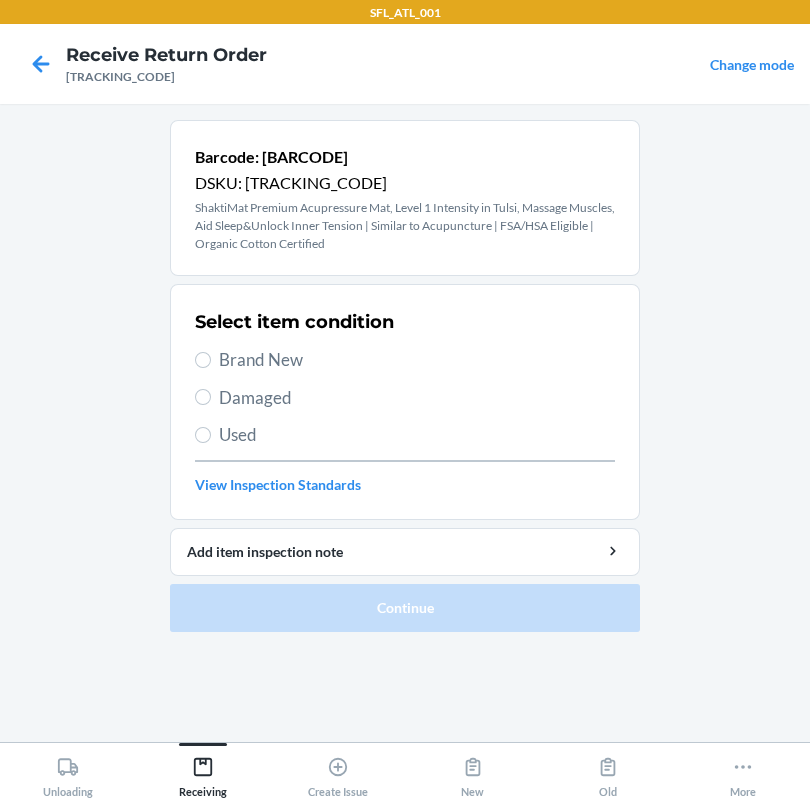 click on "Brand New" at bounding box center [417, 360] 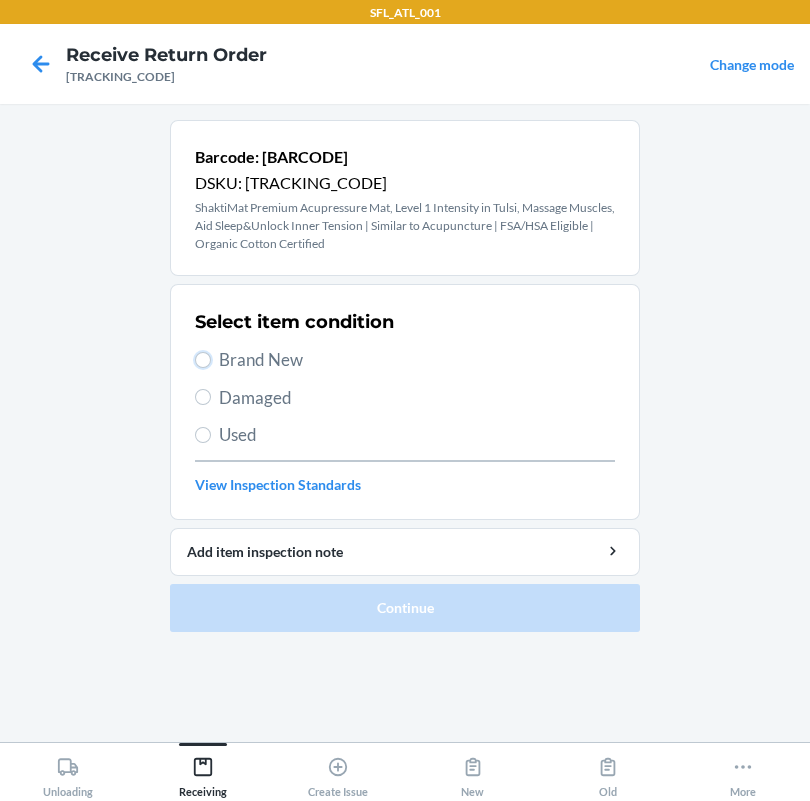 click on "Brand New" at bounding box center (203, 360) 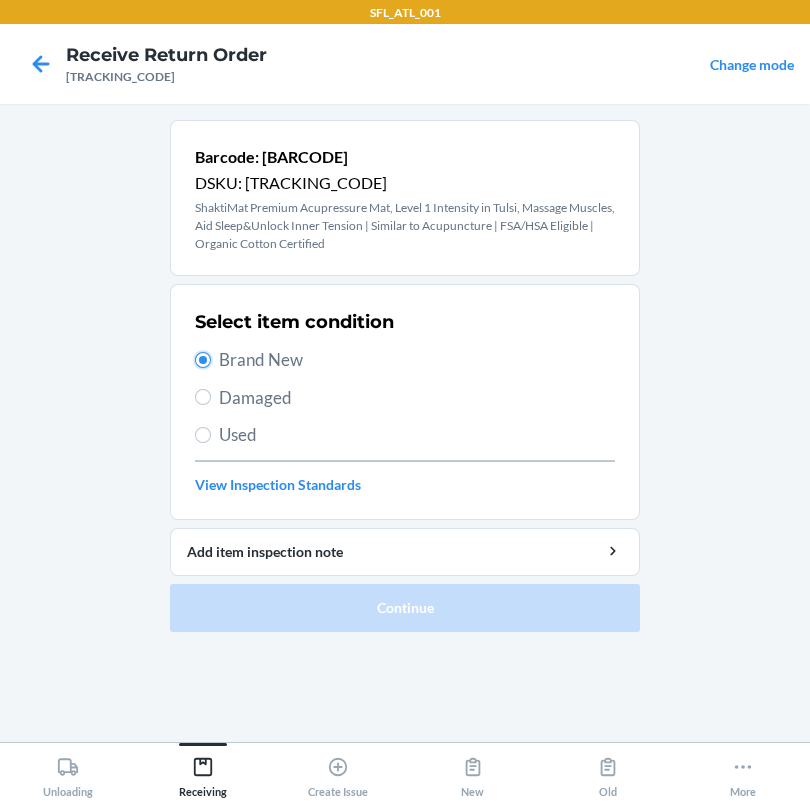 radio on "true" 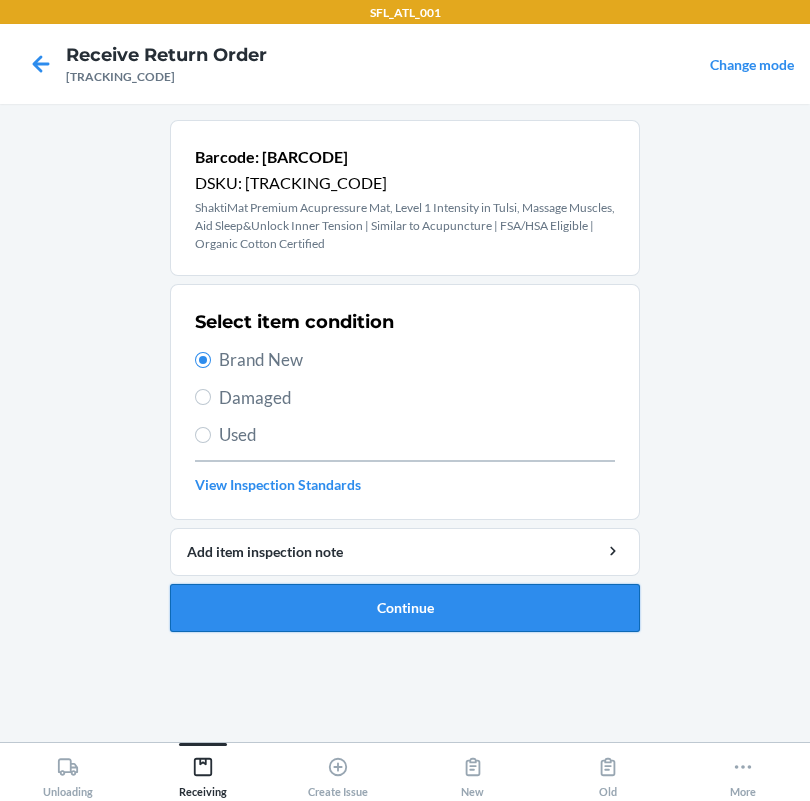 click on "Continue" at bounding box center (405, 608) 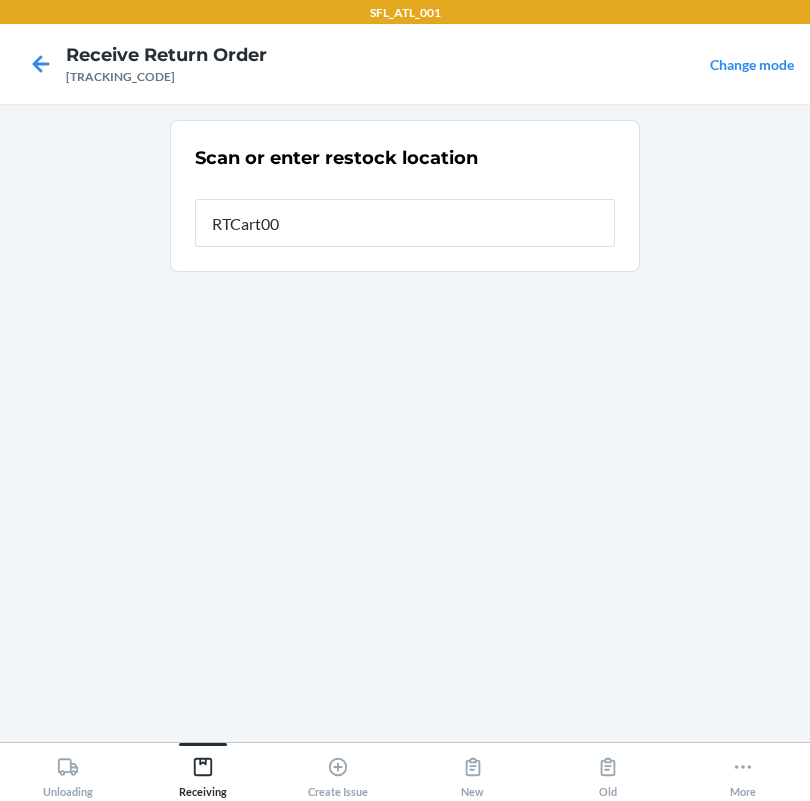 type on "RTCart007" 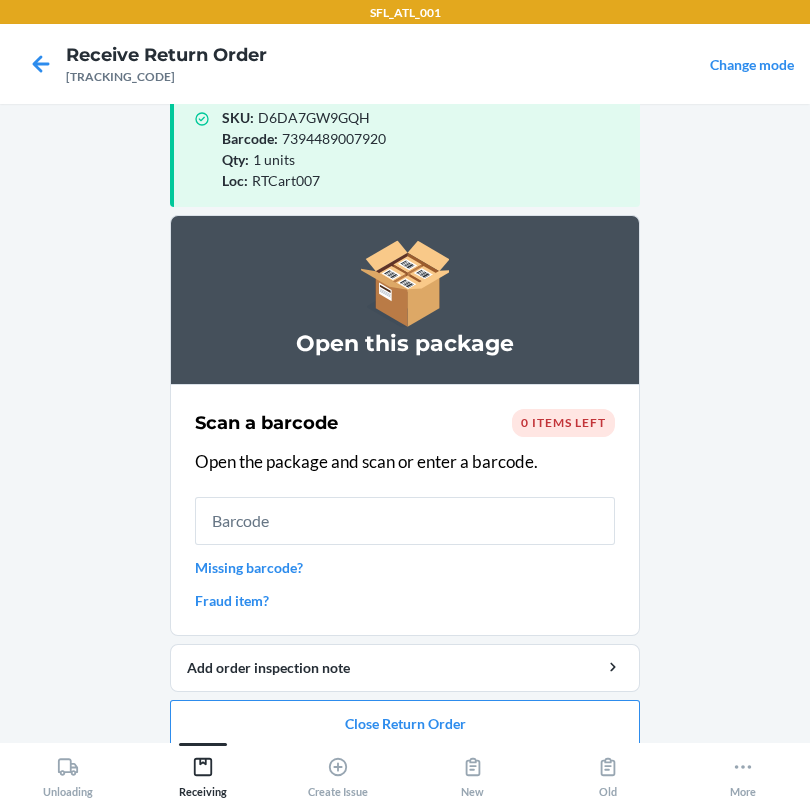 scroll, scrollTop: 57, scrollLeft: 0, axis: vertical 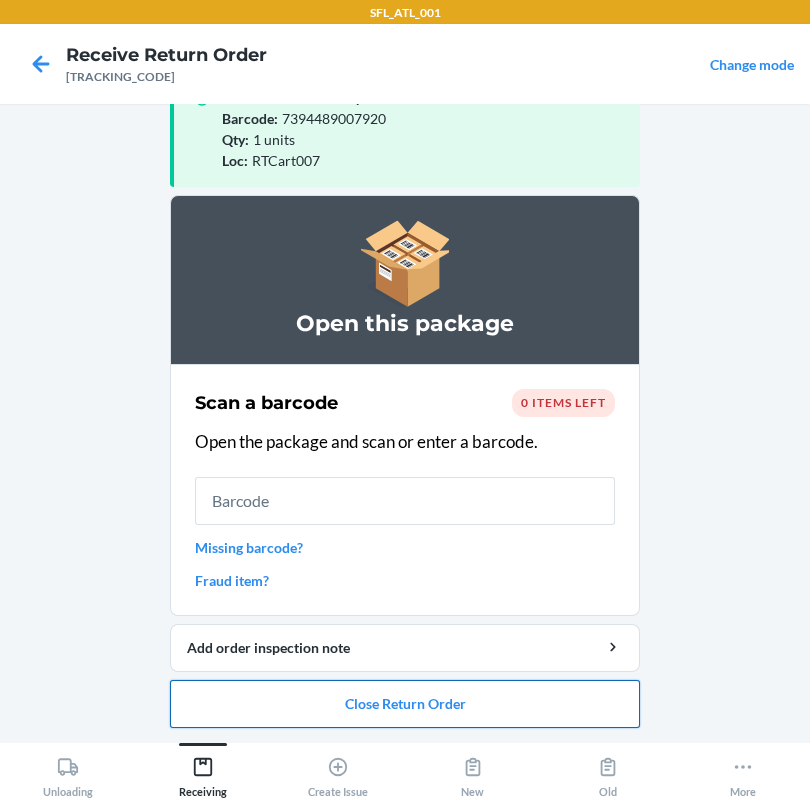 click on "Close Return Order" at bounding box center [405, 704] 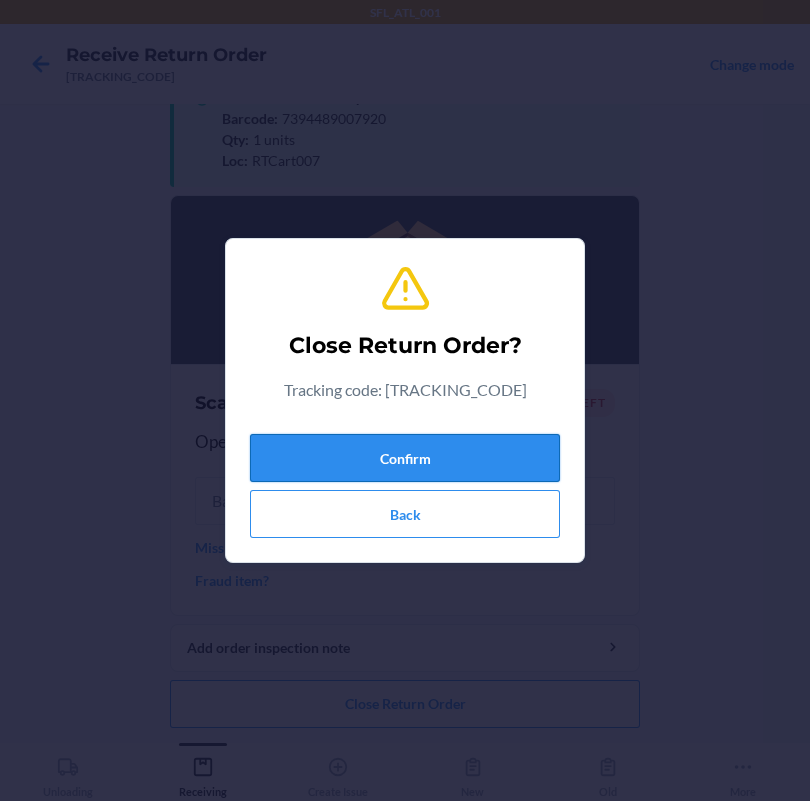 click on "Confirm" at bounding box center [405, 458] 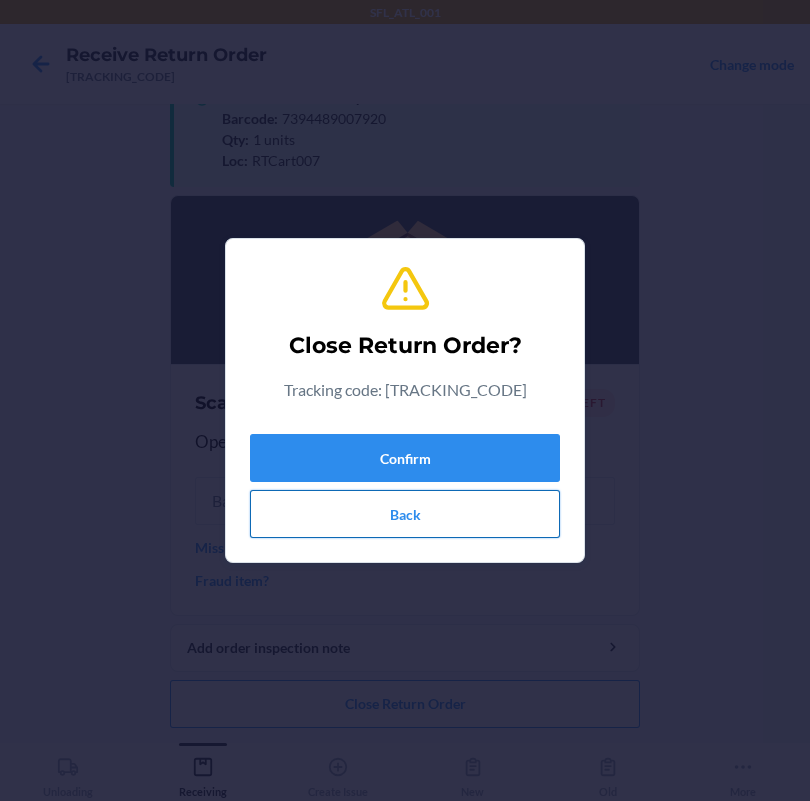 scroll, scrollTop: 0, scrollLeft: 0, axis: both 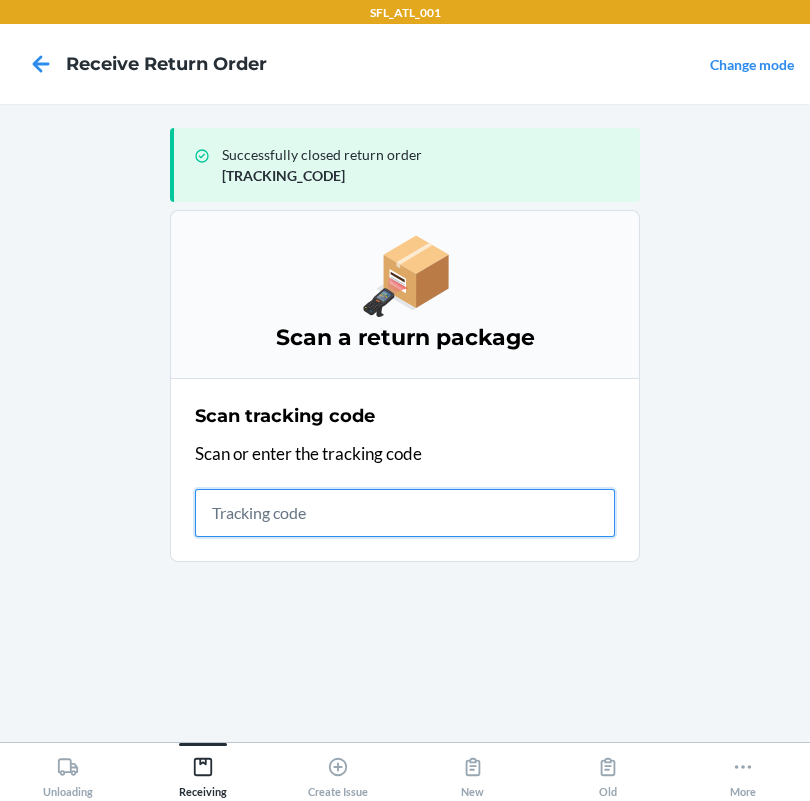 click at bounding box center [405, 513] 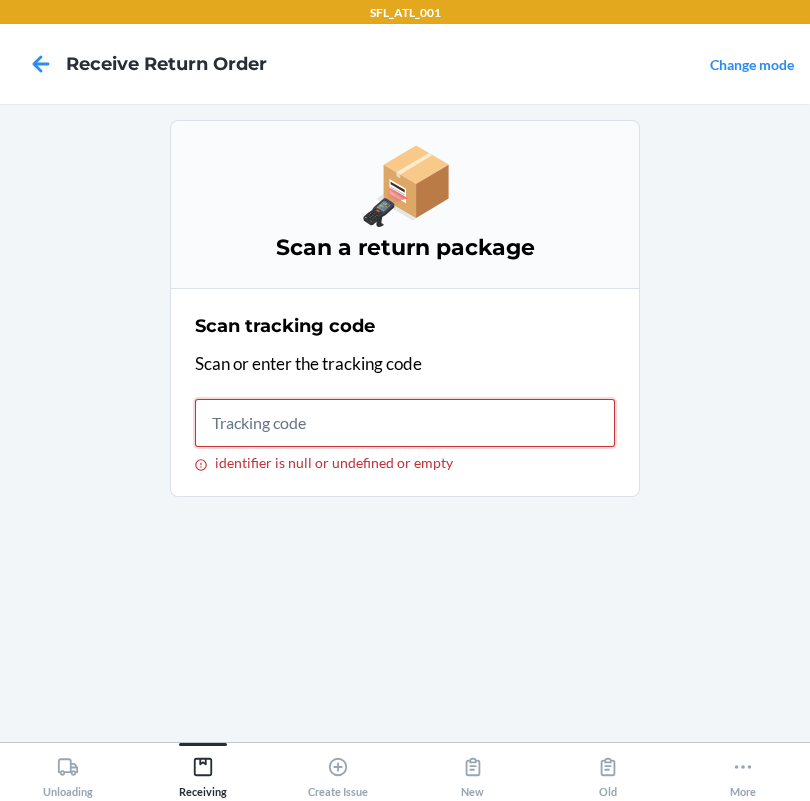 click on "identifier is null or undefined or empty" at bounding box center [405, 423] 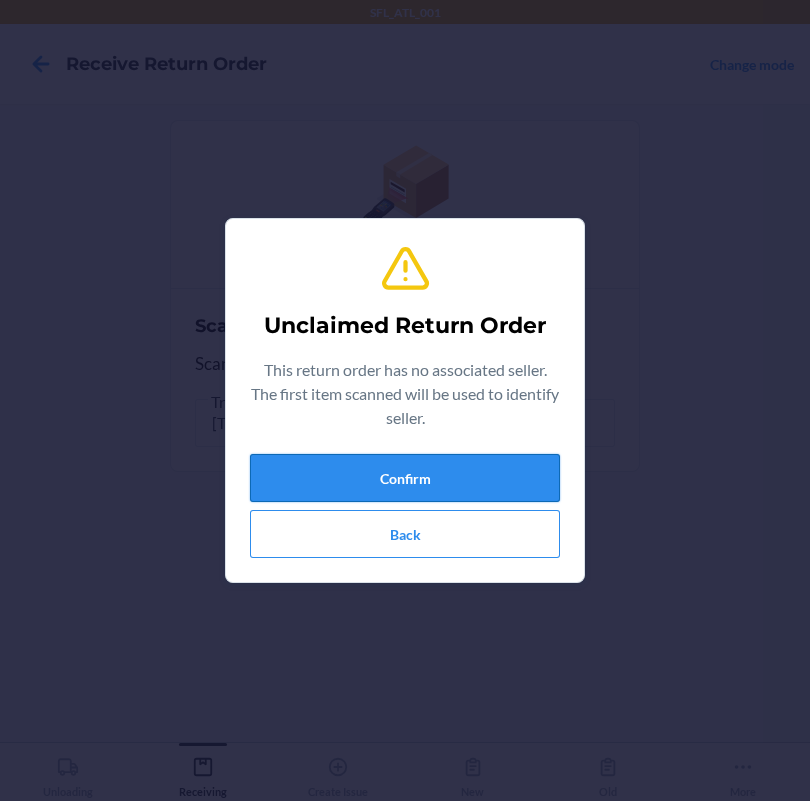 click on "Confirm" at bounding box center (405, 478) 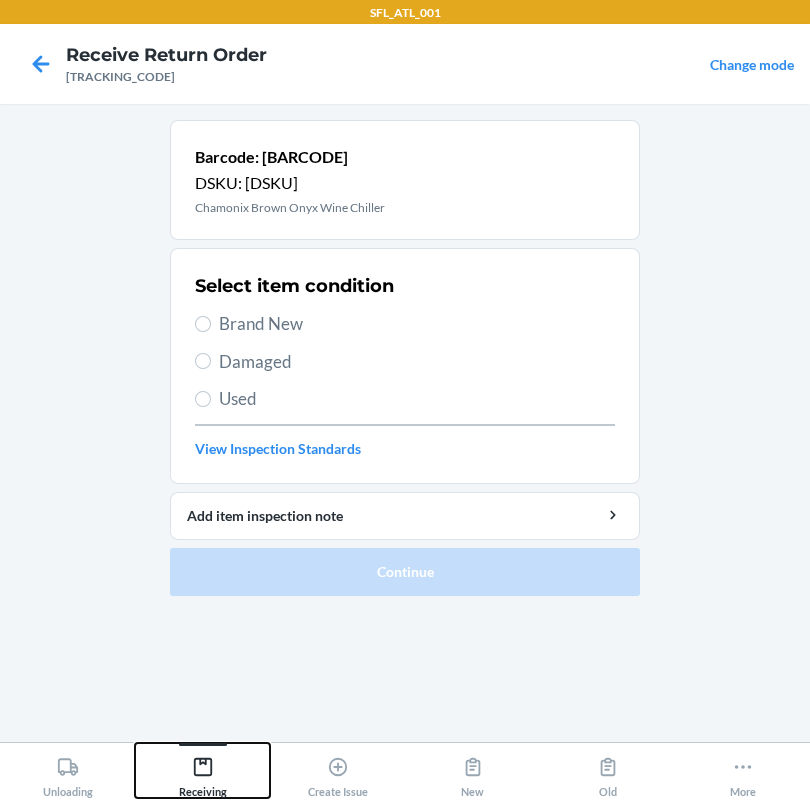 click 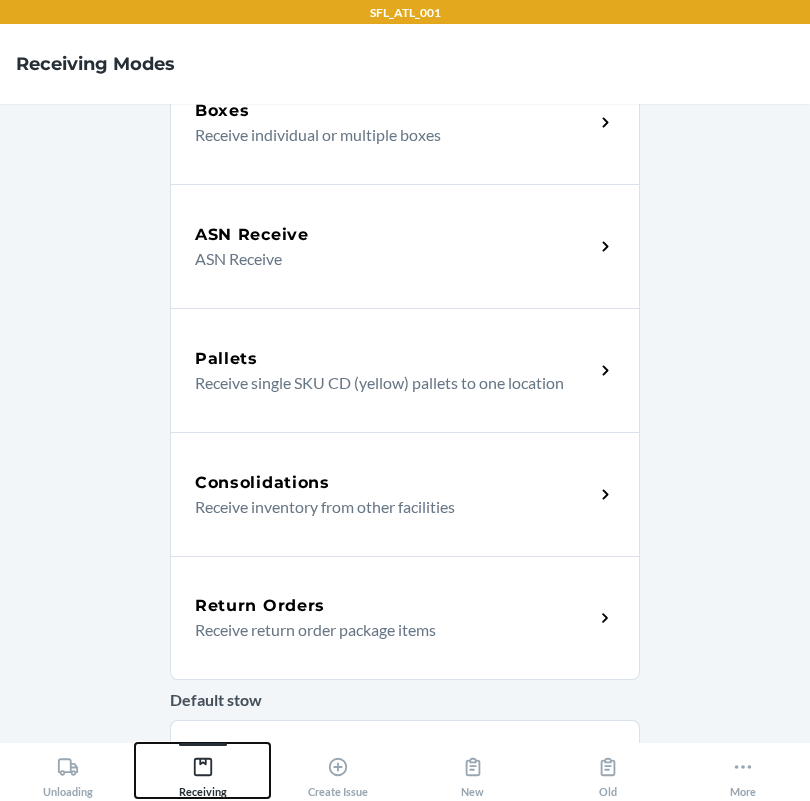 scroll, scrollTop: 299, scrollLeft: 0, axis: vertical 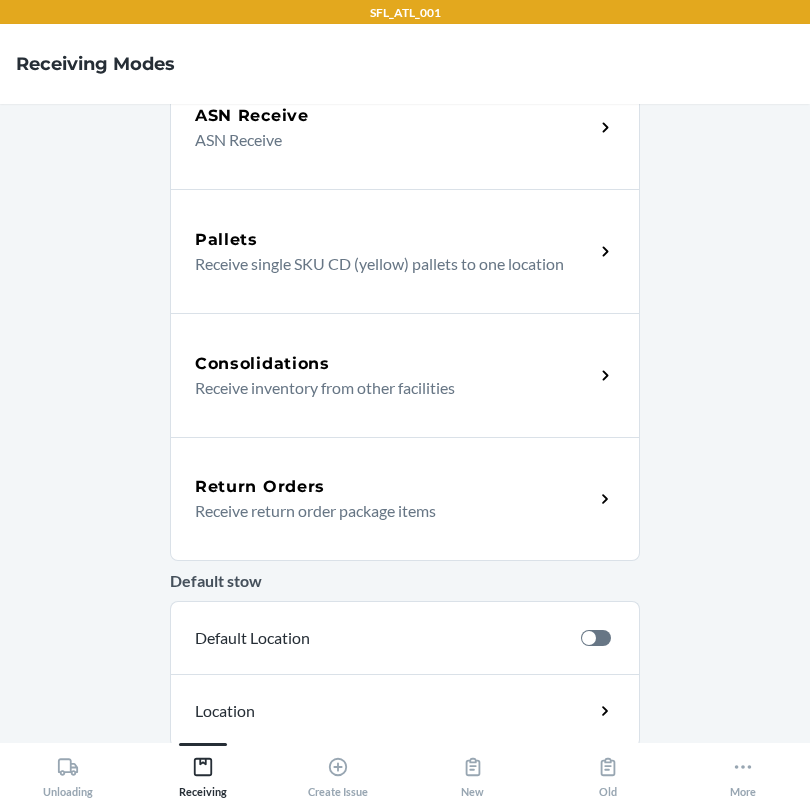 click on "Receive return order package items" at bounding box center (386, 511) 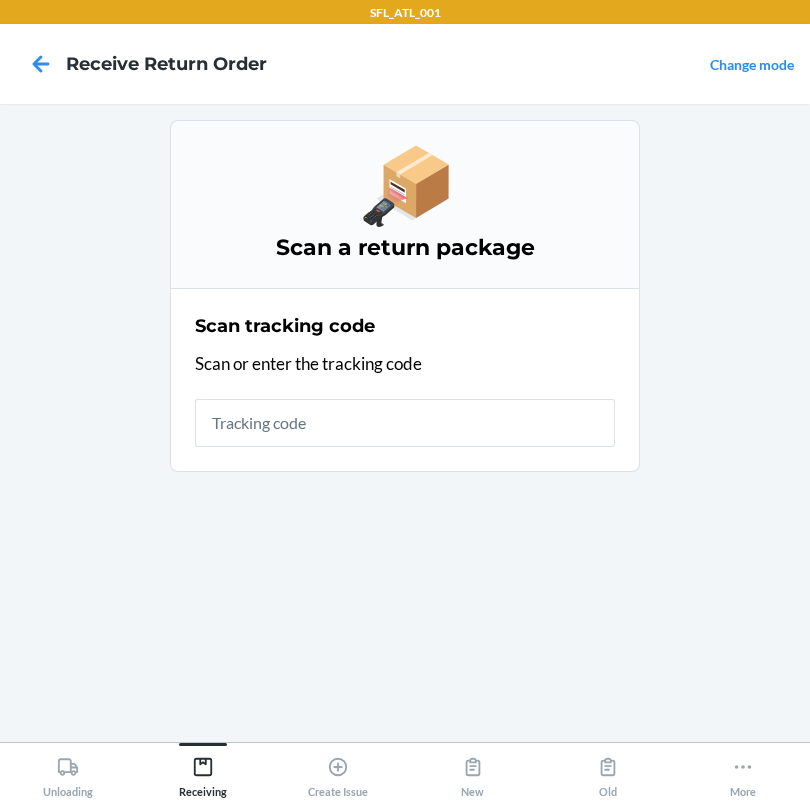 scroll, scrollTop: 0, scrollLeft: 0, axis: both 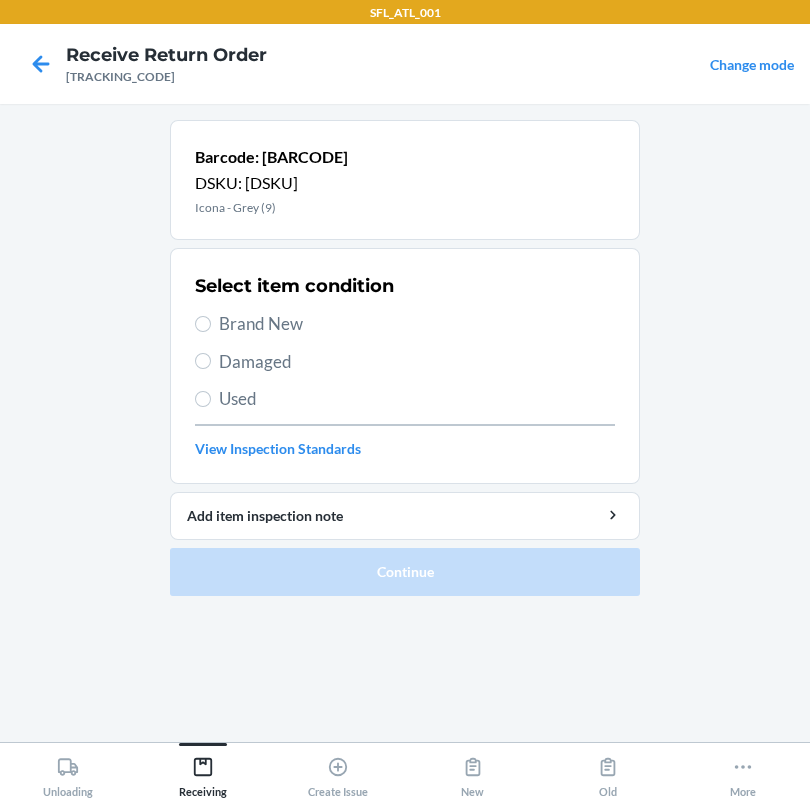 click on "Used" at bounding box center [417, 399] 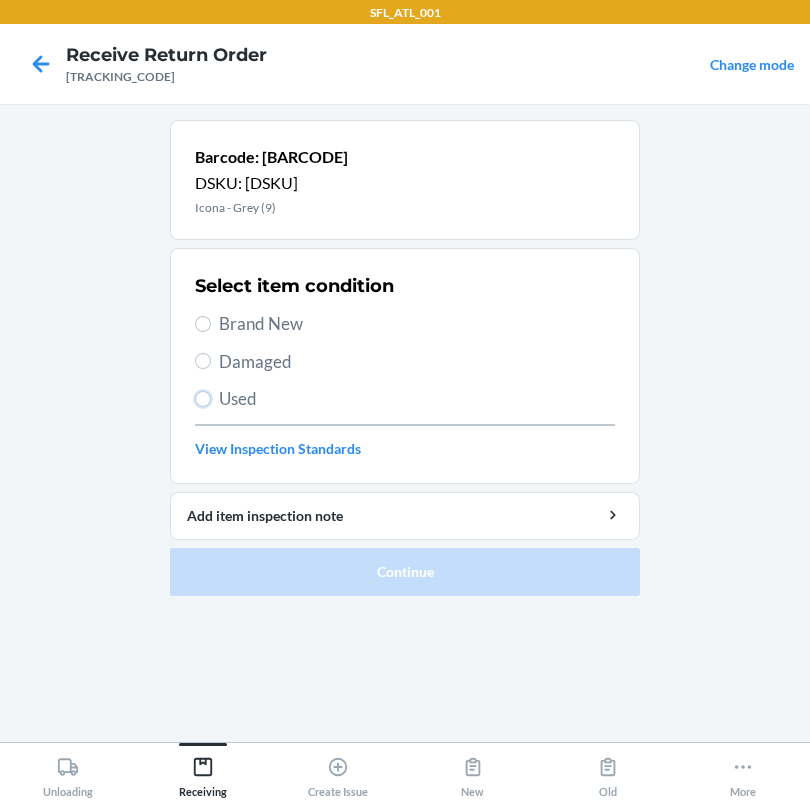 click on "Used" at bounding box center (203, 399) 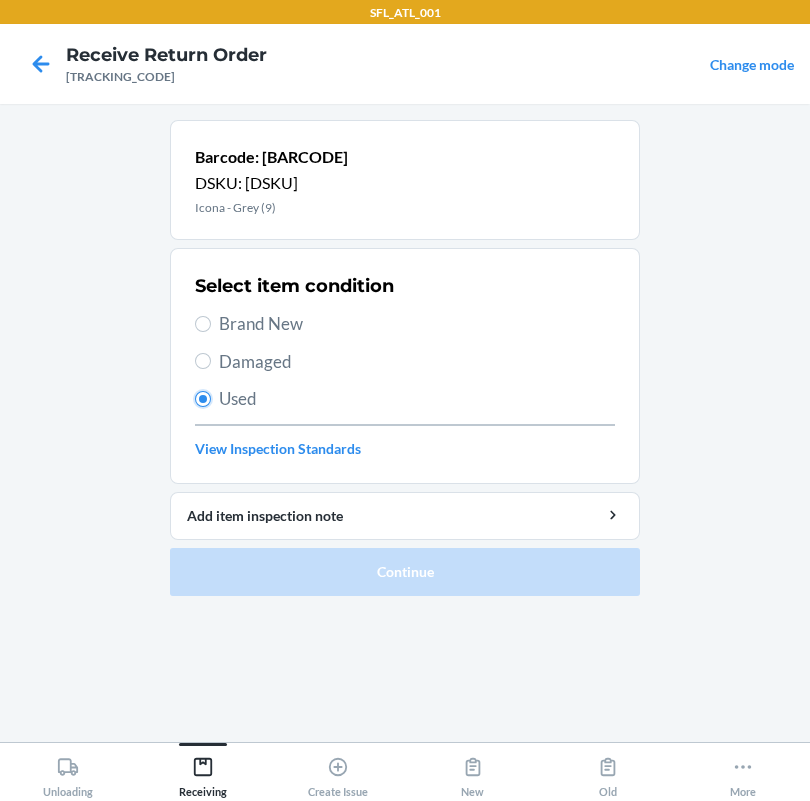 radio on "true" 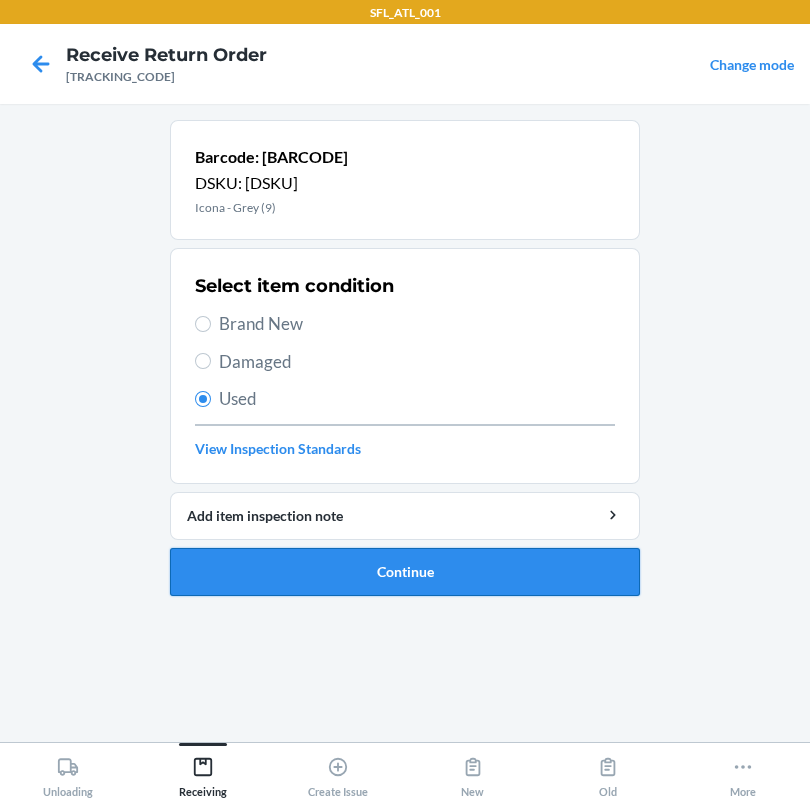 click on "Continue" at bounding box center (405, 572) 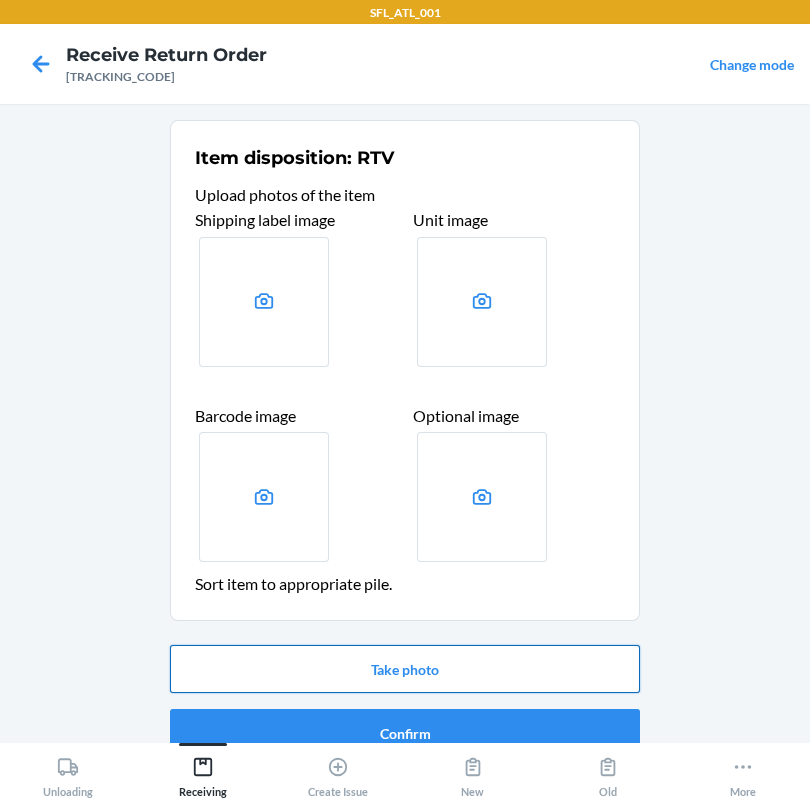 click on "Take photo" at bounding box center [405, 669] 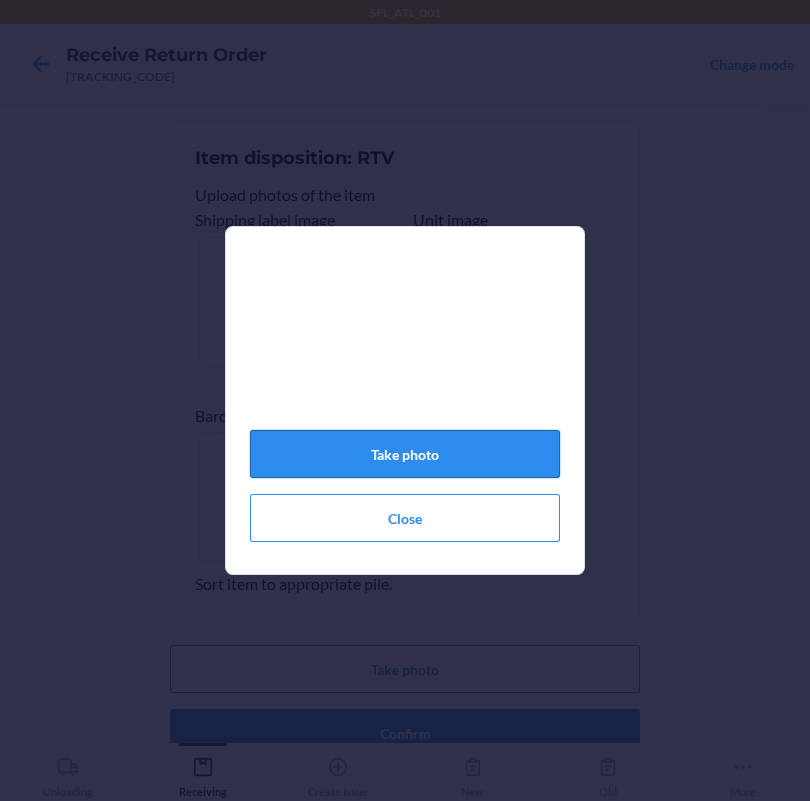 click on "Take photo" 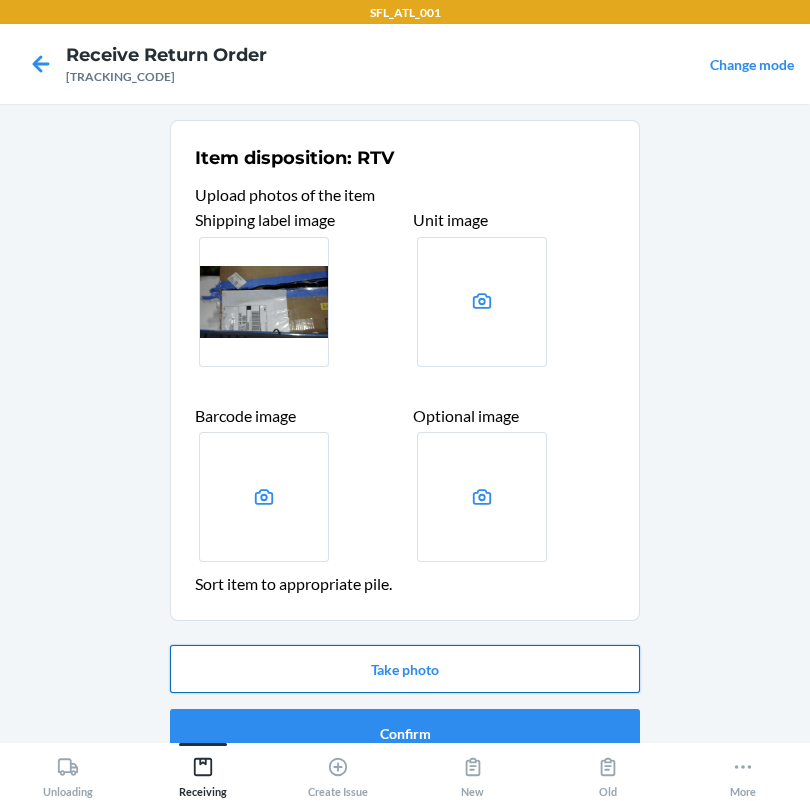 click on "Take photo" at bounding box center (405, 669) 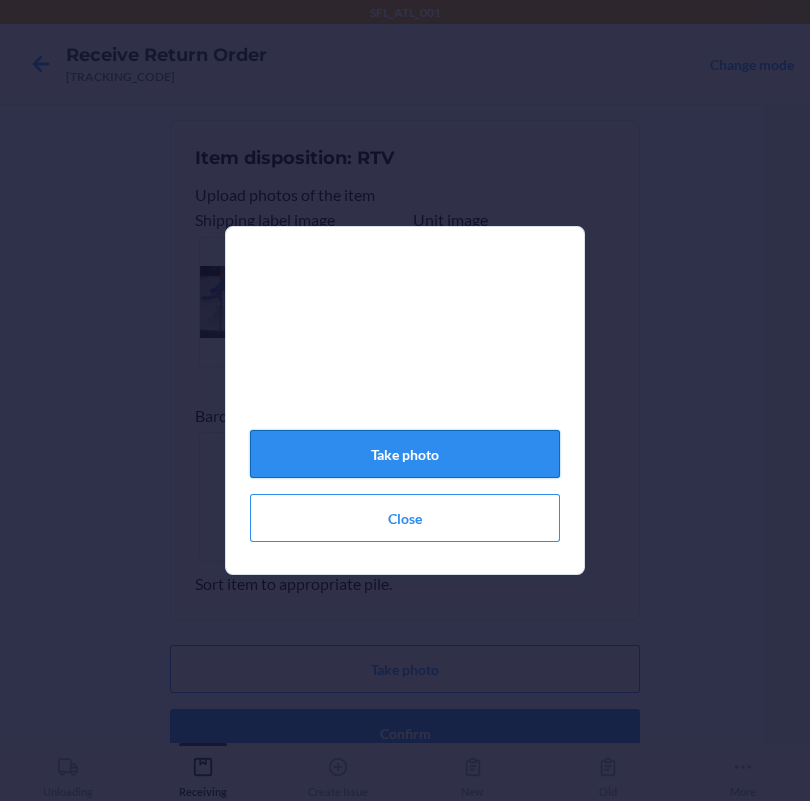 click on "Take photo" 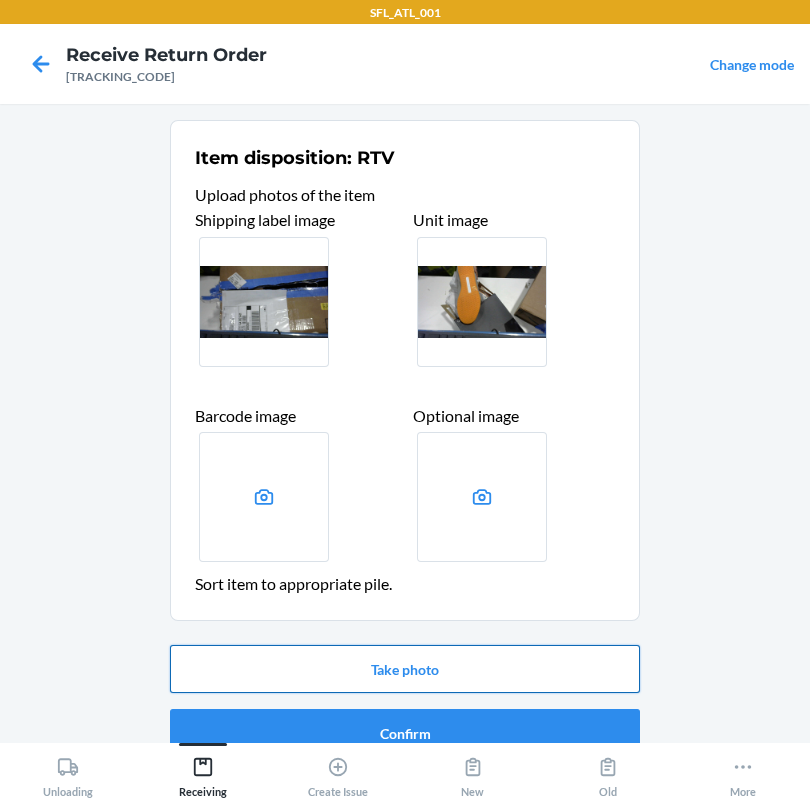 click on "Take photo" at bounding box center [405, 669] 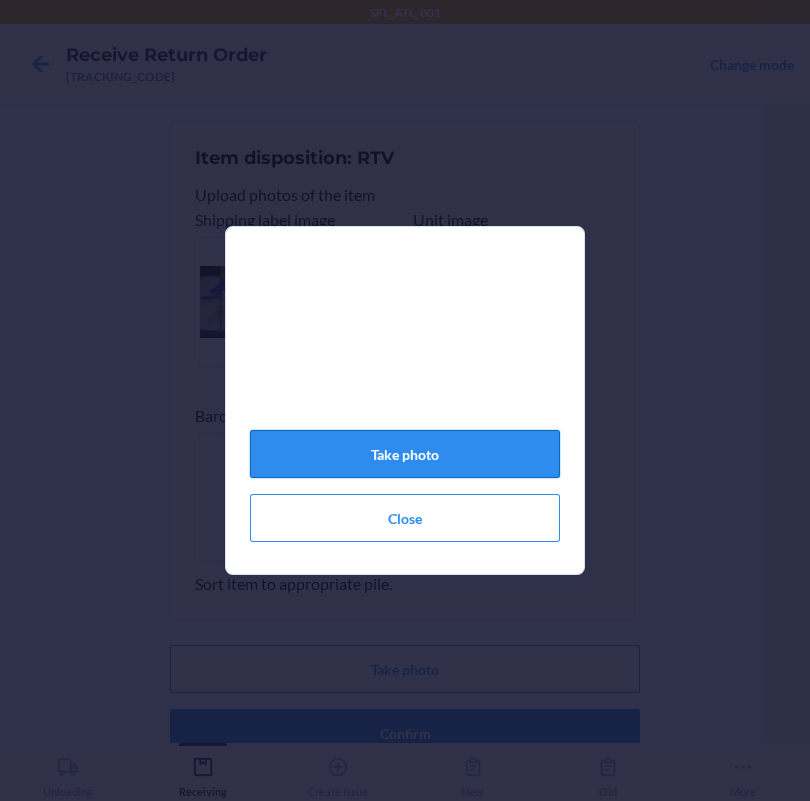 click on "Take photo" 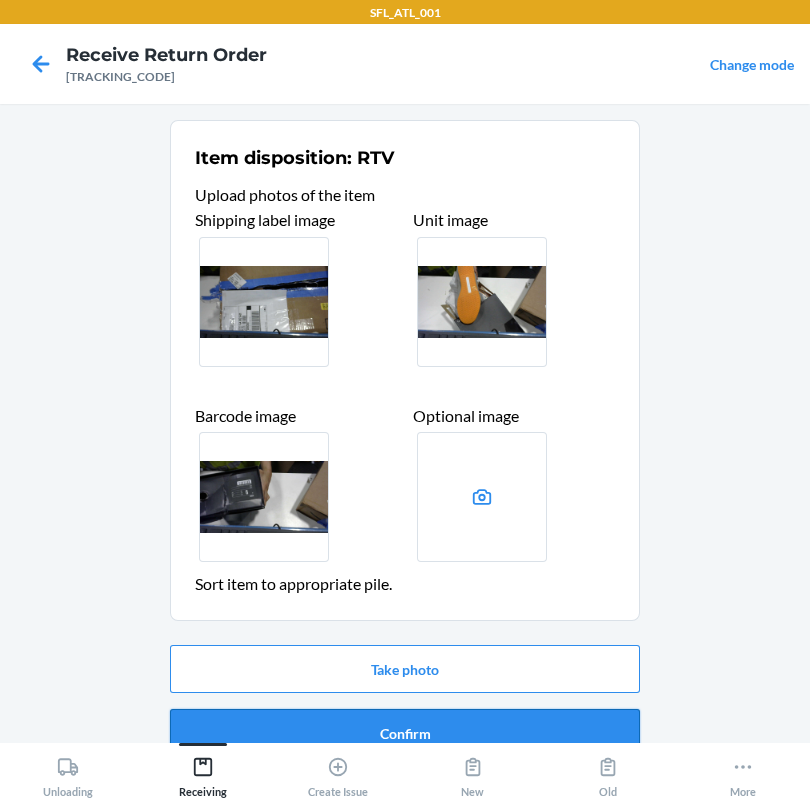 click on "Confirm" at bounding box center (405, 733) 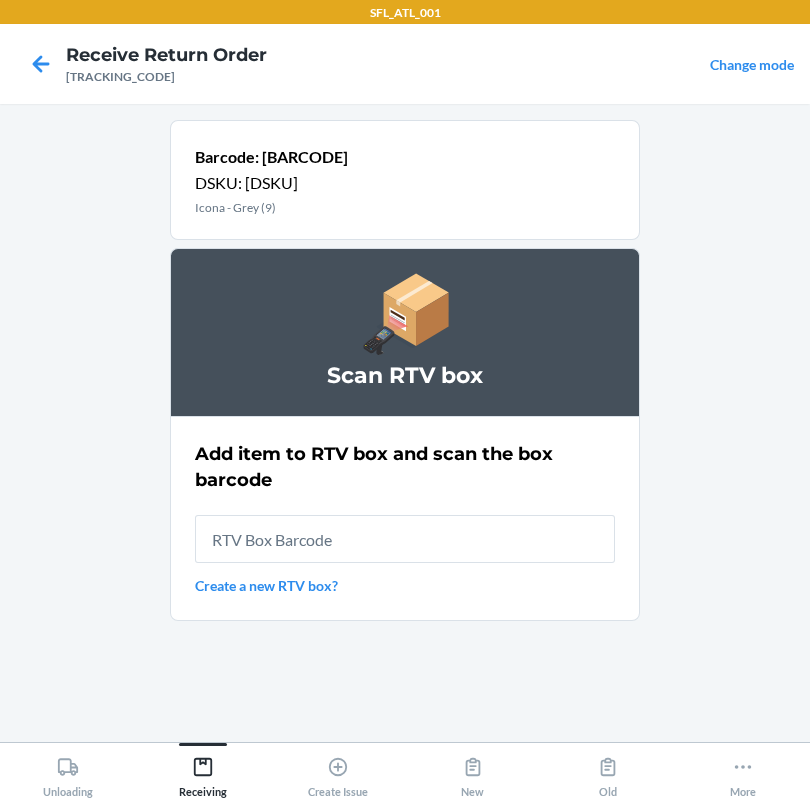 click at bounding box center (405, 539) 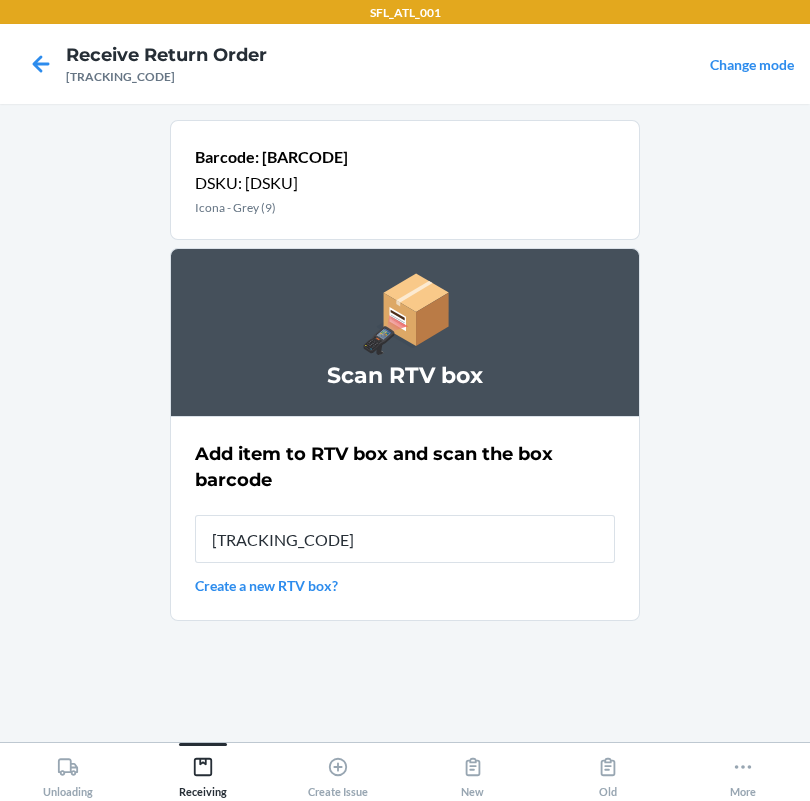 type on "[TRACKING_CODE]" 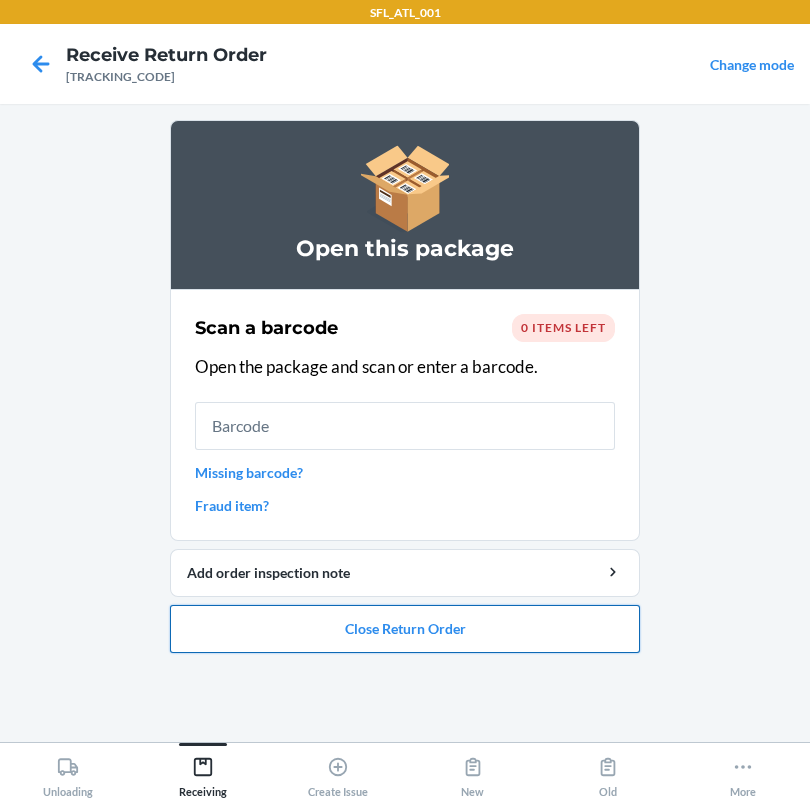 click on "Close Return Order" at bounding box center [405, 629] 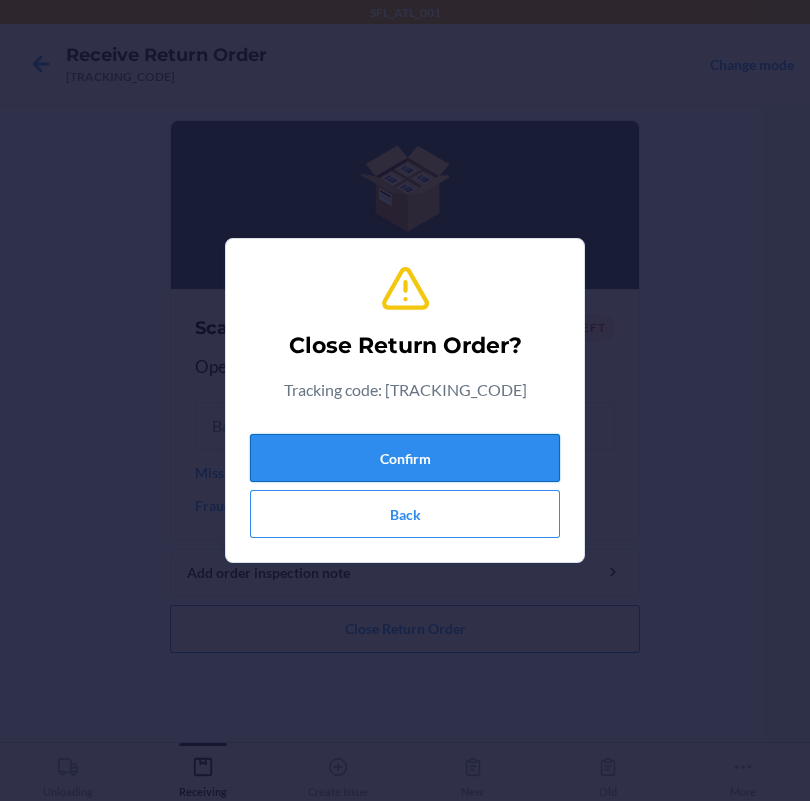 click on "Confirm" at bounding box center [405, 458] 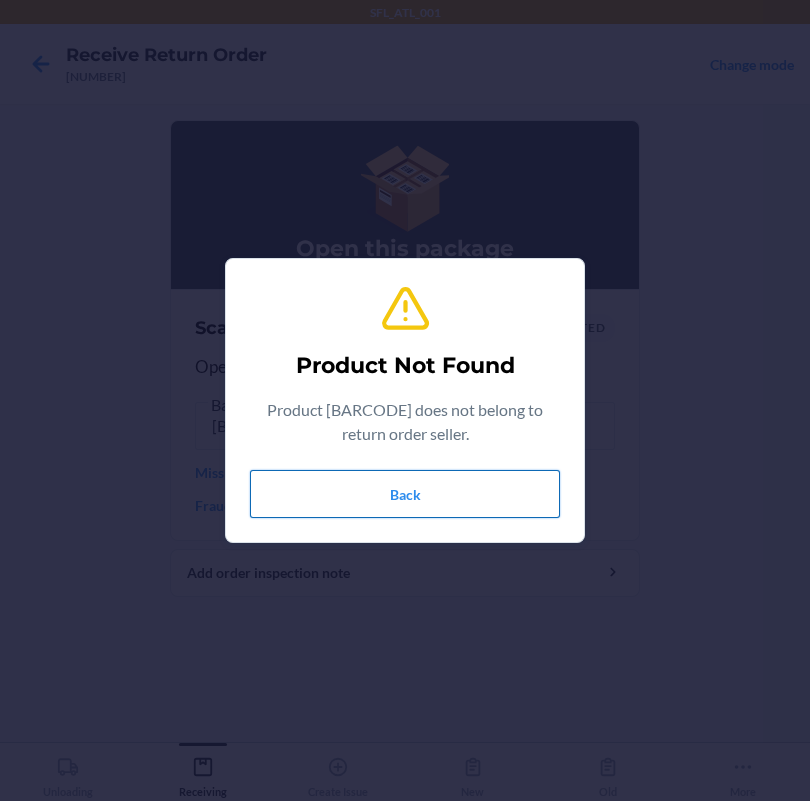 click on "Back" at bounding box center (405, 494) 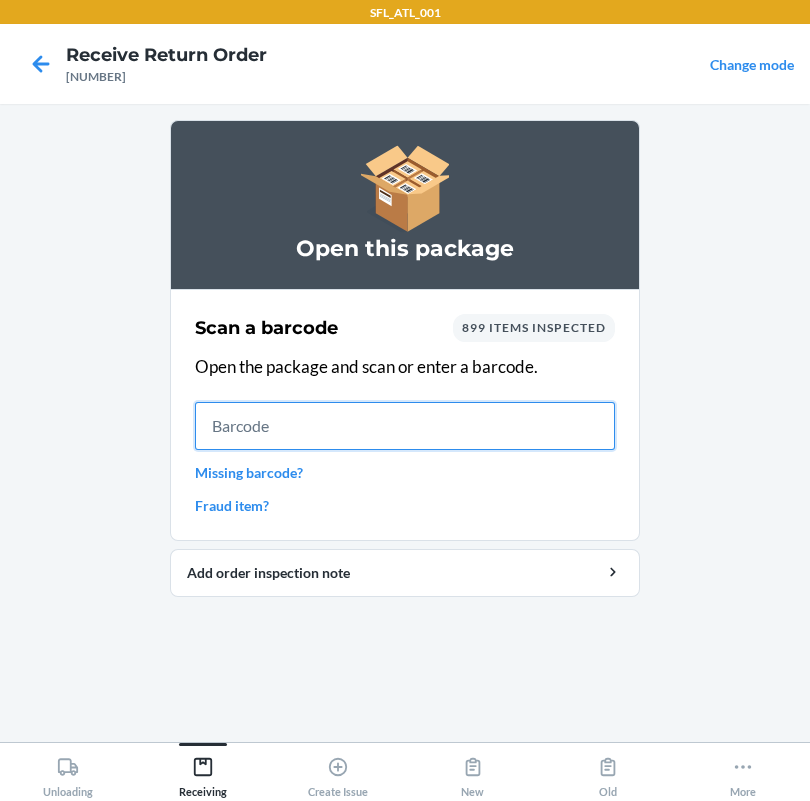 click at bounding box center (405, 426) 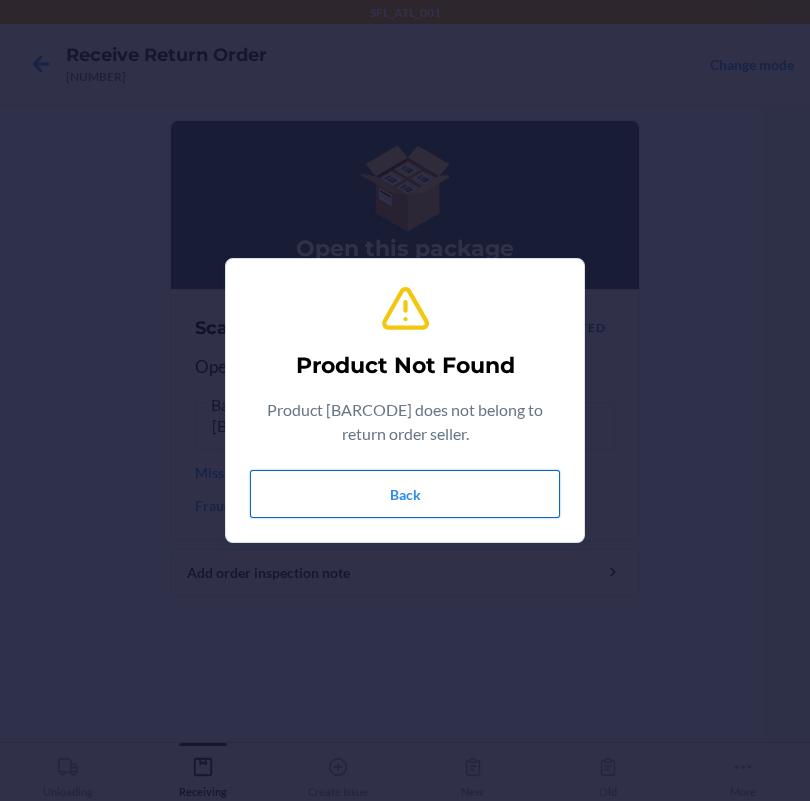 click on "Back" at bounding box center (405, 494) 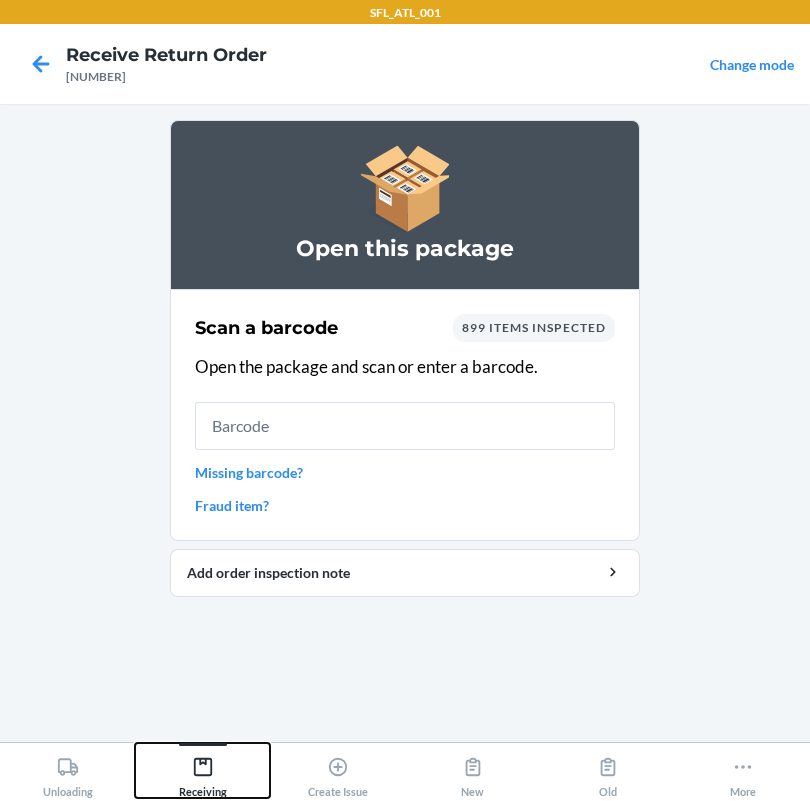 click 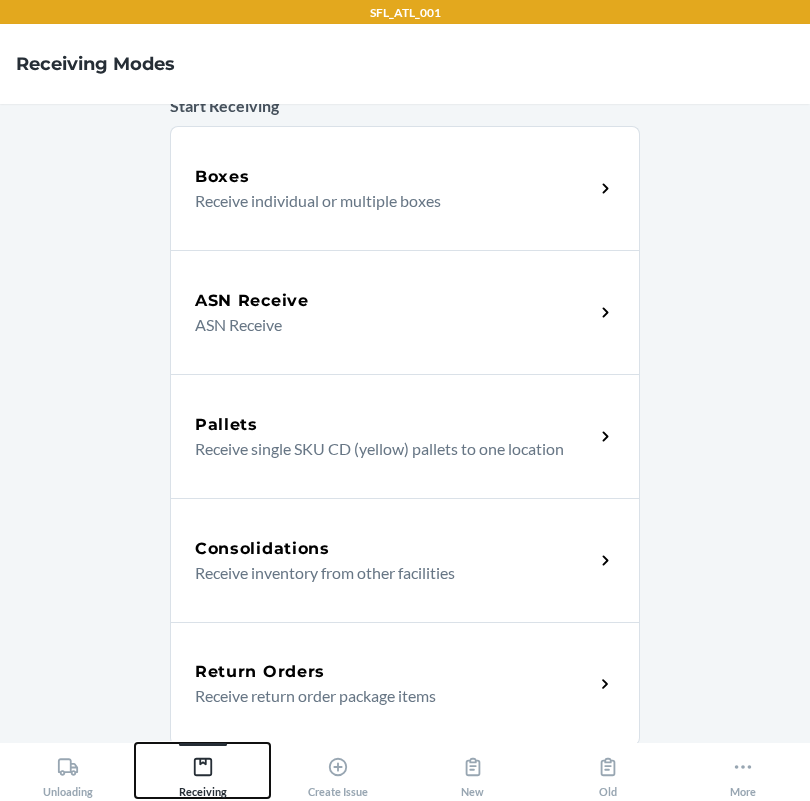 scroll, scrollTop: 149, scrollLeft: 0, axis: vertical 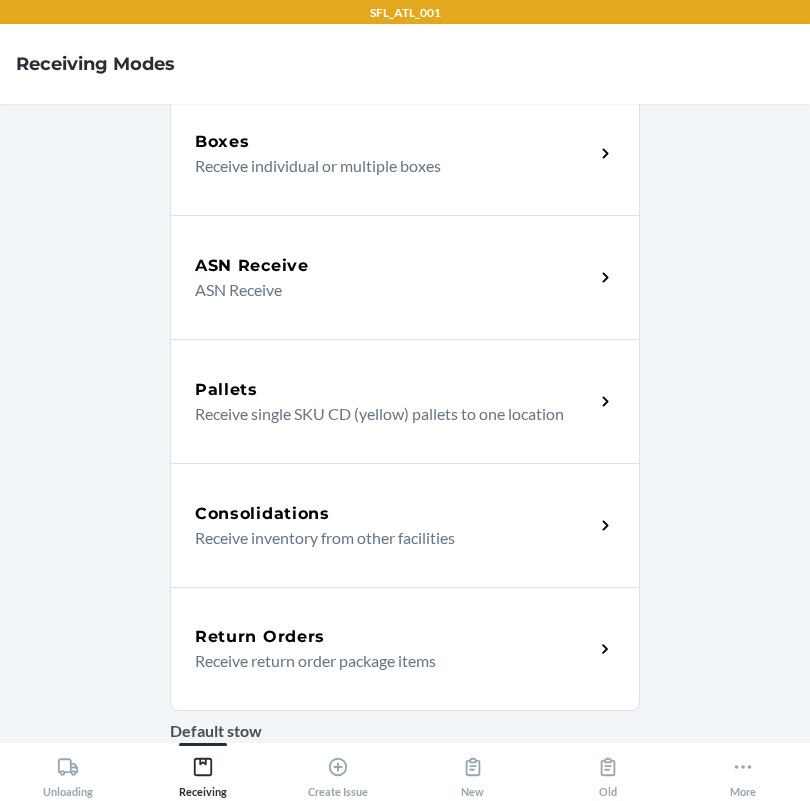 click on "Return Orders" at bounding box center (394, 637) 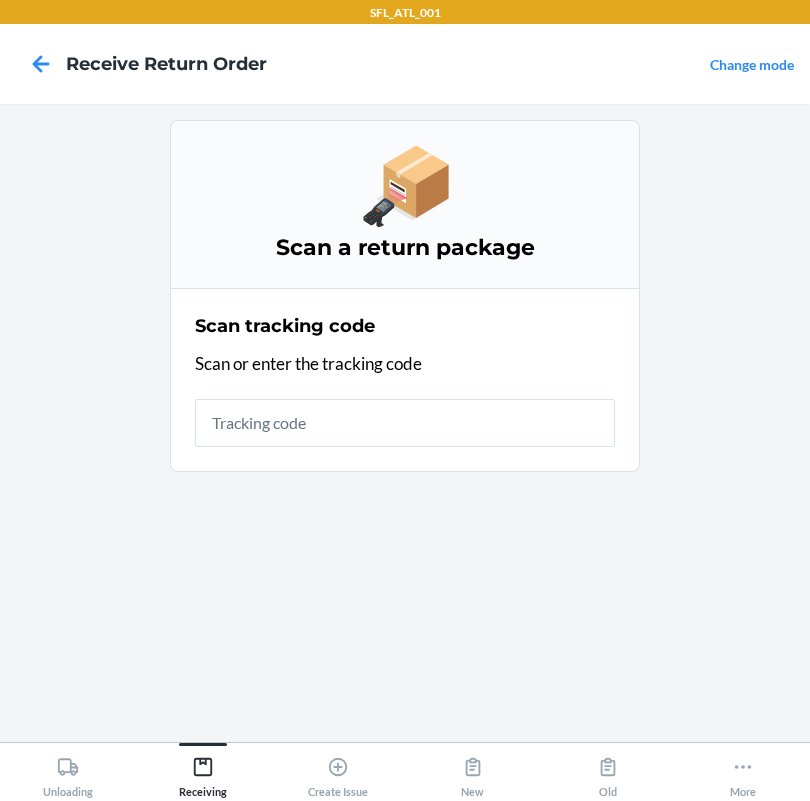 scroll, scrollTop: 0, scrollLeft: 0, axis: both 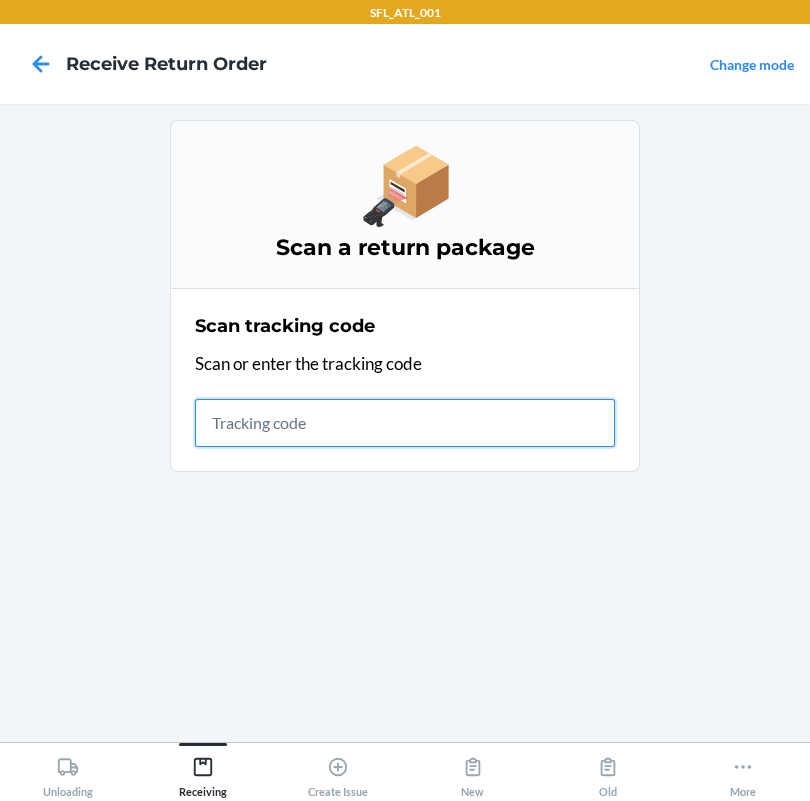 click at bounding box center [405, 423] 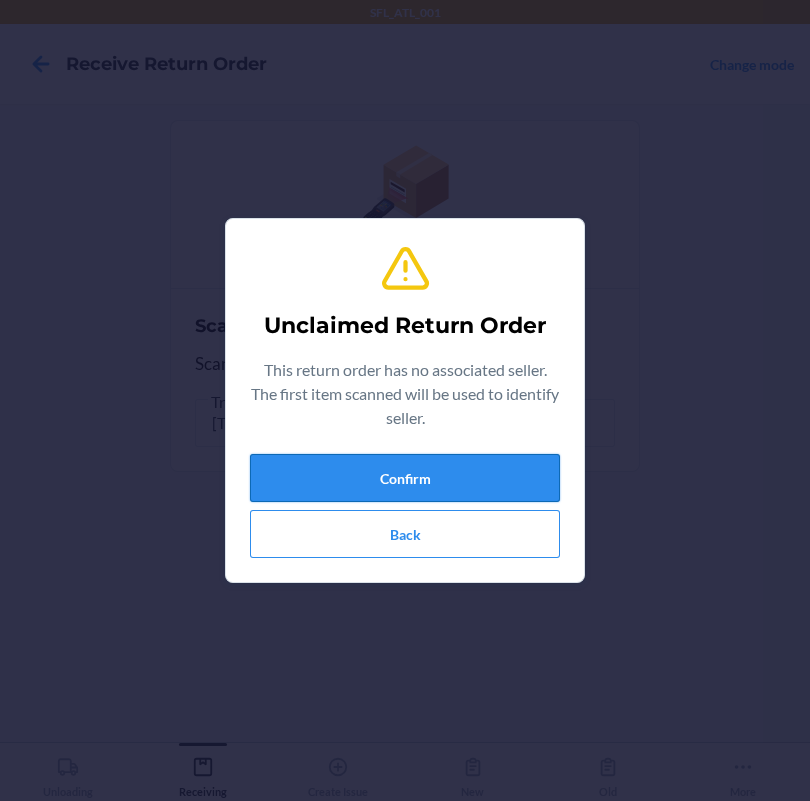 click on "Confirm" at bounding box center (405, 478) 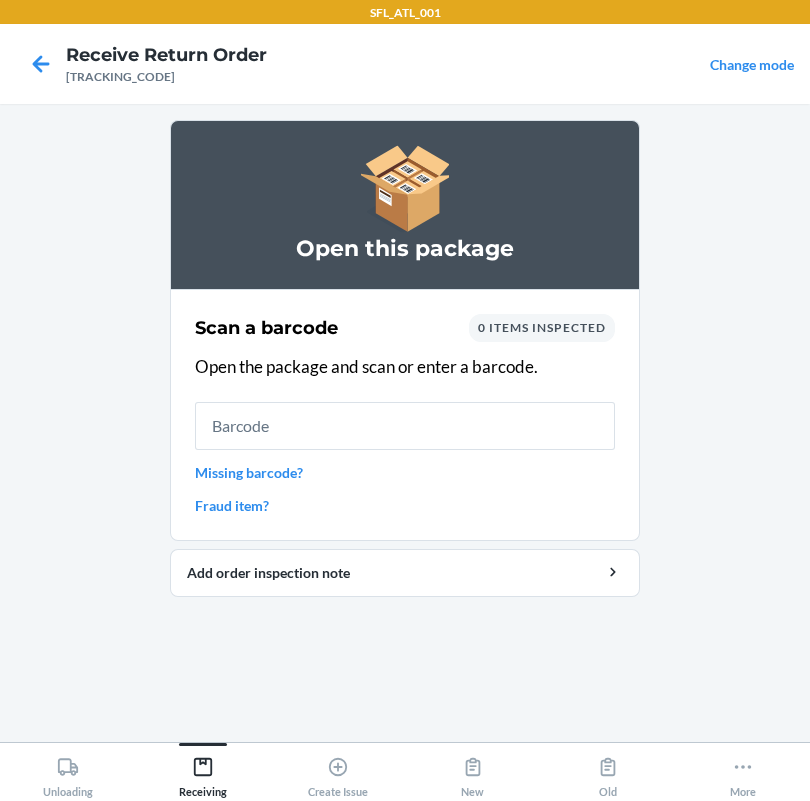 click at bounding box center (405, 426) 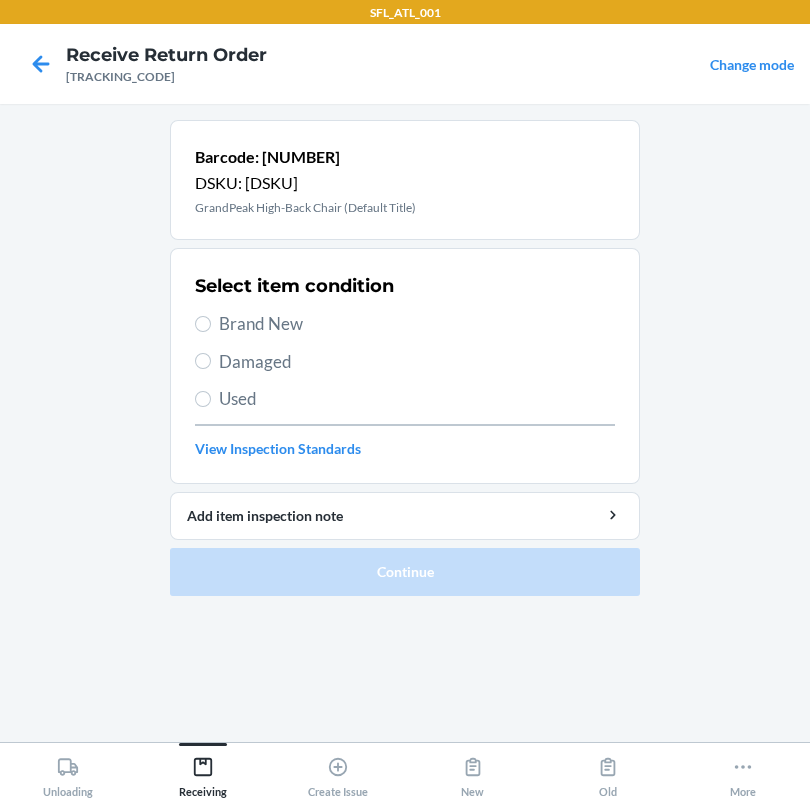 click on "Brand New" at bounding box center [417, 324] 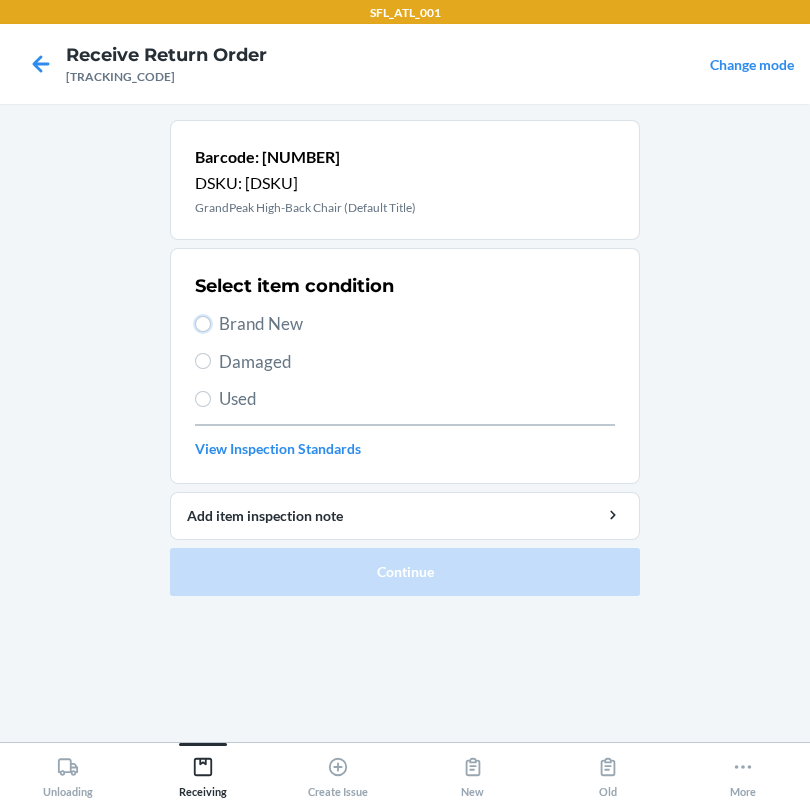 click on "Brand New" at bounding box center (203, 324) 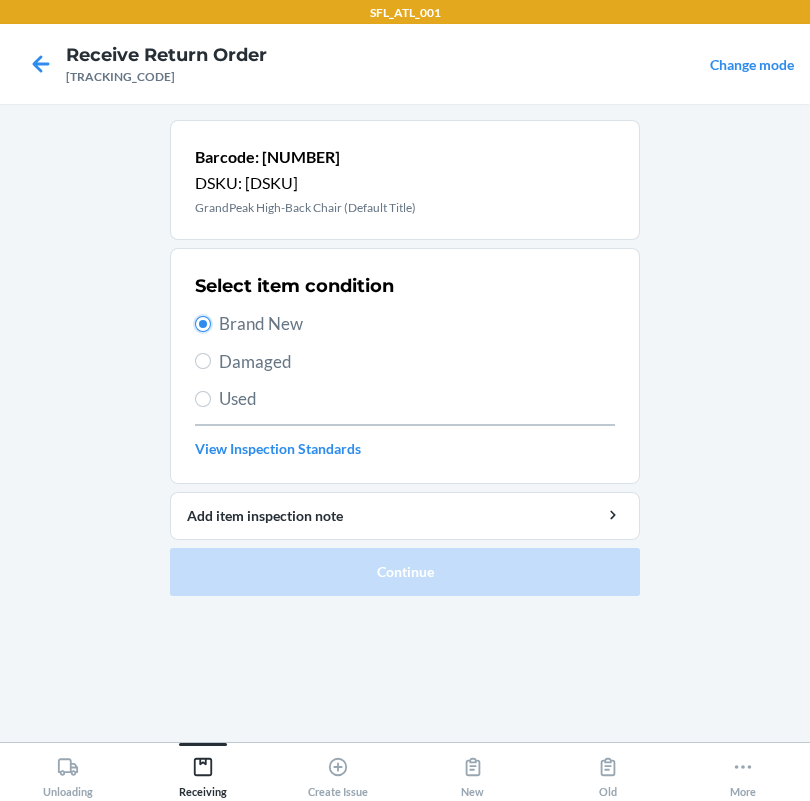 radio on "true" 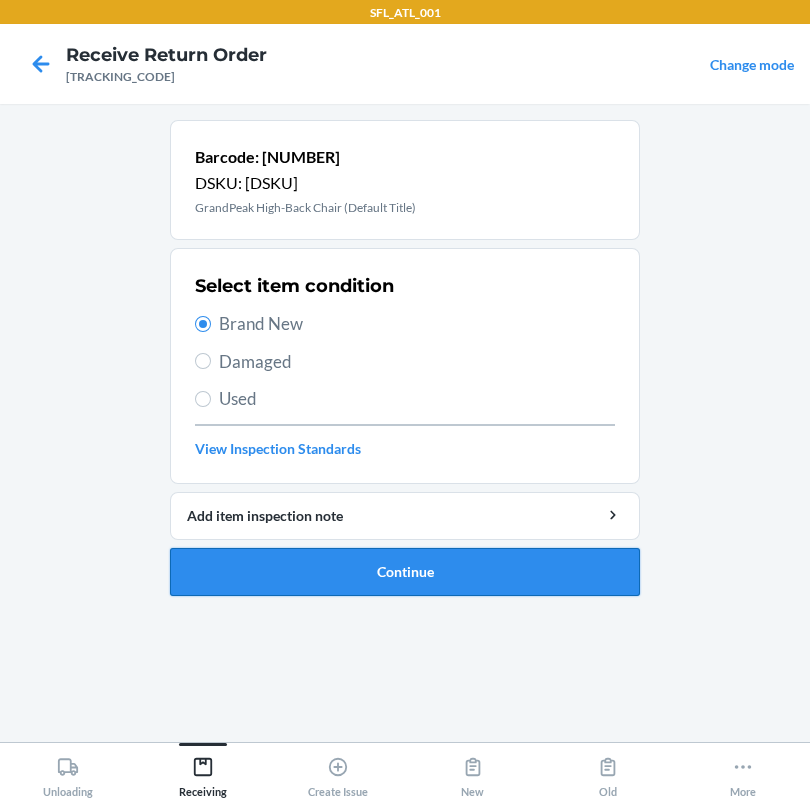 click on "Continue" at bounding box center [405, 572] 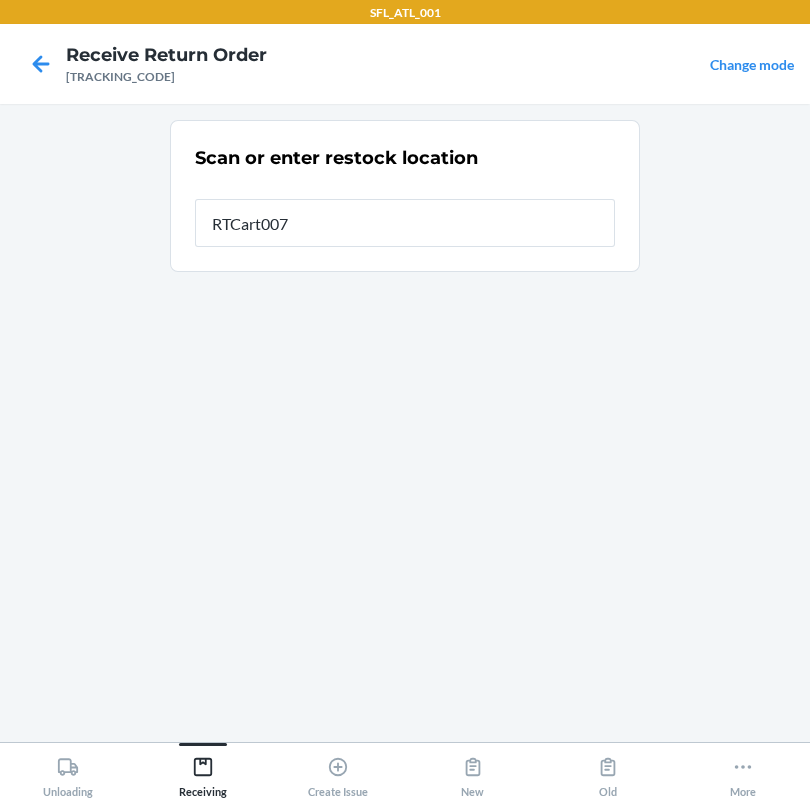 type on "RTCart007" 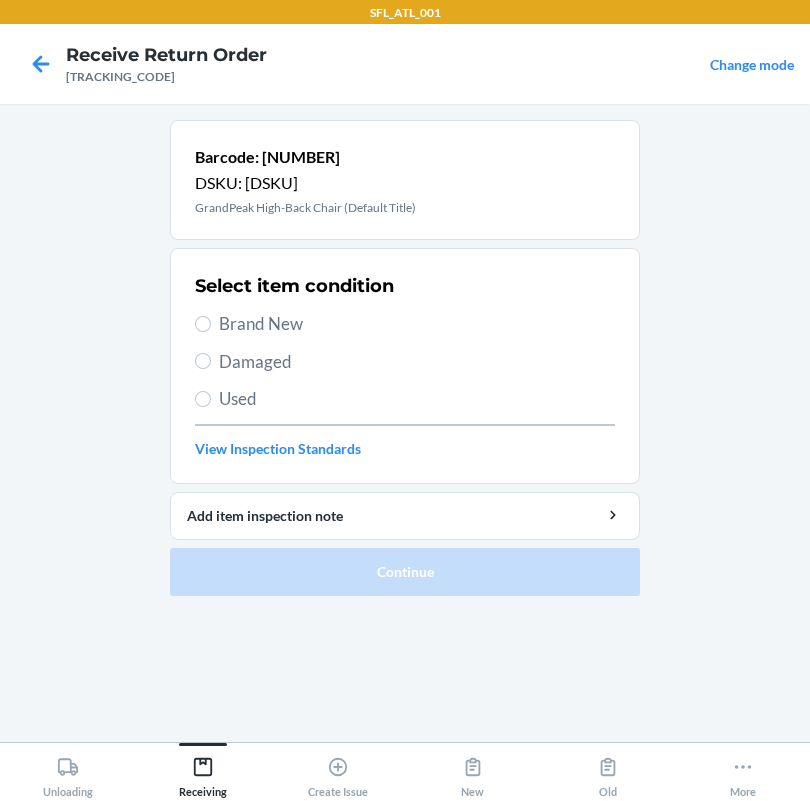 click on "Brand New" at bounding box center [417, 324] 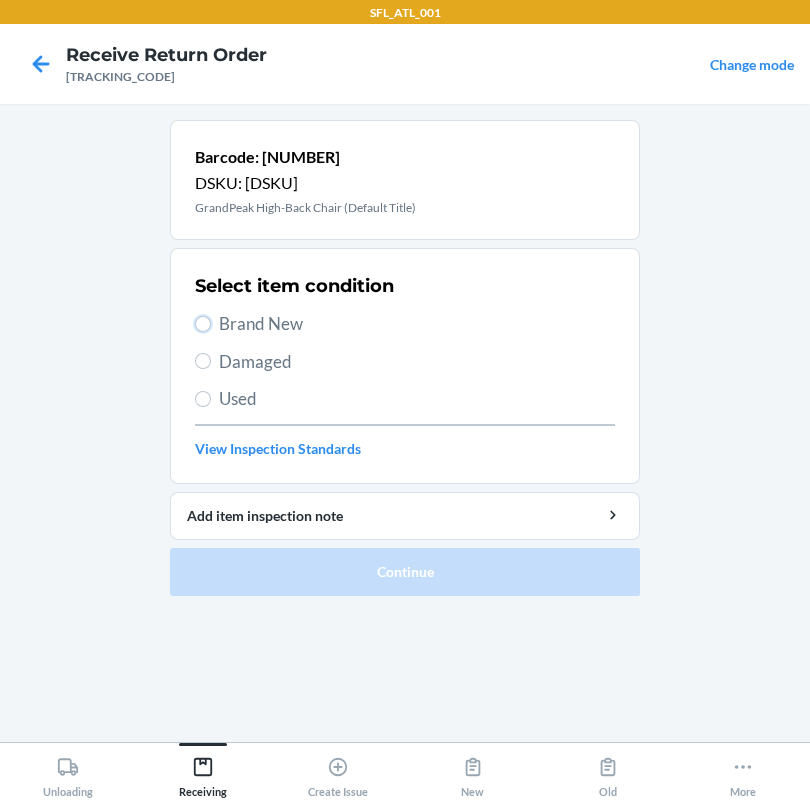 click on "Brand New" at bounding box center [203, 324] 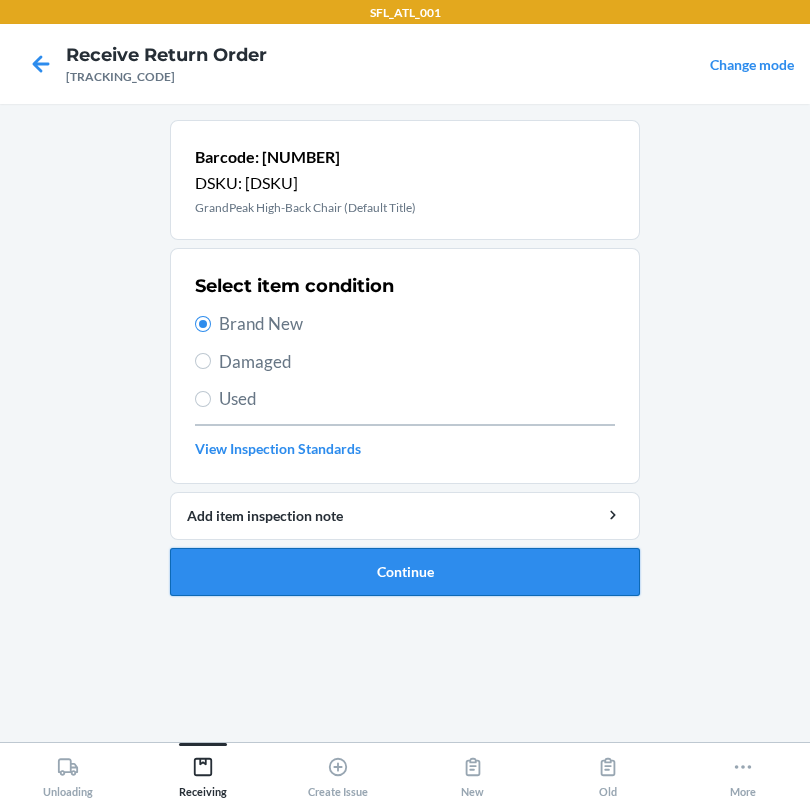 click on "Continue" at bounding box center (405, 572) 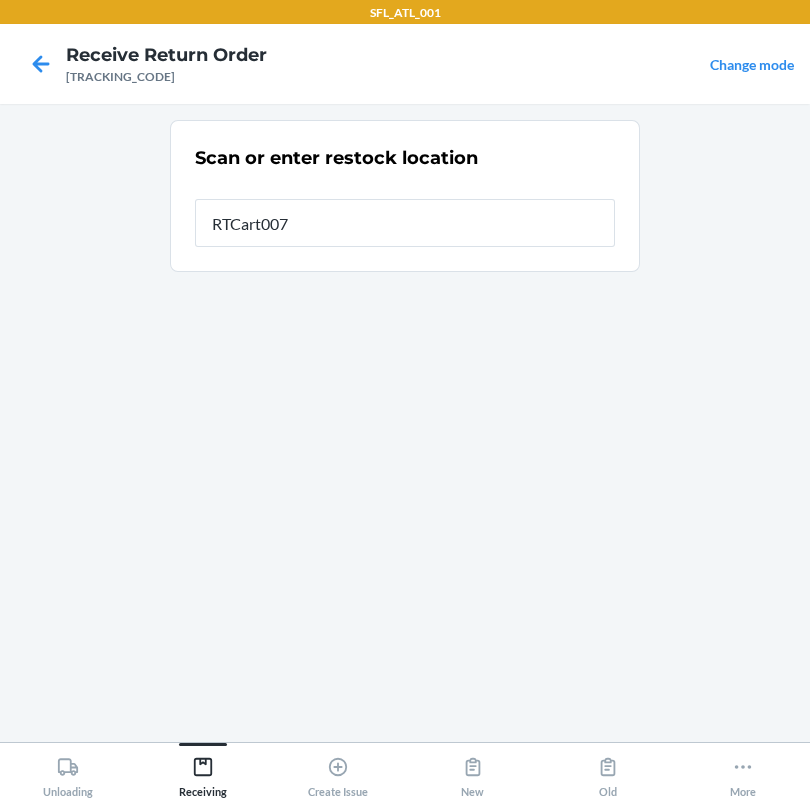 type on "RTCart007" 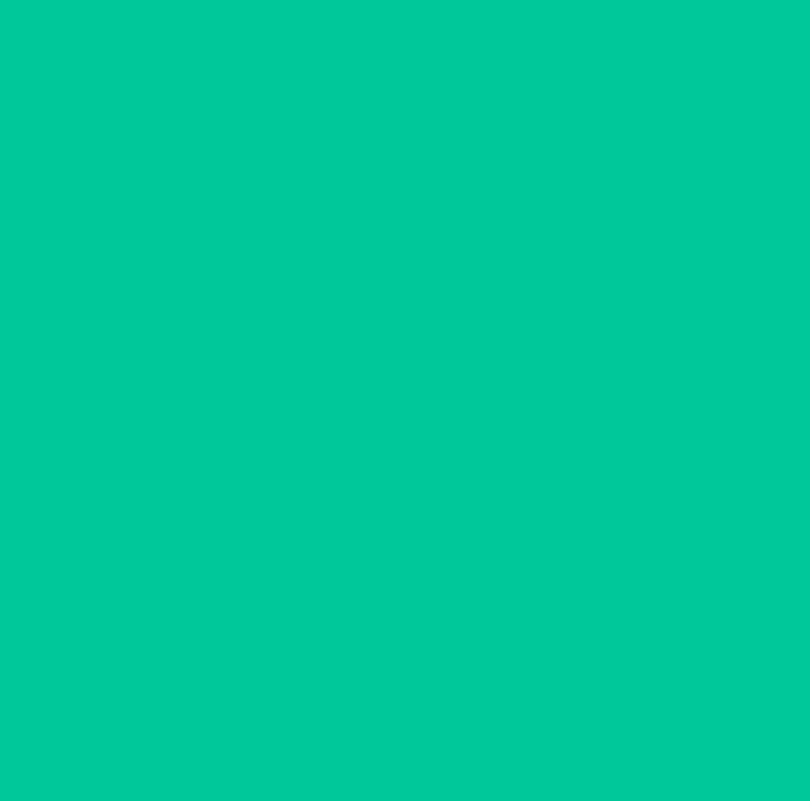 type 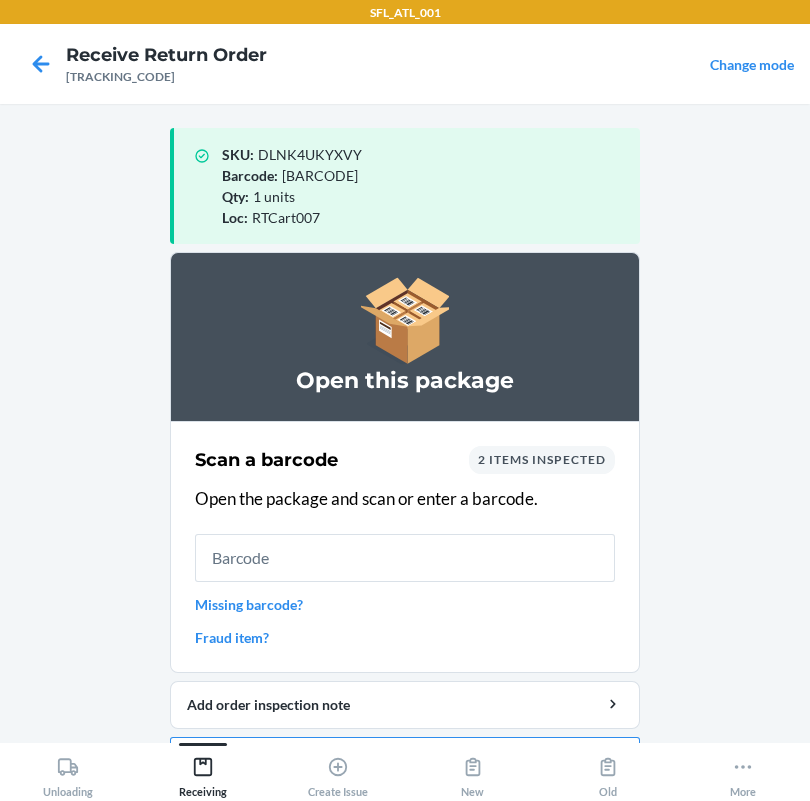 click on "Missing barcode?" at bounding box center (405, 604) 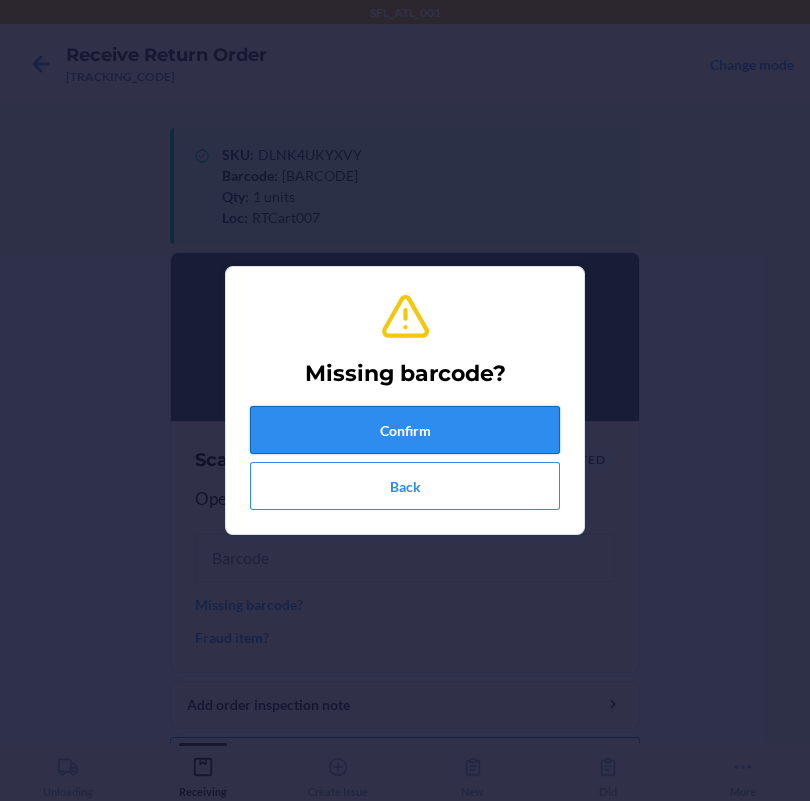 click on "Confirm" at bounding box center (405, 430) 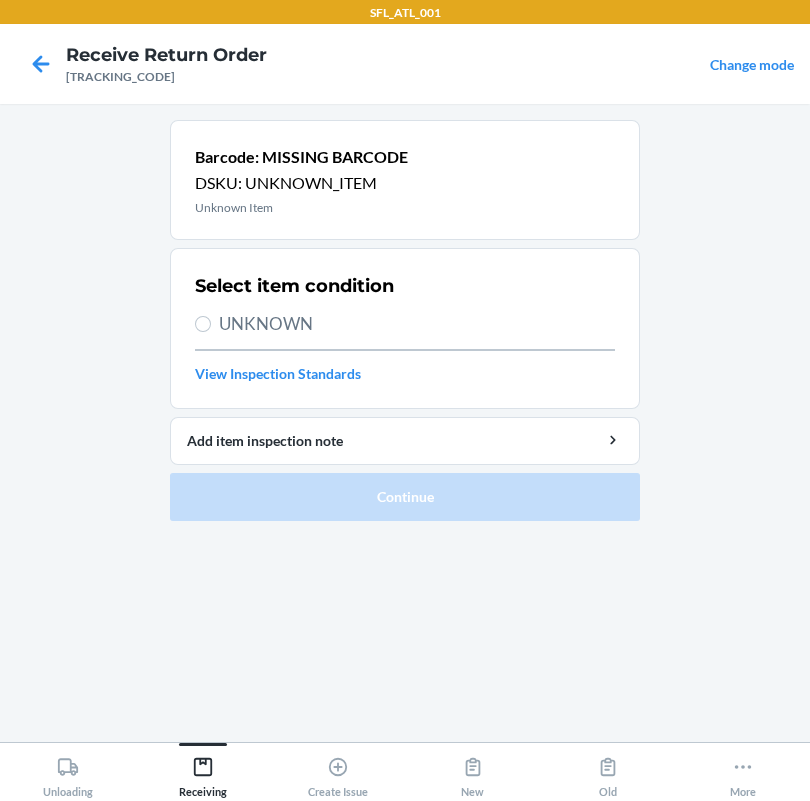 click on "UNKNOWN" at bounding box center [417, 324] 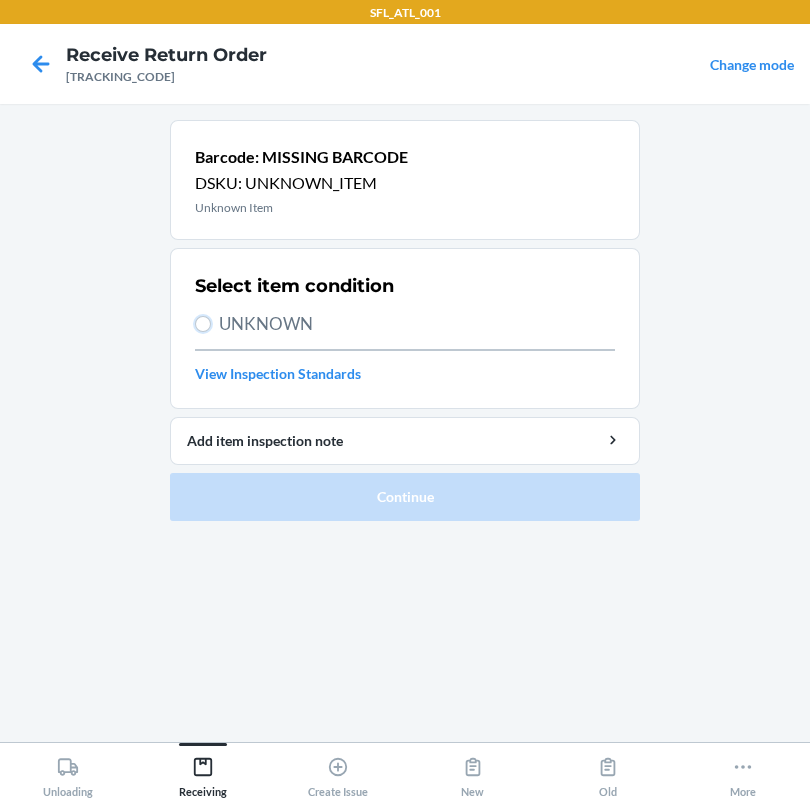 click on "UNKNOWN" at bounding box center [203, 324] 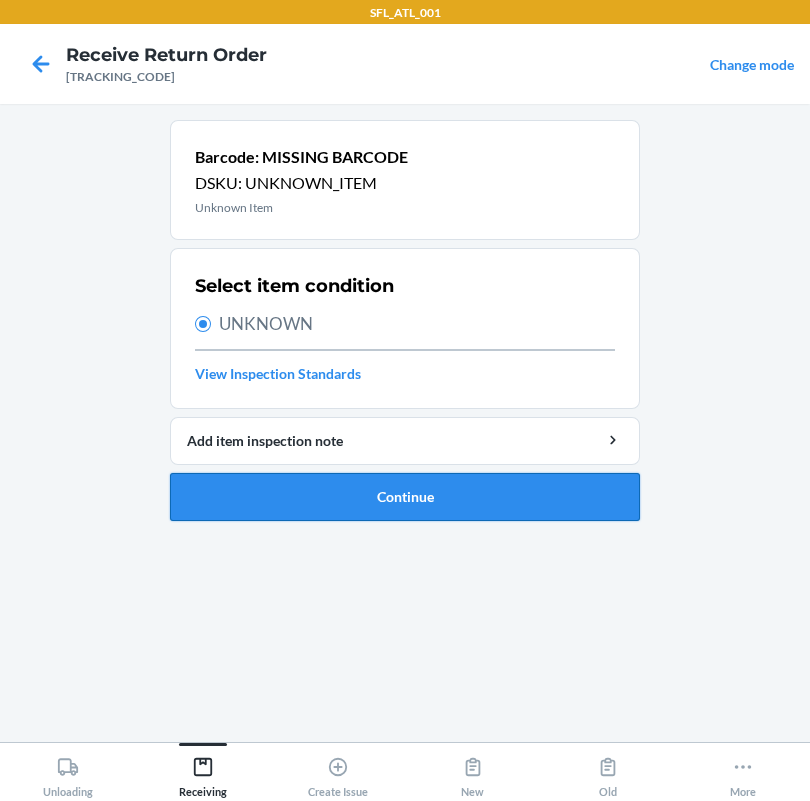 click on "Continue" at bounding box center [405, 497] 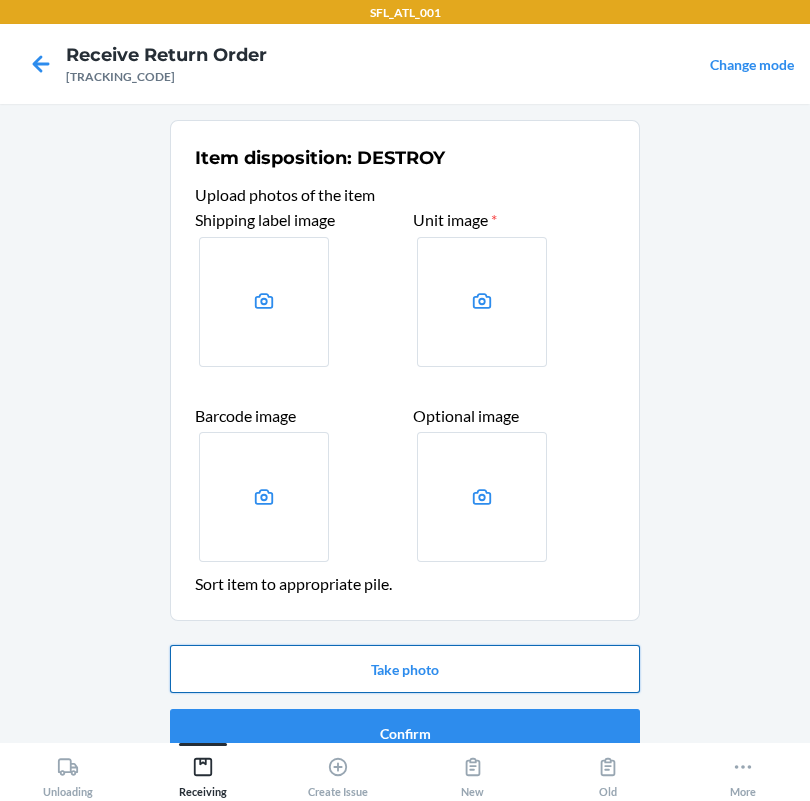 click on "Take photo" at bounding box center (405, 669) 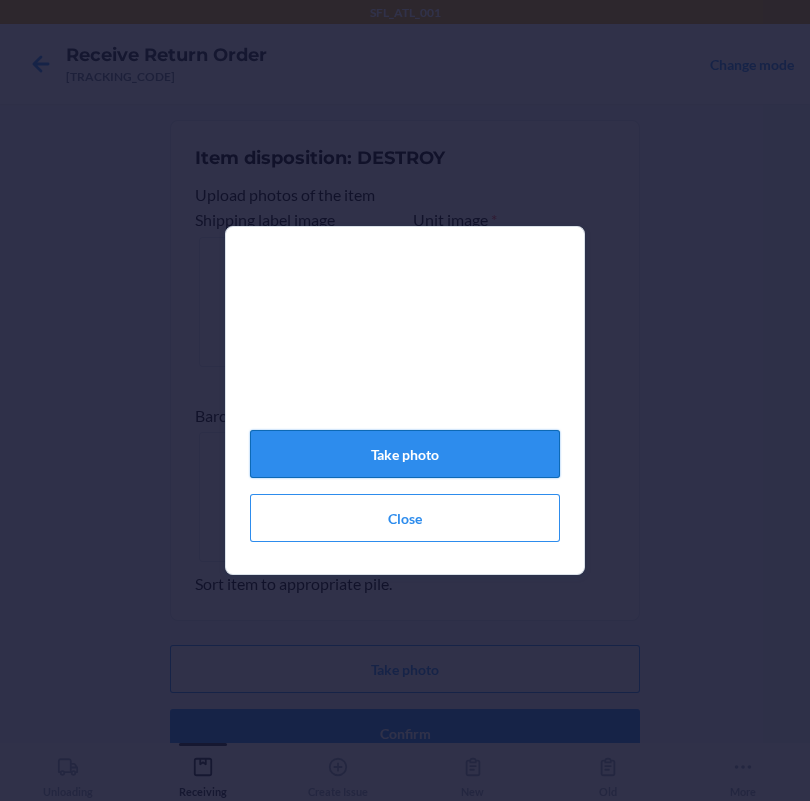 click on "Take photo" 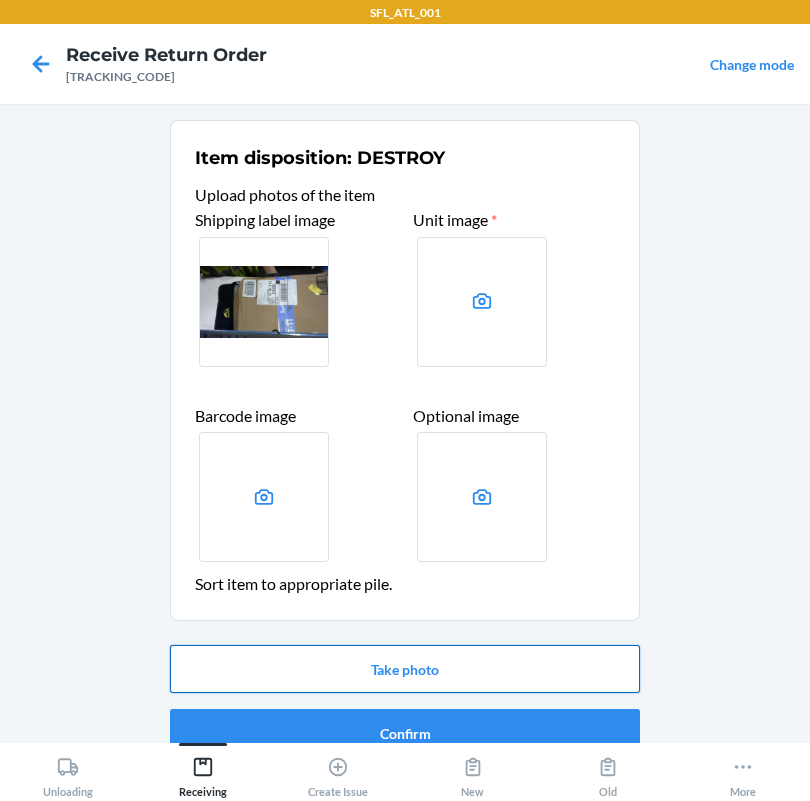 click on "Take photo" at bounding box center [405, 669] 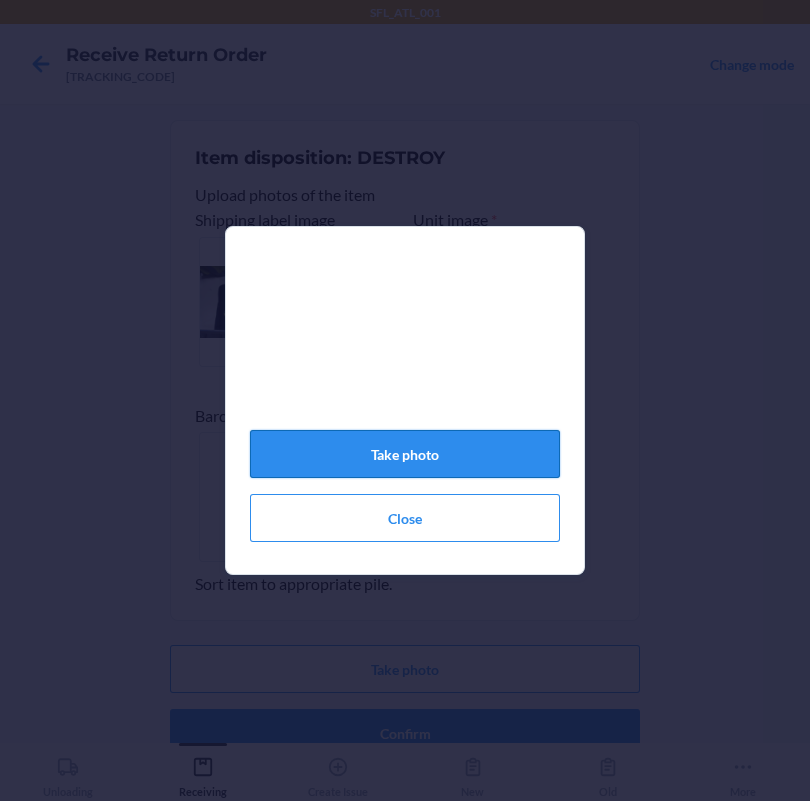 click on "Take photo" 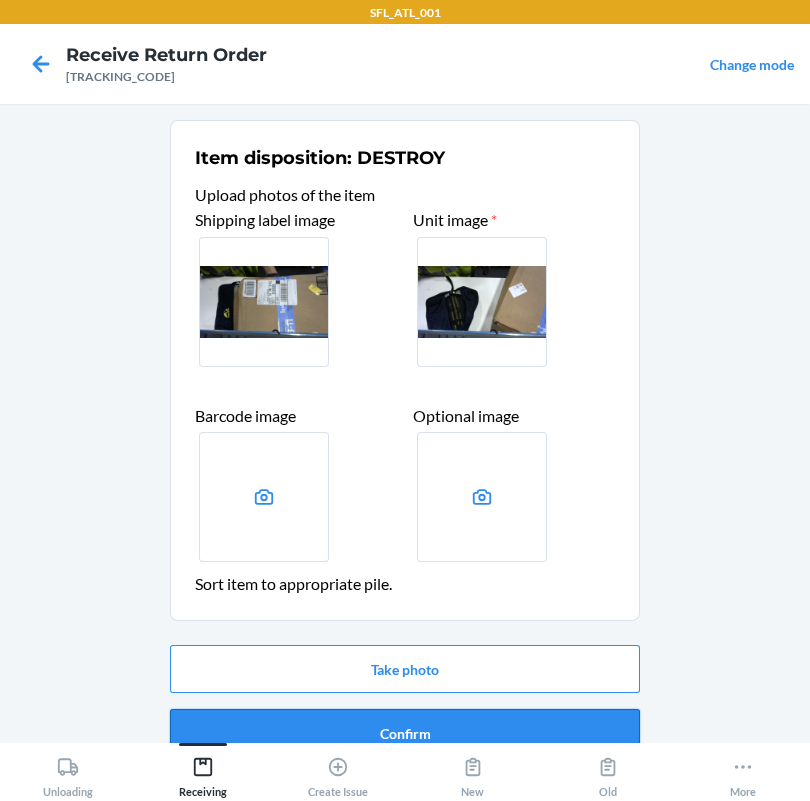 click on "Confirm" at bounding box center (405, 733) 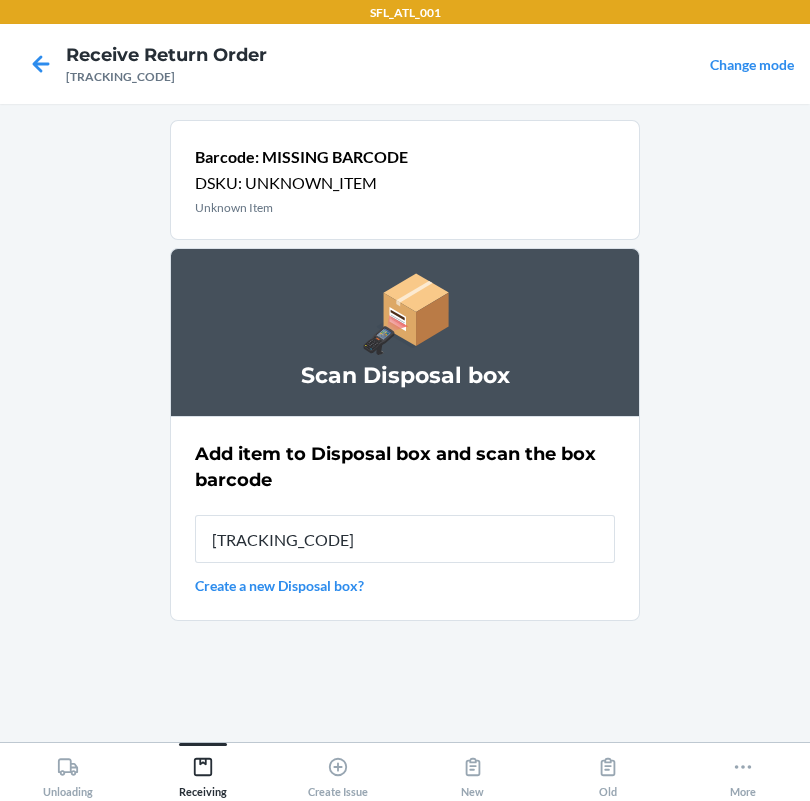 type on "[TRACKING_CODE]" 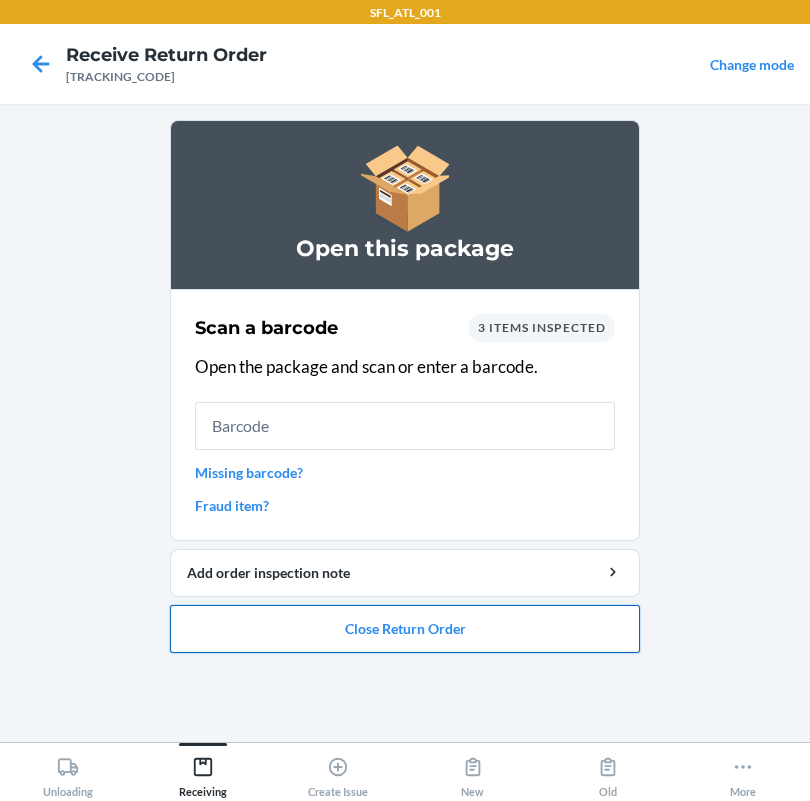click on "Close Return Order" at bounding box center (405, 629) 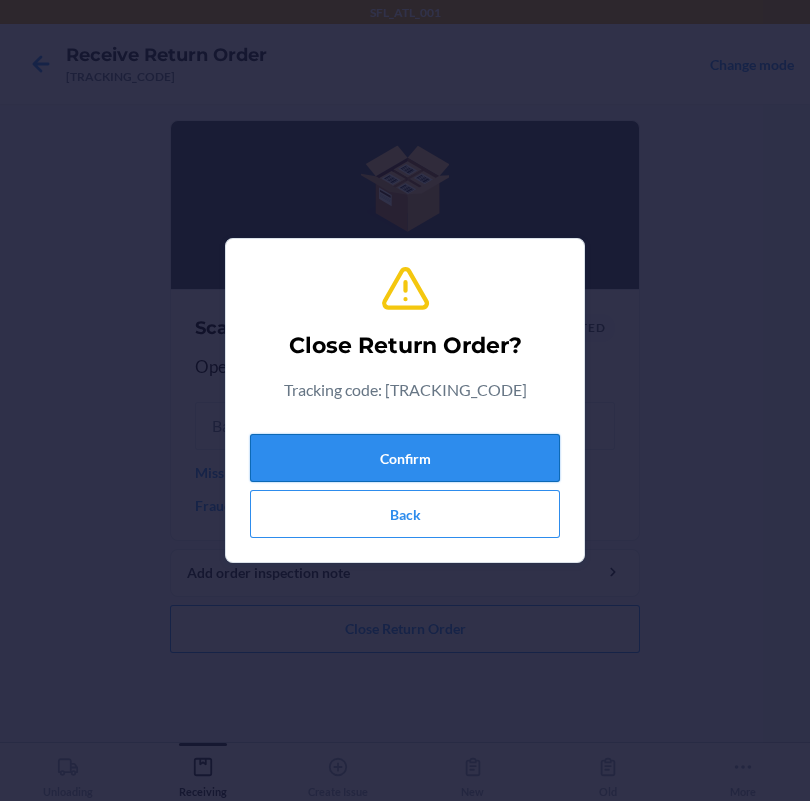 click on "Confirm" at bounding box center [405, 458] 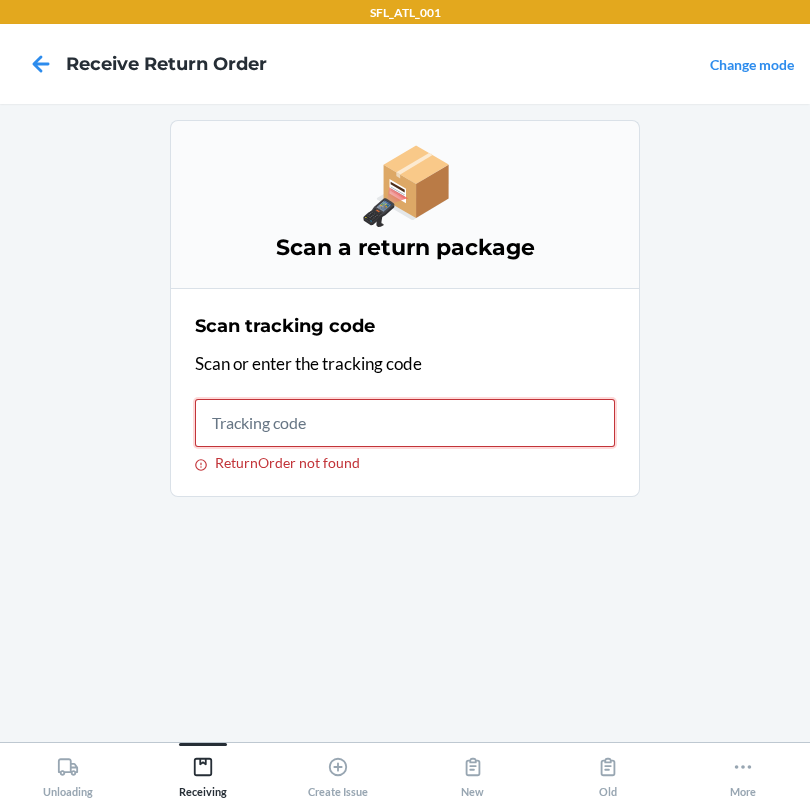 click on "ReturnOrder not found" at bounding box center [405, 423] 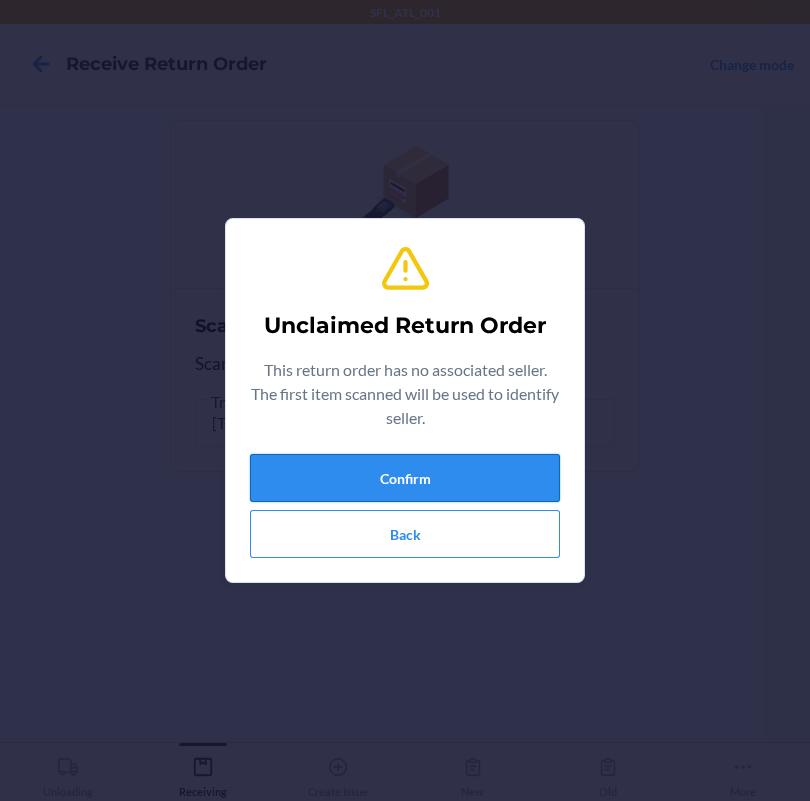 click on "Confirm" at bounding box center [405, 478] 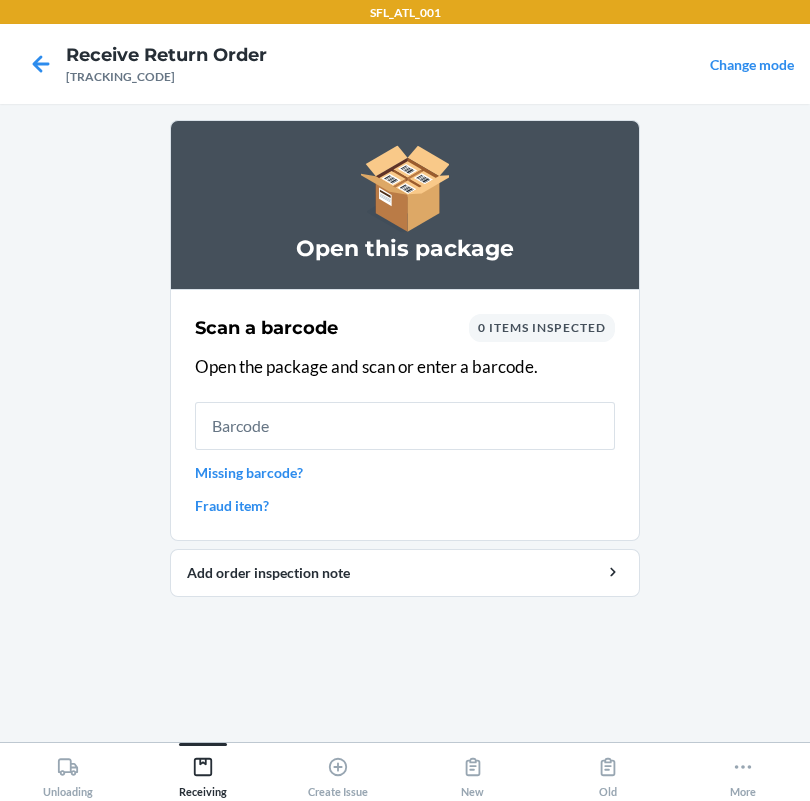 click at bounding box center (405, 426) 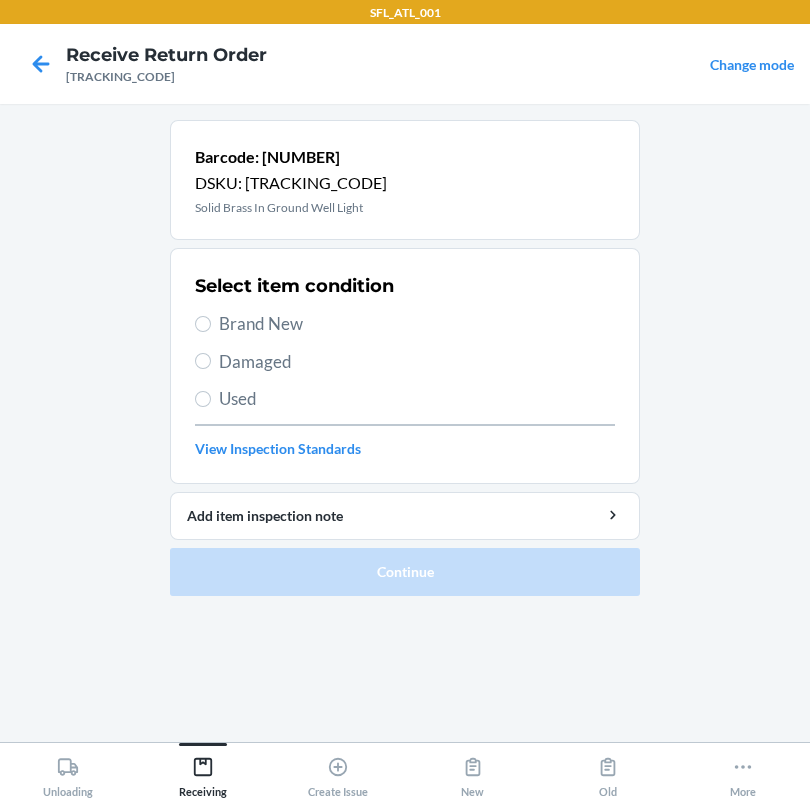 click on "Brand New" at bounding box center [417, 324] 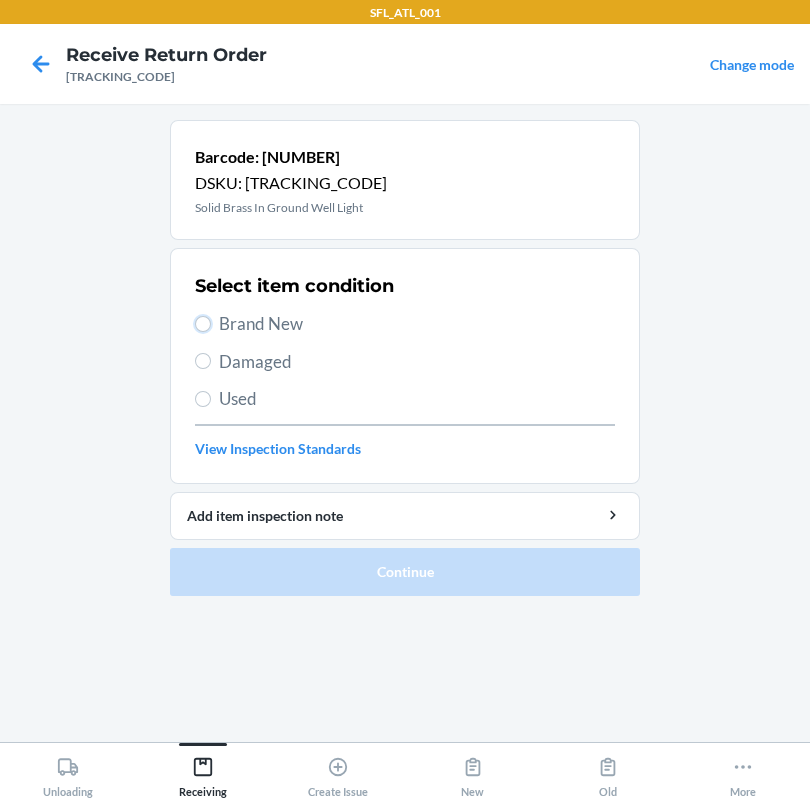 click on "Brand New" at bounding box center [203, 324] 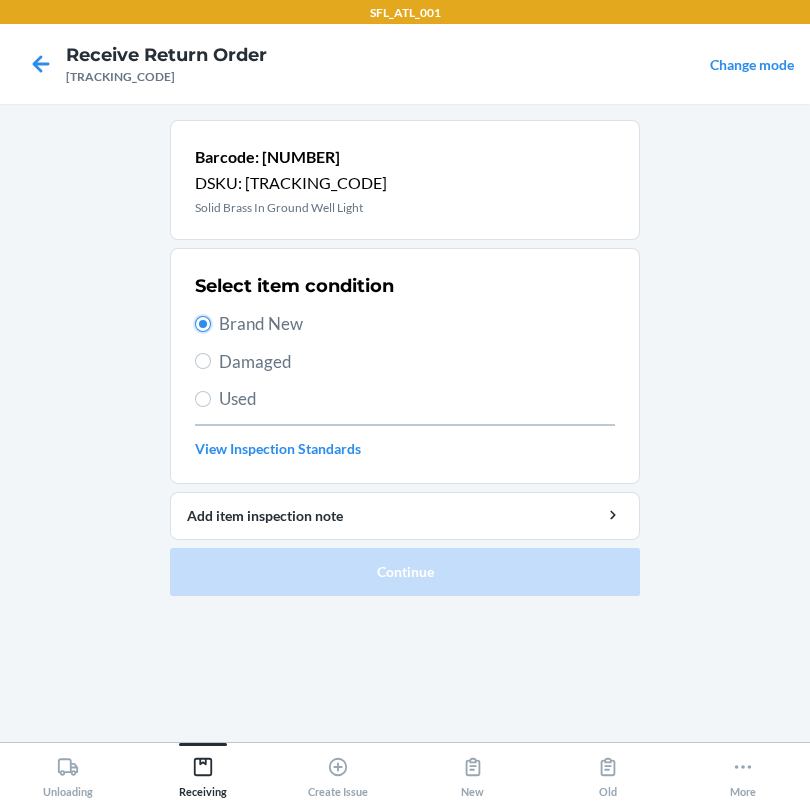 radio on "true" 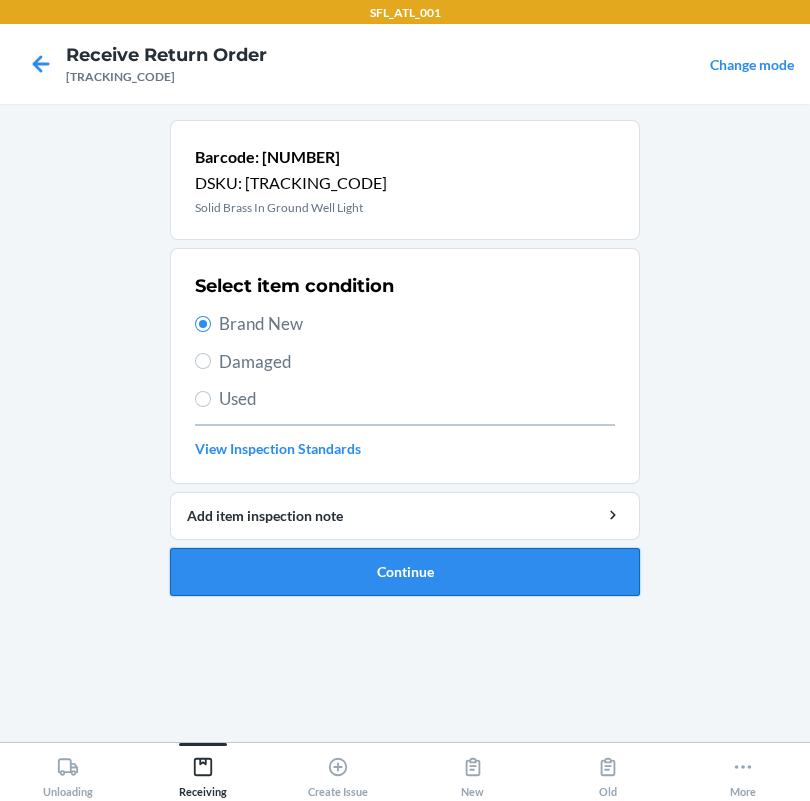 click on "Continue" at bounding box center (405, 572) 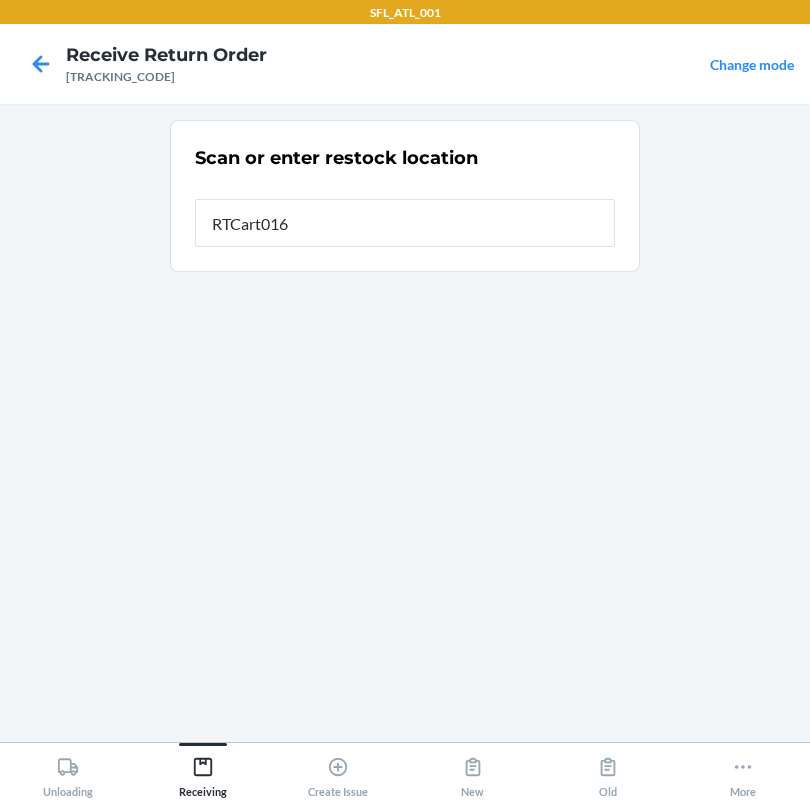 type on "RTCart016" 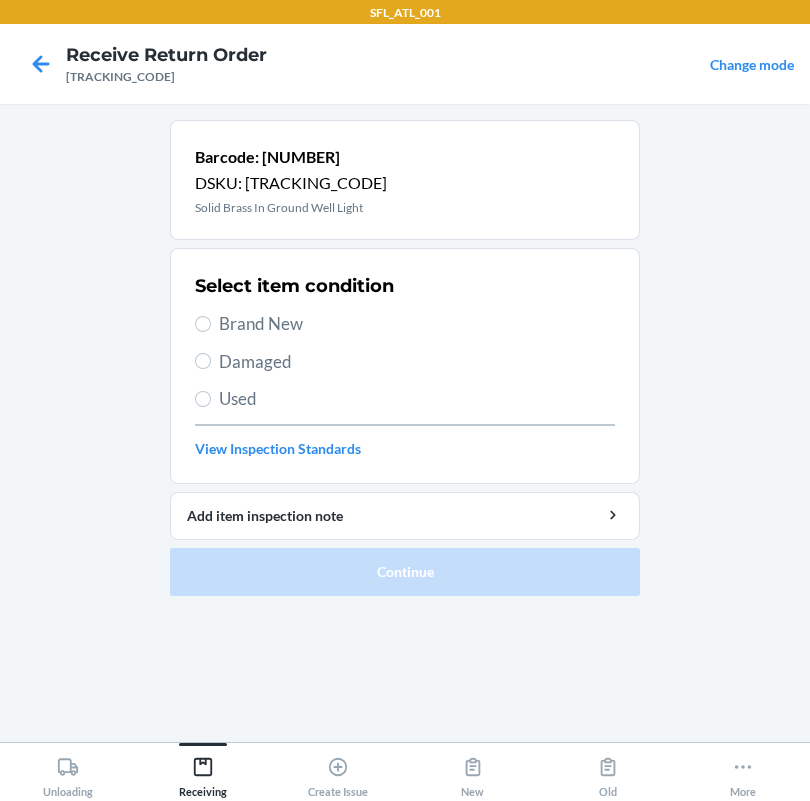 click on "Brand New" at bounding box center [417, 324] 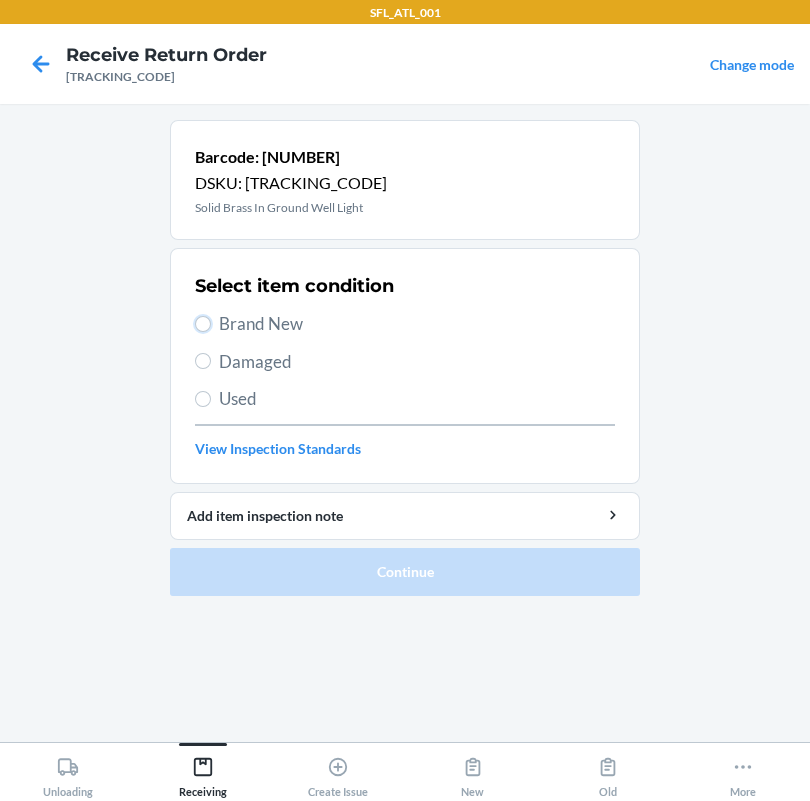 click on "Brand New" at bounding box center (203, 324) 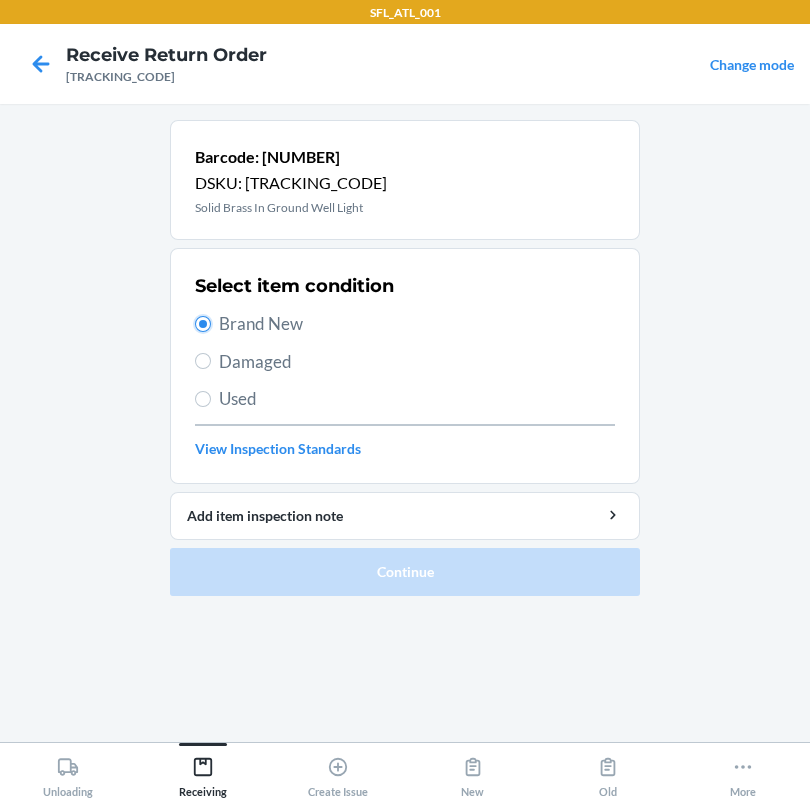 radio on "true" 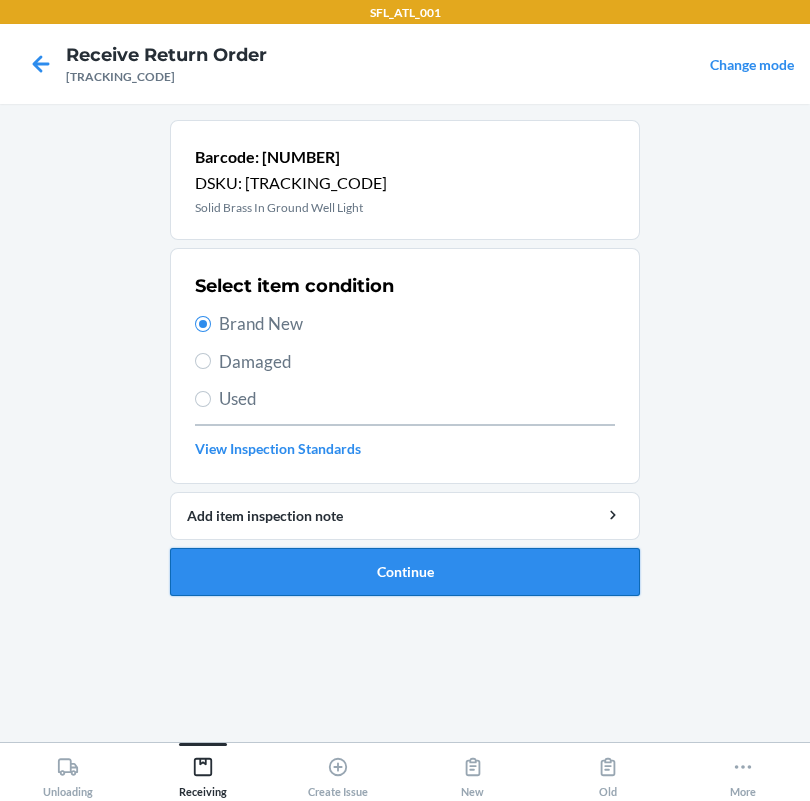 click on "Continue" at bounding box center [405, 572] 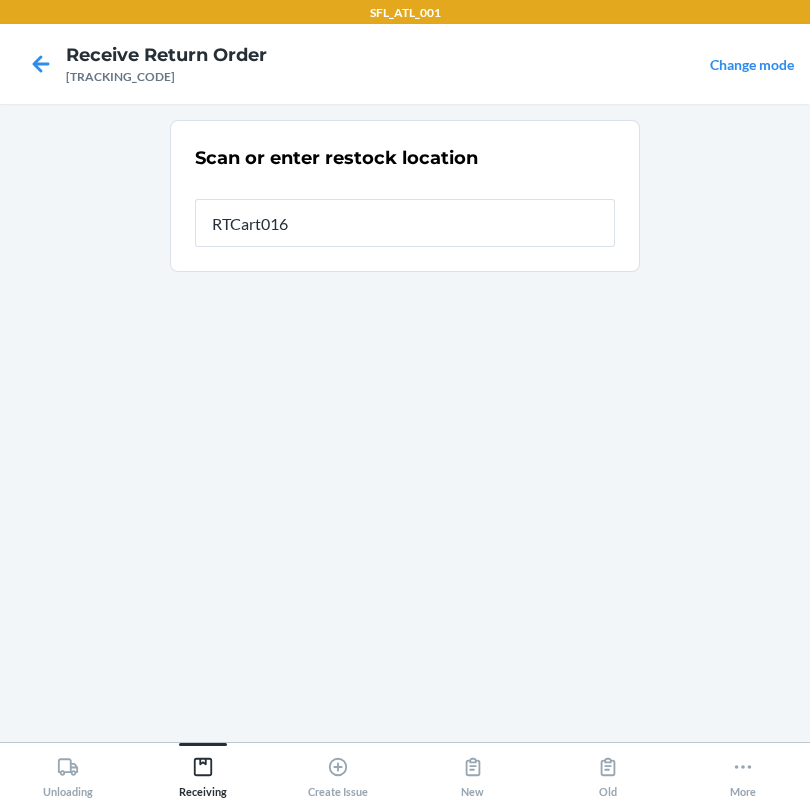 type on "RTCart016" 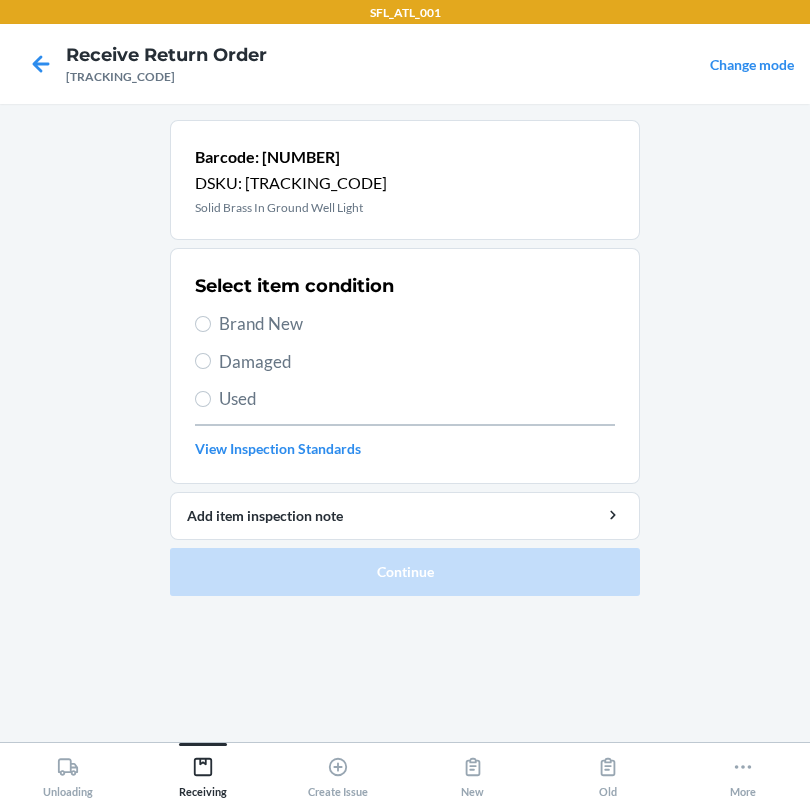 click on "Brand New" at bounding box center [417, 324] 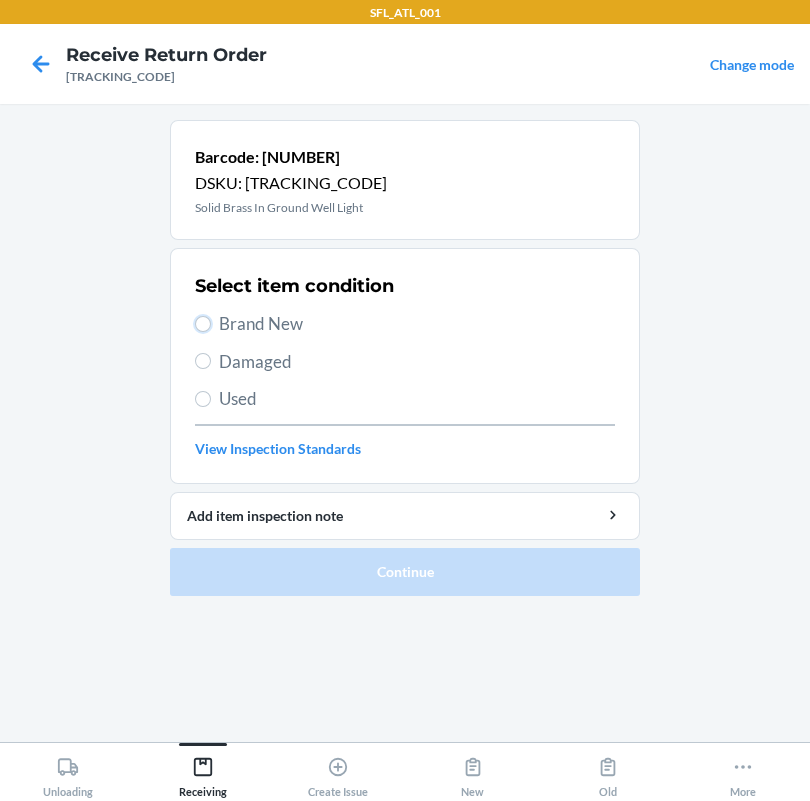 click on "Brand New" at bounding box center [203, 324] 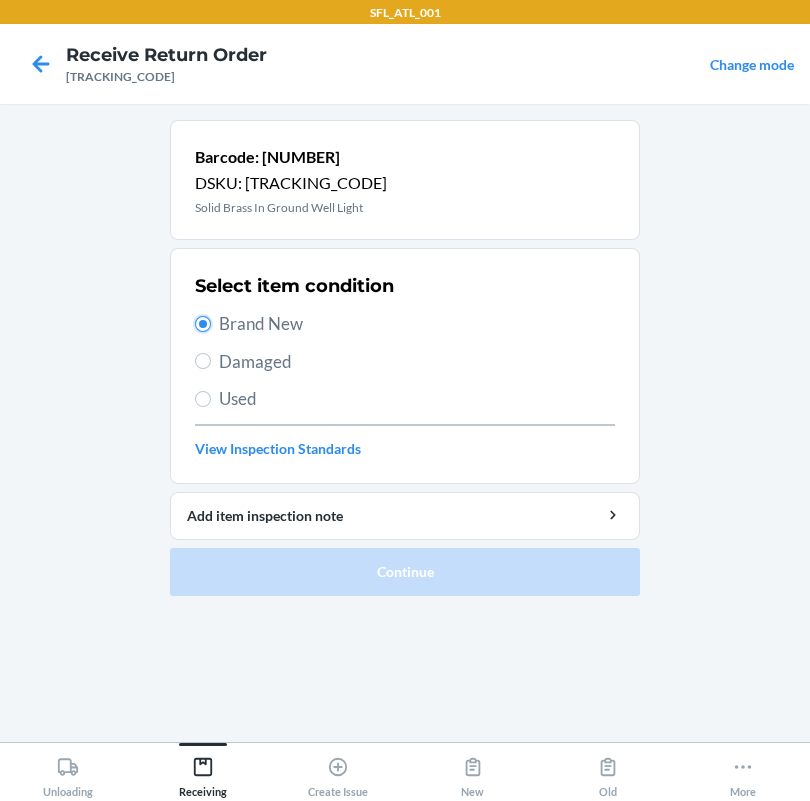 radio on "true" 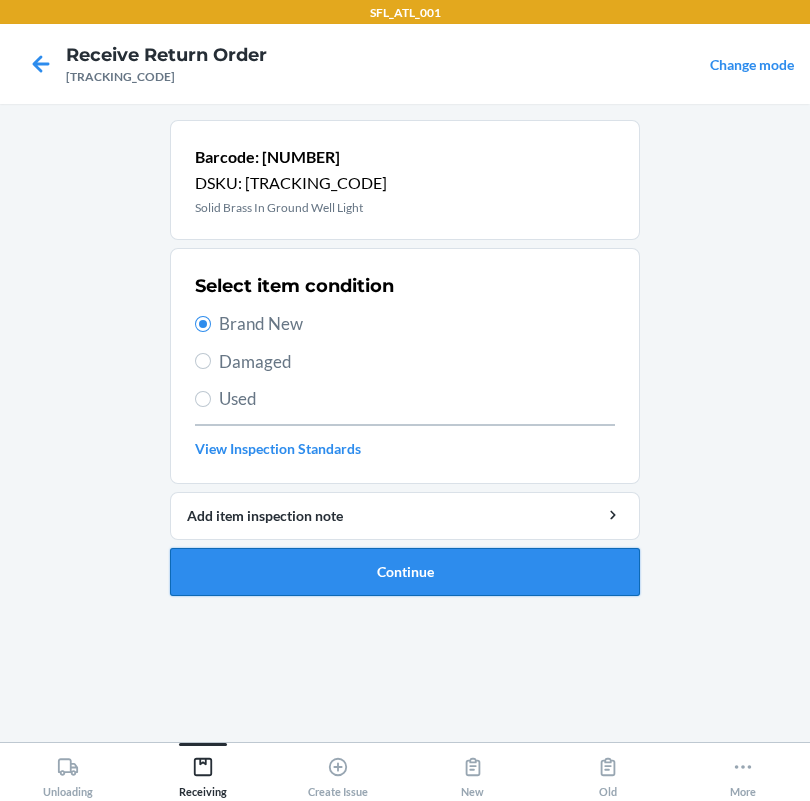 click on "Continue" at bounding box center [405, 572] 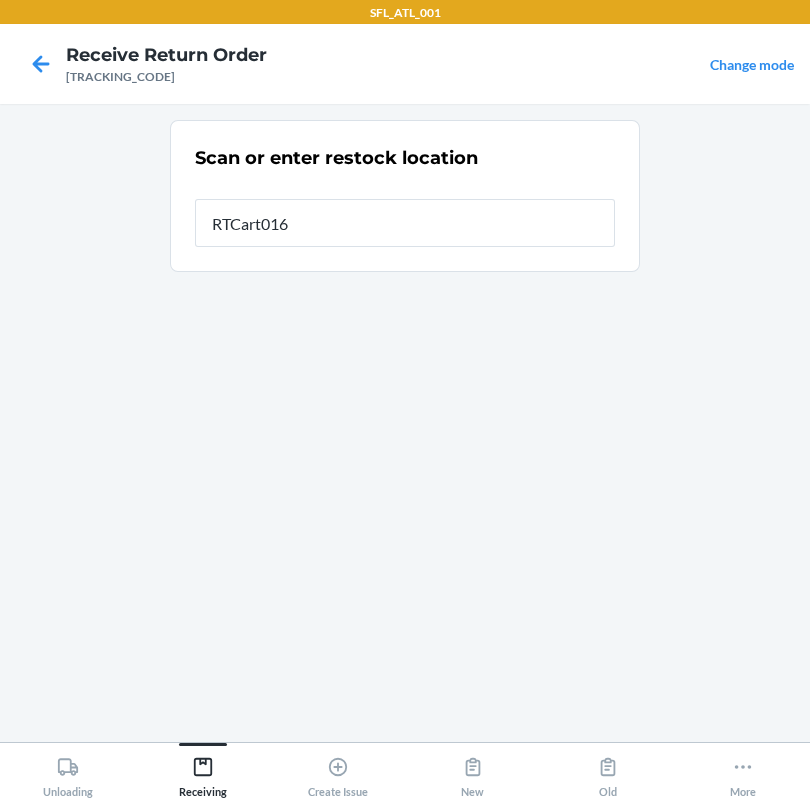 type on "RTCart016" 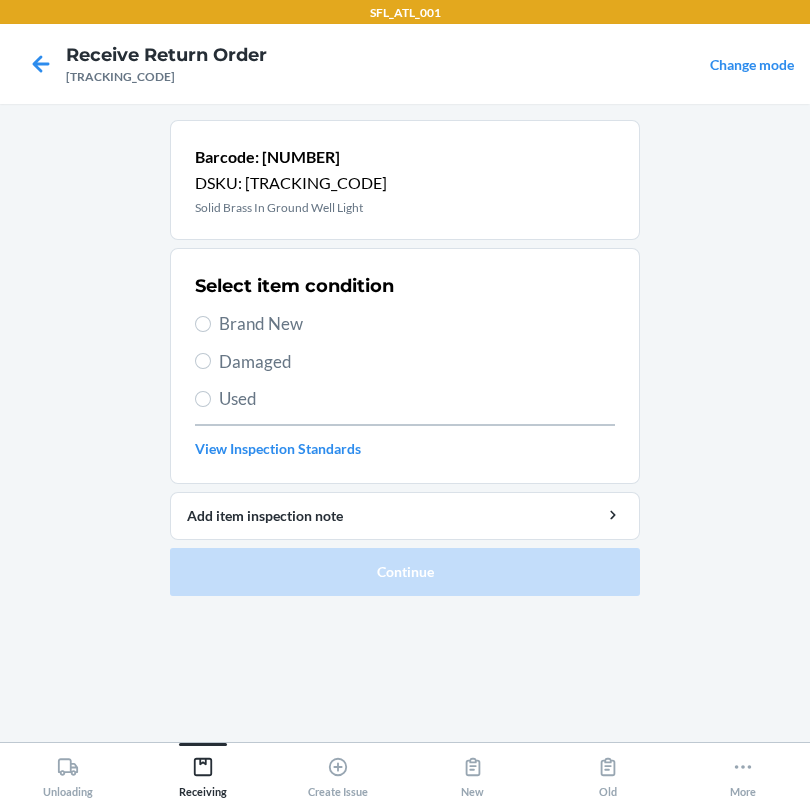 click on "Brand New" at bounding box center (417, 324) 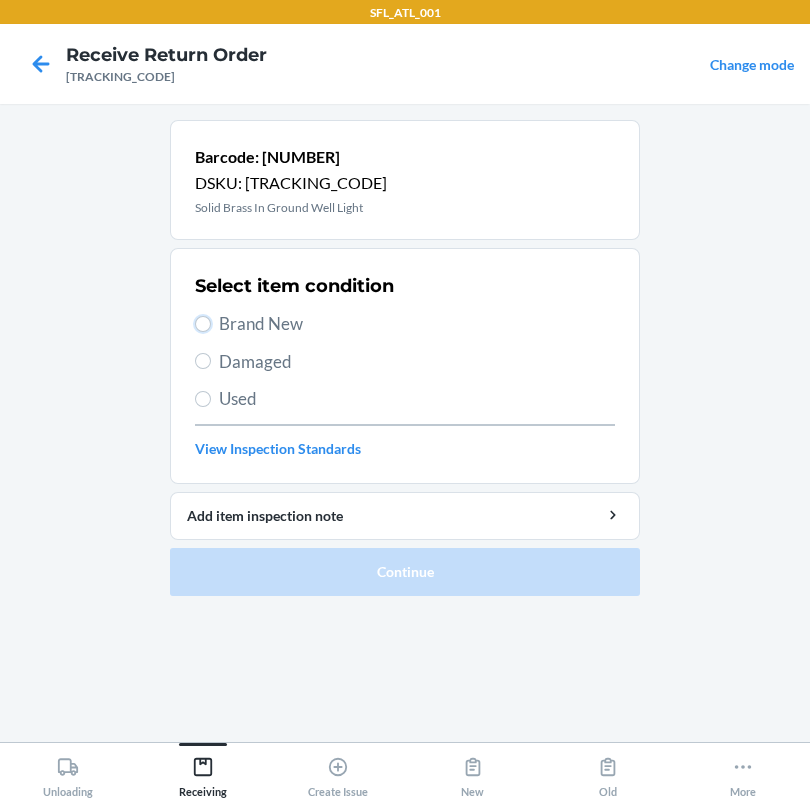 click on "Brand New" at bounding box center (203, 324) 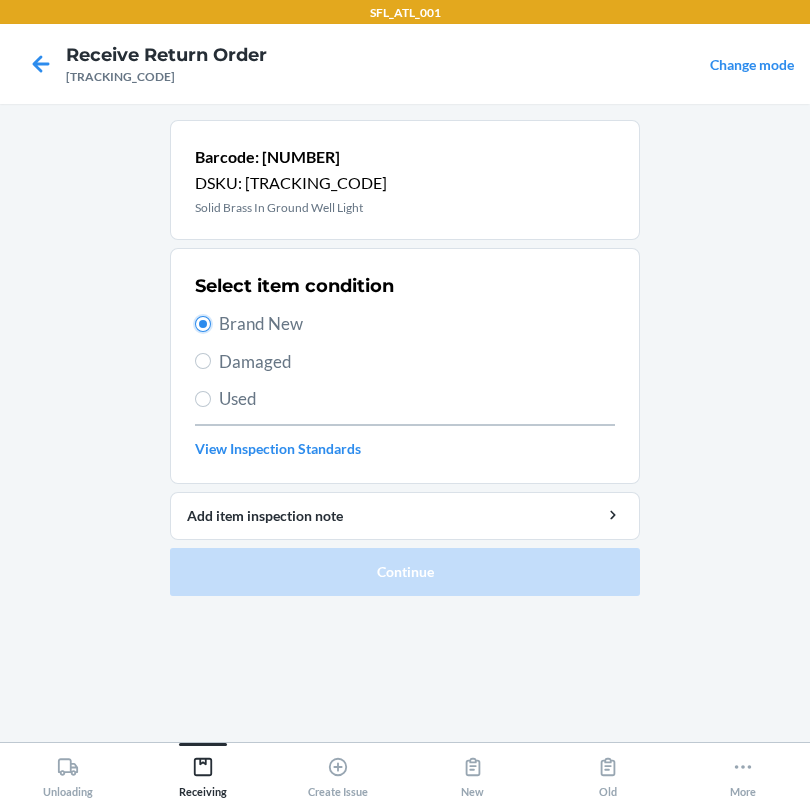 radio on "true" 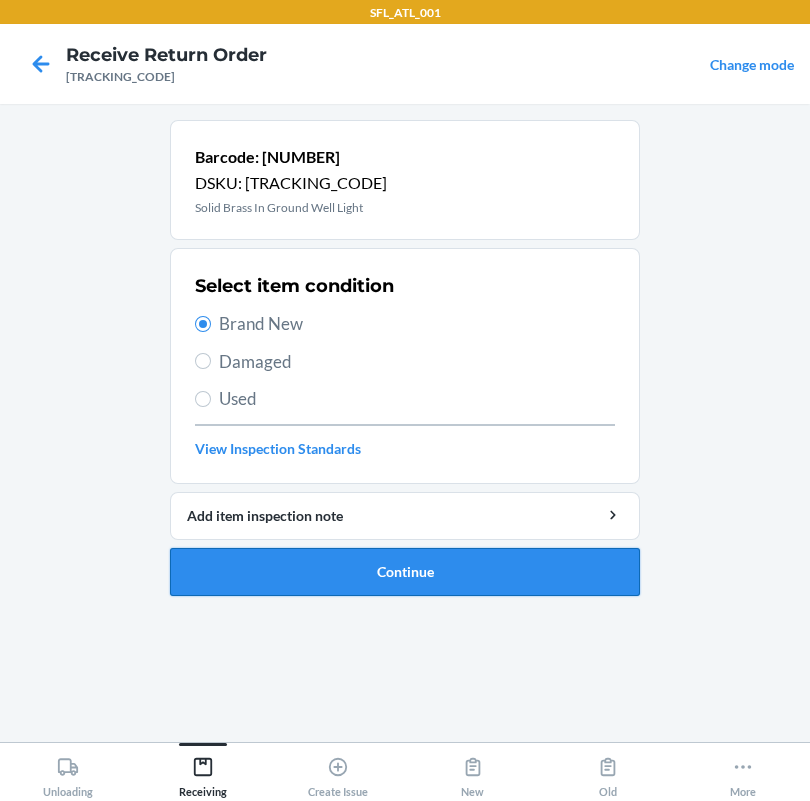 click on "Continue" at bounding box center (405, 572) 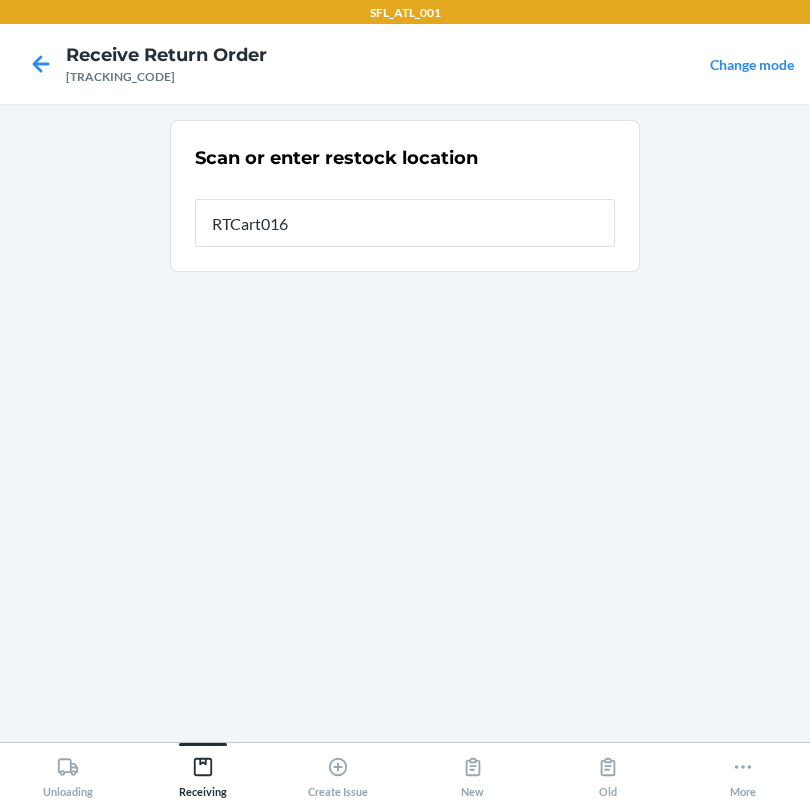 type on "RTCart016" 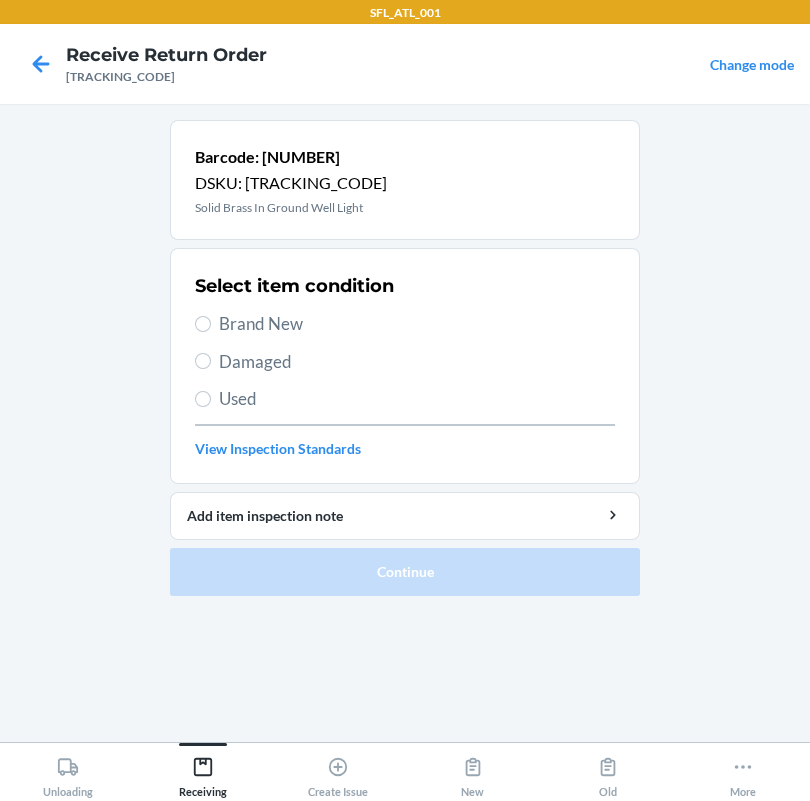 drag, startPoint x: 230, startPoint y: 314, endPoint x: 237, endPoint y: 329, distance: 16.552946 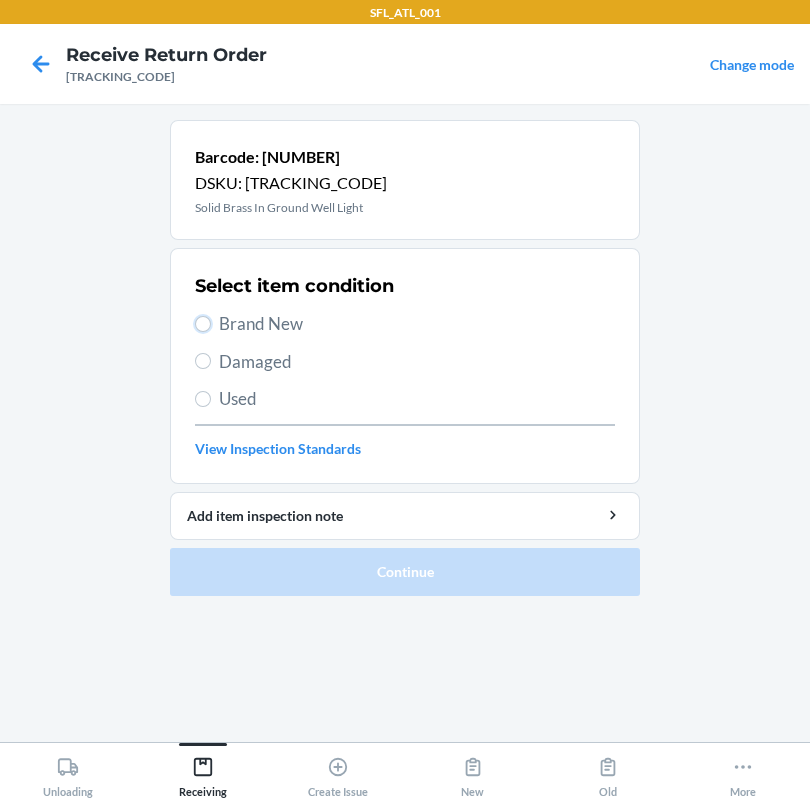 click on "Brand New" at bounding box center (203, 324) 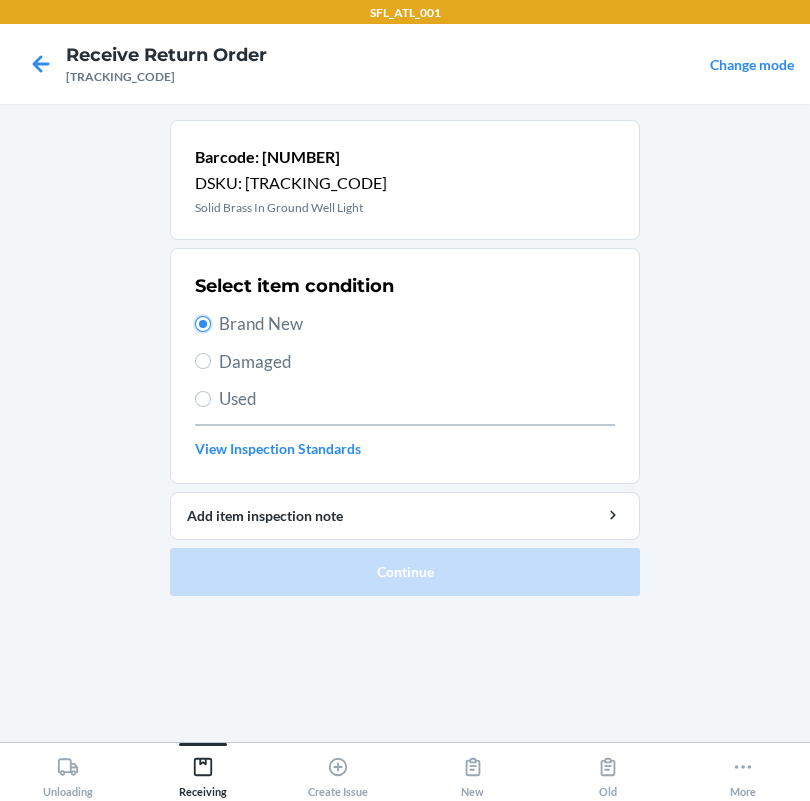 radio on "true" 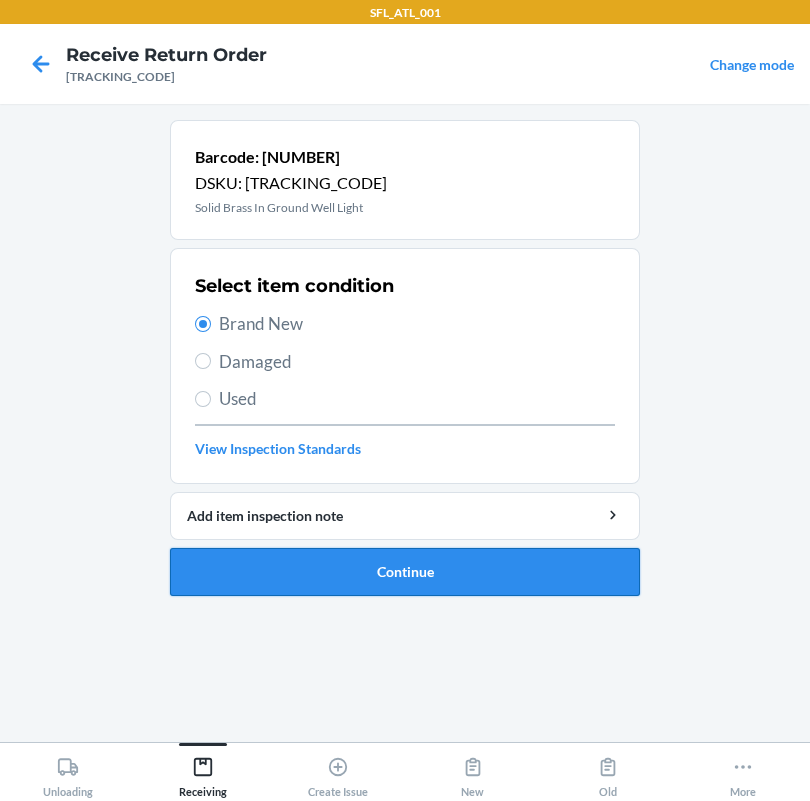 click on "Continue" at bounding box center [405, 572] 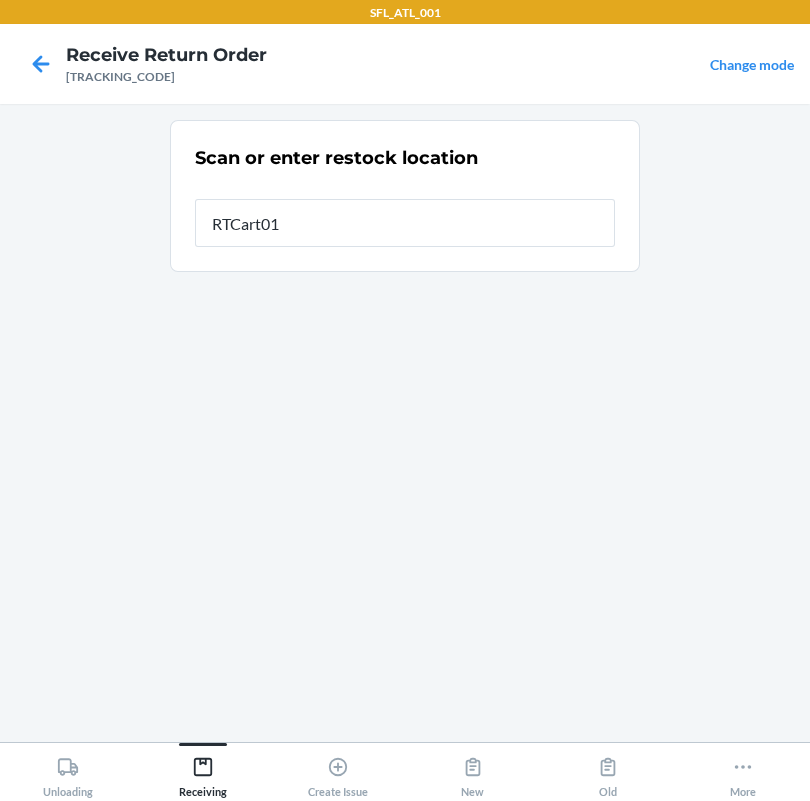 type on "RTCart016" 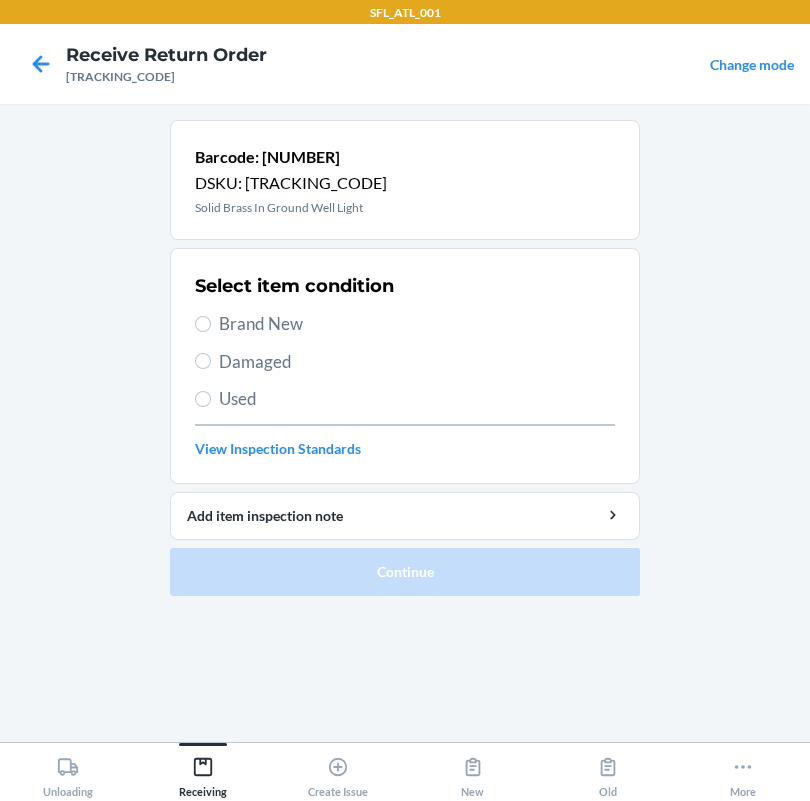 click on "Brand New" at bounding box center [417, 324] 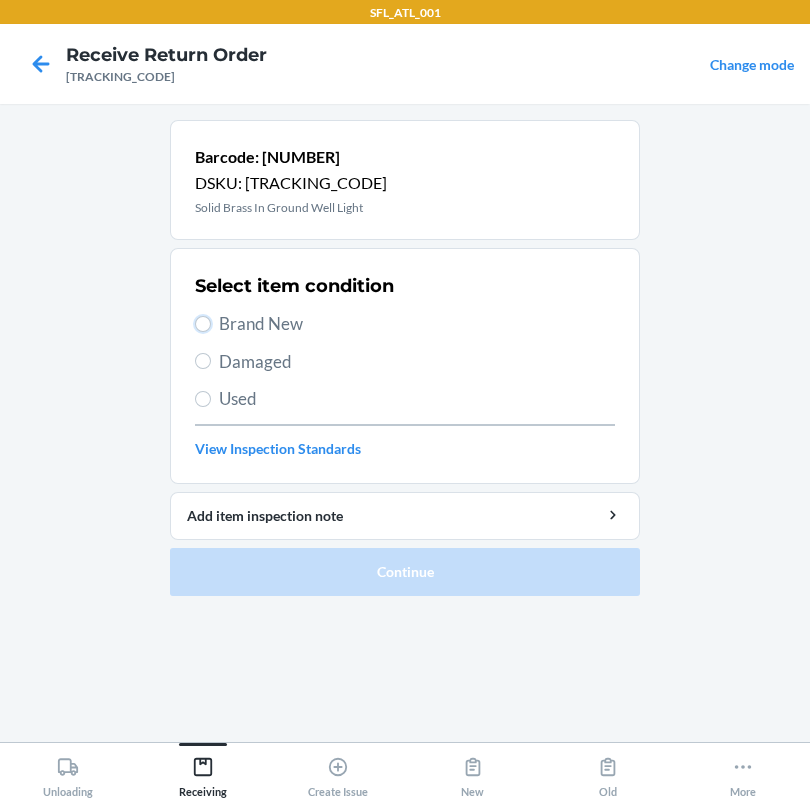 click on "Brand New" at bounding box center (203, 324) 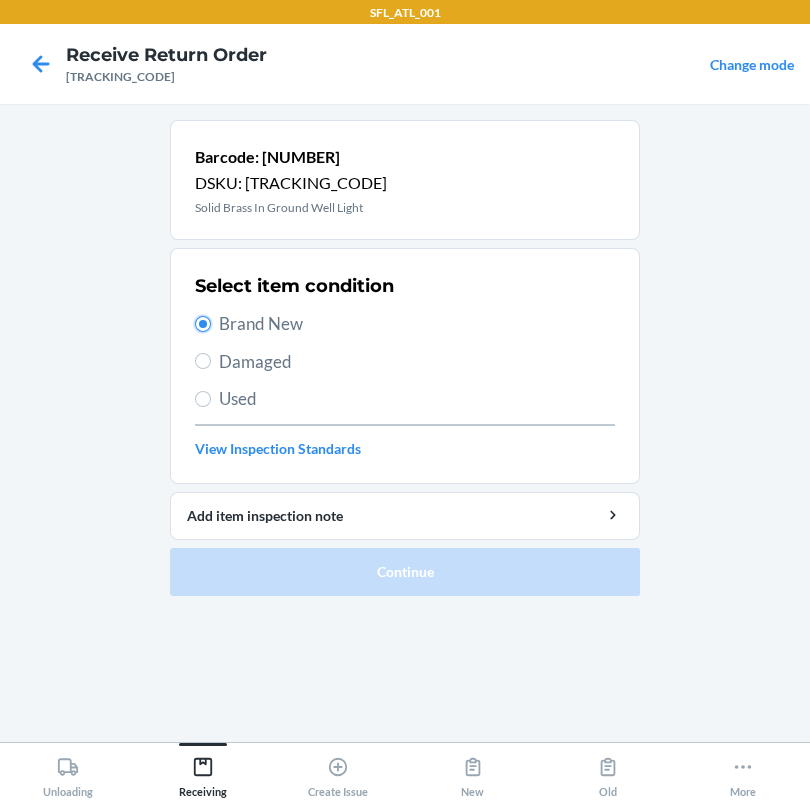radio on "true" 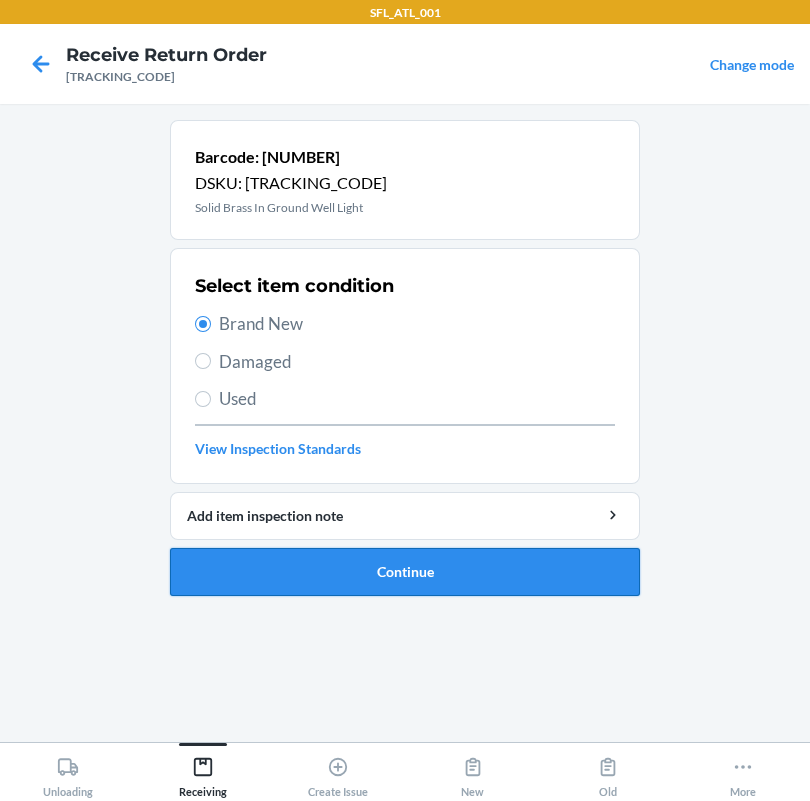 click on "Continue" at bounding box center [405, 572] 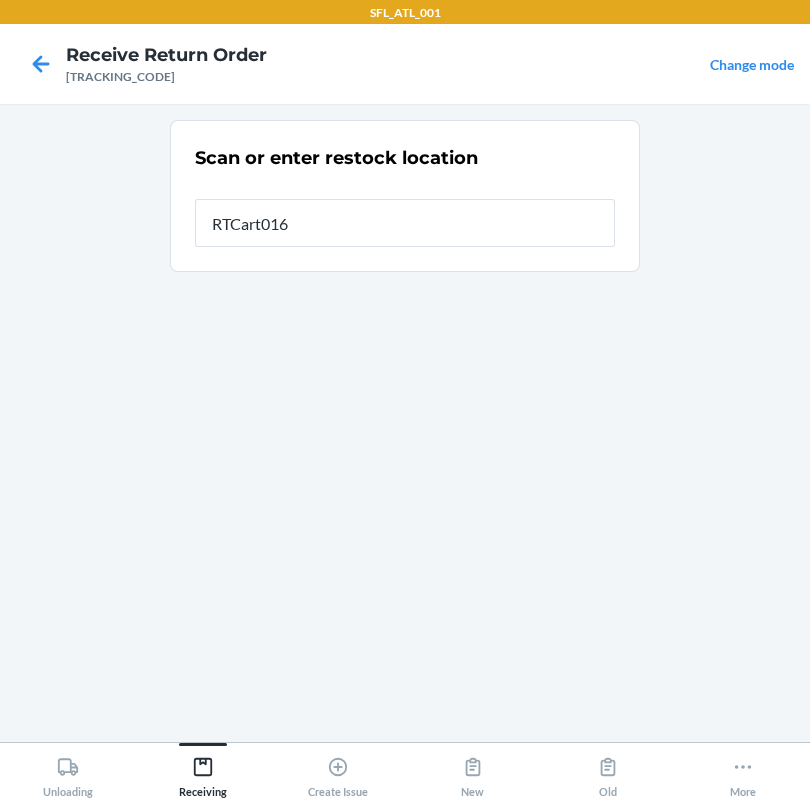 type on "RTCart016" 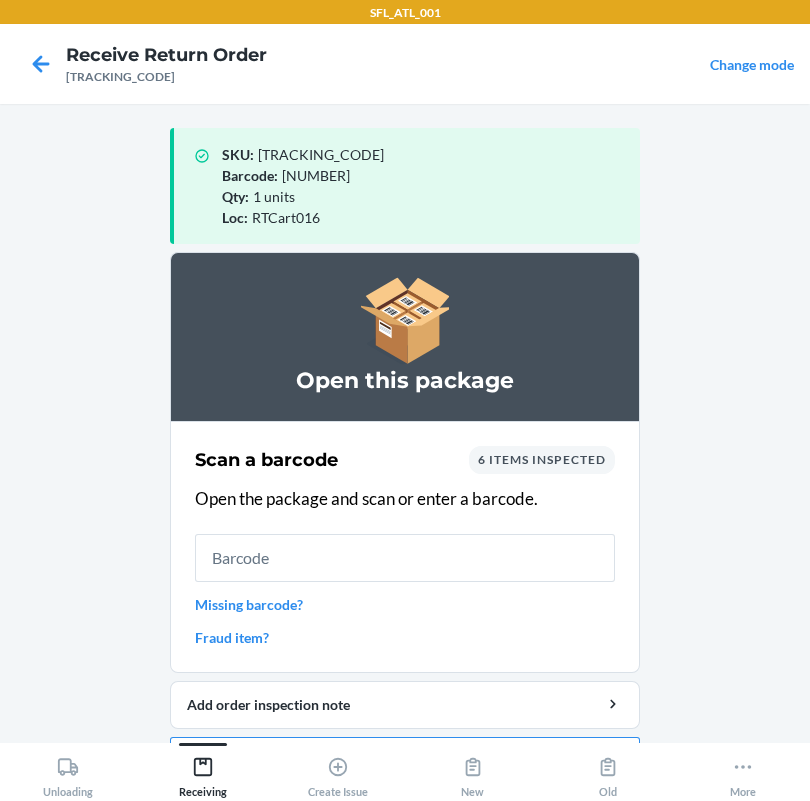 scroll, scrollTop: 57, scrollLeft: 0, axis: vertical 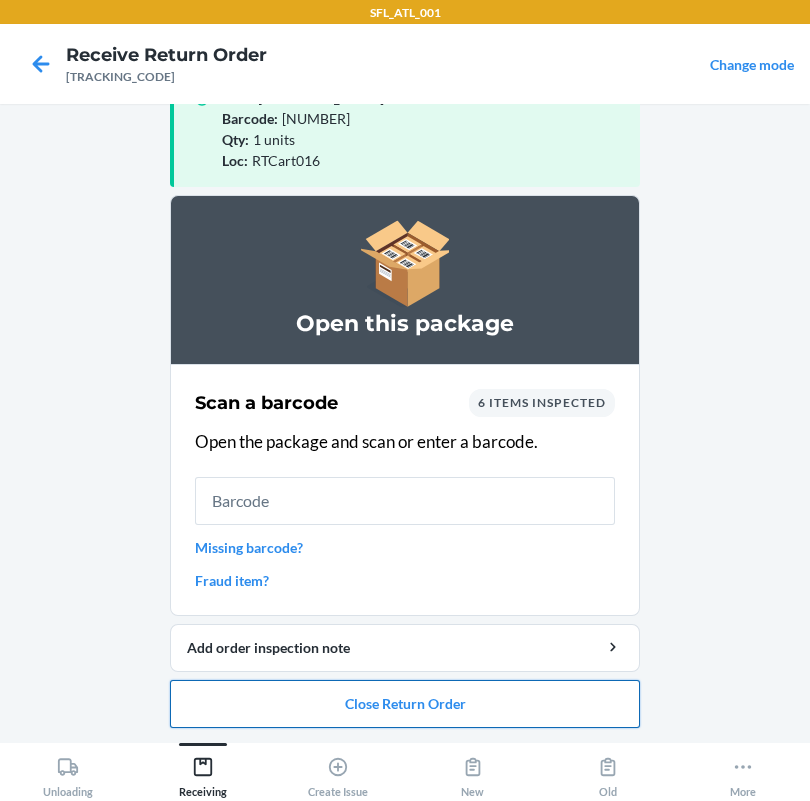 click on "Close Return Order" at bounding box center [405, 704] 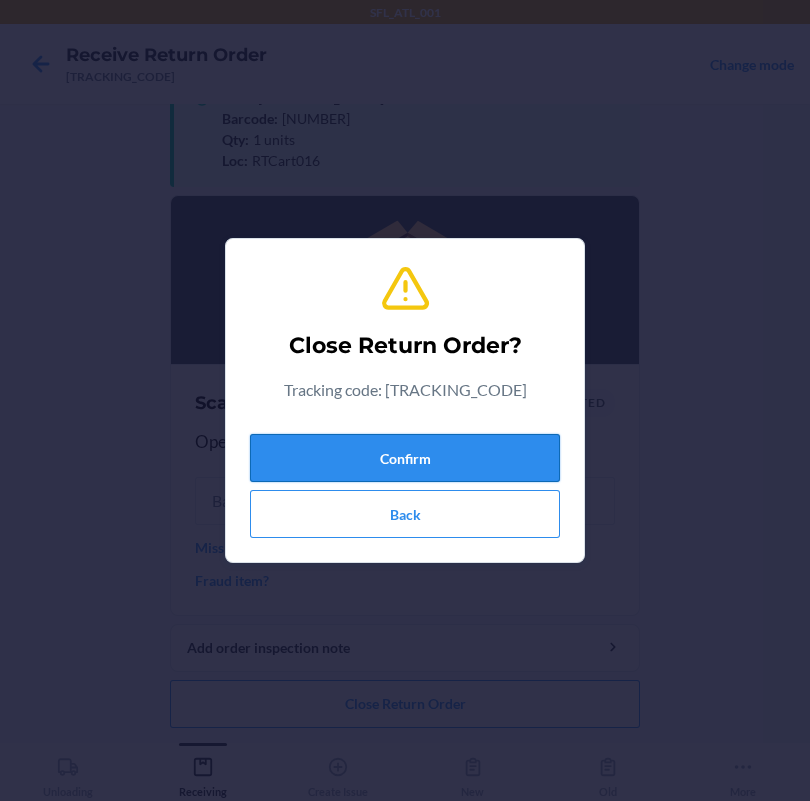 click on "Confirm" at bounding box center (405, 458) 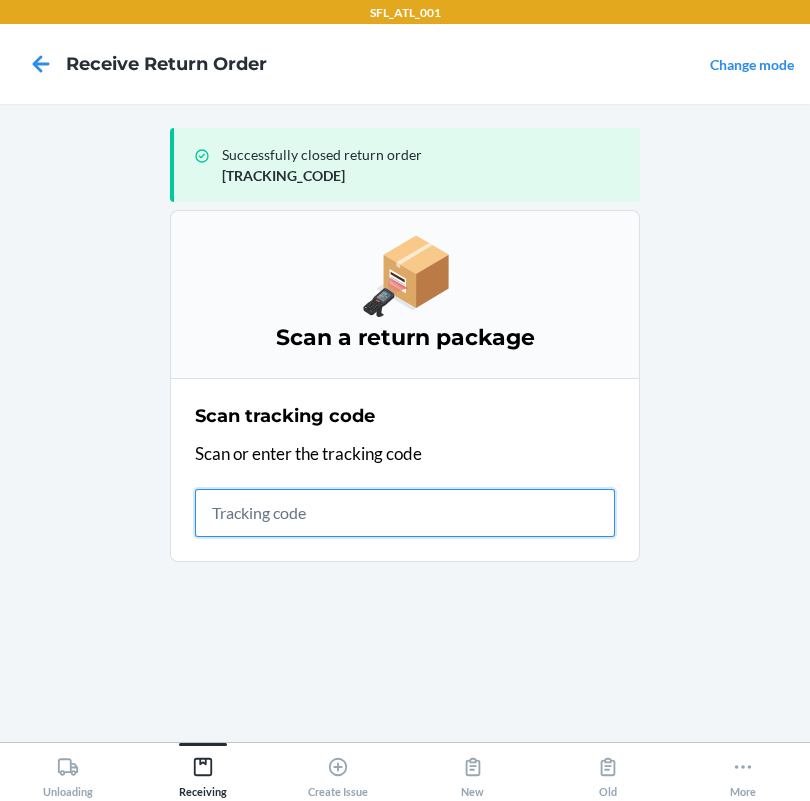 click at bounding box center [405, 513] 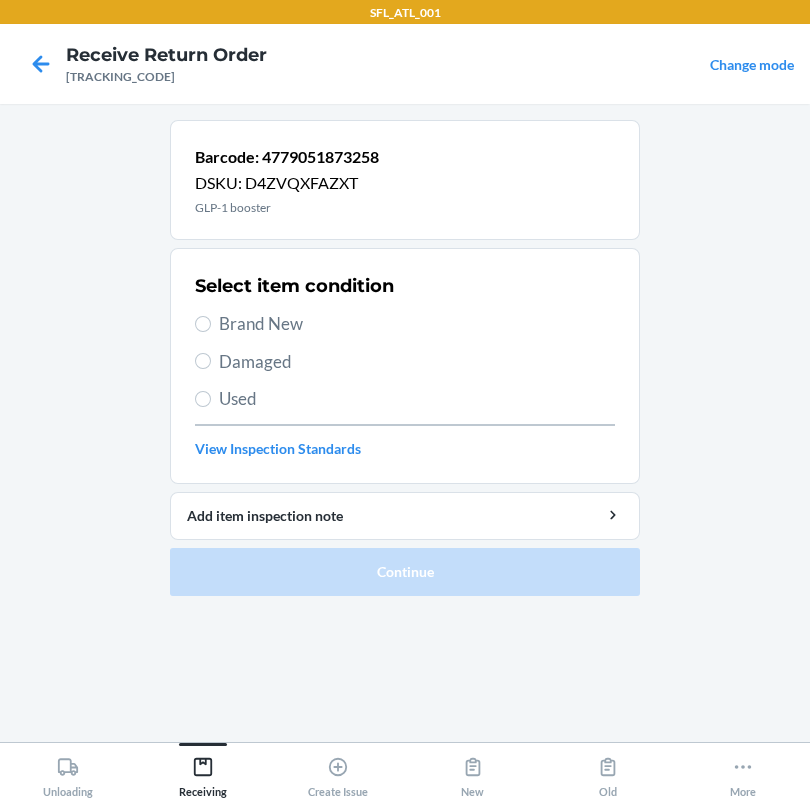 click on "Brand New" at bounding box center (417, 324) 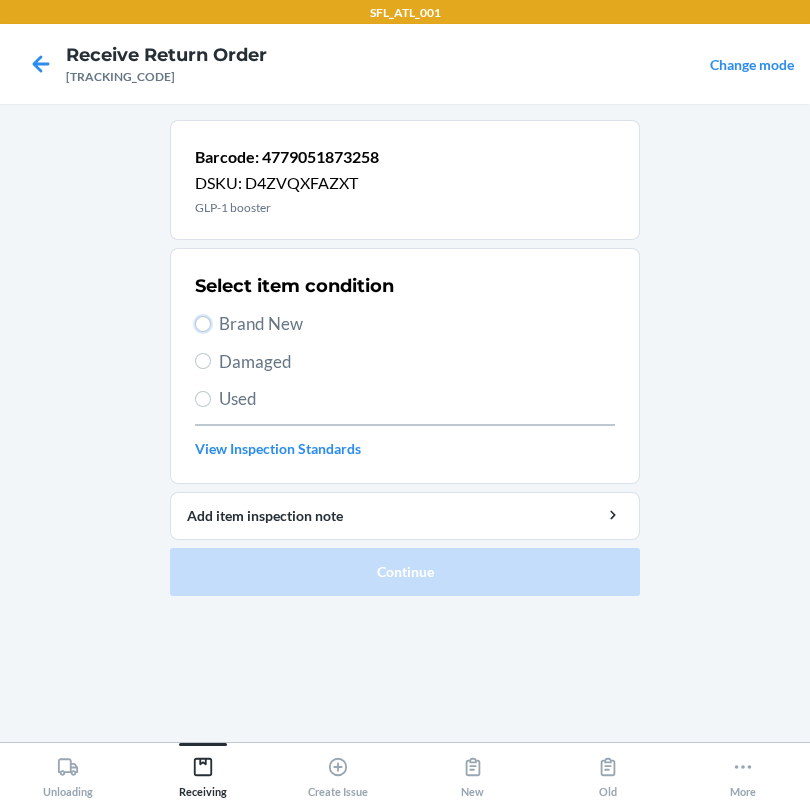 click on "Brand New" at bounding box center [203, 324] 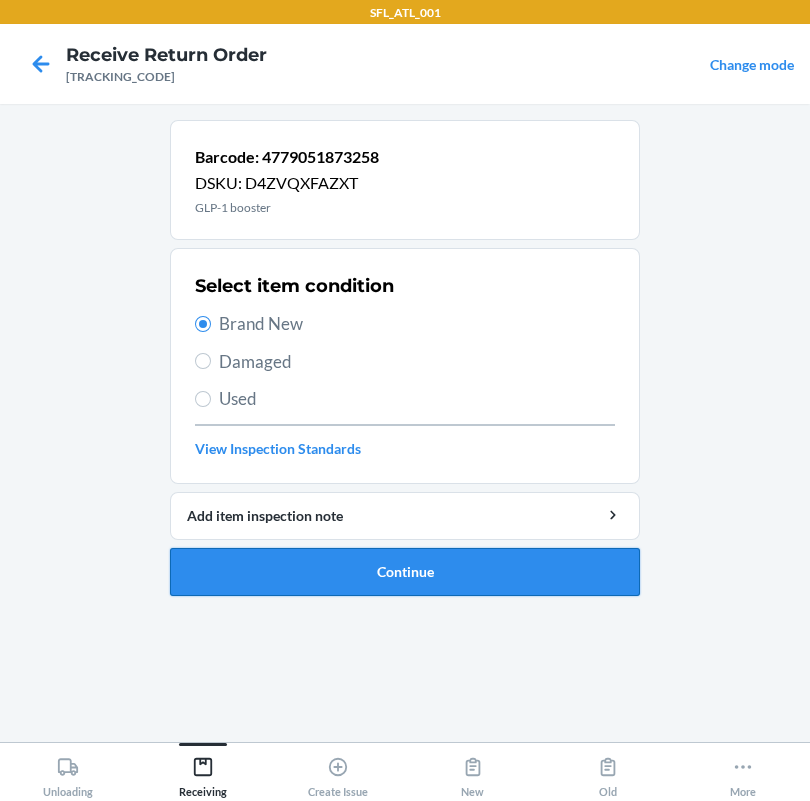 click on "Continue" at bounding box center [405, 572] 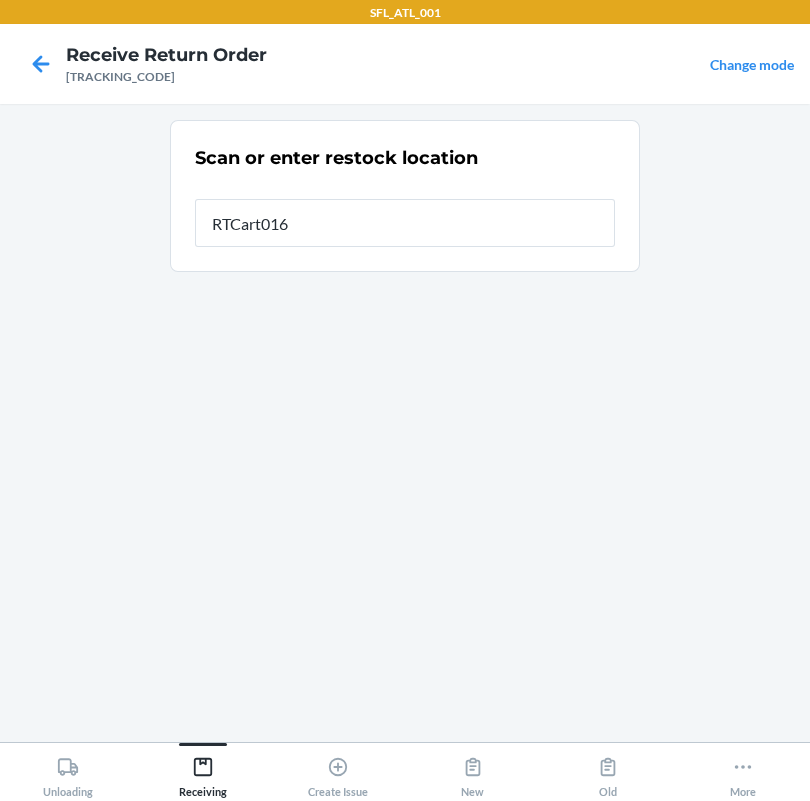 type on "RTCart016" 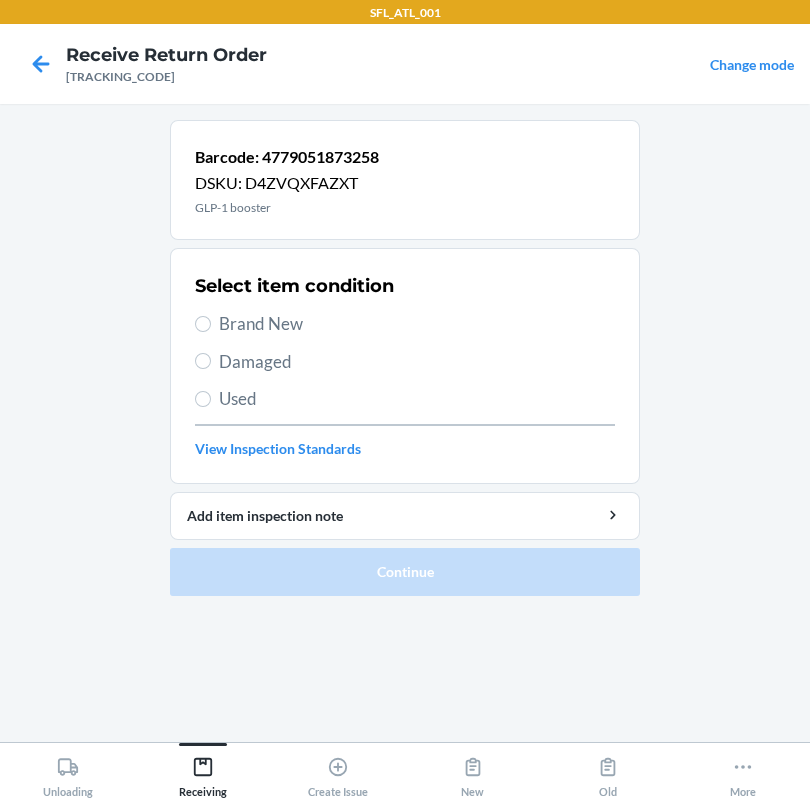 click on "Brand New" at bounding box center (417, 324) 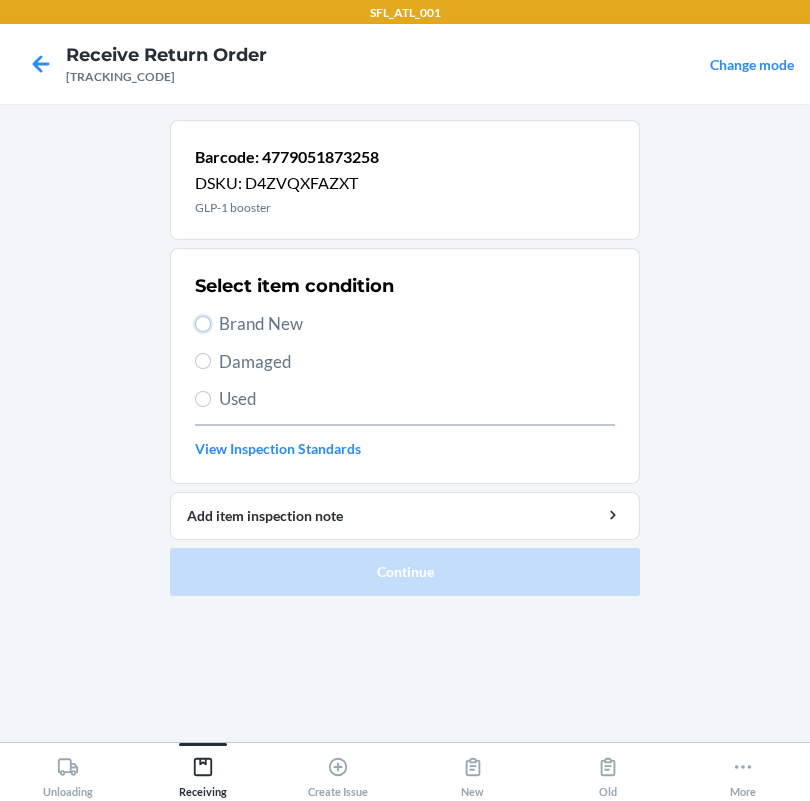 click on "Brand New" at bounding box center [203, 324] 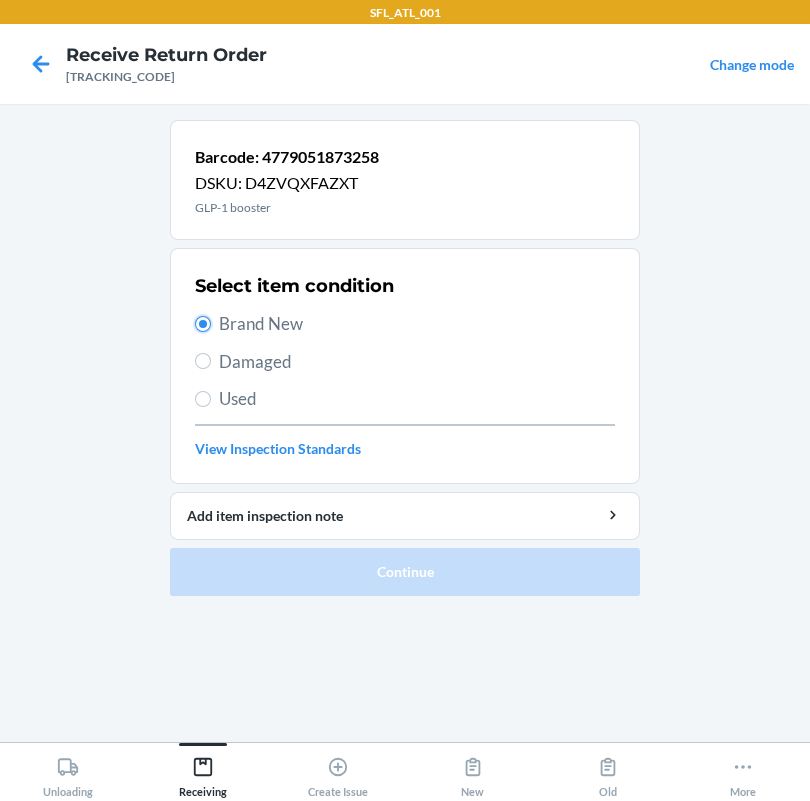 radio on "true" 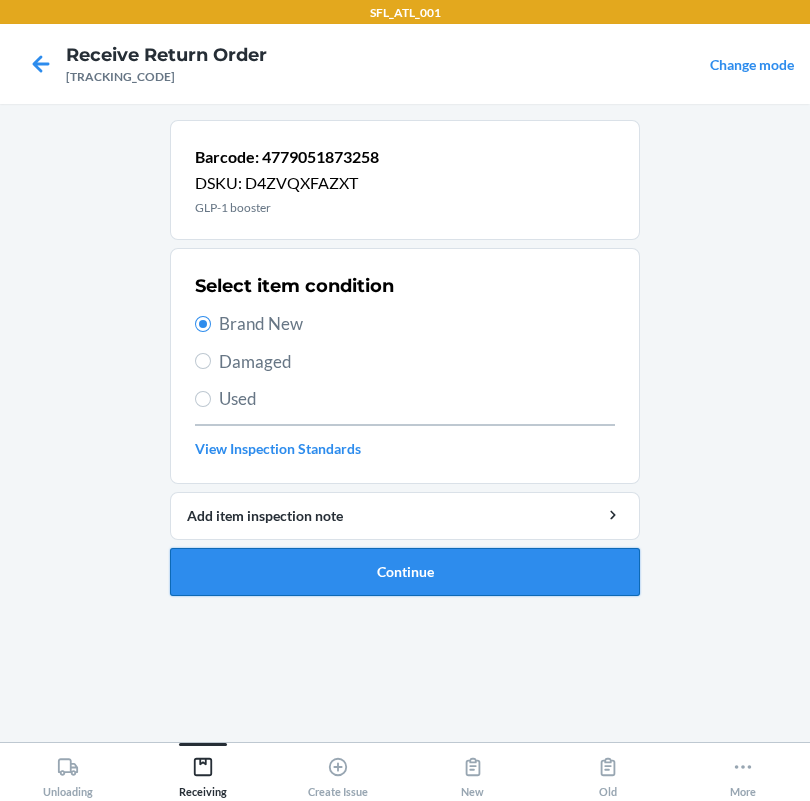 click on "Continue" at bounding box center (405, 572) 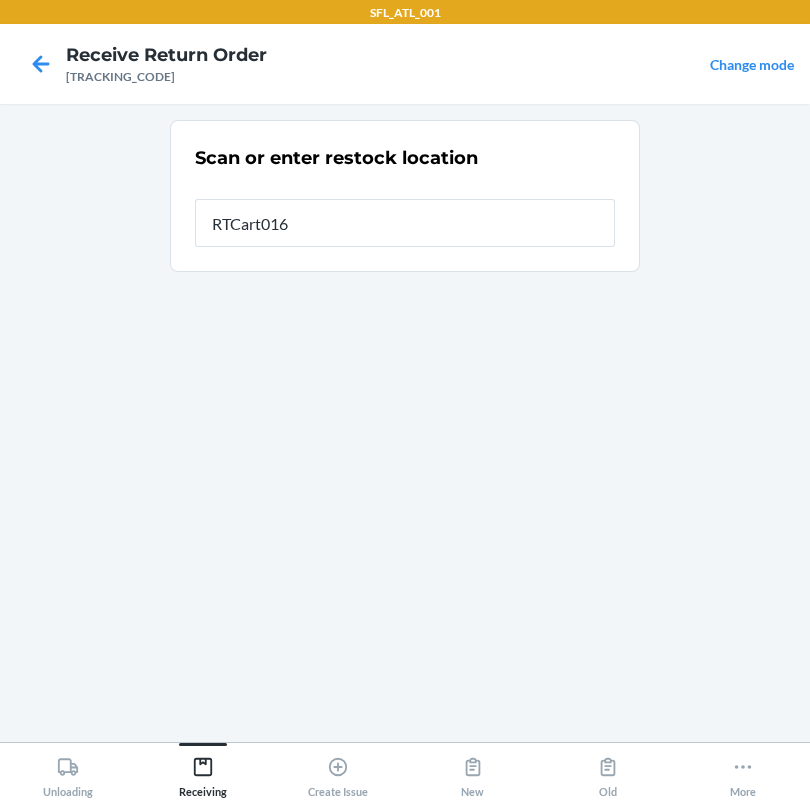 type 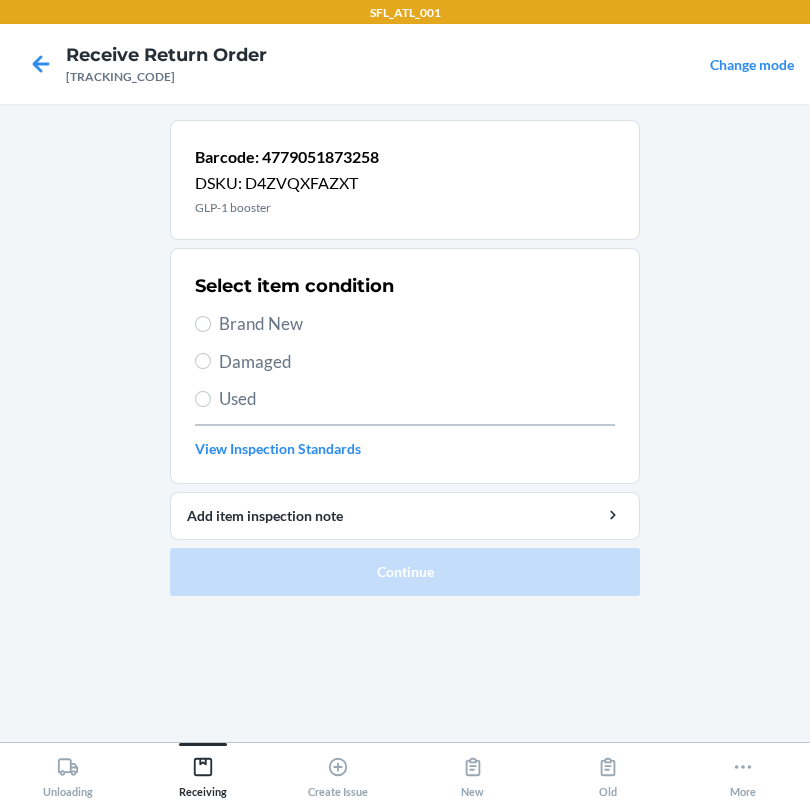 click on "Brand New" at bounding box center [417, 324] 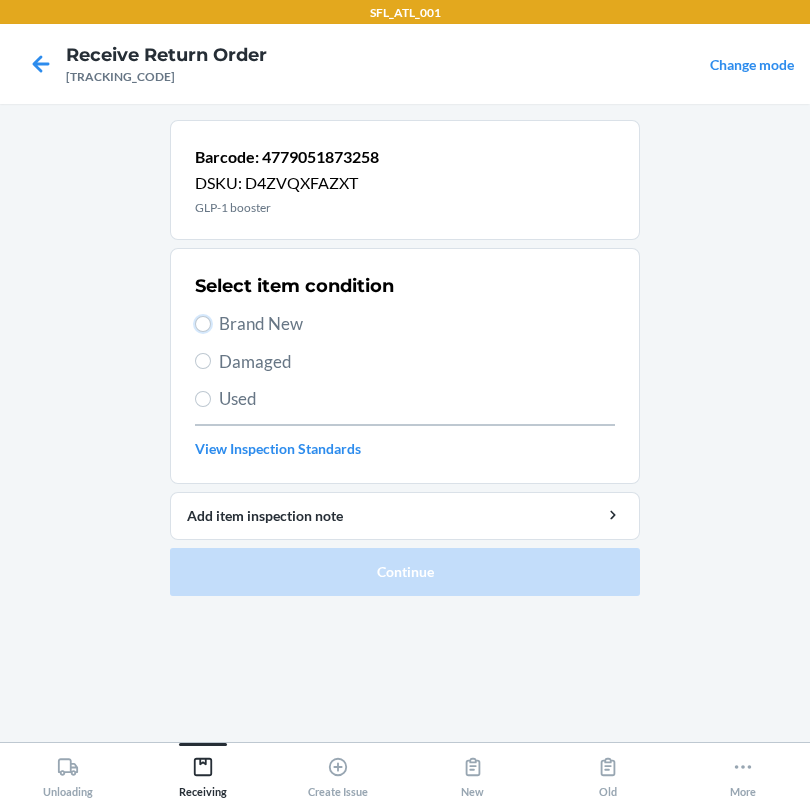 click on "Brand New" at bounding box center [203, 324] 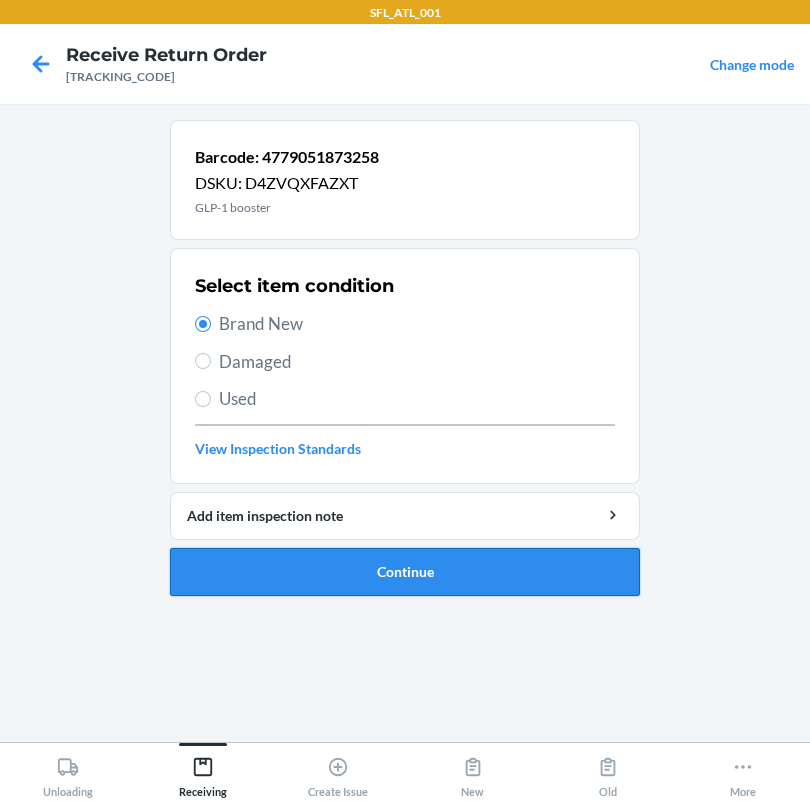 click on "Continue" at bounding box center (405, 572) 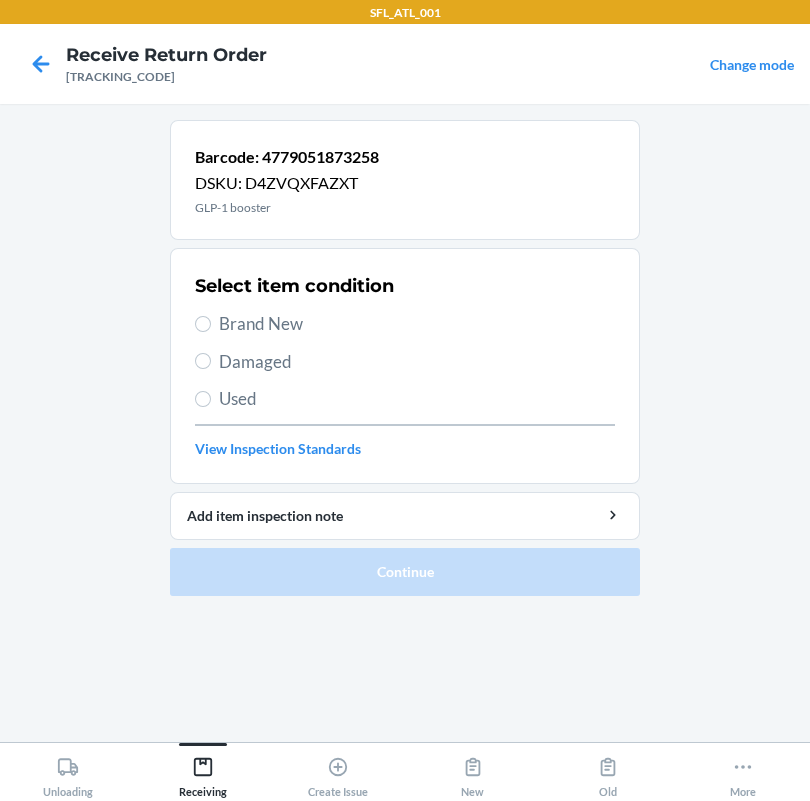 click on "Brand New" at bounding box center [417, 324] 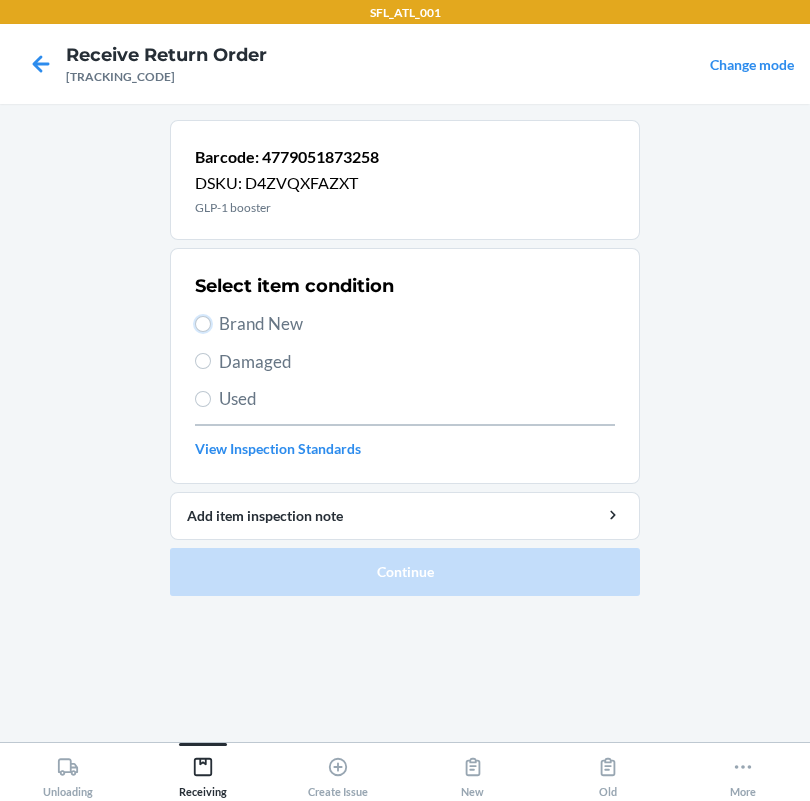 click on "Brand New" at bounding box center [203, 324] 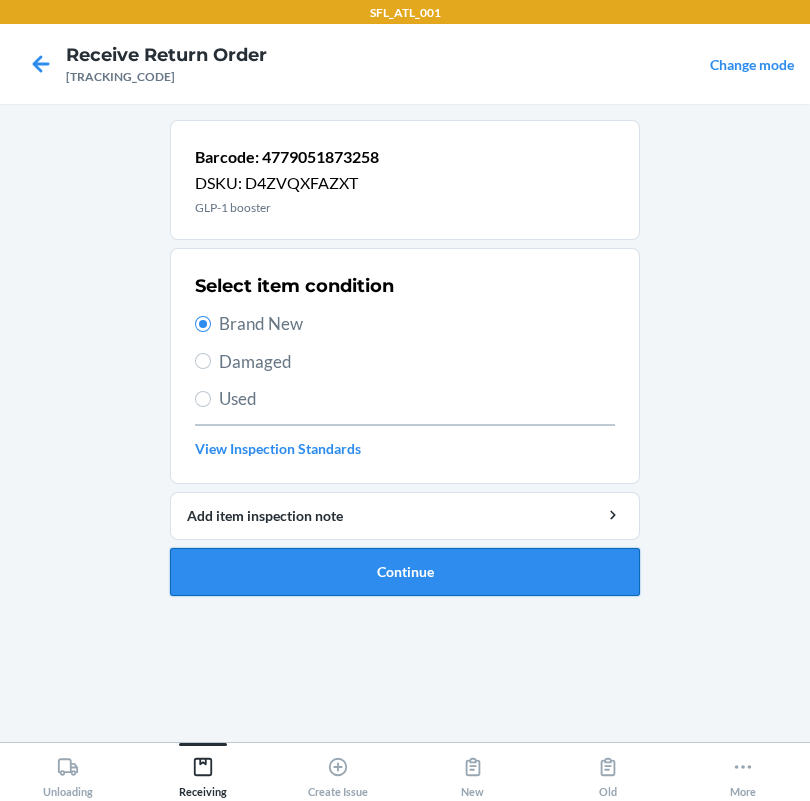click on "Continue" at bounding box center (405, 572) 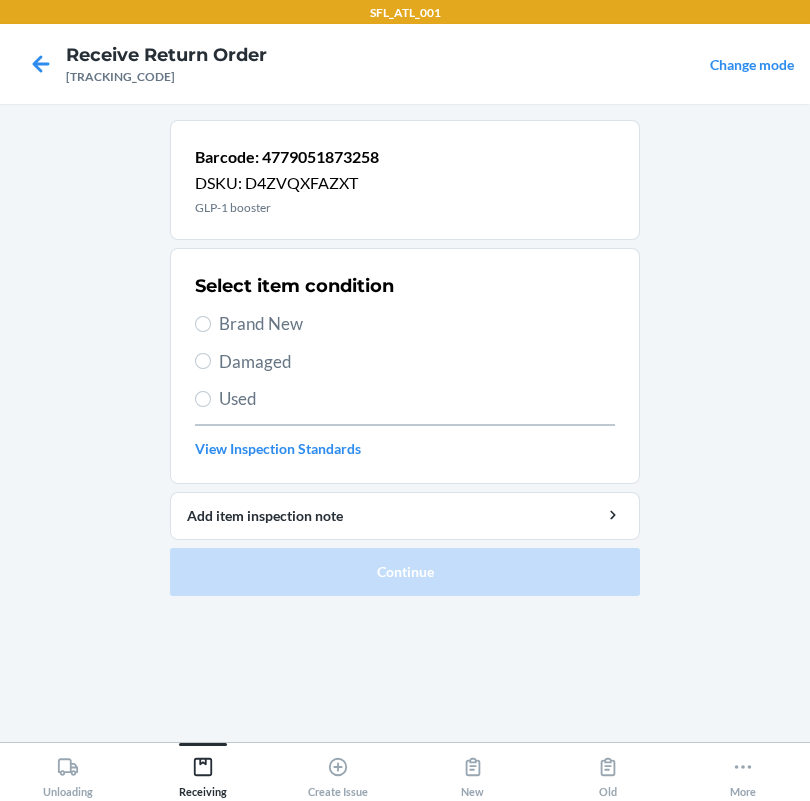 click on "Brand New" at bounding box center [417, 324] 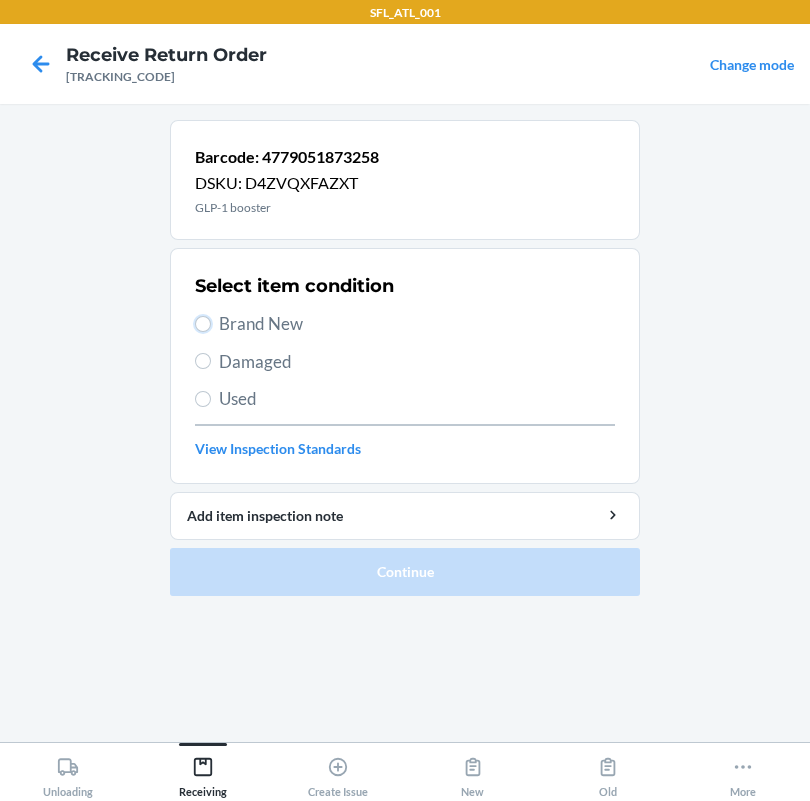 click on "Brand New" at bounding box center [203, 324] 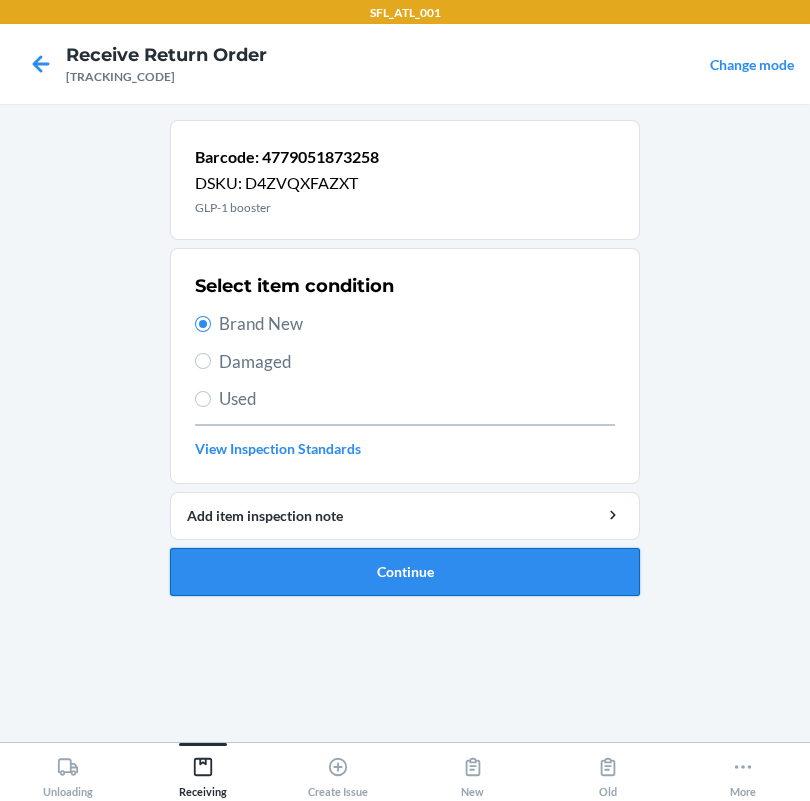 click on "Continue" at bounding box center (405, 572) 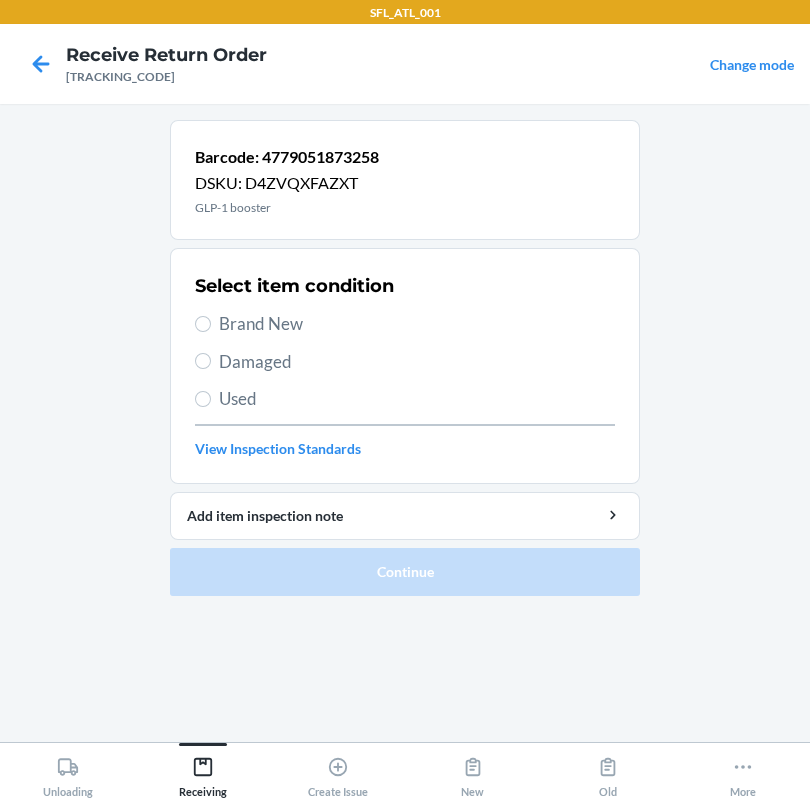 click on "Brand New" at bounding box center [417, 324] 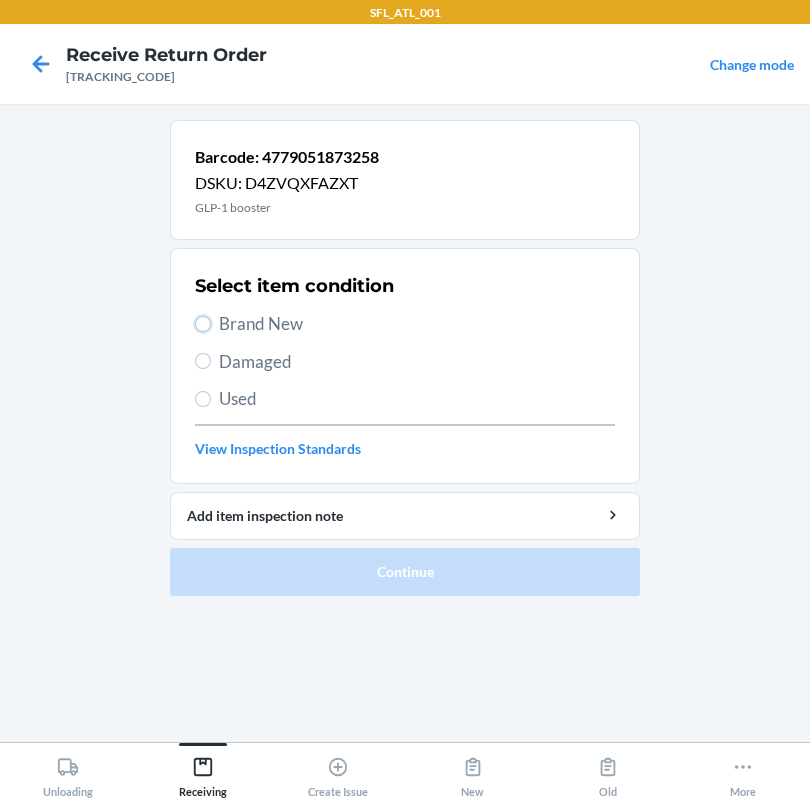 click on "Brand New" at bounding box center [203, 324] 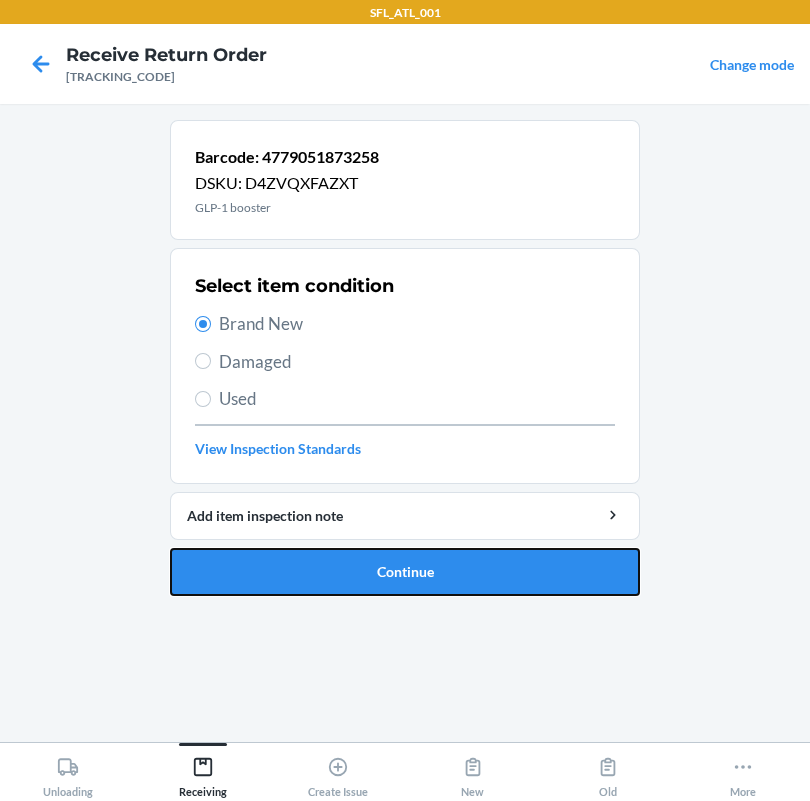 click on "Continue" at bounding box center (405, 572) 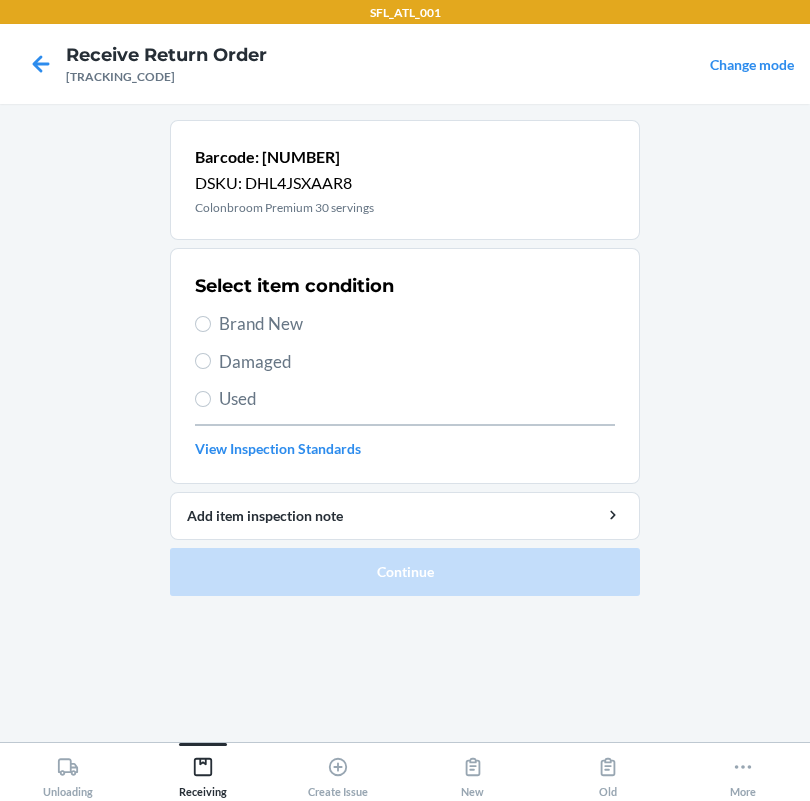 click on "Brand New" at bounding box center (417, 324) 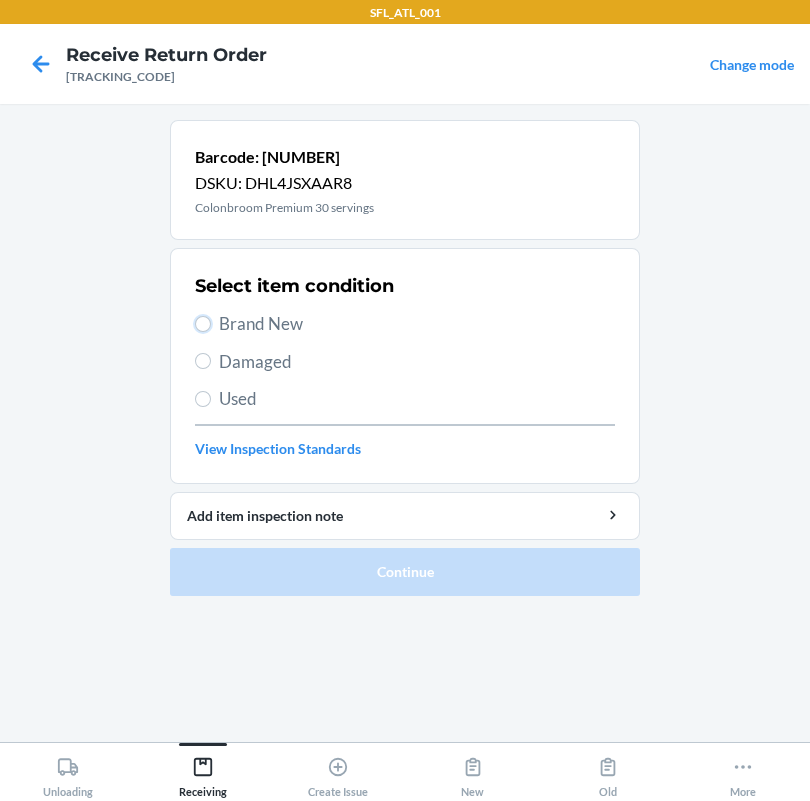 click on "Brand New" at bounding box center [203, 324] 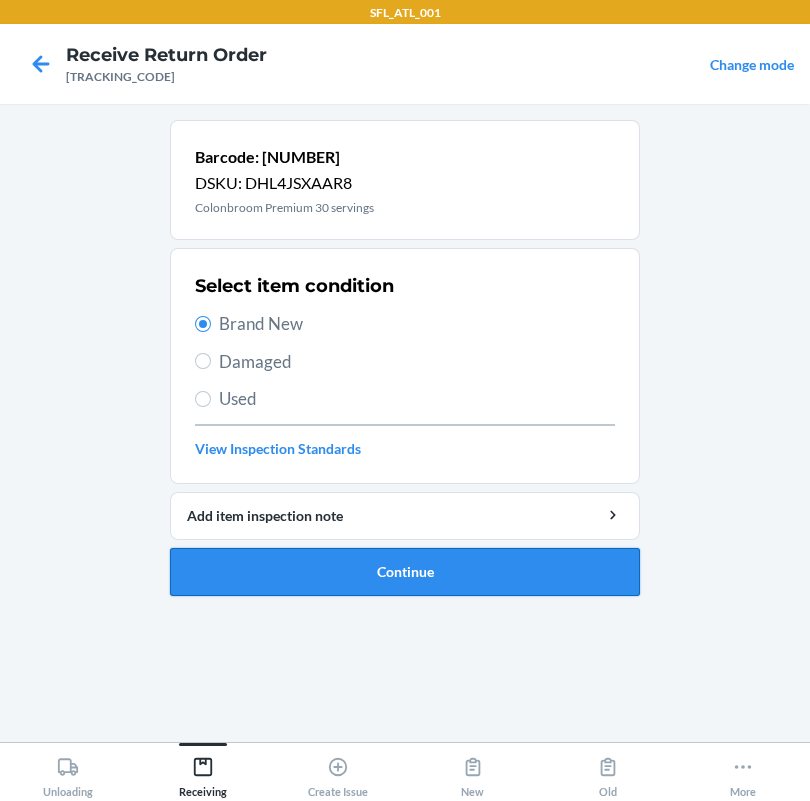 click on "Continue" at bounding box center (405, 572) 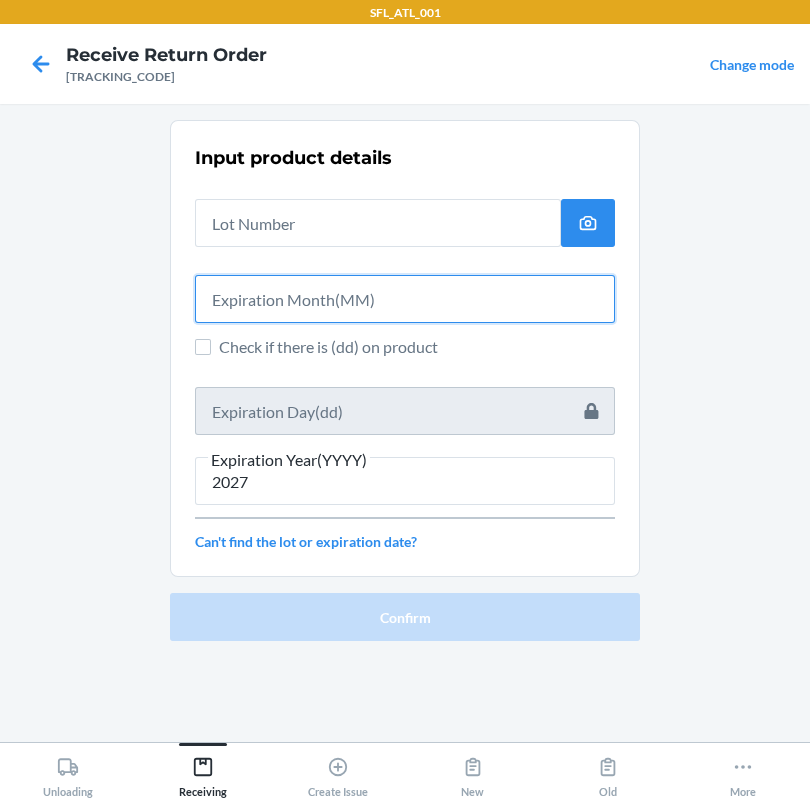 click at bounding box center [405, 299] 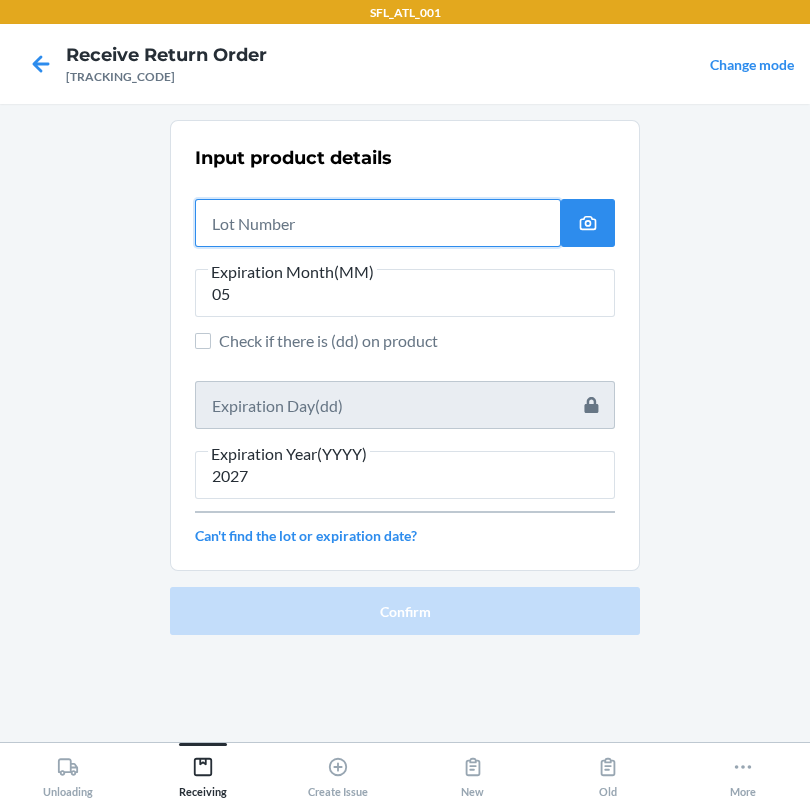 click at bounding box center [378, 223] 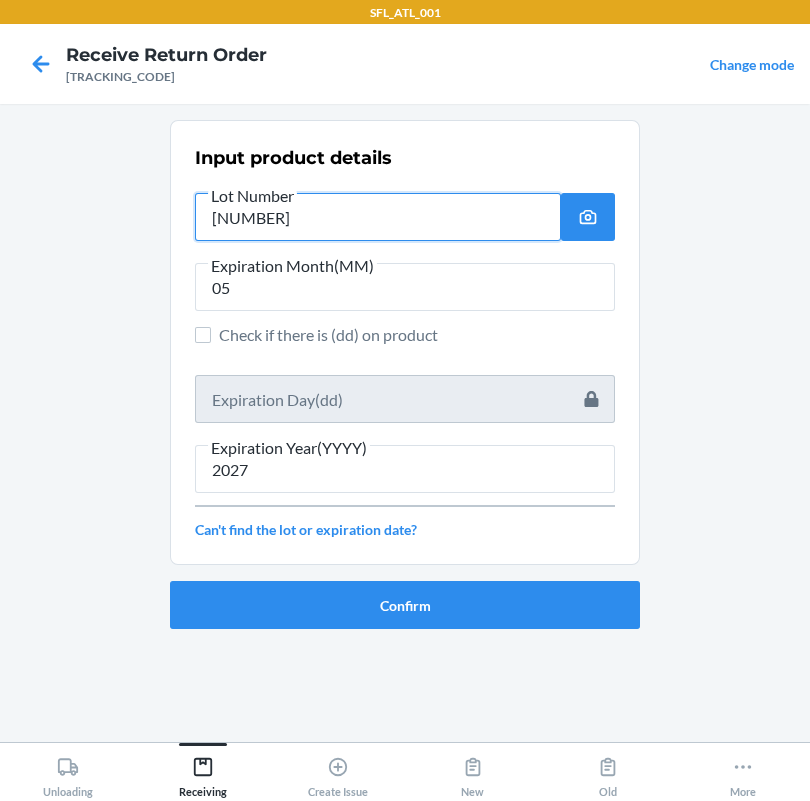 drag, startPoint x: 337, startPoint y: 231, endPoint x: -130, endPoint y: 257, distance: 467.7232 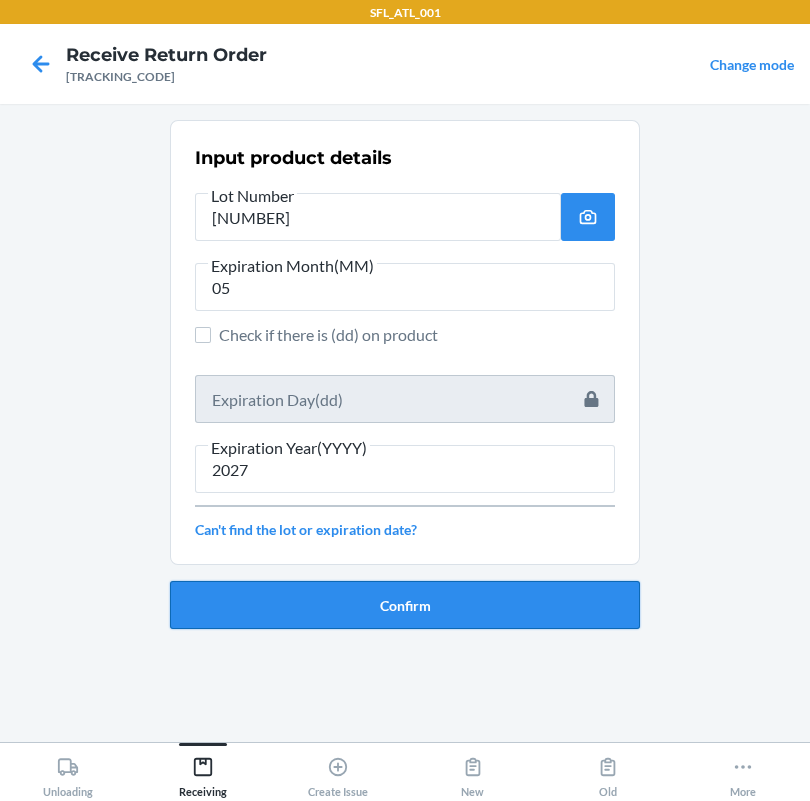 click on "Confirm" at bounding box center (405, 605) 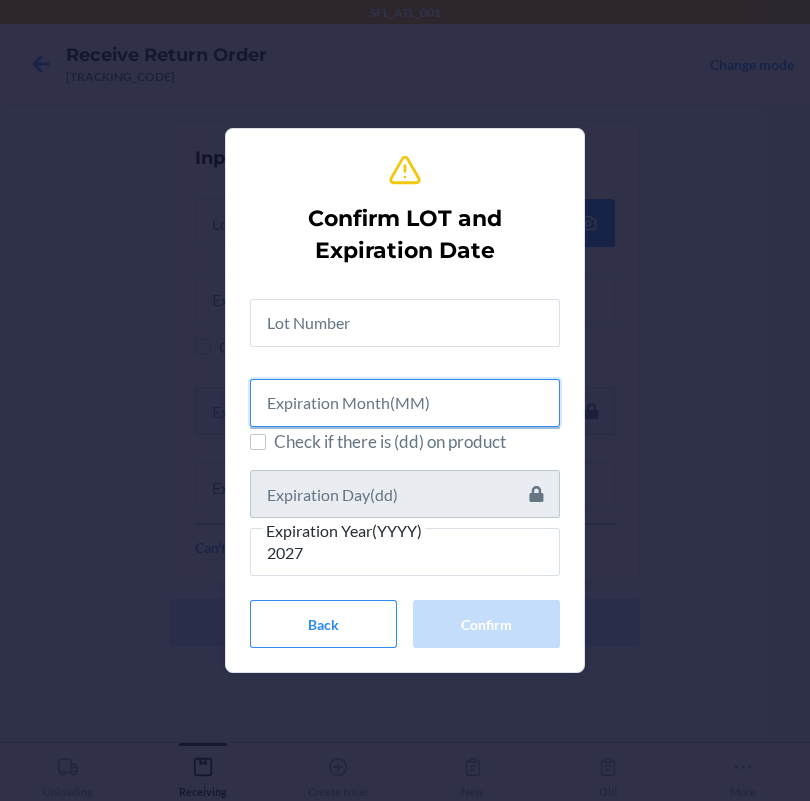 click at bounding box center (405, 403) 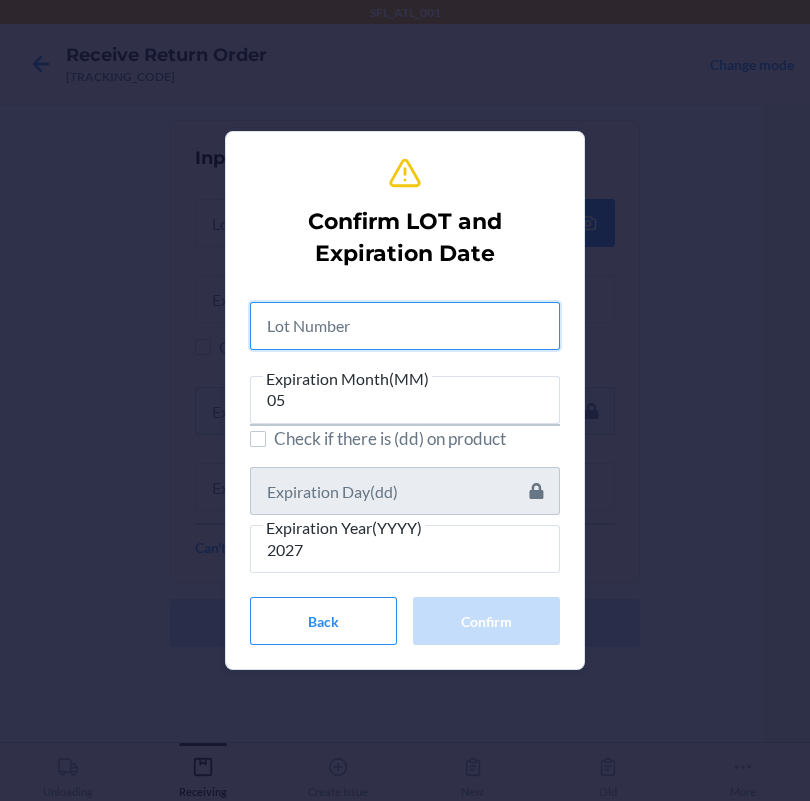 click at bounding box center (405, 326) 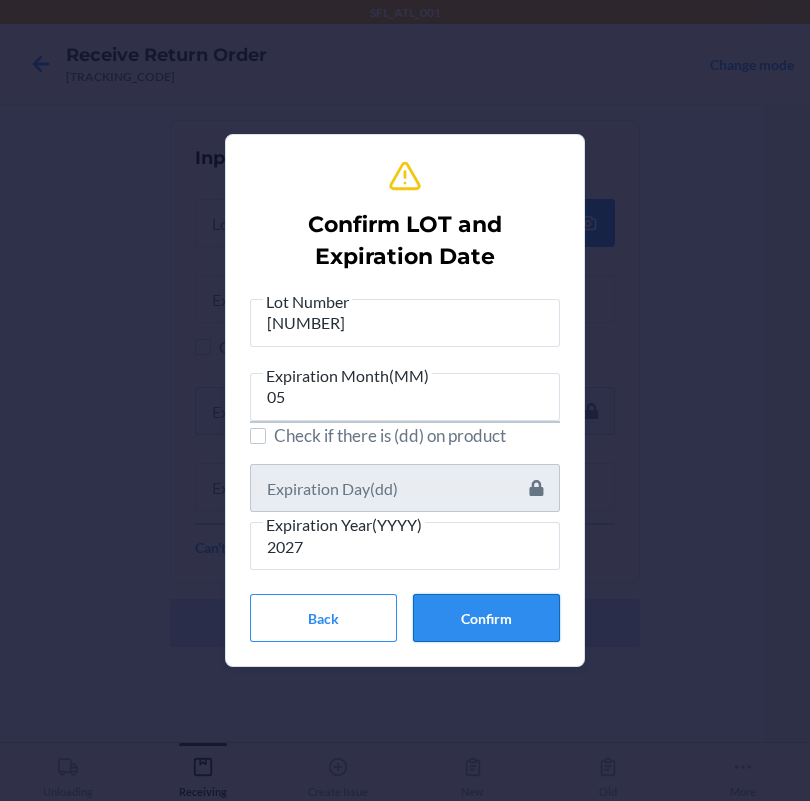 click on "Confirm" at bounding box center [486, 618] 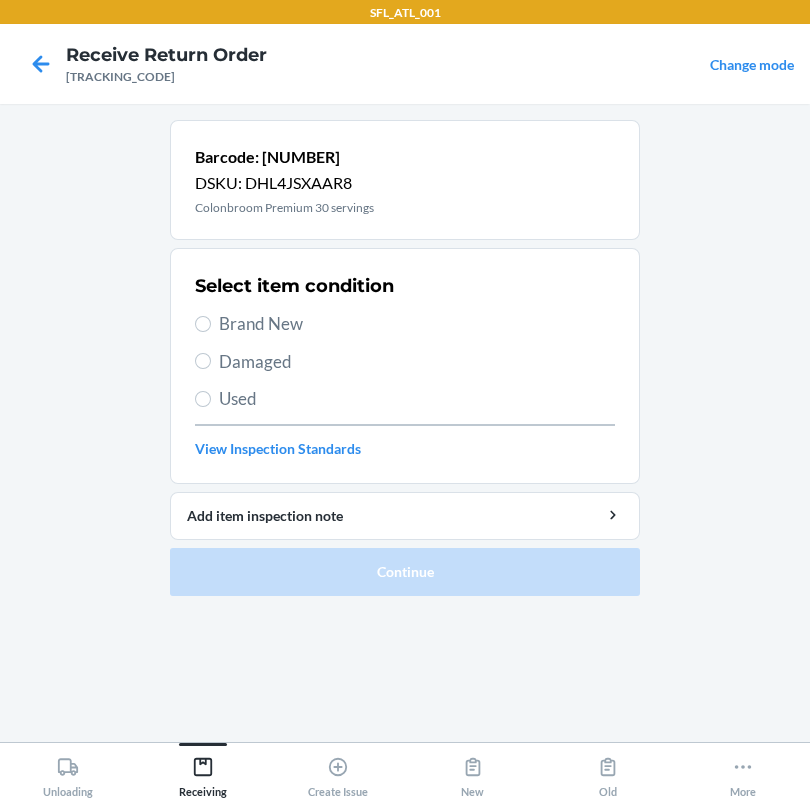 click on "Brand New" at bounding box center [417, 324] 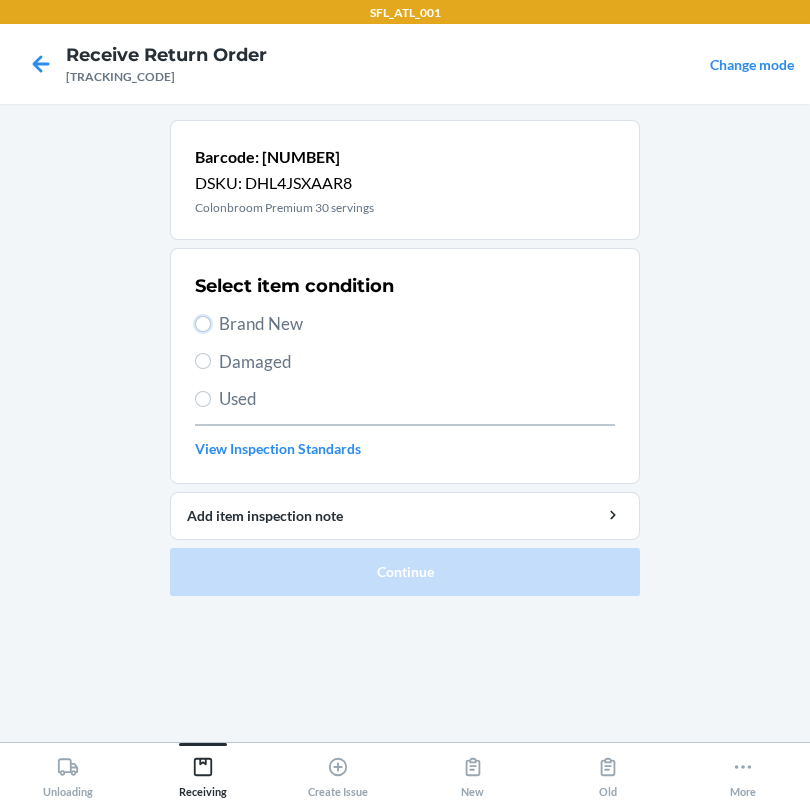 click on "Brand New" at bounding box center [203, 324] 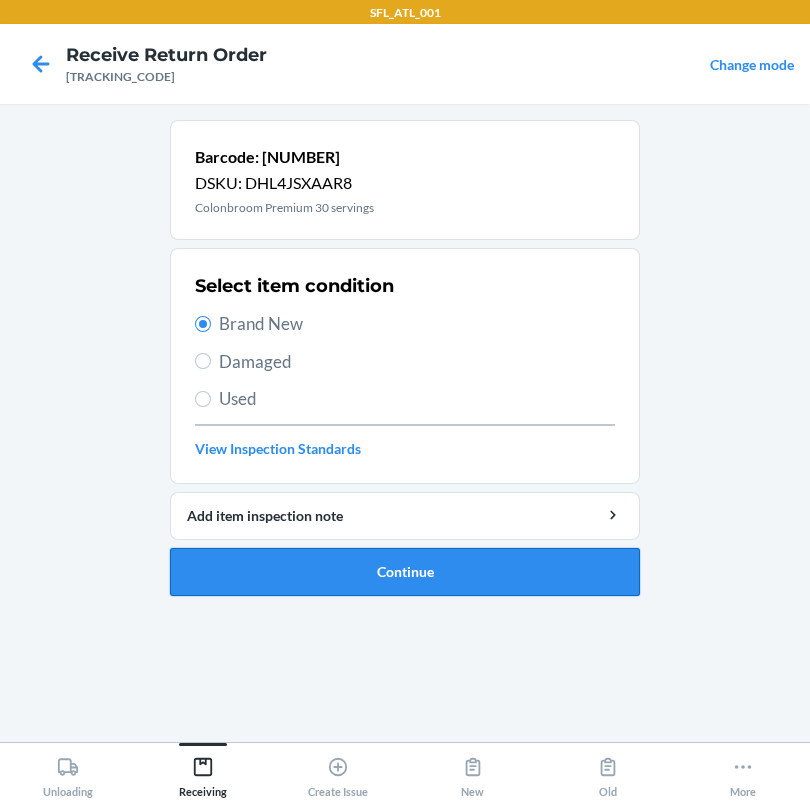 click on "Continue" at bounding box center (405, 572) 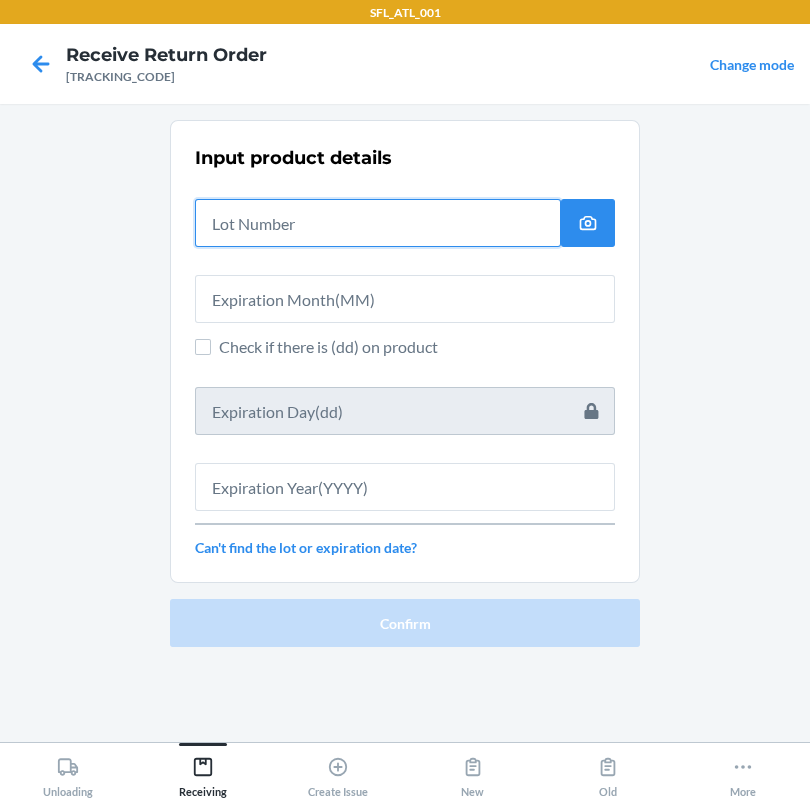 click at bounding box center [378, 223] 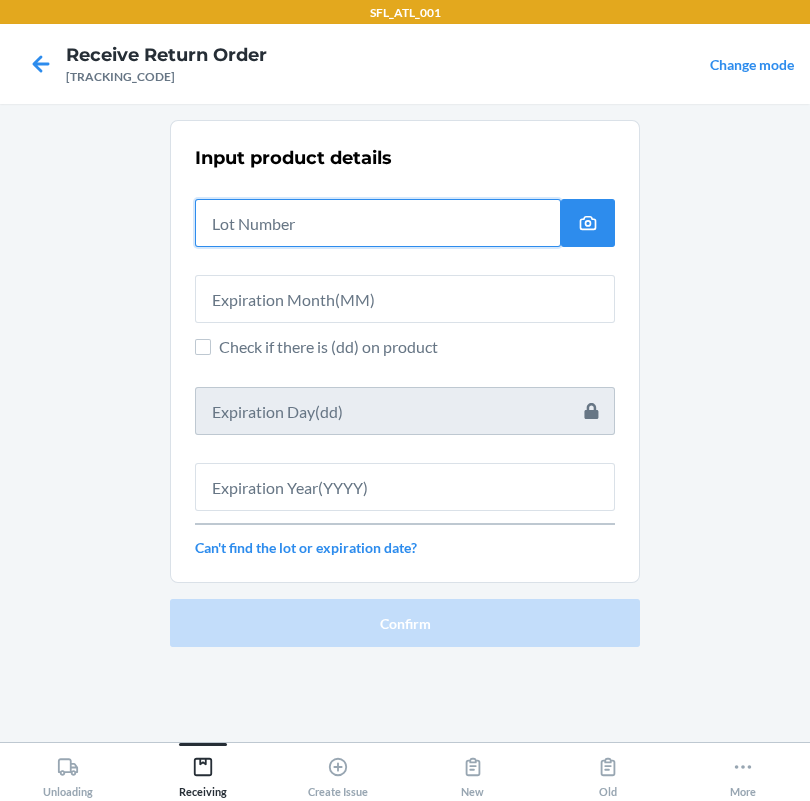 paste on "[NUMBER]" 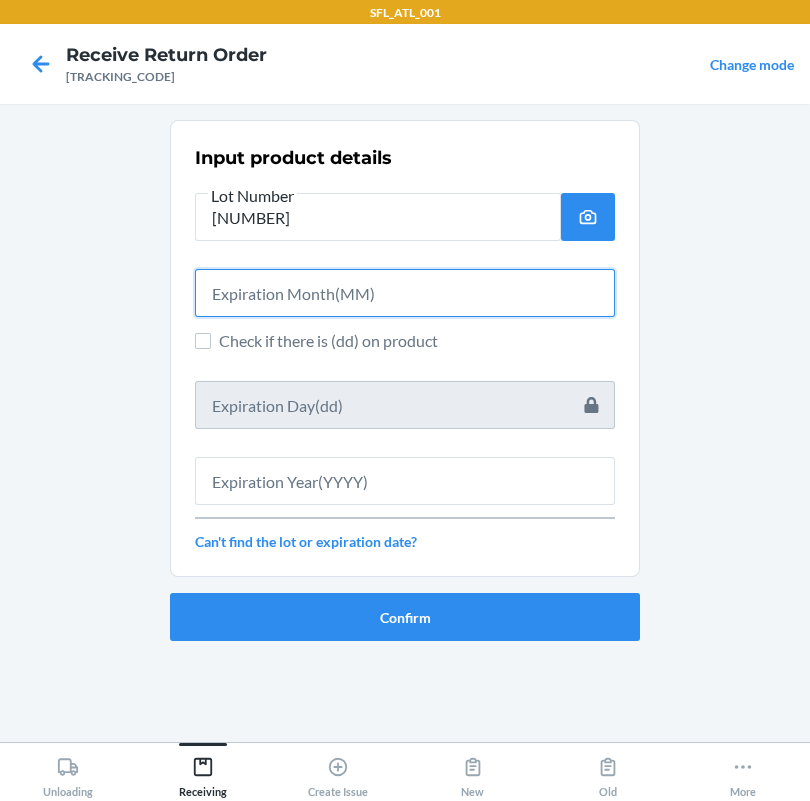 click at bounding box center [405, 293] 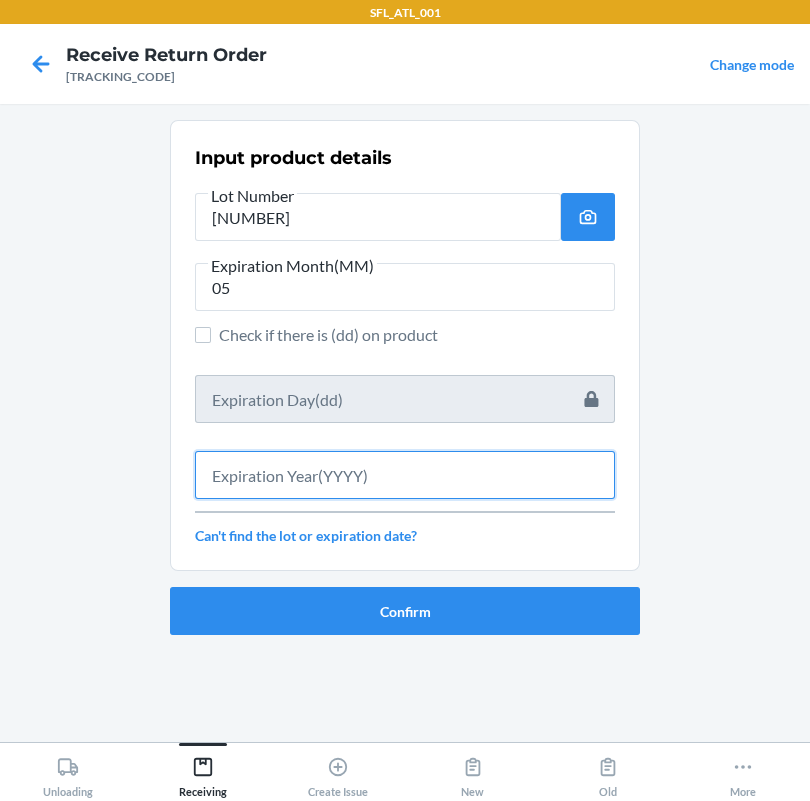click at bounding box center [405, 475] 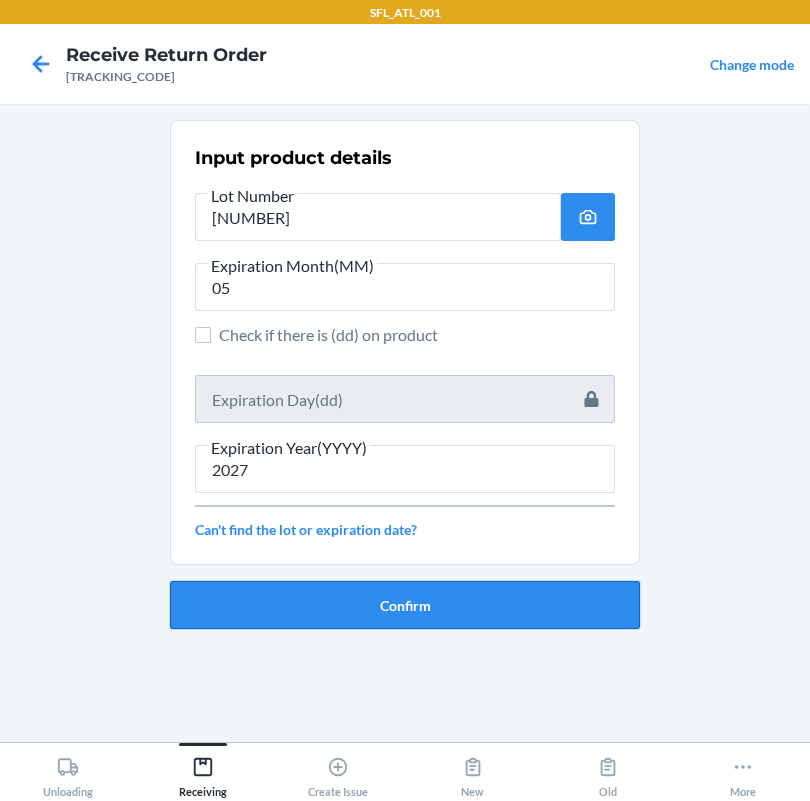 click on "Confirm" at bounding box center [405, 605] 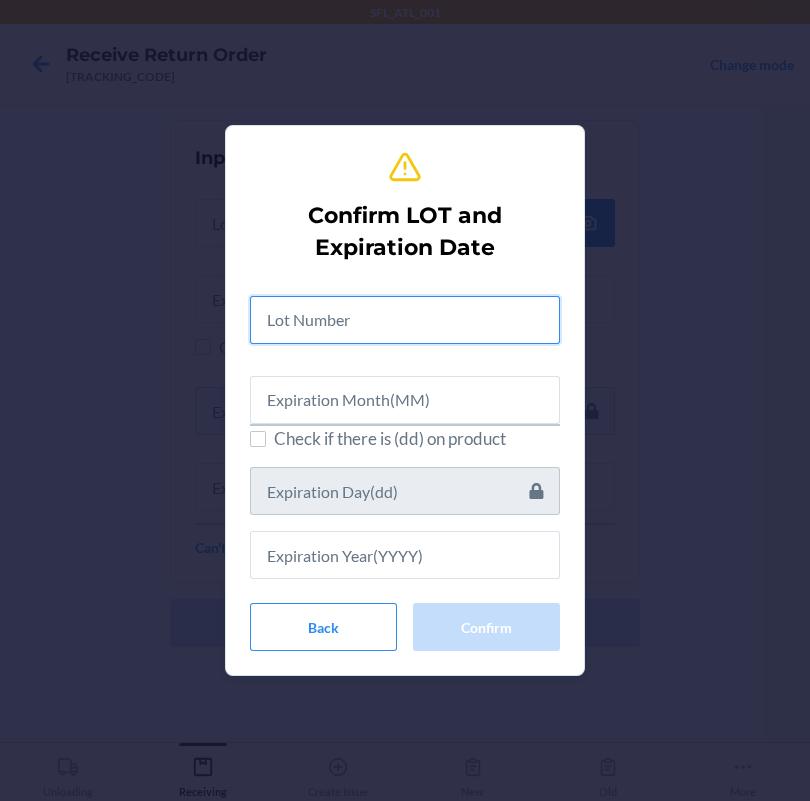 click at bounding box center [405, 320] 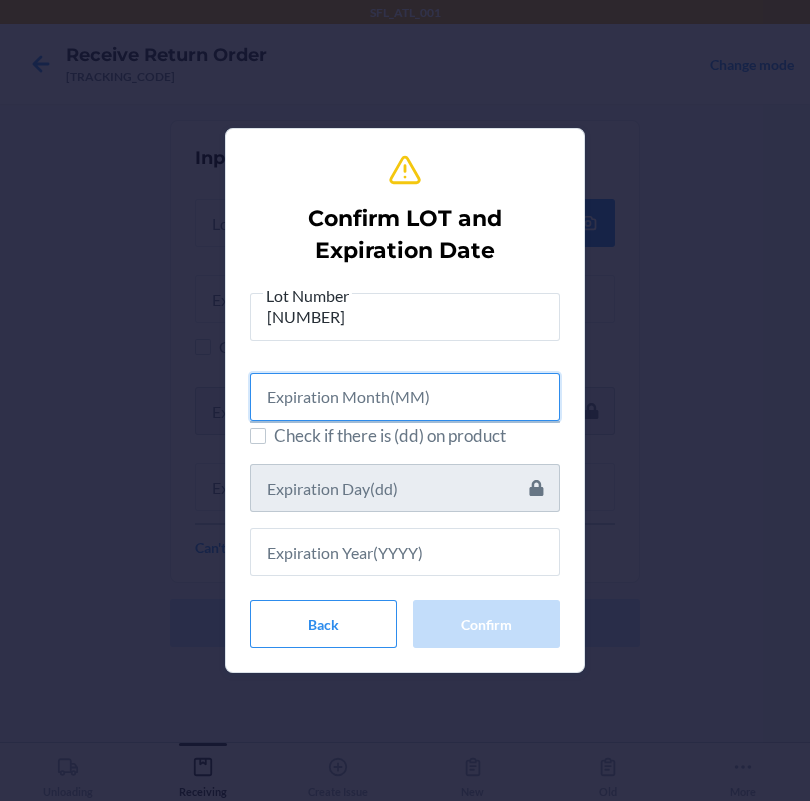 click at bounding box center [405, 397] 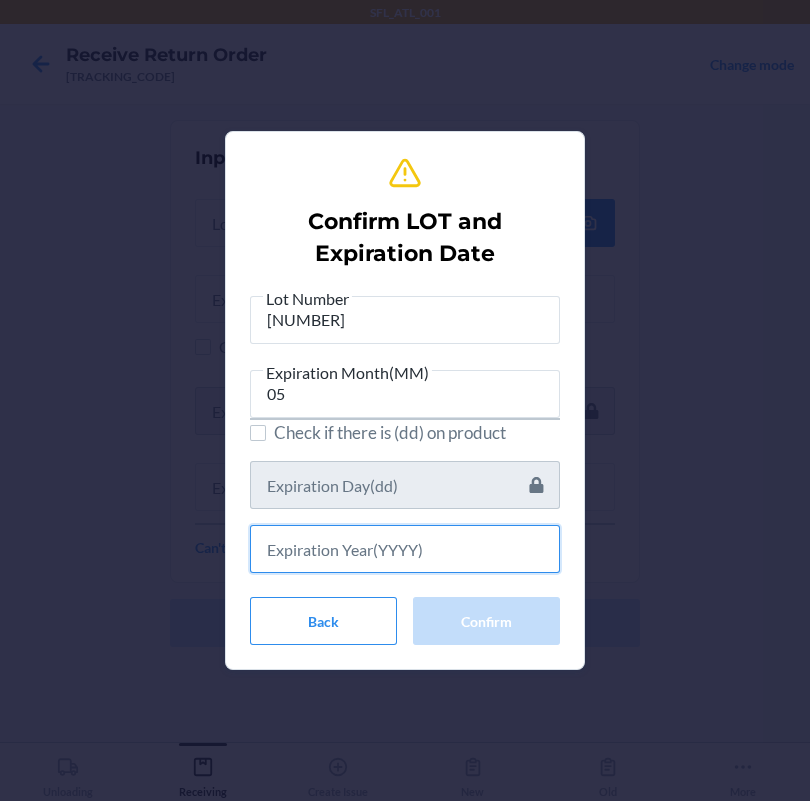 click at bounding box center [405, 549] 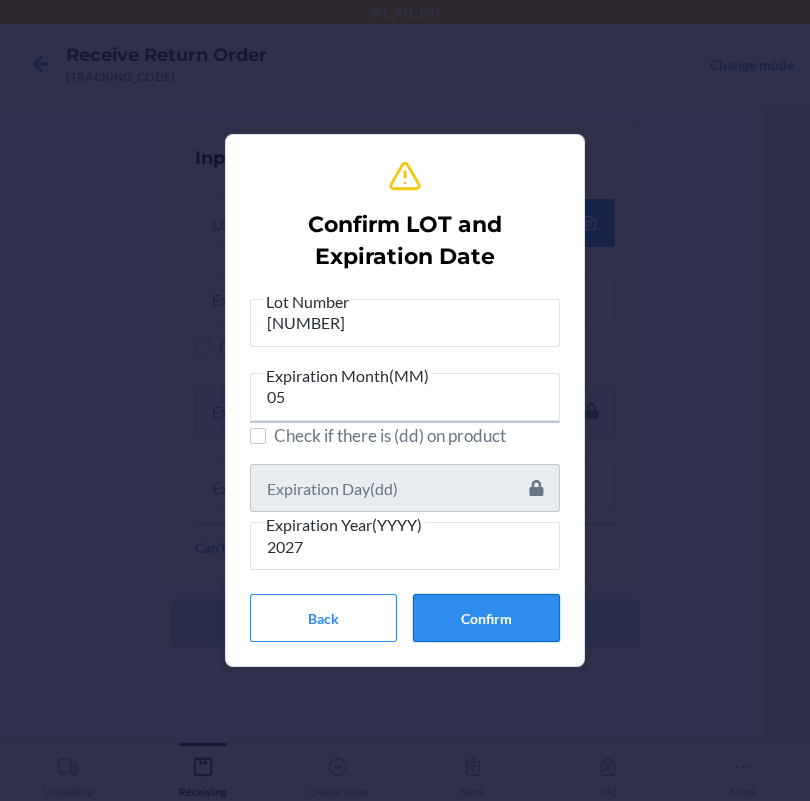 click on "Confirm" at bounding box center (486, 618) 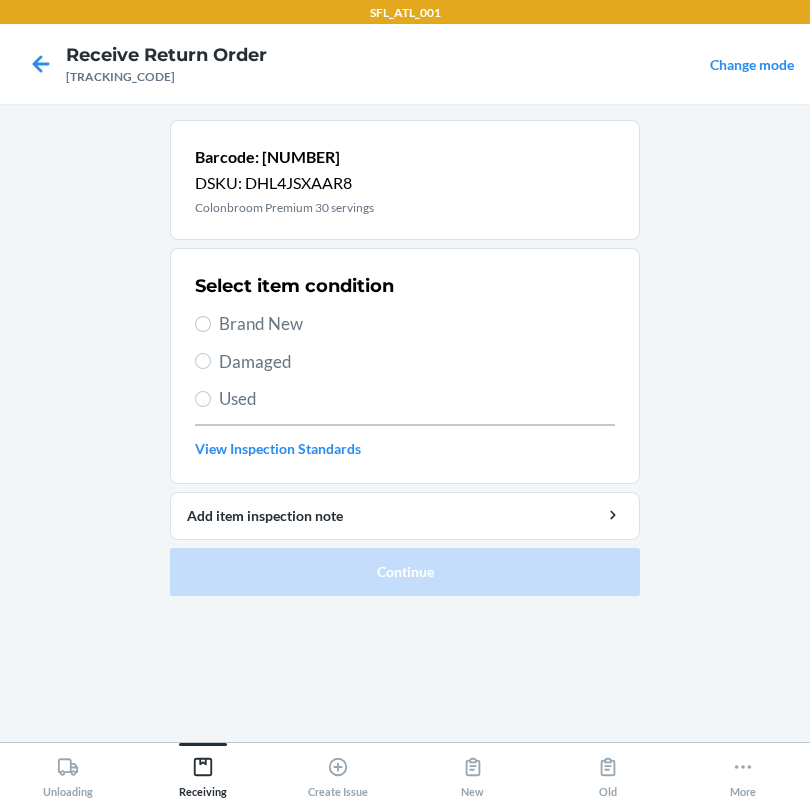 click on "Brand New" at bounding box center [417, 324] 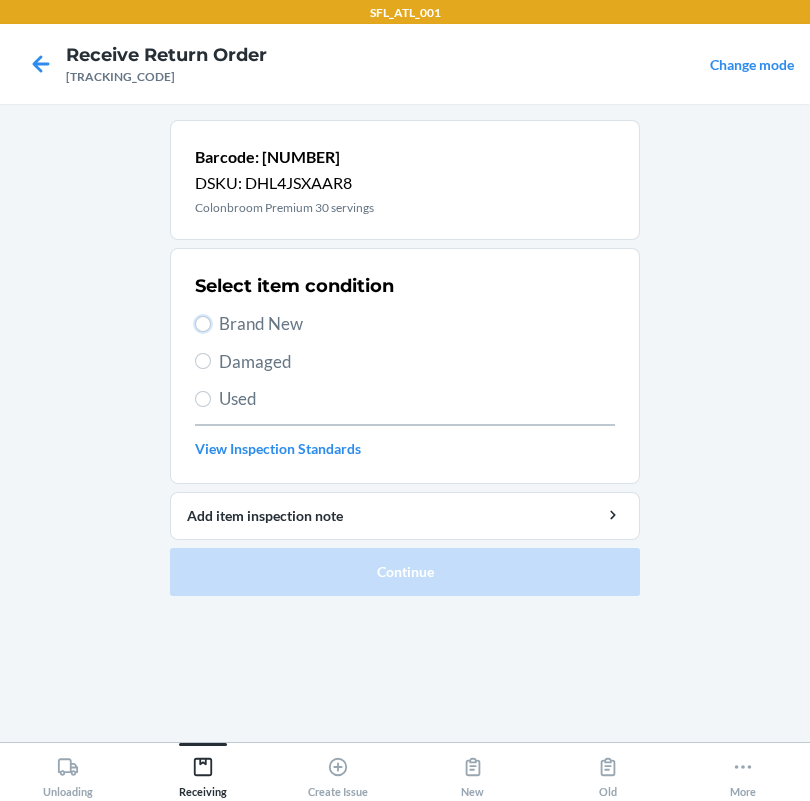 click on "Brand New" at bounding box center [203, 324] 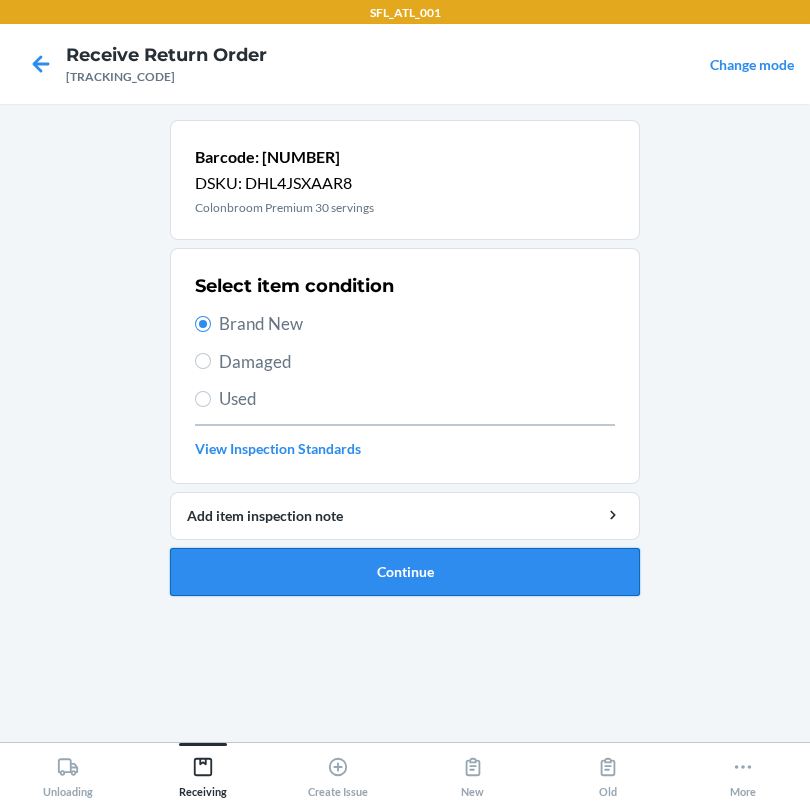 click on "Continue" at bounding box center (405, 572) 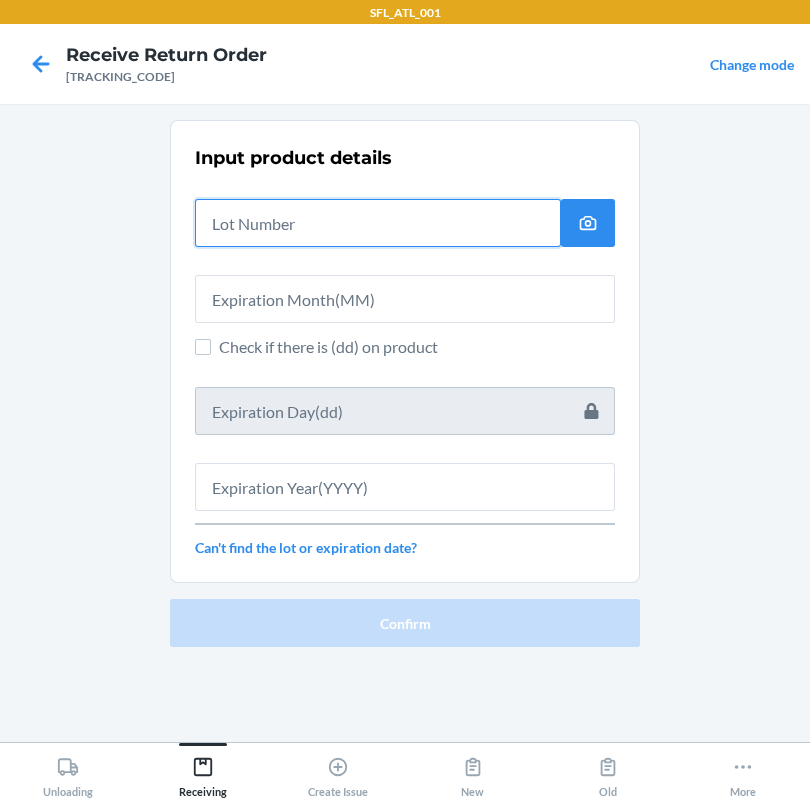 click at bounding box center (378, 223) 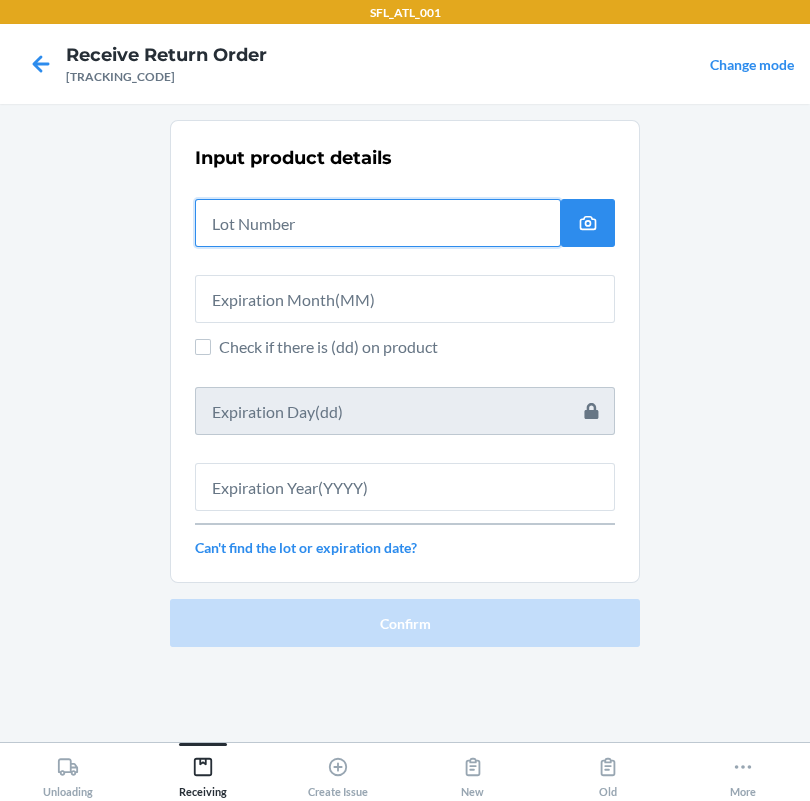 paste on "[NUMBER]" 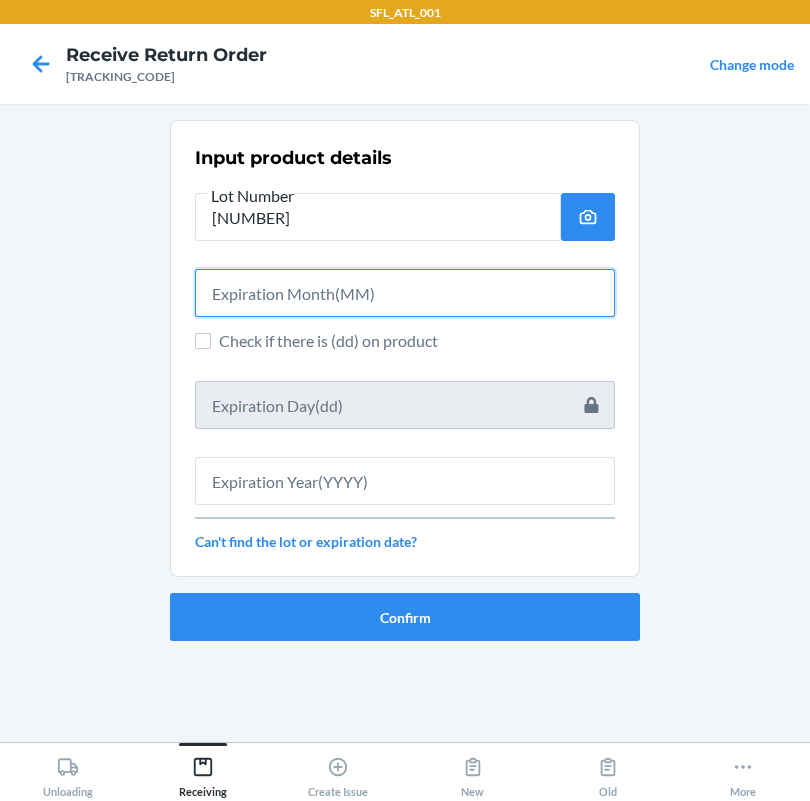 click at bounding box center [405, 293] 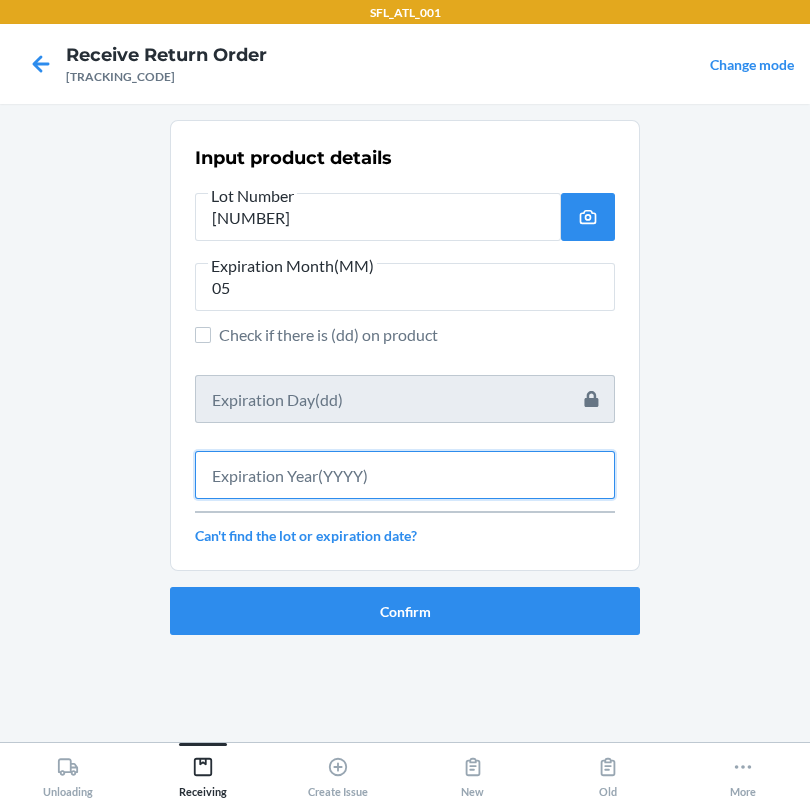 click at bounding box center (405, 475) 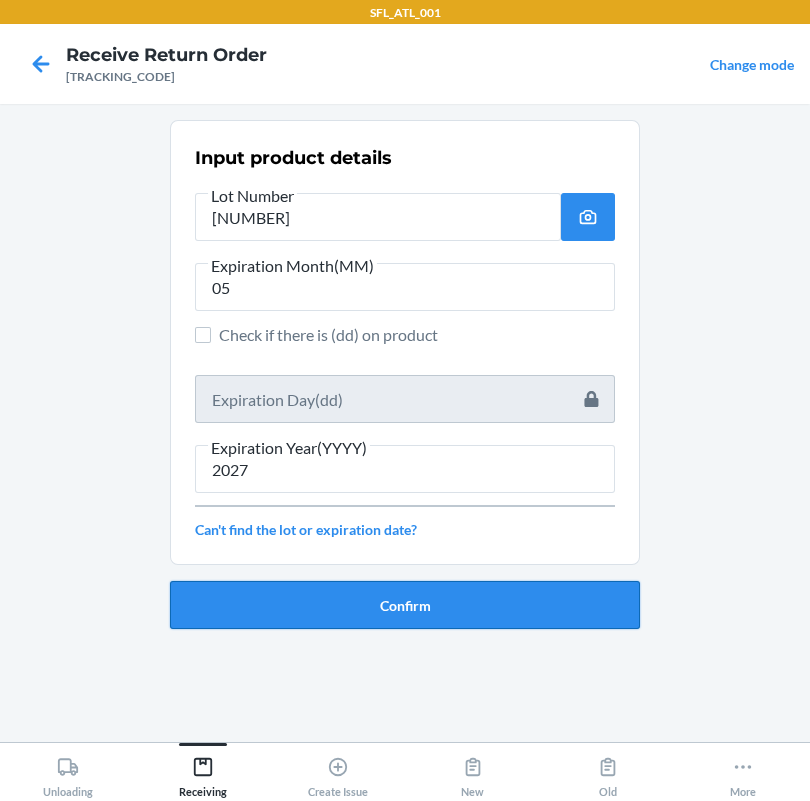 click on "Confirm" at bounding box center [405, 605] 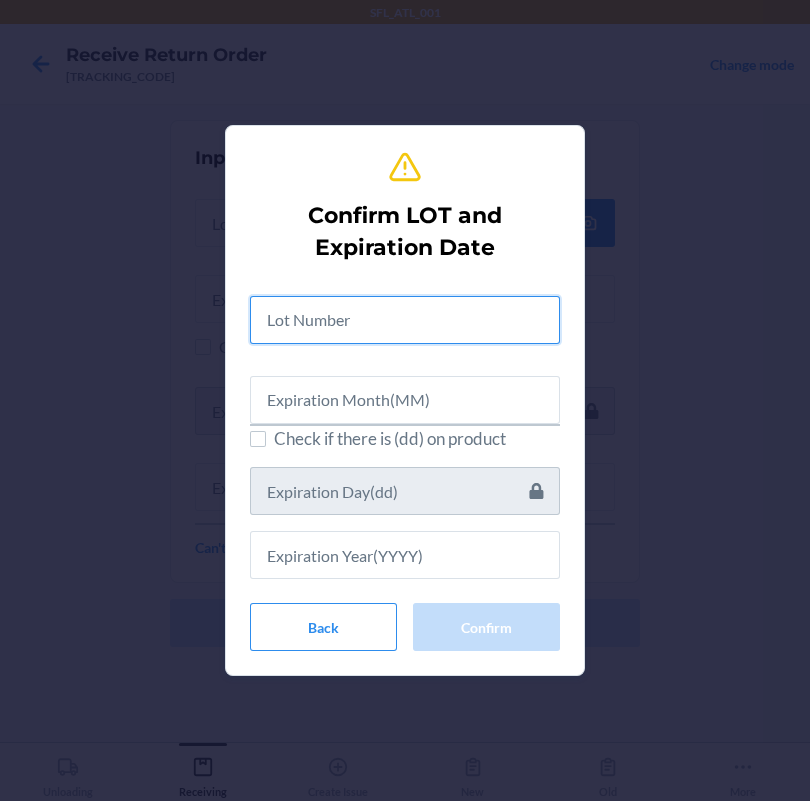 click at bounding box center (405, 320) 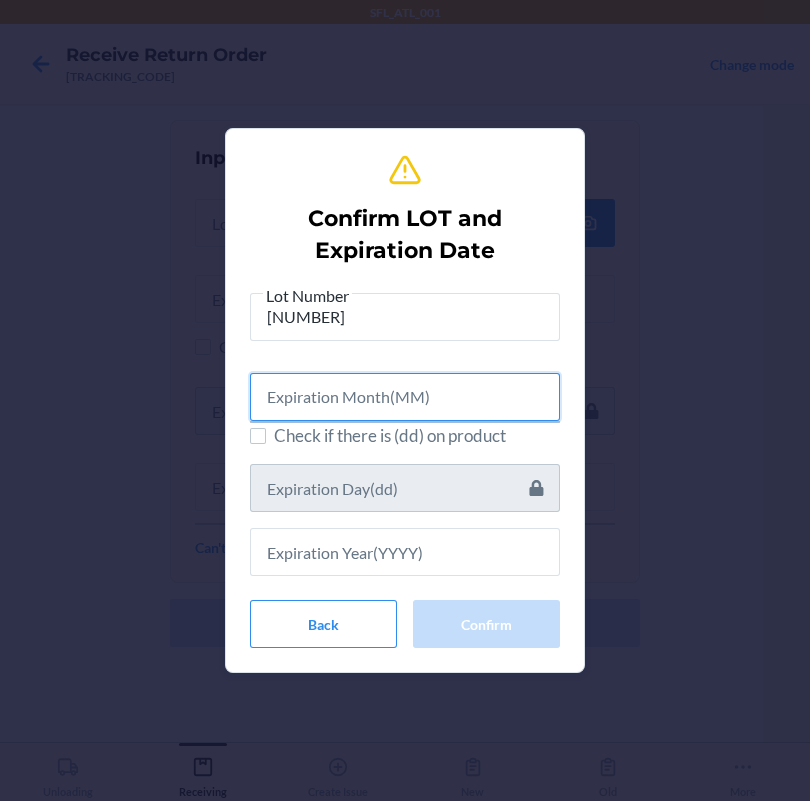 click at bounding box center [405, 397] 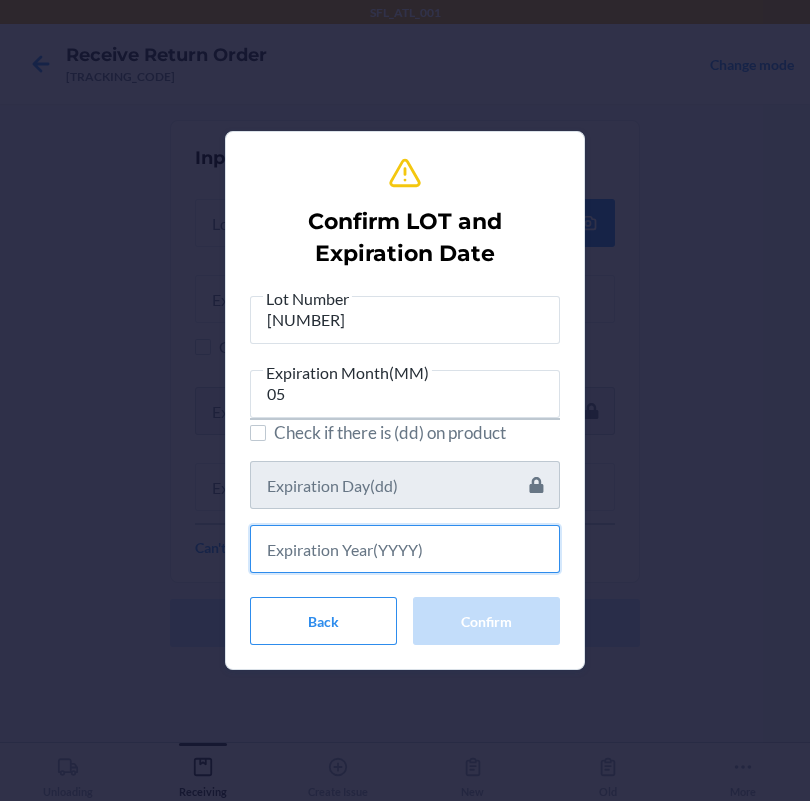click at bounding box center (405, 549) 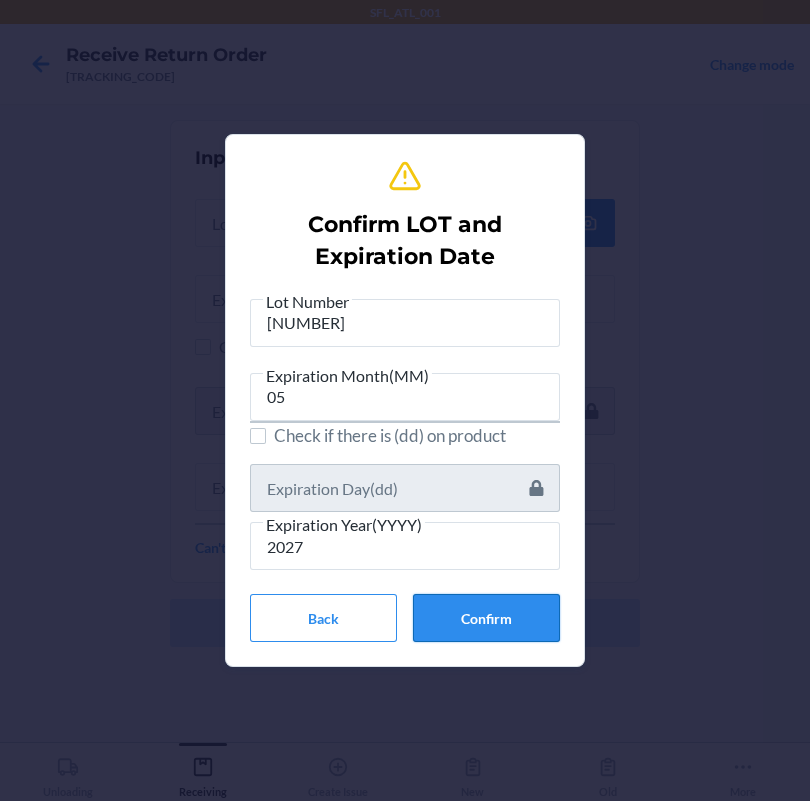 click on "Confirm" at bounding box center (486, 618) 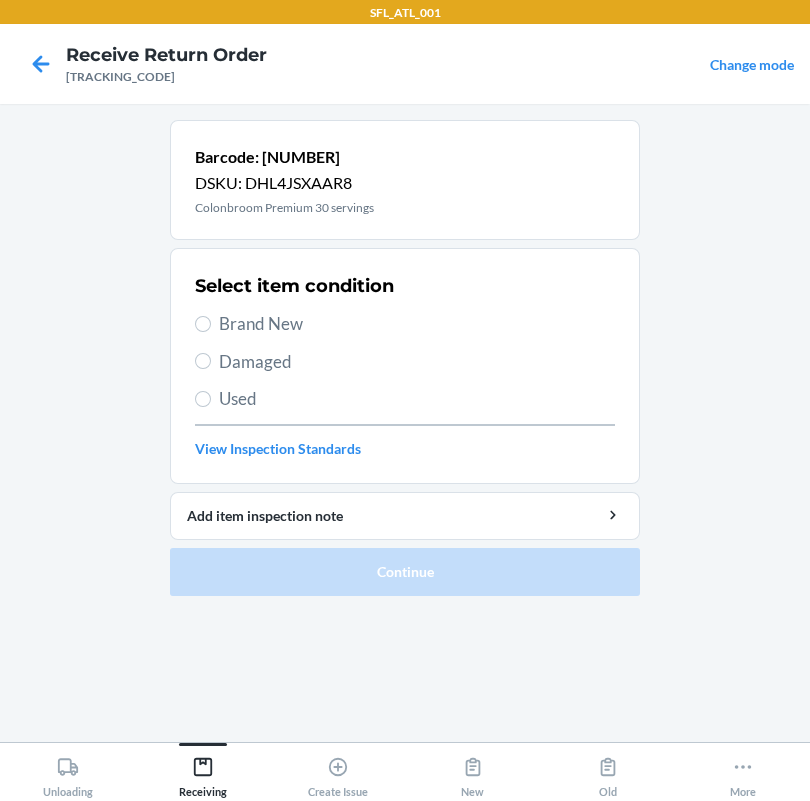 click on "Brand New" at bounding box center (417, 324) 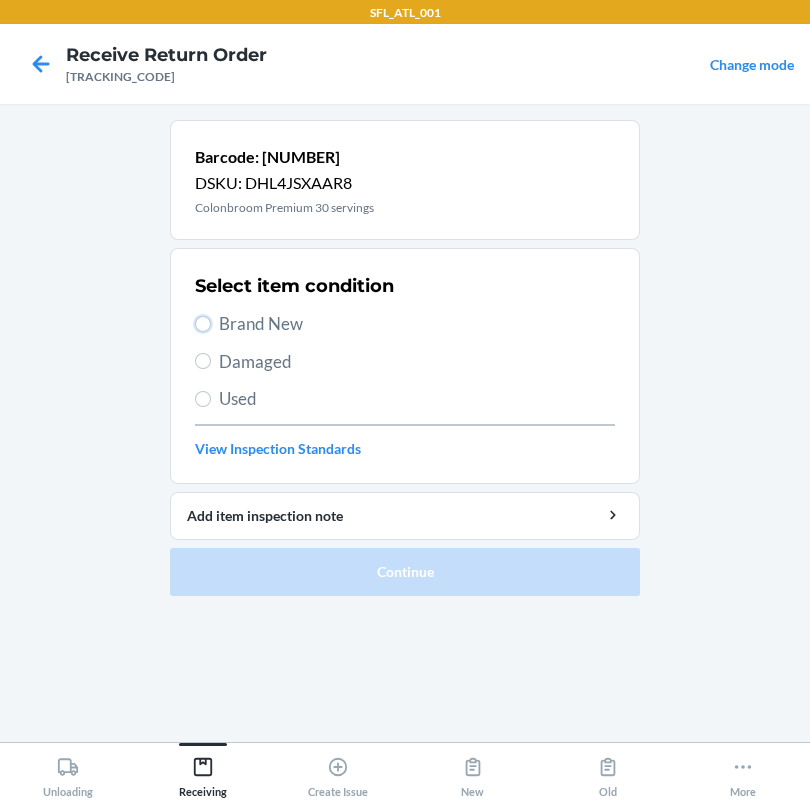 click on "Brand New" at bounding box center [203, 324] 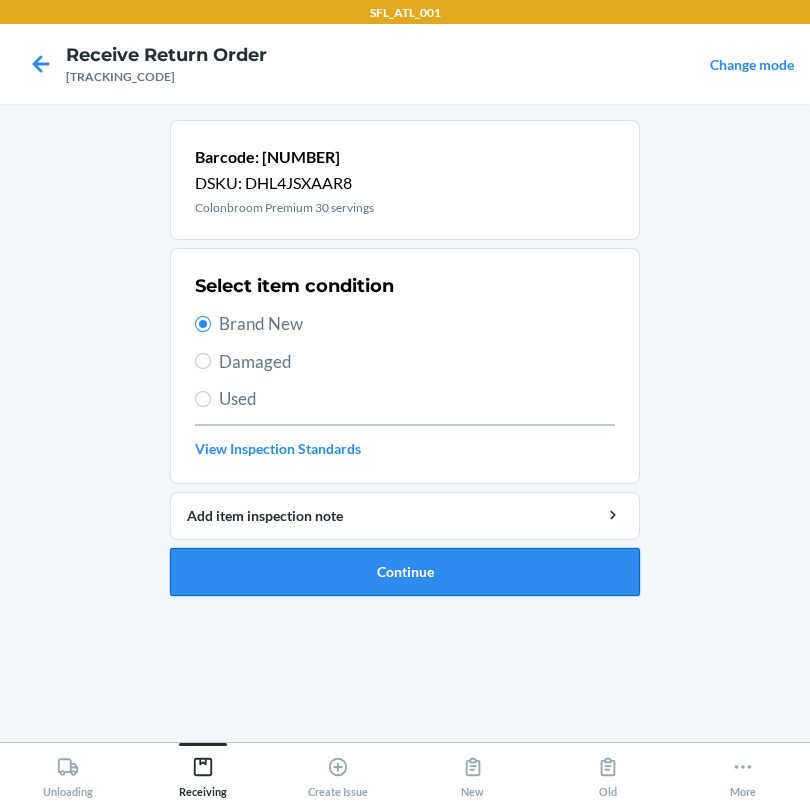 click on "Continue" at bounding box center (405, 572) 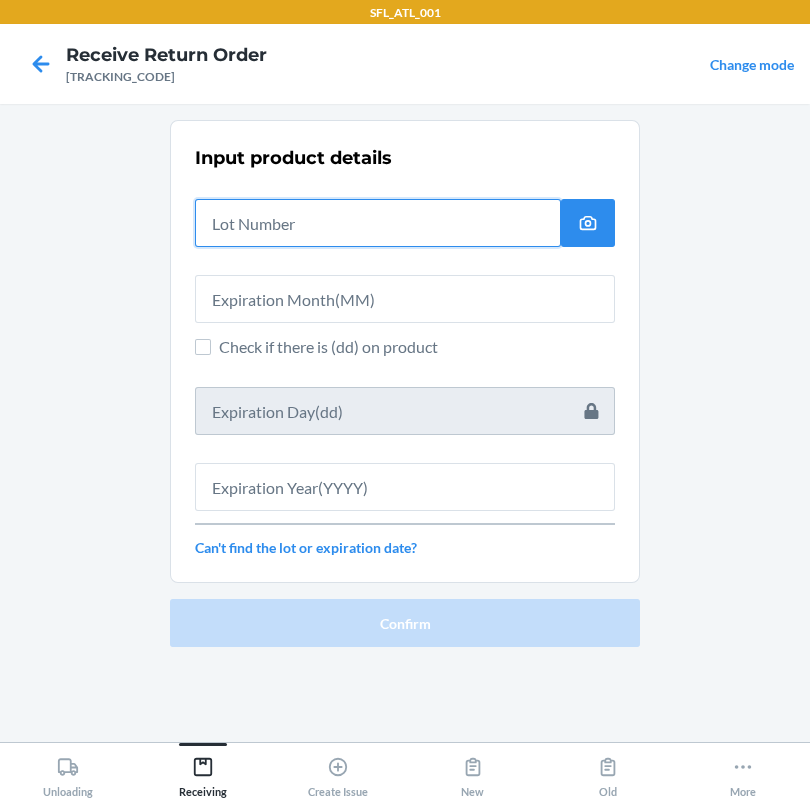 click at bounding box center [378, 223] 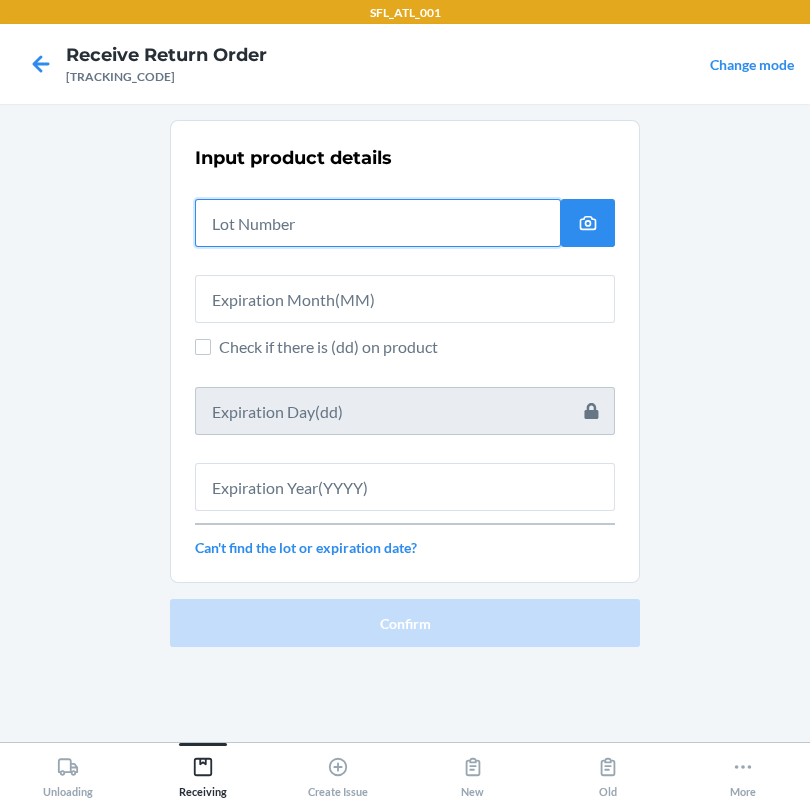 paste on "[NUMBER]" 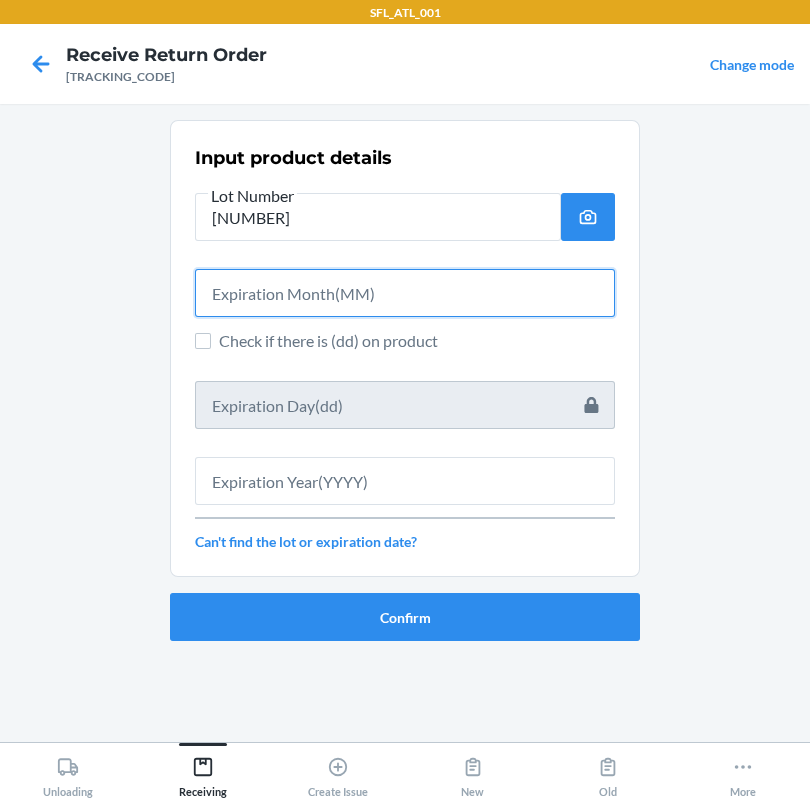 click at bounding box center [405, 293] 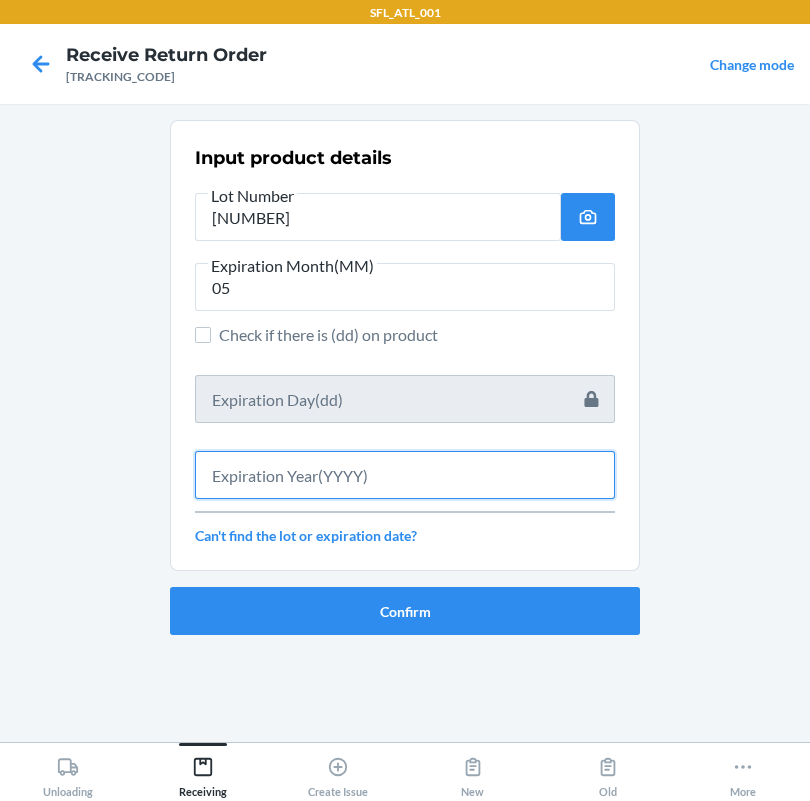 click at bounding box center [405, 475] 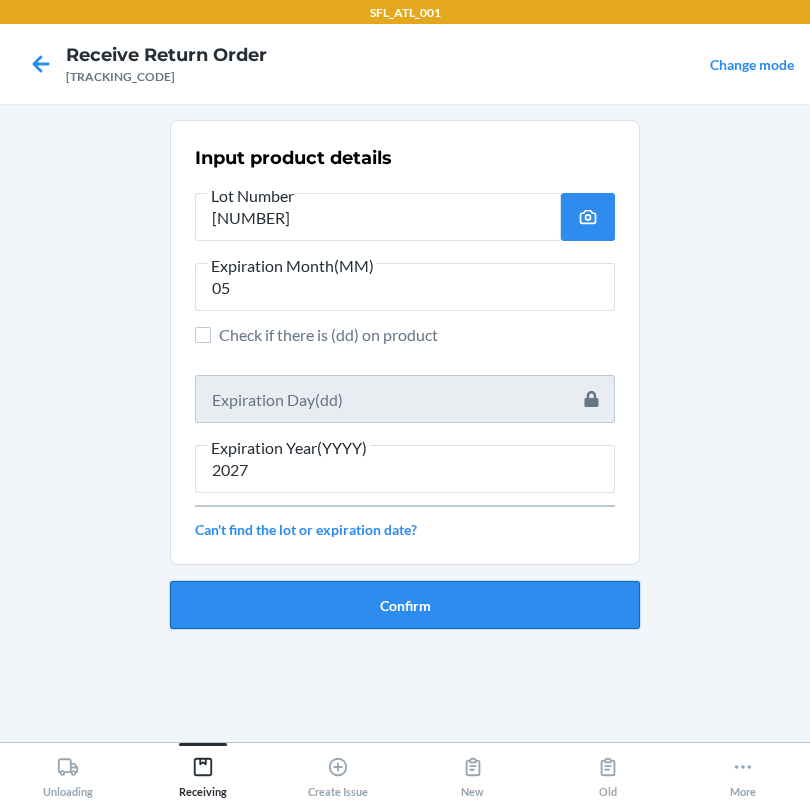 click on "Confirm" at bounding box center (405, 605) 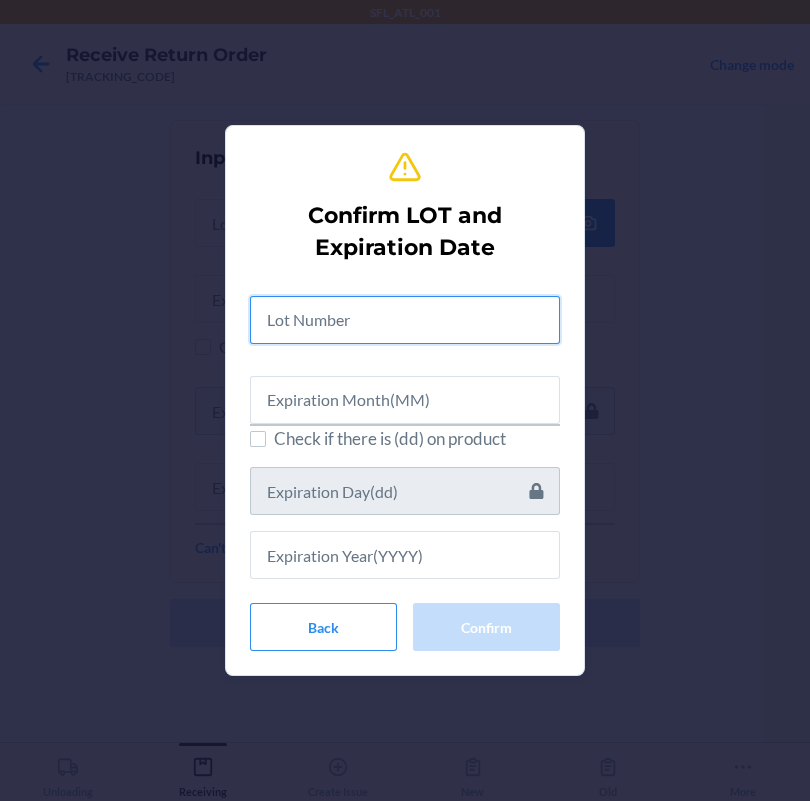 click at bounding box center (405, 320) 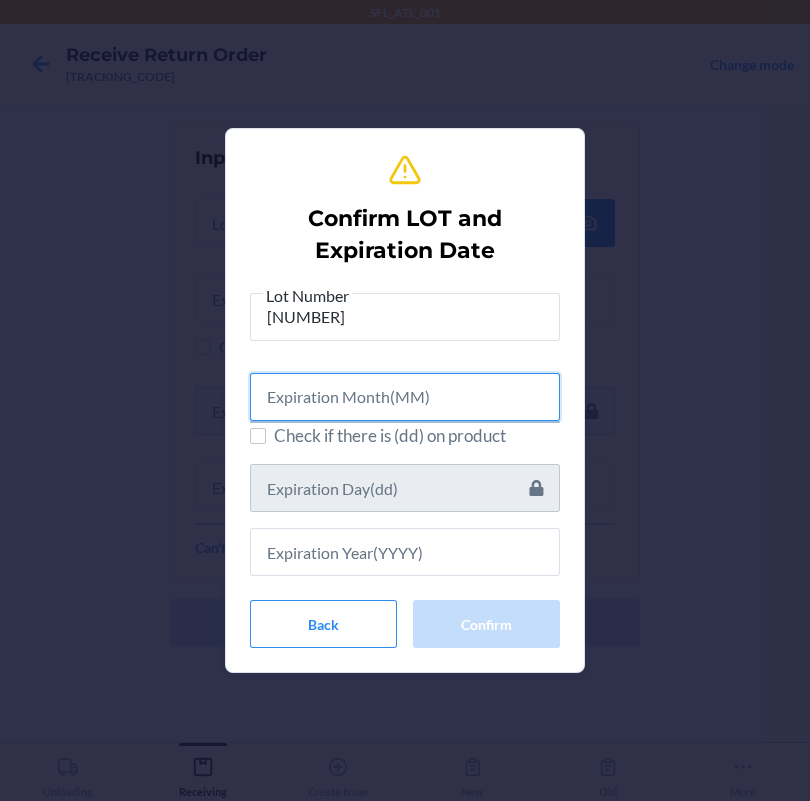 click at bounding box center [405, 397] 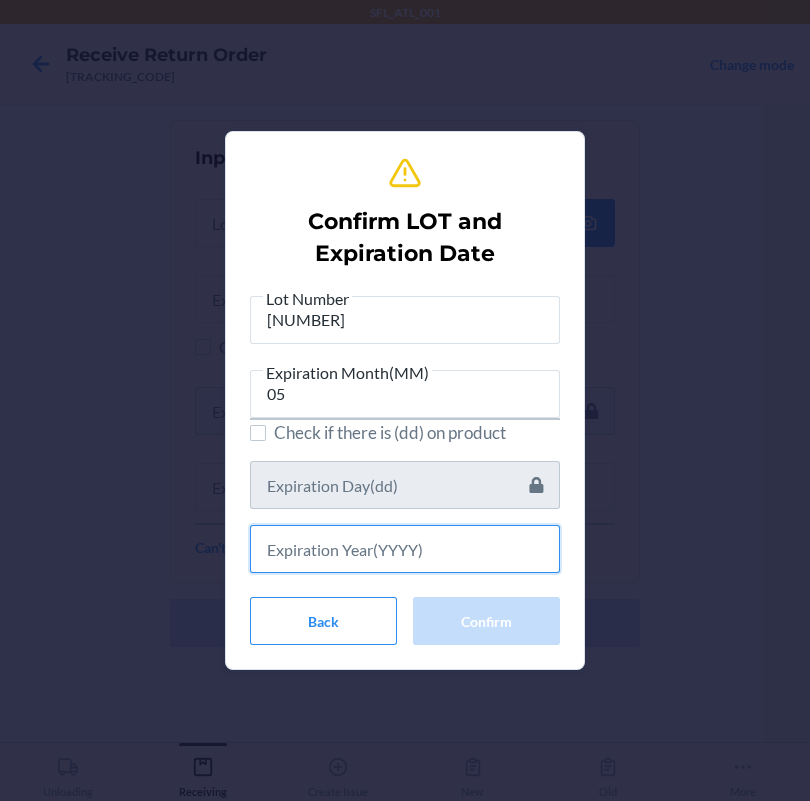 click at bounding box center (405, 549) 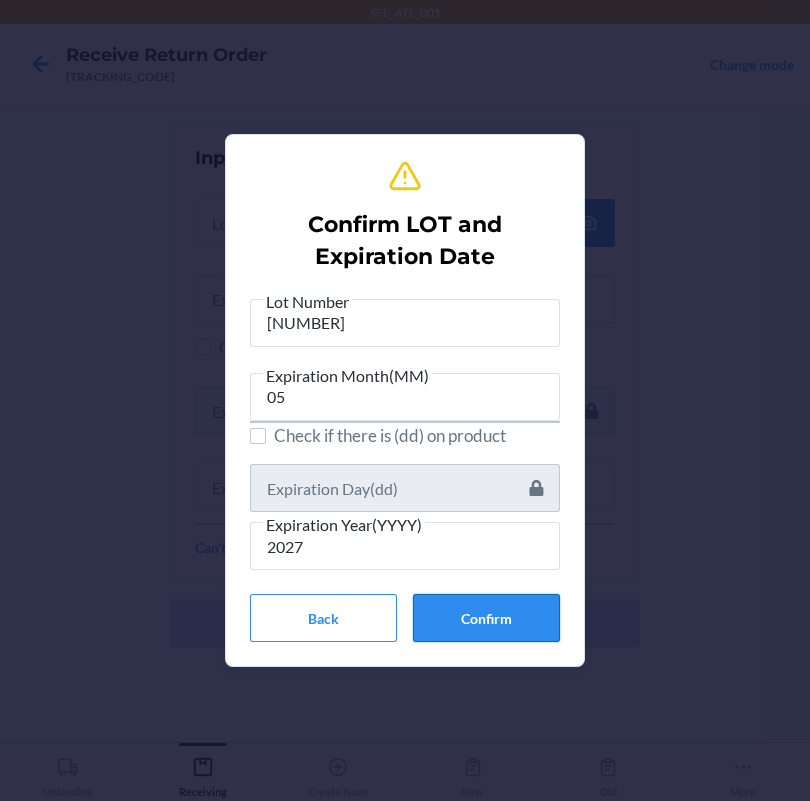 click on "Confirm" at bounding box center (486, 618) 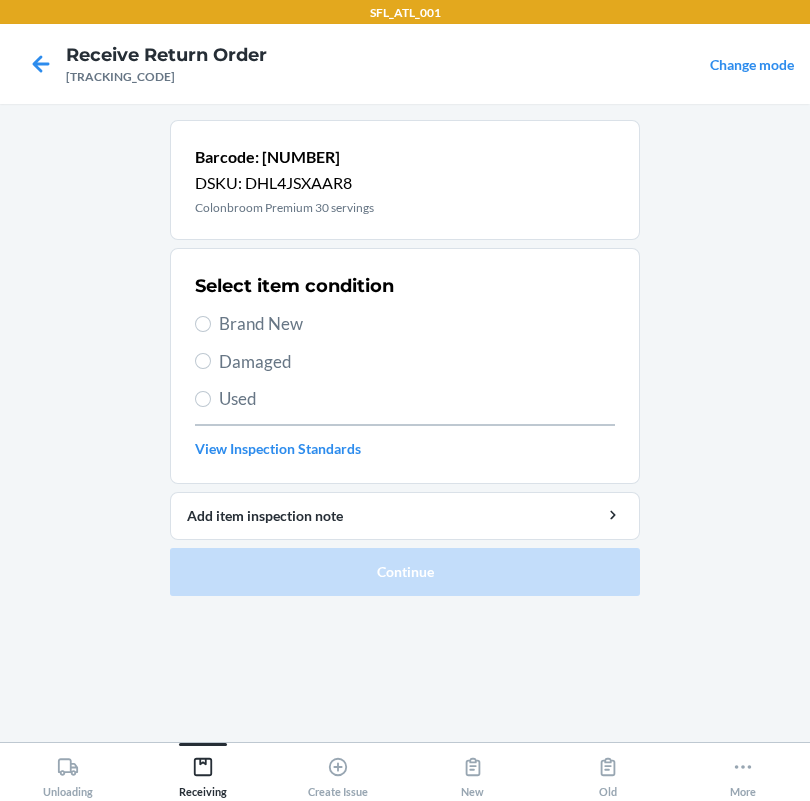 click on "Brand New" at bounding box center [417, 324] 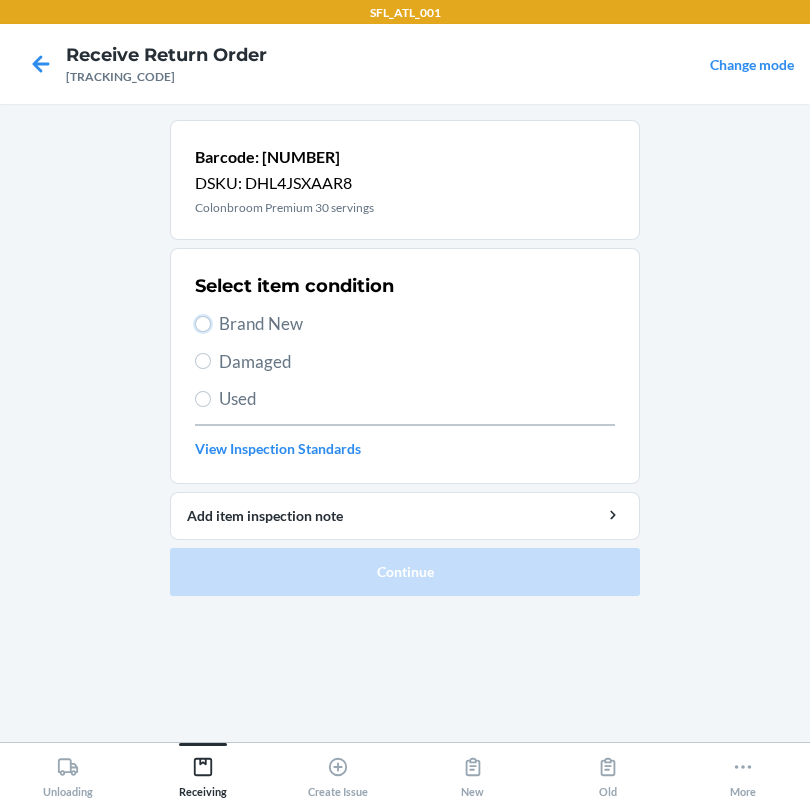 click on "Brand New" at bounding box center [203, 324] 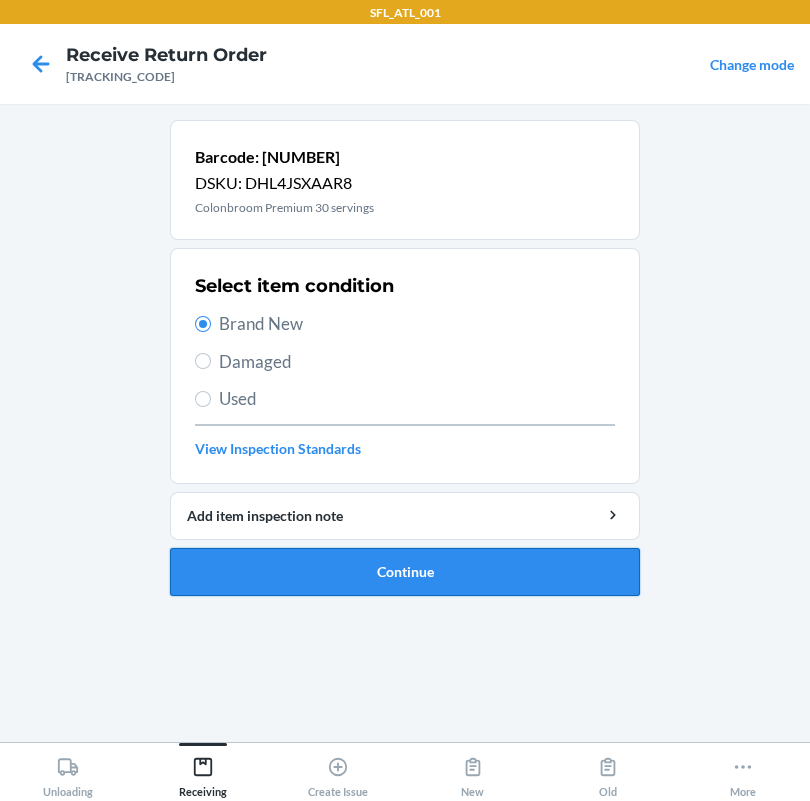 click on "Continue" at bounding box center [405, 572] 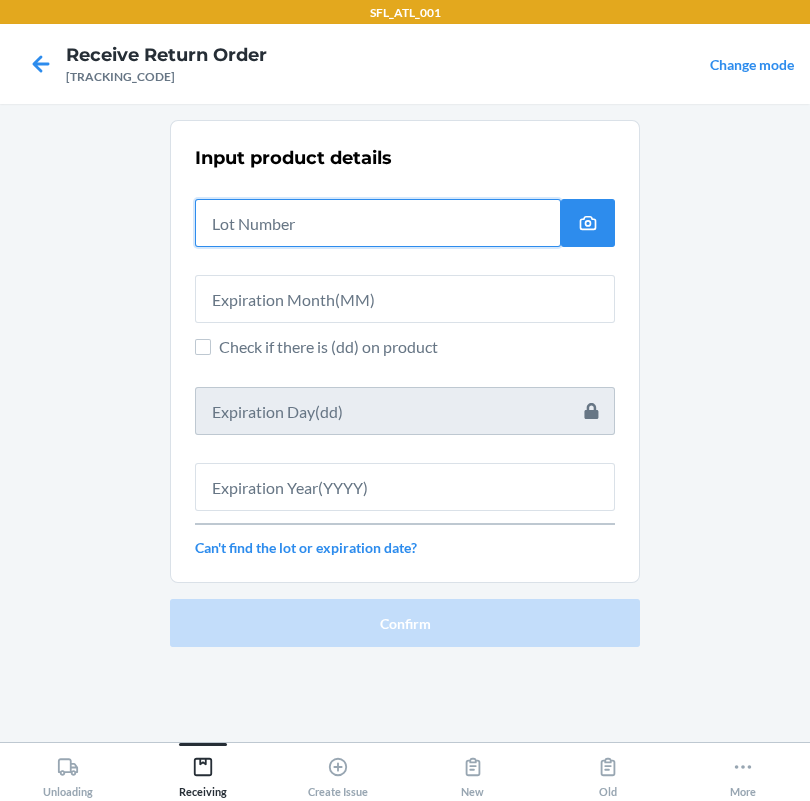 click at bounding box center [378, 223] 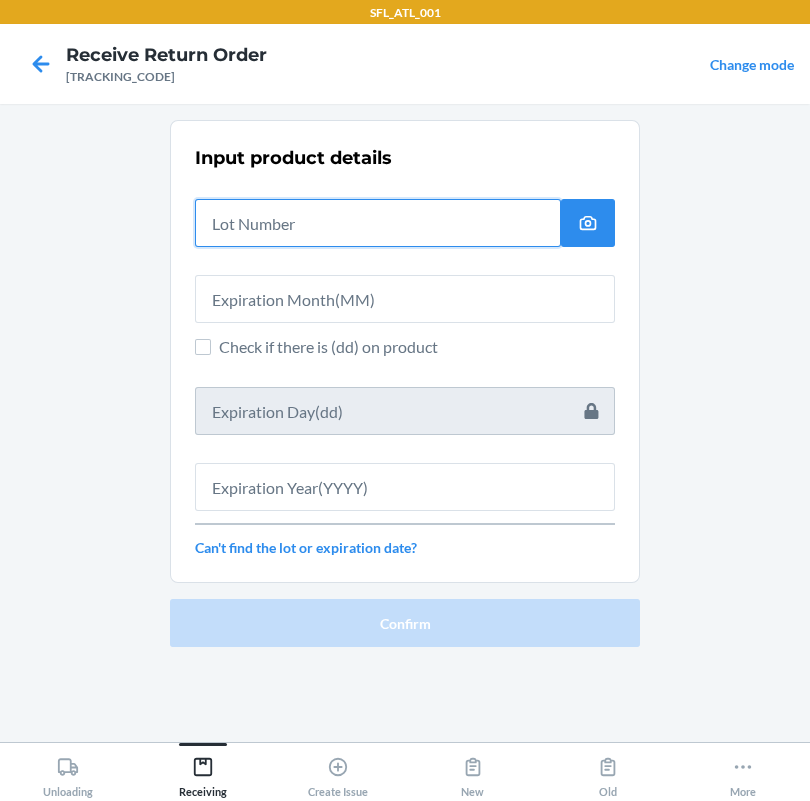 paste on "[NUMBER]" 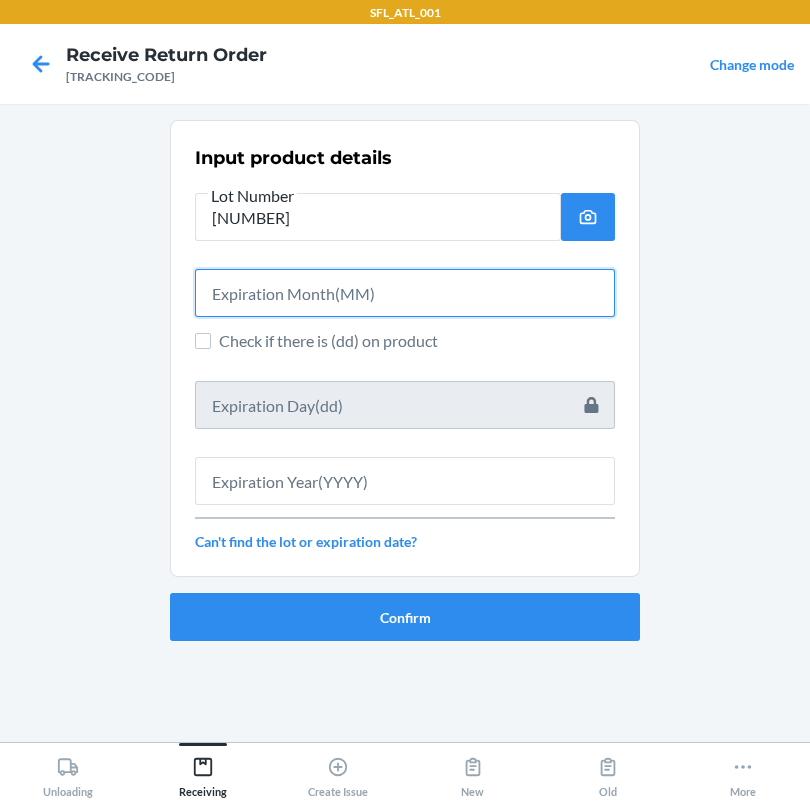 click at bounding box center [405, 293] 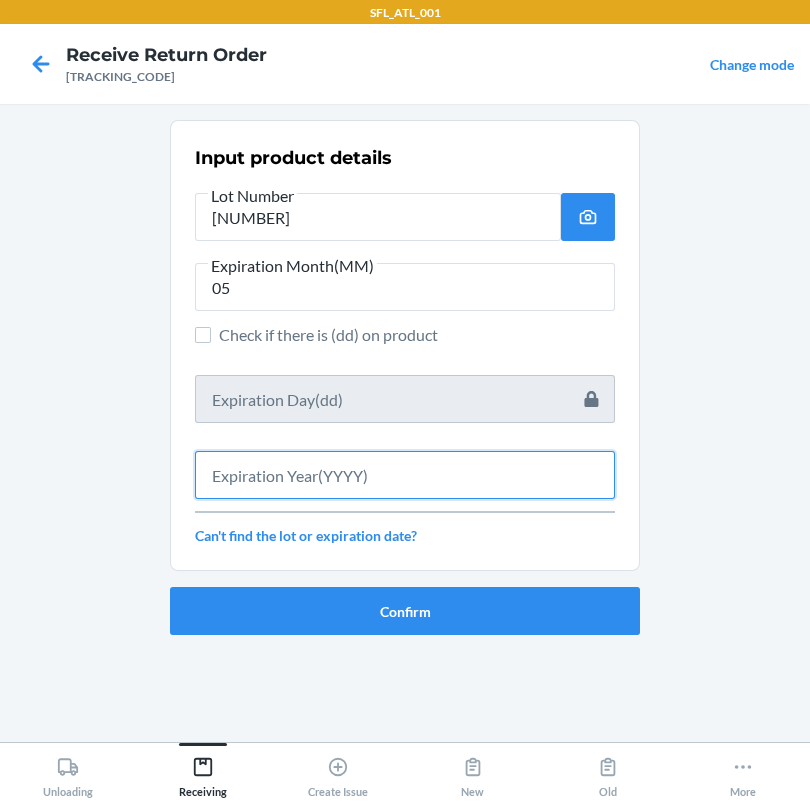 click at bounding box center (405, 475) 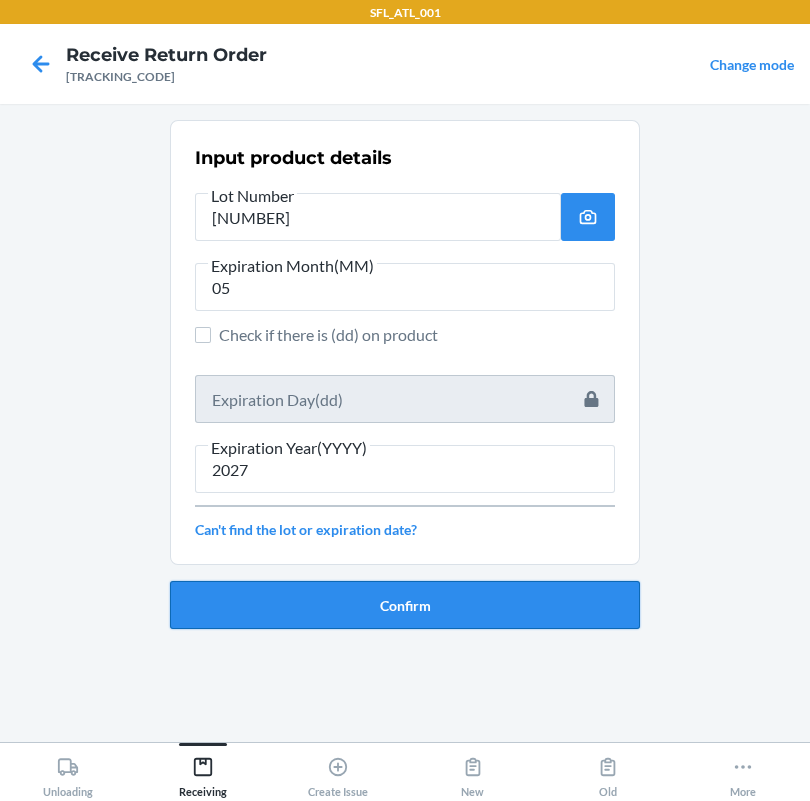 click on "Confirm" at bounding box center (405, 605) 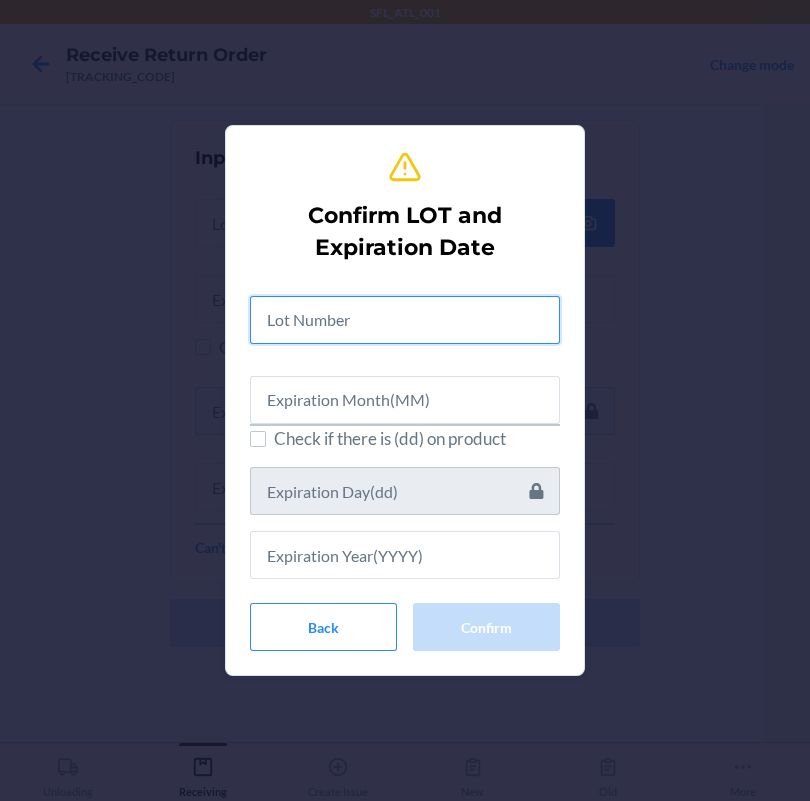 click at bounding box center [405, 320] 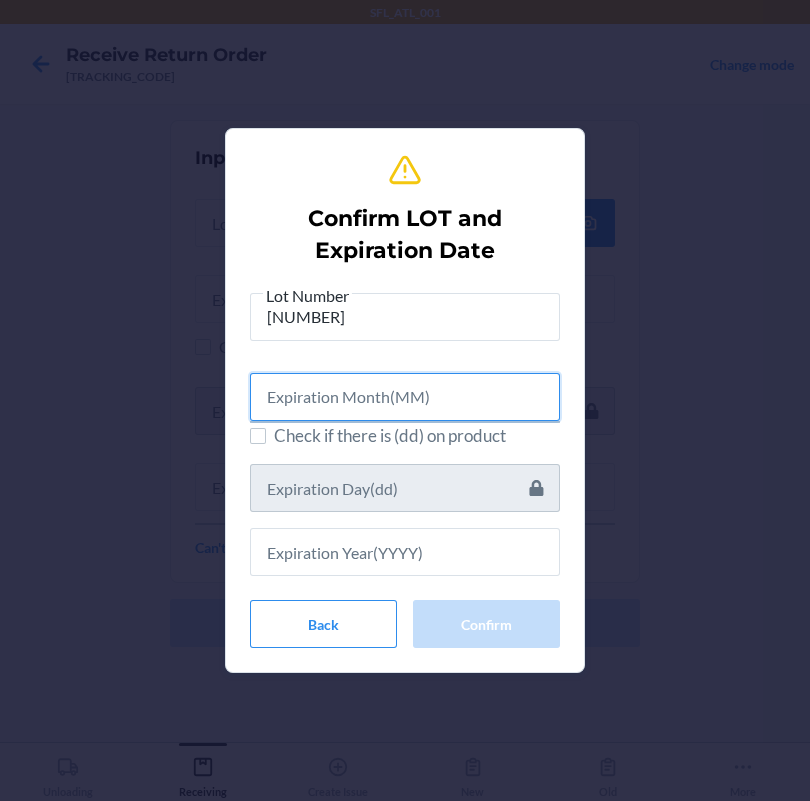 click at bounding box center (405, 397) 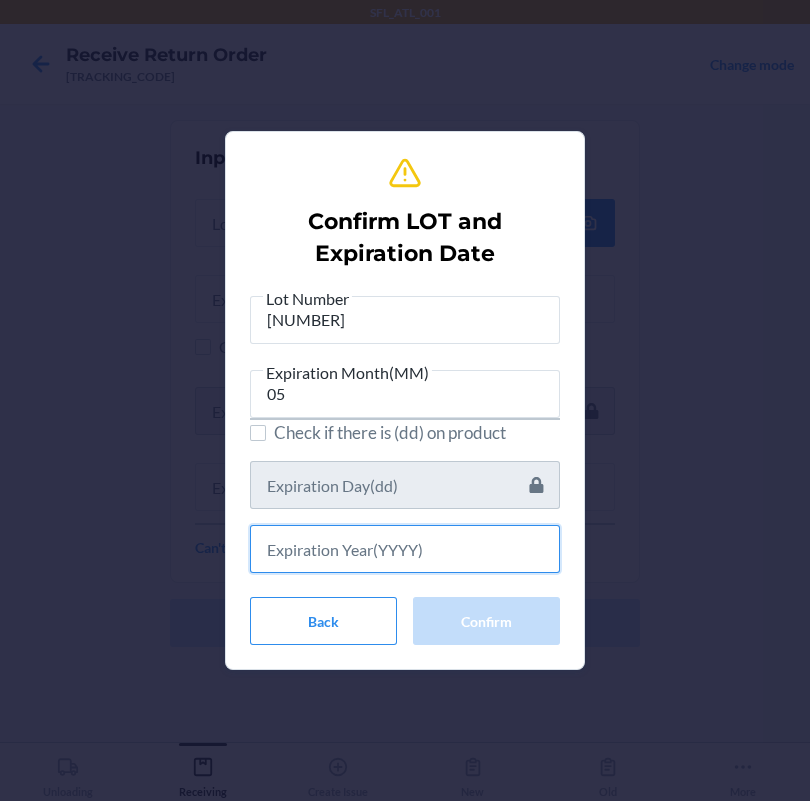 click at bounding box center (405, 549) 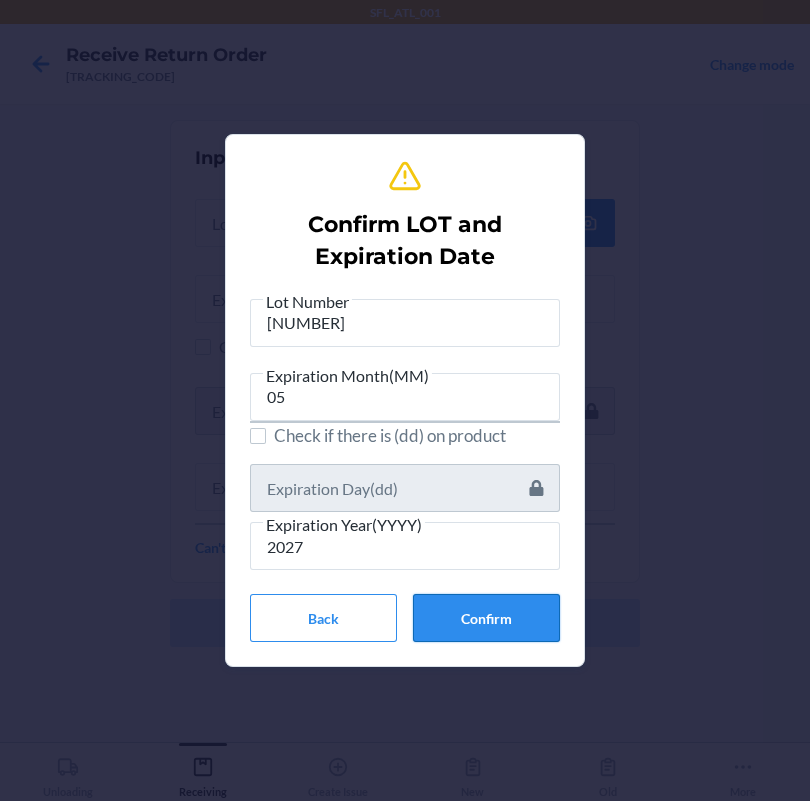 click on "Confirm" at bounding box center (486, 618) 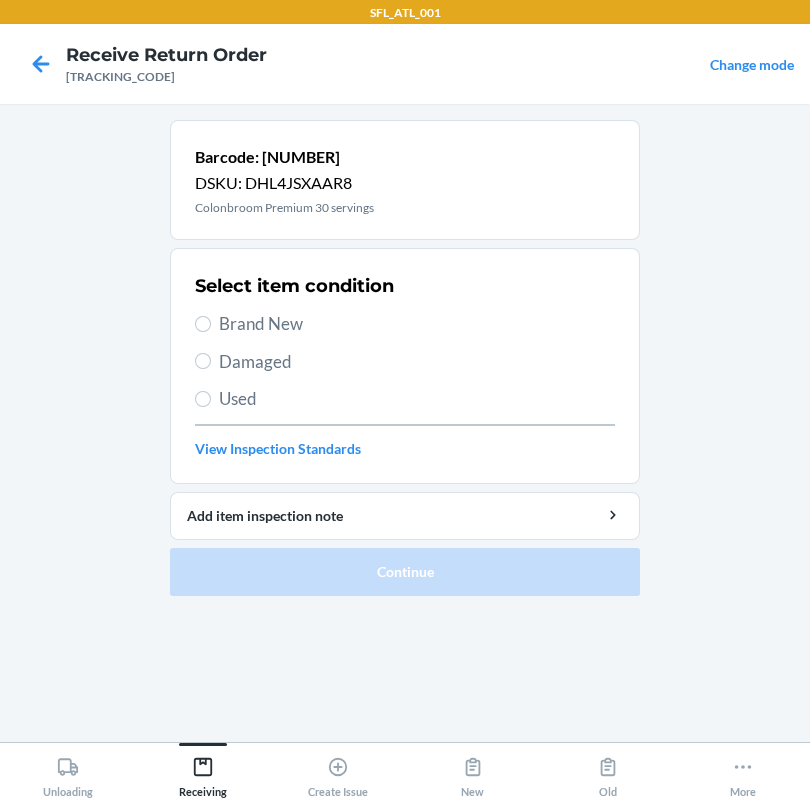 click on "Select item condition Brand New Damaged Used View Inspection Standards" at bounding box center (405, 366) 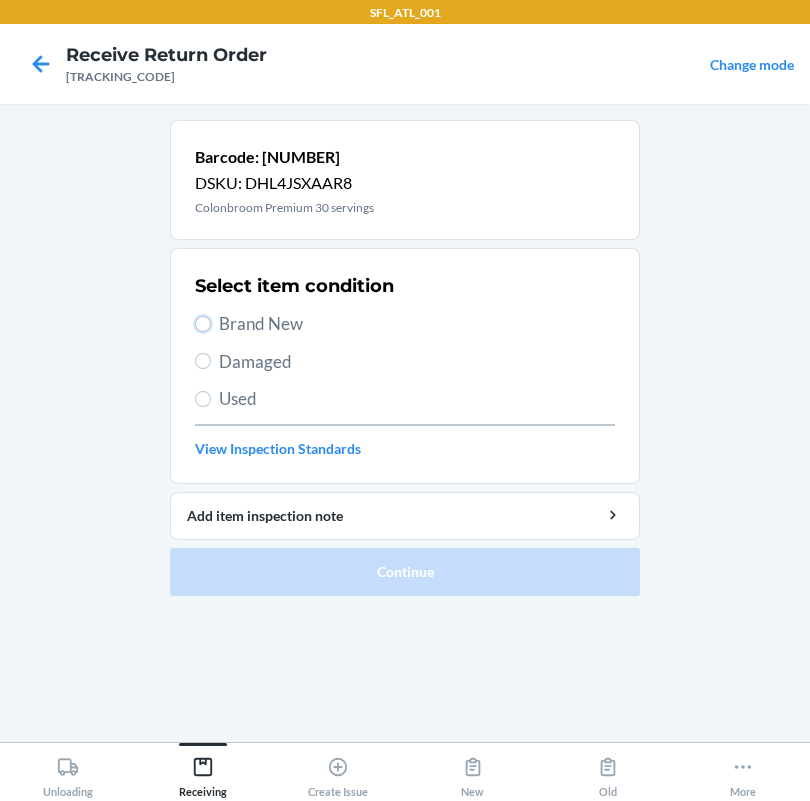 click on "Brand New" at bounding box center [203, 324] 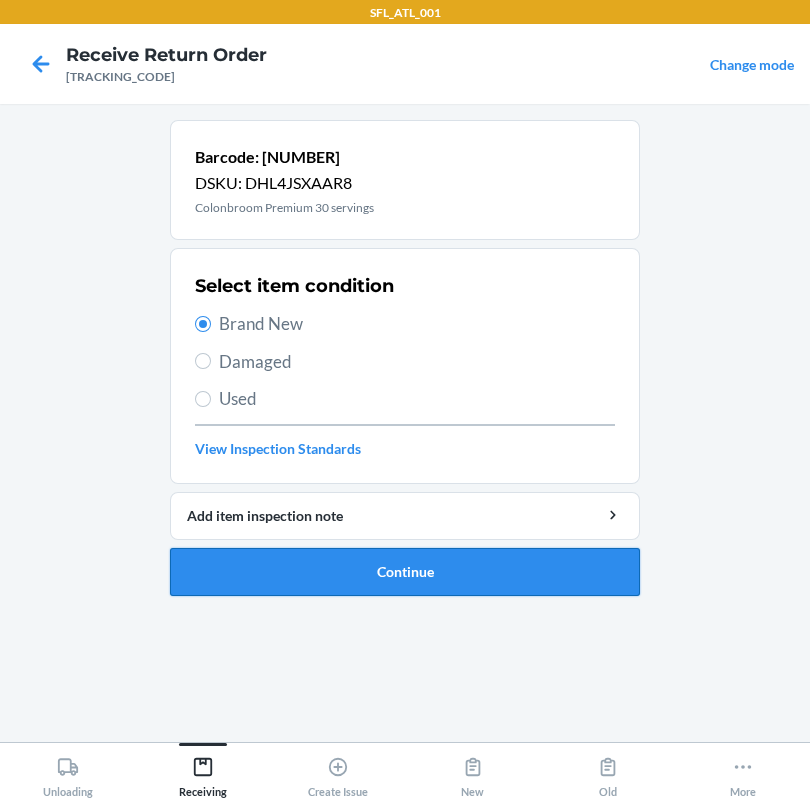click on "Continue" at bounding box center [405, 572] 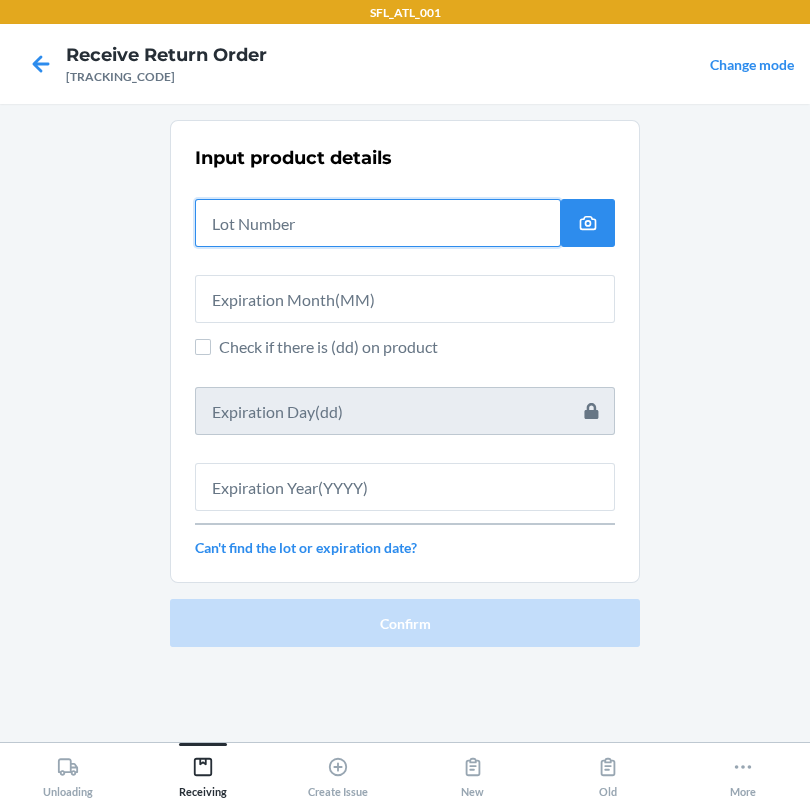 click at bounding box center [378, 223] 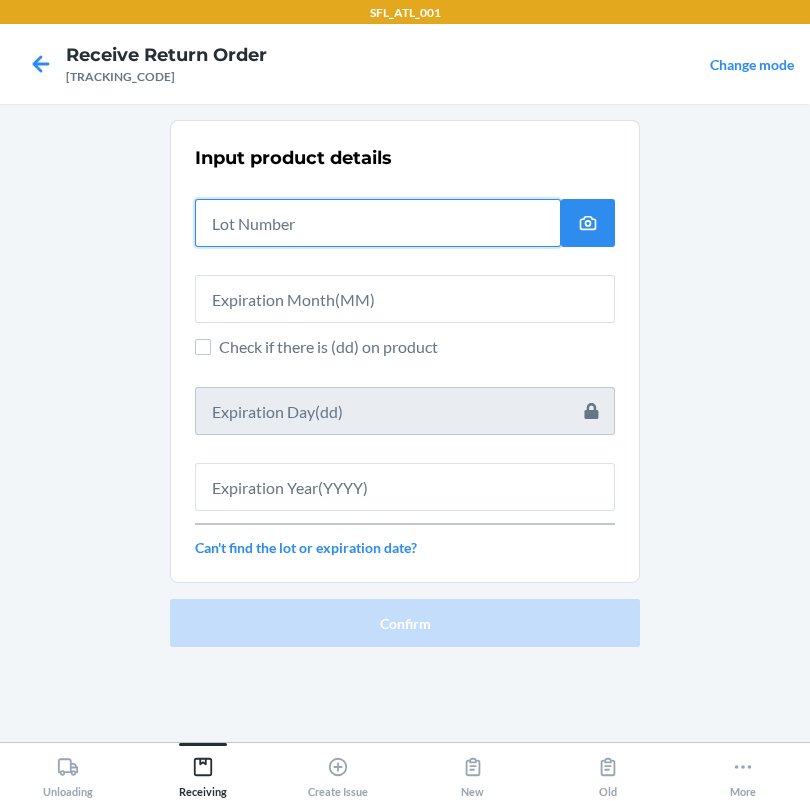 paste on "[NUMBER]" 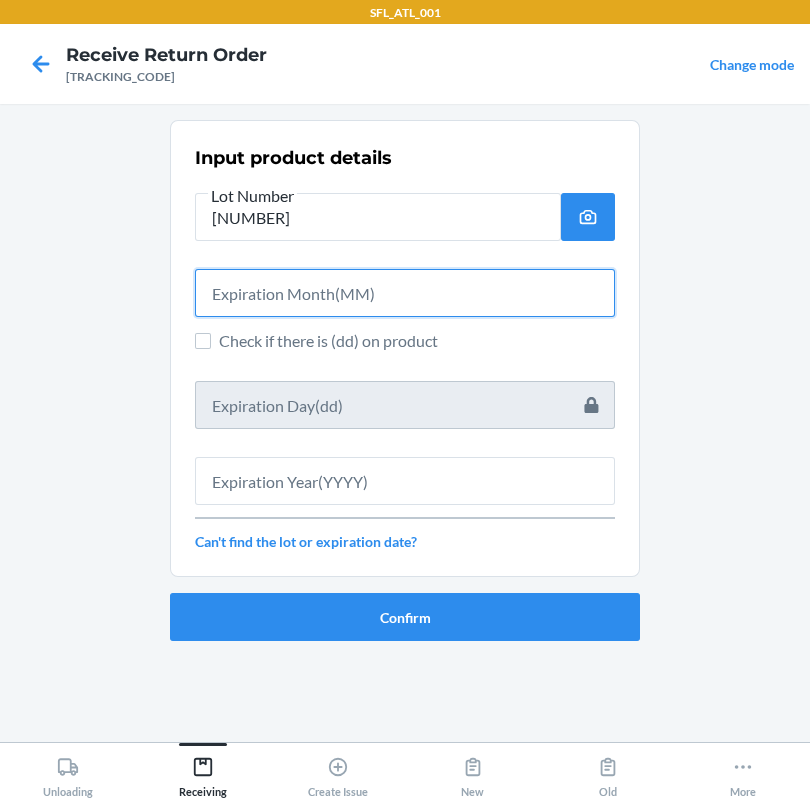 click at bounding box center (405, 293) 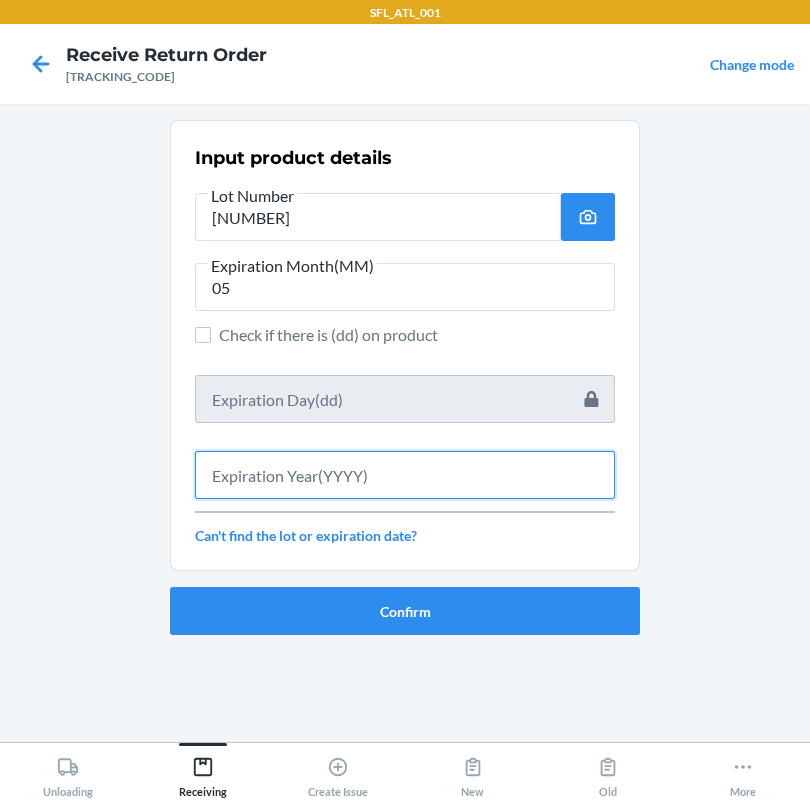 click at bounding box center [405, 475] 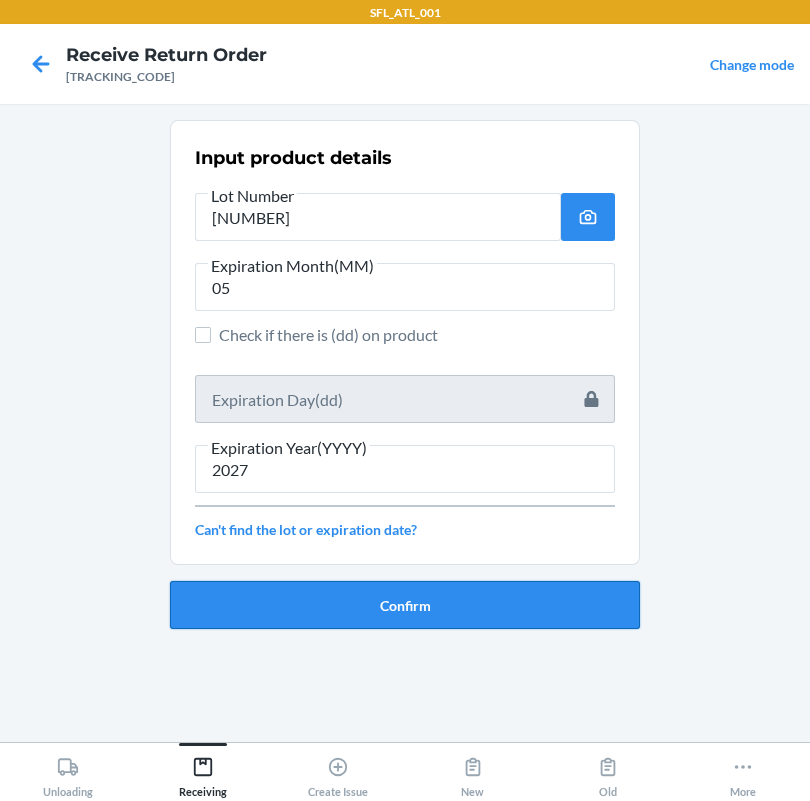 click on "Confirm" at bounding box center [405, 605] 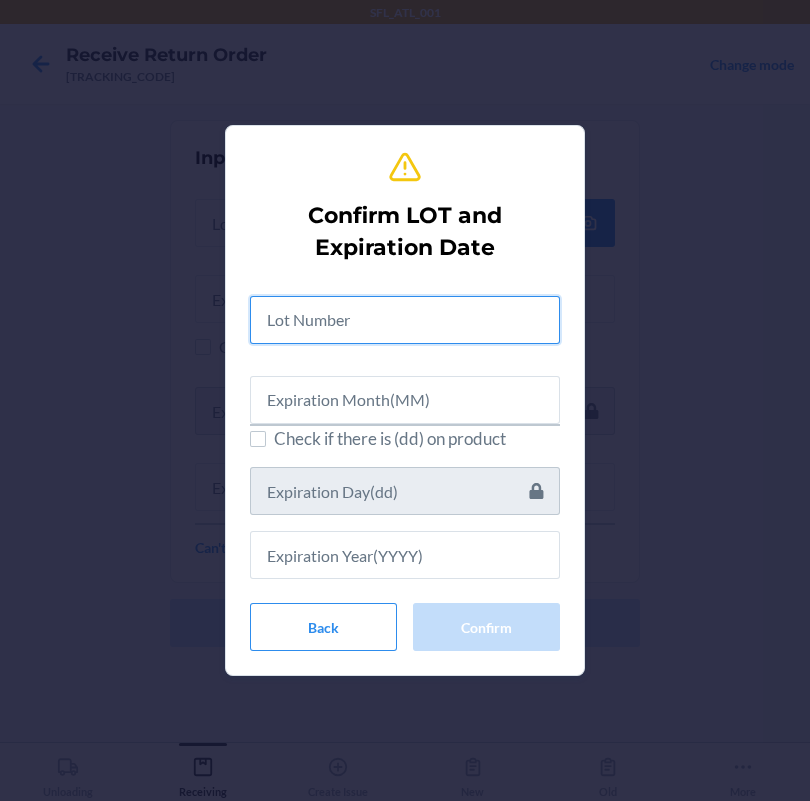 click at bounding box center [405, 320] 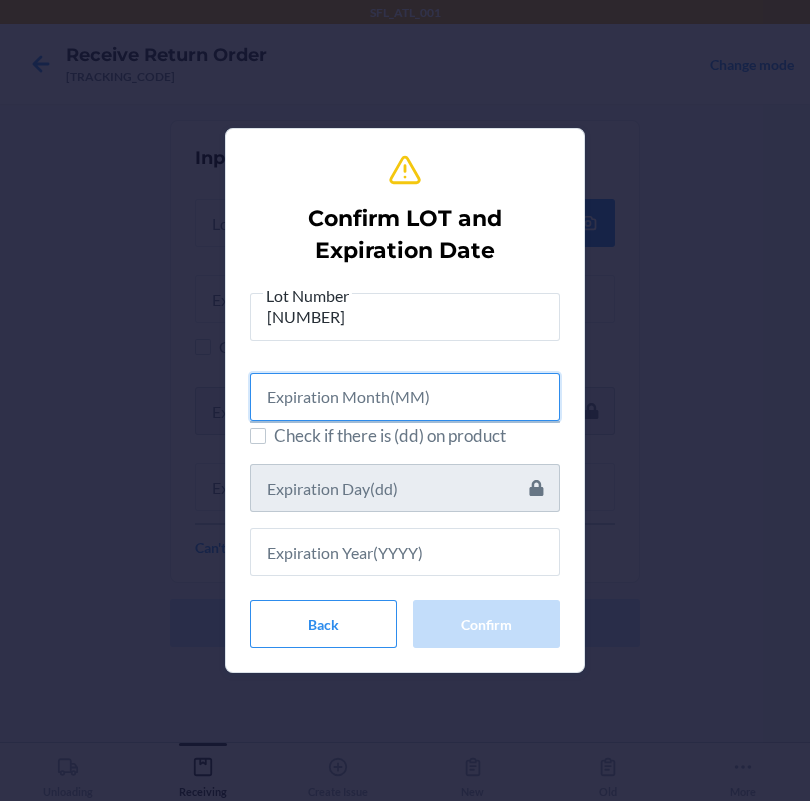 click at bounding box center (405, 397) 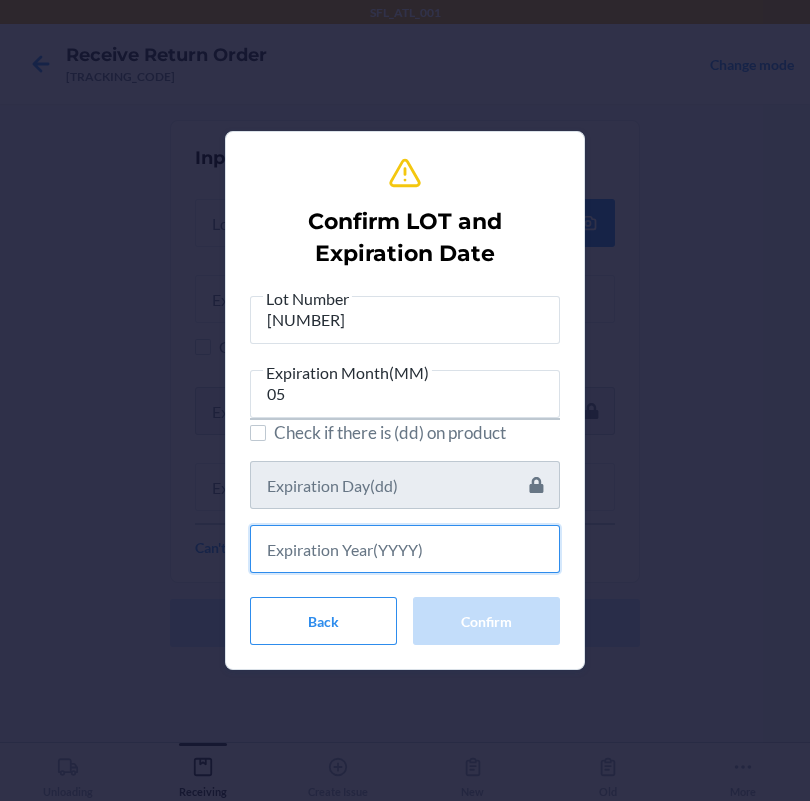 click at bounding box center (405, 549) 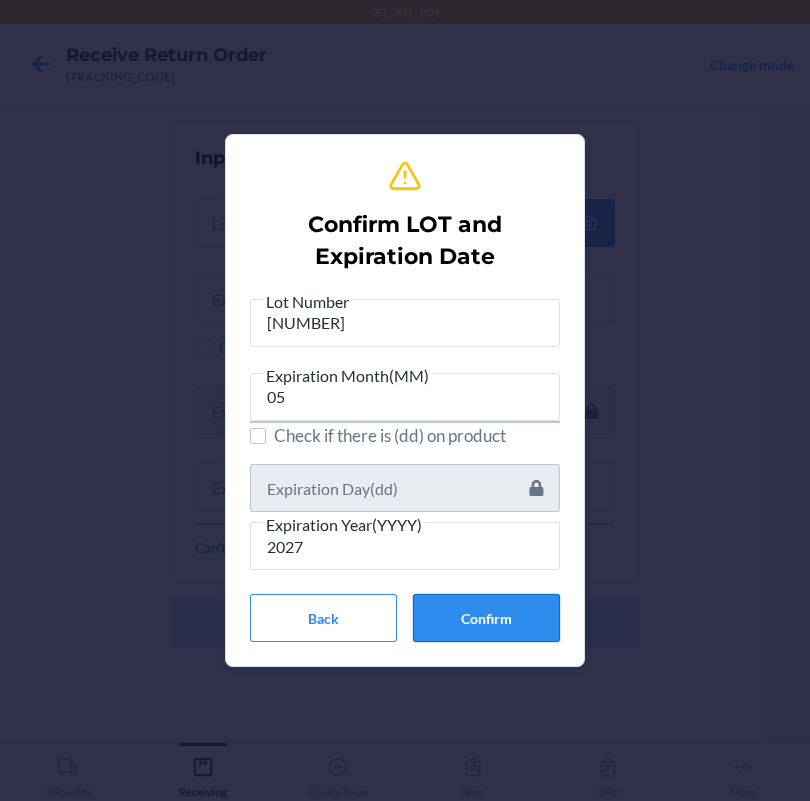 click on "Confirm" at bounding box center [486, 618] 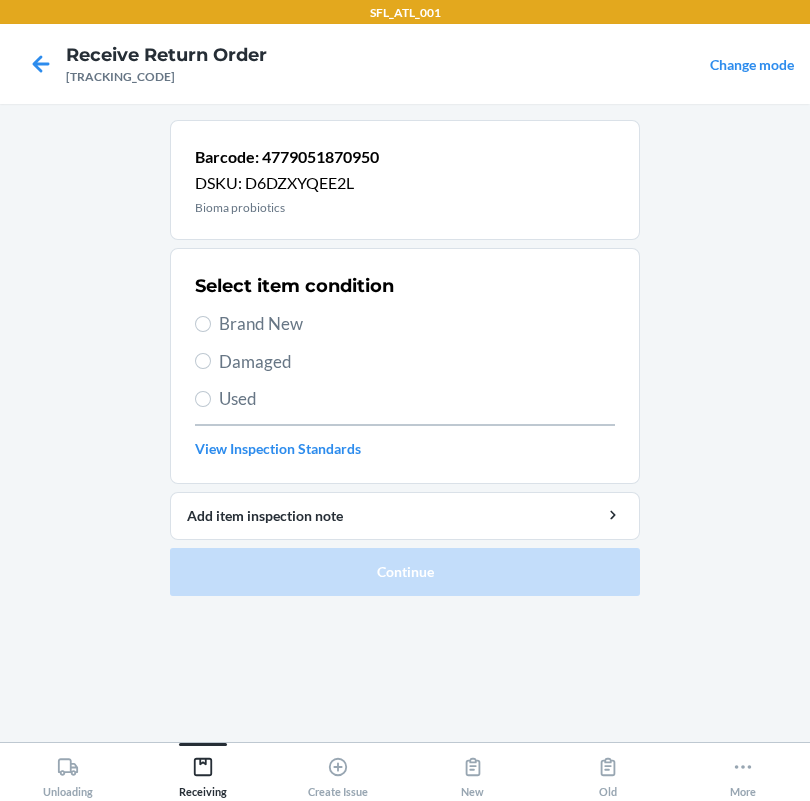 drag, startPoint x: 307, startPoint y: 330, endPoint x: 278, endPoint y: 336, distance: 29.614185 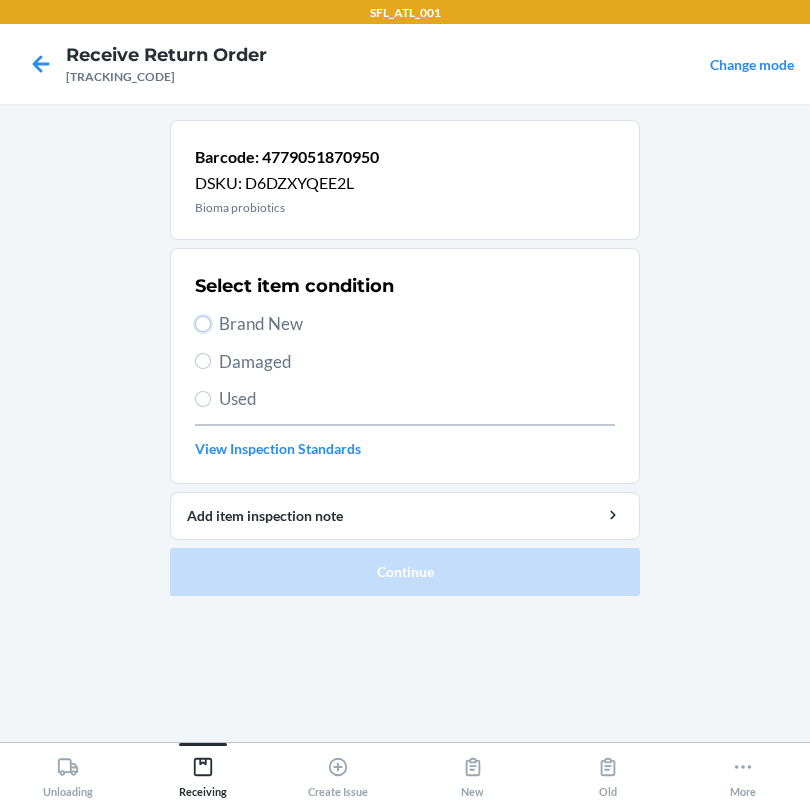 click on "Brand New" at bounding box center (203, 324) 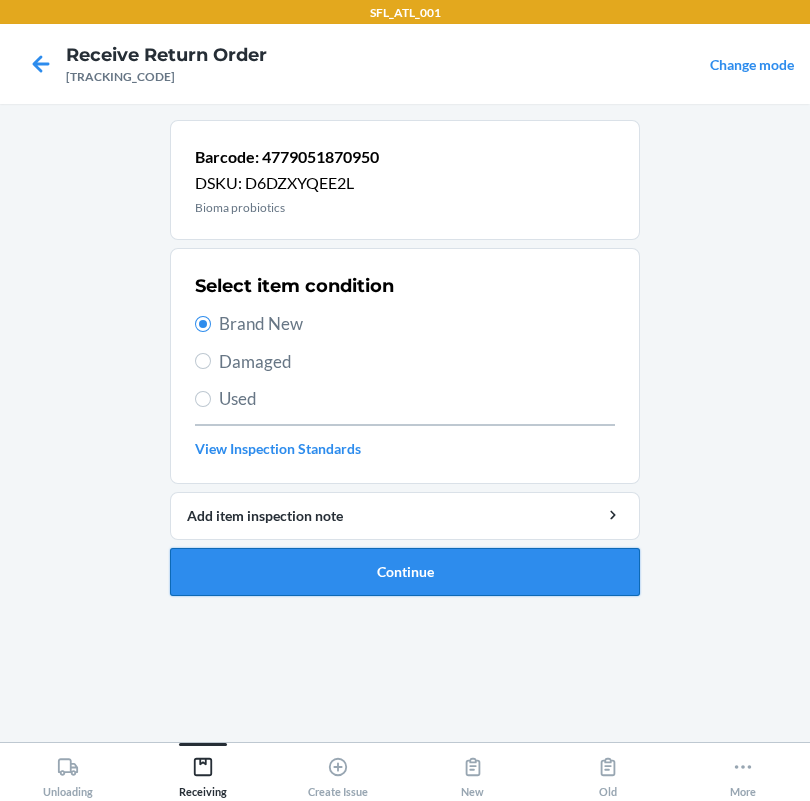 click on "Continue" at bounding box center (405, 572) 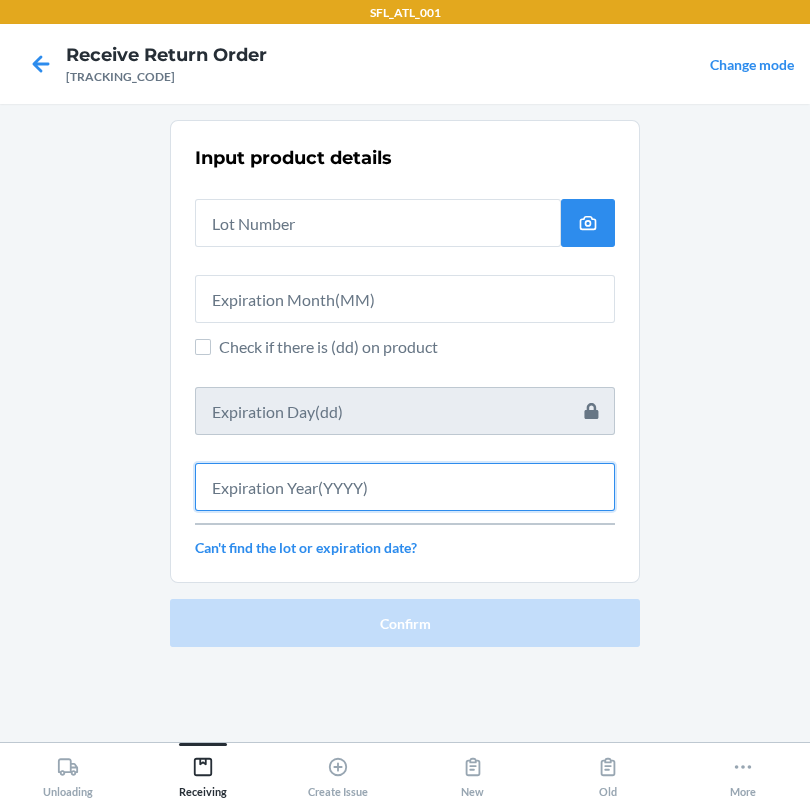 click at bounding box center [405, 487] 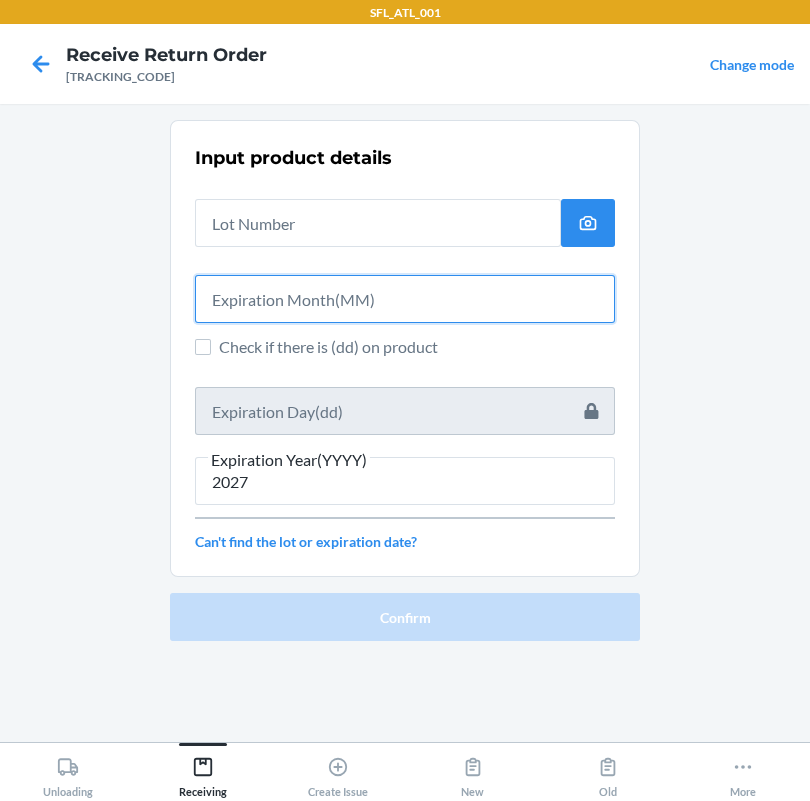 click at bounding box center [405, 299] 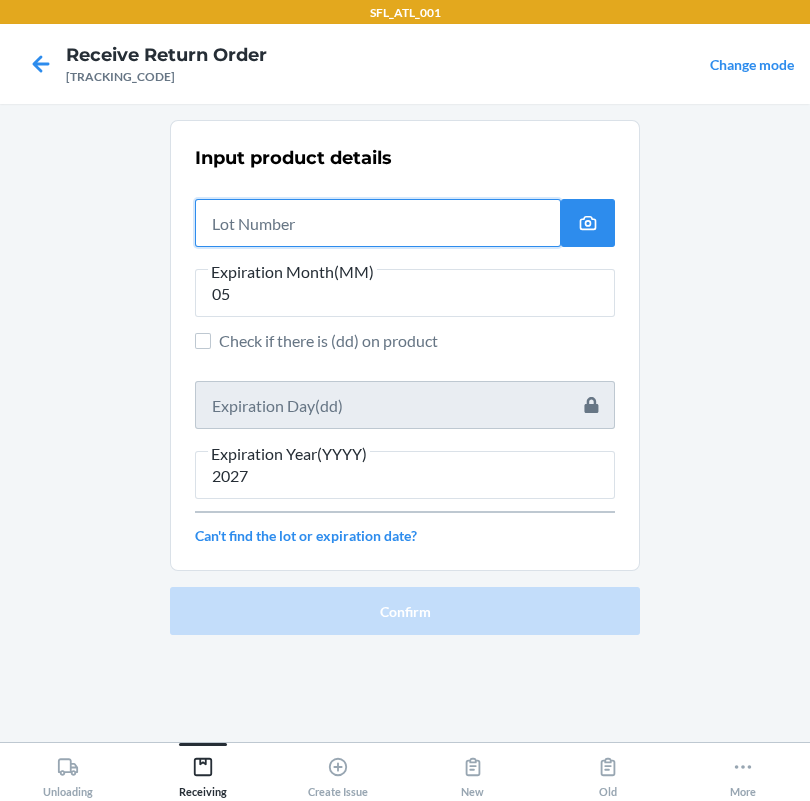 click at bounding box center [378, 223] 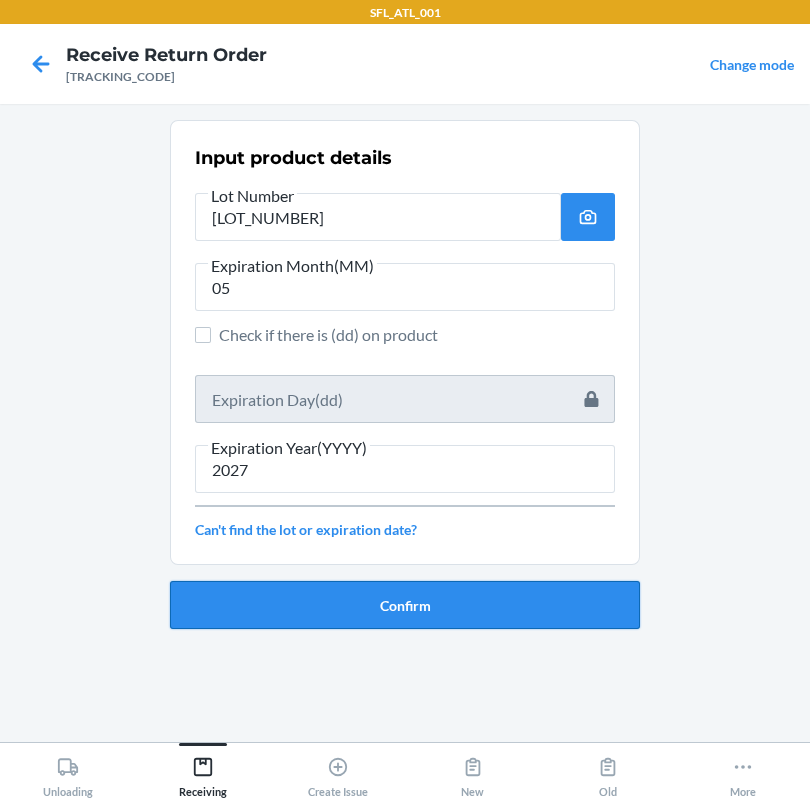 click on "Confirm" at bounding box center (405, 605) 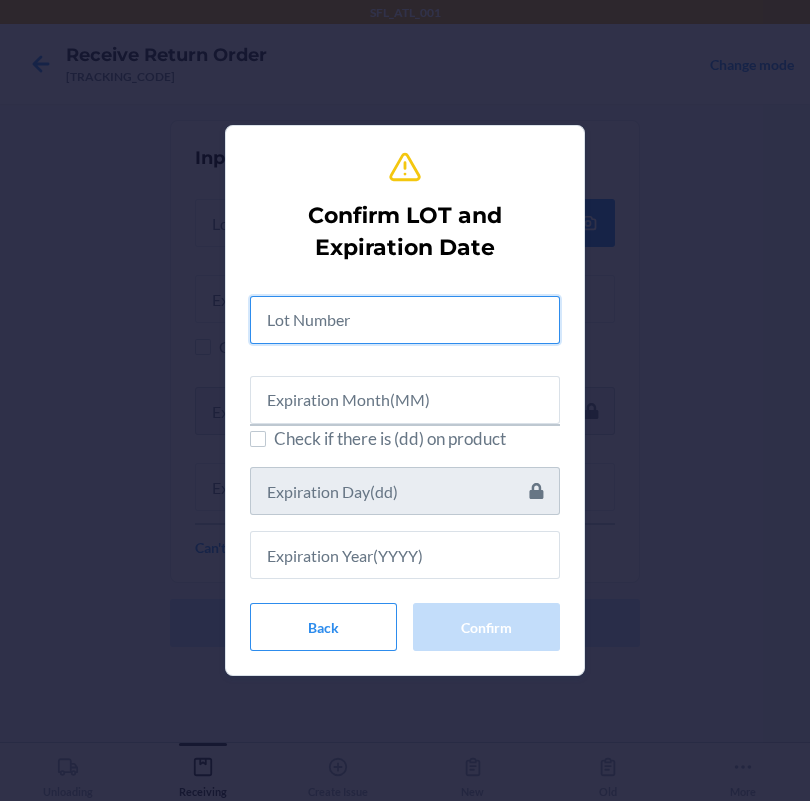 click at bounding box center [405, 320] 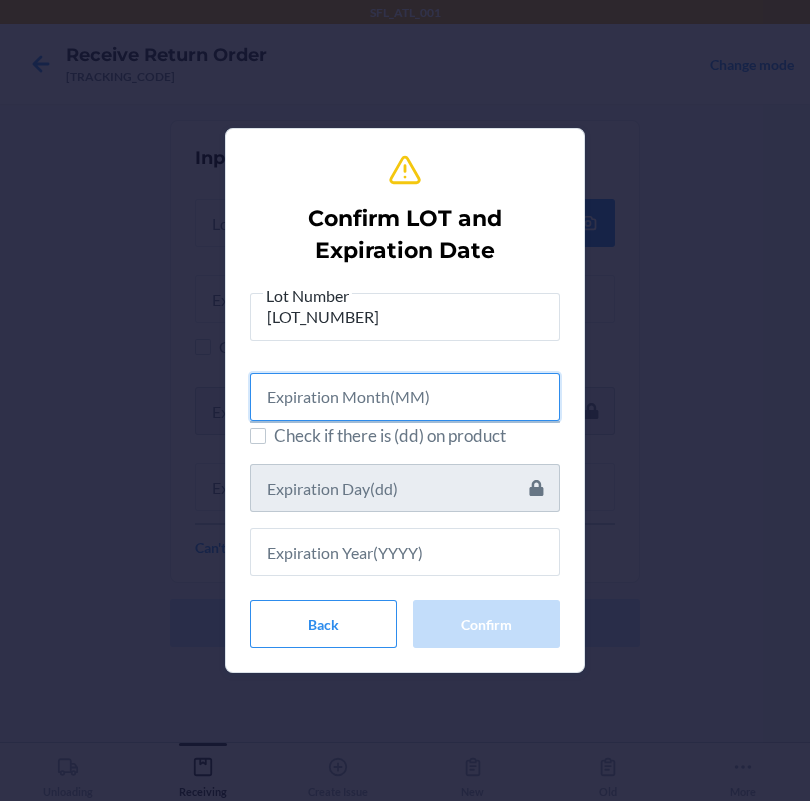 click at bounding box center (405, 397) 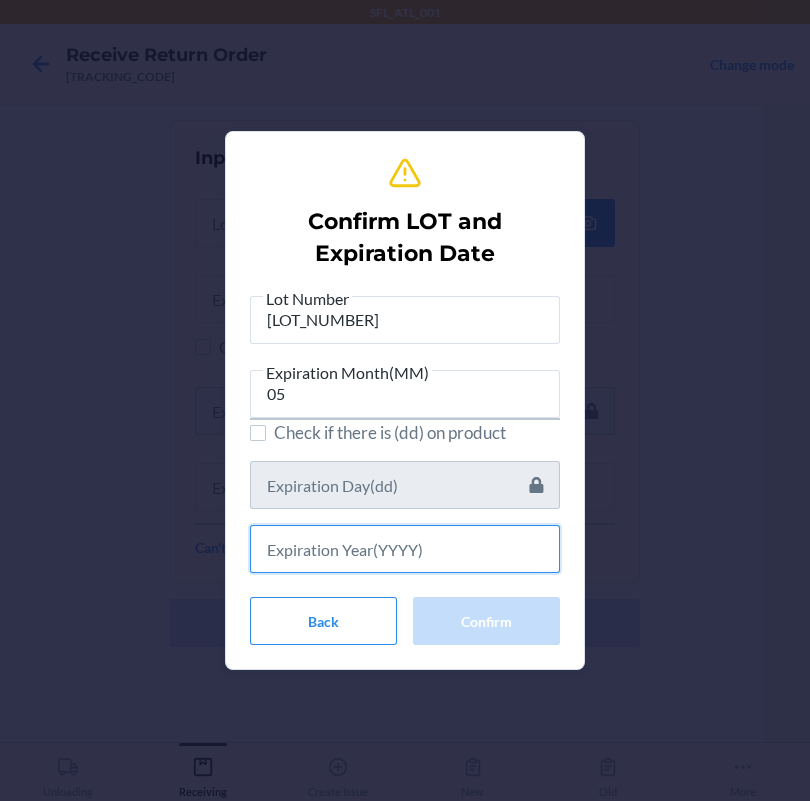 click at bounding box center [405, 549] 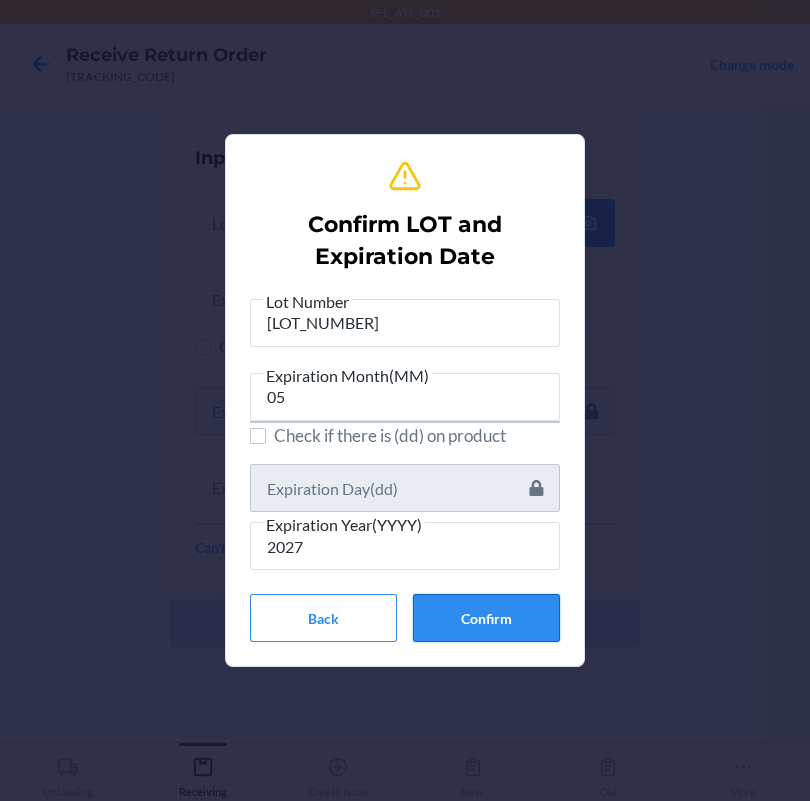 click on "Confirm" at bounding box center [486, 618] 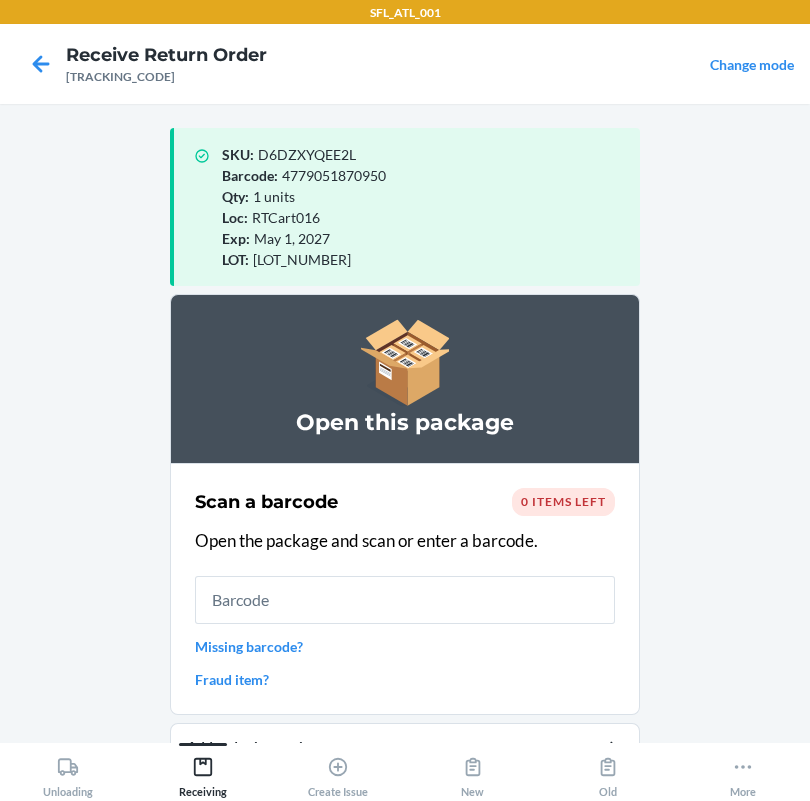 scroll, scrollTop: 99, scrollLeft: 0, axis: vertical 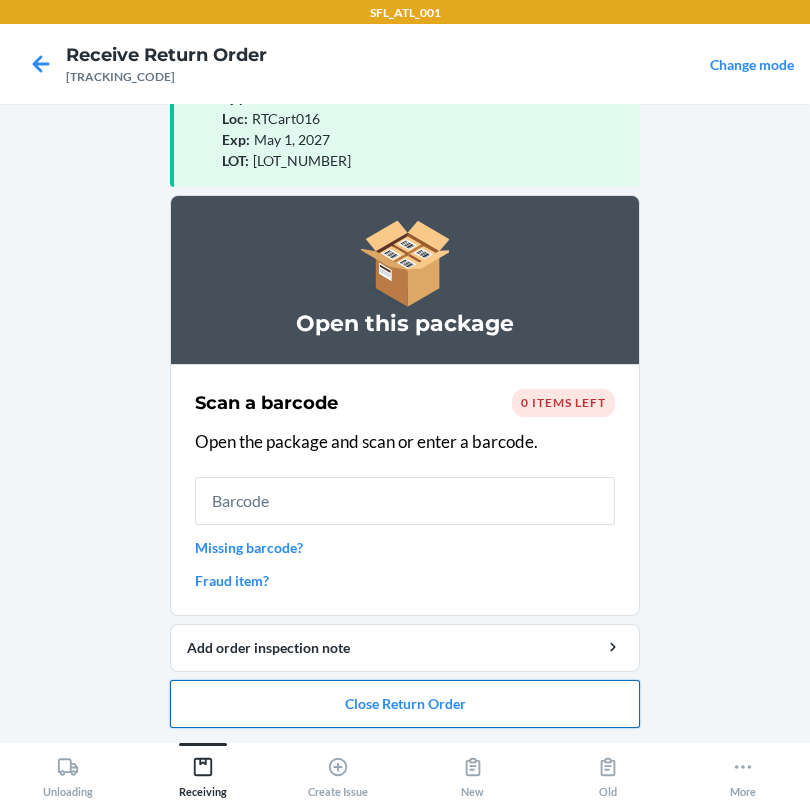 click on "Close Return Order" at bounding box center (405, 704) 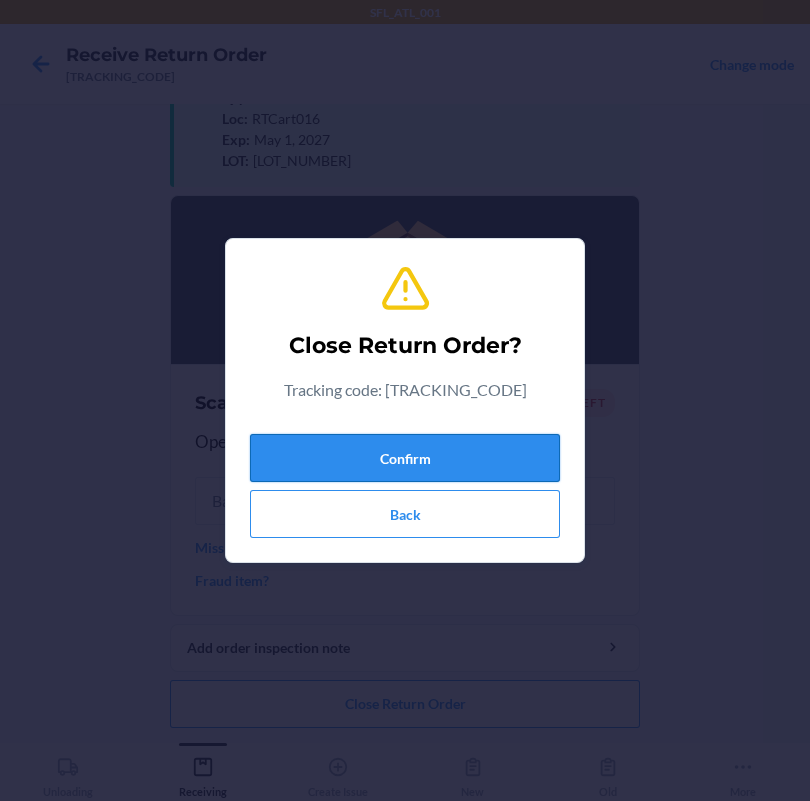 click on "Confirm" at bounding box center [405, 458] 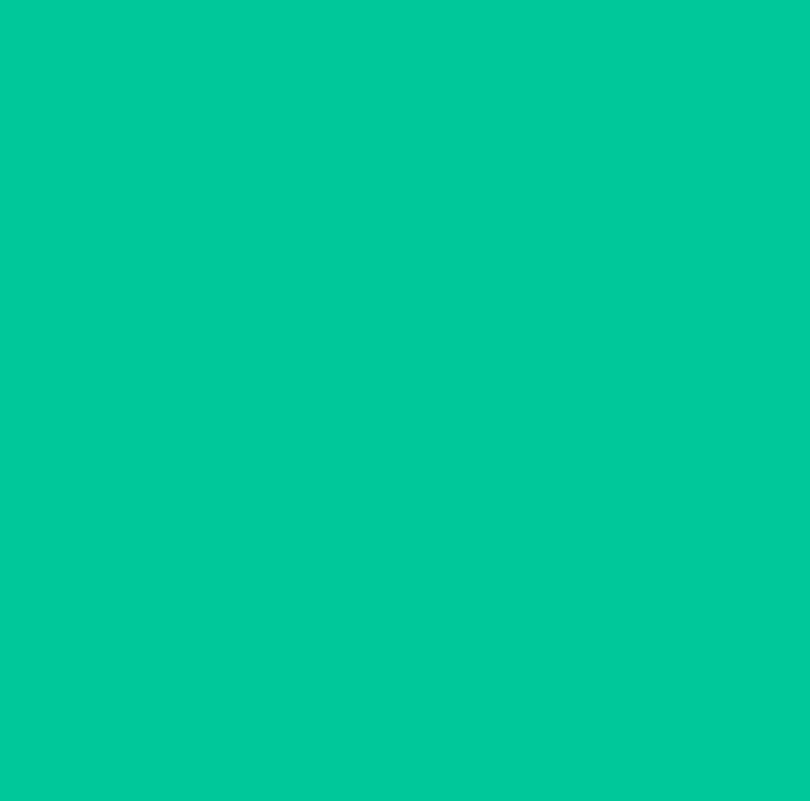 scroll, scrollTop: 0, scrollLeft: 0, axis: both 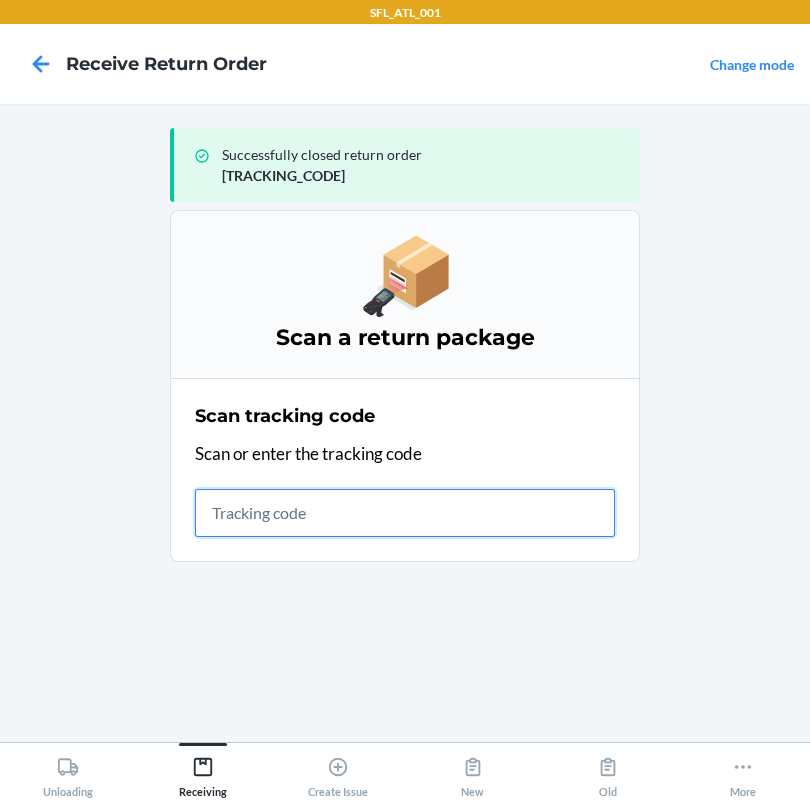 click at bounding box center [405, 513] 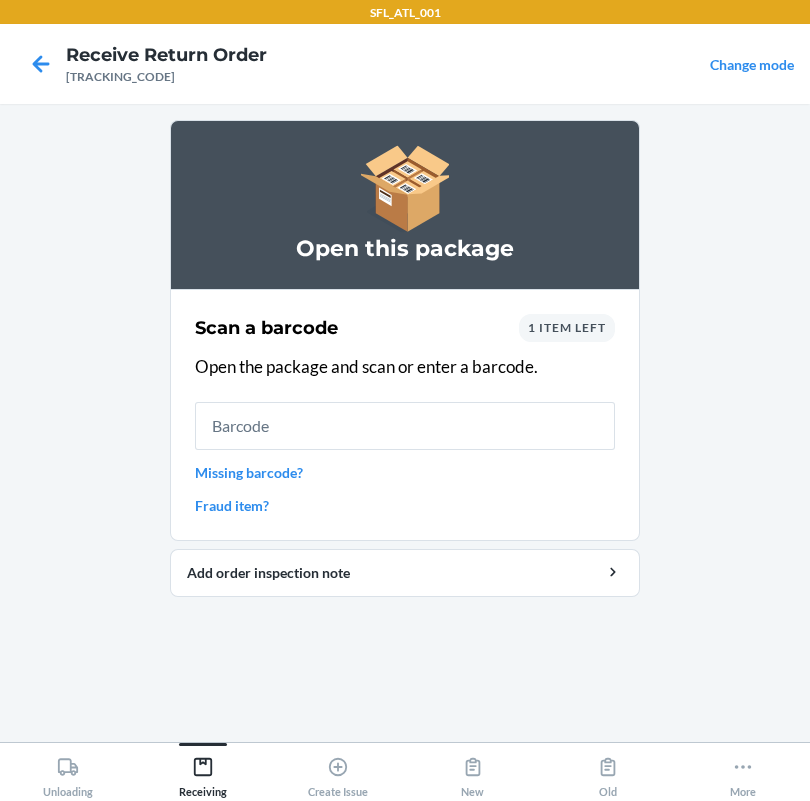 click at bounding box center (405, 426) 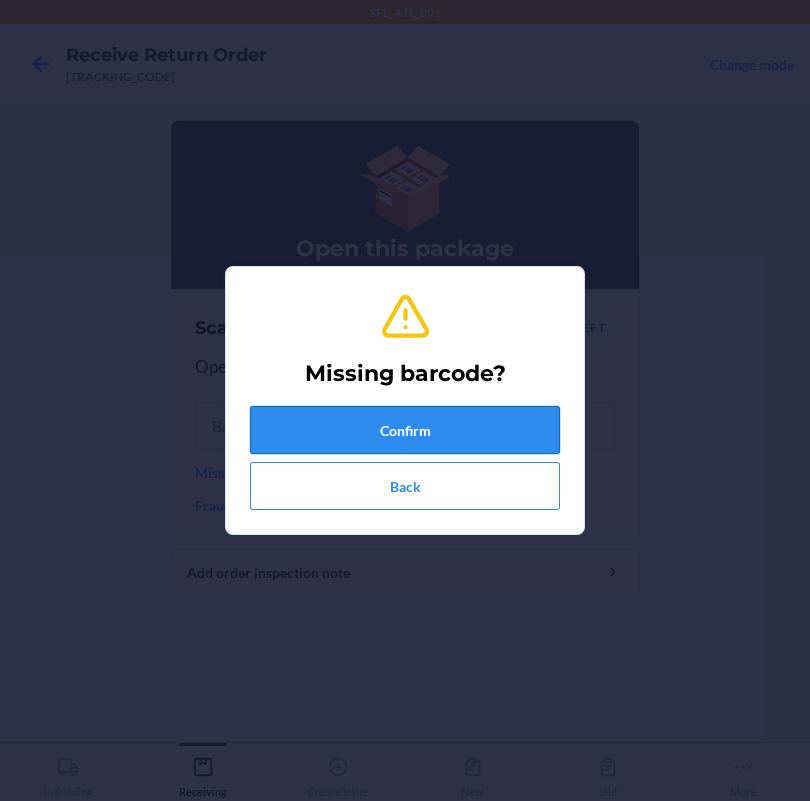 click on "Confirm" at bounding box center [405, 430] 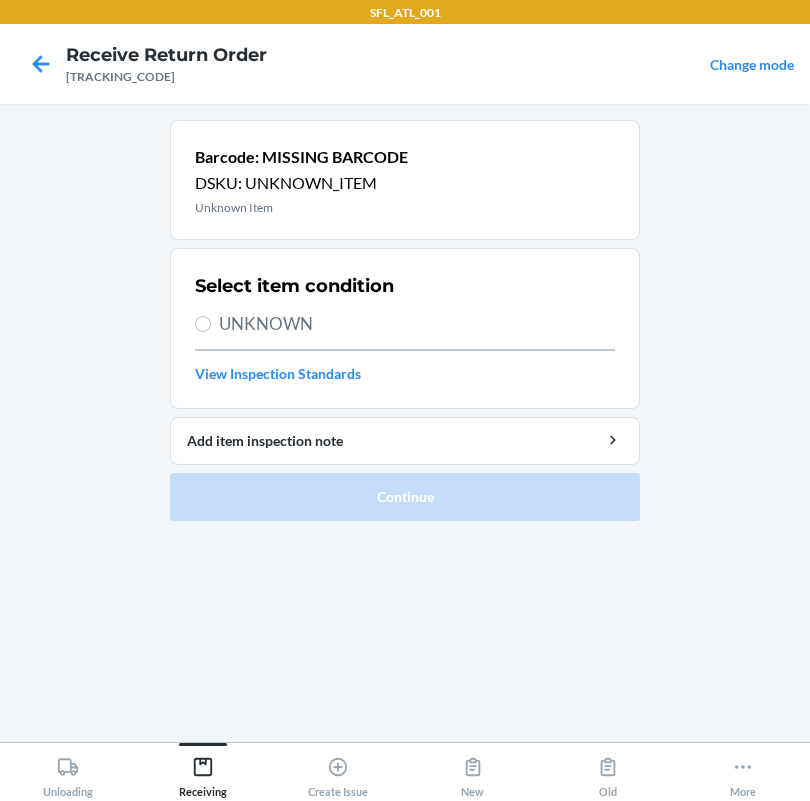 drag, startPoint x: 230, startPoint y: 323, endPoint x: 298, endPoint y: 416, distance: 115.2085 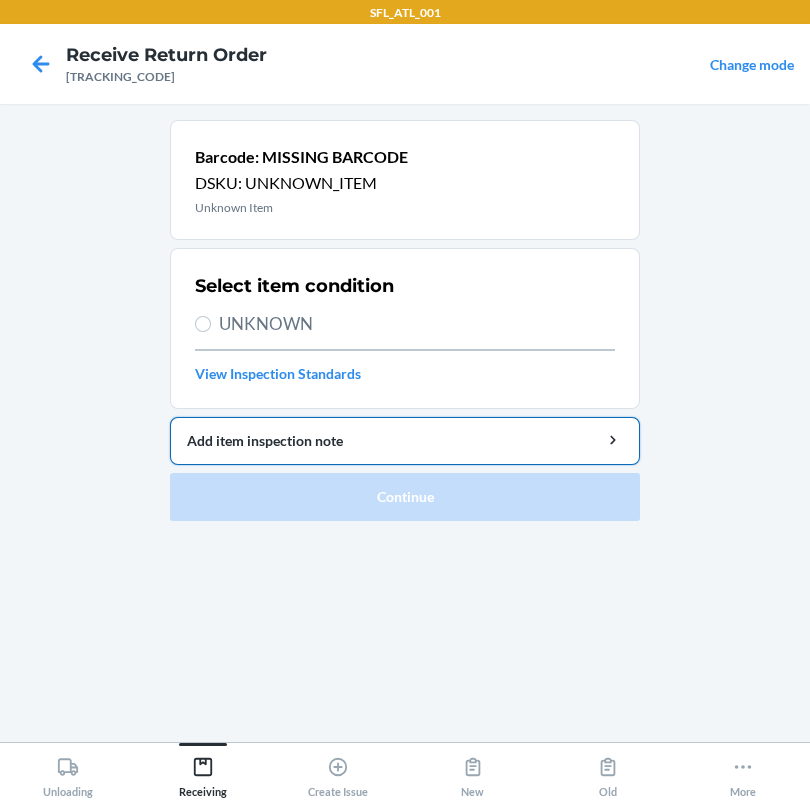 click on "UNKNOWN" at bounding box center (417, 324) 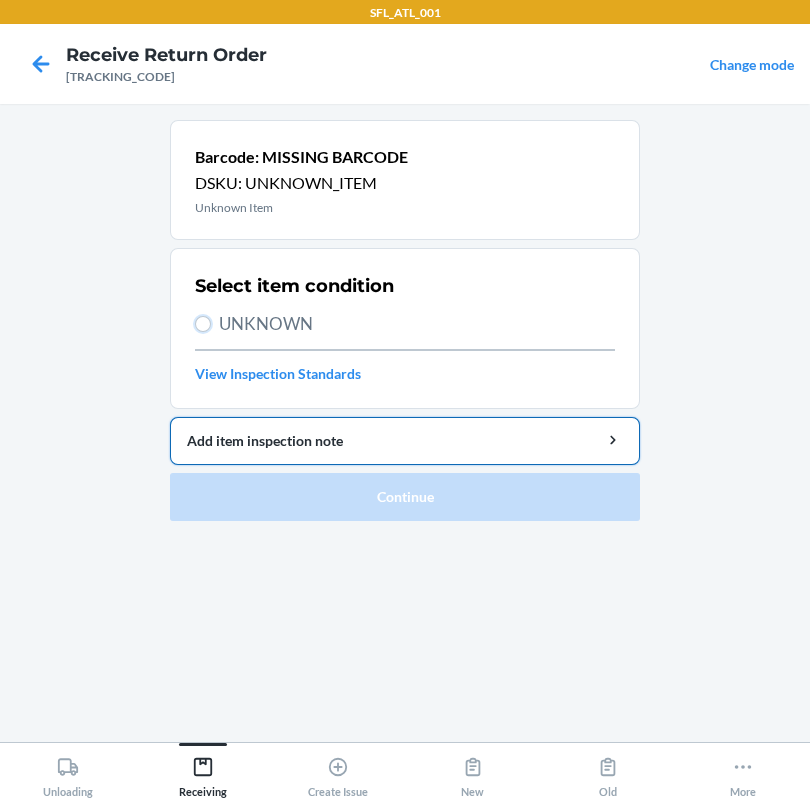 click on "UNKNOWN" at bounding box center [203, 324] 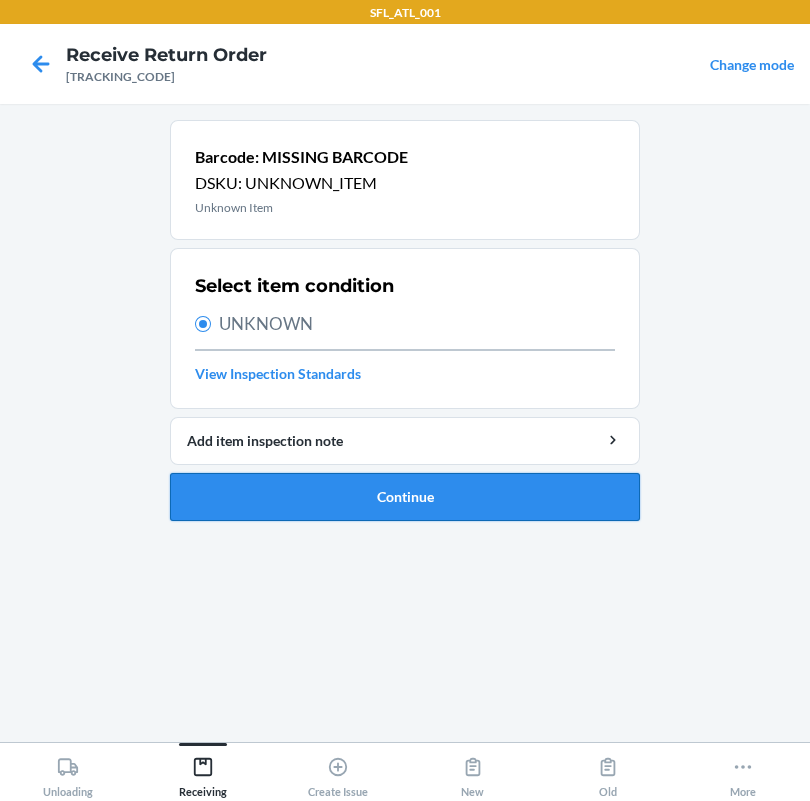 click on "Continue" at bounding box center [405, 497] 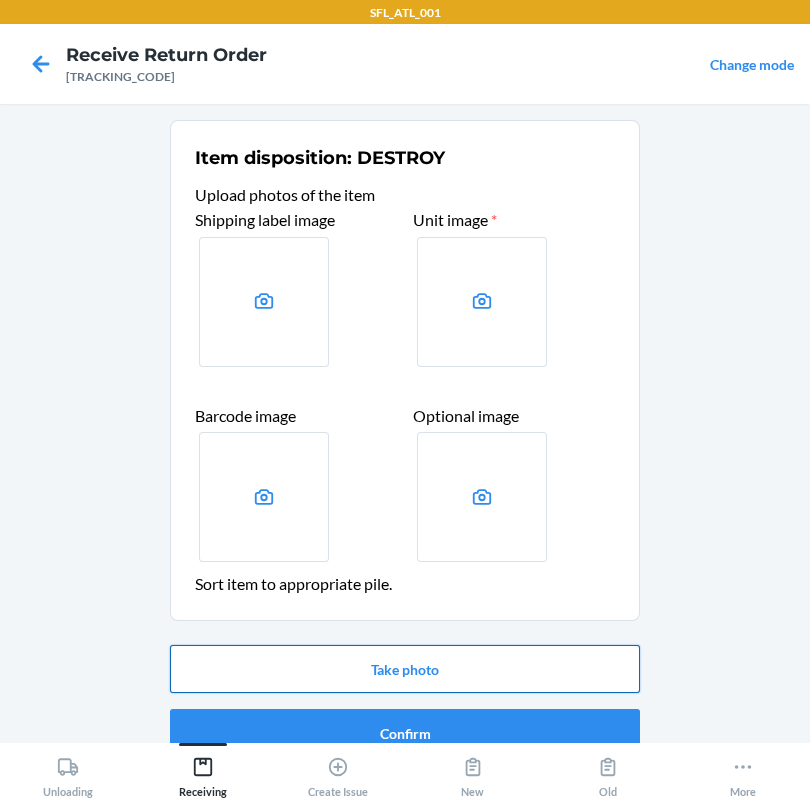 click on "Take photo" at bounding box center [405, 669] 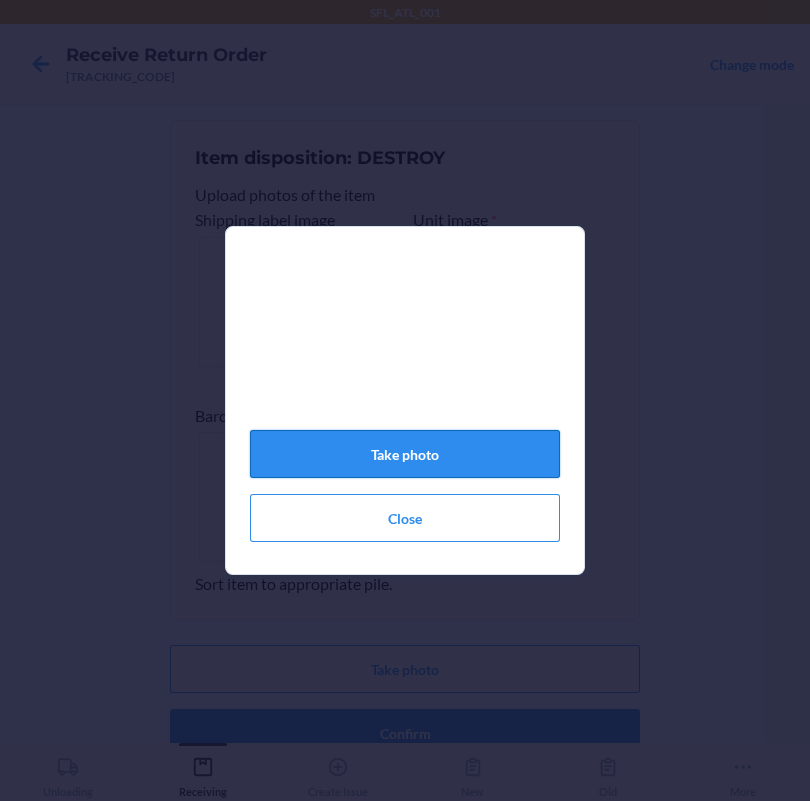 click on "Take photo" 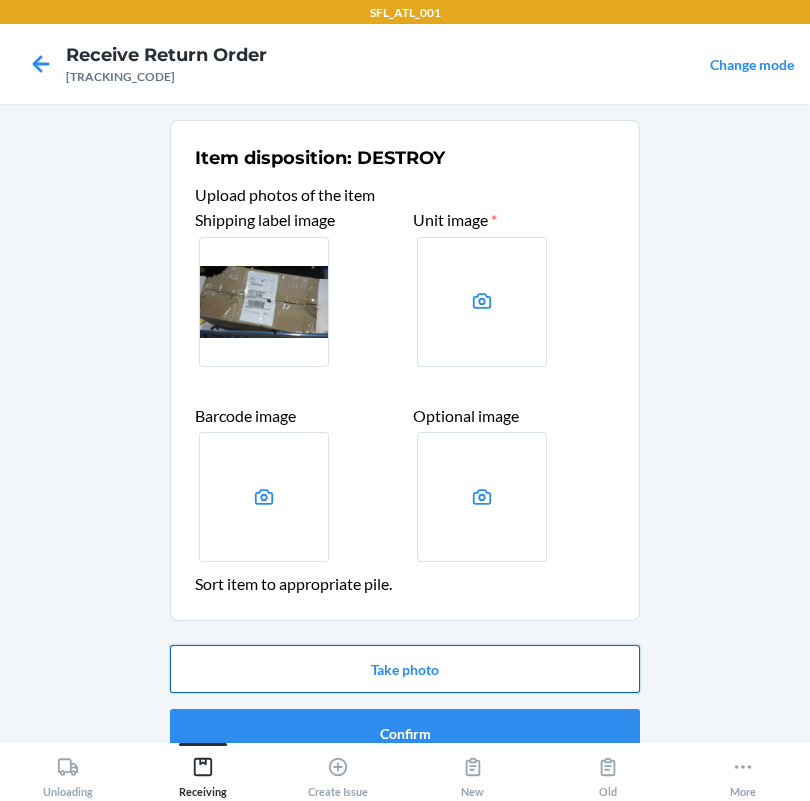 drag, startPoint x: 426, startPoint y: 632, endPoint x: 434, endPoint y: 666, distance: 34.928497 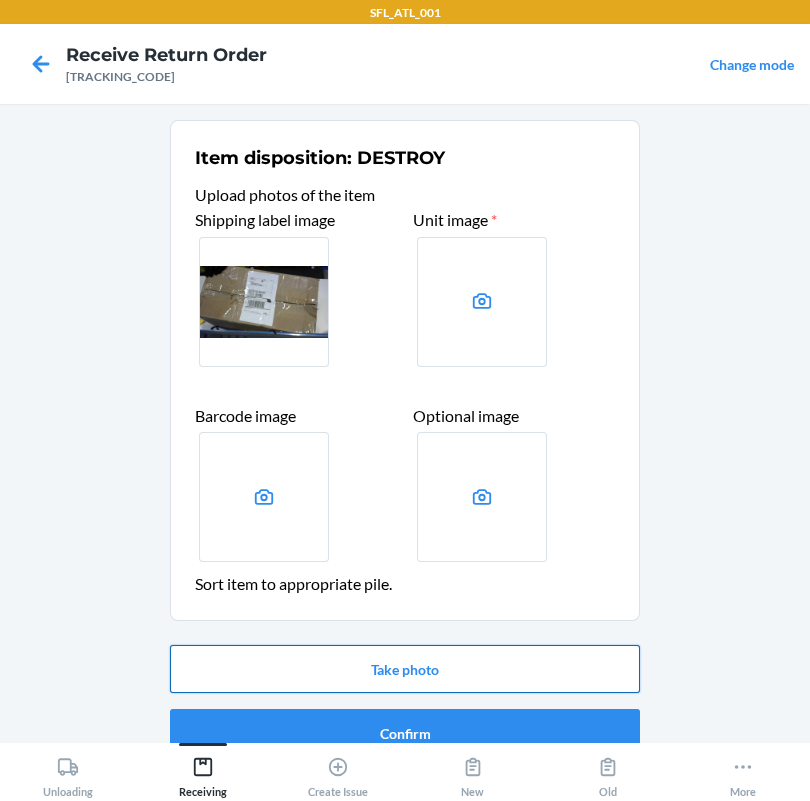 click on "Item disposition: DESTROY Upload photos of the item Shipping label image Unit image   * Barcode image Optional image Sort item to appropriate pile. Take photo Confirm" at bounding box center (405, 442) 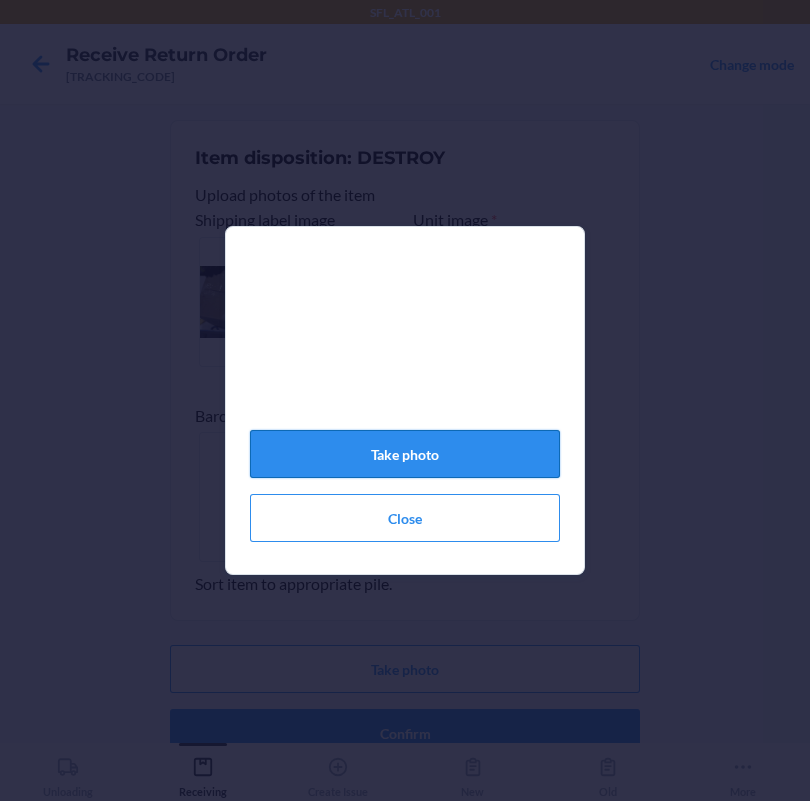 click on "Take photo" 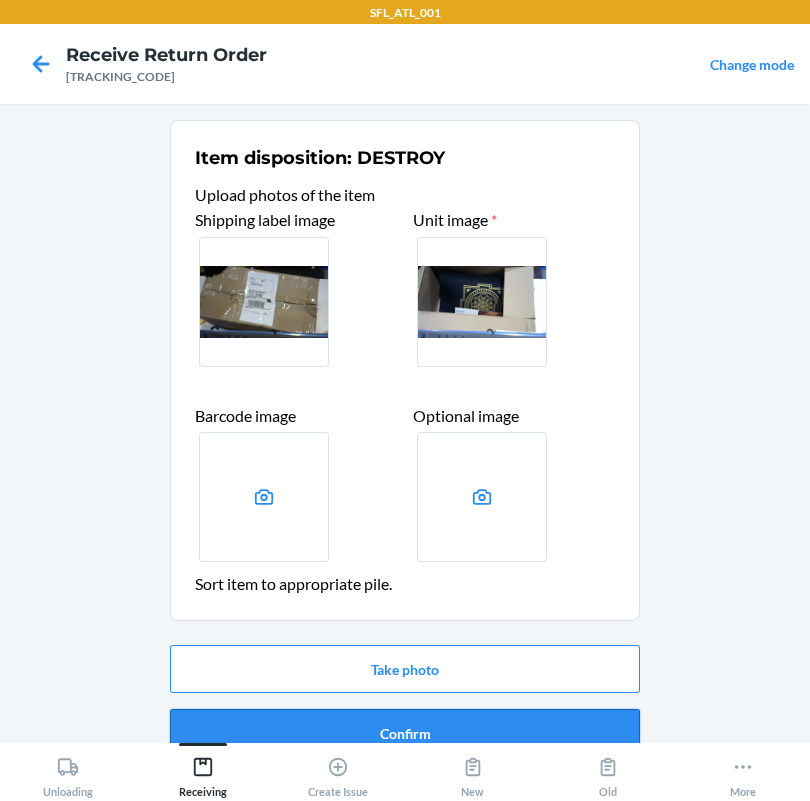 click on "Confirm" at bounding box center [405, 733] 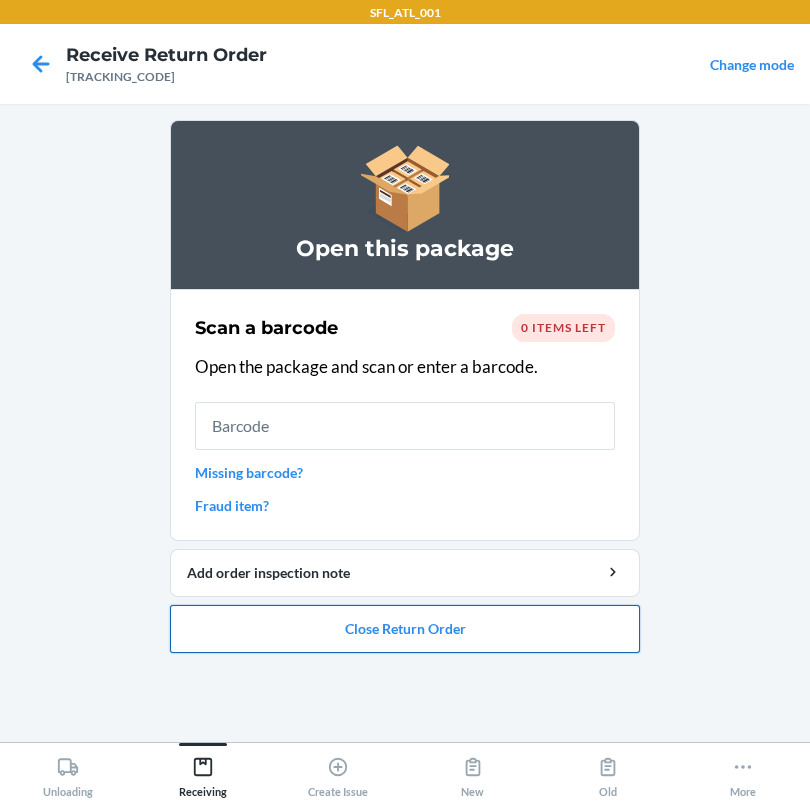 click on "Close Return Order" at bounding box center (405, 629) 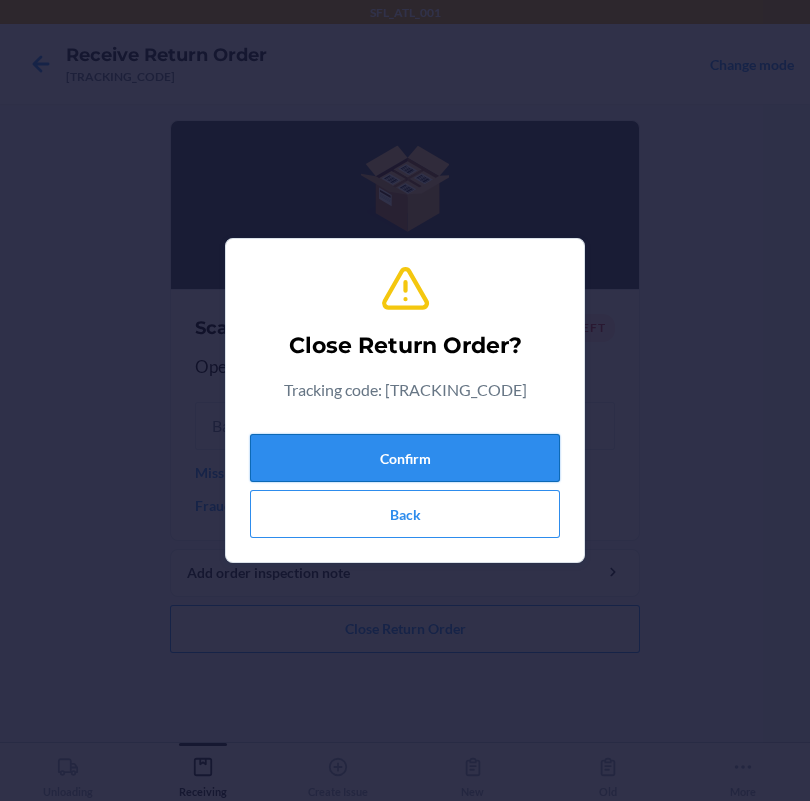 click on "Confirm" at bounding box center [405, 458] 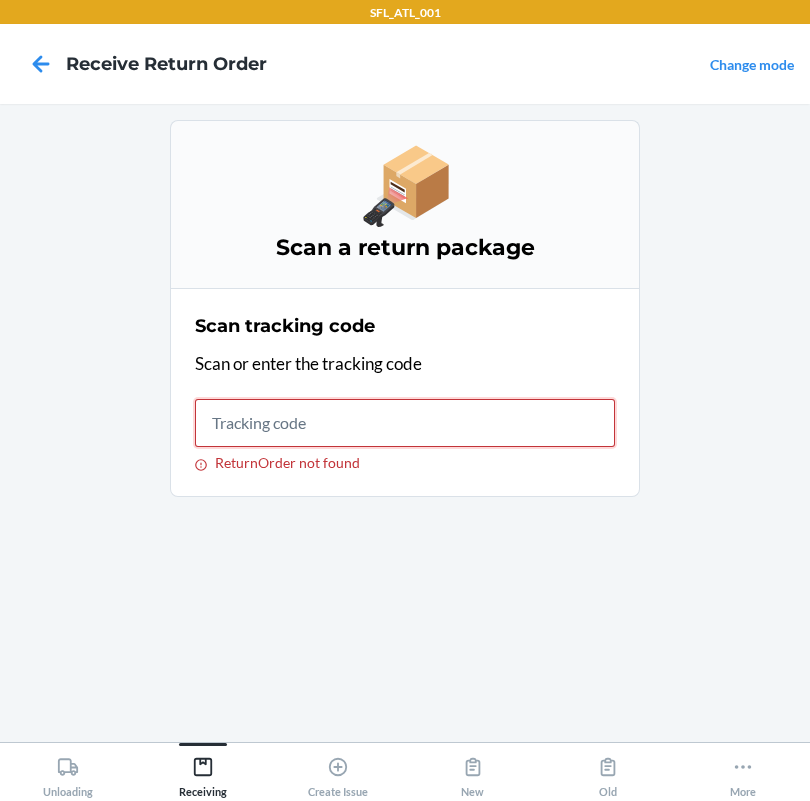 click on "ReturnOrder not found" at bounding box center [405, 423] 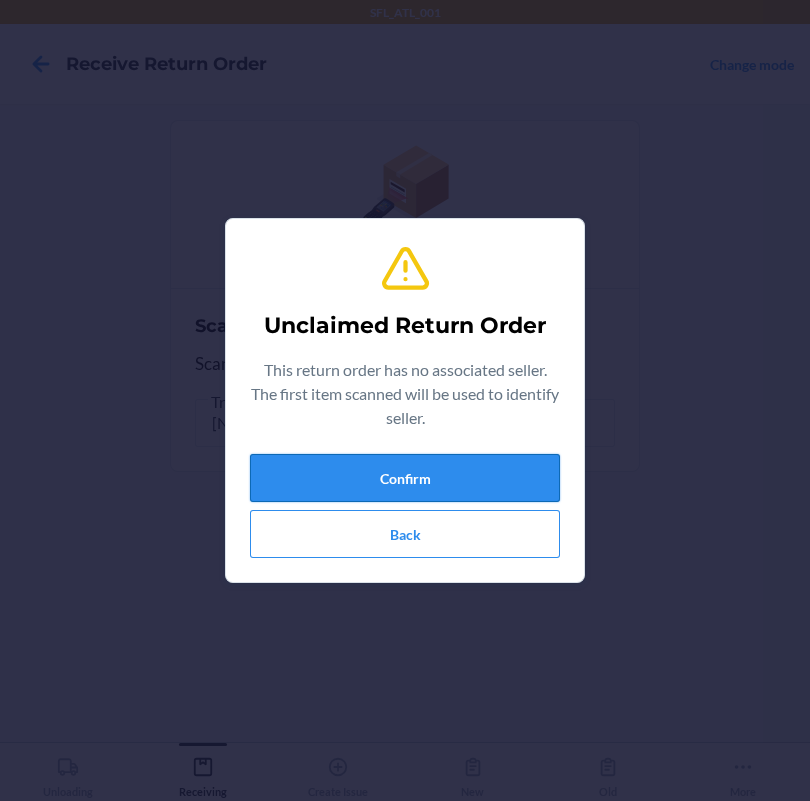 click on "Confirm" at bounding box center (405, 478) 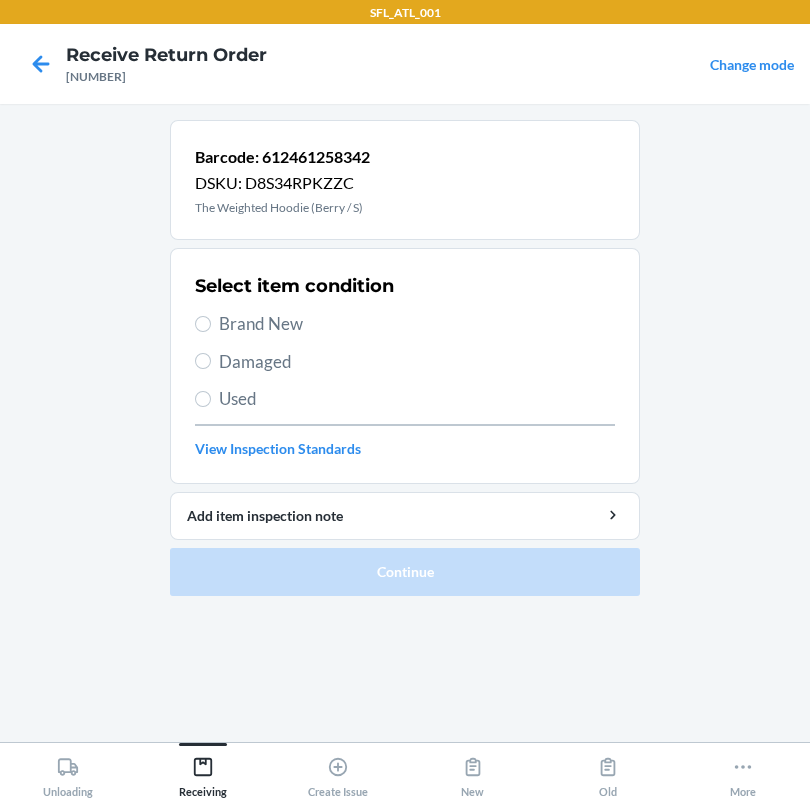 click on "Brand New" at bounding box center [417, 324] 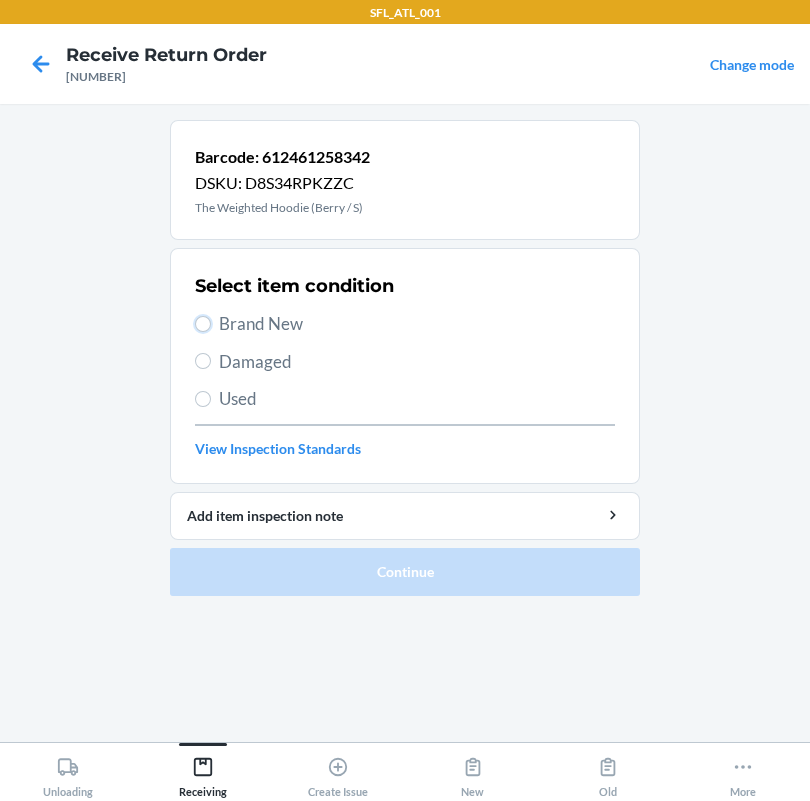 click on "Brand New" at bounding box center [203, 324] 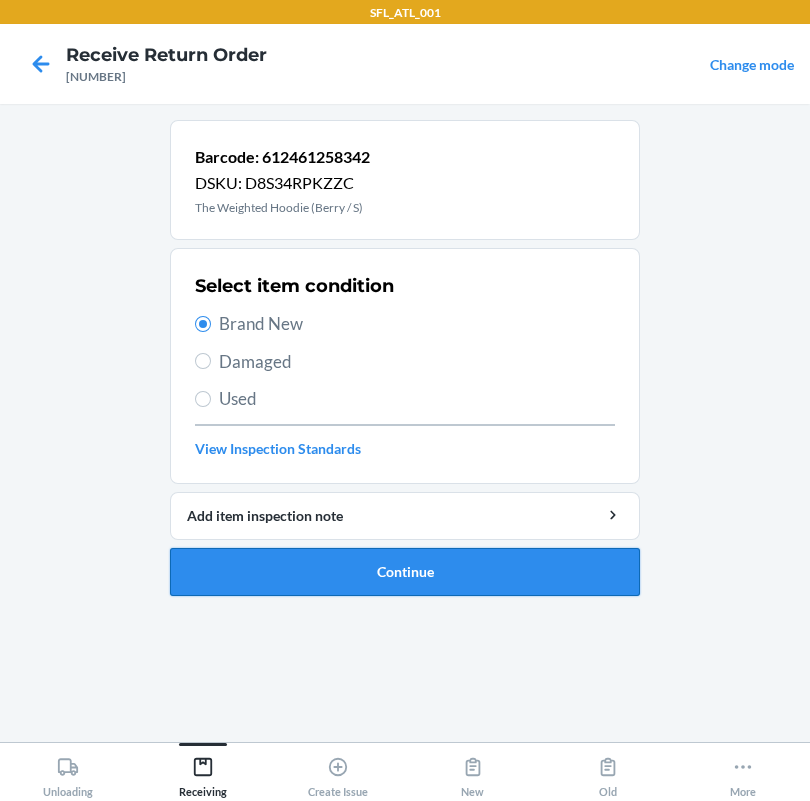 click on "Continue" at bounding box center [405, 572] 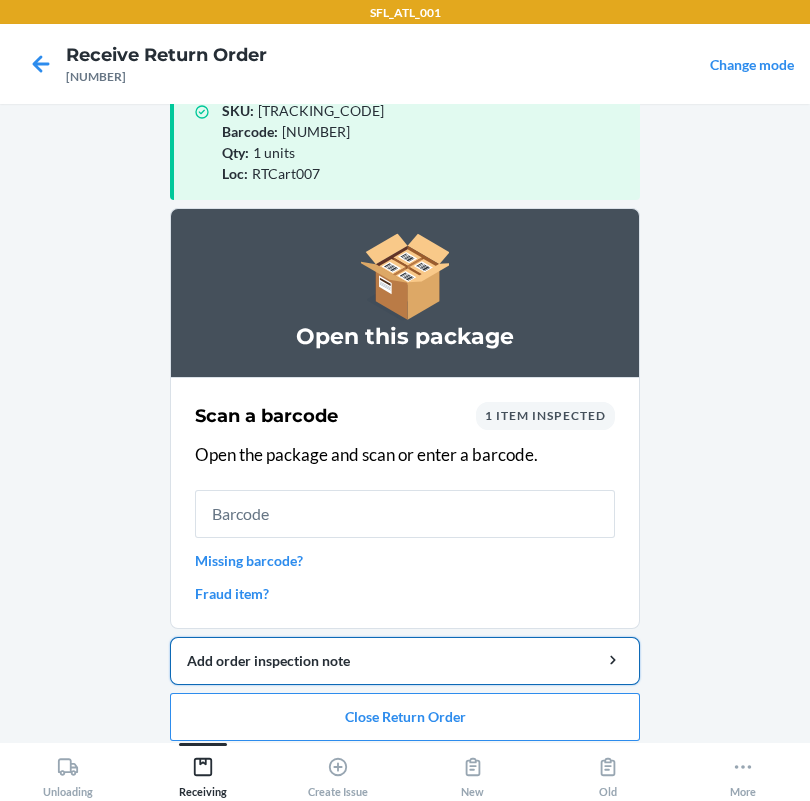 scroll, scrollTop: 57, scrollLeft: 0, axis: vertical 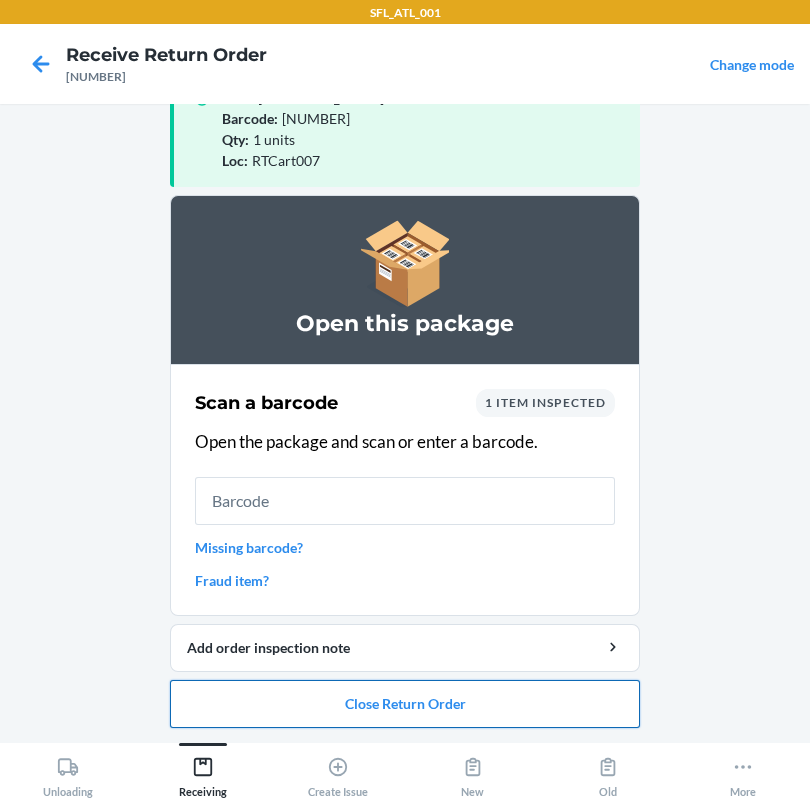 click on "Close Return Order" at bounding box center [405, 704] 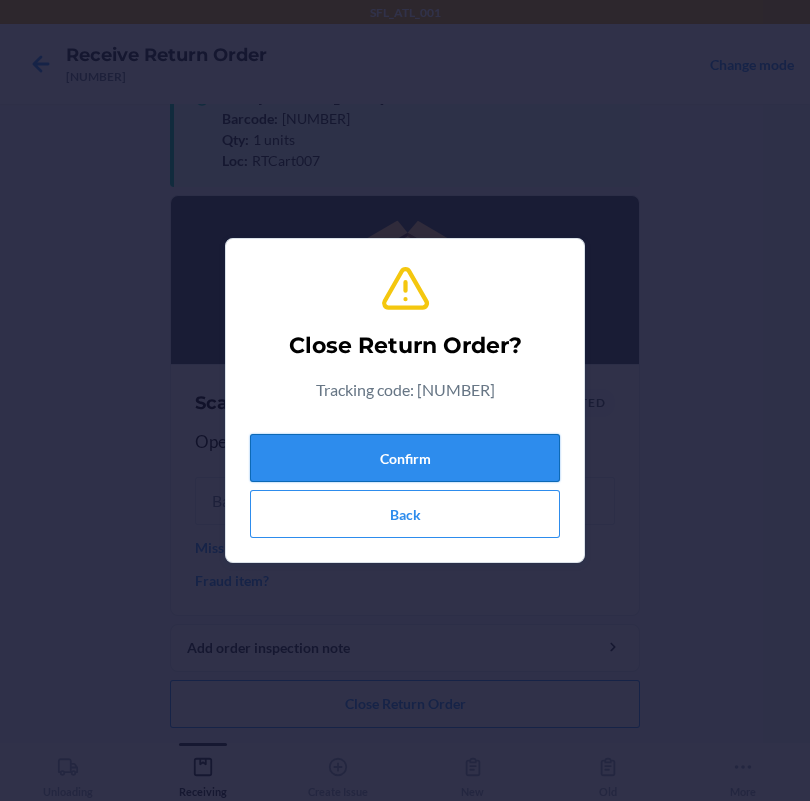 drag, startPoint x: 453, startPoint y: 464, endPoint x: 412, endPoint y: 457, distance: 41.59327 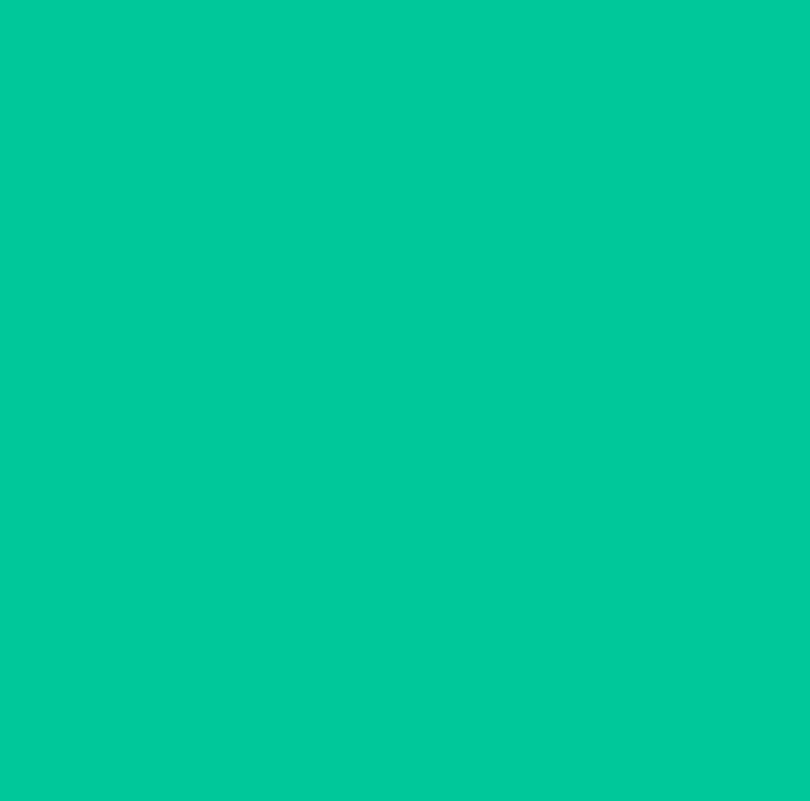 scroll, scrollTop: 0, scrollLeft: 0, axis: both 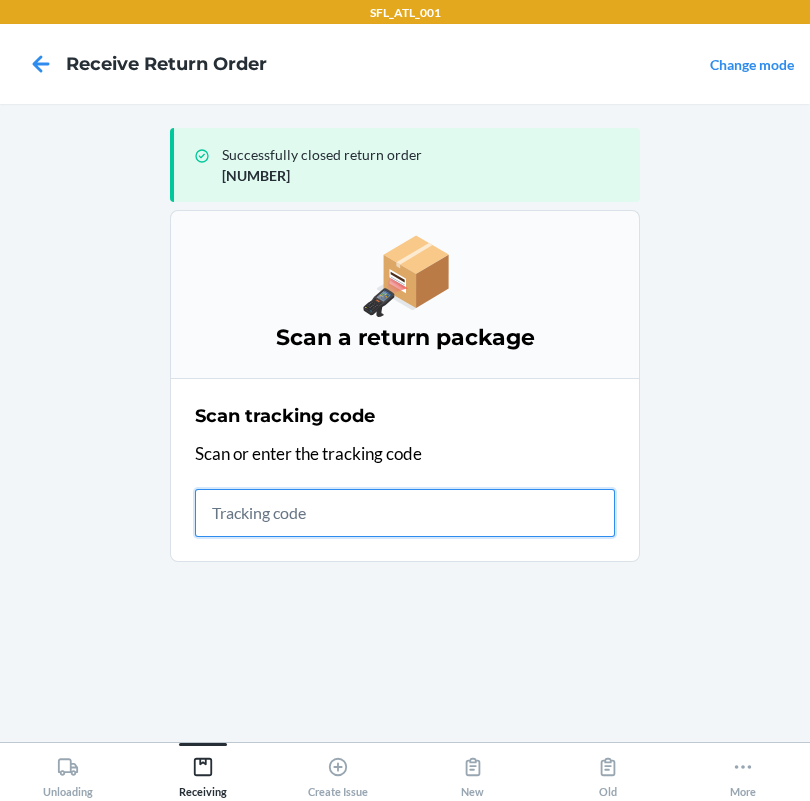 click at bounding box center (405, 513) 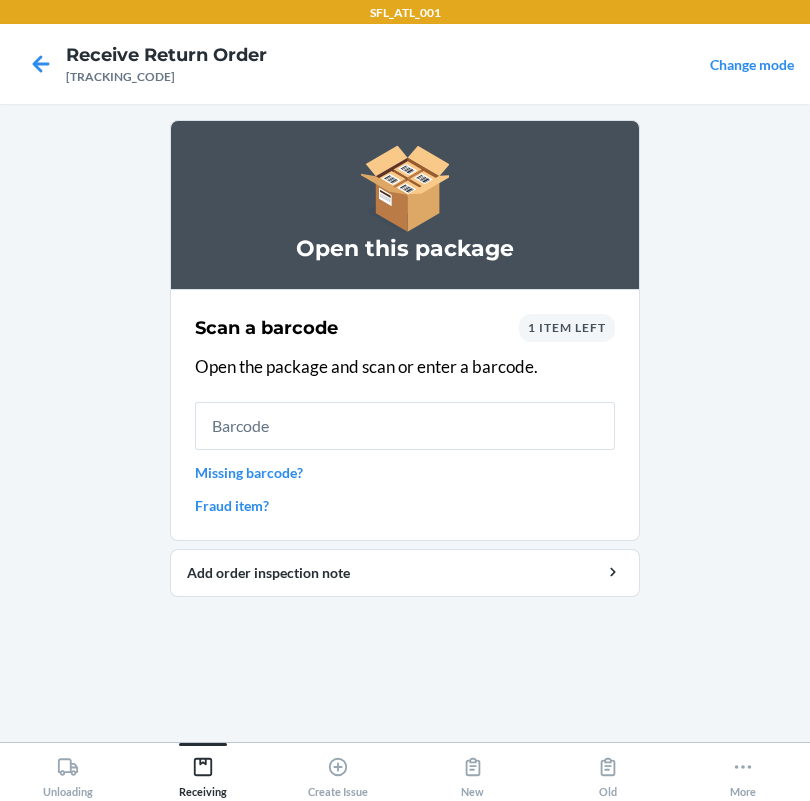 click at bounding box center [405, 426] 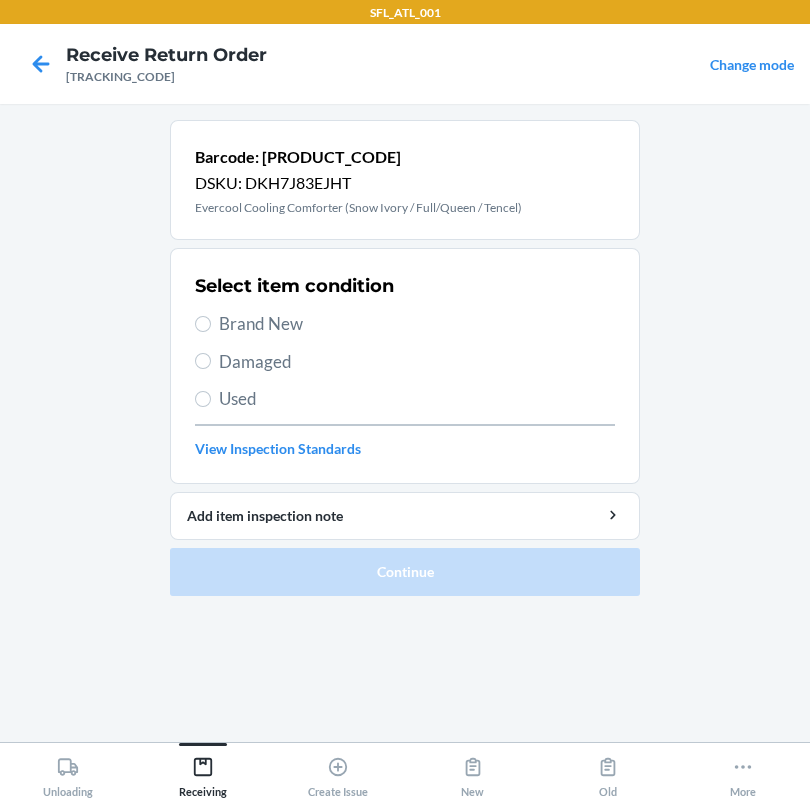 click on "Damaged" at bounding box center (417, 362) 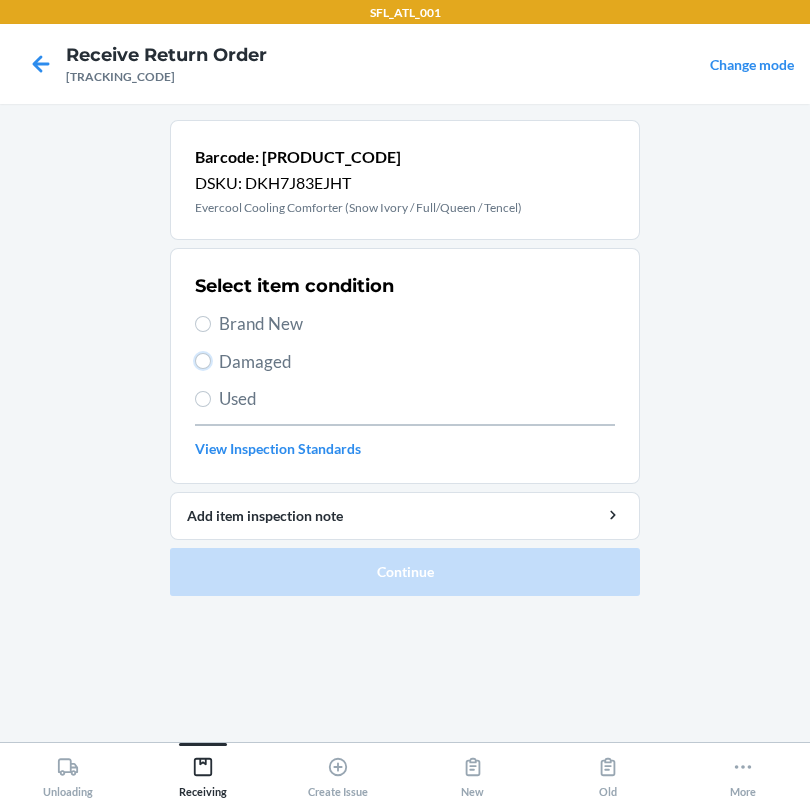 click on "Damaged" at bounding box center [203, 361] 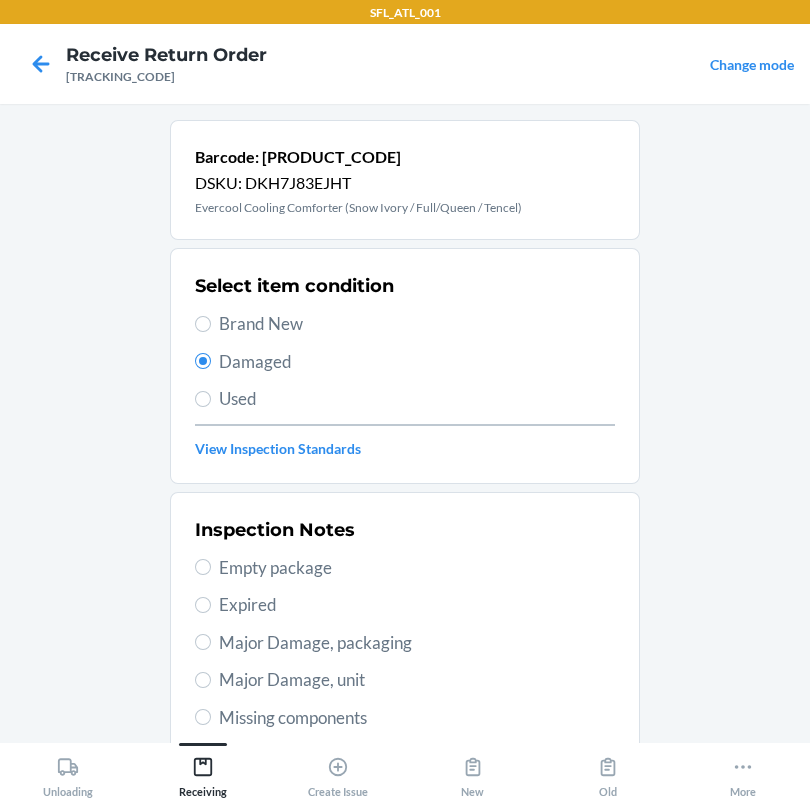 click on "Major Damage, packaging" at bounding box center (417, 643) 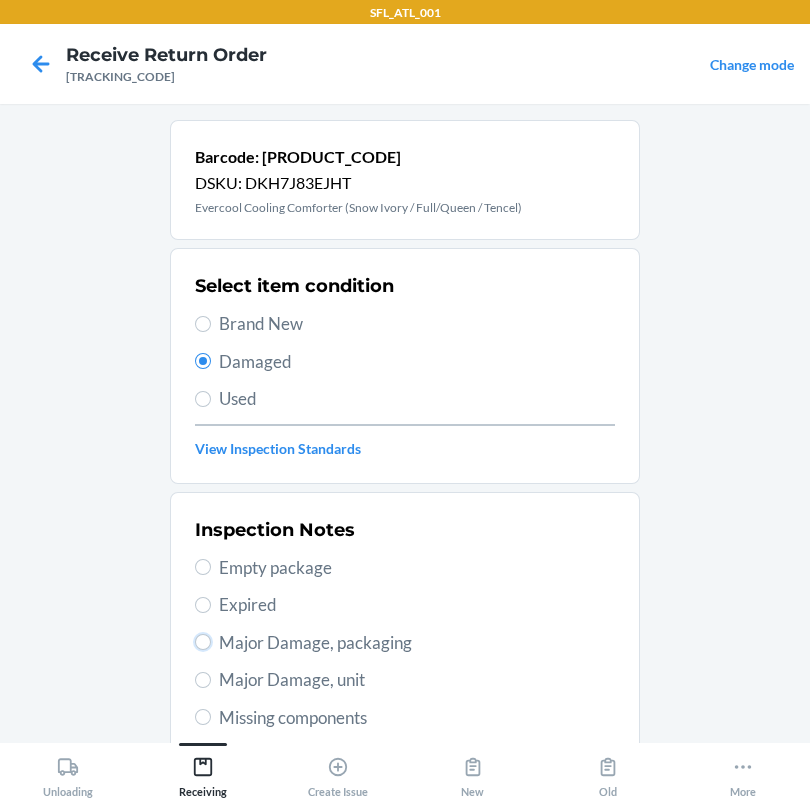 click on "Major Damage, packaging" at bounding box center [203, 642] 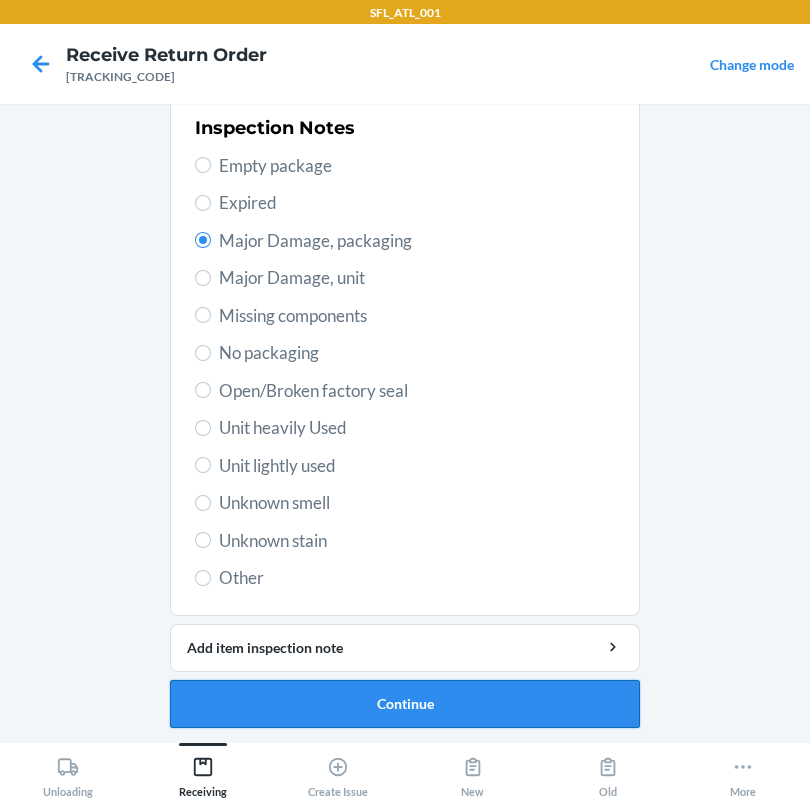 drag, startPoint x: 385, startPoint y: 678, endPoint x: 382, endPoint y: 690, distance: 12.369317 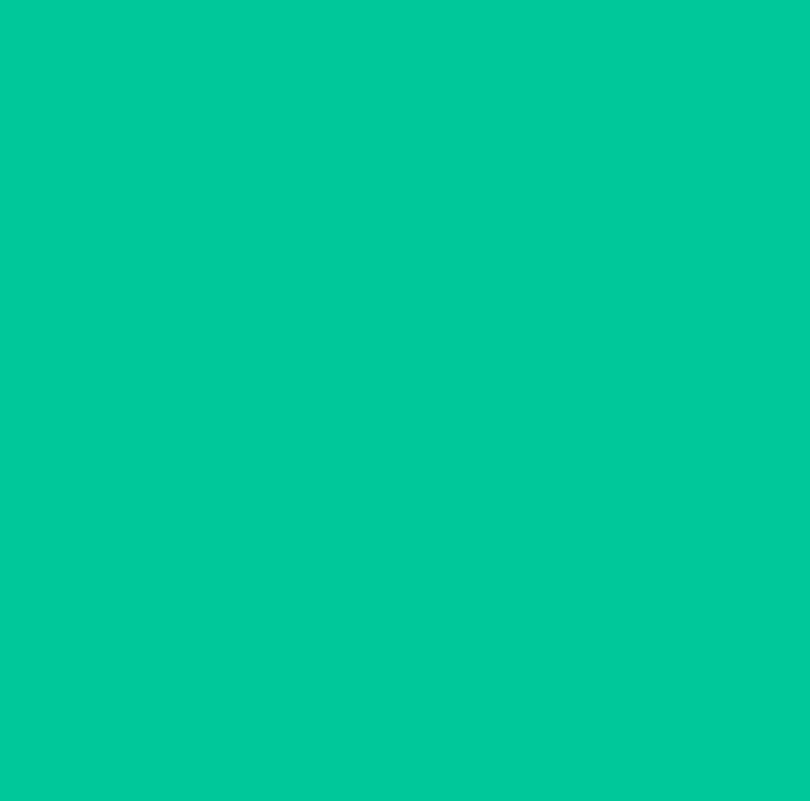 scroll, scrollTop: 225, scrollLeft: 0, axis: vertical 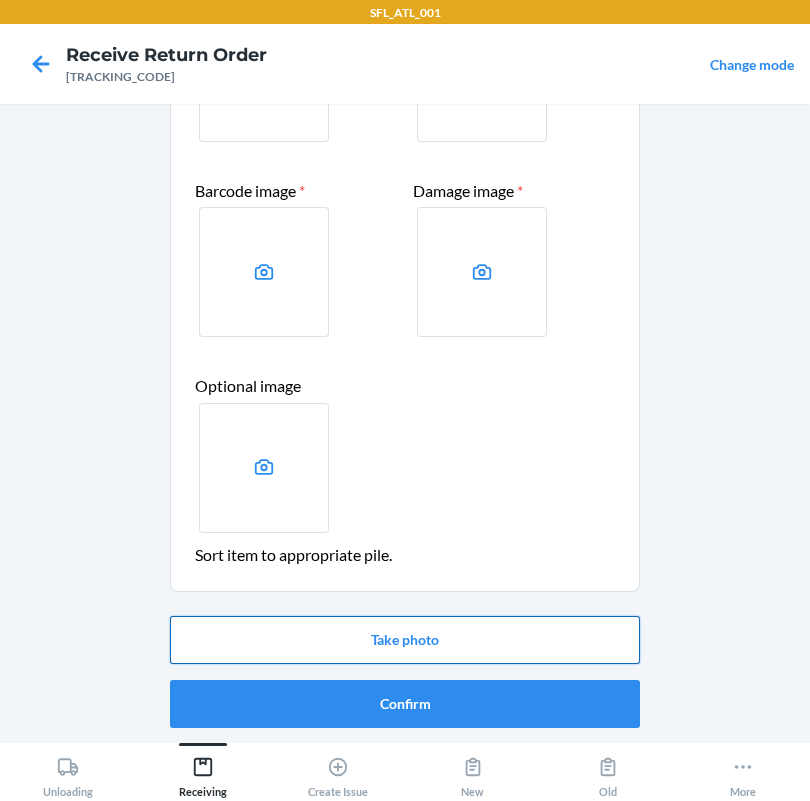 click on "Take photo" at bounding box center (405, 640) 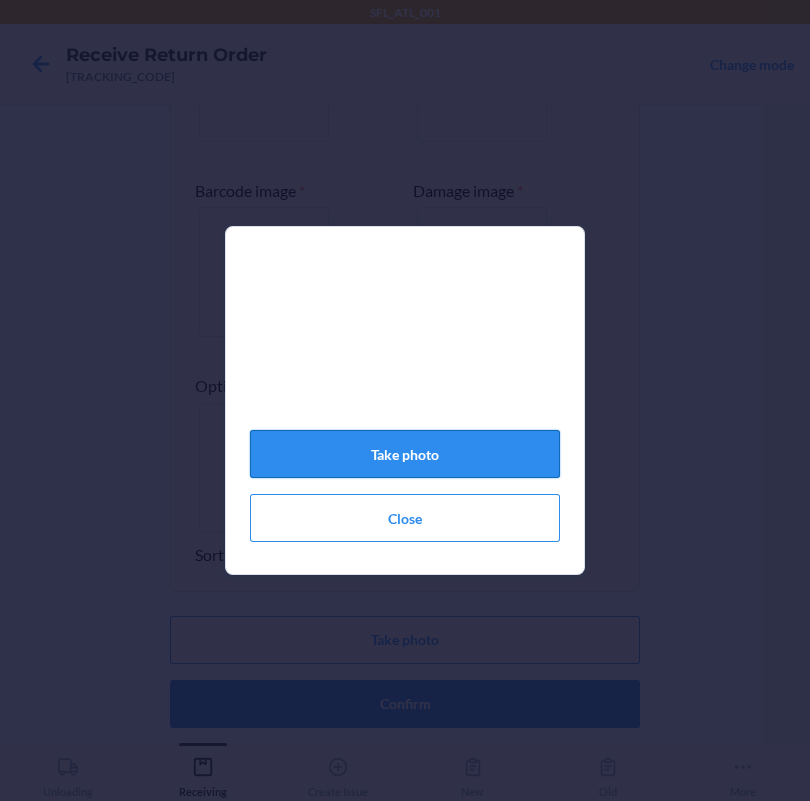 click on "Take photo" 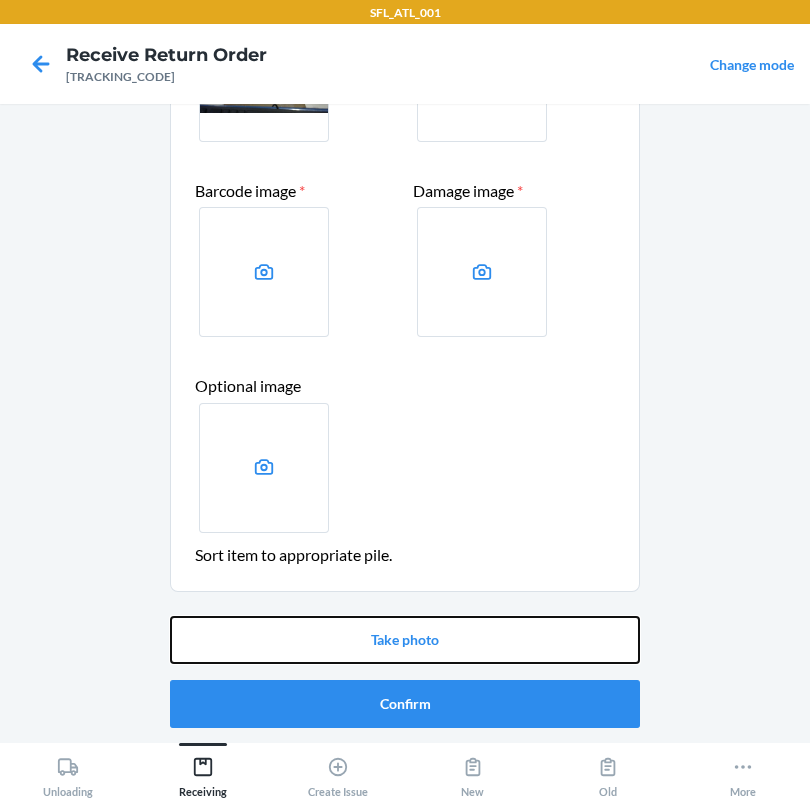 drag, startPoint x: 443, startPoint y: 647, endPoint x: 408, endPoint y: 585, distance: 71.19691 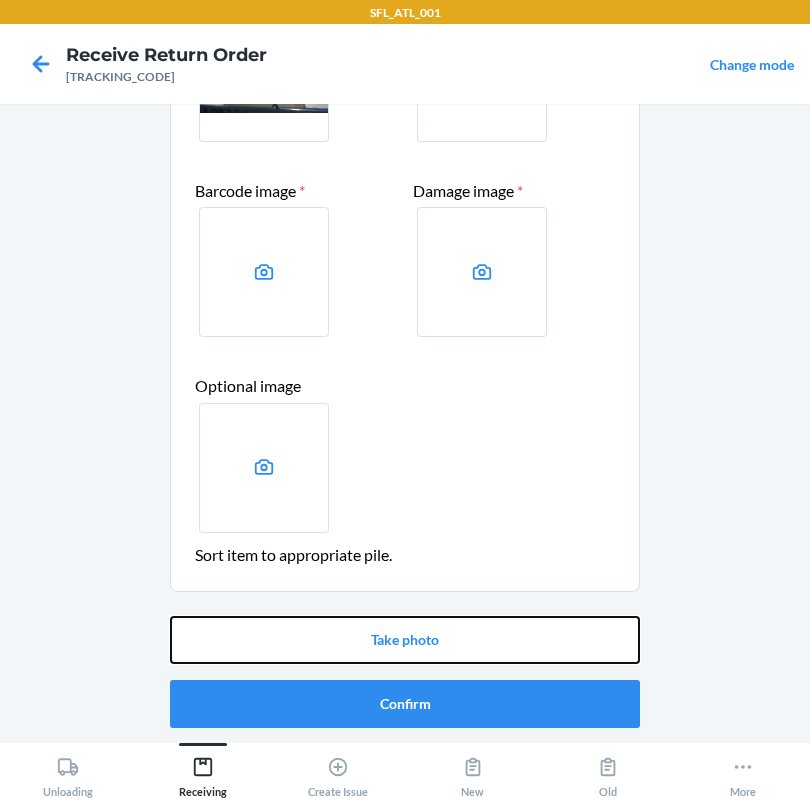 click on "Take photo" at bounding box center [405, 640] 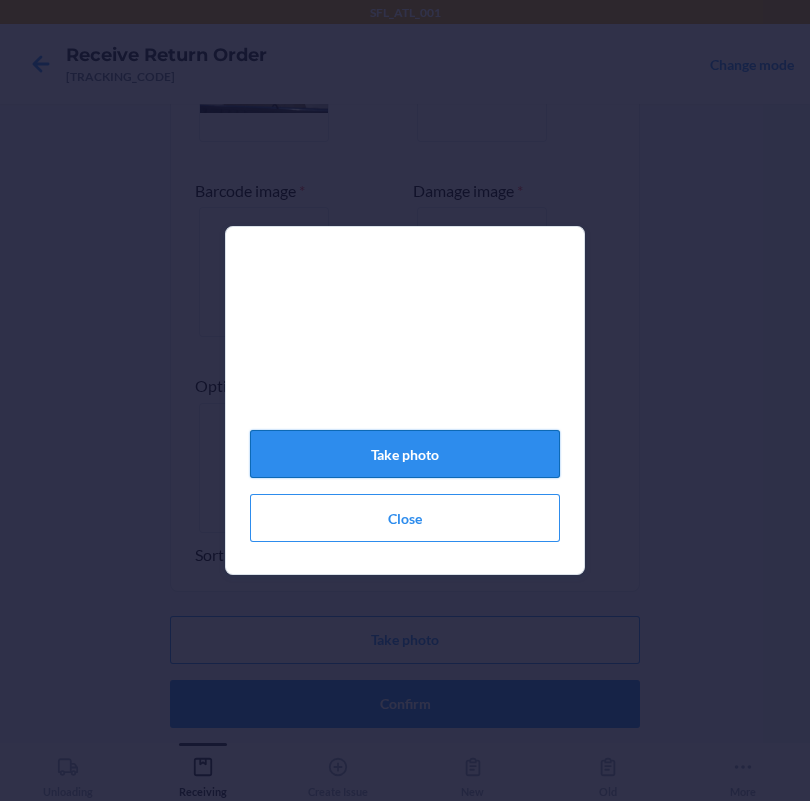 click on "Take photo" 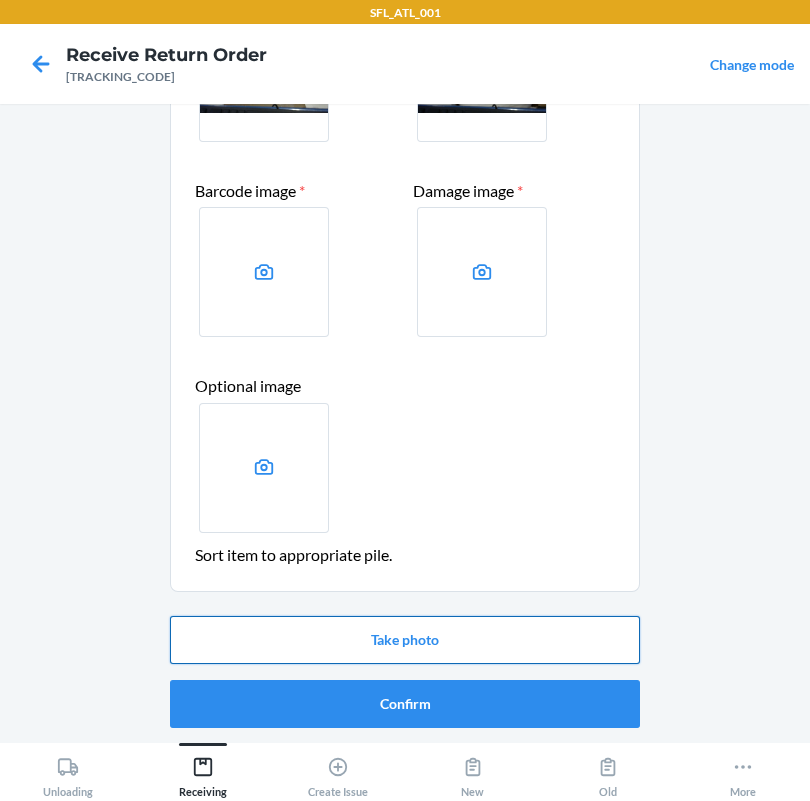 click on "Take photo" at bounding box center [405, 640] 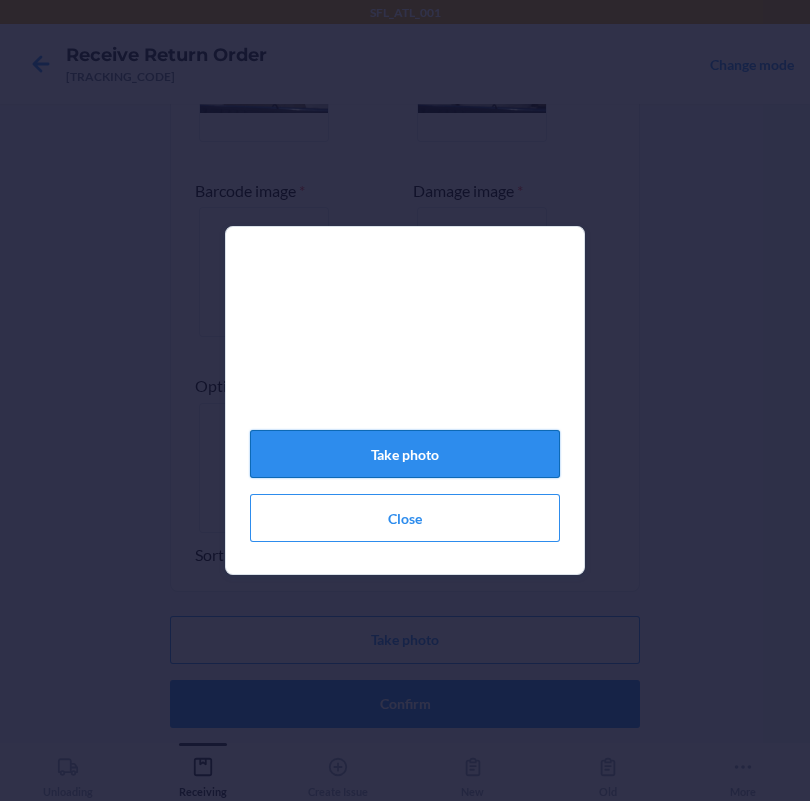 click on "Take photo" 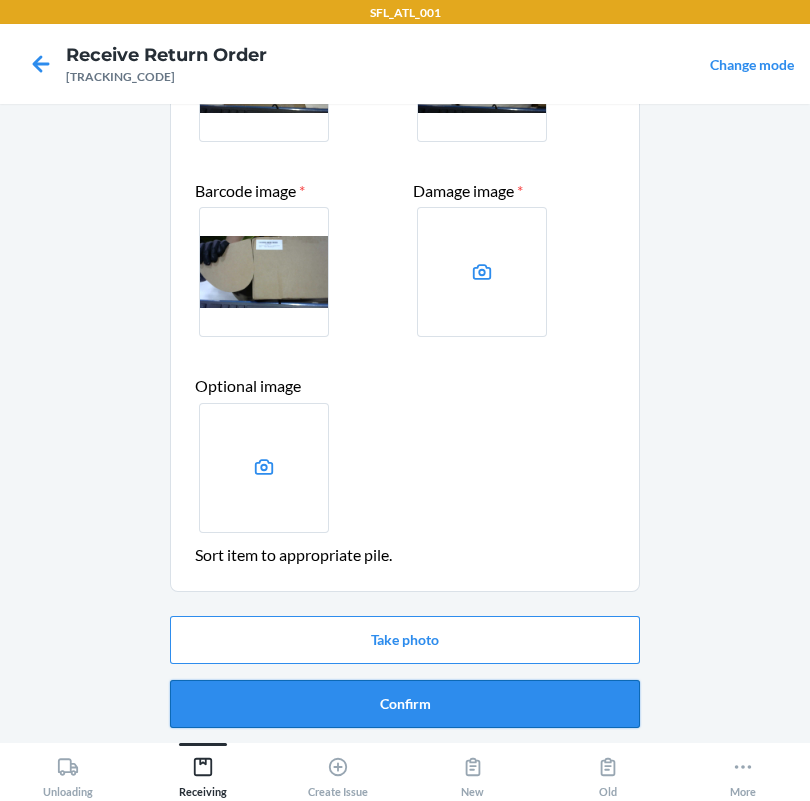 click on "Confirm" at bounding box center [405, 704] 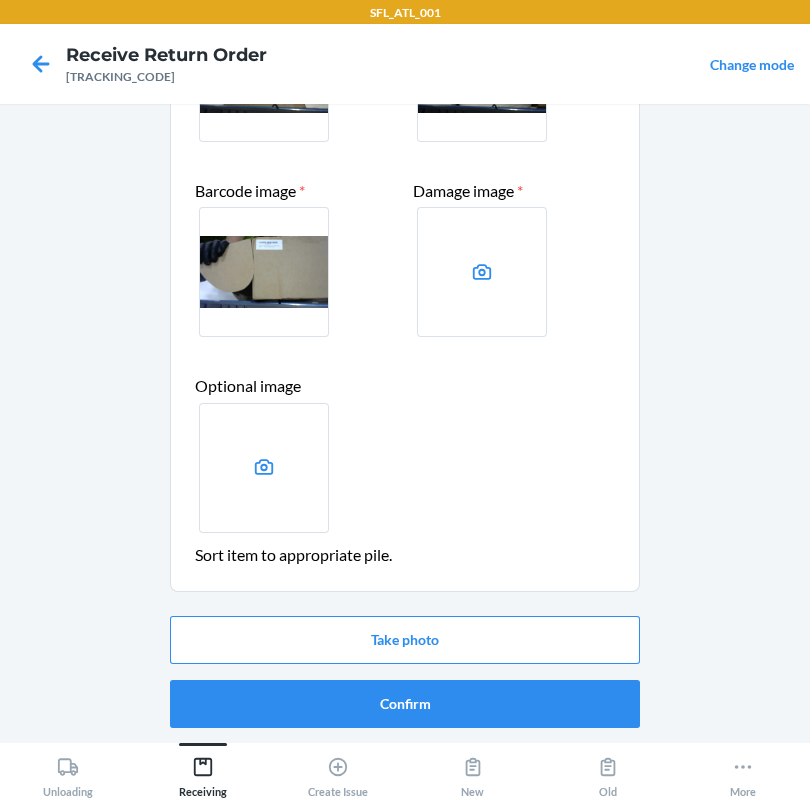 scroll, scrollTop: 0, scrollLeft: 0, axis: both 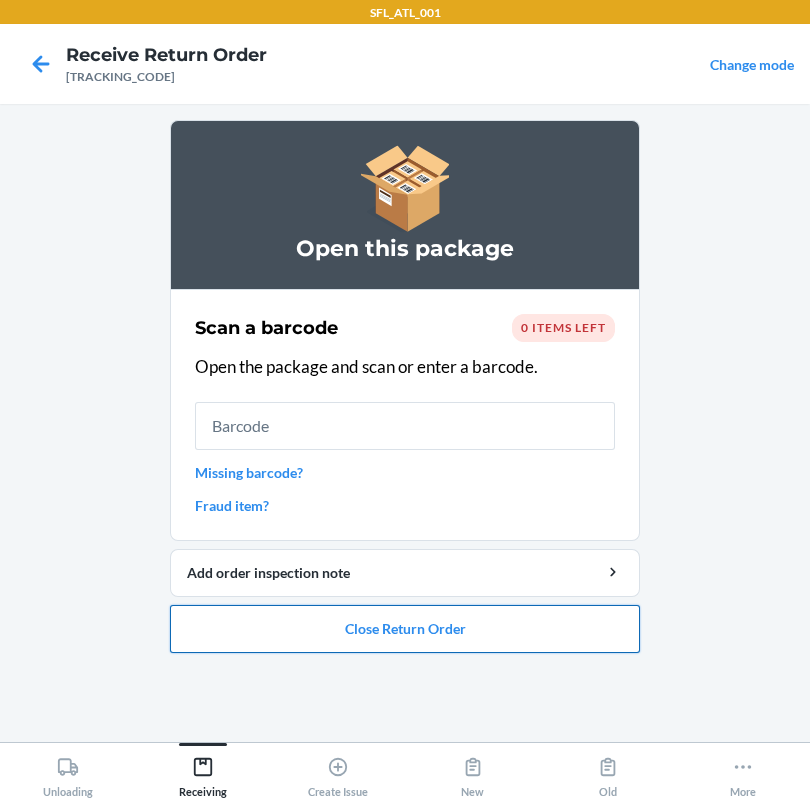 click on "Close Return Order" at bounding box center [405, 629] 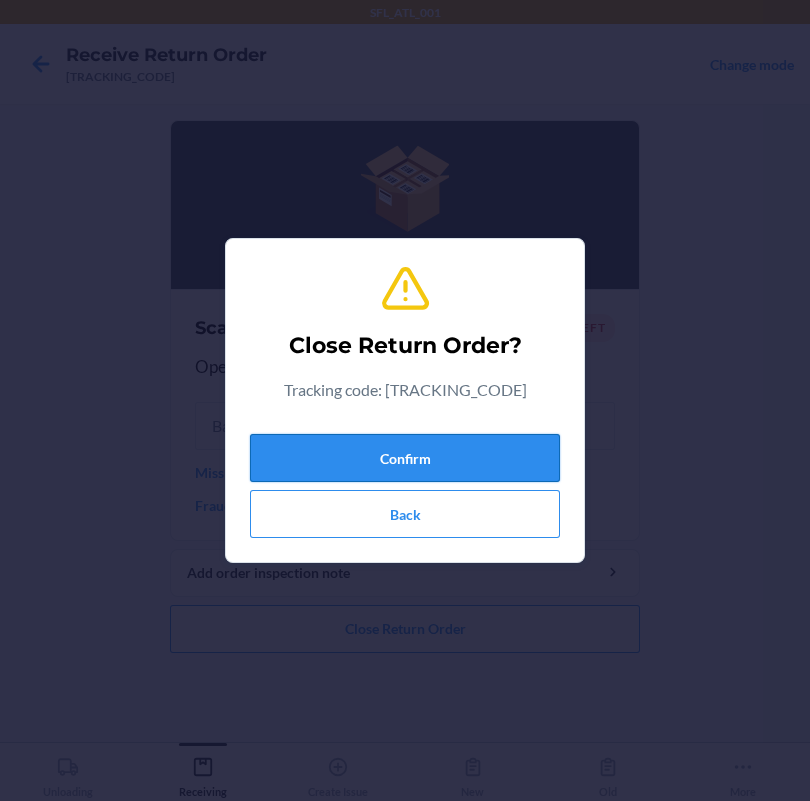 click on "Confirm" at bounding box center (405, 458) 